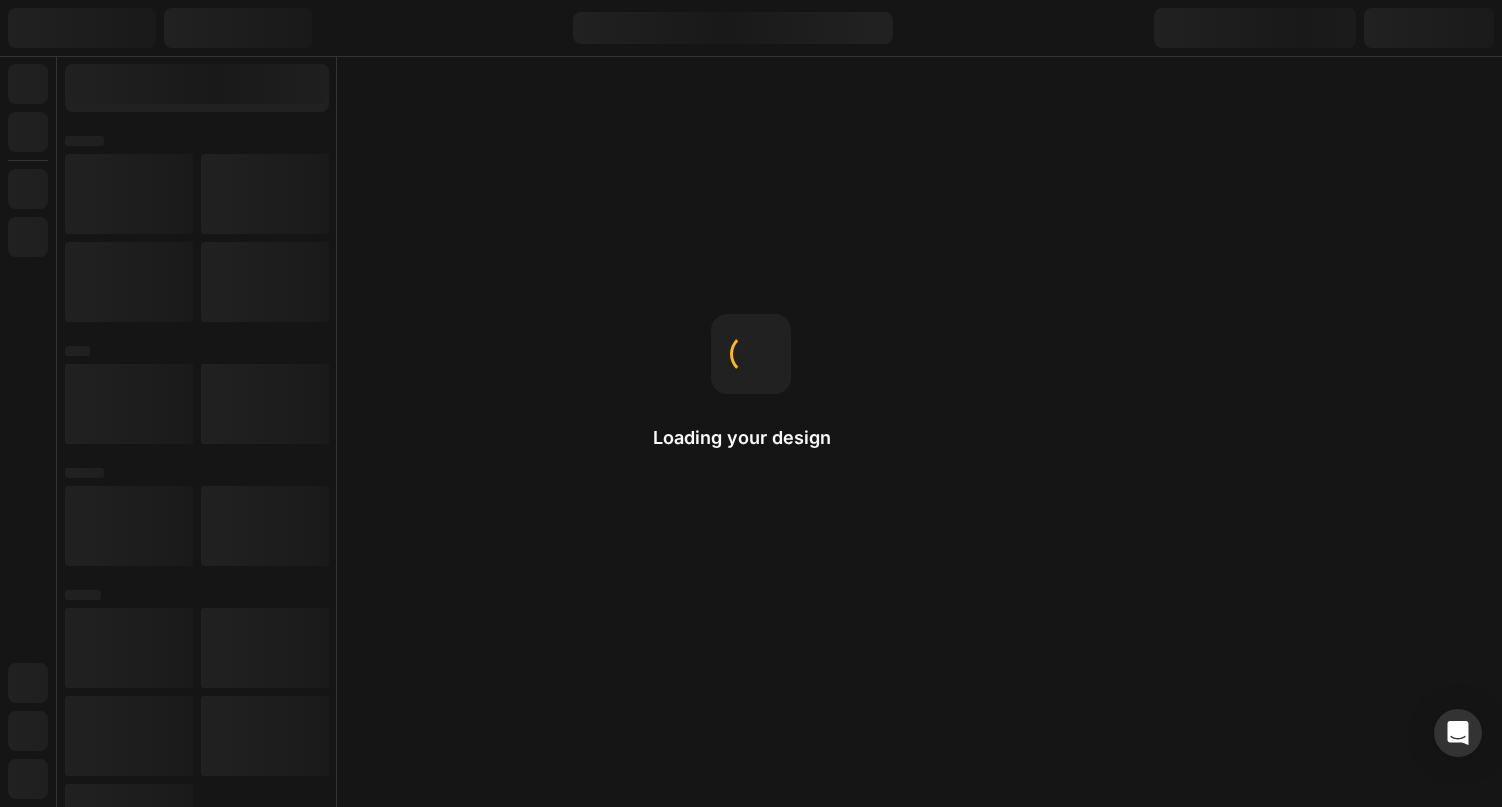 scroll, scrollTop: 0, scrollLeft: 0, axis: both 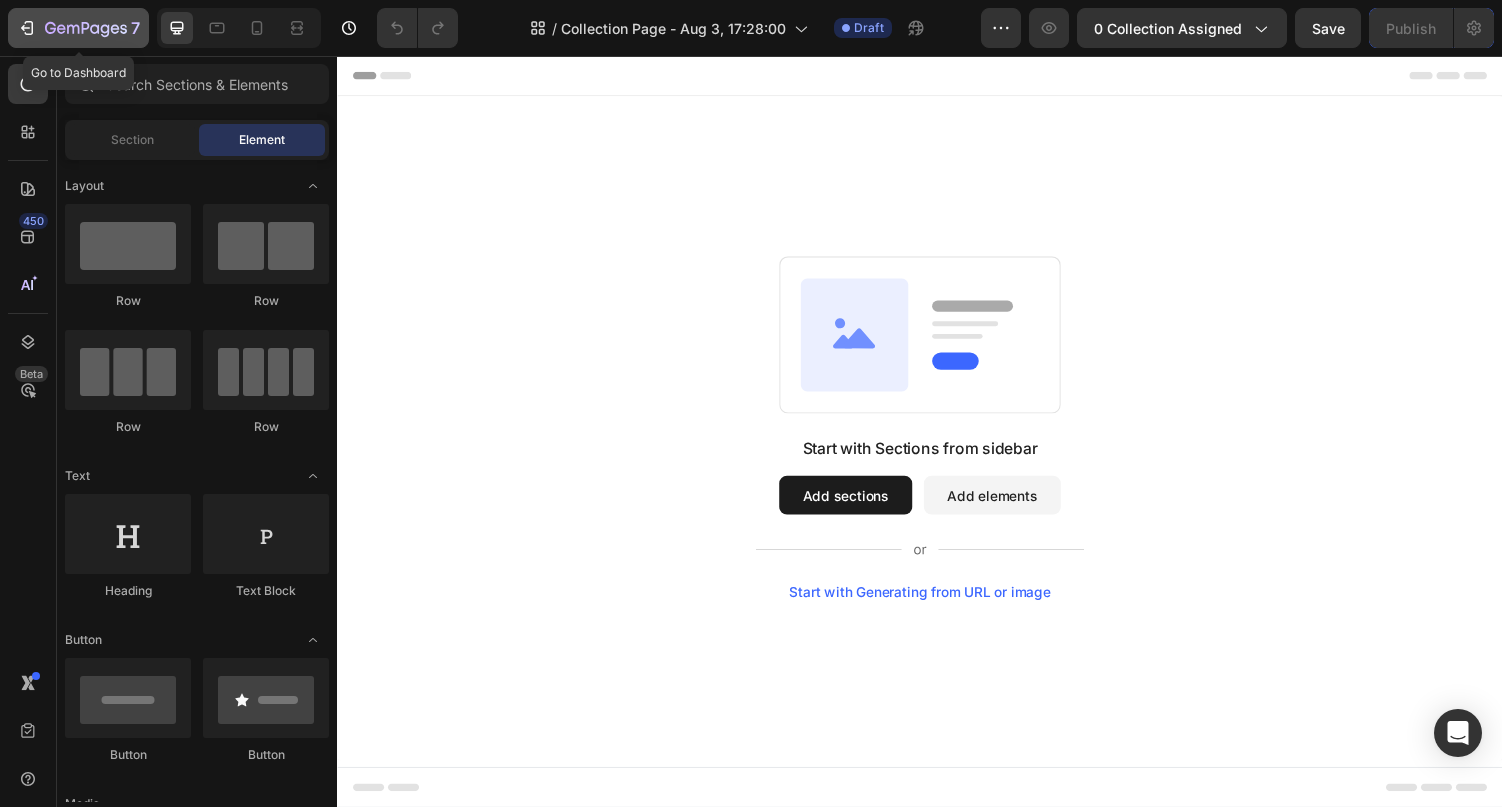 click on "7" 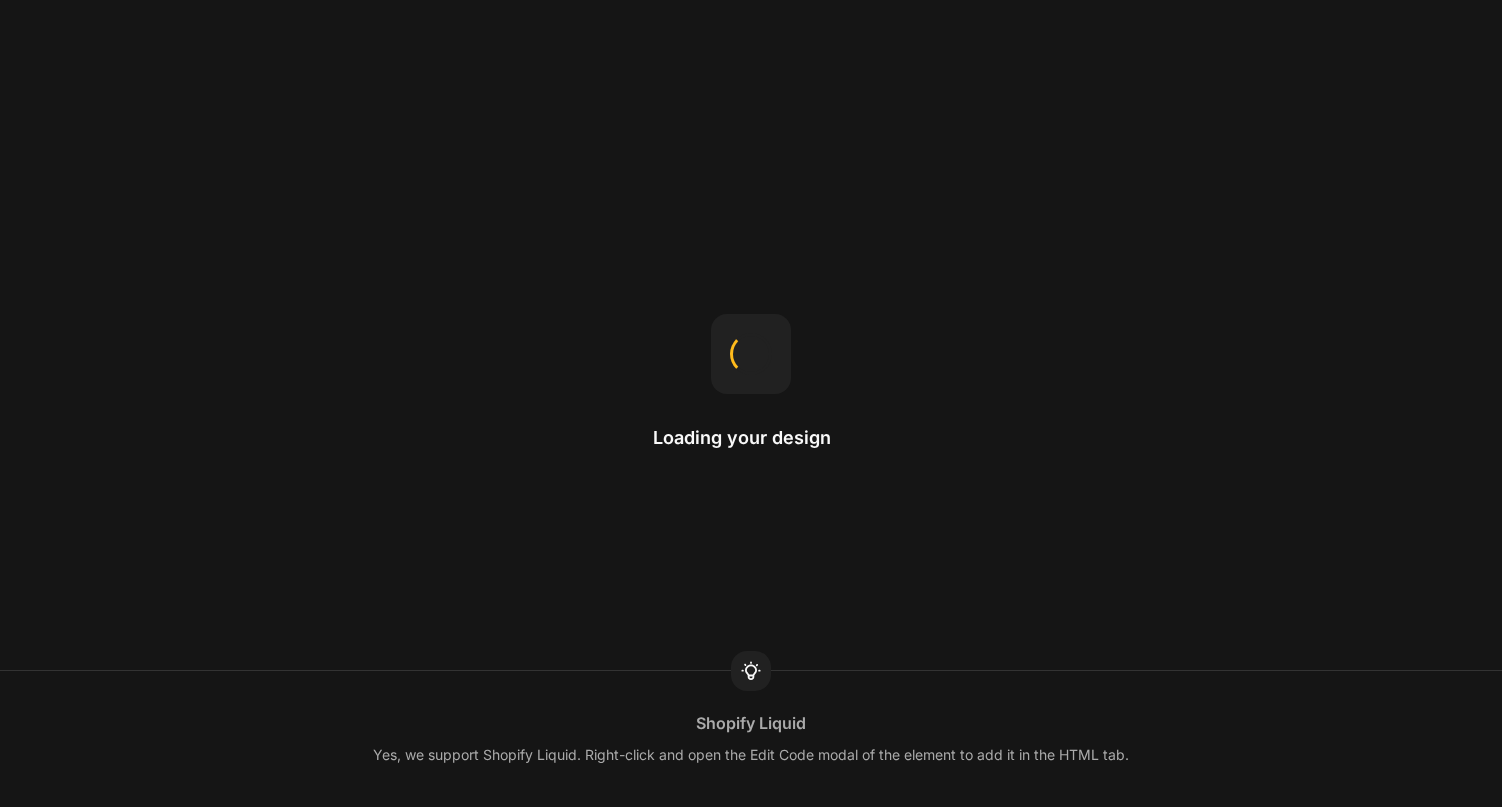 scroll, scrollTop: 0, scrollLeft: 0, axis: both 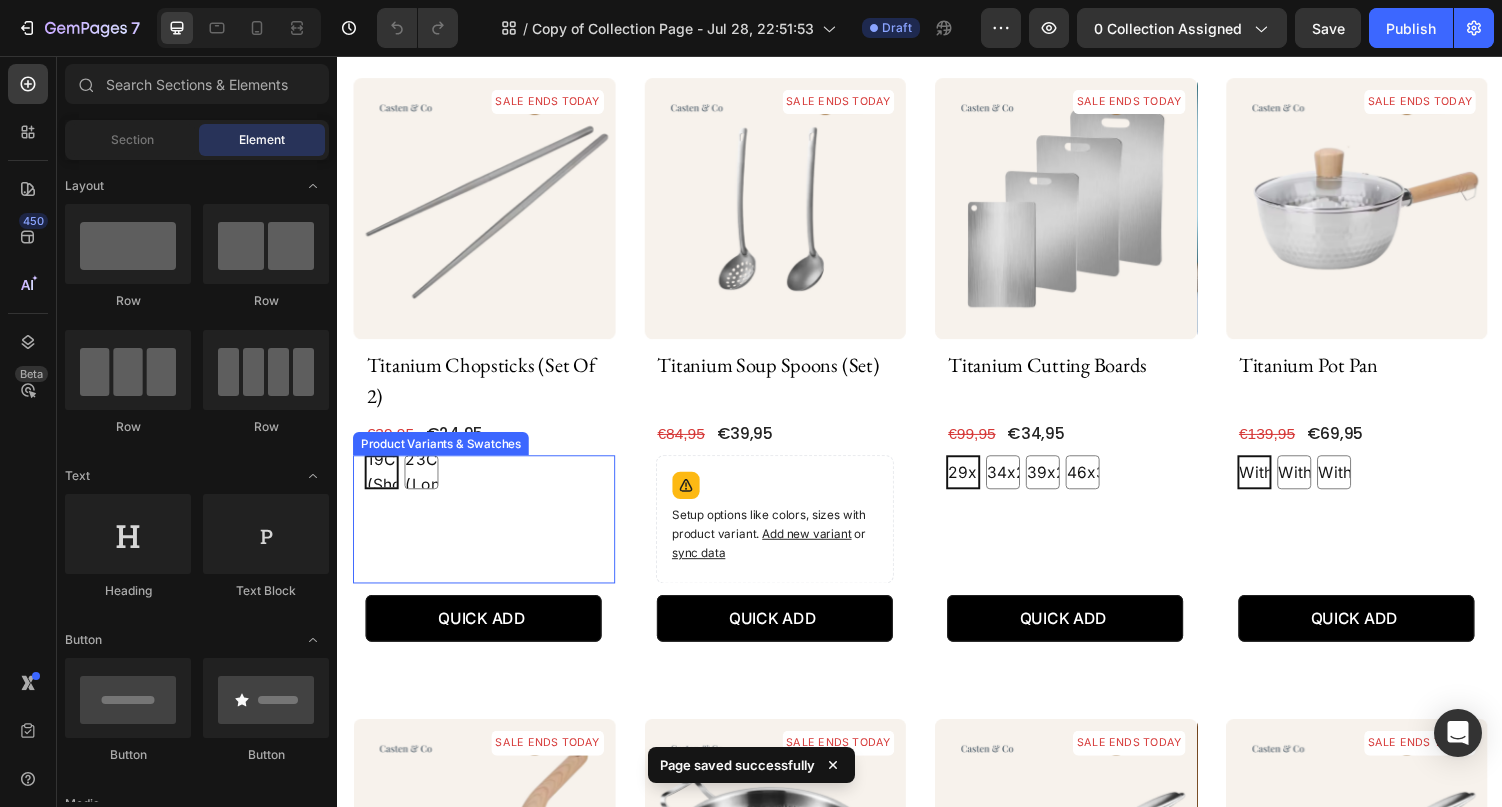 click on "19CM (Short) 19CM (Short) 19CM (Short) 23CM (Long) 23CM (Long) 23CM (Long)" at bounding box center (488, 484) 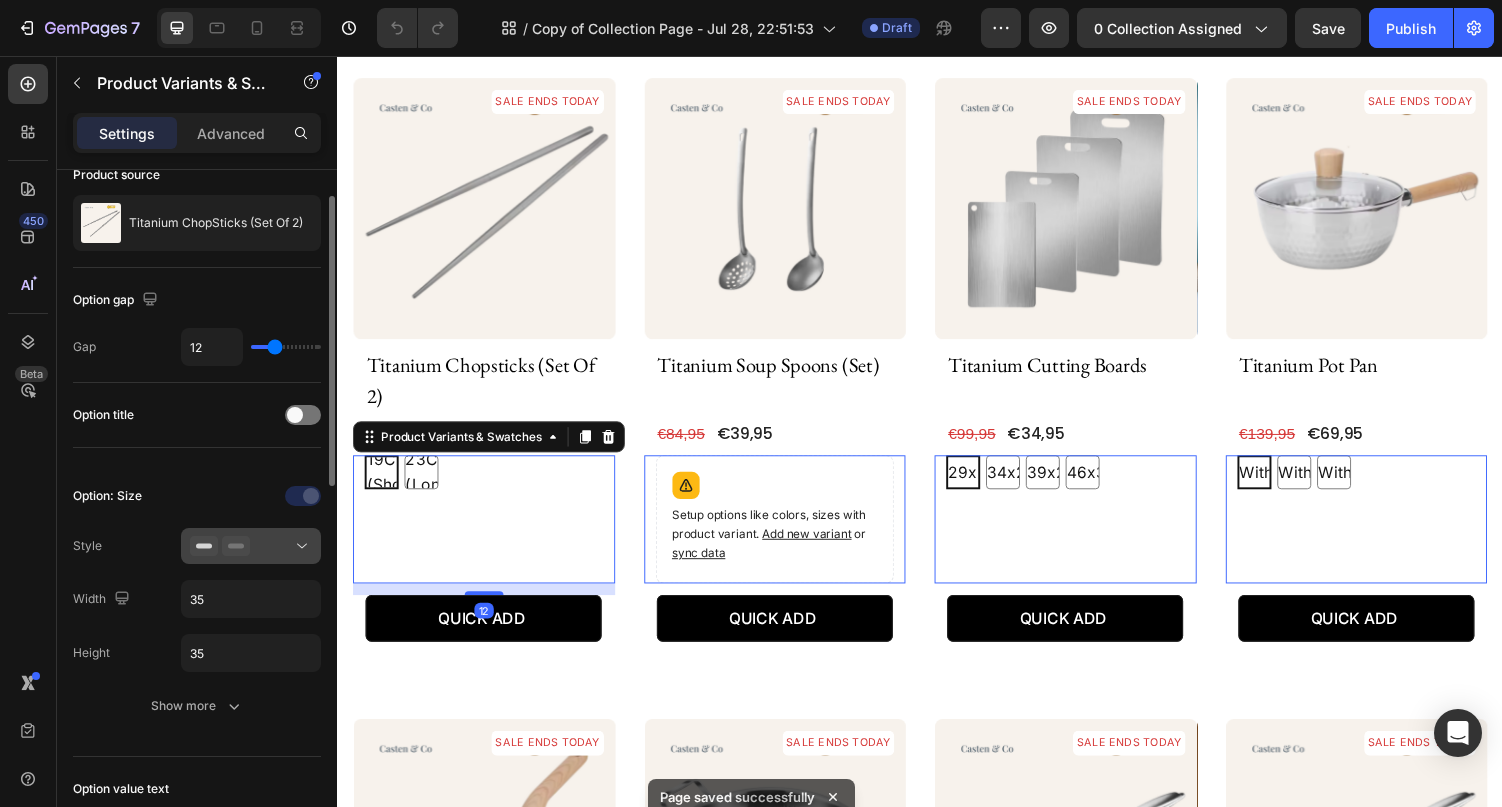 scroll, scrollTop: 120, scrollLeft: 0, axis: vertical 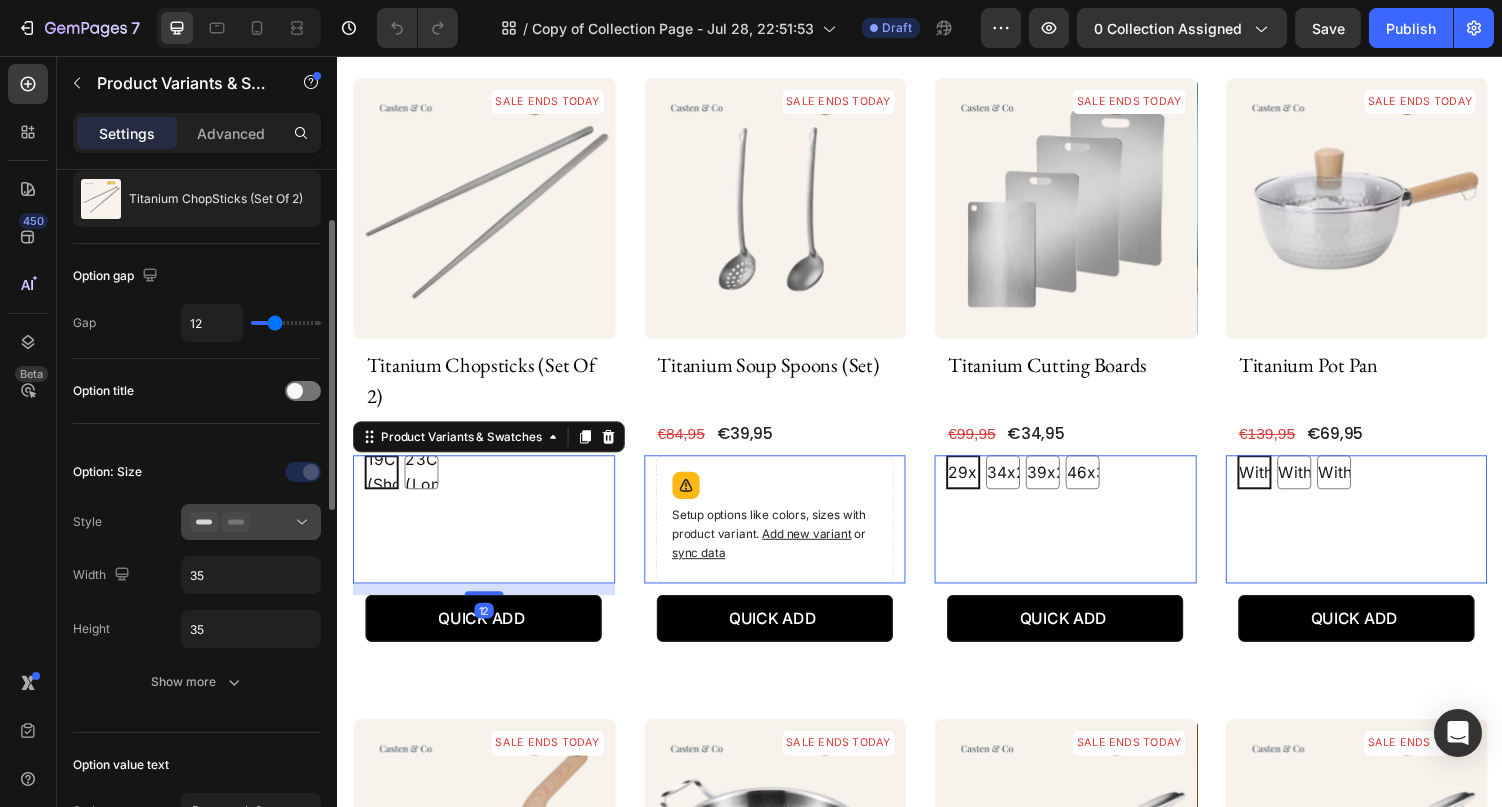 click 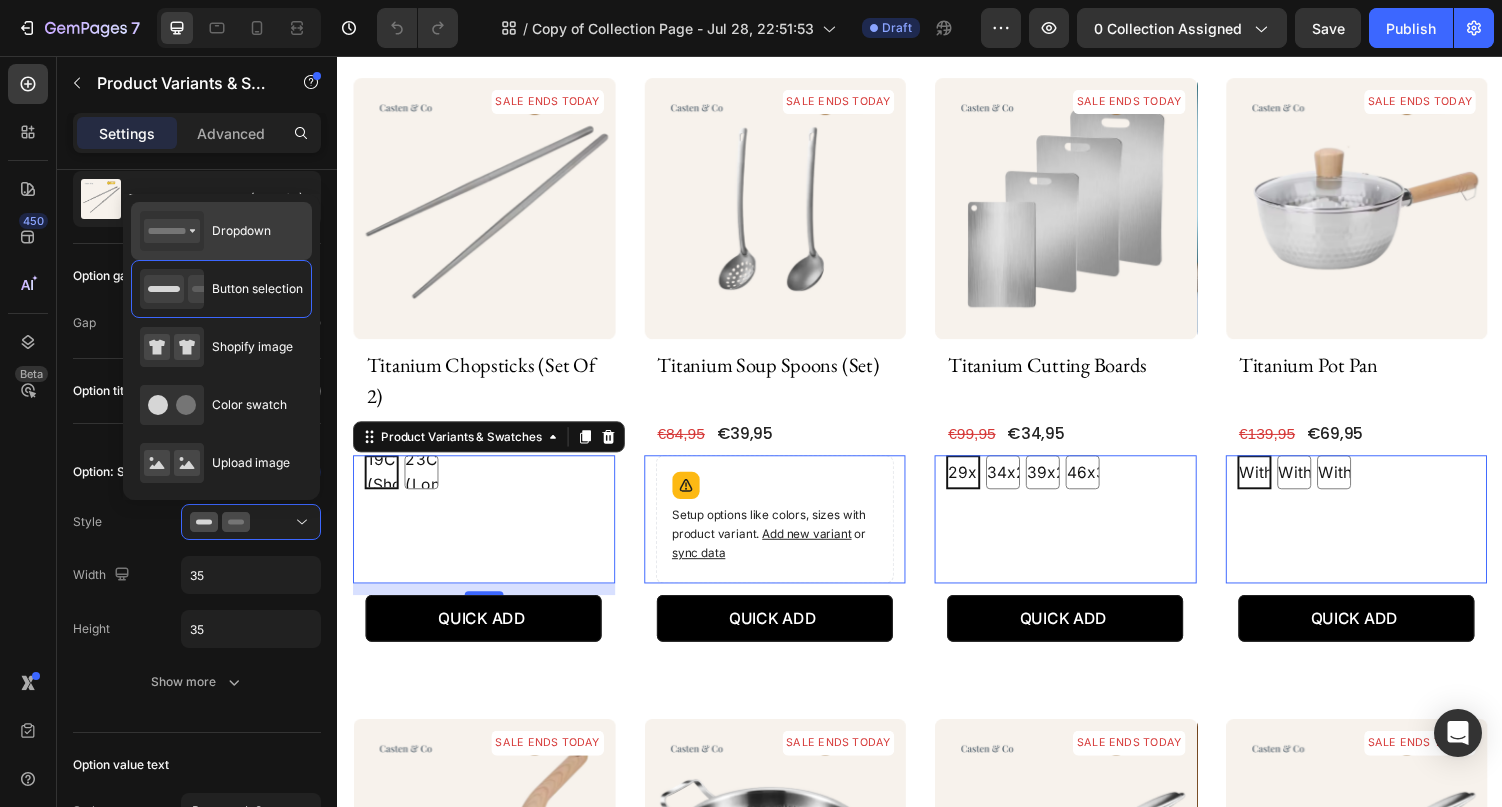 click on "Dropdown" at bounding box center (241, 231) 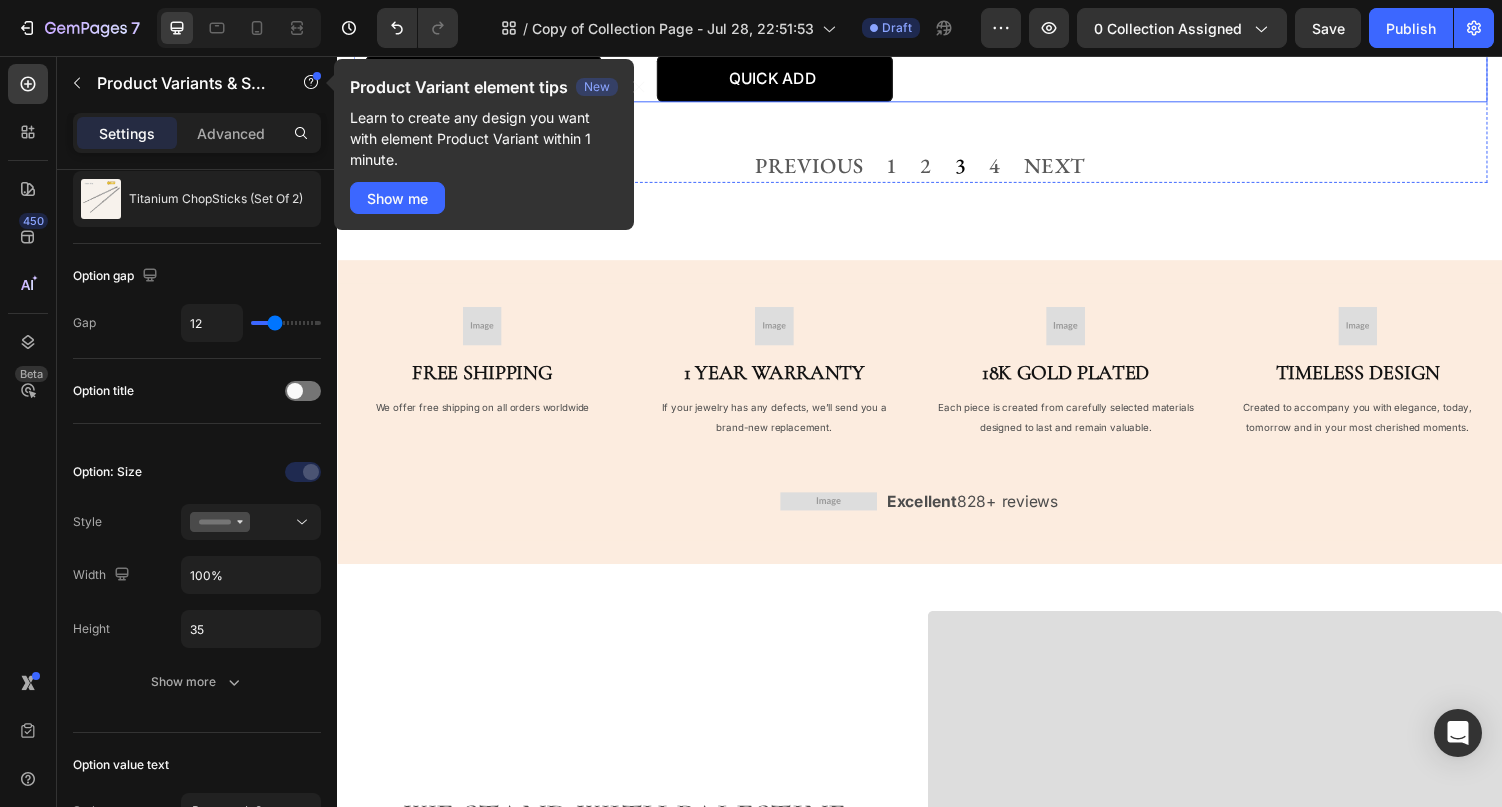 scroll, scrollTop: 2181, scrollLeft: 0, axis: vertical 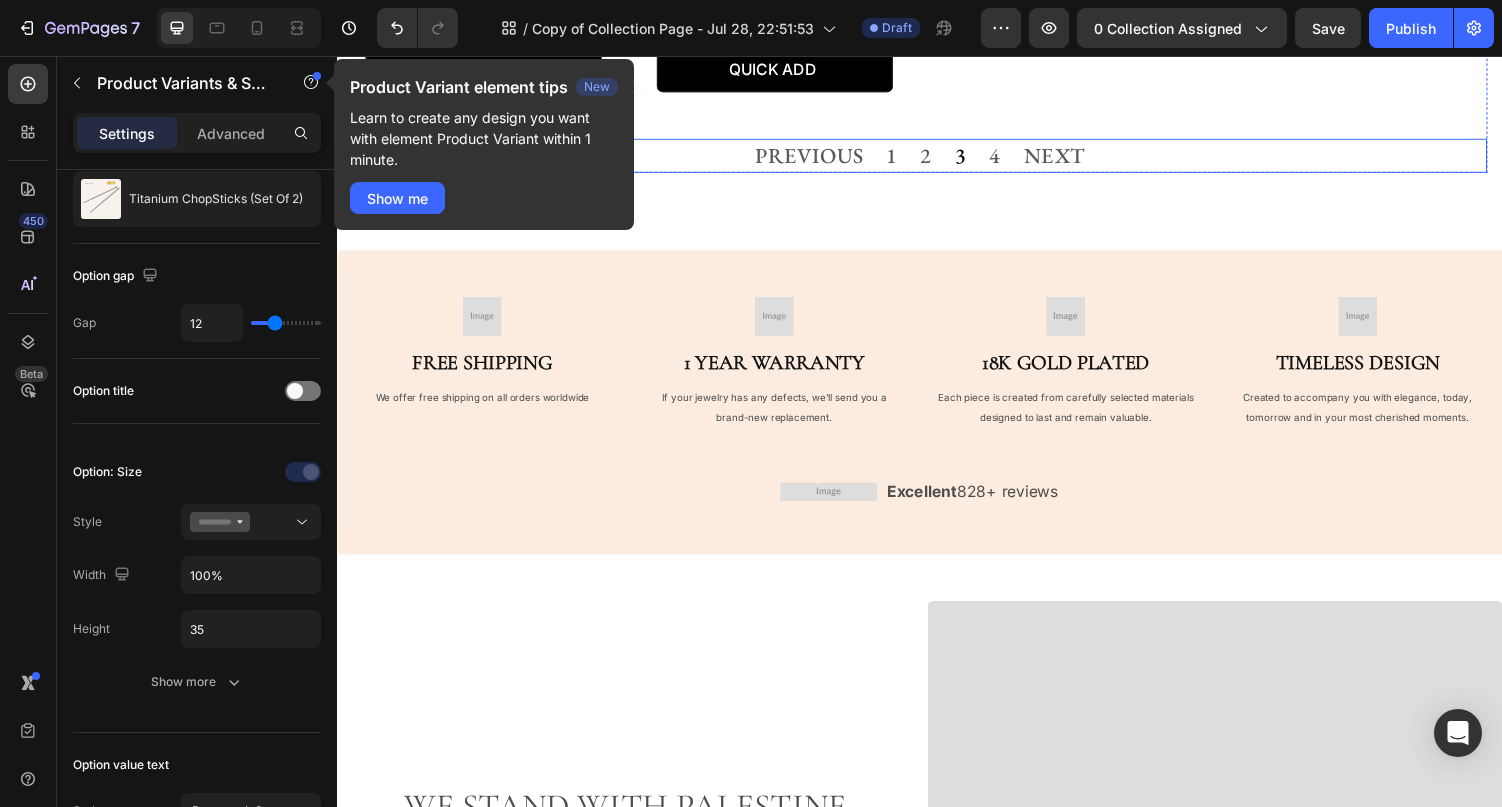 click on "SALE ENDS TODAY Product Badge Product Images titanium chopsticks (set of 2) Product Title €24,95 (P) Price (P) Price €39,95 (P) Price (P) Price Row   19CM (Short) 23CM (Long) Product Variants & Swatches   12 QUICK ADD (P) Cart Button Row Product List SALE ENDS TODAY Product Badge Product Images titanium soup spoons (set) Product Title €39,95 (P) Price (P) Price €84,95 (P) Price (P) Price Row Setup options like colors, sizes with product variant.       Add new variant   or   sync data Product Variants & Swatches   0 QUICK ADD (P) Cart Button Row Product List SALE ENDS TODAY Product Badge Product Images titanium cutting boards Product Title €34,95 (P) Price (P) Price €99,95 (P) Price (P) Price Row   29x20CM 34x23CM 39x28CM 46x30CM Product Variants & Swatches   0 QUICK ADD (P) Cart Button Row Product List SALE ENDS TODAY Product Badge Product Images titanium pot pan Product Title €69,95 (P) Price (P) Price €139,95 (P) Price (P) Price Row   18CM With Lid 20CM With Lid 22CM With Lid   0 QUICK ADD" at bounding box center [937, -736] 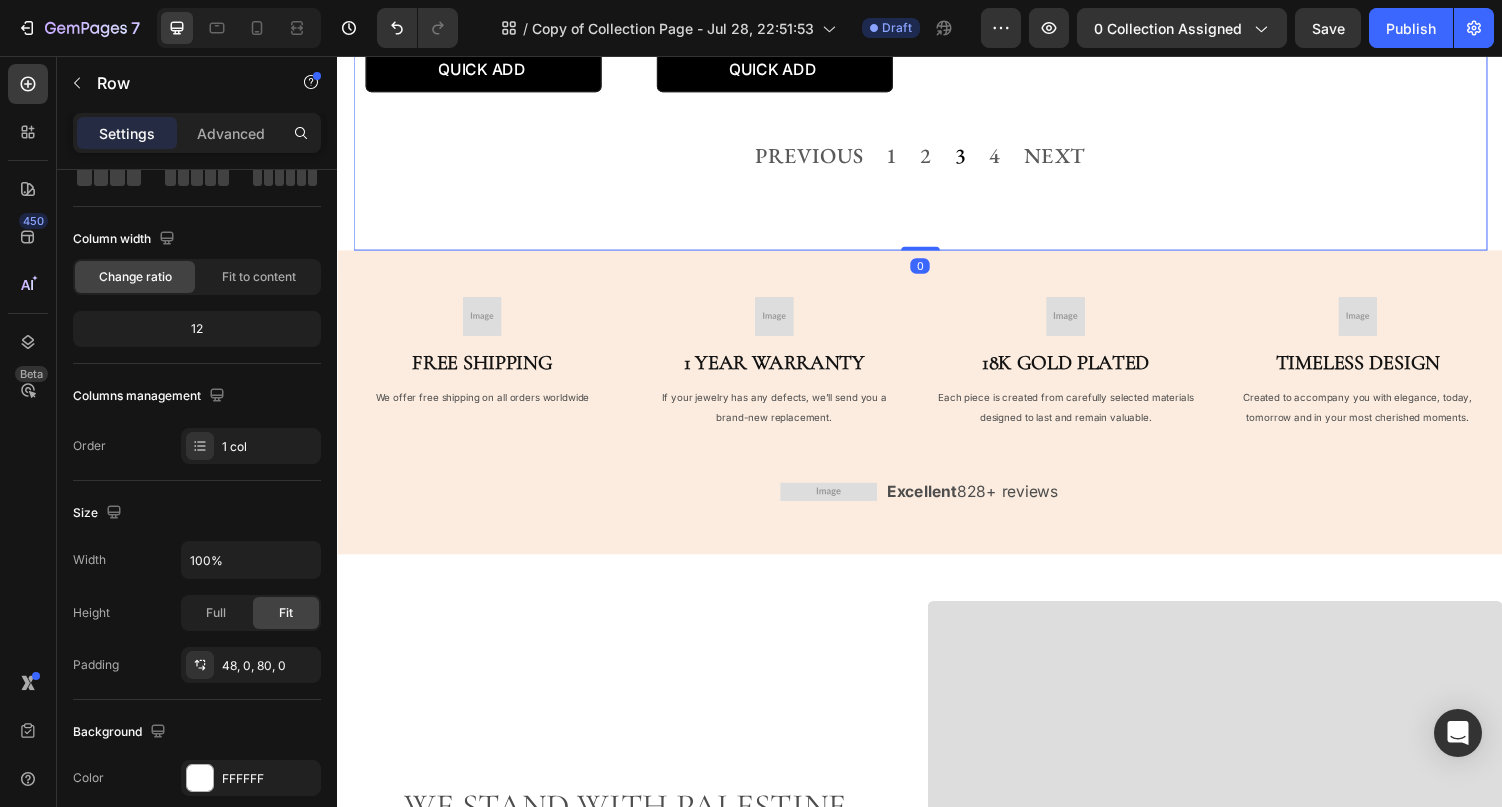 scroll, scrollTop: 0, scrollLeft: 0, axis: both 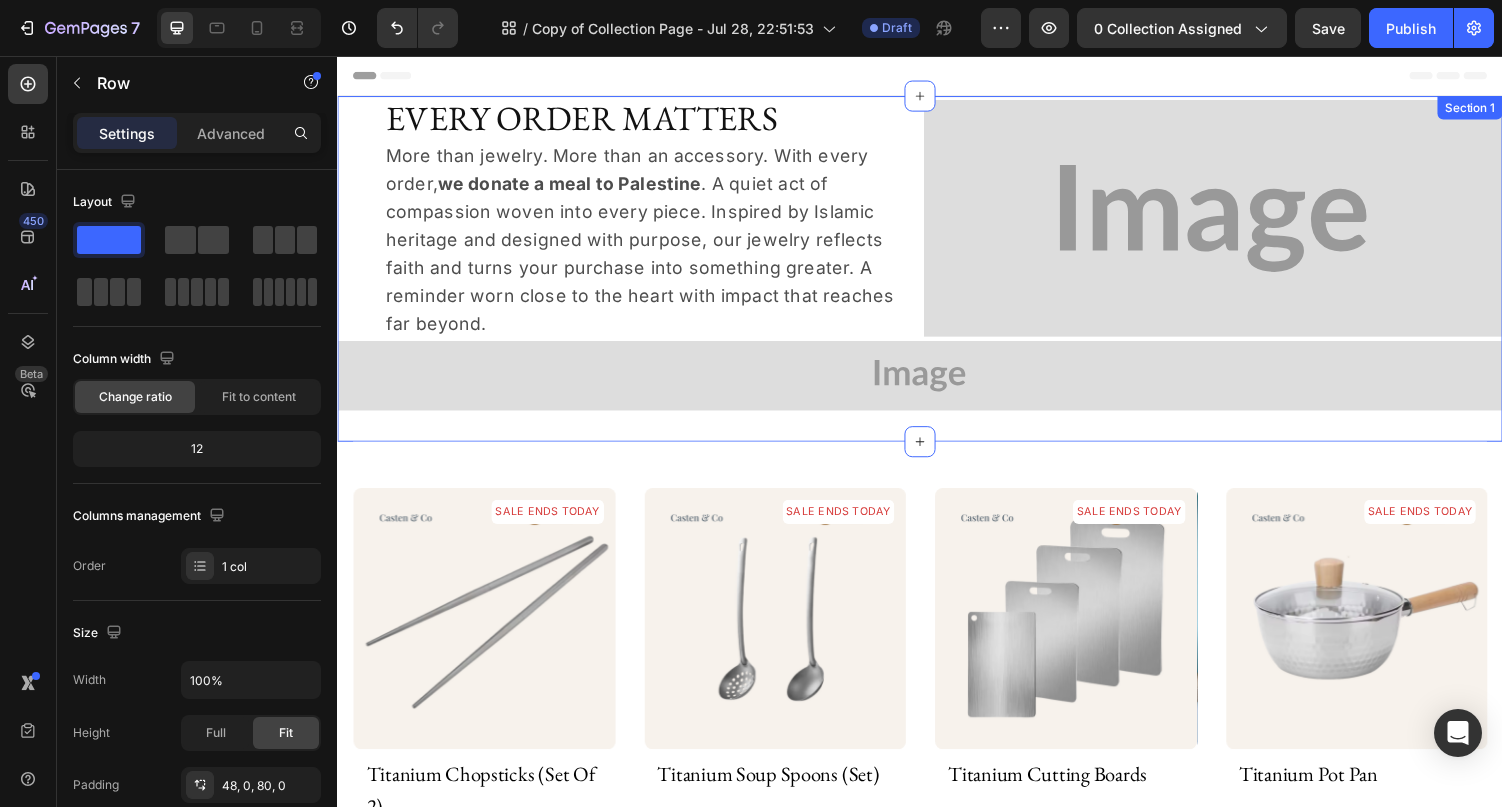 click on "Image EVERY ORDER MATTERS Heading Image EVERY ORDER MATTERS Heading More than jewelry. More than an accessory. With every order,  we donate a meal to Palestine . A quiet act of compassion woven into every piece. Inspired by Islamic heritage and designed with purpose, our jewelry reflects faith and turns your purchase into something greater. A reminder worn close to the heart with impact that reaches far beyond. Text Block Row Image With every order,  we donate a meal to Palestine . A quiet act of compassion woven into every piece. Inspired by Islamic heritage and designed with purpose, our jewelry reflects faith and turns your purchase into something greater. Text Block Image Section 1" at bounding box center (937, 275) 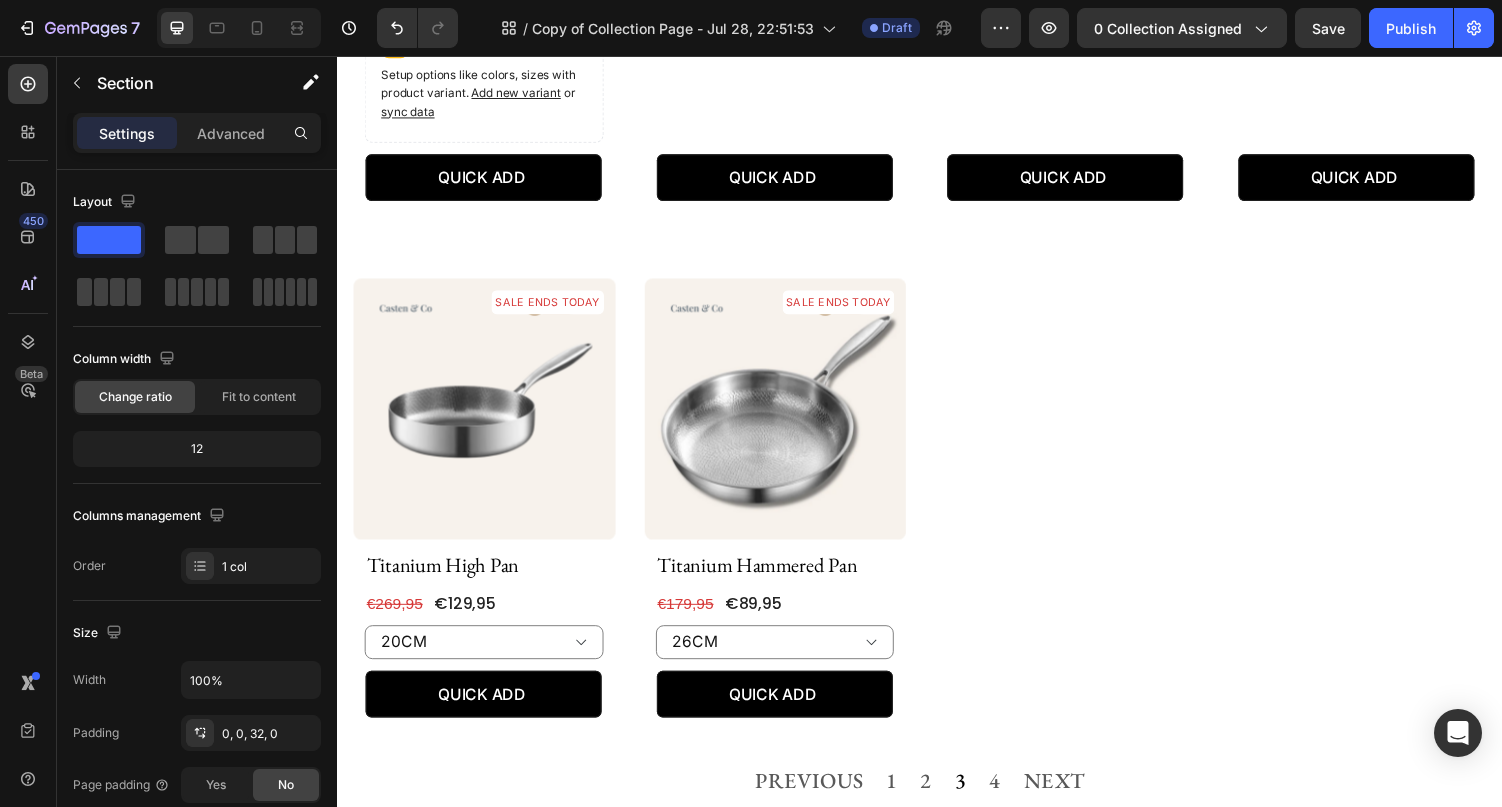 scroll, scrollTop: 1554, scrollLeft: 0, axis: vertical 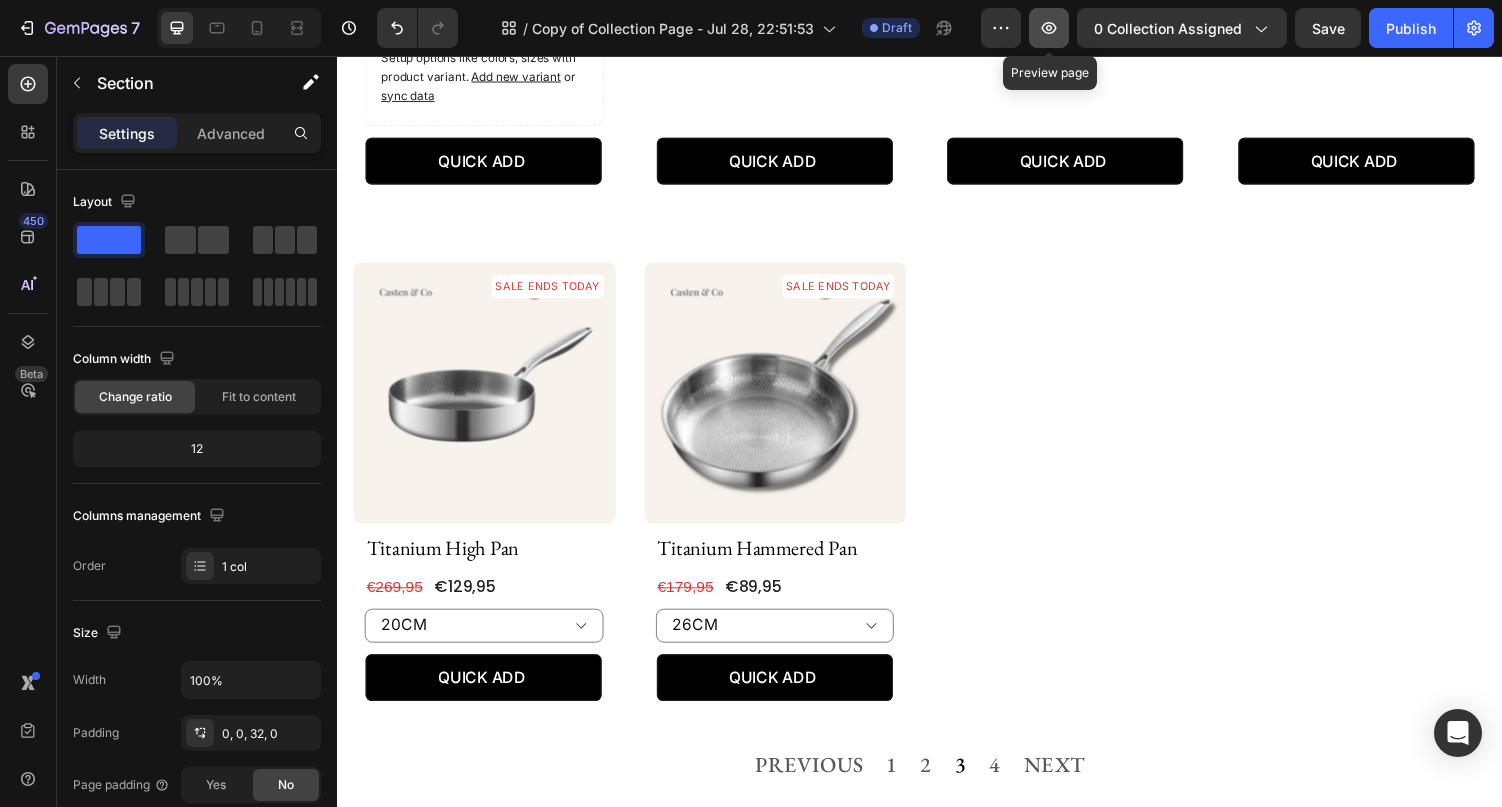 click 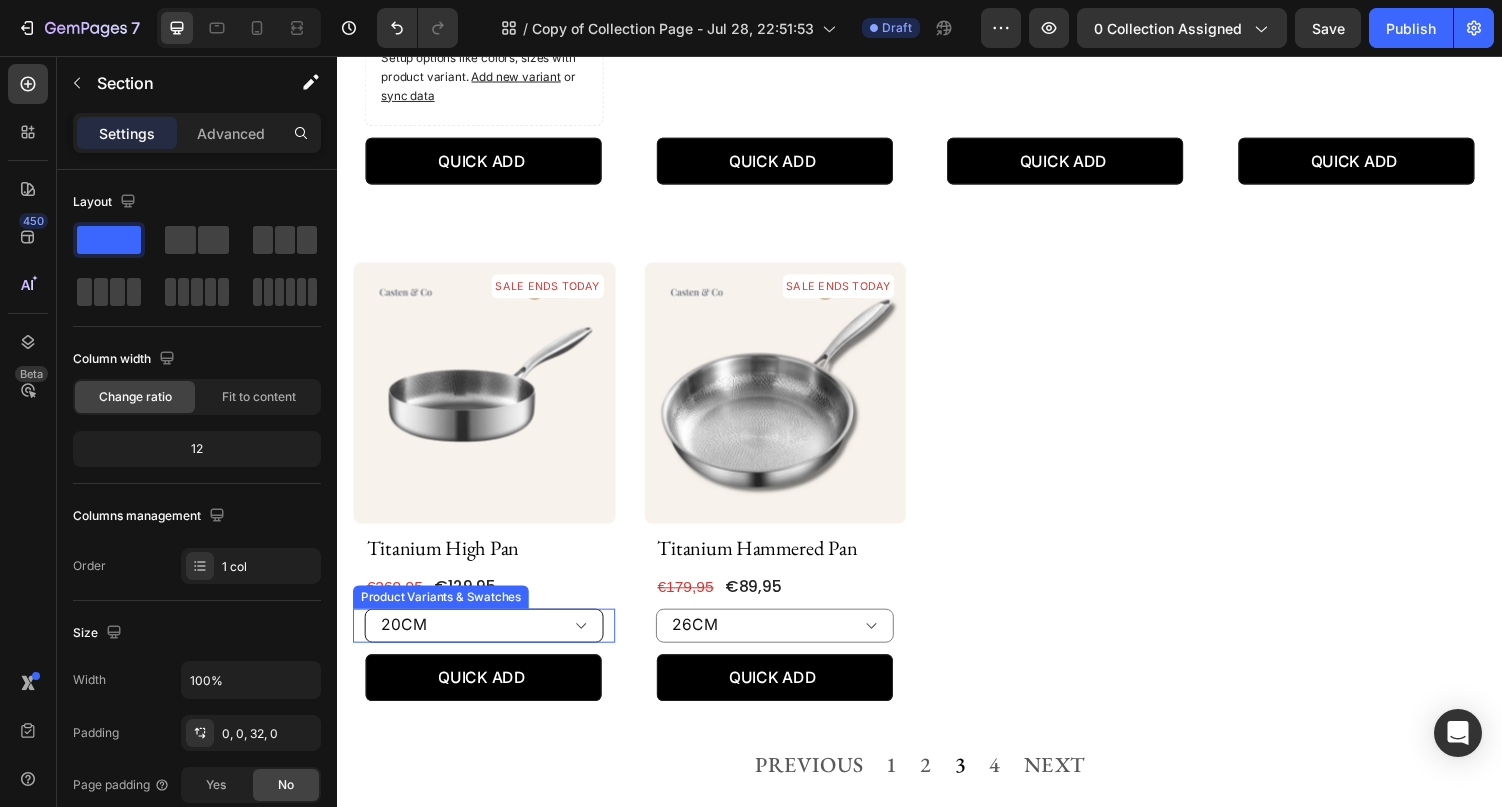 click on "20CM 24CM 28CM 20CM With Cover 24CM With Cover 28CM With Cover" at bounding box center [488, -648] 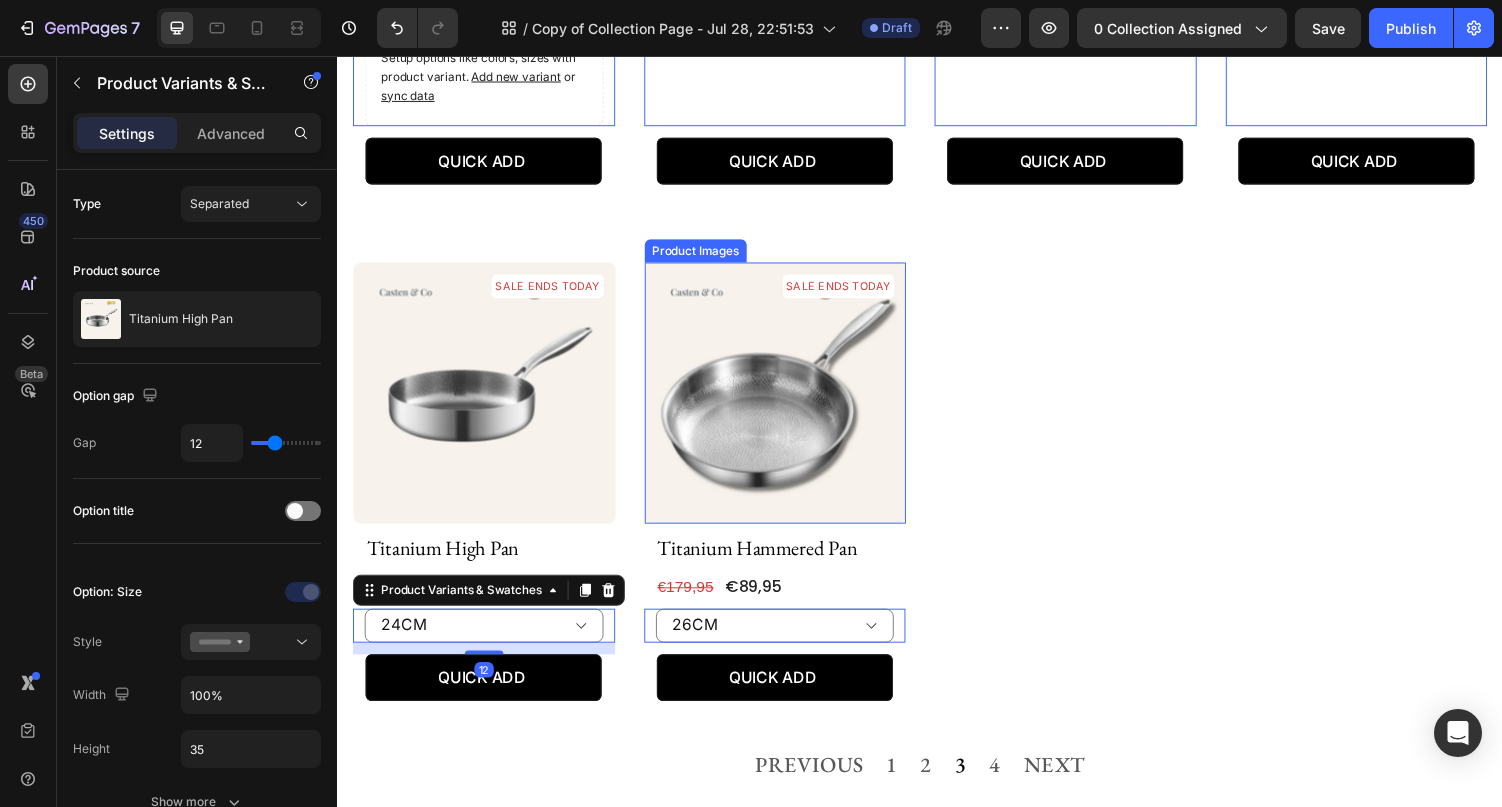 click on "SALE ENDS TODAY Product Badge Product Images titanium chopsticks (set of 2) Product Title €24,95 (P) Price (P) Price €39,95 (P) Price (P) Price Row   19CM (Short) 23CM (Long) Product Variants & Swatches   0 QUICK ADD (P) Cart Button Row Product List SALE ENDS TODAY Product Badge Product Images titanium soup spoons (set) Product Title €39,95 (P) Price (P) Price €84,95 (P) Price (P) Price Row Setup options like colors, sizes with product variant.       Add new variant   or   sync data Product Variants & Swatches   0 QUICK ADD (P) Cart Button Row Product List SALE ENDS TODAY Product Badge Product Images titanium cutting boards Product Title €34,95 (P) Price (P) Price €99,95 (P) Price (P) Price Row   29x20CM 34x23CM 39x28CM 46x30CM Product Variants & Swatches   0 QUICK ADD (P) Cart Button Row Product List SALE ENDS TODAY Product Badge Product Images titanium pot pan Product Title €69,95 (P) Price (P) Price €139,95 (P) Price (P) Price Row   18CM With Lid 20CM With Lid 22CM With Lid   0 QUICK ADD" at bounding box center [937, -167] 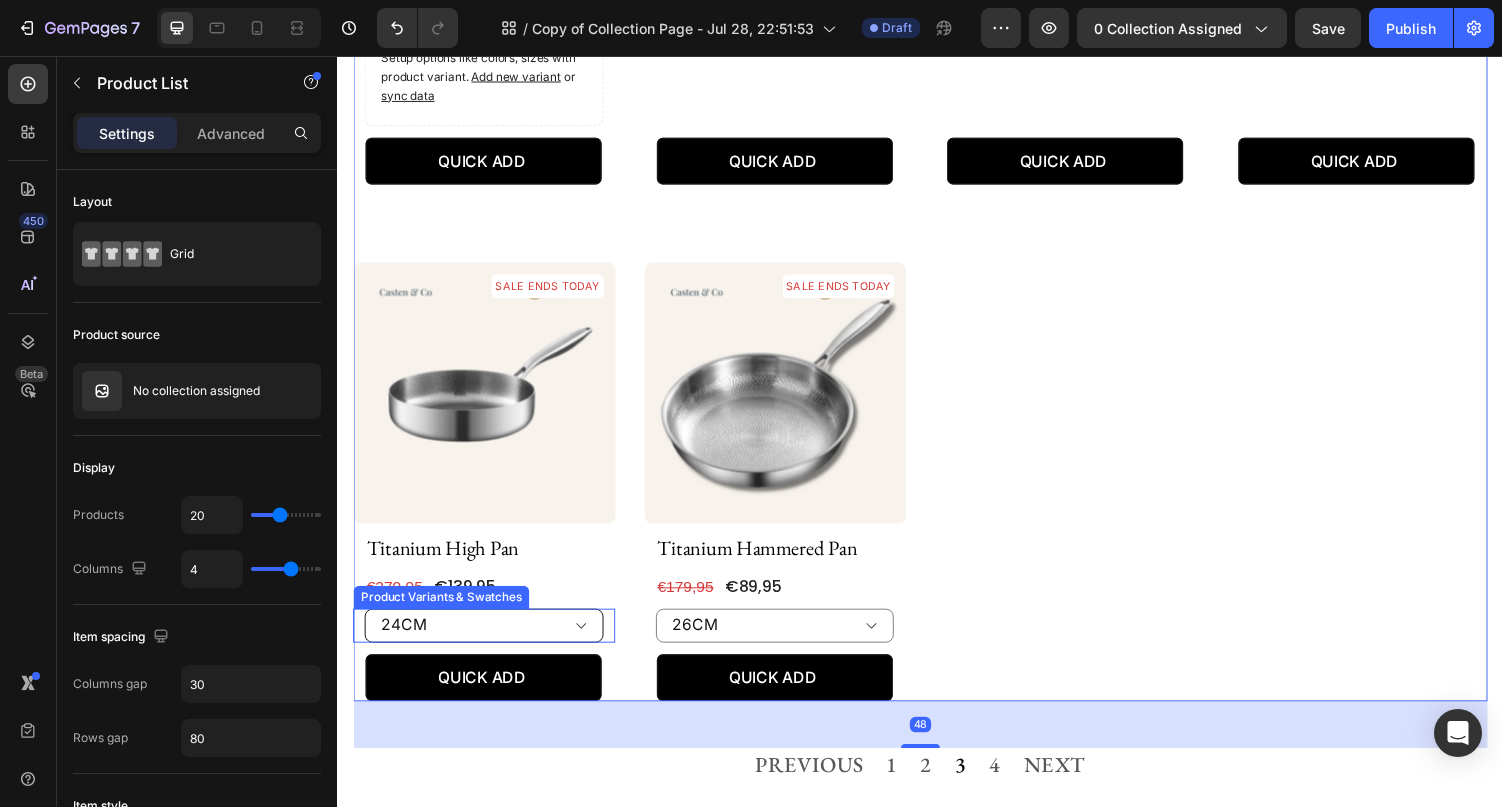 click on "20CM 24CM 28CM 20CM With Cover 24CM With Cover 28CM With Cover" at bounding box center (488, -648) 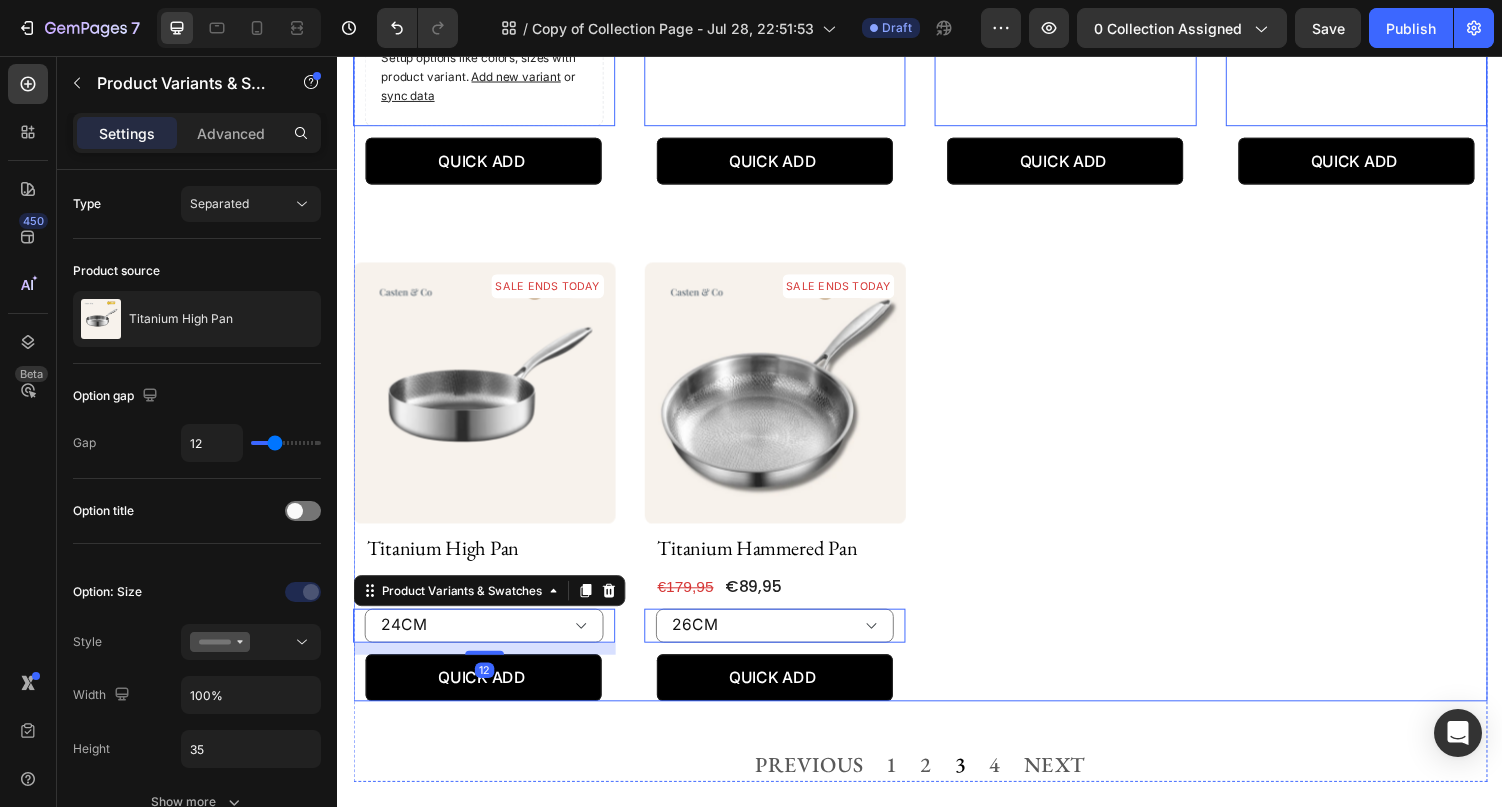 select on "28CM With Cover" 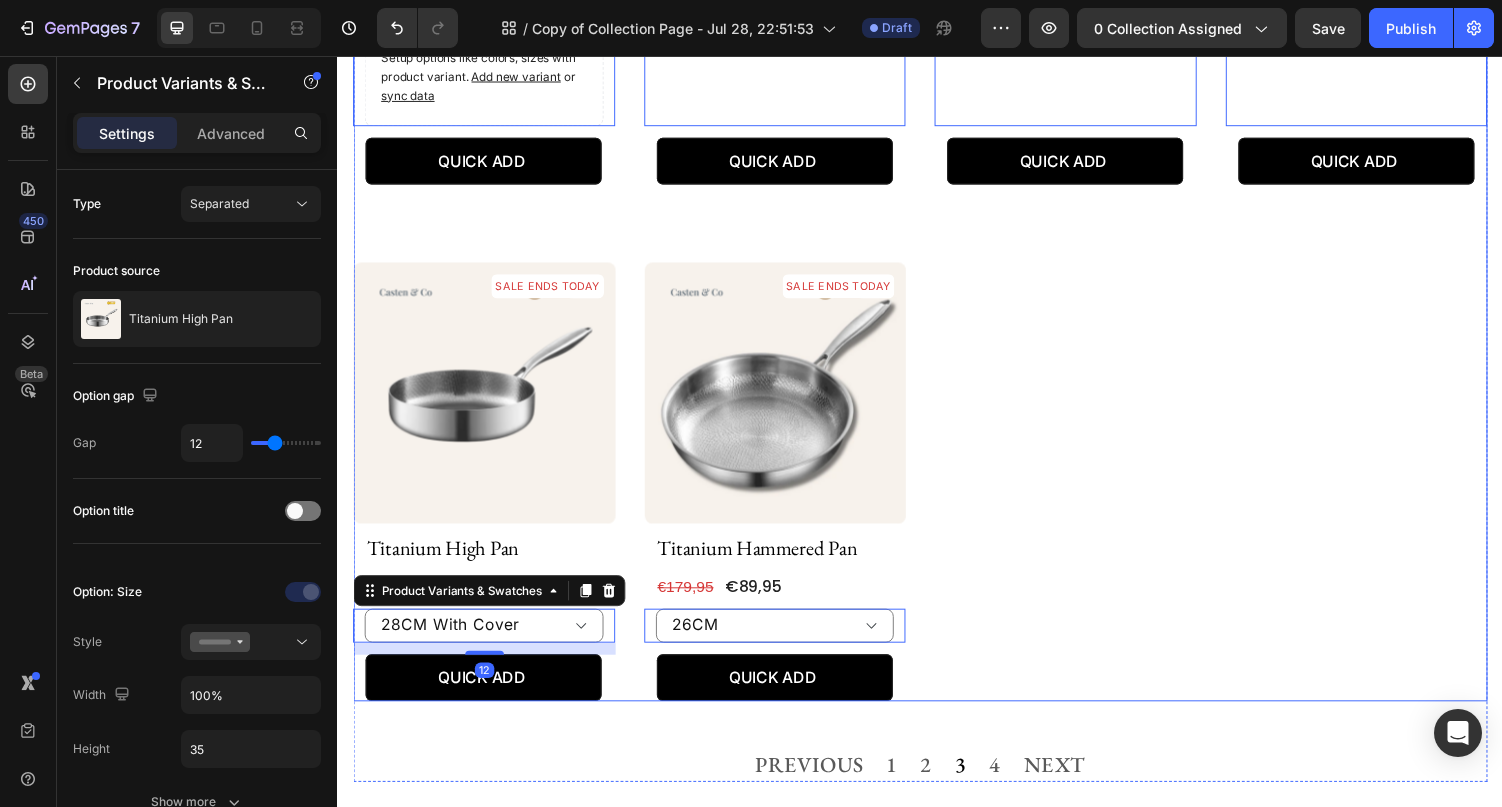 click on "SALE ENDS TODAY Product Badge Product Images titanium chopsticks (set of 2) Product Title €24,95 (P) Price (P) Price €39,95 (P) Price (P) Price Row   19CM (Short) 23CM (Long) Product Variants & Swatches   0 QUICK ADD (P) Cart Button Row Product List SALE ENDS TODAY Product Badge Product Images titanium soup spoons (set) Product Title €39,95 (P) Price (P) Price €84,95 (P) Price (P) Price Row Setup options like colors, sizes with product variant.       Add new variant   or   sync data Product Variants & Swatches   0 QUICK ADD (P) Cart Button Row Product List SALE ENDS TODAY Product Badge Product Images titanium cutting boards Product Title €34,95 (P) Price (P) Price €99,95 (P) Price (P) Price Row   29x20CM 34x23CM 39x28CM 46x30CM Product Variants & Swatches   0 QUICK ADD (P) Cart Button Row Product List SALE ENDS TODAY Product Badge Product Images titanium pot pan Product Title €69,95 (P) Price (P) Price €139,95 (P) Price (P) Price Row   18CM With Lid 20CM With Lid 22CM With Lid   0 QUICK ADD" at bounding box center (937, -167) 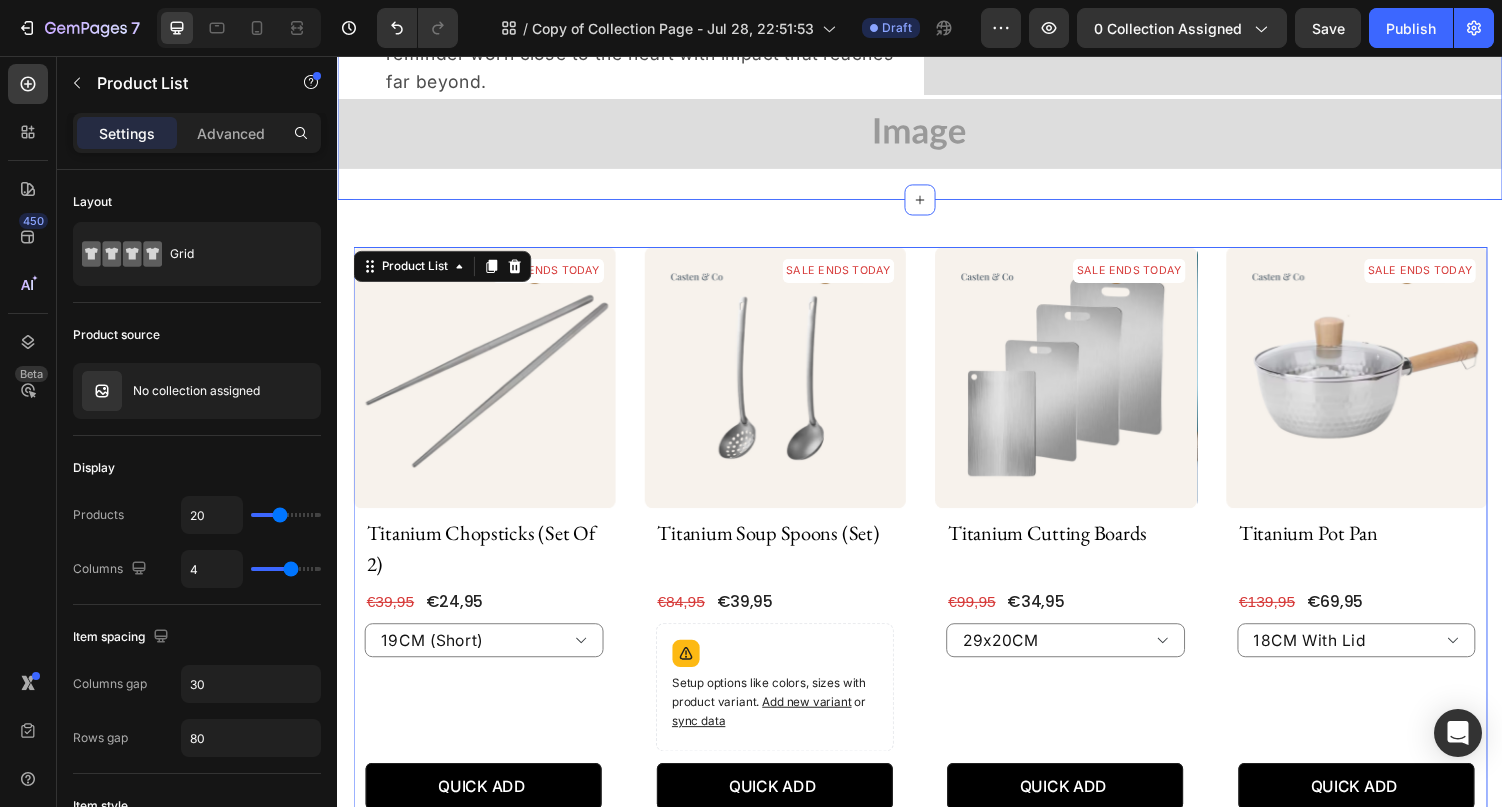 scroll, scrollTop: 371, scrollLeft: 0, axis: vertical 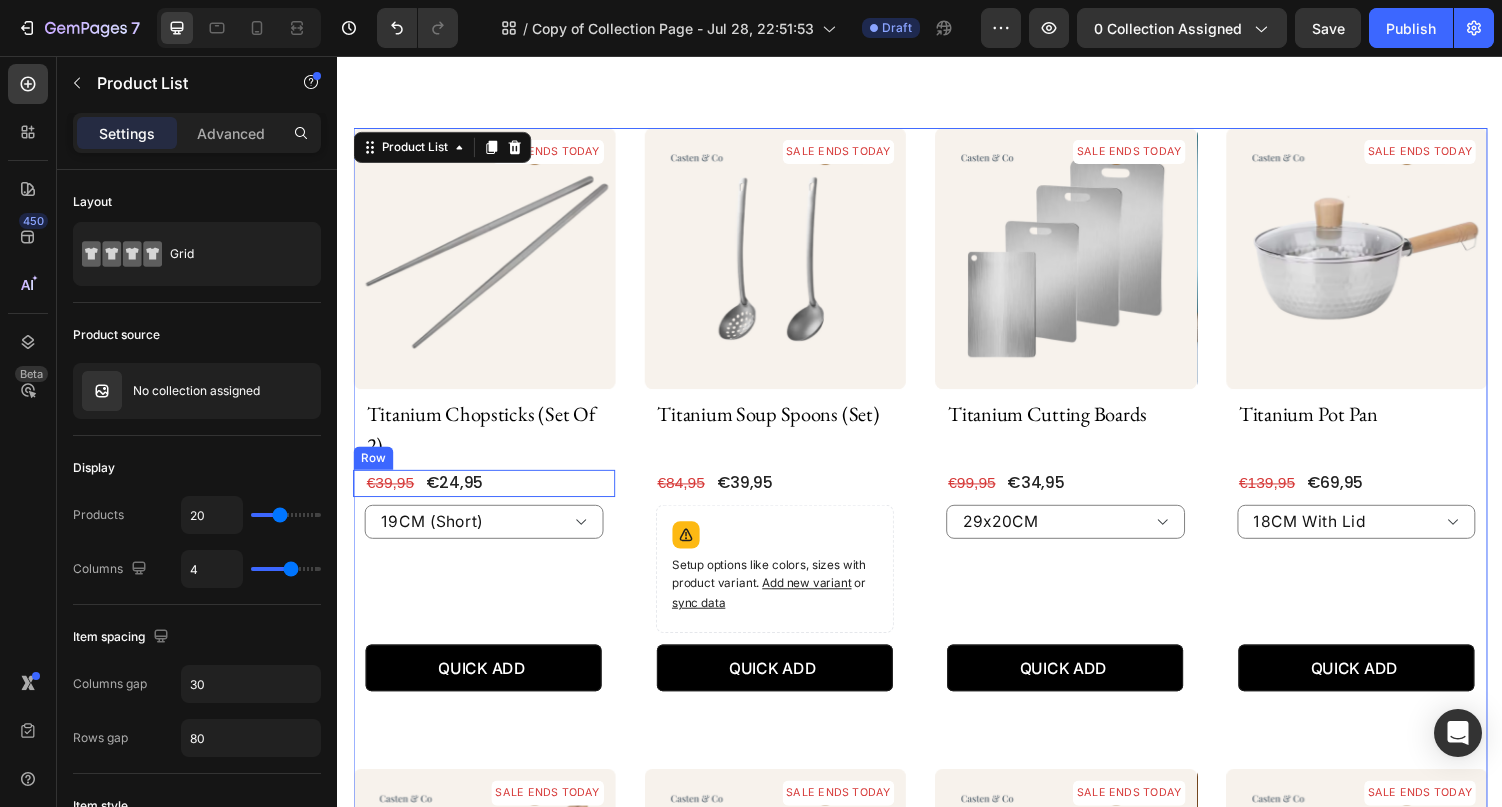 click on "€24,95 (P) Price (P) Price €39,95 (P) Price (P) Price Row" at bounding box center [488, 496] 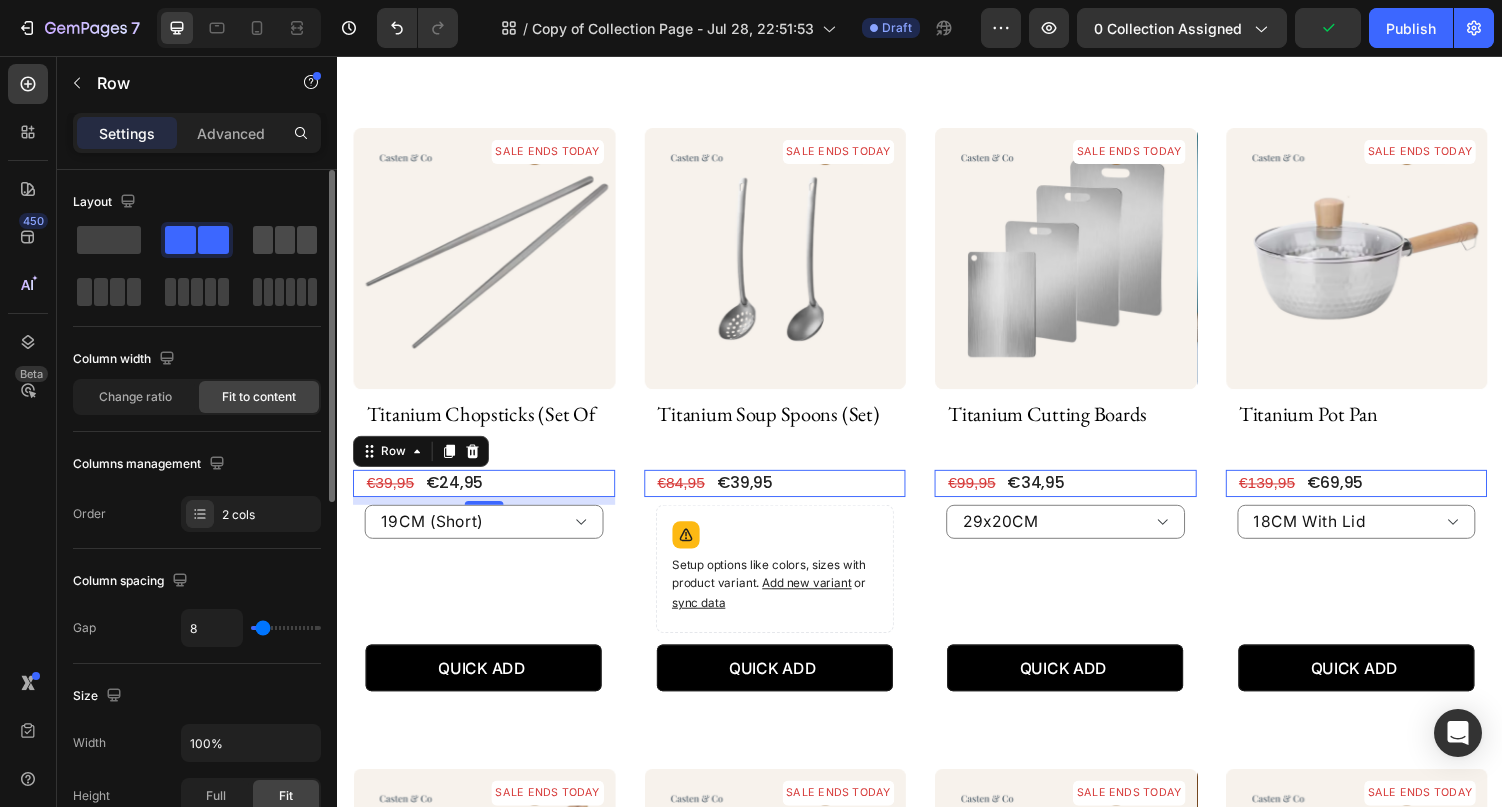 click 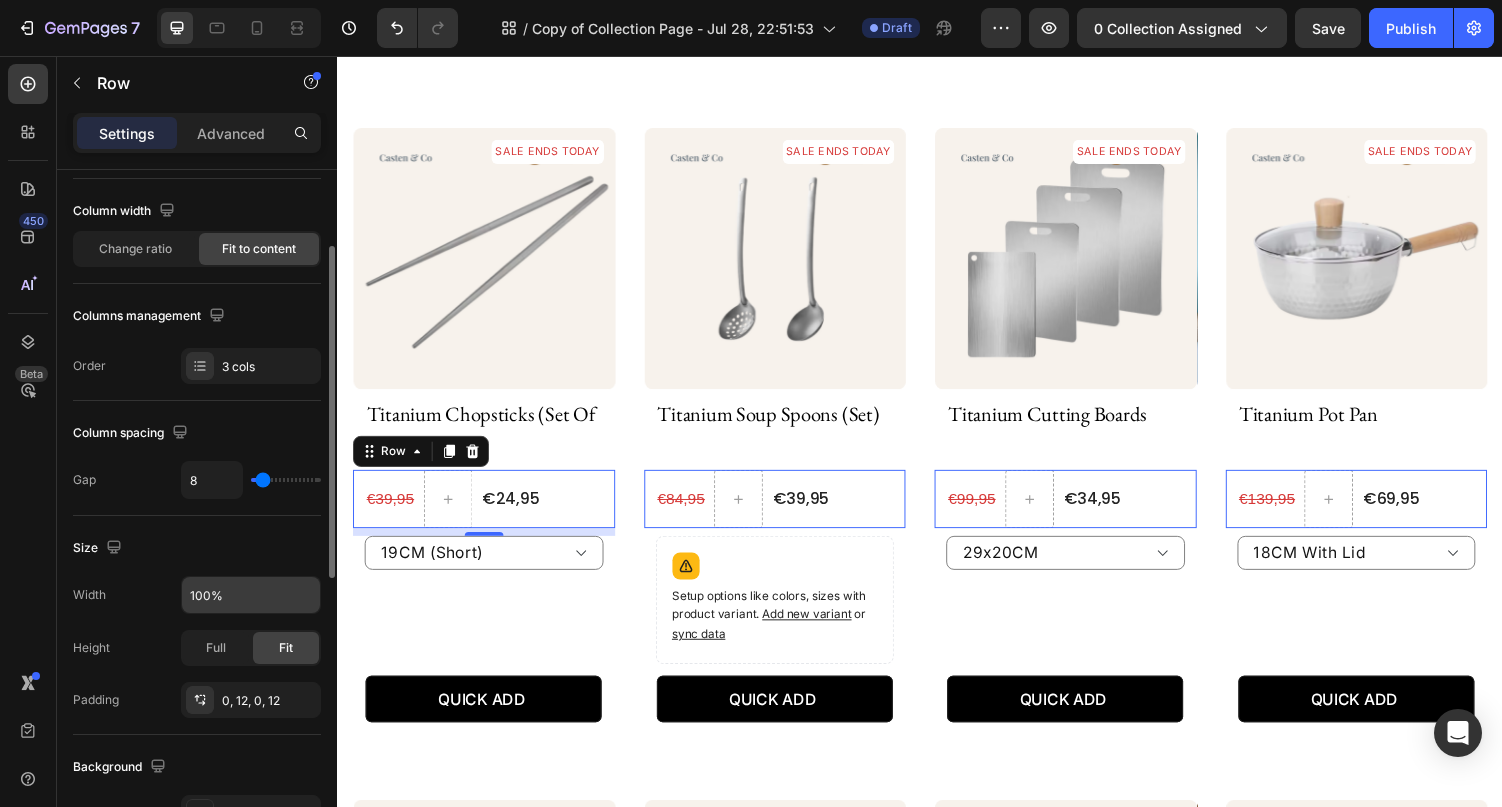 scroll, scrollTop: 118, scrollLeft: 0, axis: vertical 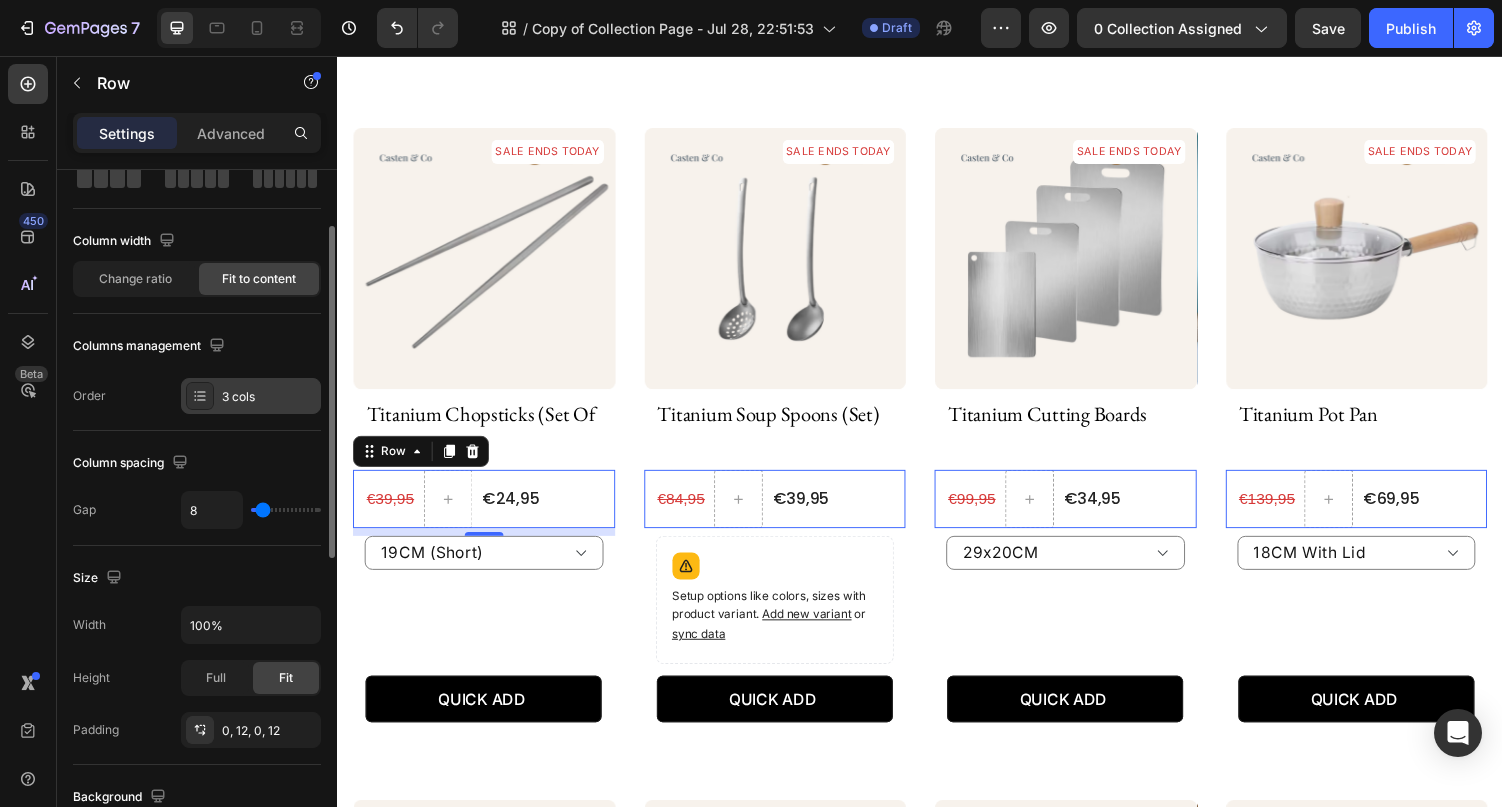 click on "3 cols" at bounding box center [269, 397] 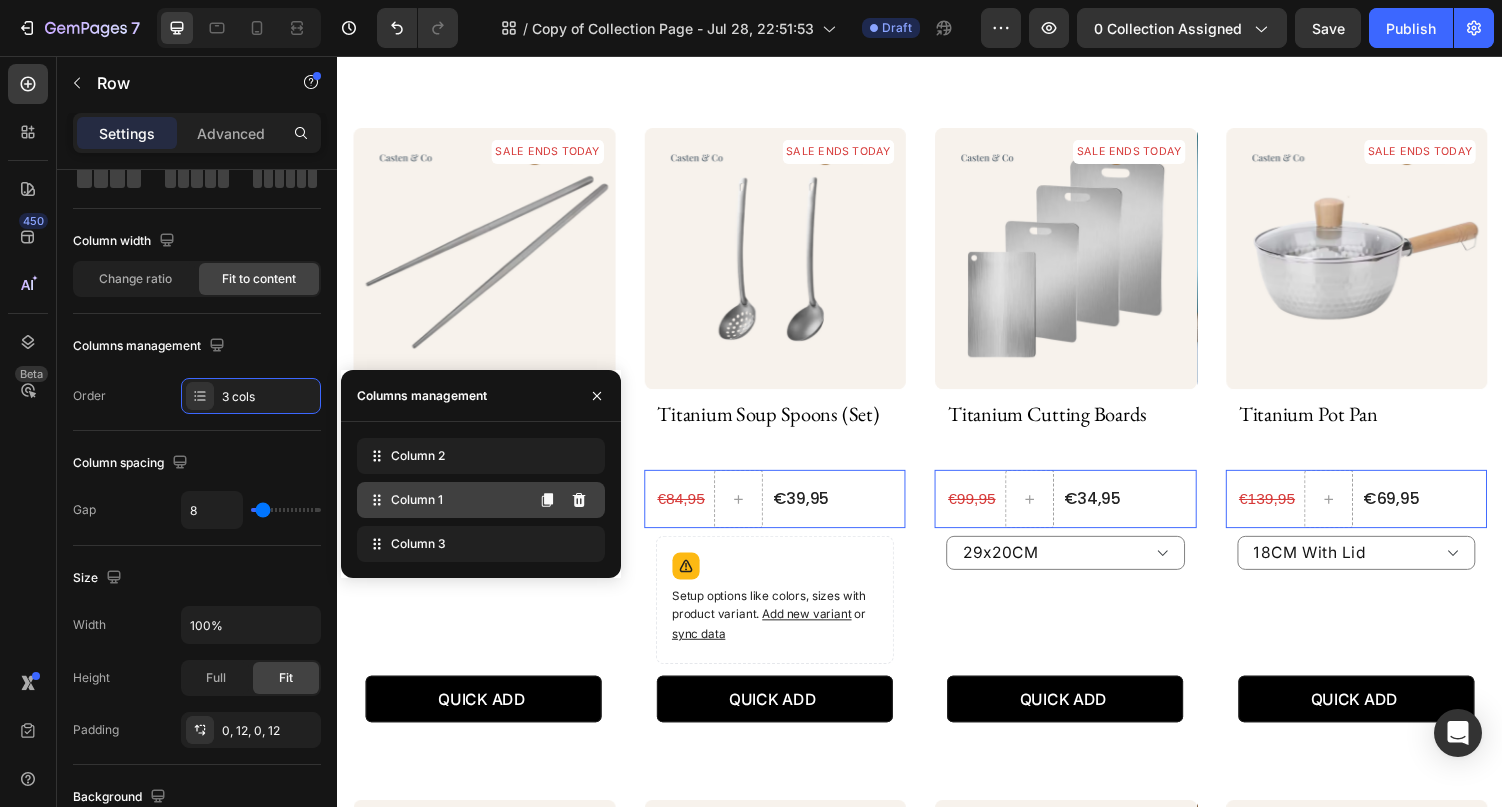 type 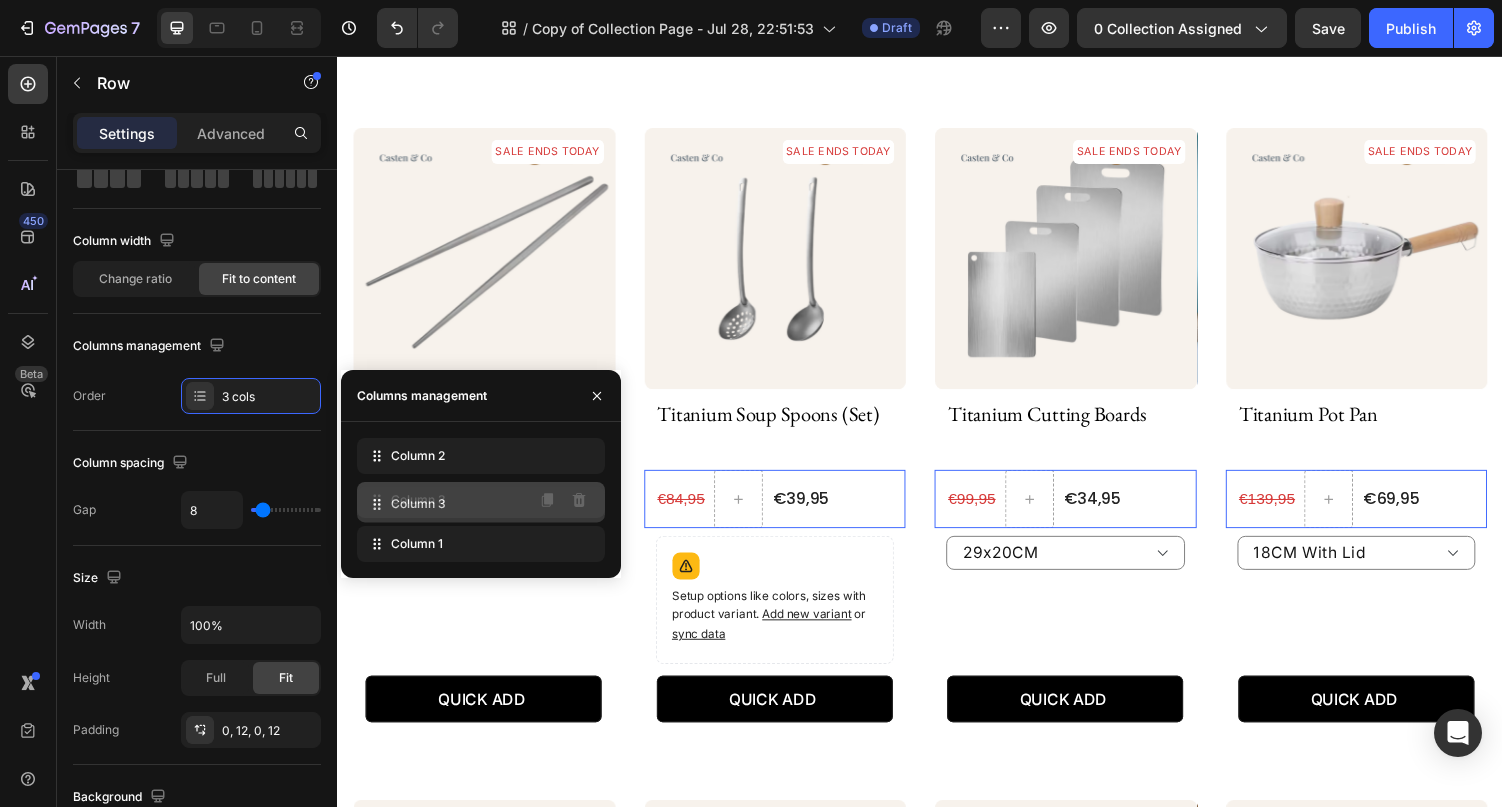 drag, startPoint x: 400, startPoint y: 539, endPoint x: 400, endPoint y: 499, distance: 40 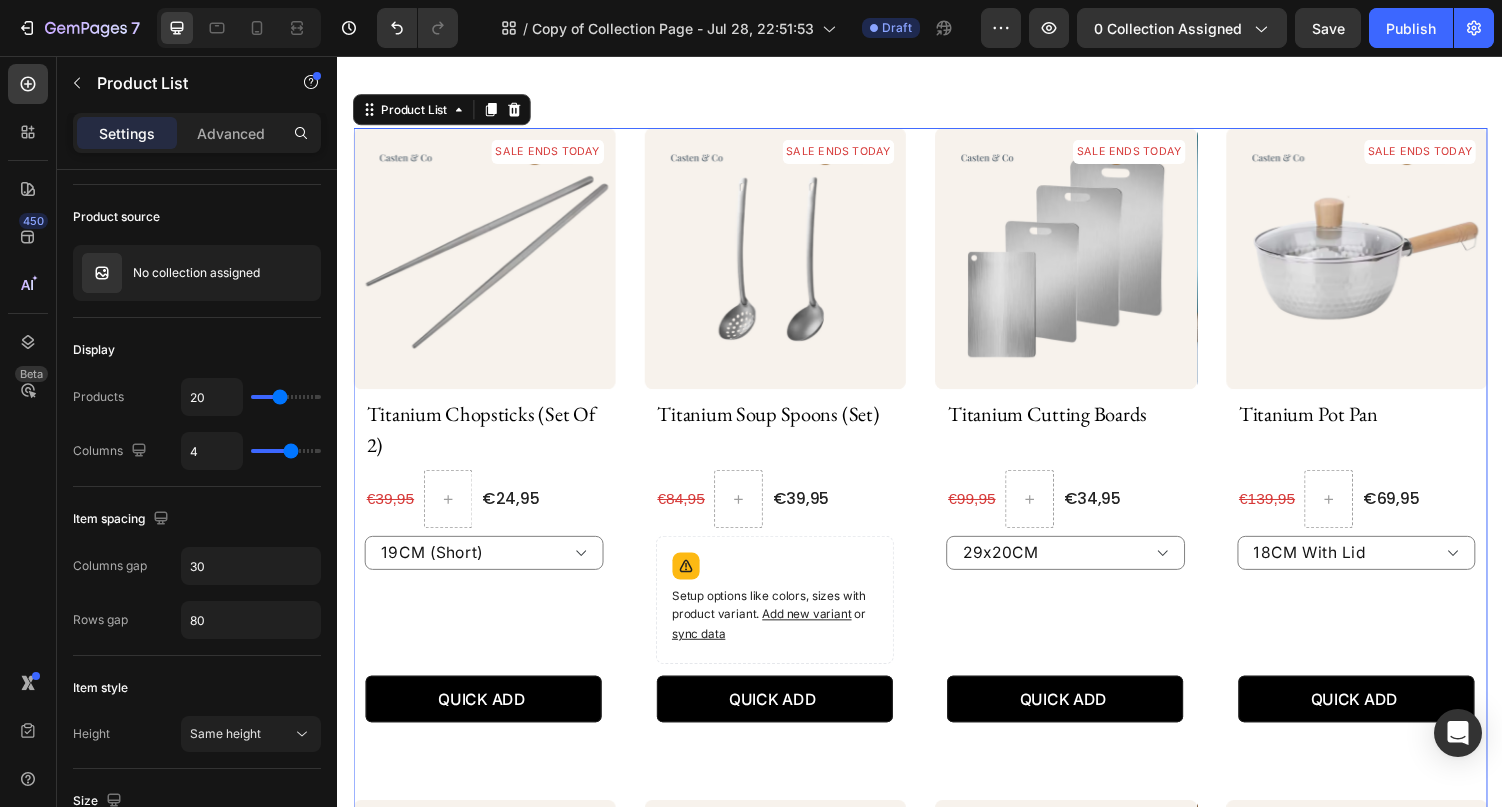 click on "SALE ENDS TODAY Product Badge Product Images titanium chopsticks (set of 2) Product Title €24,95 (P) Price (P) Price €39,95 (P) Price (P) Price
Row   19CM (Short) 23CM (Long) Product Variants & Swatches QUICK ADD (P) Cart Button Row Product List   48 SALE ENDS TODAY Product Badge Product Images titanium soup spoons (set) Product Title €39,95 (P) Price (P) Price €84,95 (P) Price (P) Price
Row Setup options like colors, sizes with product variant.       Add new variant   or   sync data Product Variants & Swatches QUICK ADD (P) Cart Button Row Product List   48 SALE ENDS TODAY Product Badge Product Images titanium cutting boards Product Title €34,95 (P) Price (P) Price €99,95 (P) Price (P) Price
Row   29x20CM 34x23CM 39x28CM 46x30CM Product Variants & Swatches QUICK ADD (P) Cart Button Row Product List   48 SALE ENDS TODAY Product Badge Product Images titanium pot pan Product Title €69,95 (P) Price (P) Price €139,95 (P) Price (P) Price" at bounding box center [937, 1064] 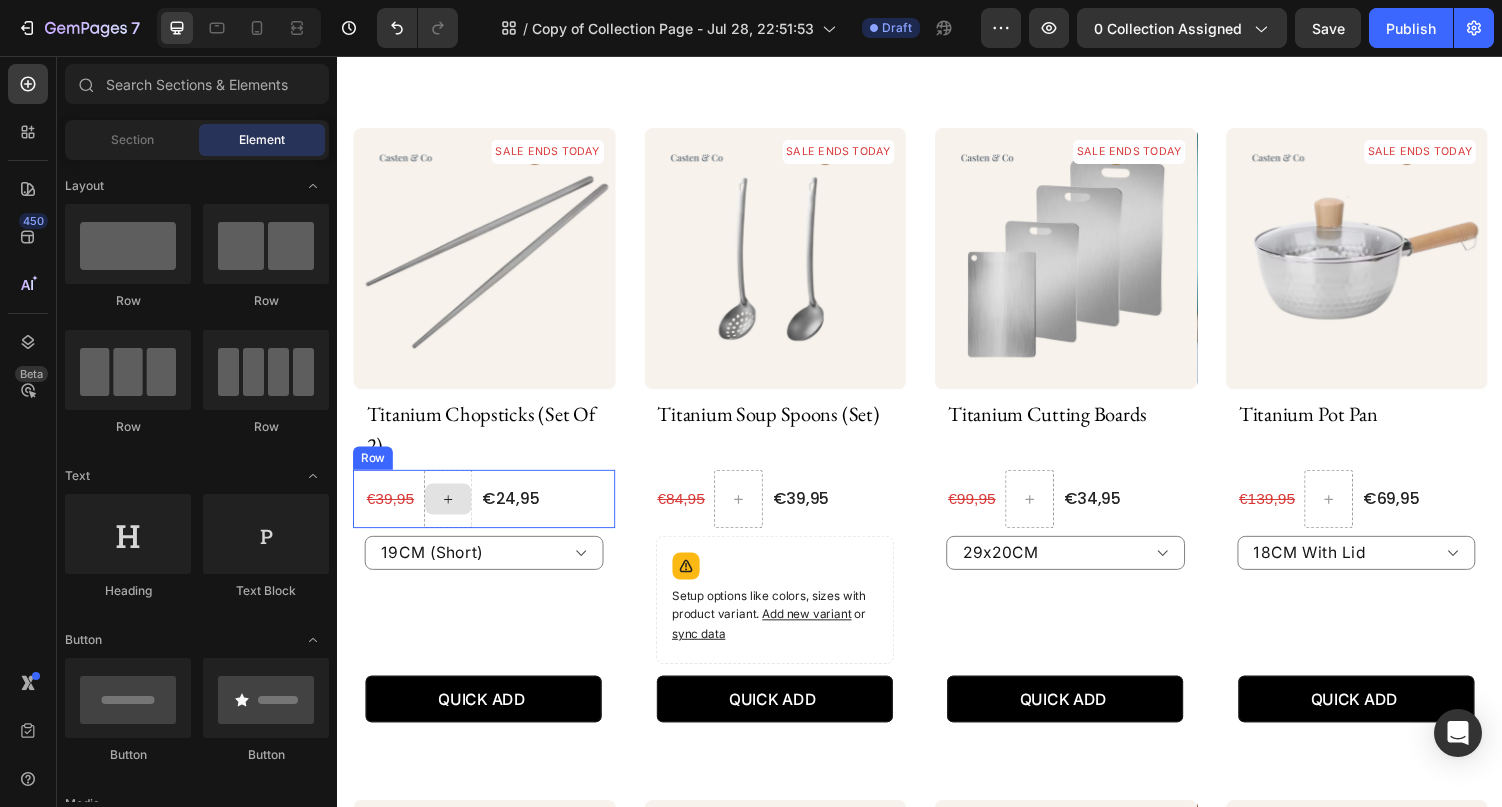 click at bounding box center (451, 512) 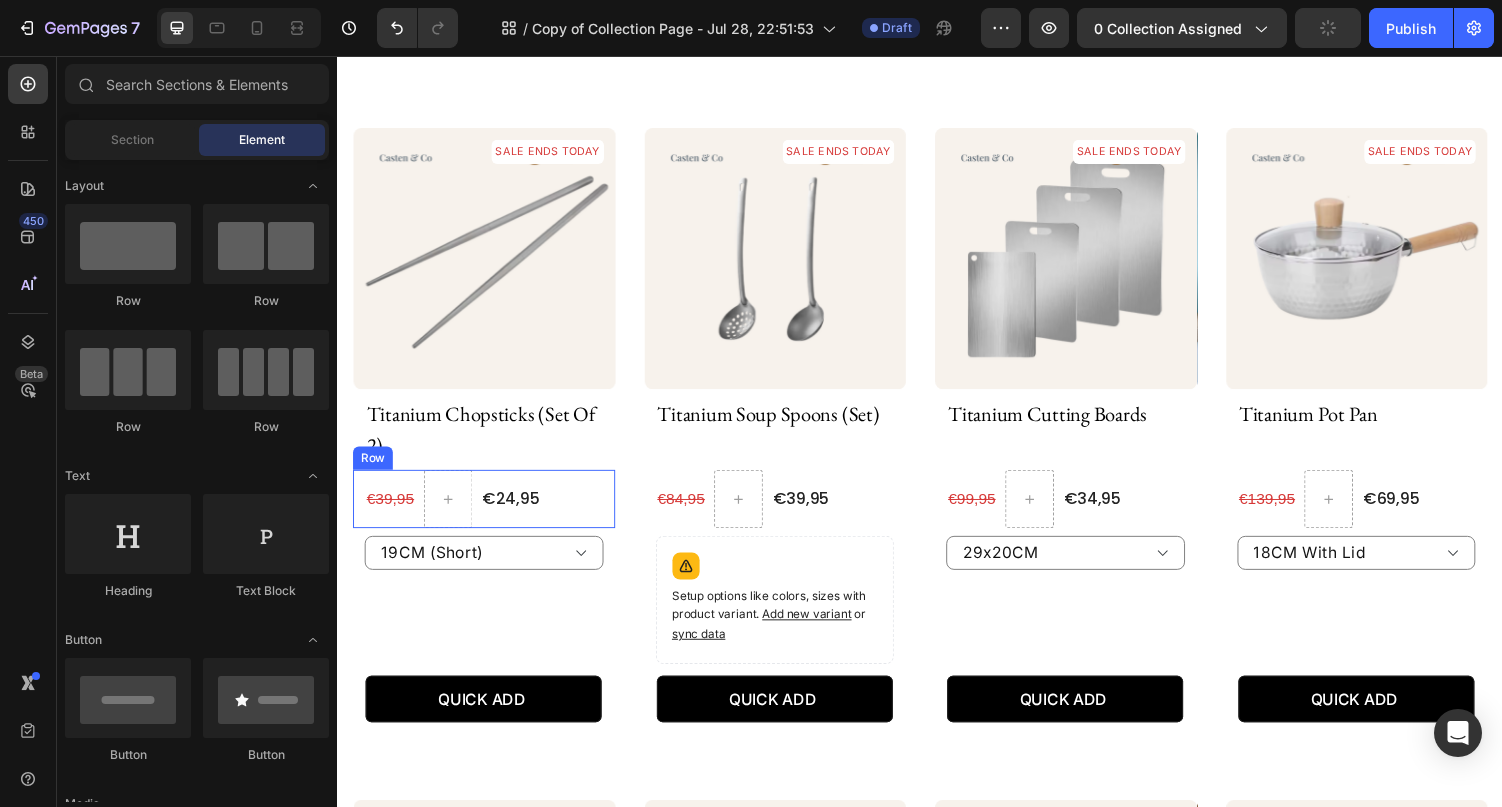 click on "€24,95 (P) Price (P) Price €39,95 (P) Price (P) Price
Row" at bounding box center [488, 512] 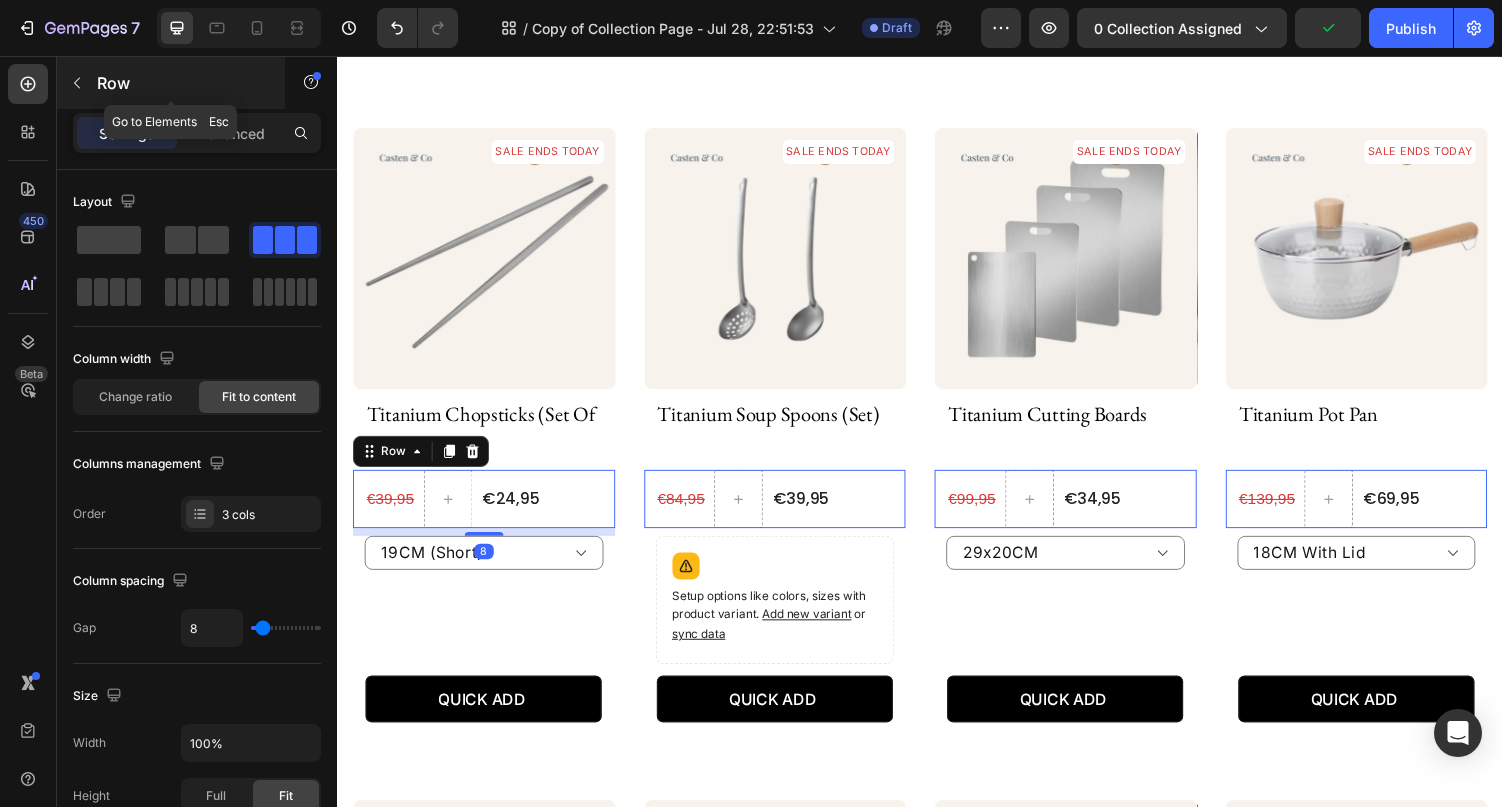click at bounding box center [77, 83] 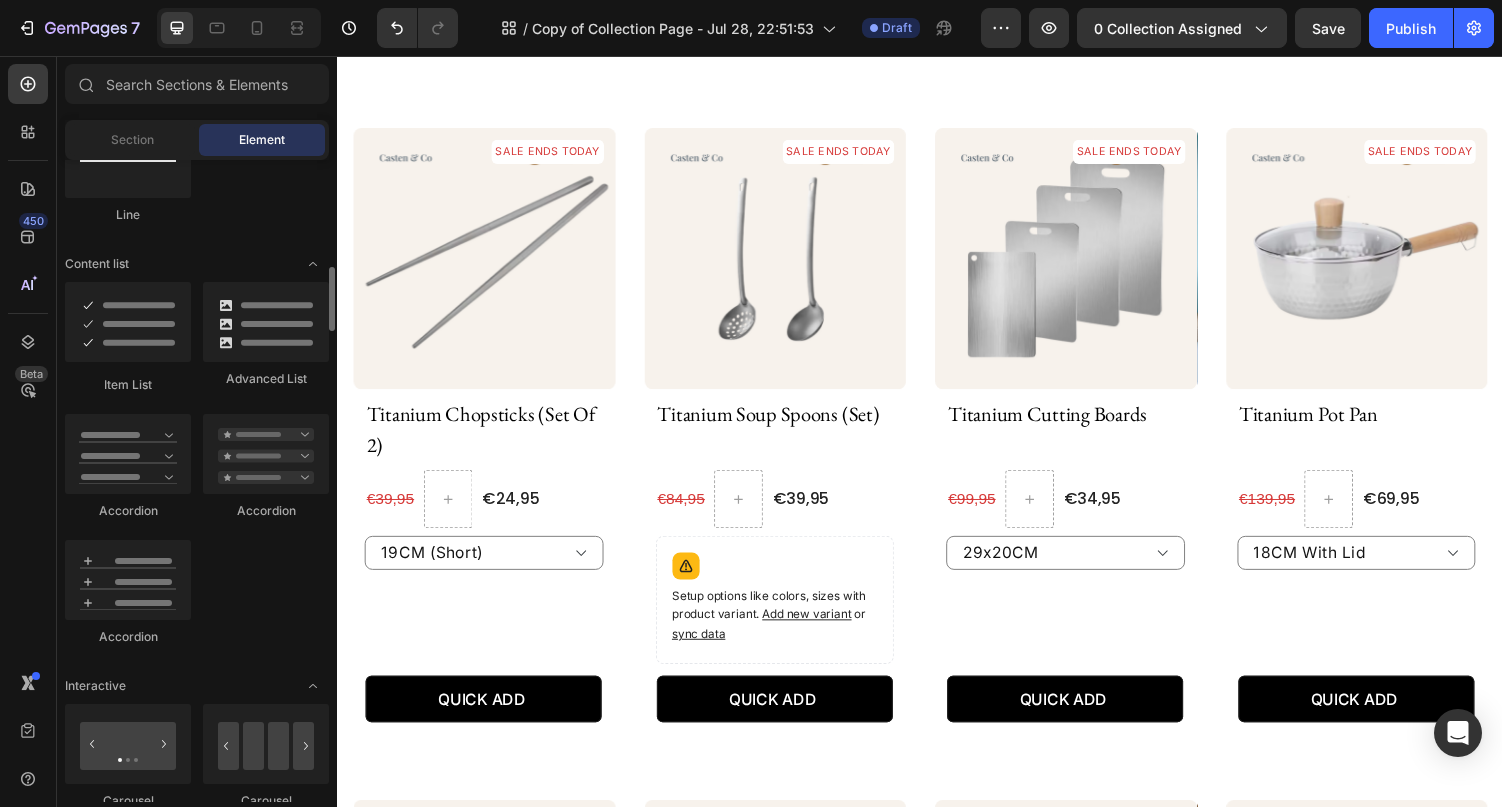 scroll, scrollTop: 1561, scrollLeft: 0, axis: vertical 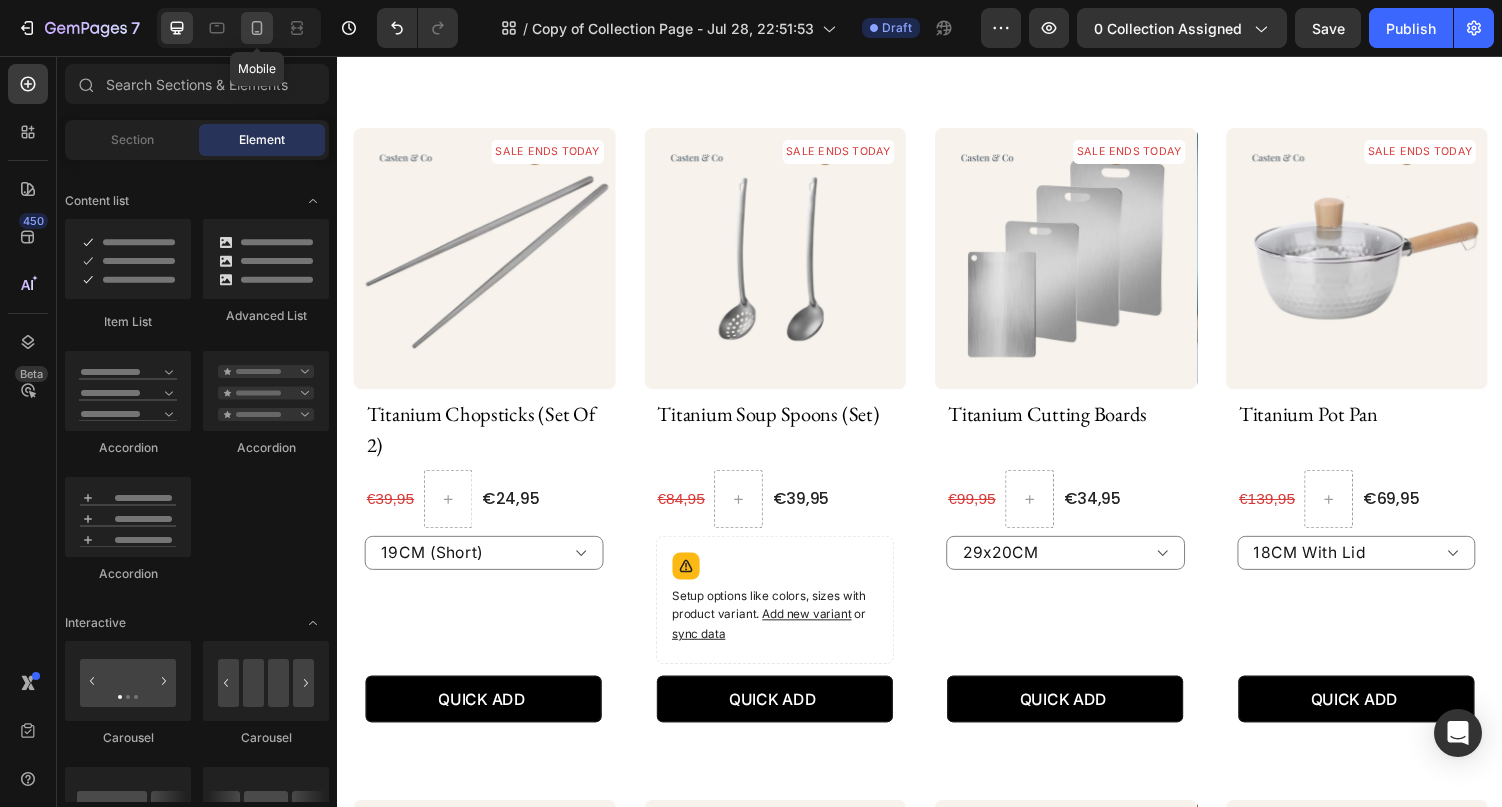 click 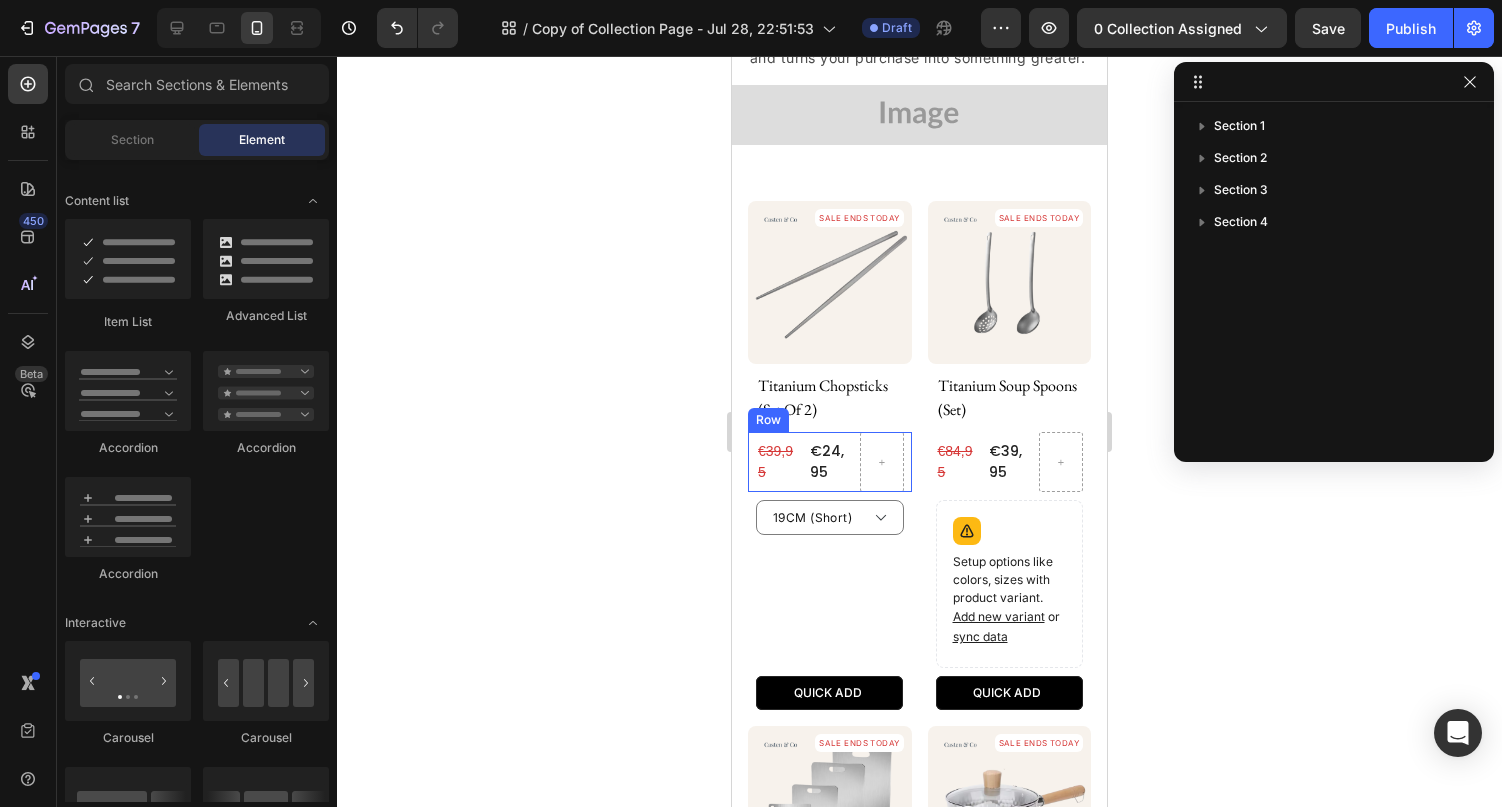 click on "€24,95 (P) Price (P) Price €39,95 (P) Price (P) Price
Row" at bounding box center (830, 462) 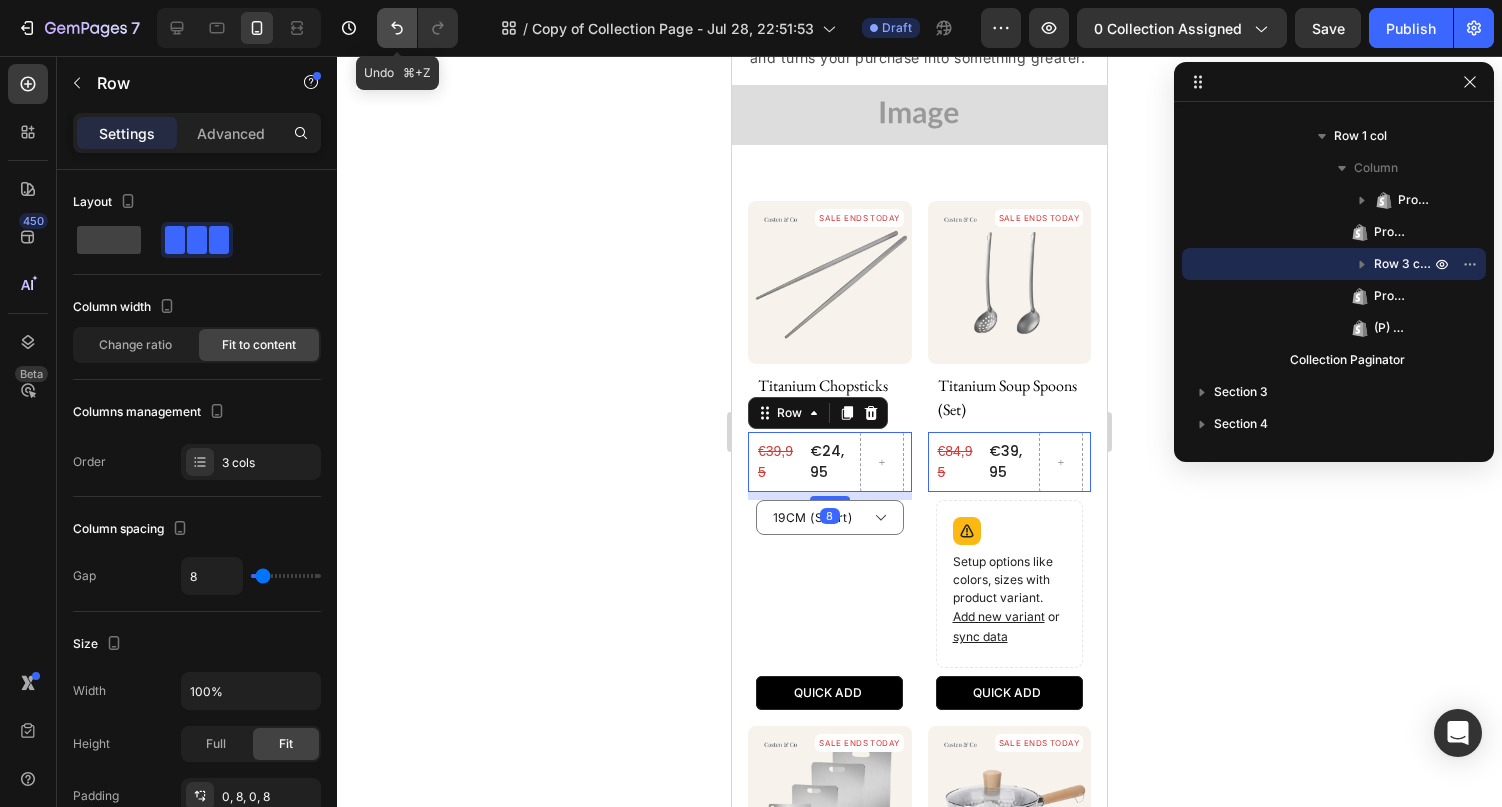 click 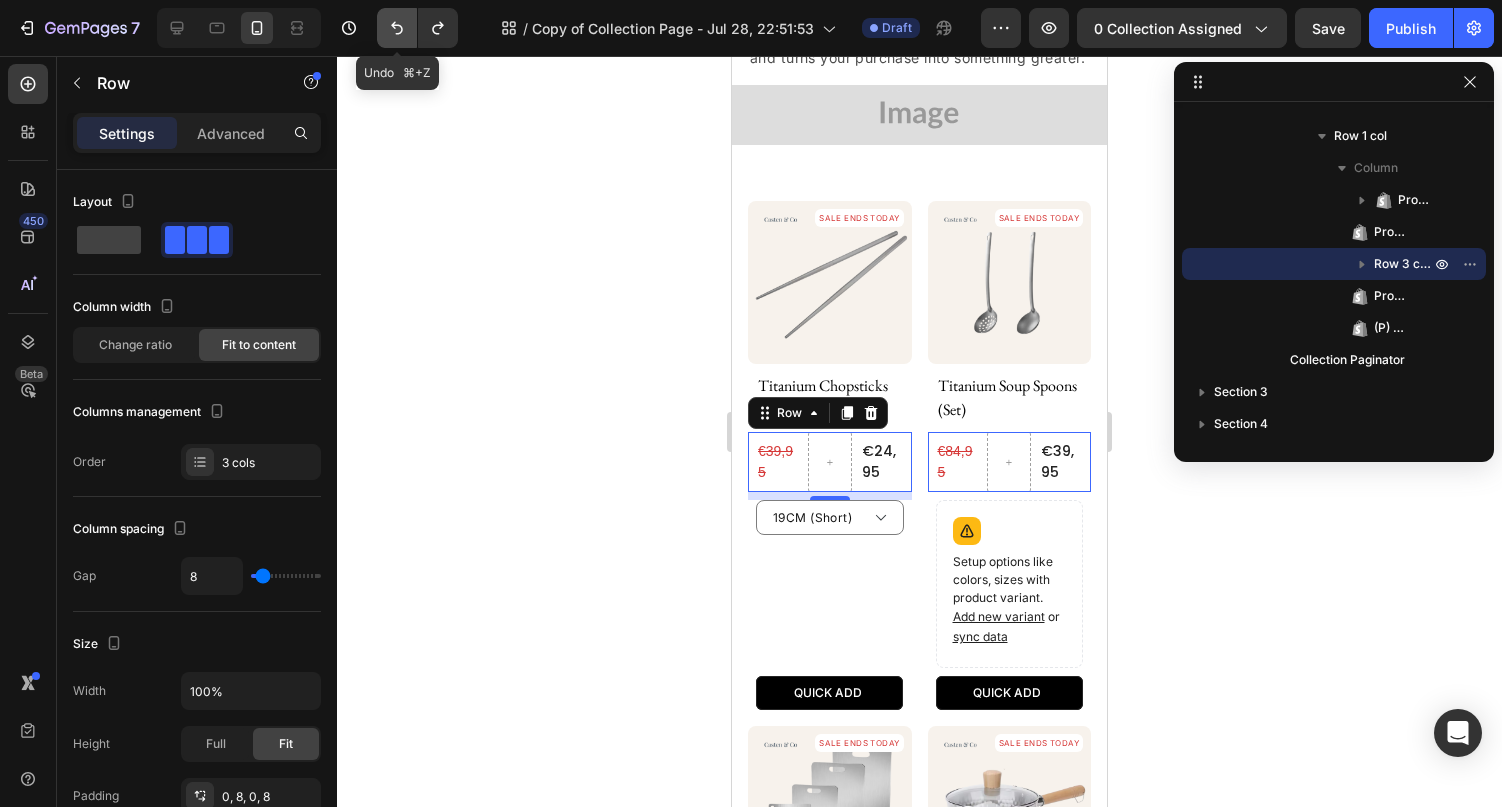 click 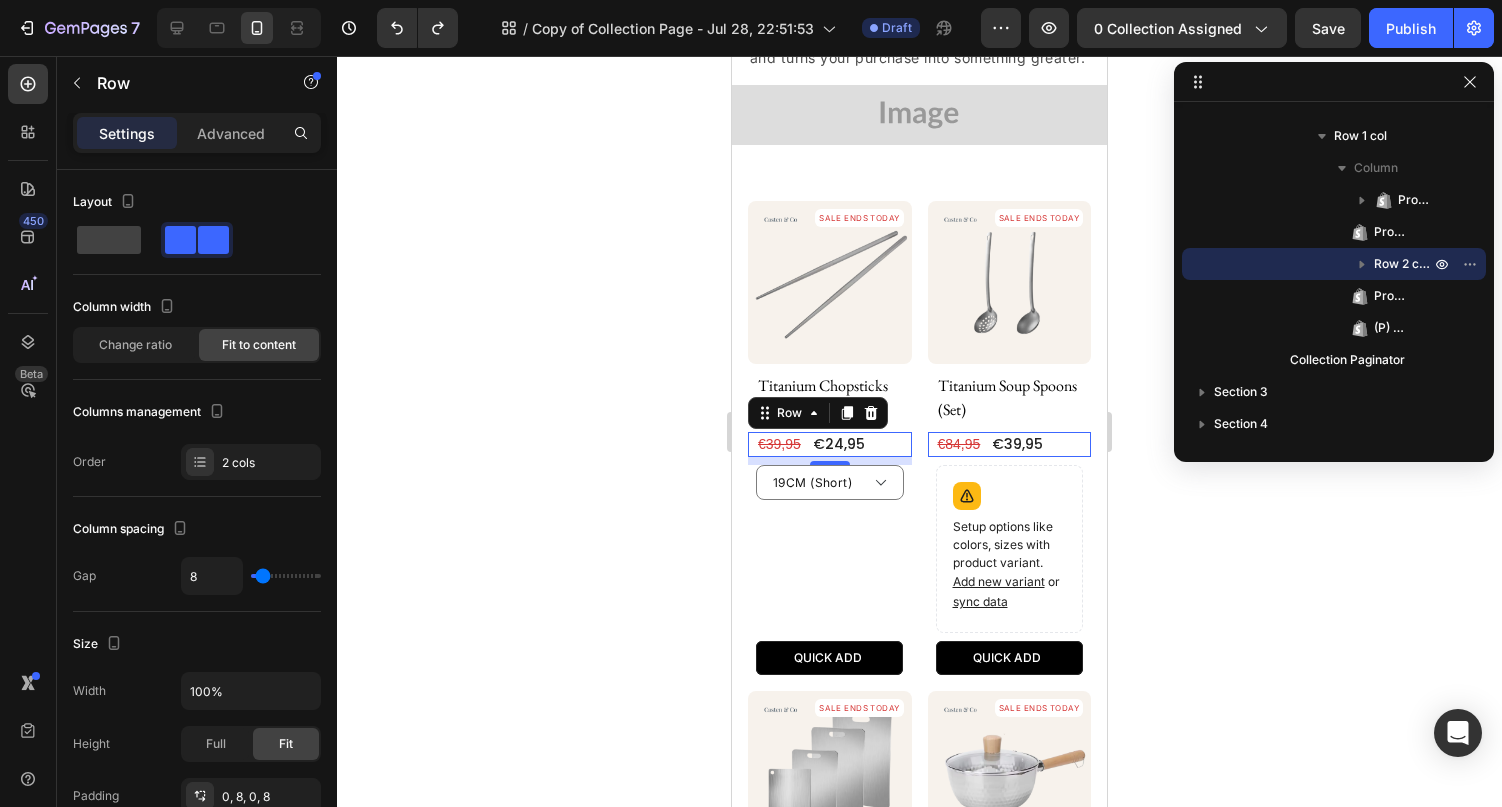click 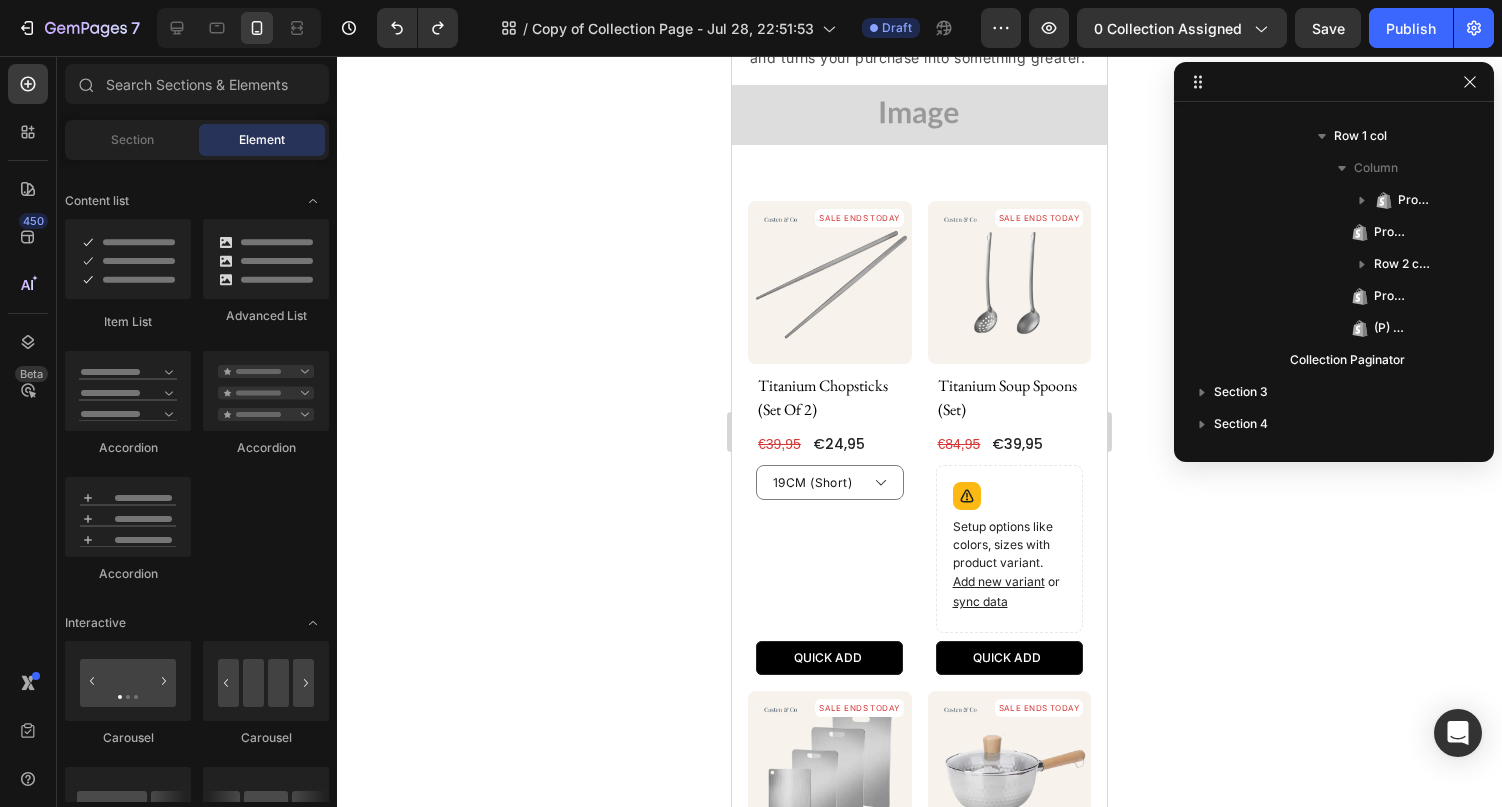 click 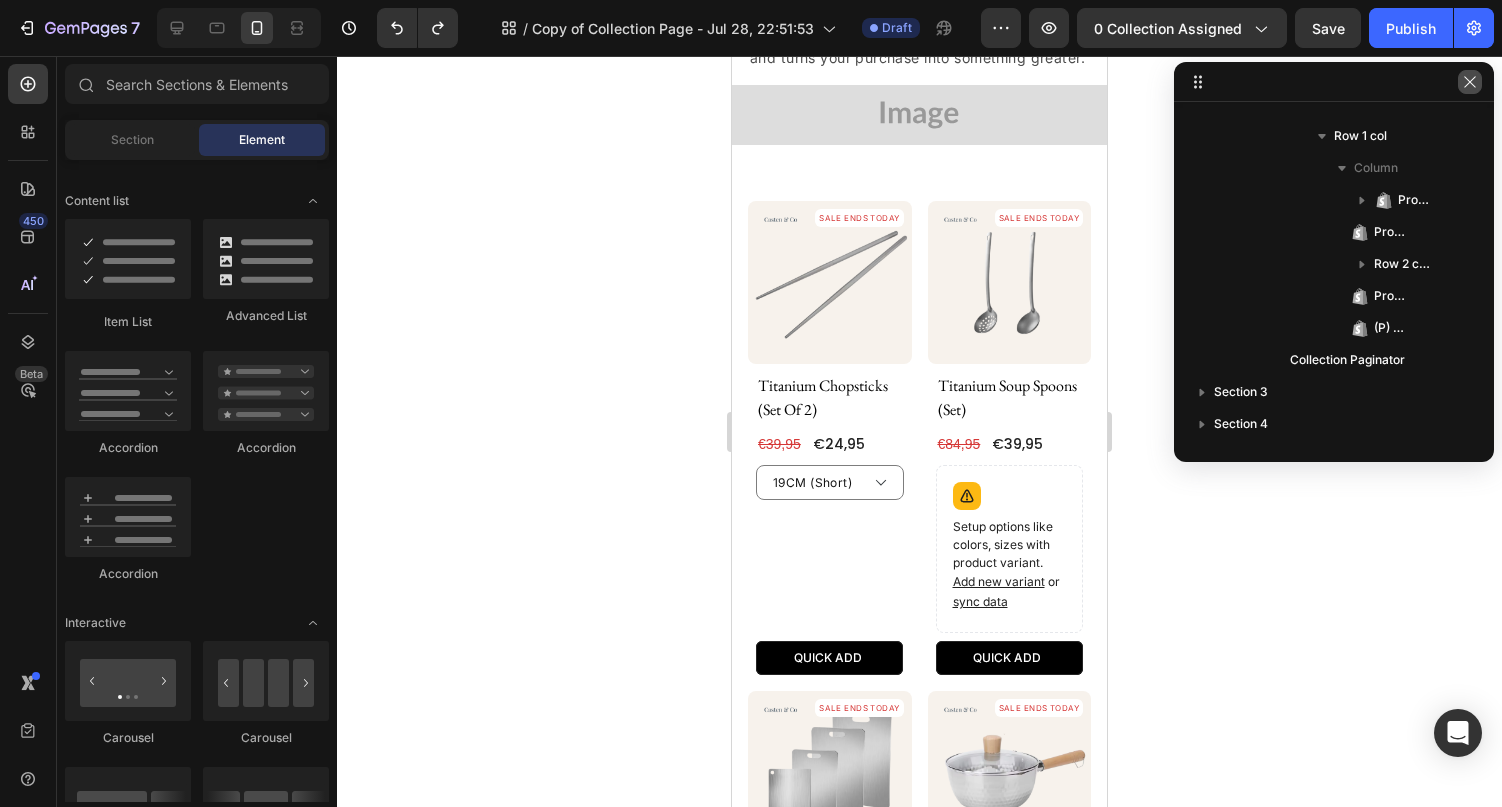 click 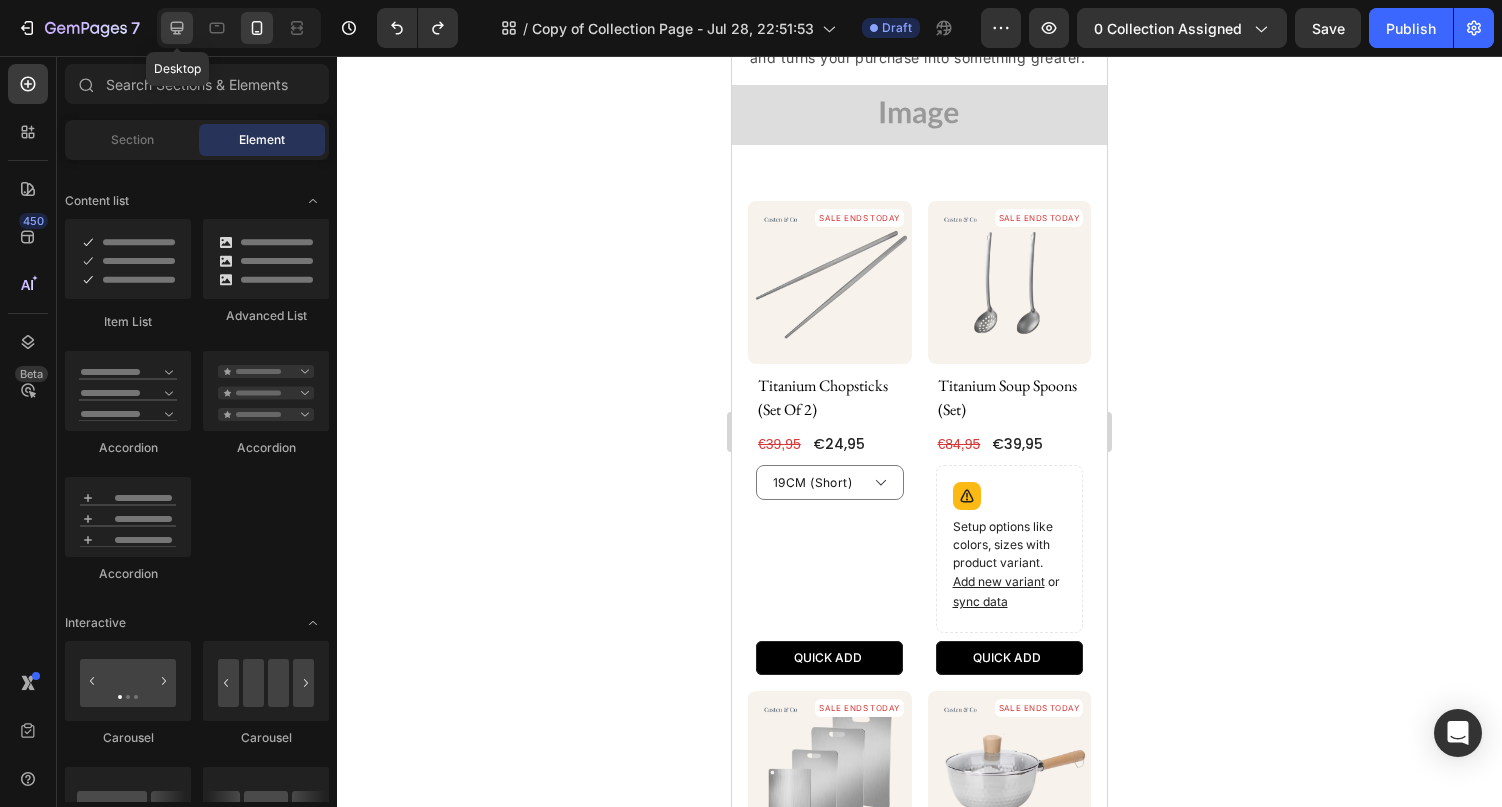 click 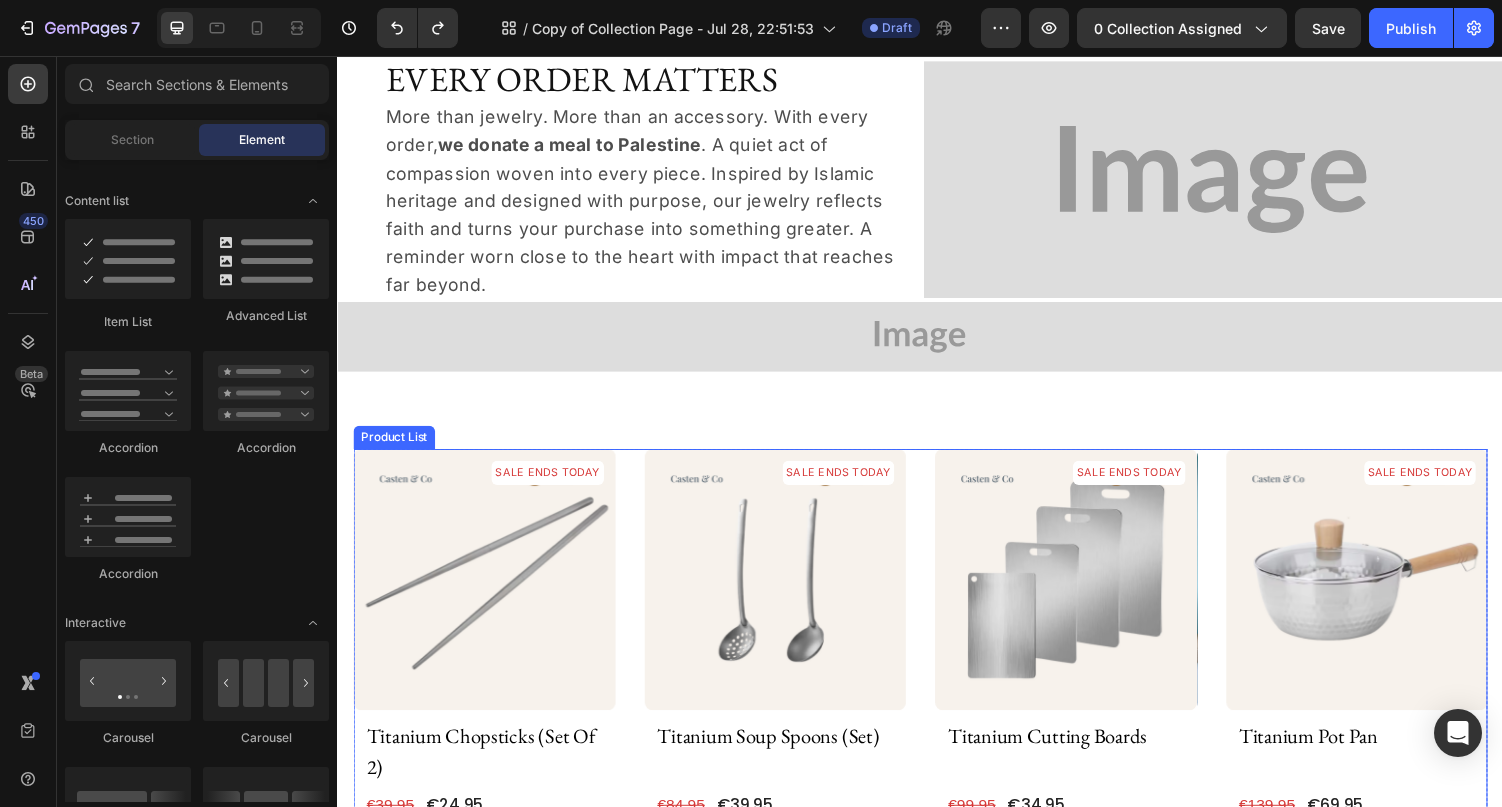 scroll, scrollTop: 0, scrollLeft: 0, axis: both 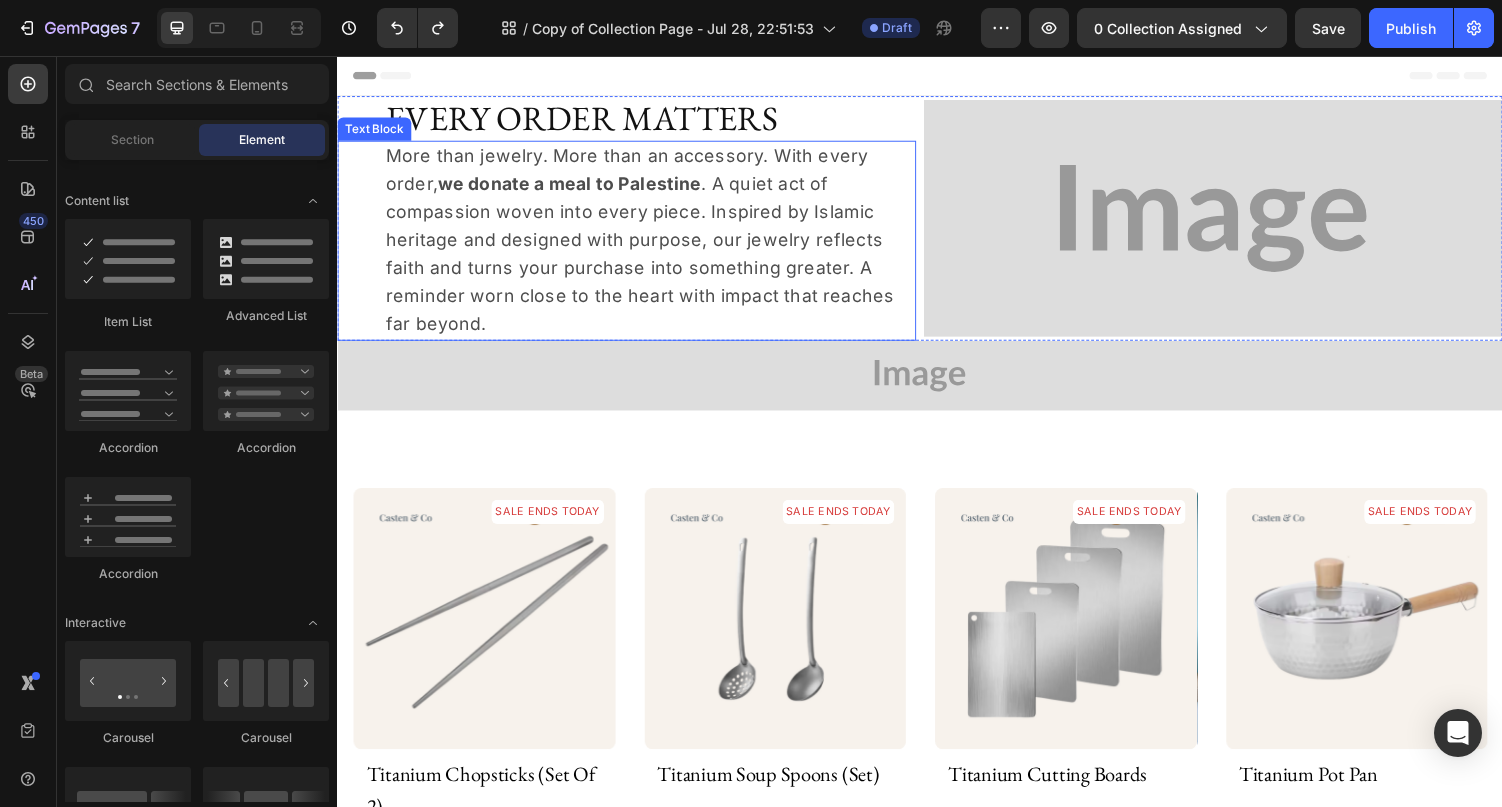 click on "More than jewelry. More than an accessory. With every order,  we donate a meal to Palestine . A quiet act of compassion woven into every piece. Inspired by Islamic heritage and designed with purpose, our jewelry reflects faith and turns your purchase into something greater. A reminder worn close to the heart with impact that reaches far beyond." at bounding box center [659, 246] 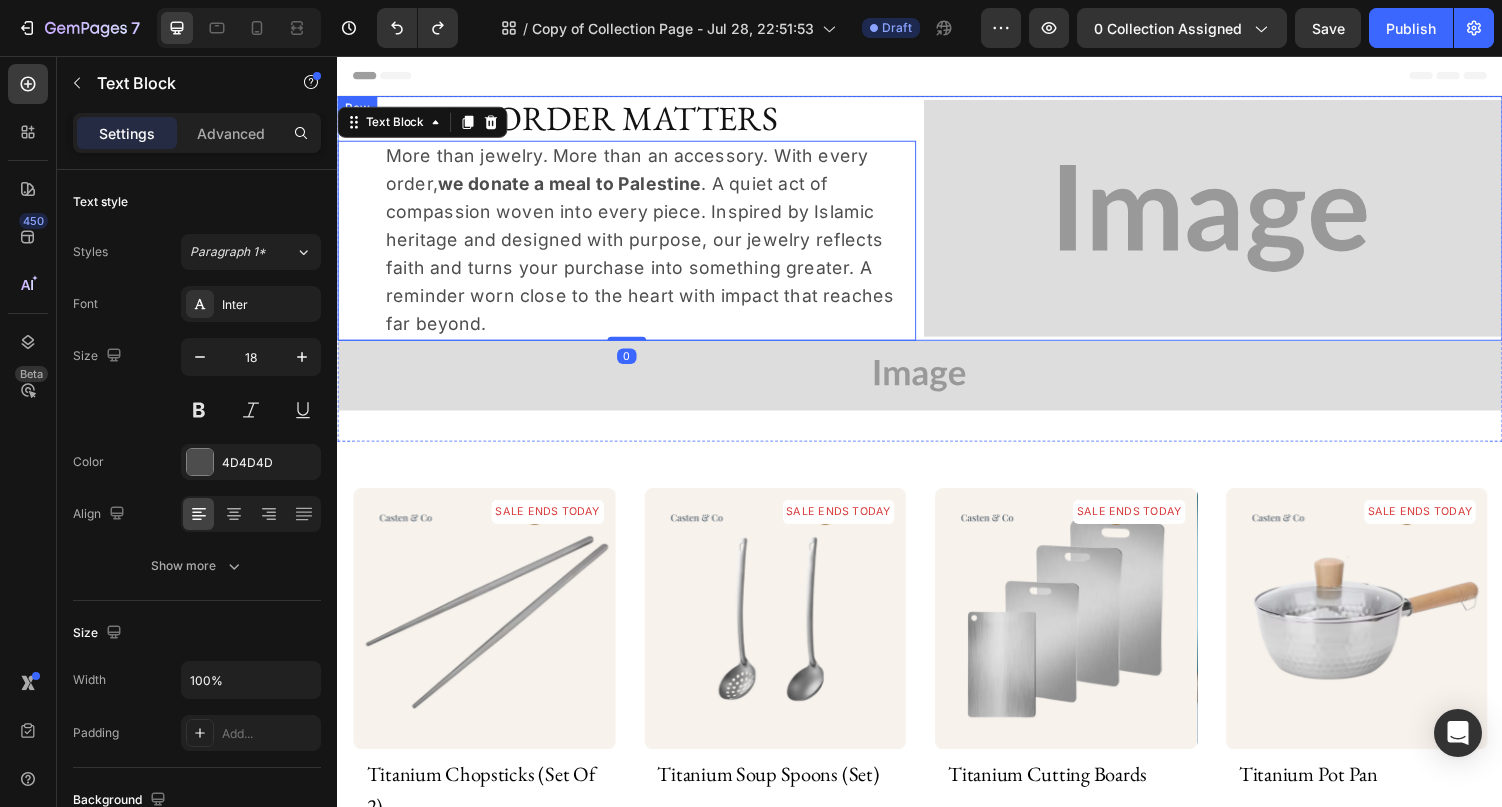 click on "Image EVERY ORDER MATTERS Heading More than jewelry. More than an accessory. With every order,  we donate a meal to Palestine . A quiet act of compassion woven into every piece. Inspired by Islamic heritage and designed with purpose, our jewelry reflects faith and turns your purchase into something greater. A reminder worn close to the heart with impact that reaches far beyond. Text Block   0 Row" at bounding box center [937, 223] 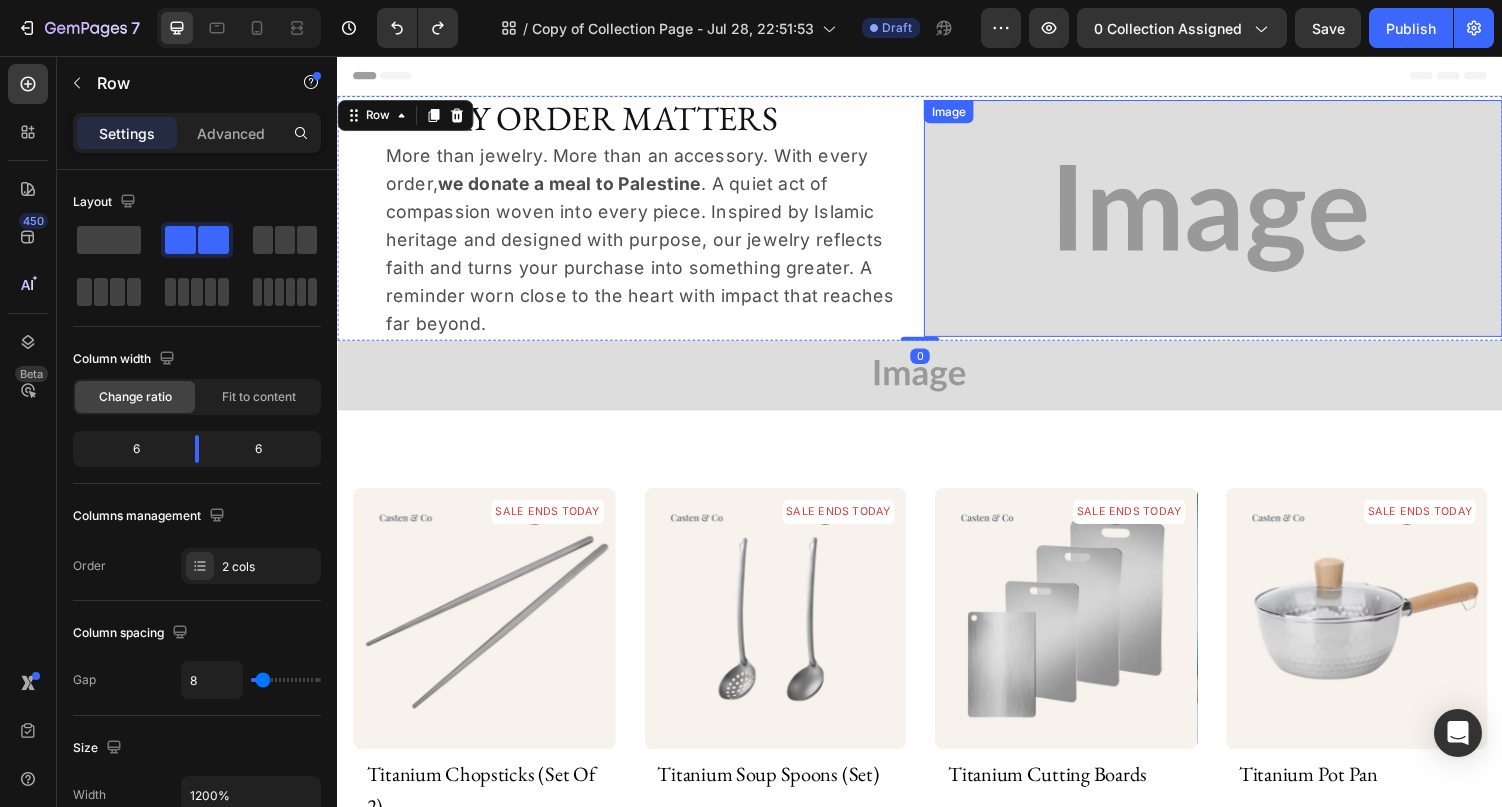 click at bounding box center [1239, 223] 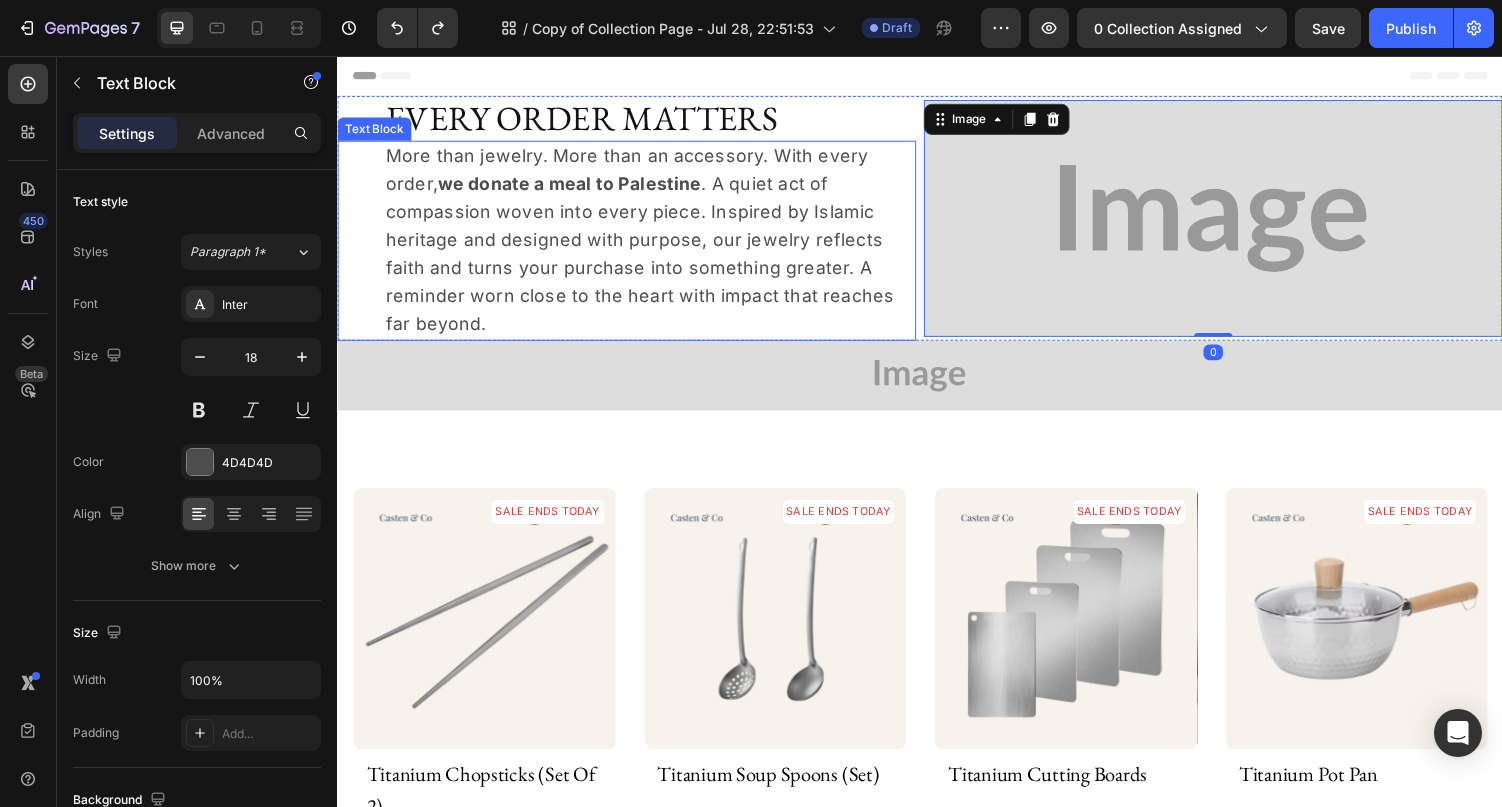 click on "More than jewelry. More than an accessory. With every order,  we donate a meal to Palestine . A quiet act of compassion woven into every piece. Inspired by Islamic heritage and designed with purpose, our jewelry reflects faith and turns your purchase into something greater. A reminder worn close to the heart with impact that reaches far beyond." at bounding box center [659, 246] 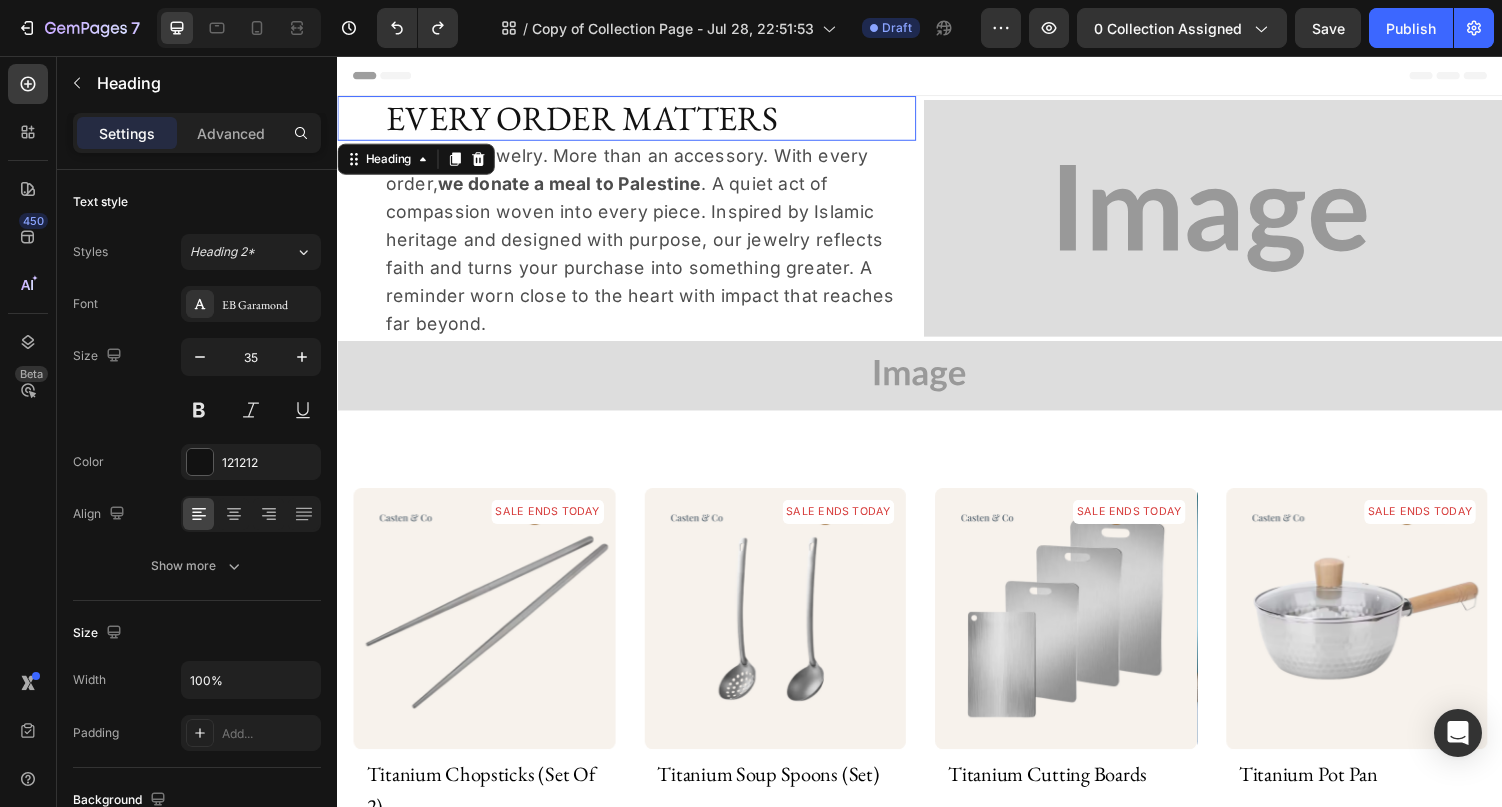 click on "EVERY ORDER MATTERS" at bounding box center [659, 120] 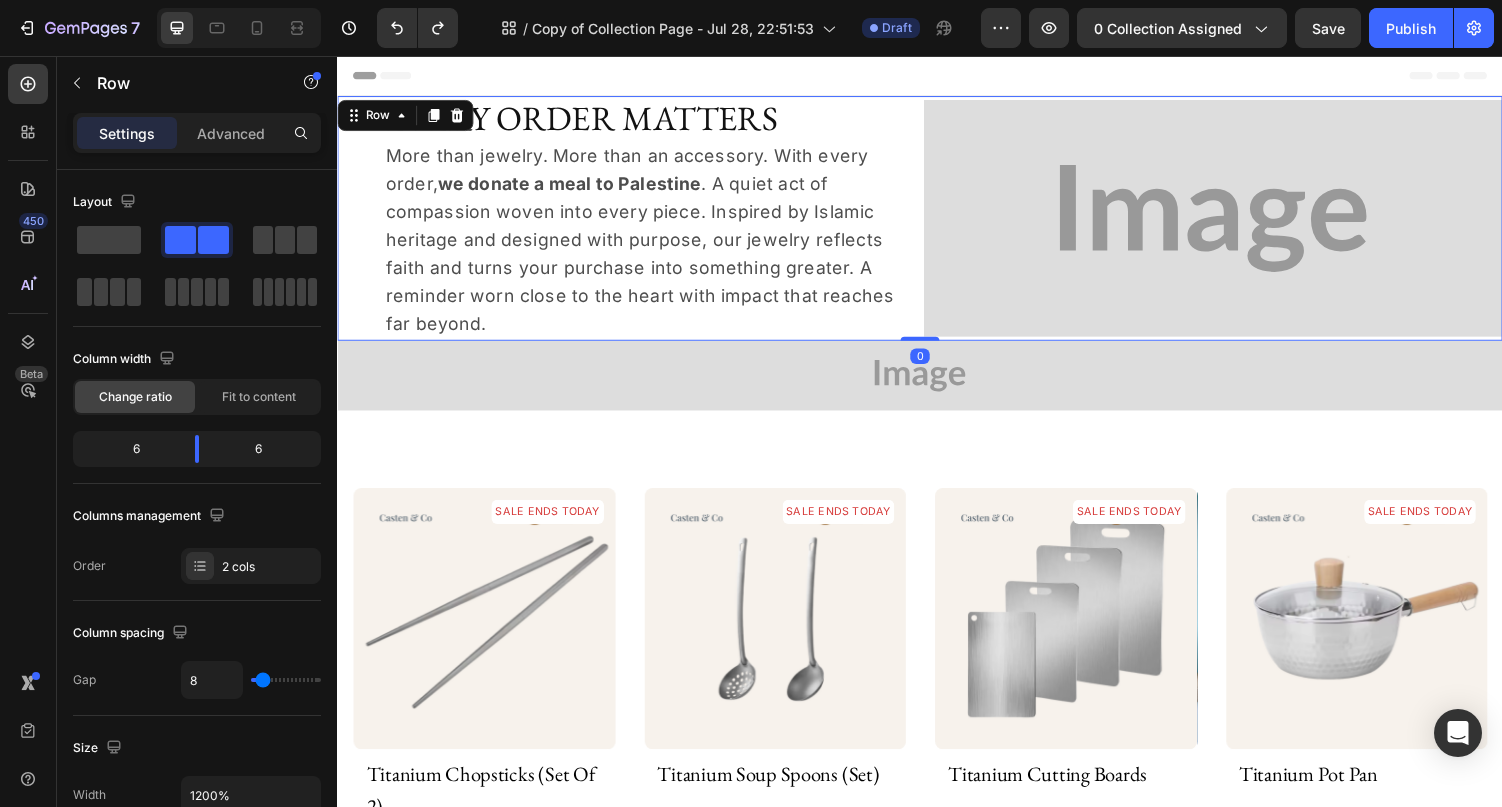 click on "Image EVERY ORDER MATTERS Heading More than jewelry. More than an accessory. With every order,  we donate a meal to Palestine . A quiet act of compassion woven into every piece. Inspired by Islamic heritage and designed with purpose, our jewelry reflects faith and turns your purchase into something greater. A reminder worn close to the heart with impact that reaches far beyond. Text Block Row   0" at bounding box center [937, 223] 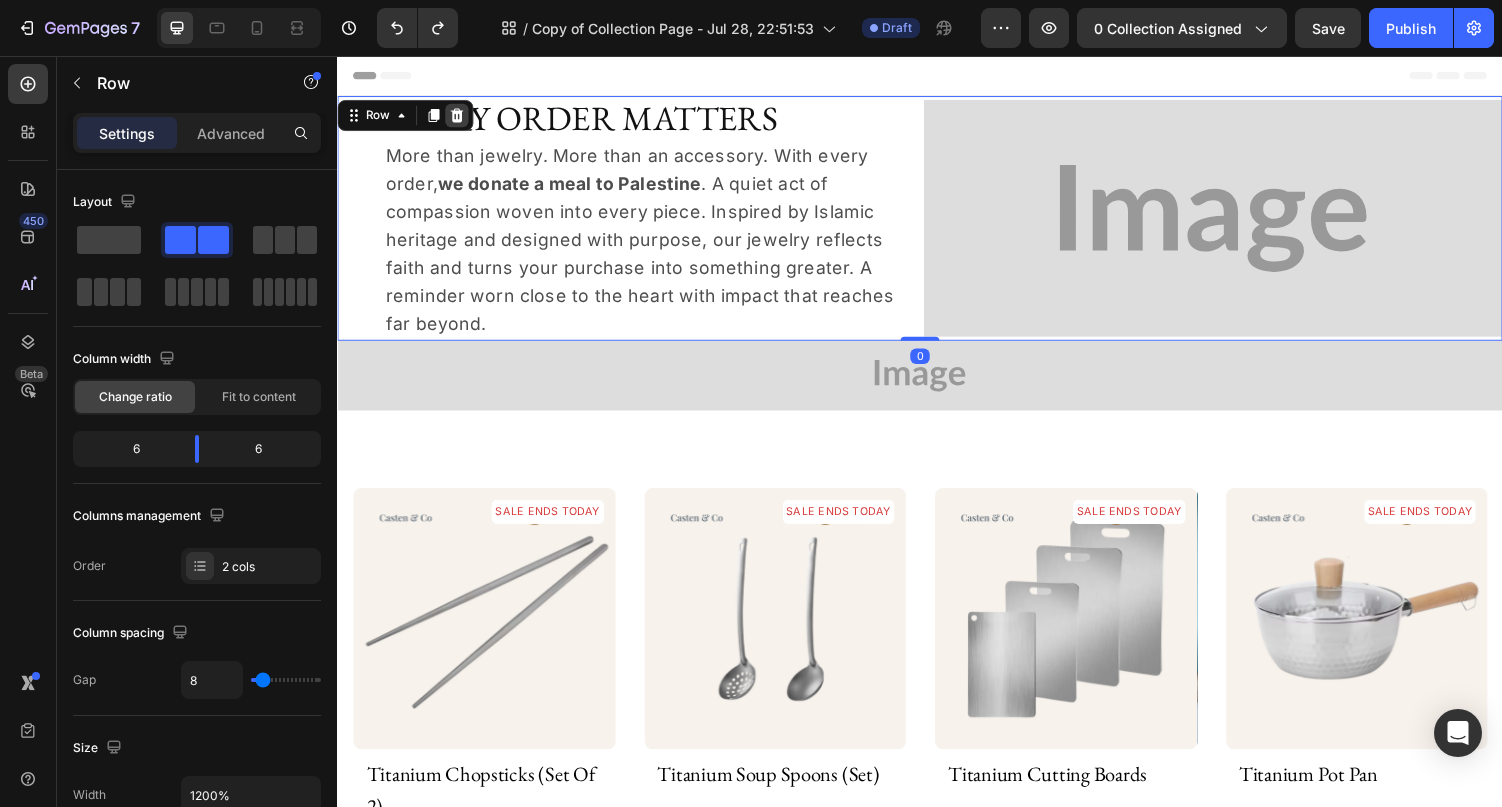 click 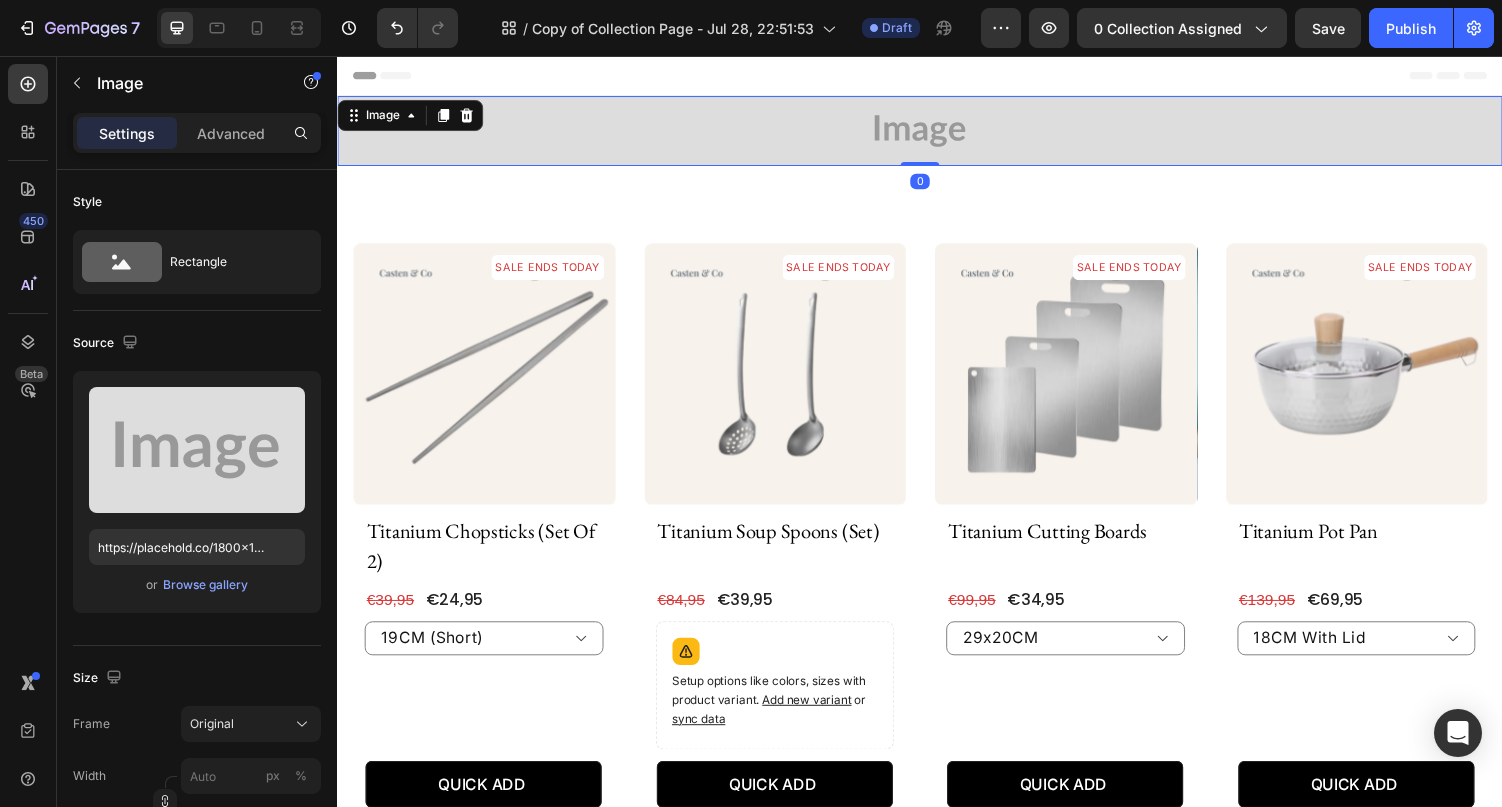 click at bounding box center [937, 133] 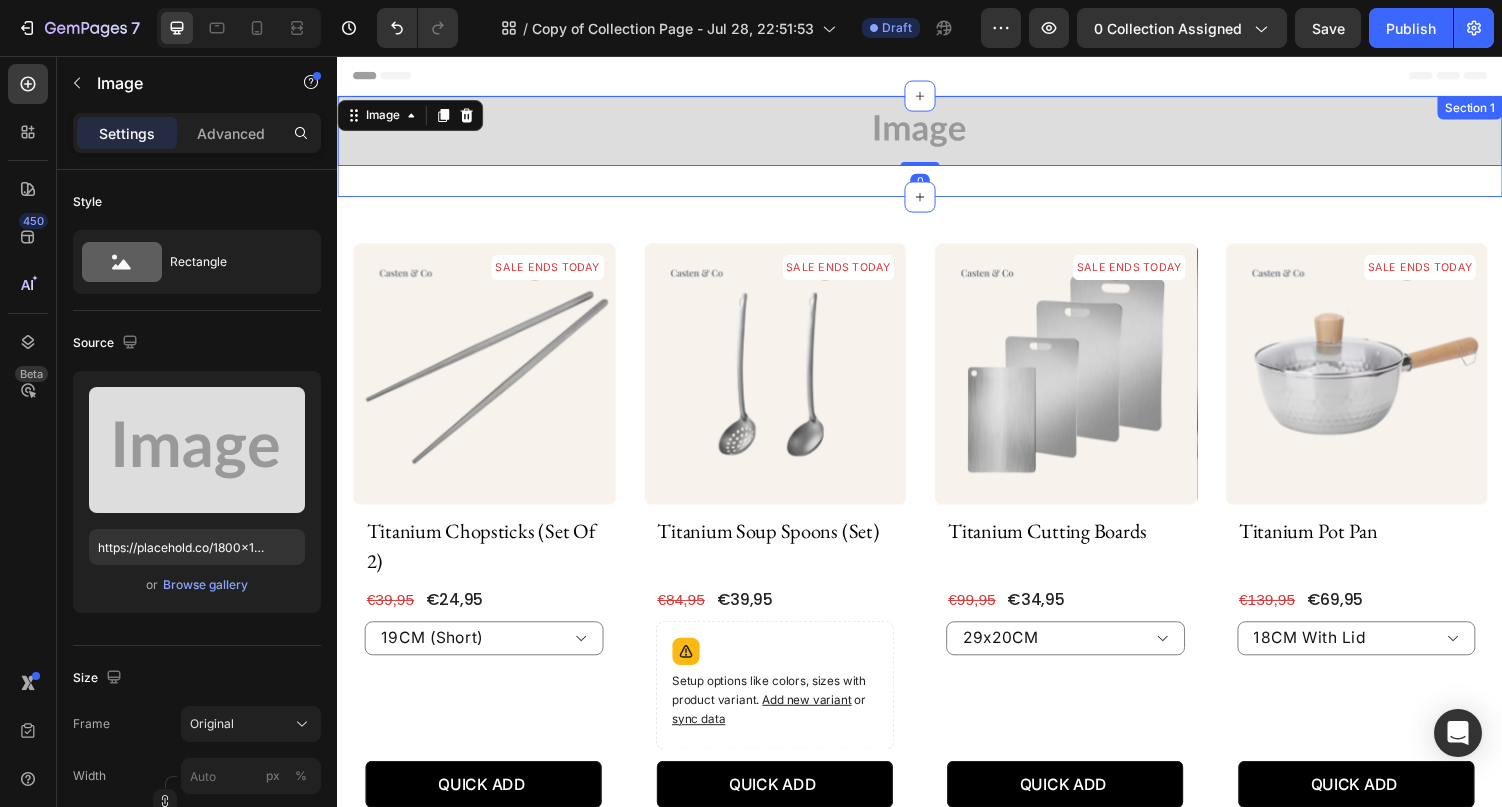 click on "Image EVERY ORDER MATTERS Heading Image   0 With every order,  we donate a meal to Palestine . A quiet act of compassion woven into every piece. Inspired by Islamic heritage and designed with purpose, our jewelry reflects faith and turns your purchase into something greater. Text Block Image Section 1" at bounding box center (937, 149) 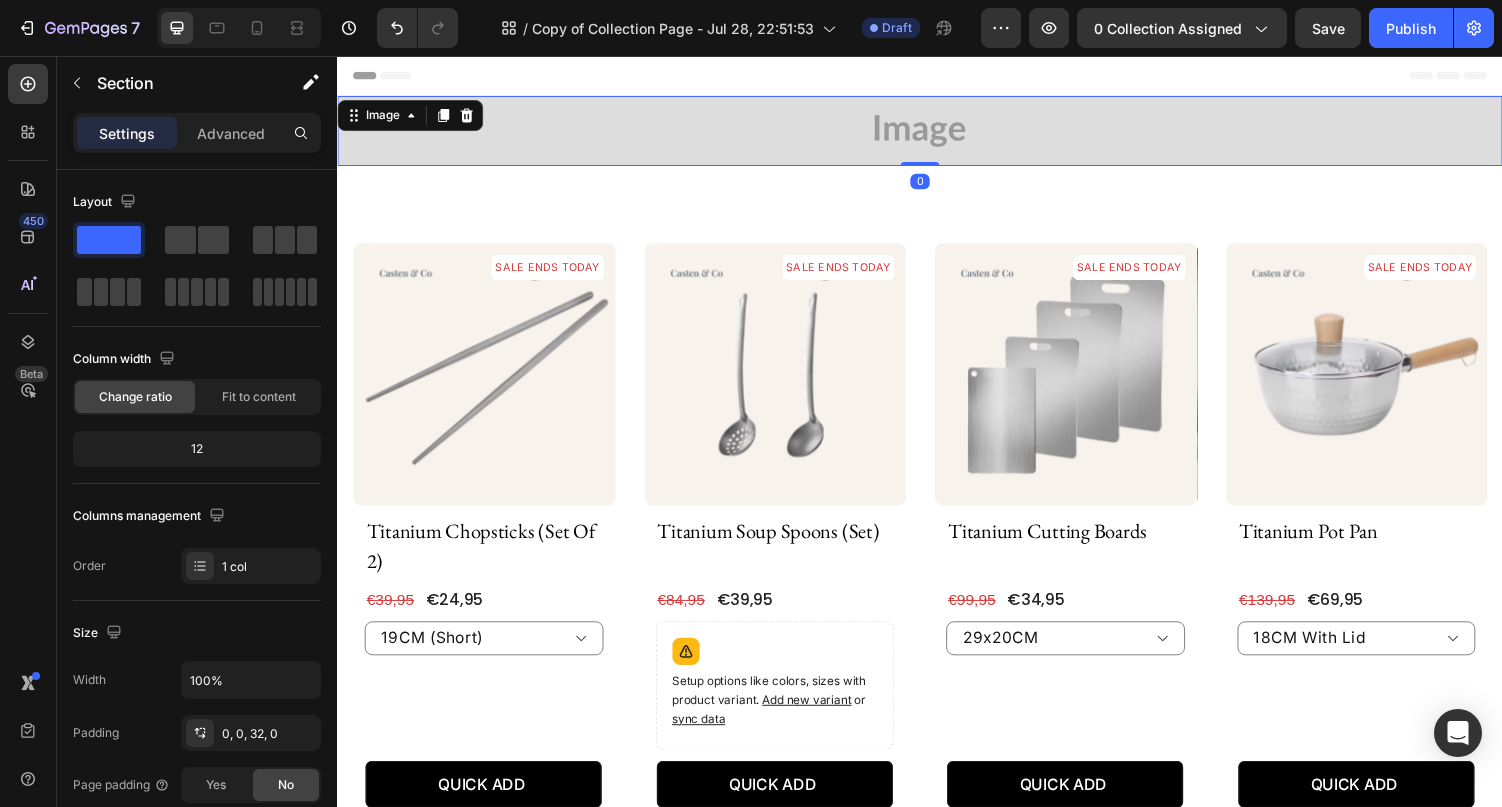 click at bounding box center [937, 133] 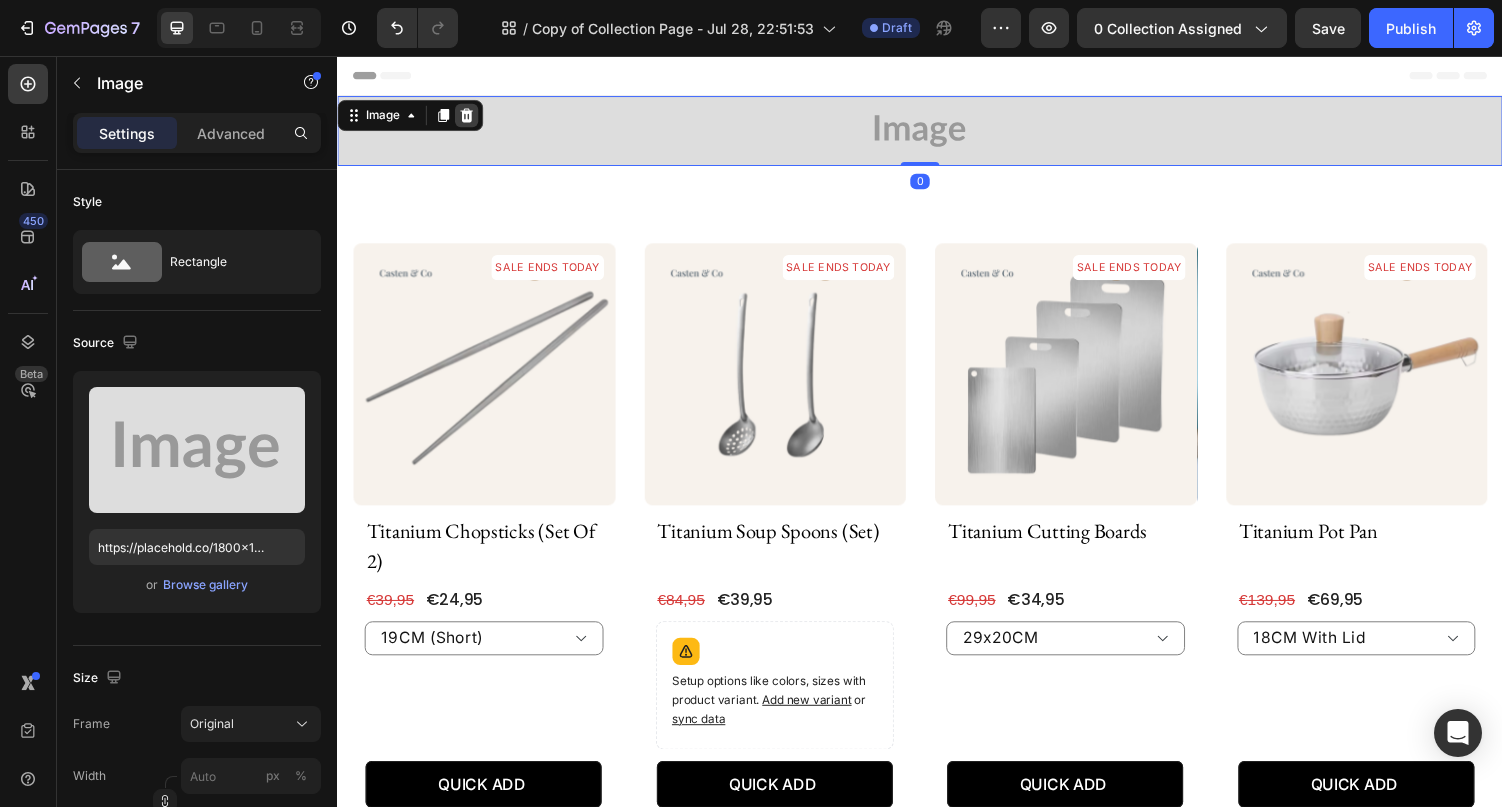 click 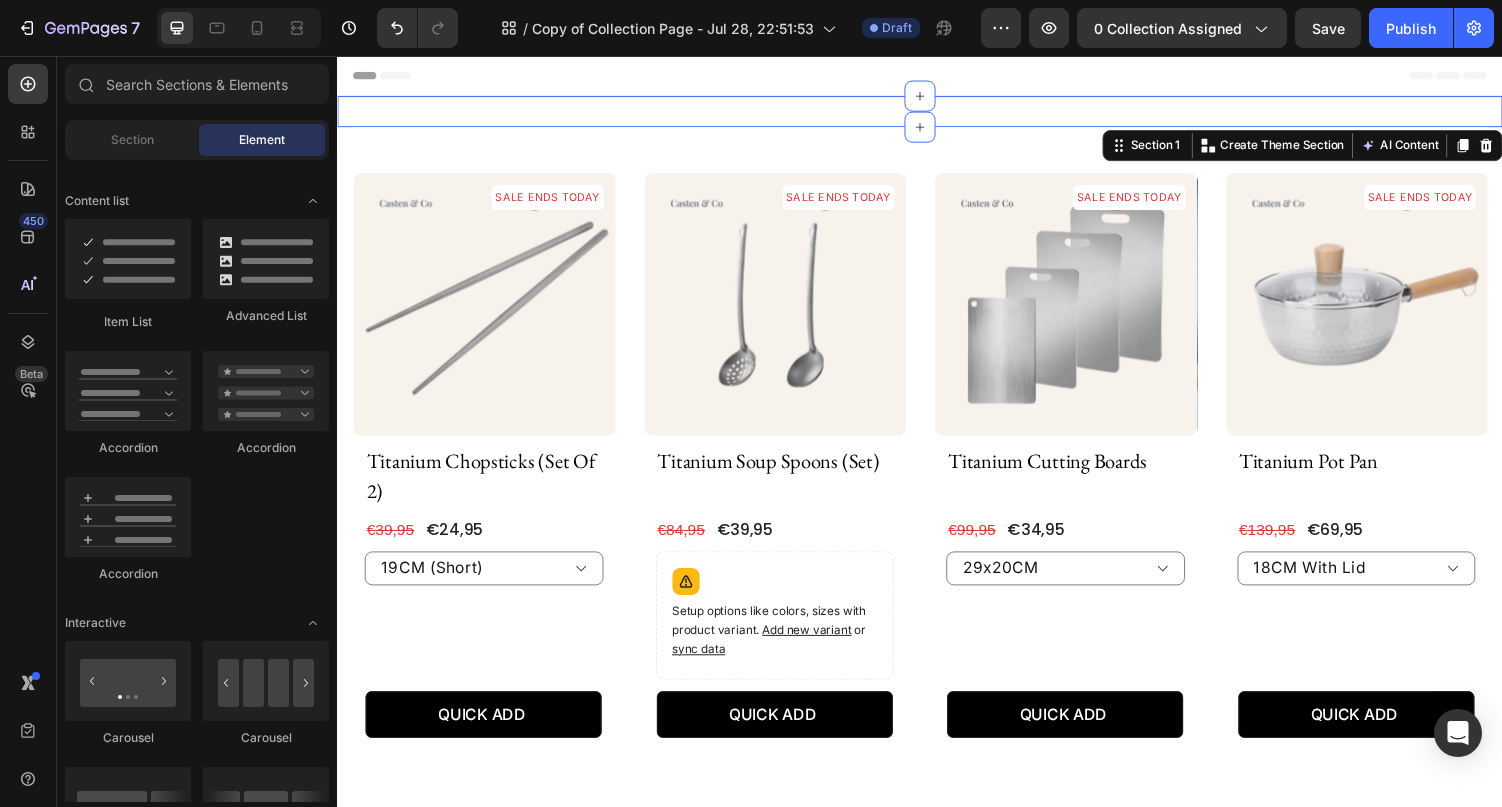click on "Image EVERY ORDER MATTERS Heading With every order,  we donate a meal to Palestine . A quiet act of compassion woven into every piece. Inspired by Islamic heritage and designed with purpose, our jewelry reflects faith and turns your purchase into something greater. Text Block Image Section 1   You can create reusable sections Create Theme Section AI Content Write with GemAI What would you like to describe here? Tone and Voice Persuasive Product Show more Generate" at bounding box center [937, 113] 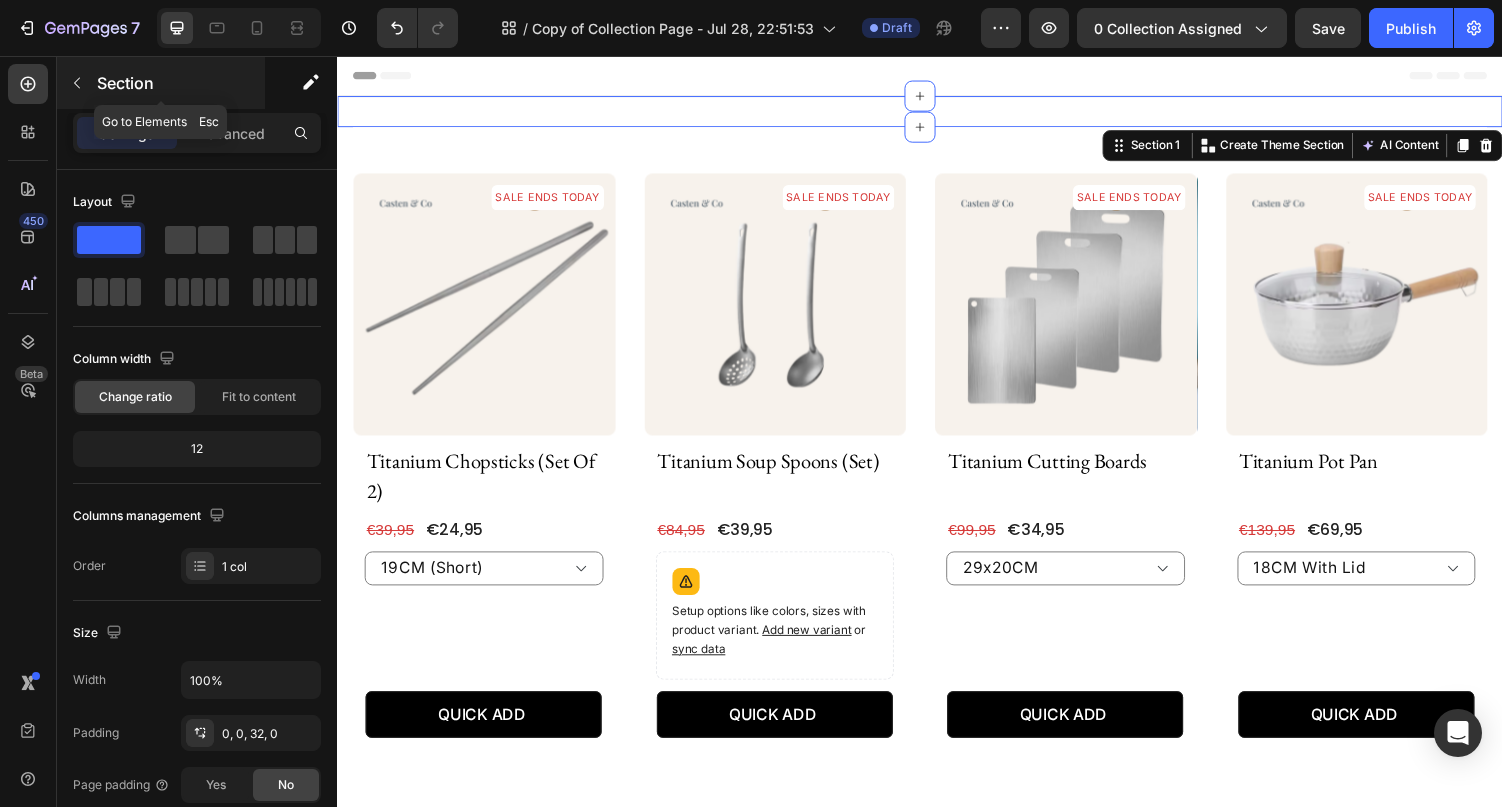 click 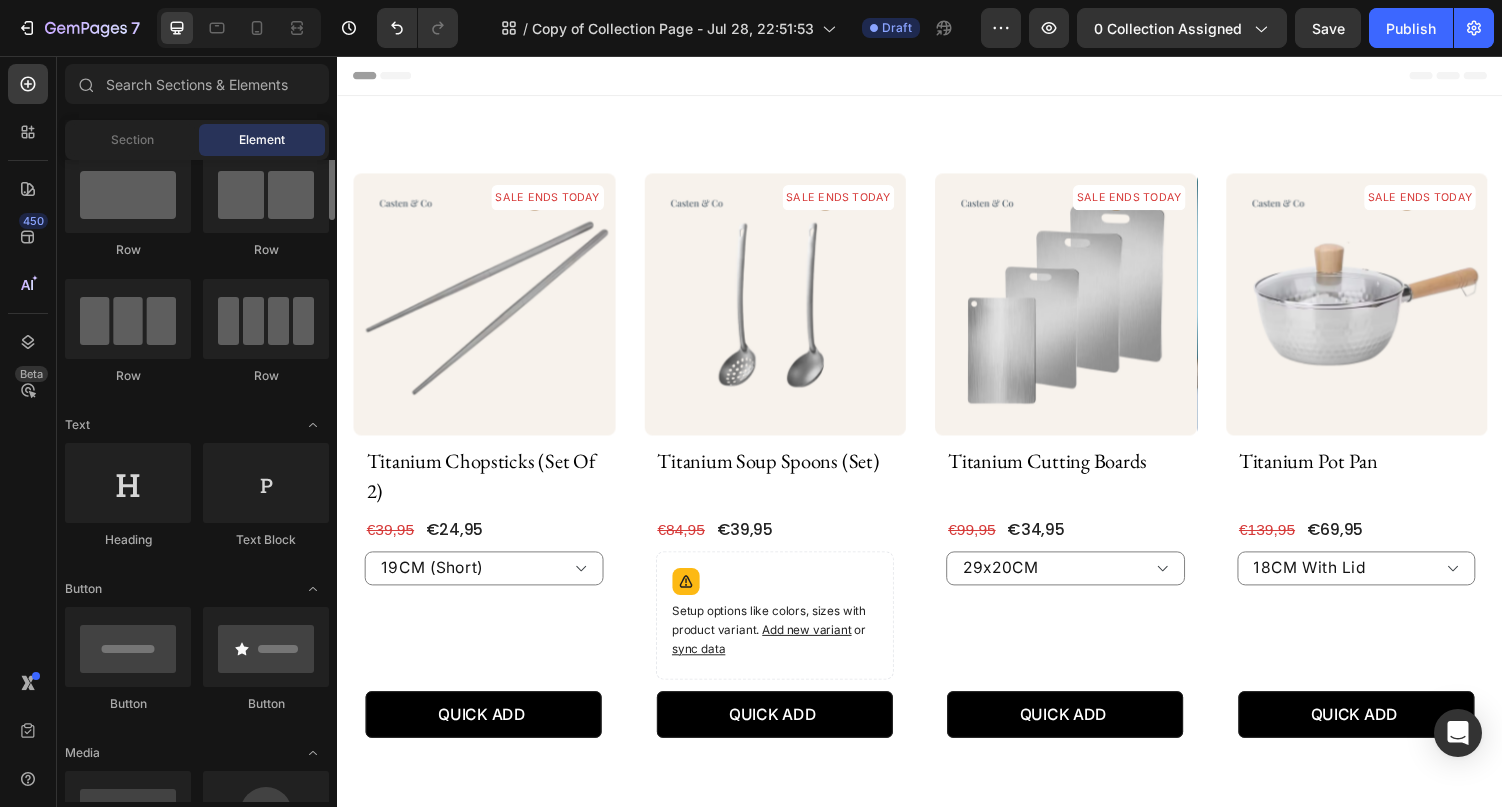 scroll, scrollTop: 38, scrollLeft: 0, axis: vertical 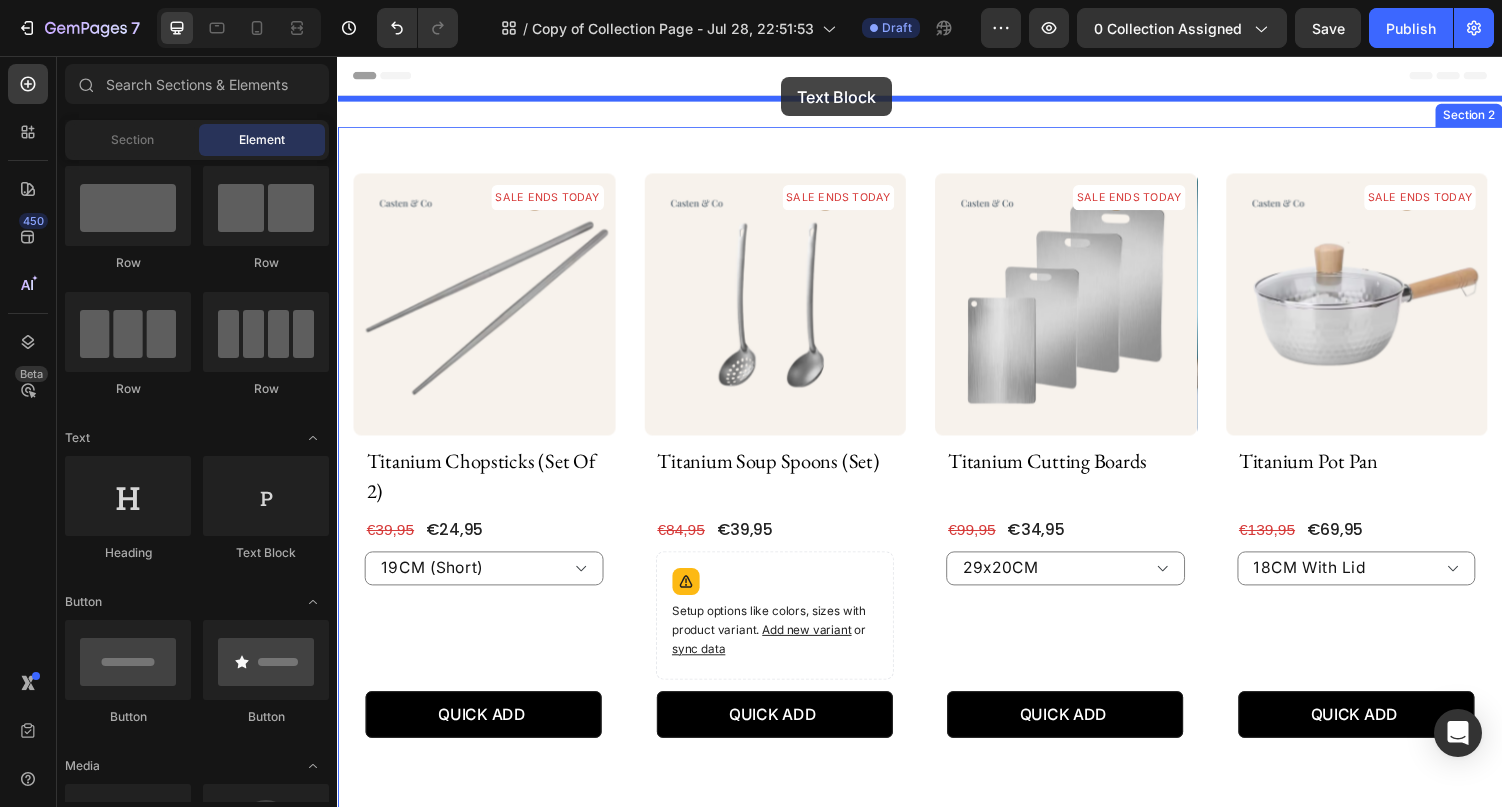 drag, startPoint x: 590, startPoint y: 572, endPoint x: 794, endPoint y: 78, distance: 534.46423 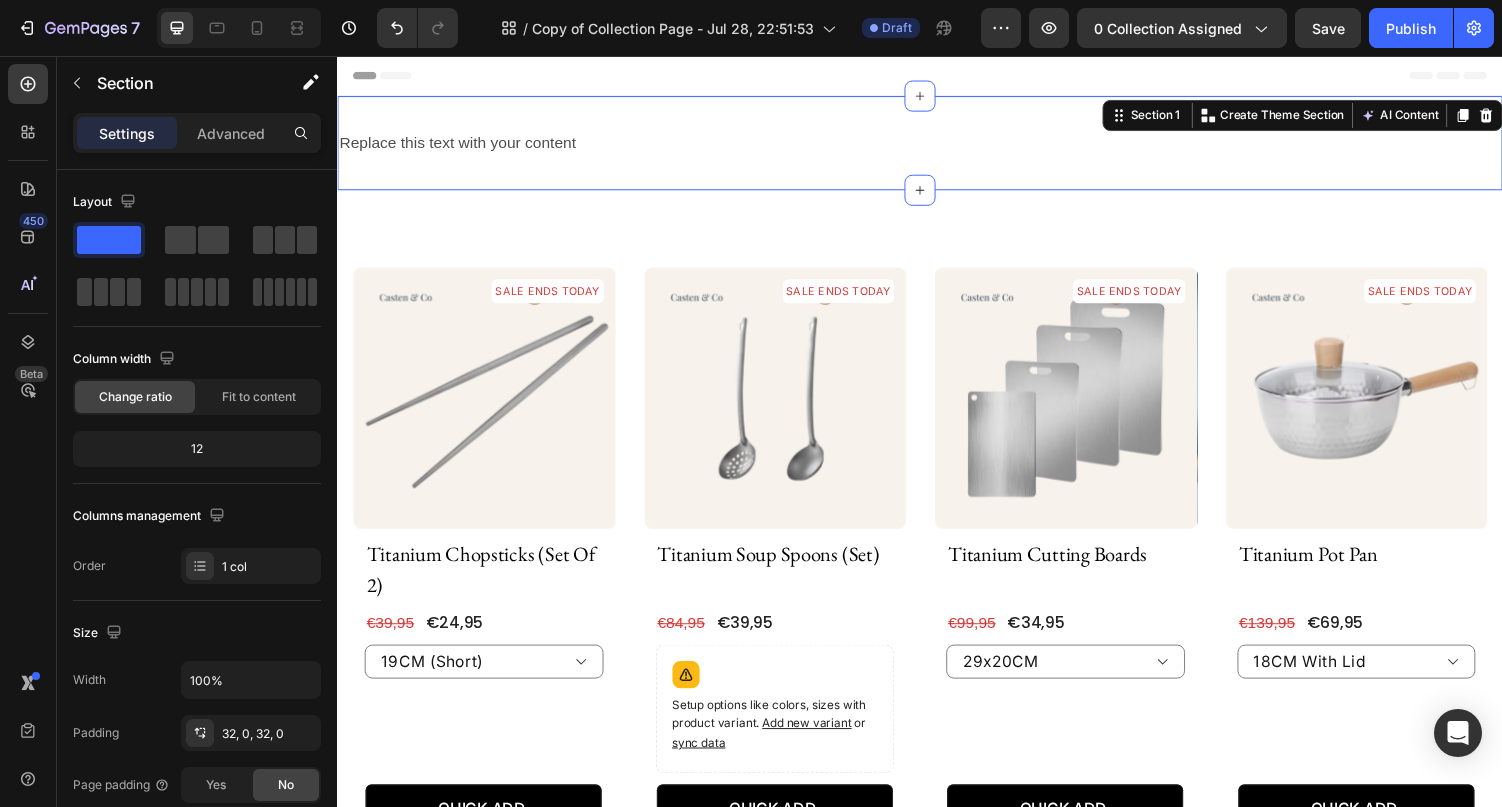 click on "Replace this text with your content Text Block Section 1   You can create reusable sections Create Theme Section AI Content Write with GemAI What would you like to describe here? Tone and Voice Persuasive Product Shipping Protection Show more Generate" at bounding box center [937, 145] 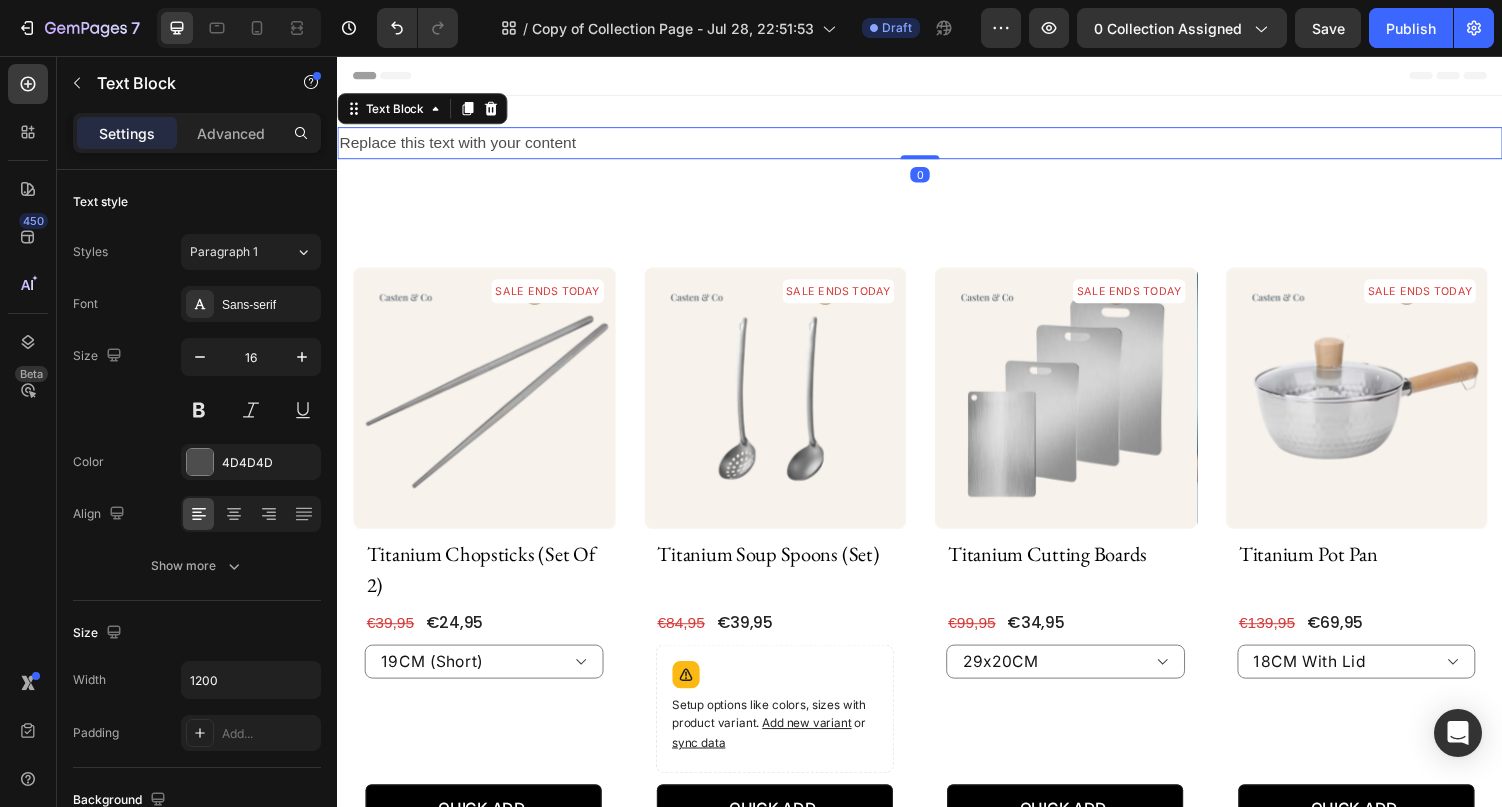 click on "Replace this text with your content" at bounding box center [937, 145] 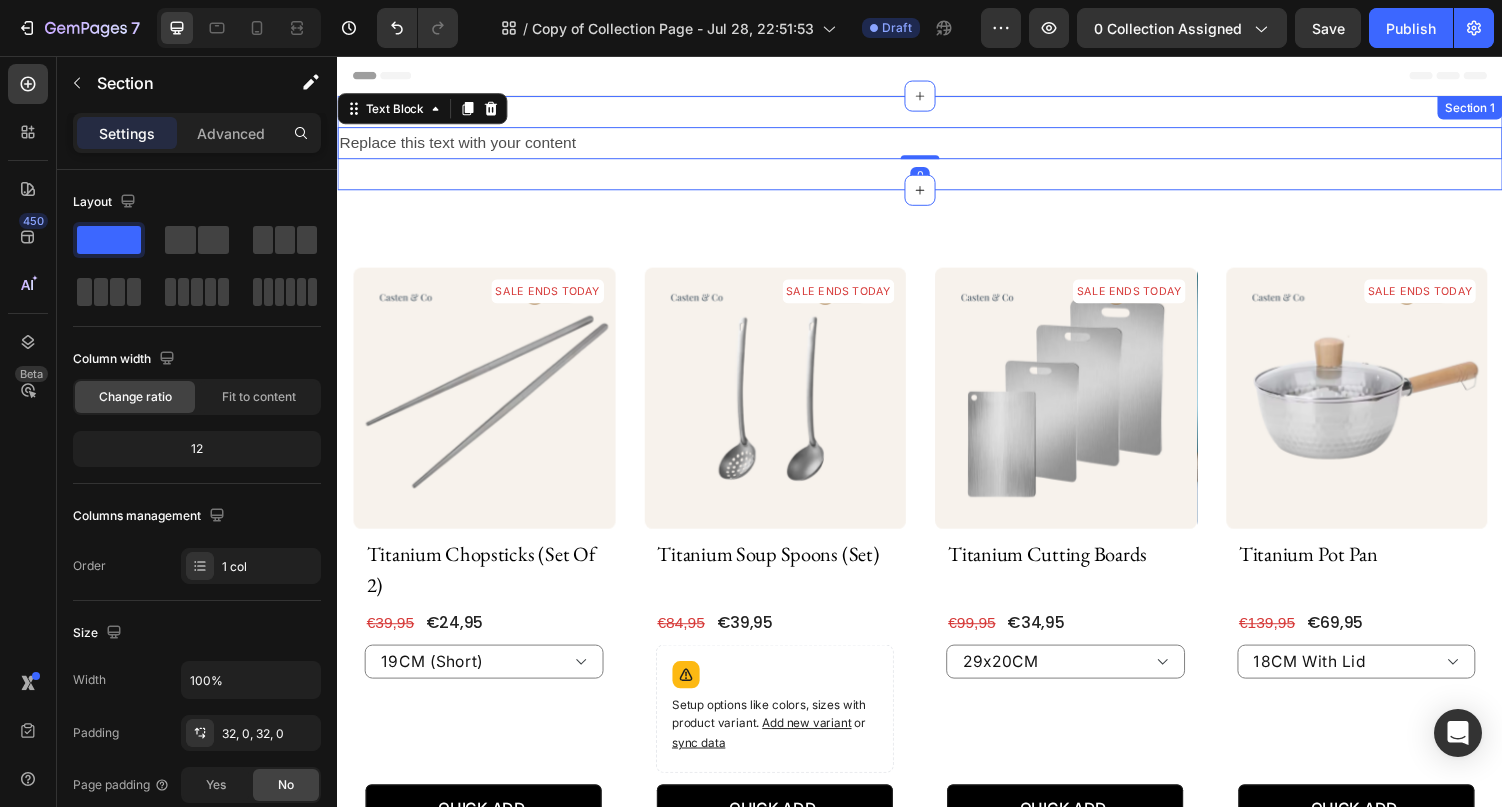 click on "Replace this text with your content Text Block   0 Section 1" at bounding box center (937, 145) 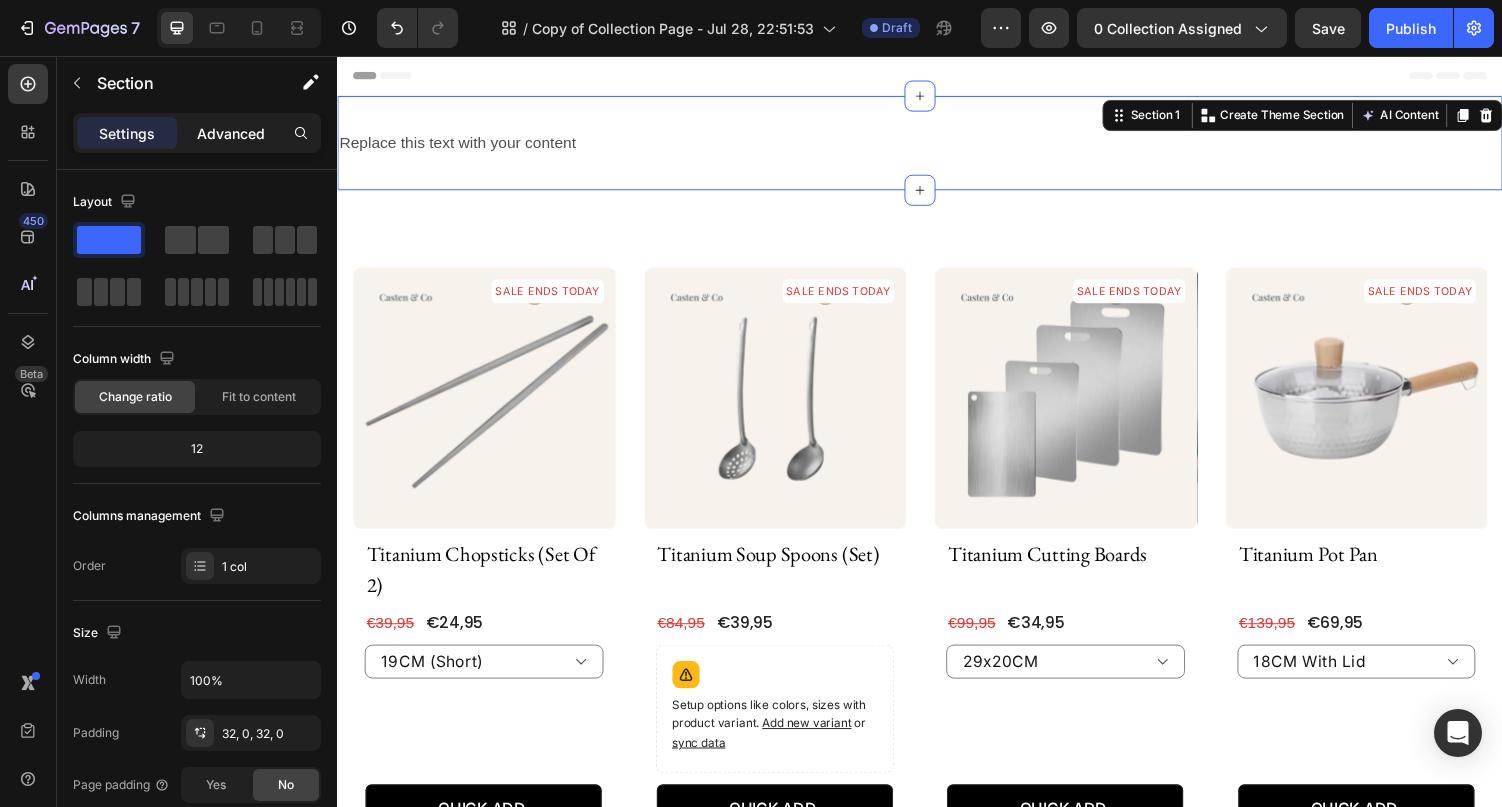 click on "Advanced" 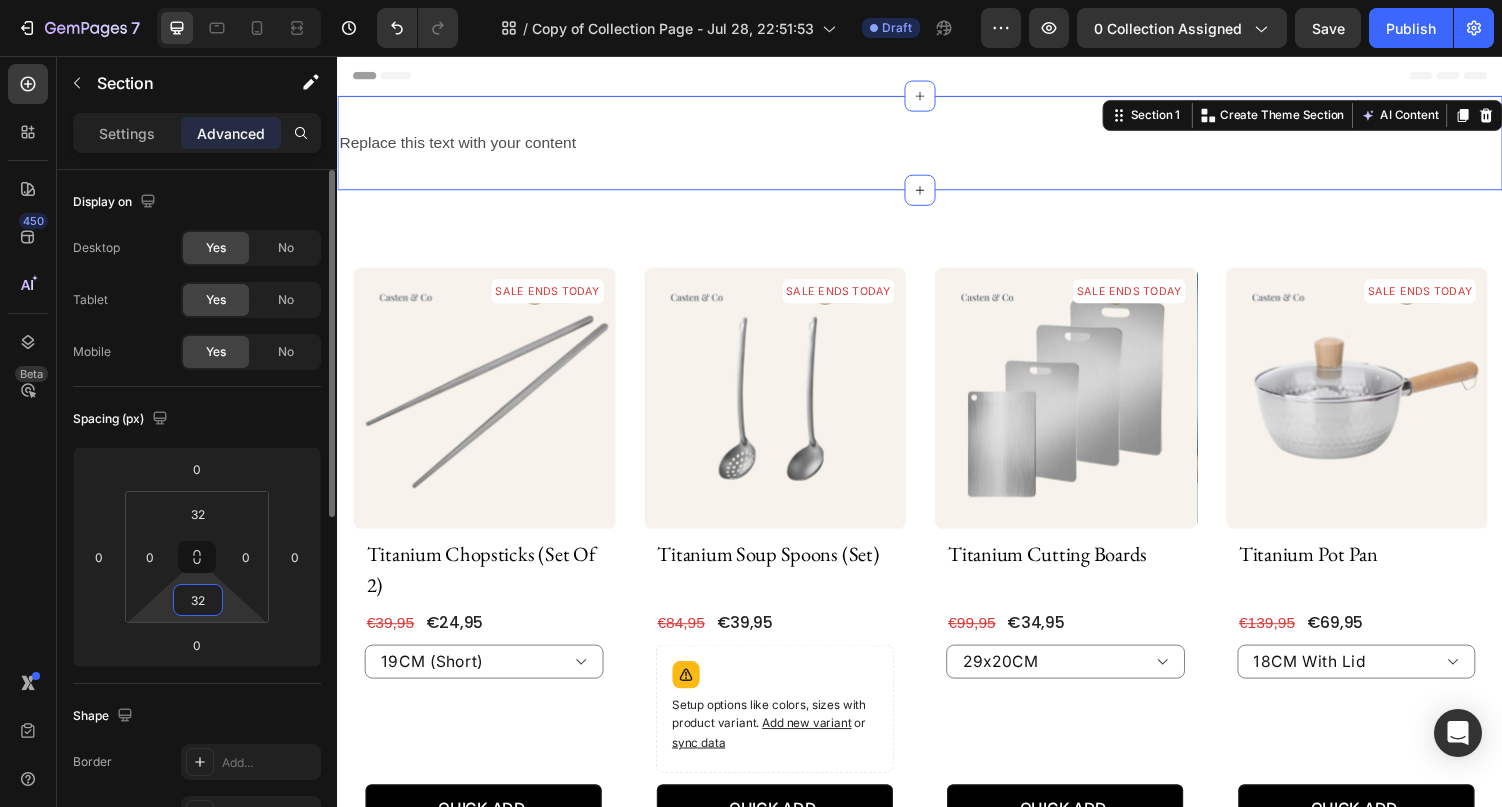 click on "32" at bounding box center (198, 600) 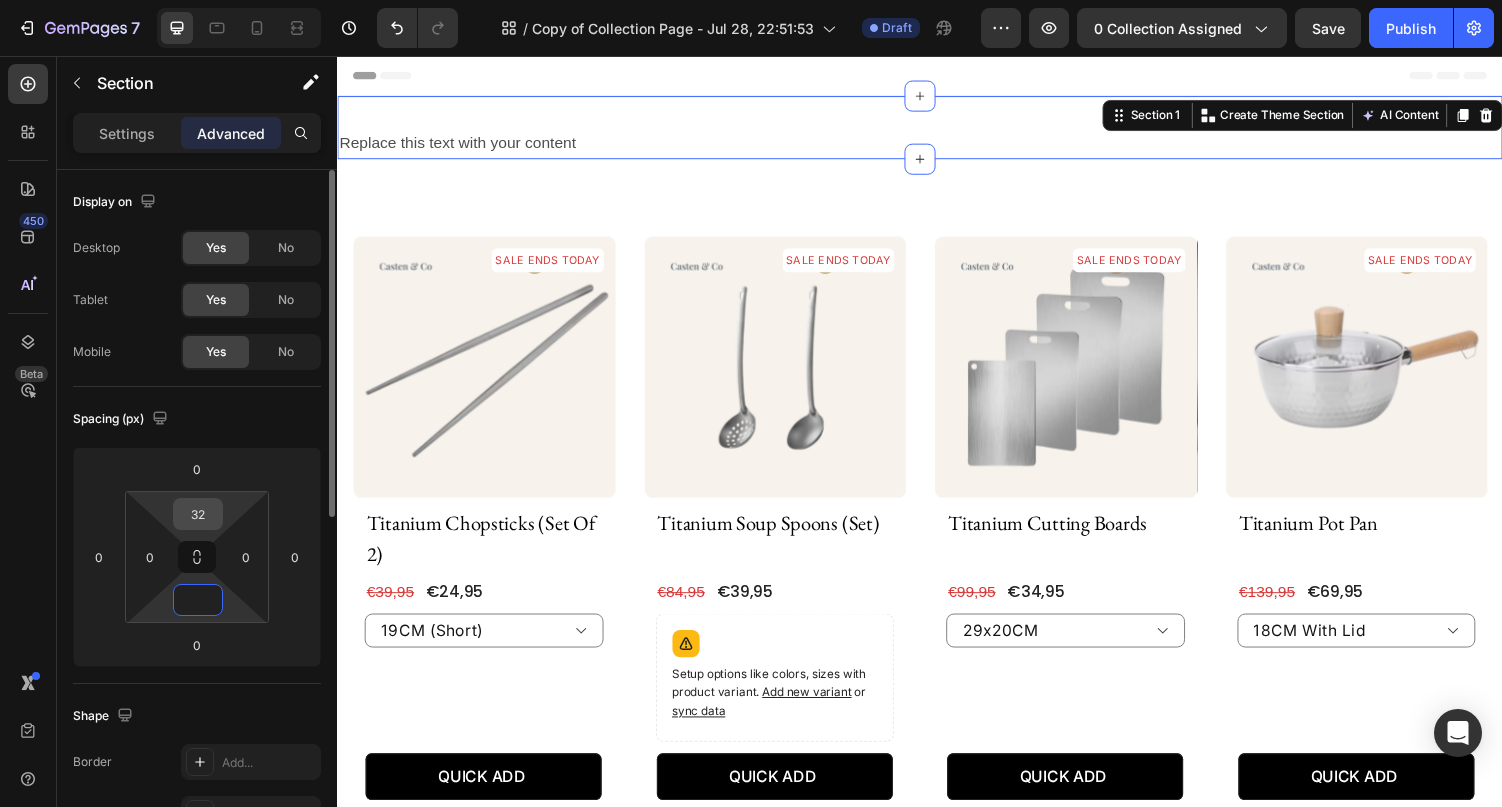 type on "0" 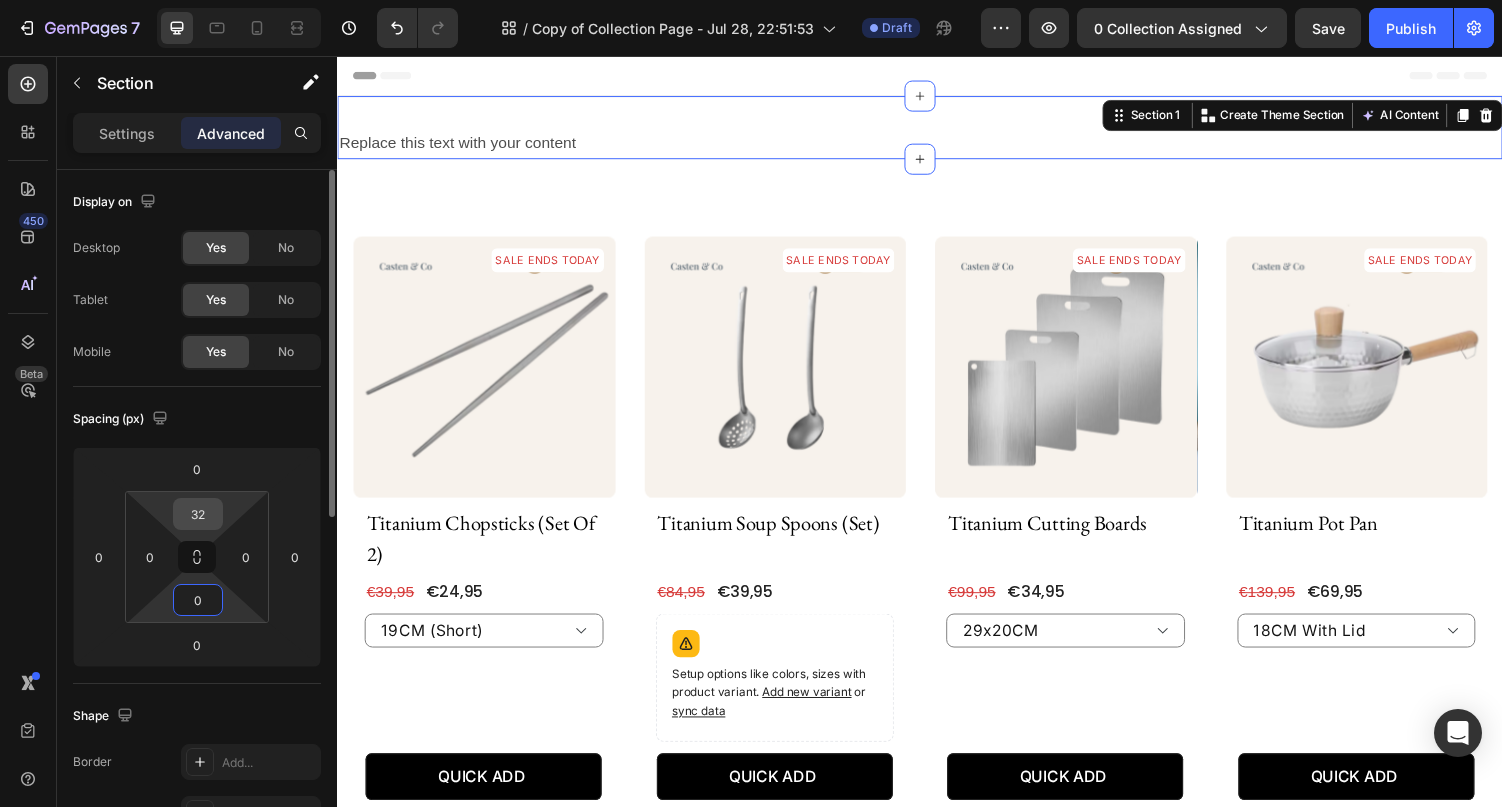 click on "32" at bounding box center (198, 514) 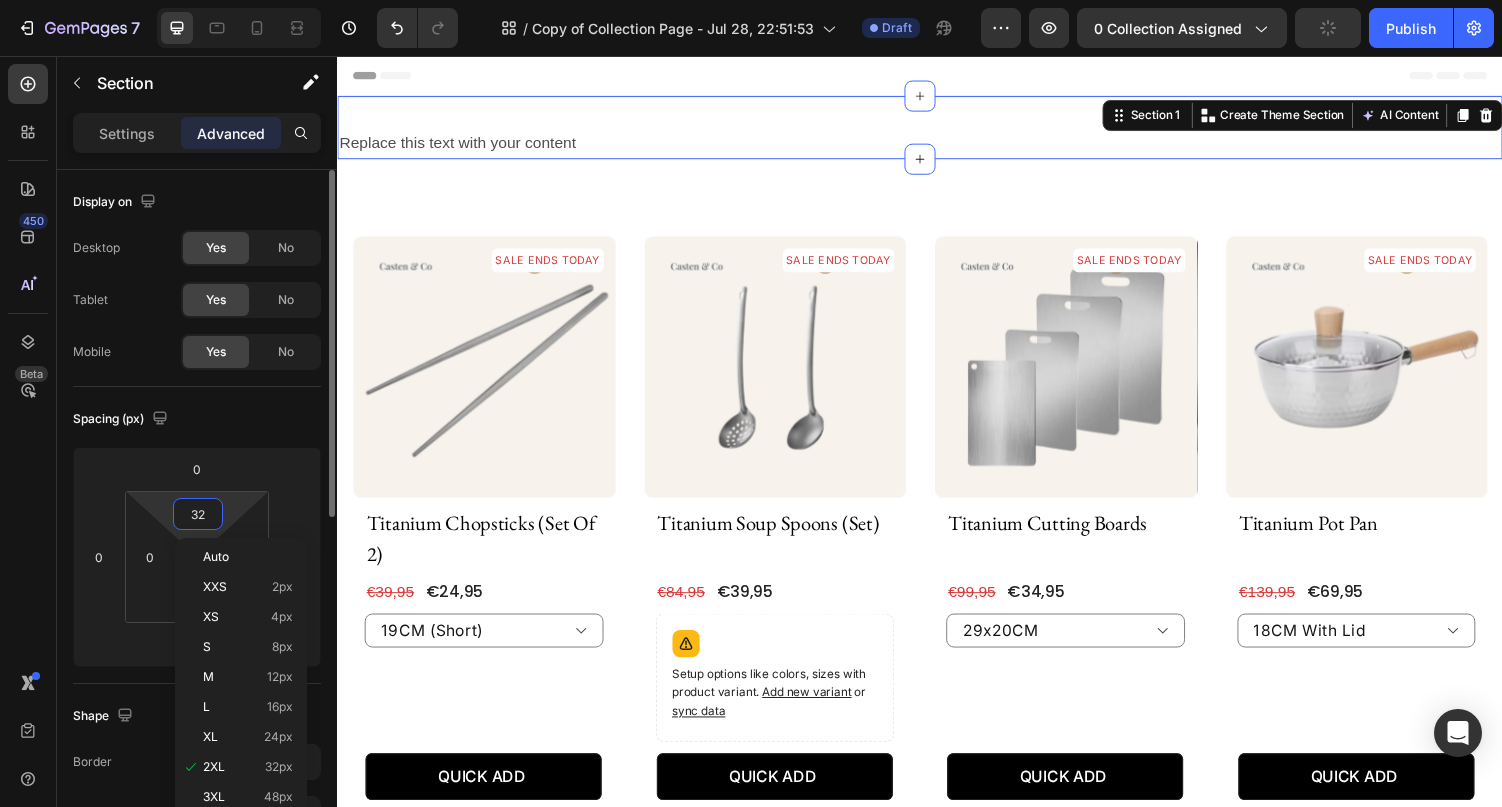 type 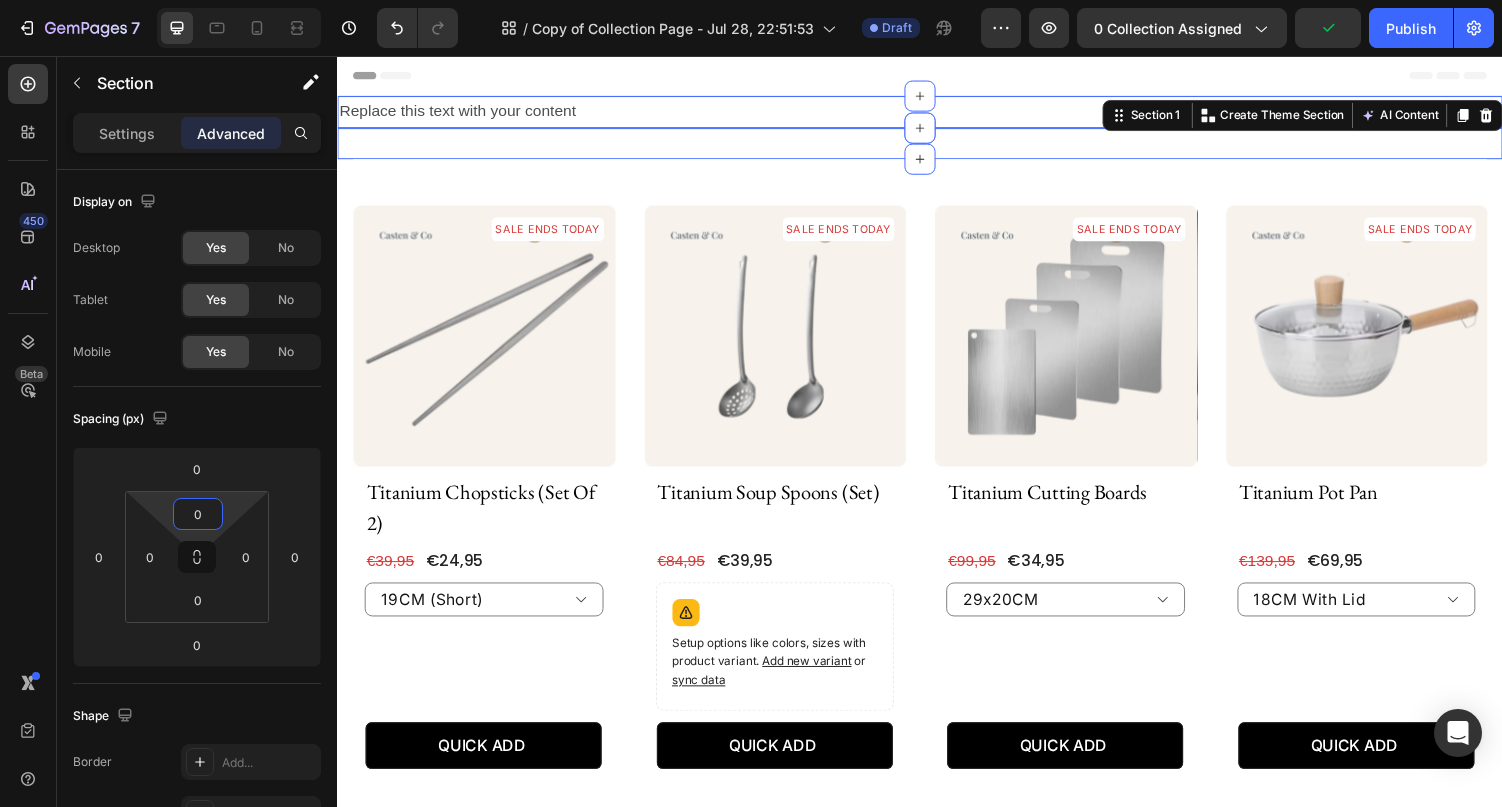 click on "Image EVERY ORDER MATTERS Heading With every order,  we donate a meal to Palestine . A quiet act of compassion woven into every piece. Inspired by Islamic heritage and designed with purpose, our jewelry reflects faith and turns your purchase into something greater. Text Block Image Section 2" at bounding box center (937, 146) 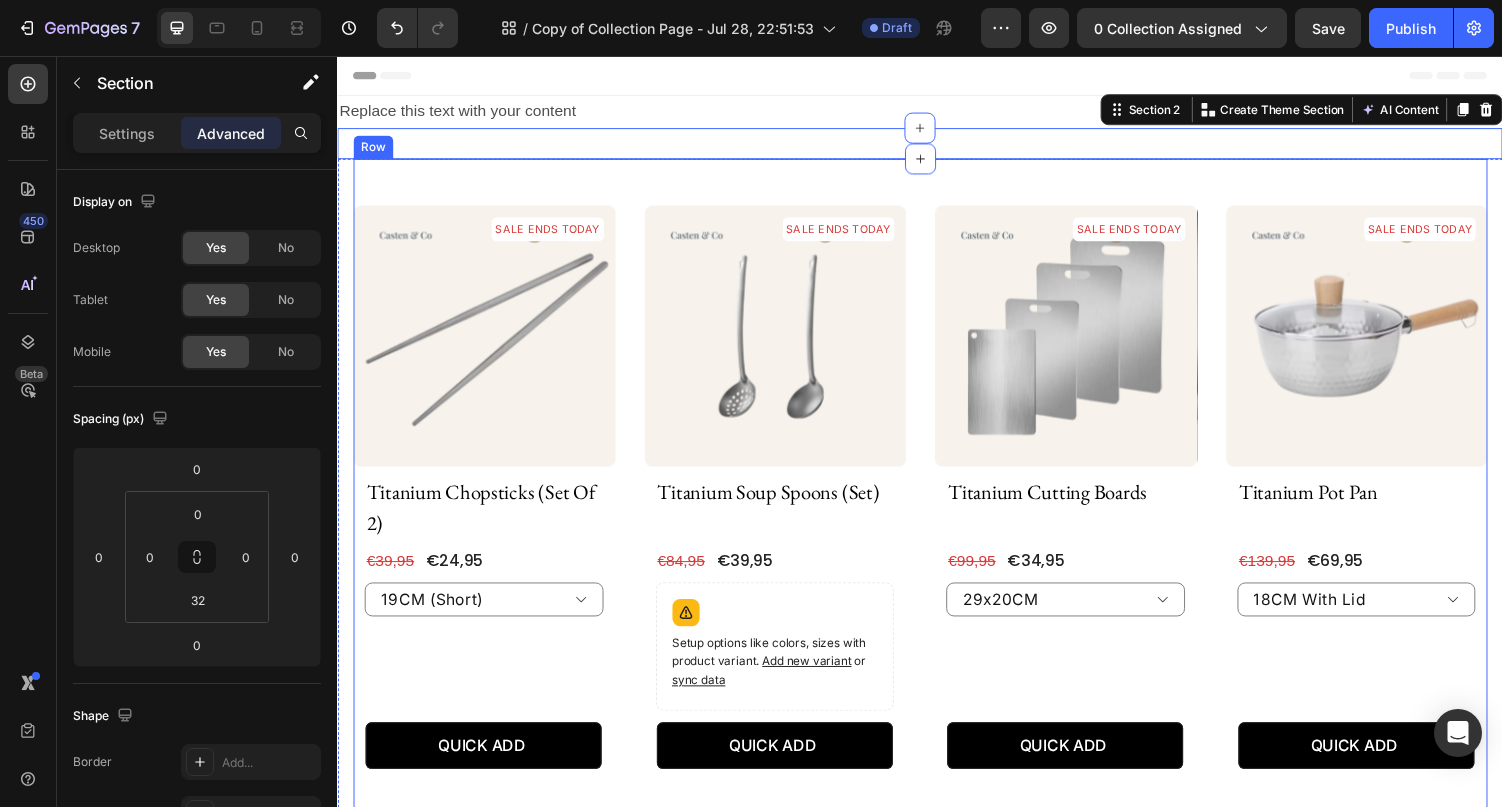 click on "SALE ENDS TODAY Product Badge Product Images titanium chopsticks (set of 2) Product Title €24,95 (P) Price (P) Price €39,95 (P) Price (P) Price Row   19CM (Short) 23CM (Long) Product Variants & Swatches QUICK ADD (P) Cart Button Row Product List SALE ENDS TODAY Product Badge Product Images titanium soup spoons (set) Product Title €39,95 (P) Price (P) Price €84,95 (P) Price (P) Price Row Setup options like colors, sizes with product variant.       Add new variant   or   sync data Product Variants & Swatches QUICK ADD (P) Cart Button Row Product List SALE ENDS TODAY Product Badge Product Images titanium cutting boards Product Title €34,95 (P) Price (P) Price €99,95 (P) Price (P) Price Row   29x20CM 34x23CM 39x28CM 46x30CM Product Variants & Swatches QUICK ADD (P) Cart Button Row Product List SALE ENDS TODAY Product Badge Product Images titanium pot pan Product Title €69,95 (P) Price (P) Price €139,95 (P) Price (P) Price Row   18CM With Lid 20CM With Lid 22CM With Lid Product Variants & Swatches" at bounding box center (937, 1154) 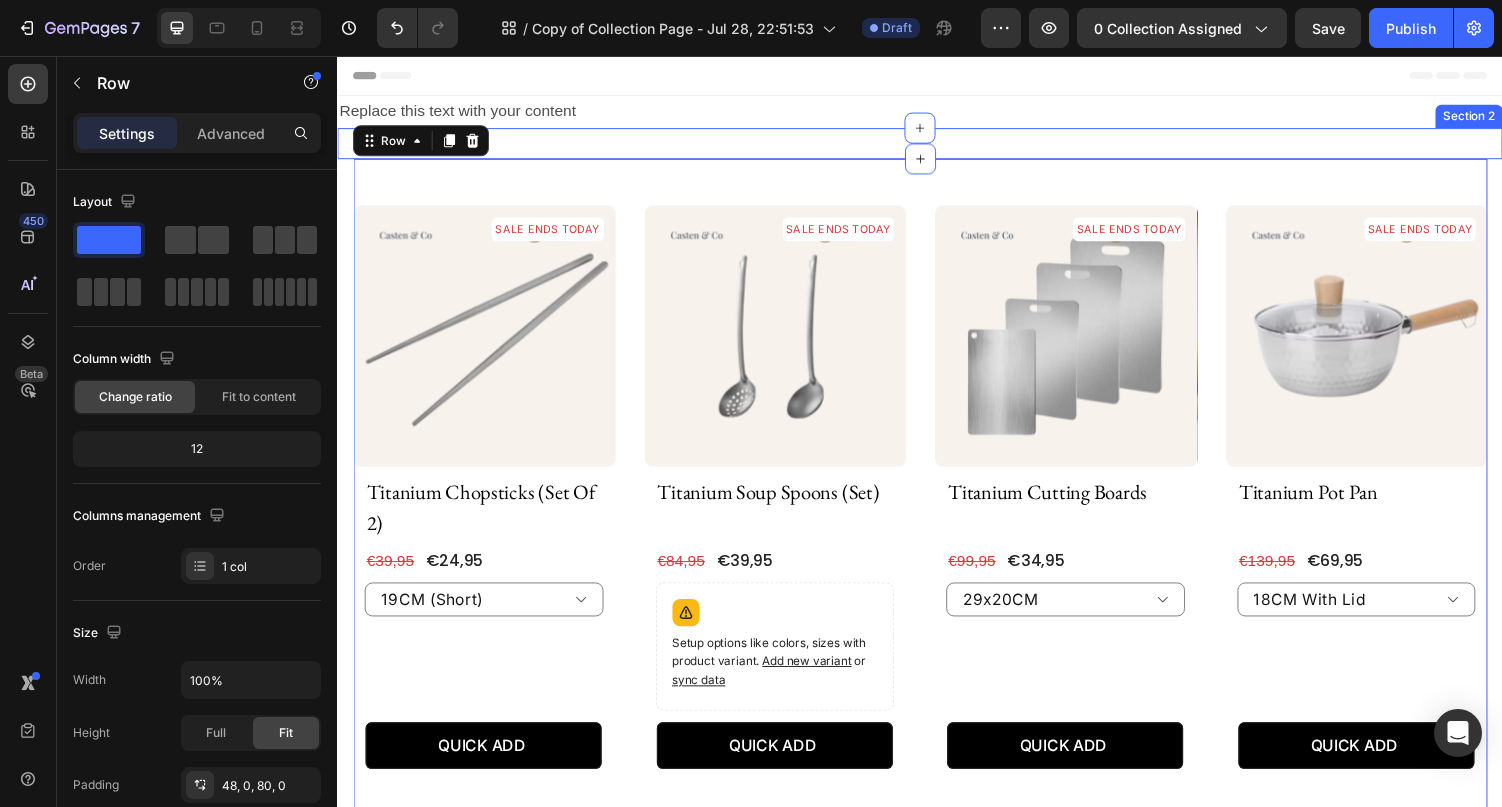 click on "Image EVERY ORDER MATTERS Heading With every order,  we donate a meal to Palestine . A quiet act of compassion woven into every piece. Inspired by Islamic heritage and designed with purpose, our jewelry reflects faith and turns your purchase into something greater. Text Block Image Section 2" at bounding box center (937, 146) 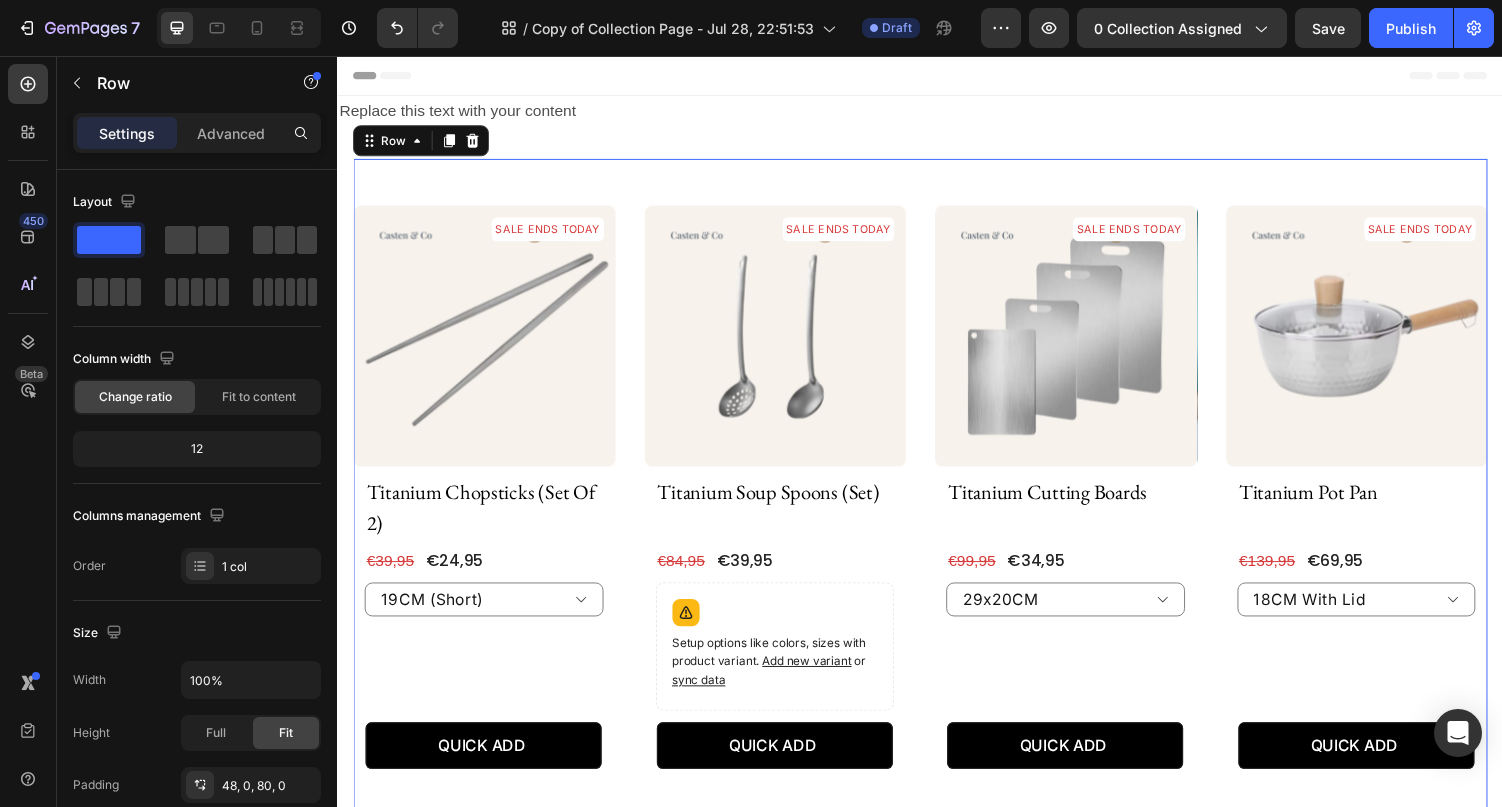 click on "SALE ENDS TODAY Product Badge Product Images titanium chopsticks (set of 2) Product Title €24,95 (P) Price (P) Price €39,95 (P) Price (P) Price Row   19CM (Short) 23CM (Long) Product Variants & Swatches QUICK ADD (P) Cart Button Row Product List SALE ENDS TODAY Product Badge Product Images titanium soup spoons (set) Product Title €39,95 (P) Price (P) Price €84,95 (P) Price (P) Price Row Setup options like colors, sizes with product variant.       Add new variant   or   sync data Product Variants & Swatches QUICK ADD (P) Cart Button Row Product List SALE ENDS TODAY Product Badge Product Images titanium cutting boards Product Title €34,95 (P) Price (P) Price €99,95 (P) Price (P) Price Row   29x20CM 34x23CM 39x28CM 46x30CM Product Variants & Swatches QUICK ADD (P) Cart Button Row Product List SALE ENDS TODAY Product Badge Product Images titanium pot pan Product Title €69,95 (P) Price (P) Price €139,95 (P) Price (P) Price Row   18CM With Lid 20CM With Lid 22CM With Lid Product Variants & Swatches" at bounding box center [937, 1154] 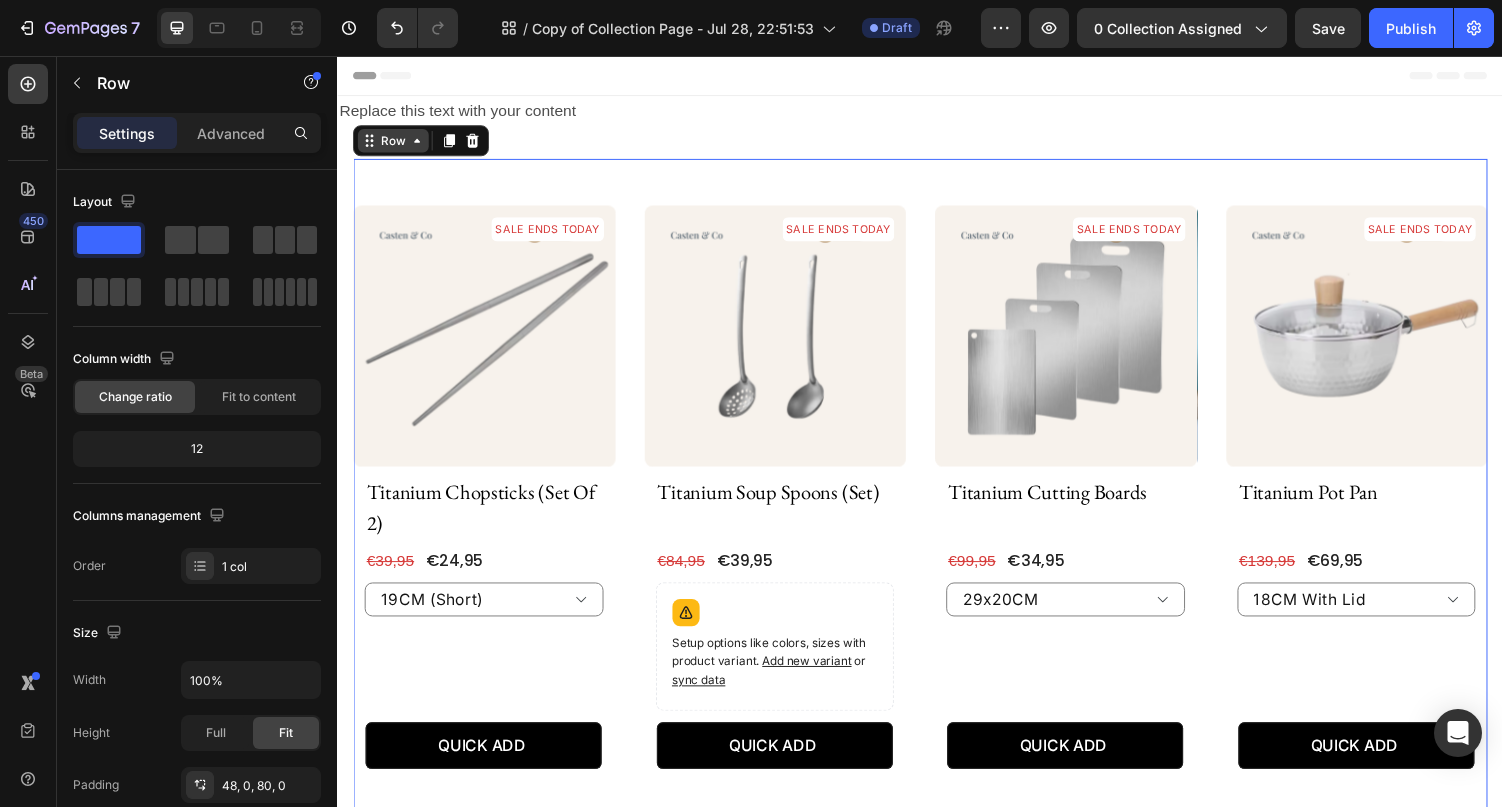 click on "Row" at bounding box center (394, 143) 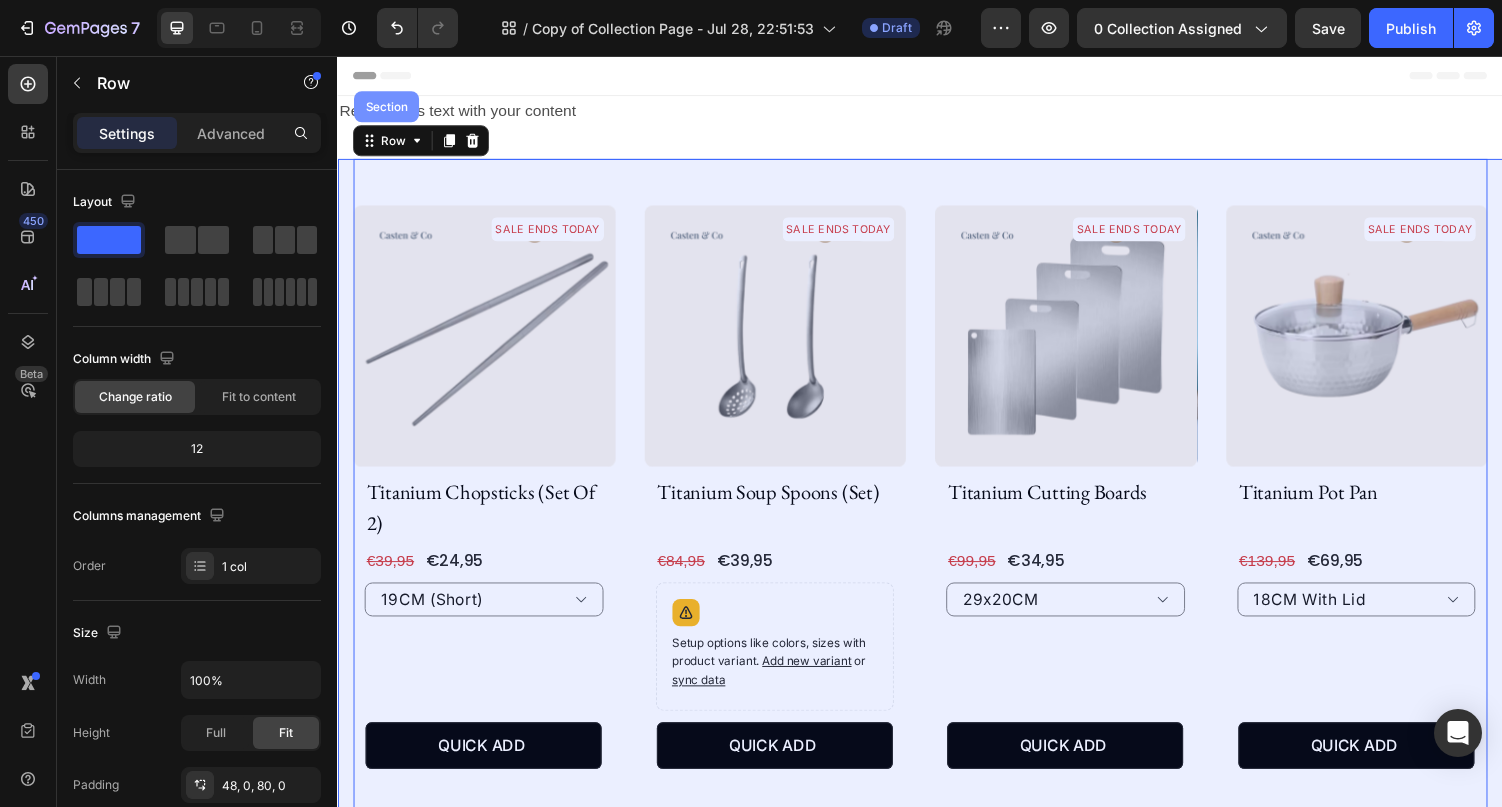 click on "Section" at bounding box center [387, 108] 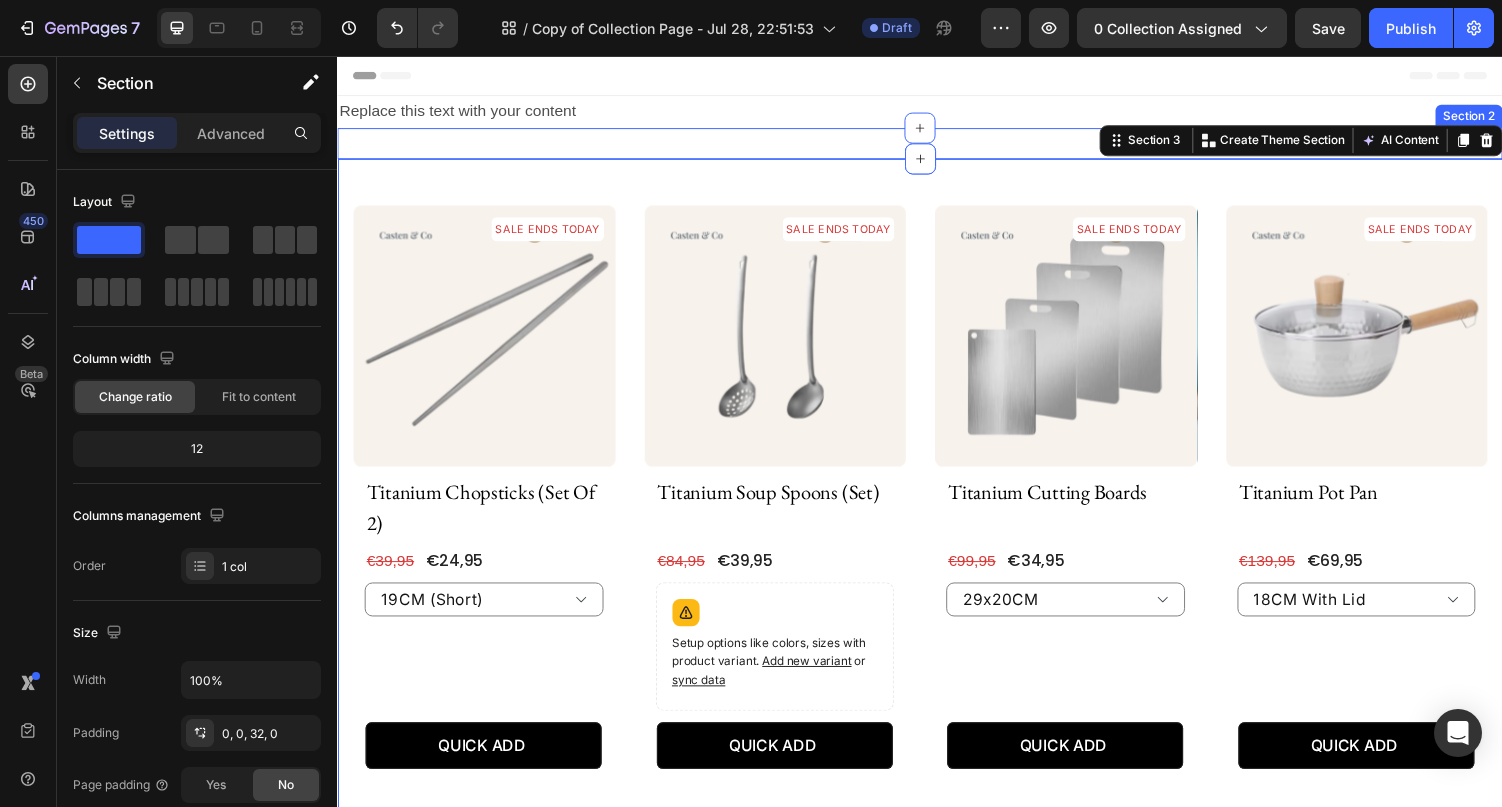 click on "Image EVERY ORDER MATTERS Heading With every order,  we donate a meal to Palestine . A quiet act of compassion woven into every piece. Inspired by Islamic heritage and designed with purpose, our jewelry reflects faith and turns your purchase into something greater. Text Block Image Section 2" at bounding box center (937, 146) 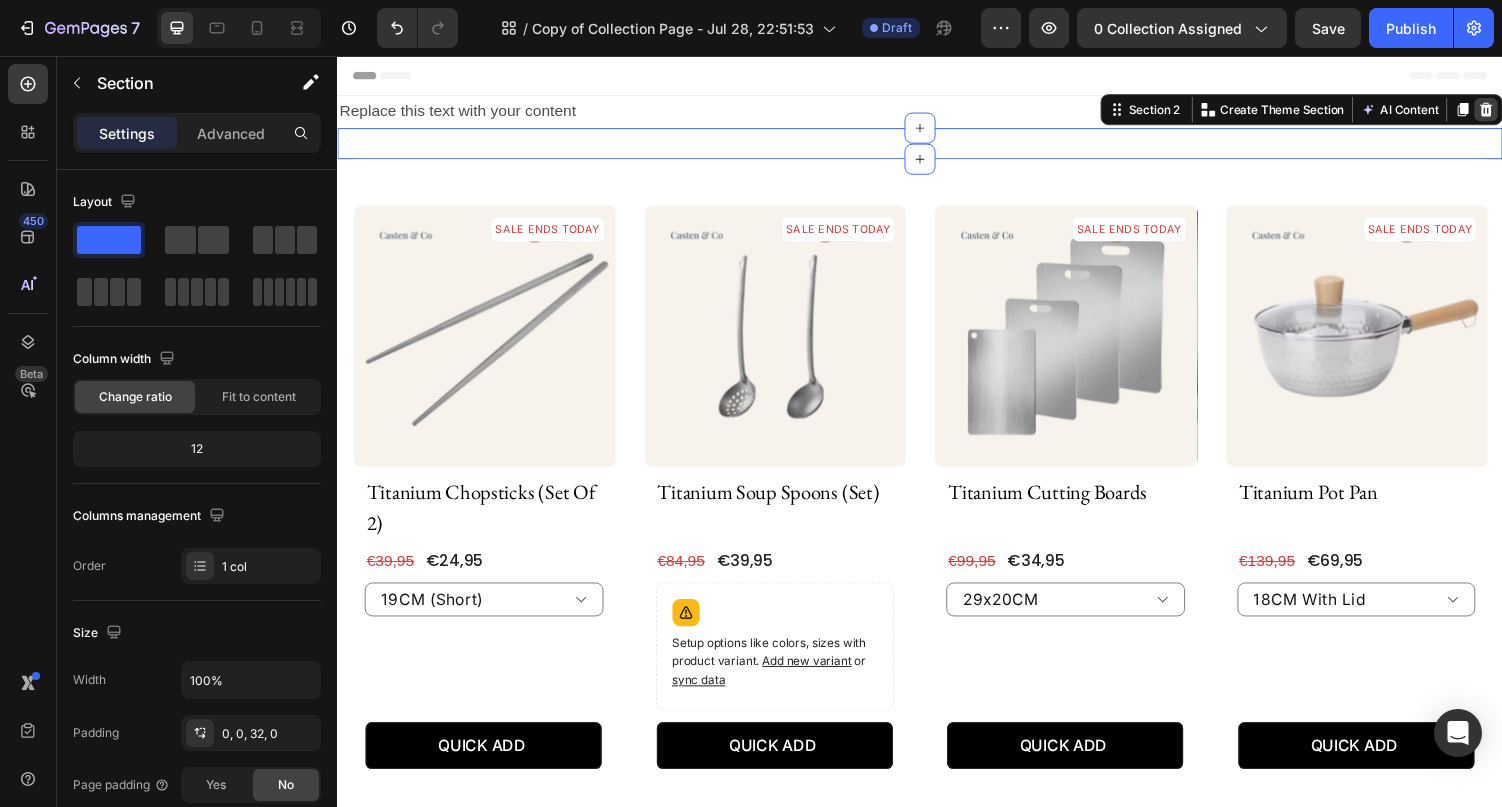click 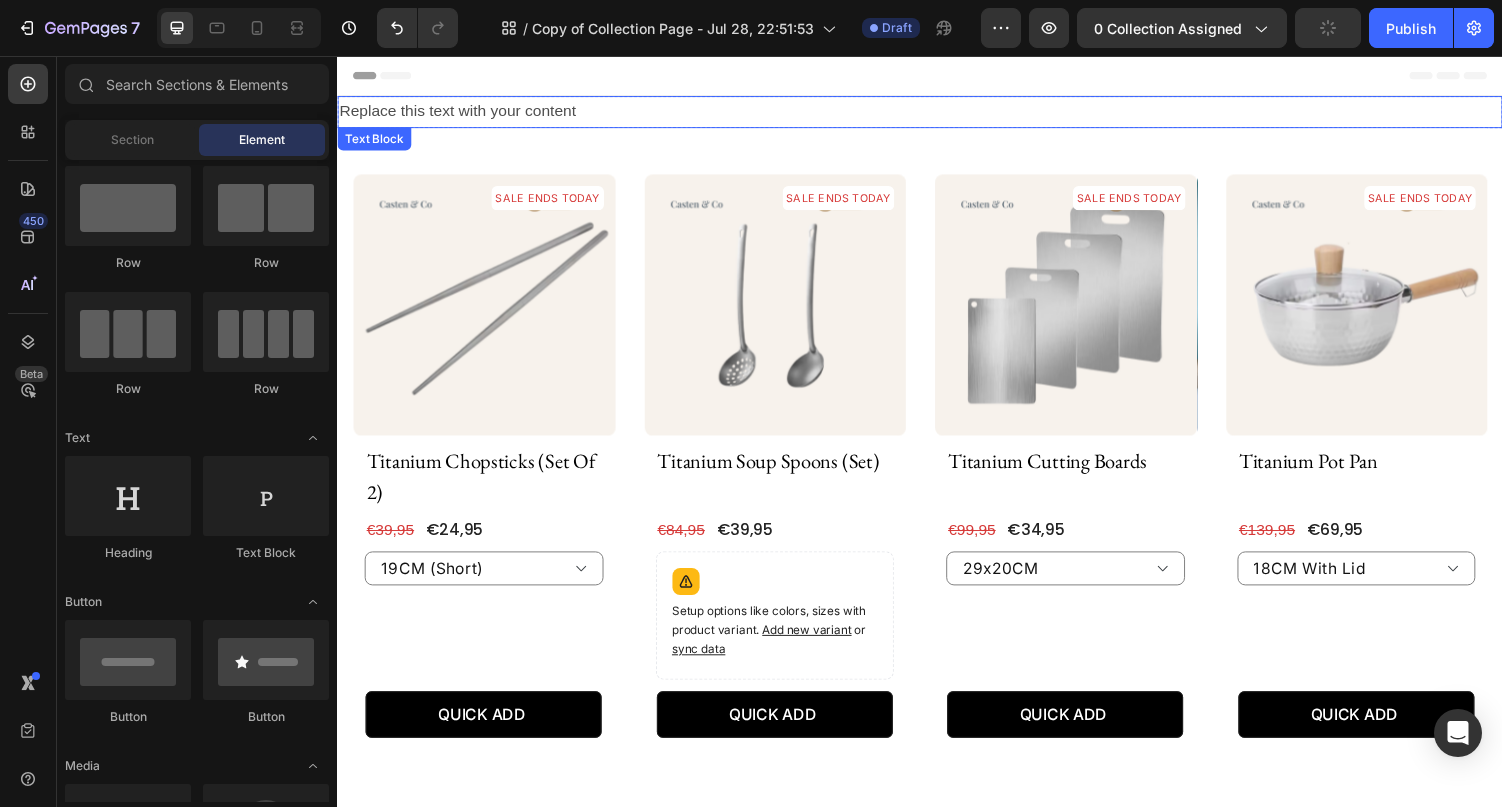 click on "Replace this text with your content" at bounding box center (937, 113) 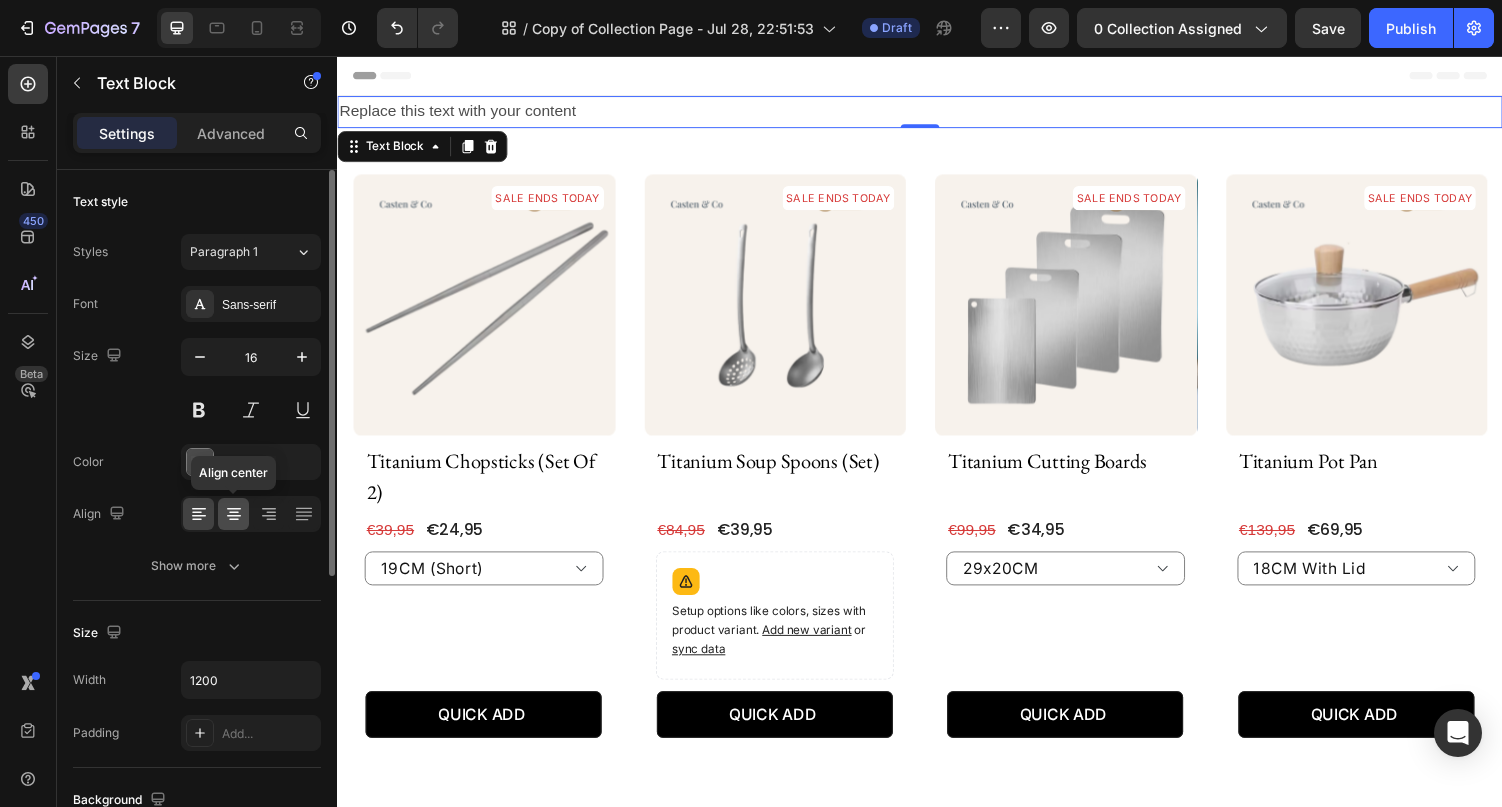 click 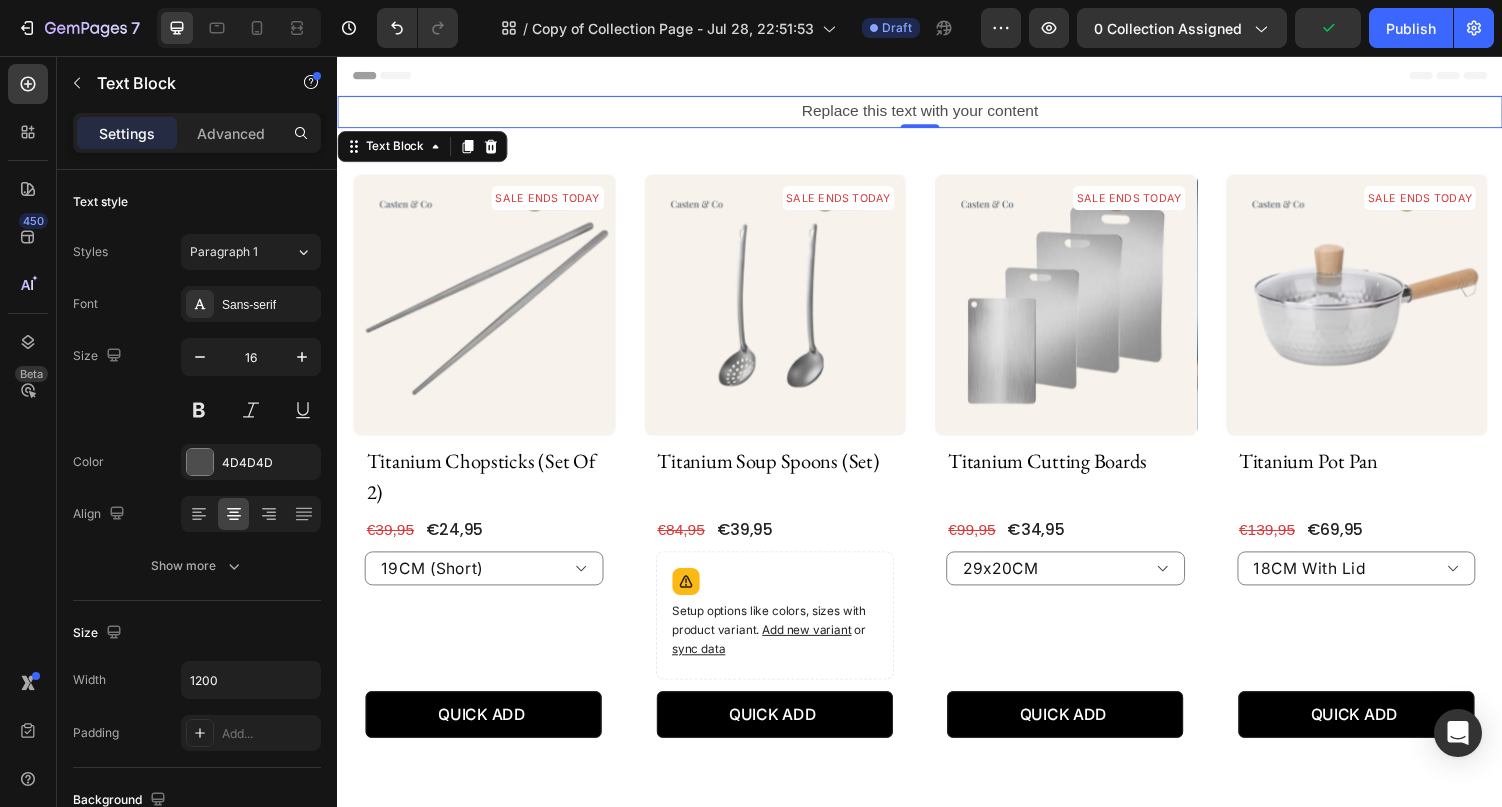 click on "Replace this text with your content" at bounding box center [937, 113] 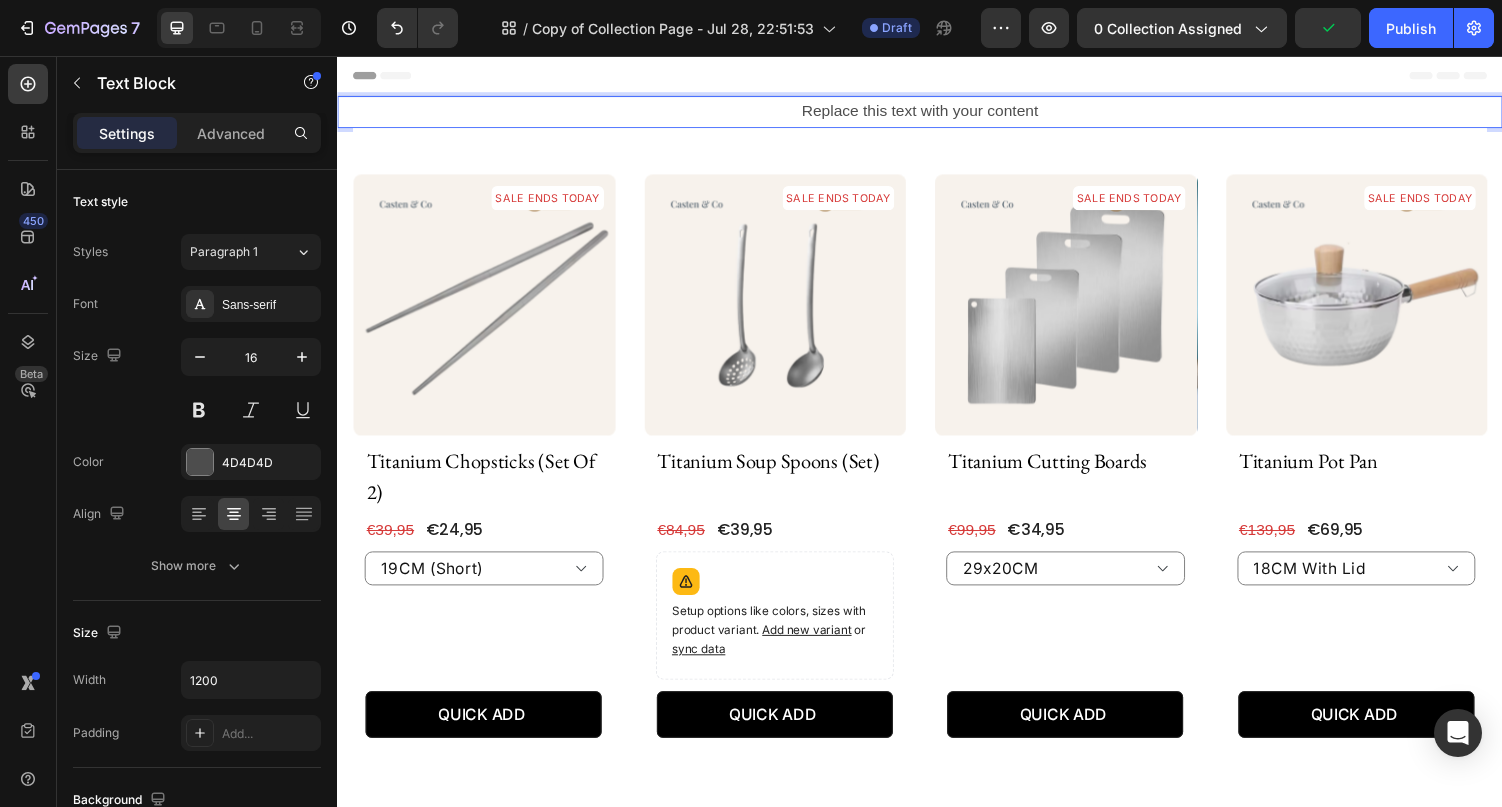 click on "Replace this text with your content" at bounding box center (937, 113) 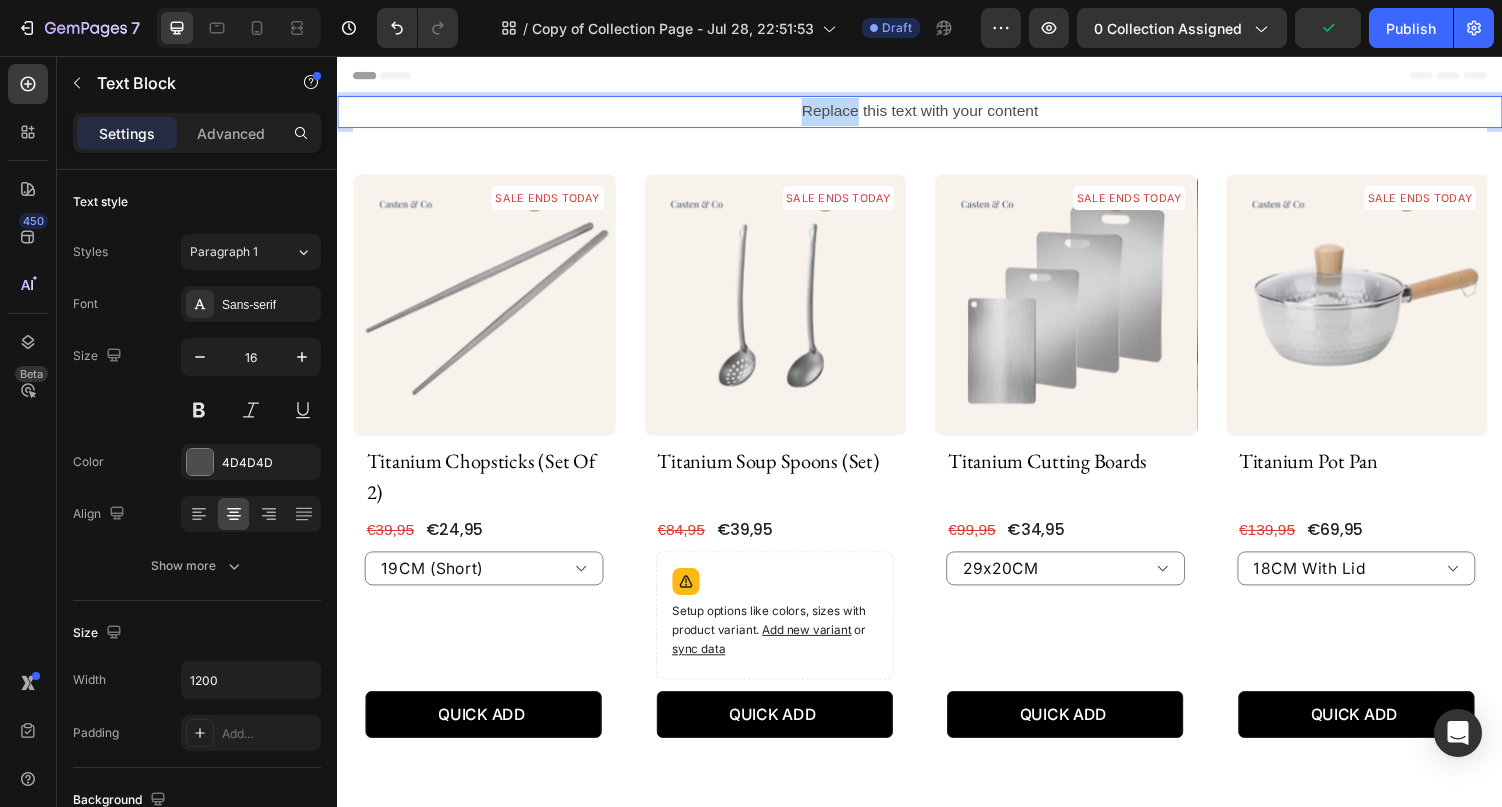 click on "Replace this text with your content" at bounding box center [937, 113] 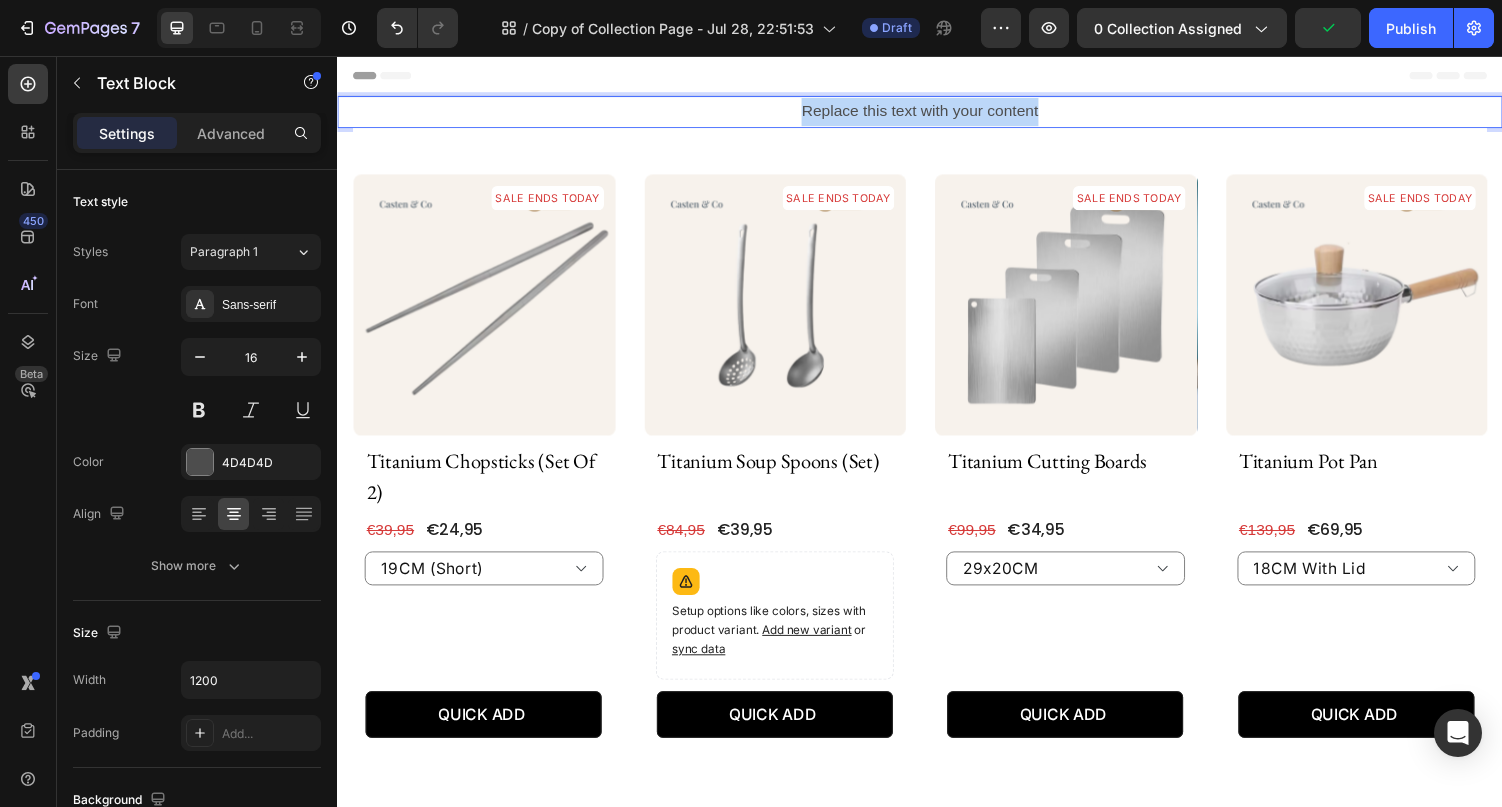 click on "Replace this text with your content" at bounding box center [937, 113] 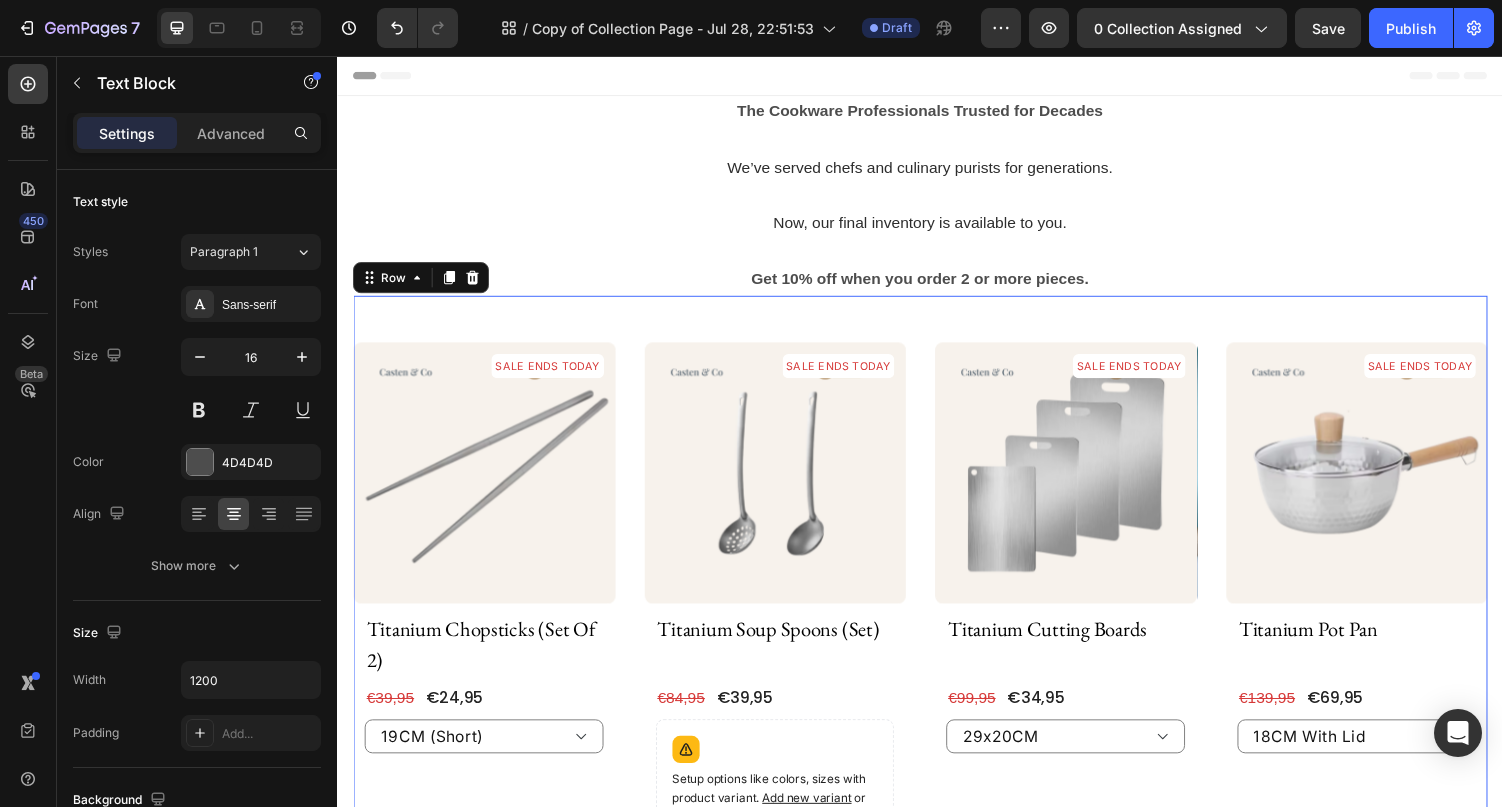 click on "SALE ENDS TODAY Product Badge Product Images titanium chopsticks (set of 2) Product Title €24,95 (P) Price (P) Price €39,95 (P) Price (P) Price Row   19CM (Short) 23CM (Long) Product Variants & Swatches QUICK ADD (P) Cart Button Row Product List SALE ENDS TODAY Product Badge Product Images titanium soup spoons (set) Product Title €39,95 (P) Price (P) Price €84,95 (P) Price (P) Price Row Setup options like colors, sizes with product variant.       Add new variant   or   sync data Product Variants & Swatches QUICK ADD (P) Cart Button Row Product List SALE ENDS TODAY Product Badge Product Images titanium cutting boards Product Title €34,95 (P) Price (P) Price €99,95 (P) Price (P) Price Row   29x20CM 34x23CM 39x28CM 46x30CM Product Variants & Swatches QUICK ADD (P) Cart Button Row Product List SALE ENDS TODAY Product Badge Product Images titanium pot pan Product Title €69,95 (P) Price (P) Price €139,95 (P) Price (P) Price Row   18CM With Lid 20CM With Lid 22CM With Lid Product Variants & Swatches" at bounding box center (937, 1295) 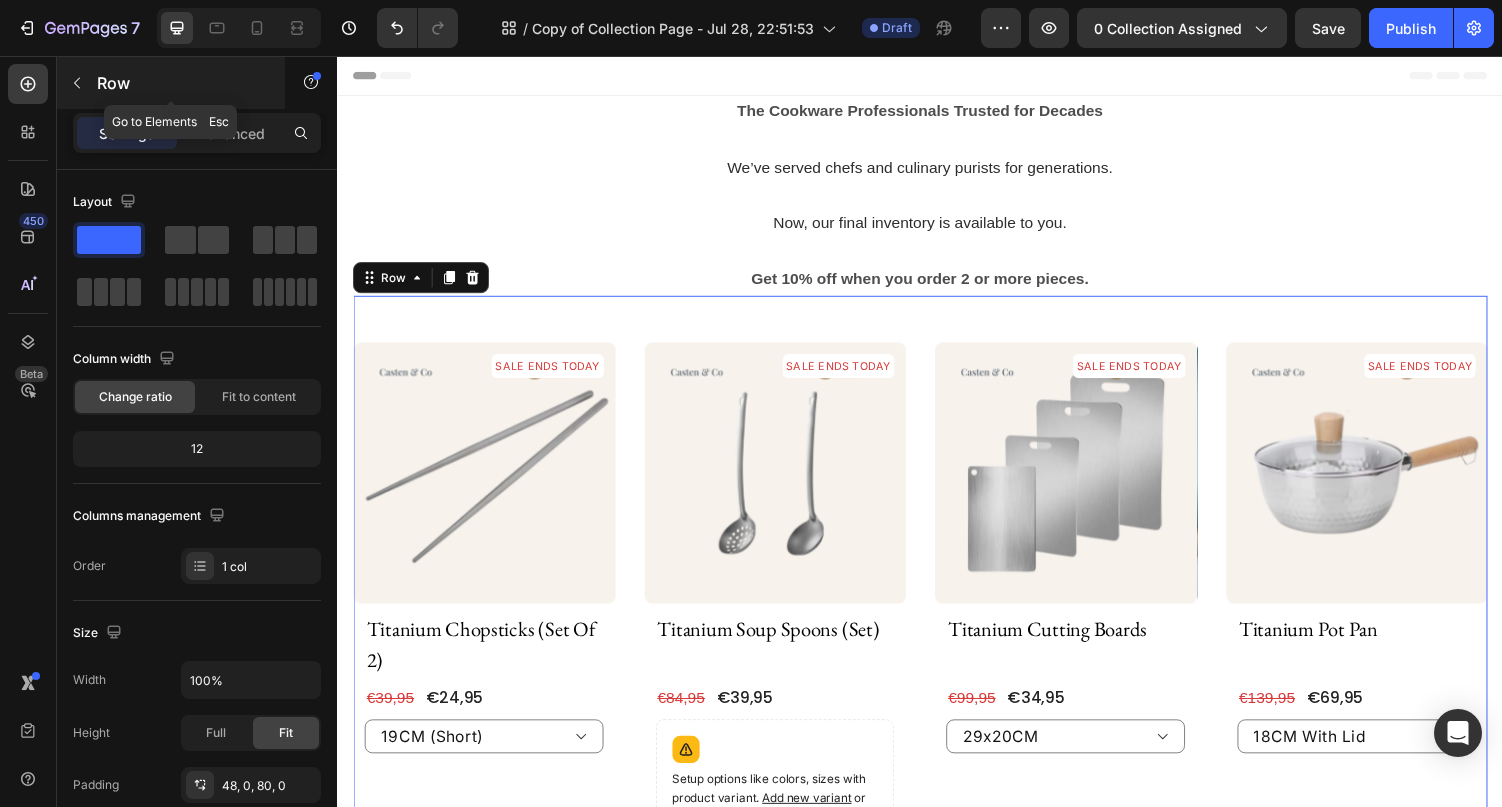 click 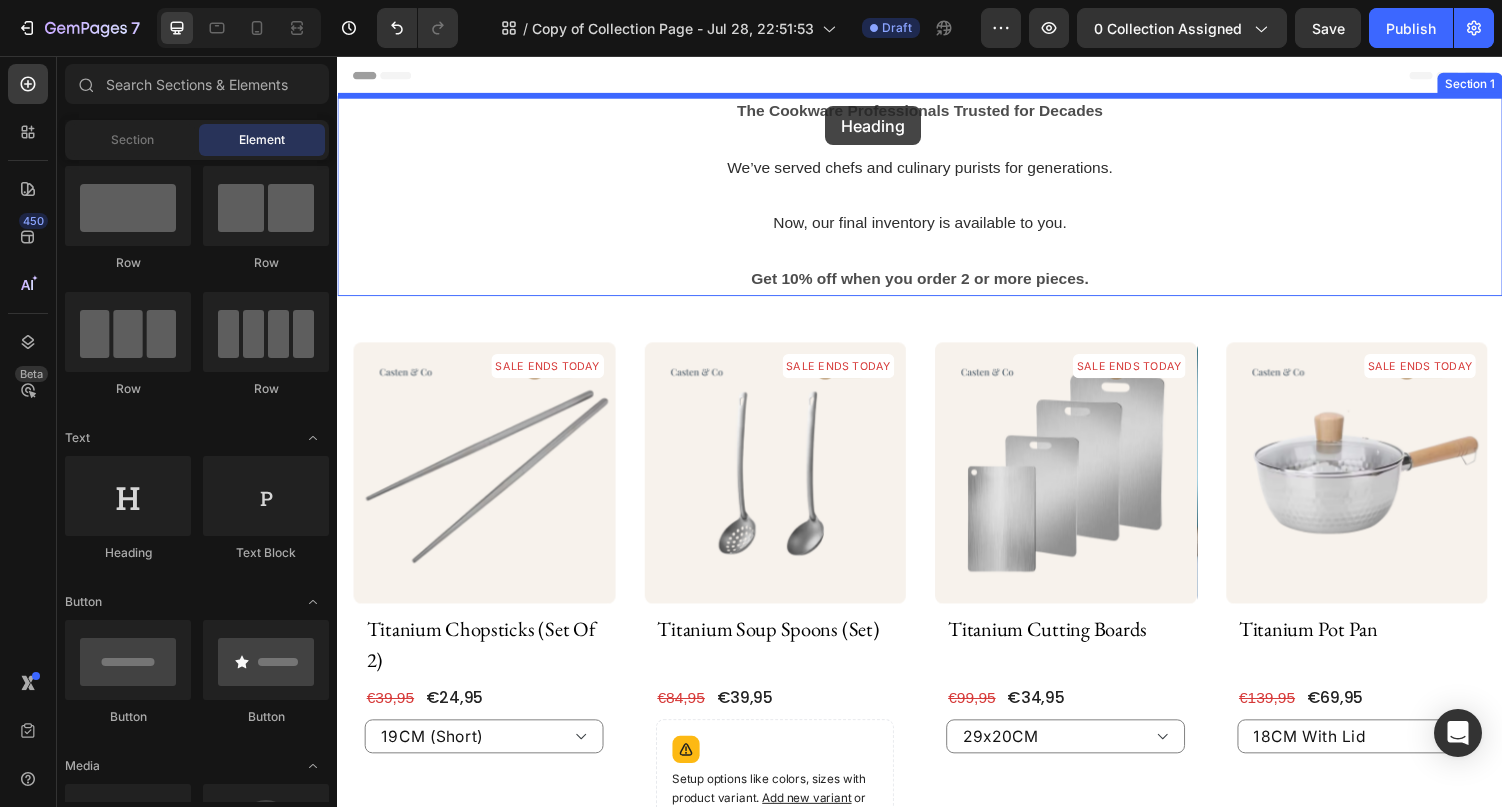 drag, startPoint x: 465, startPoint y: 564, endPoint x: 840, endPoint y: 105, distance: 592.7107 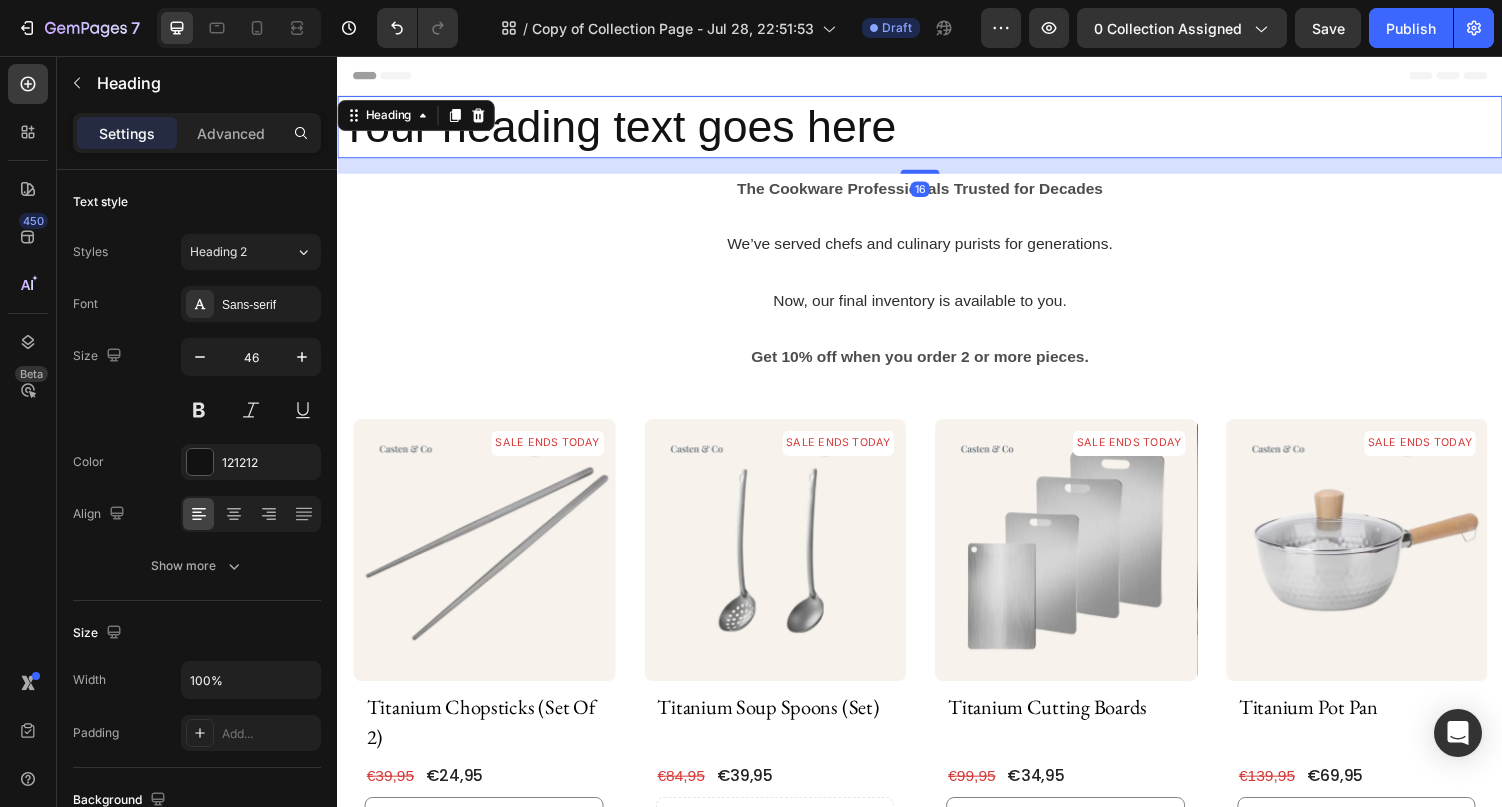click on "Your heading text goes here" at bounding box center [937, 129] 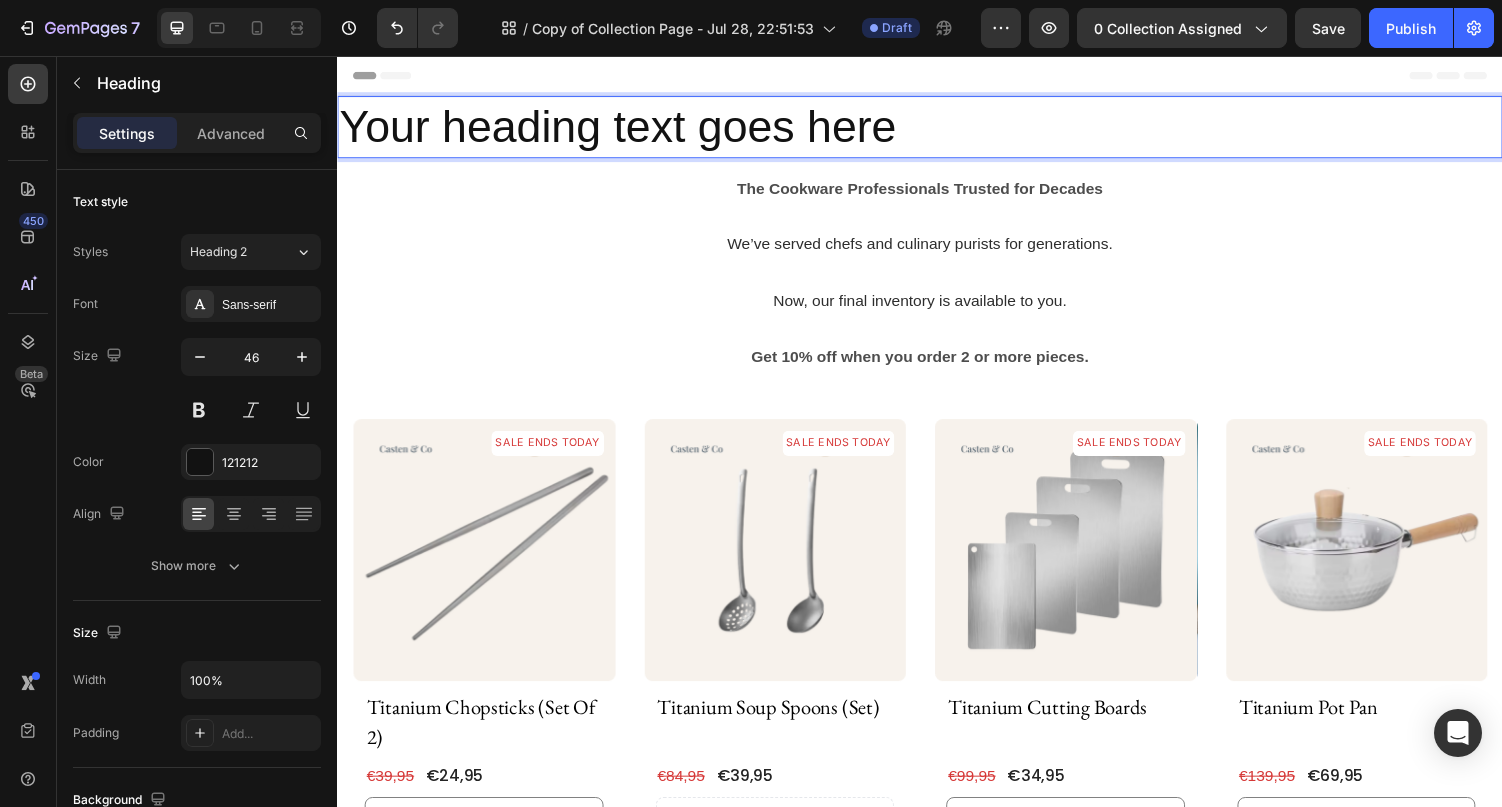 click on "Header" at bounding box center (937, 76) 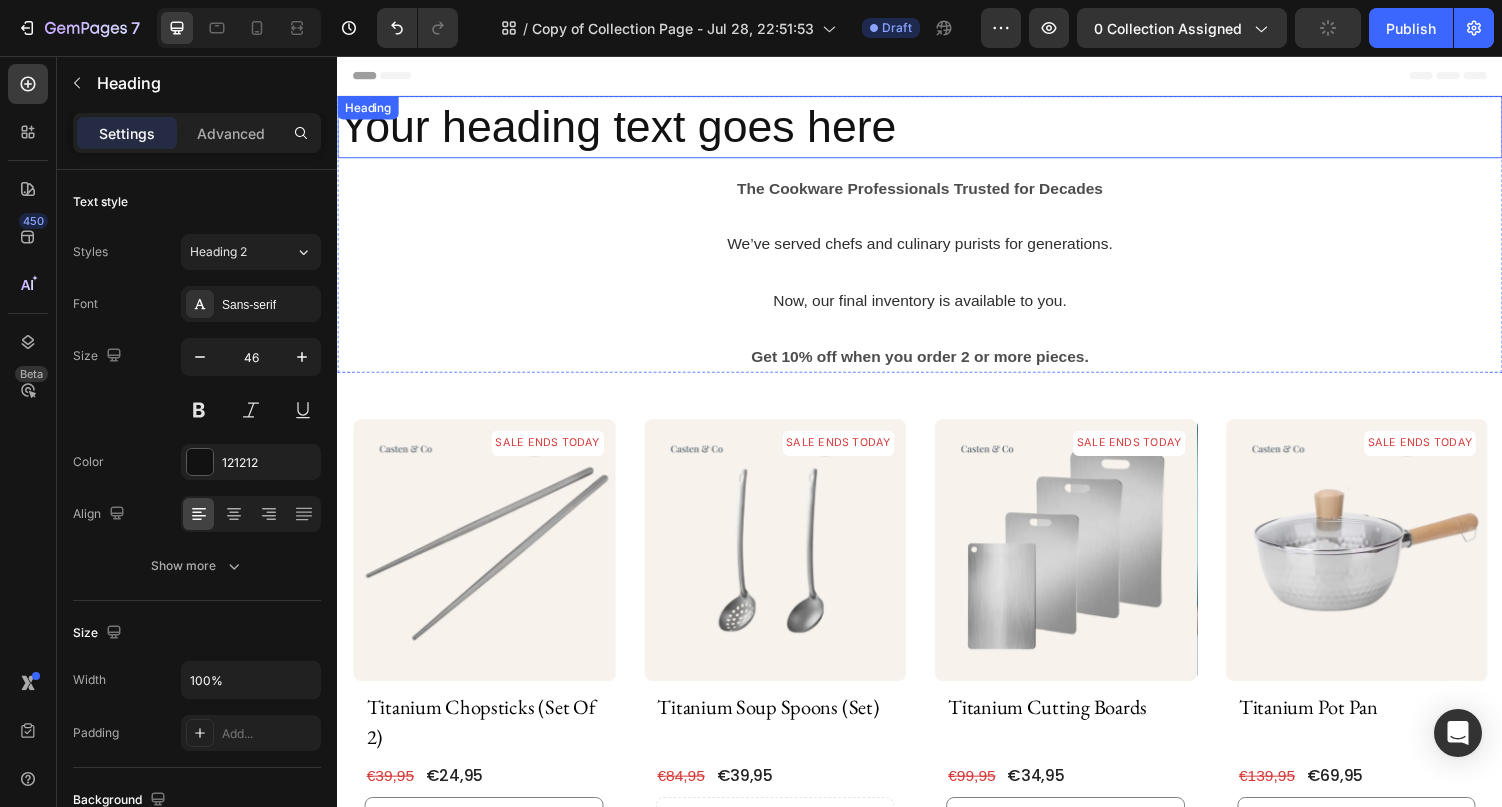 click on "Your heading text goes here" at bounding box center (937, 129) 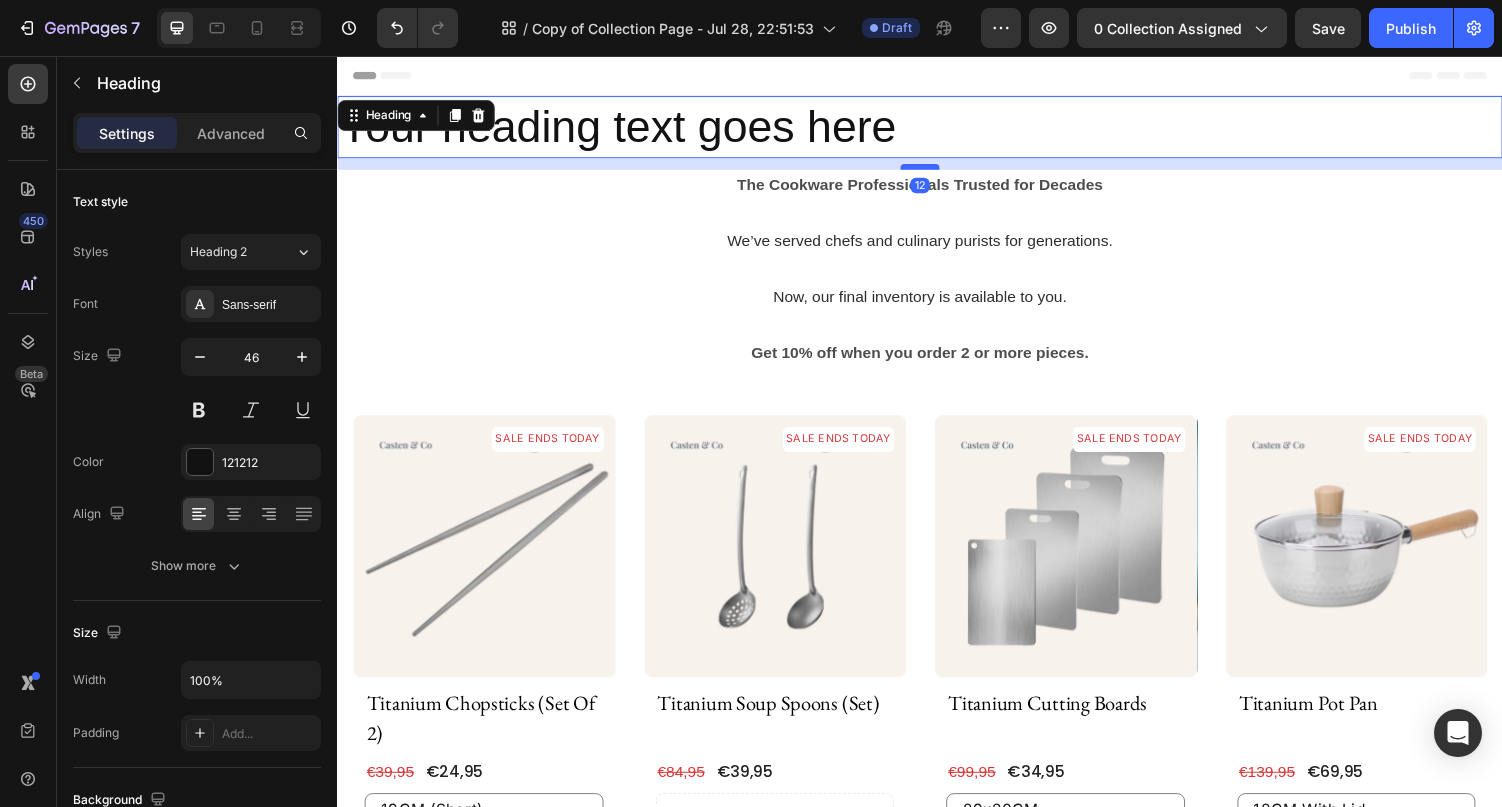 click at bounding box center (937, 170) 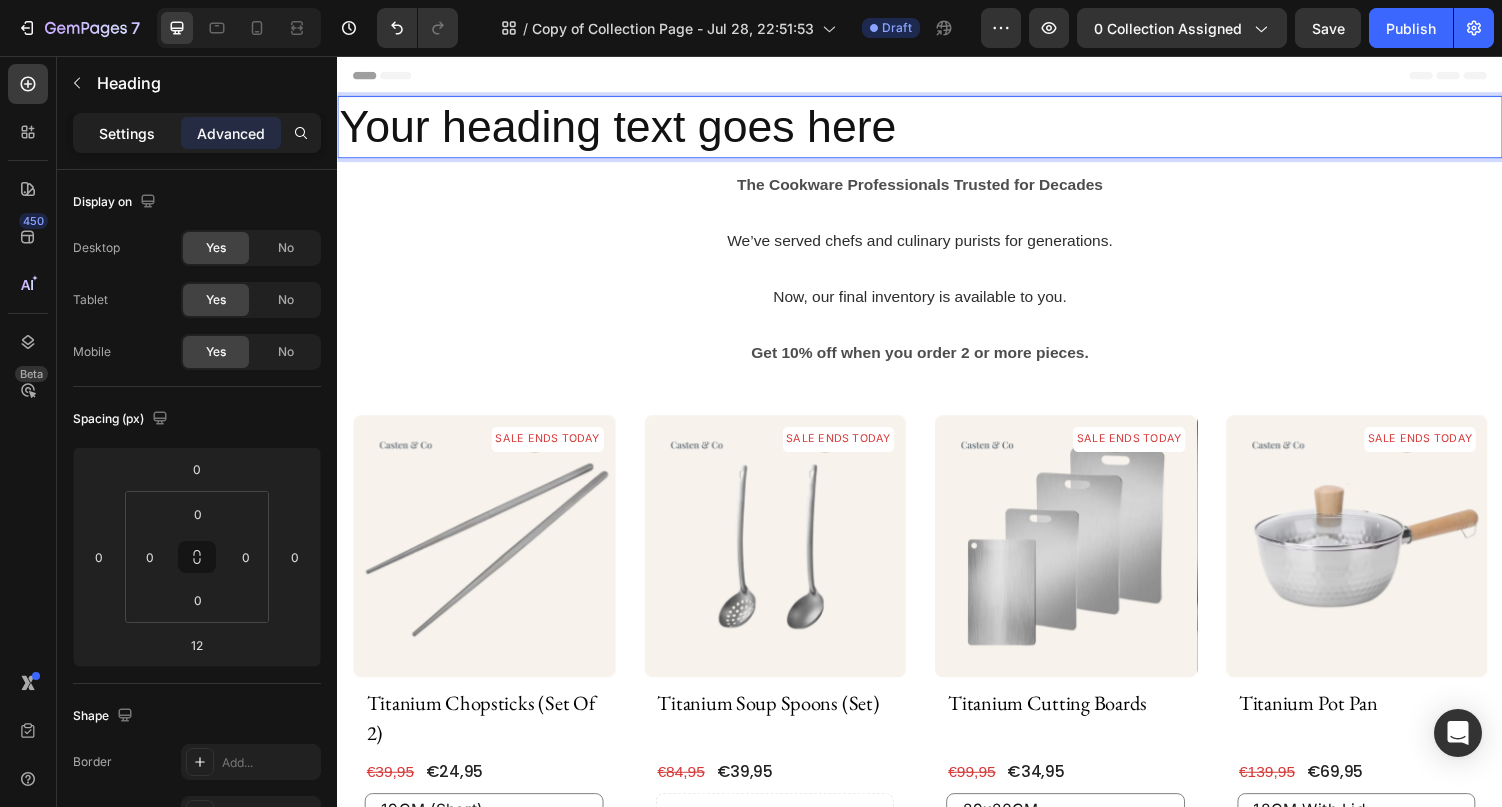 click on "Settings" at bounding box center (127, 133) 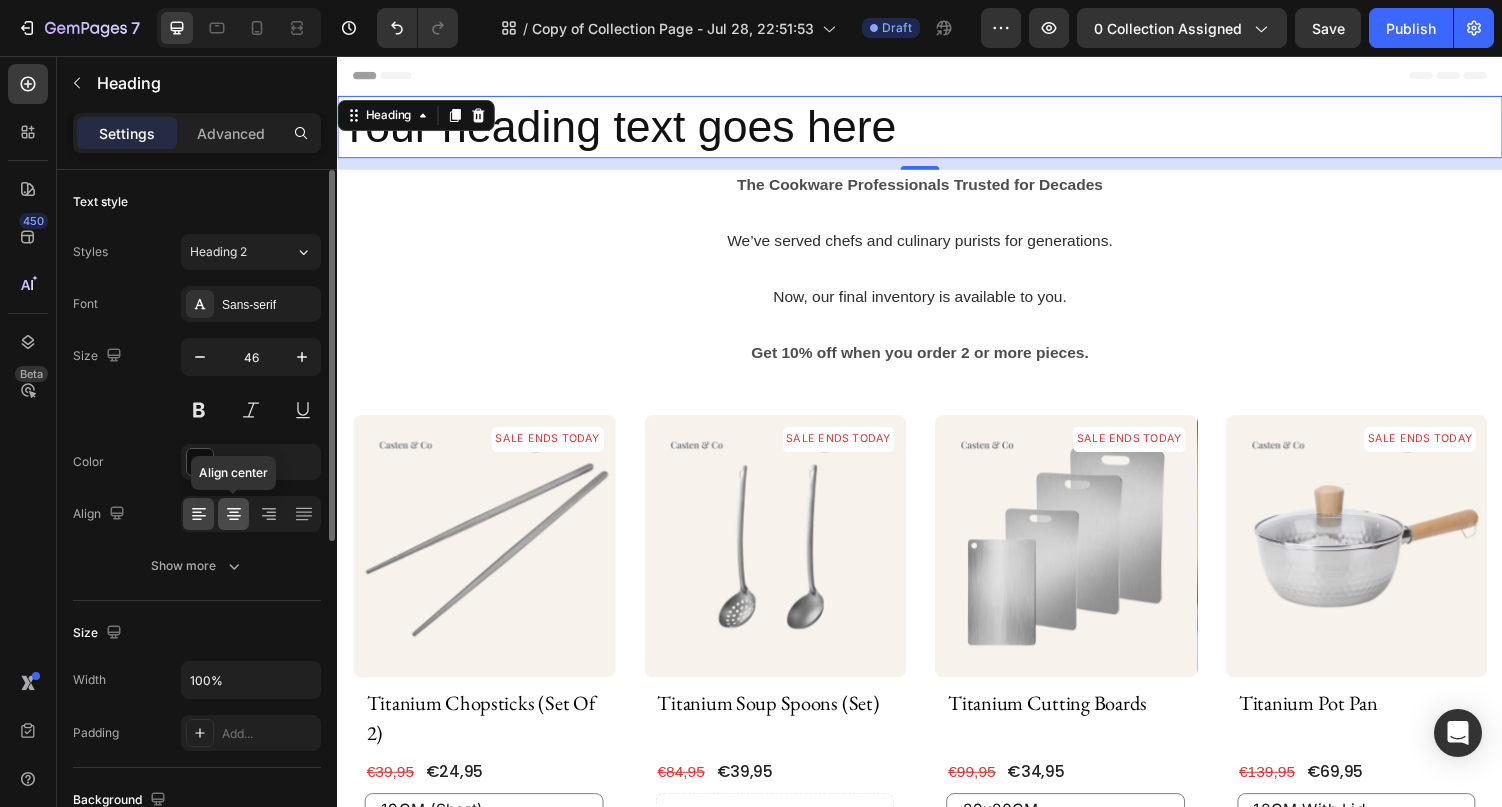 click 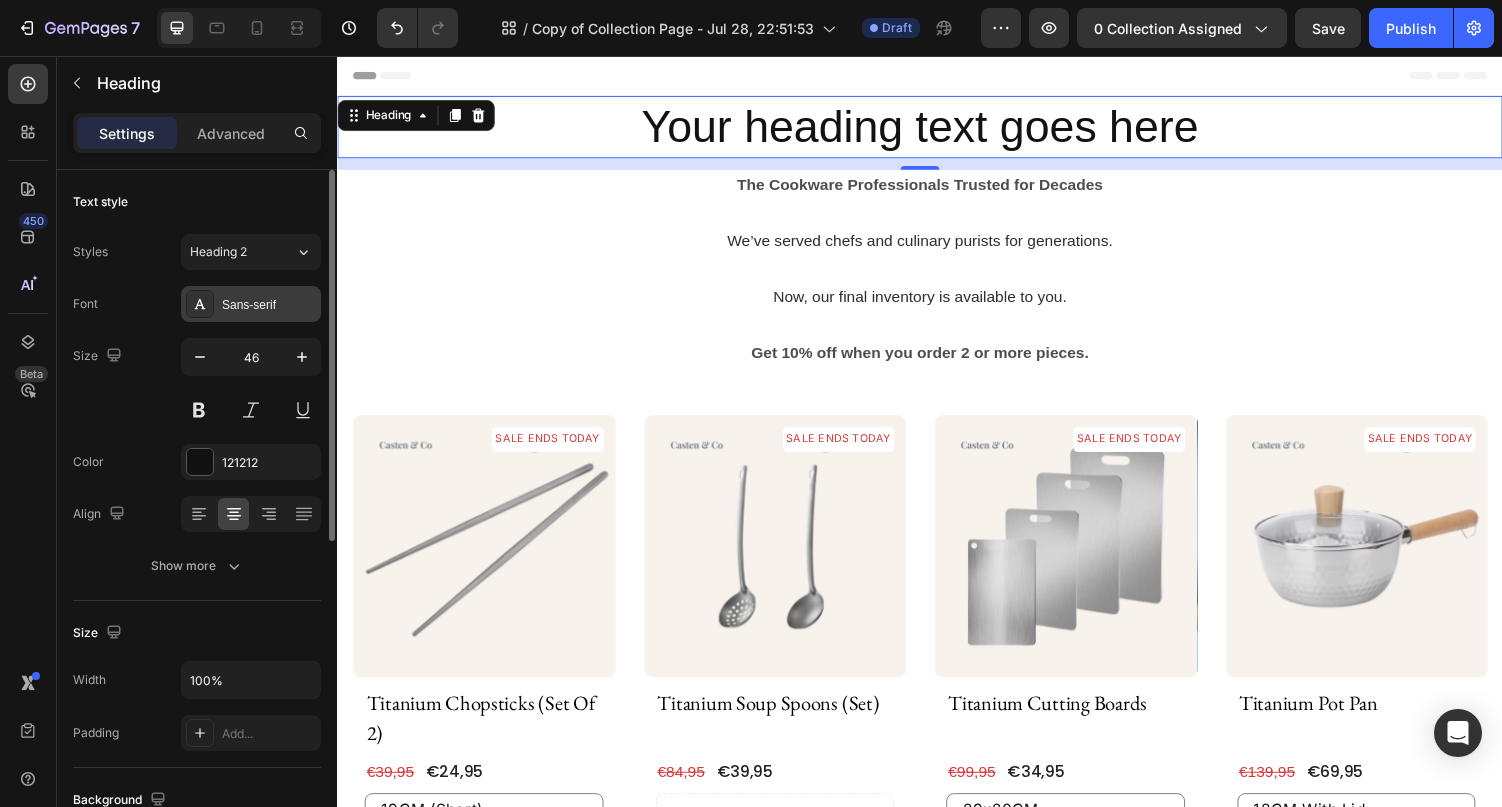 click on "Sans-serif" at bounding box center (251, 304) 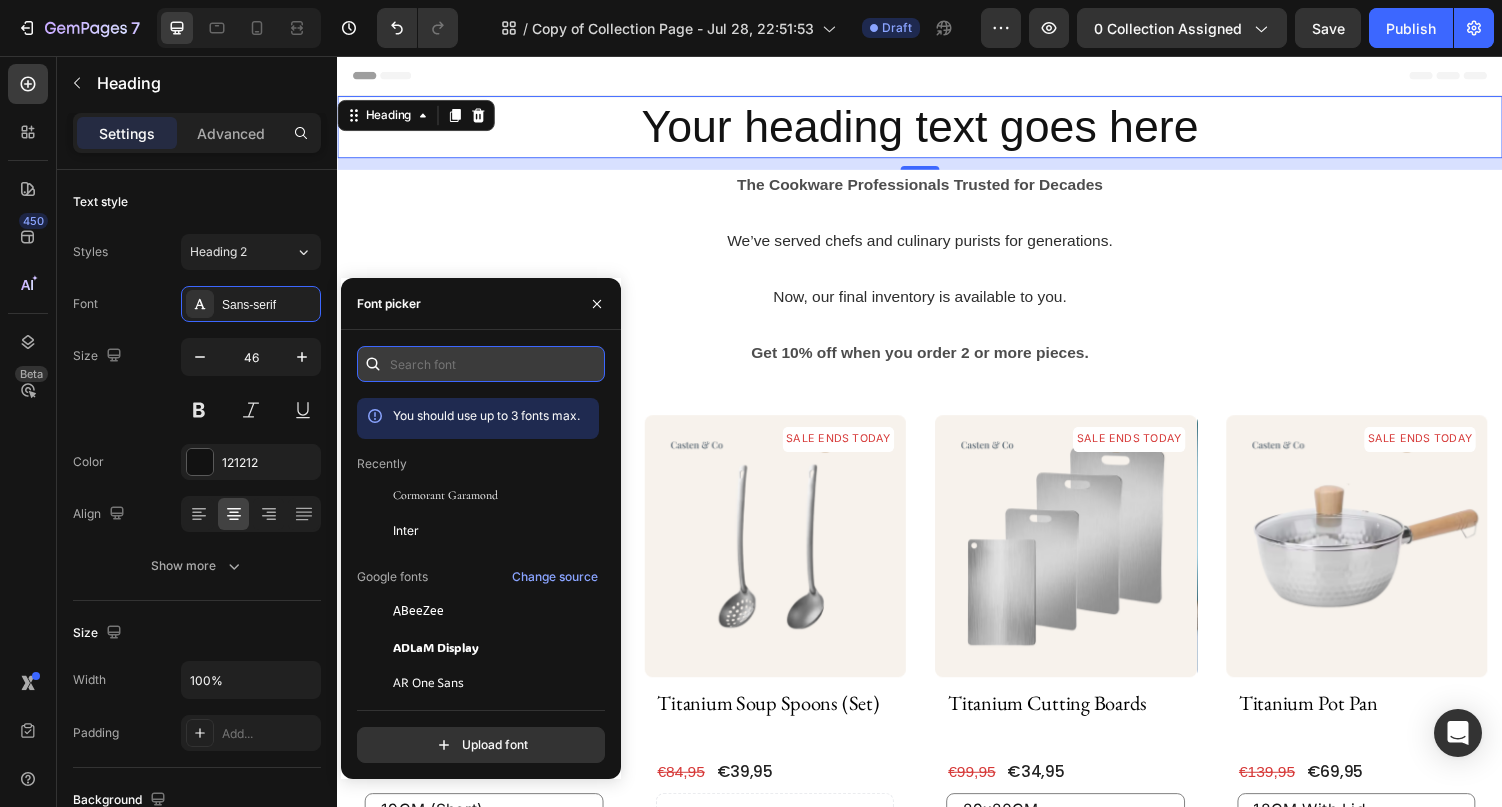 click at bounding box center [481, 364] 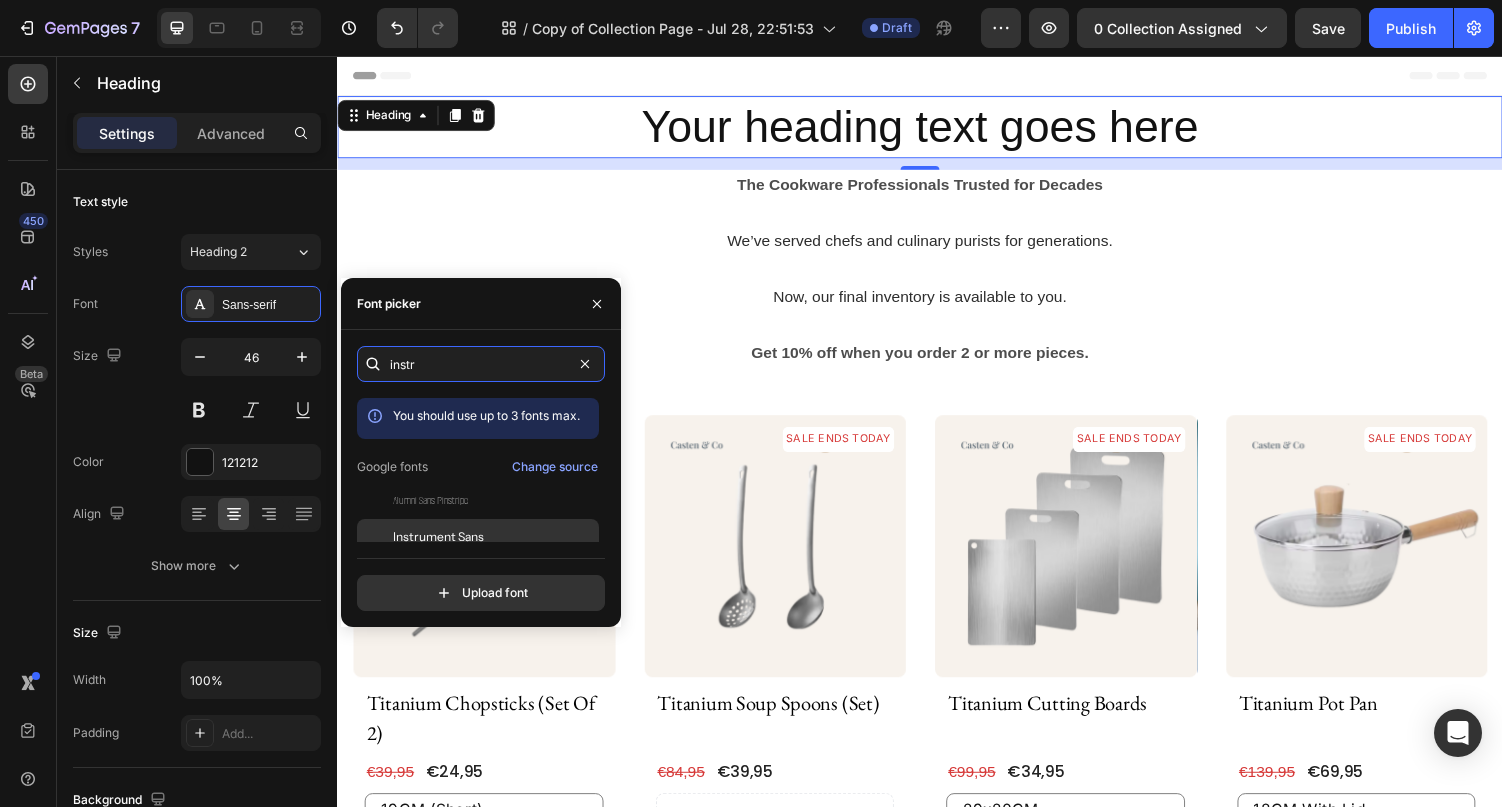 type on "instr" 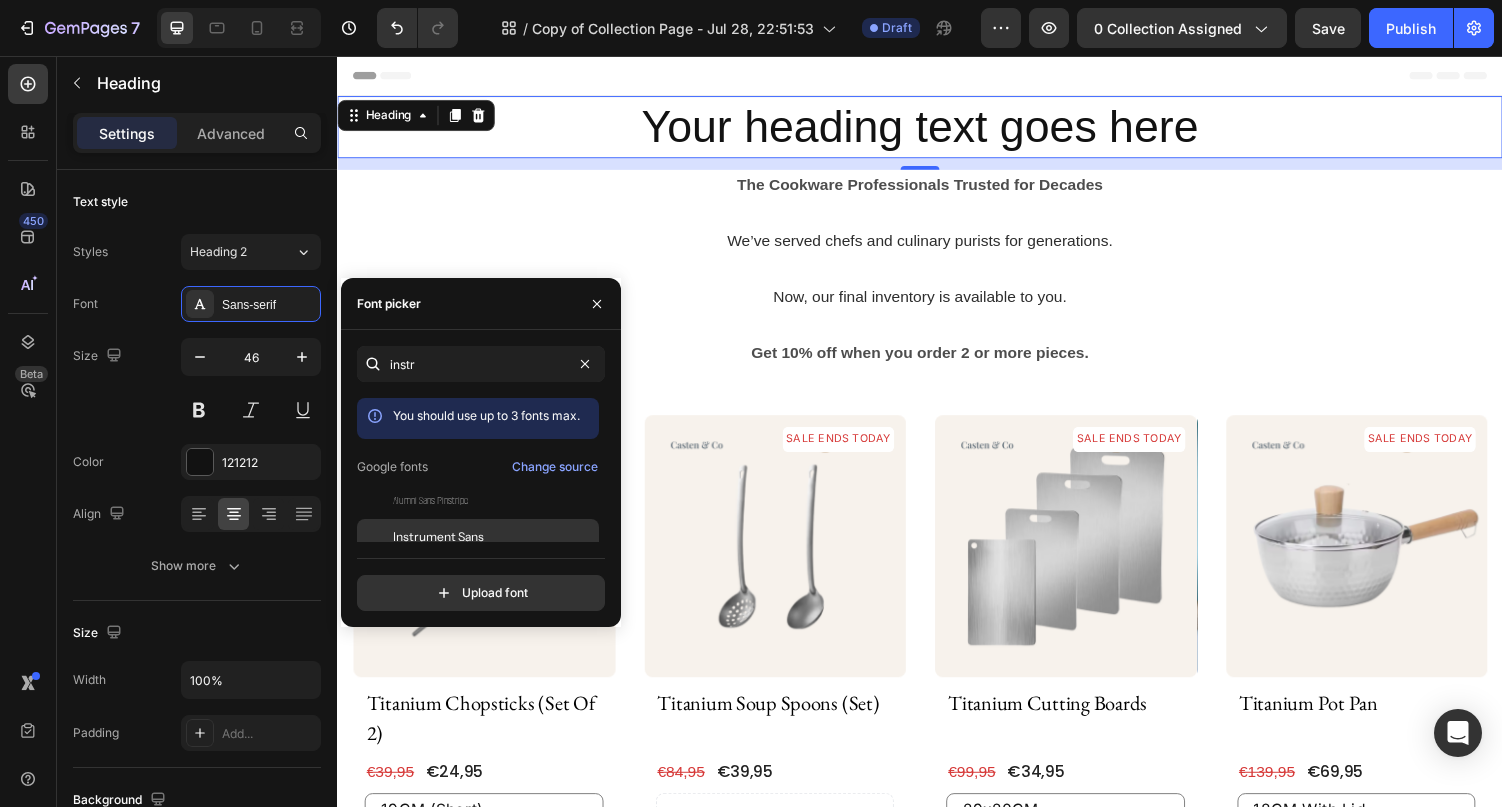 click on "Instrument Sans" at bounding box center (438, 537) 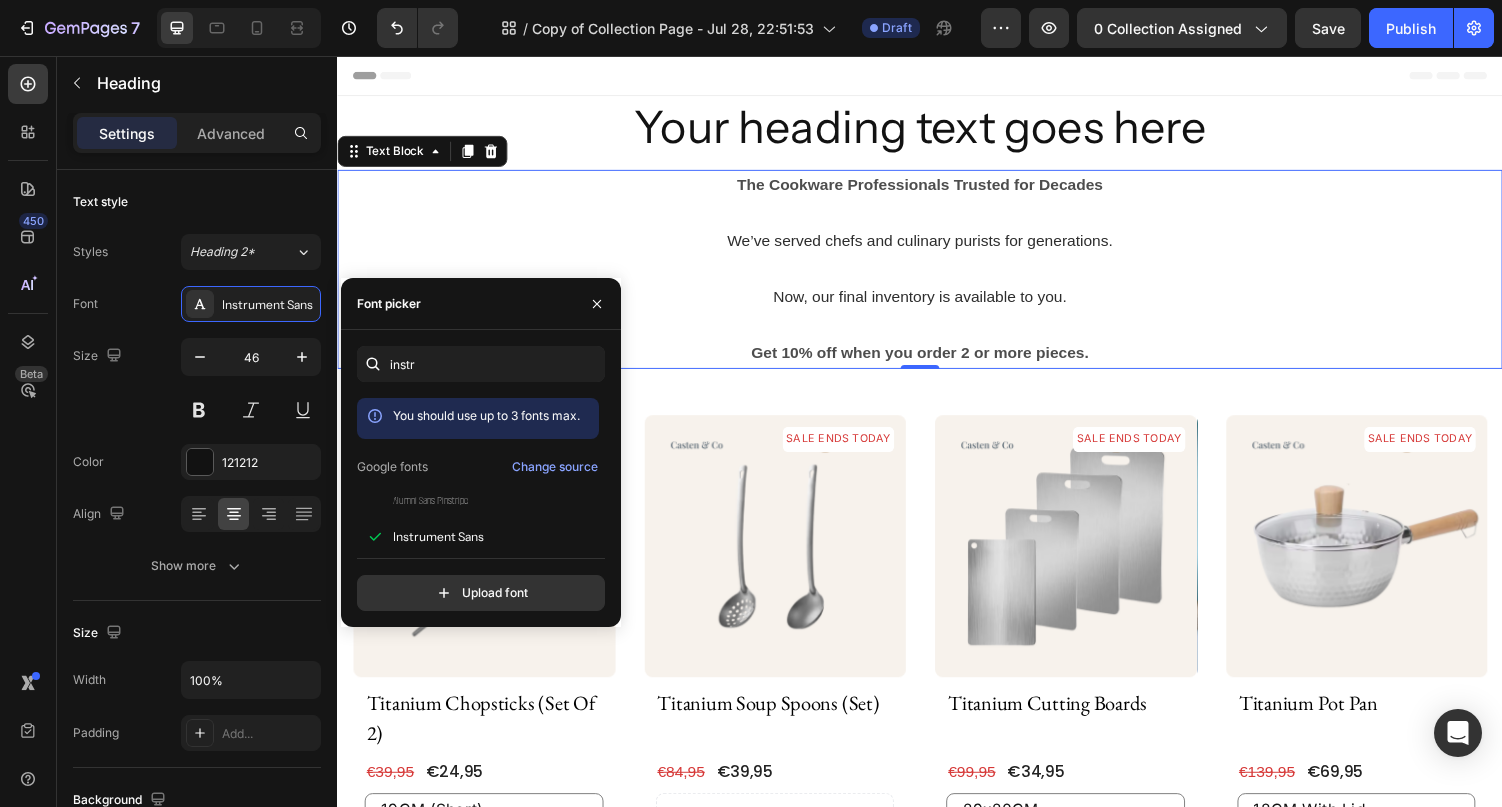 click on "The Cookware Professionals Trusted for Decades We’ve served chefs and culinary purists for generations. Now, our final inventory is available to you. Get 10% off when you order 2 or more pieces." at bounding box center (937, 276) 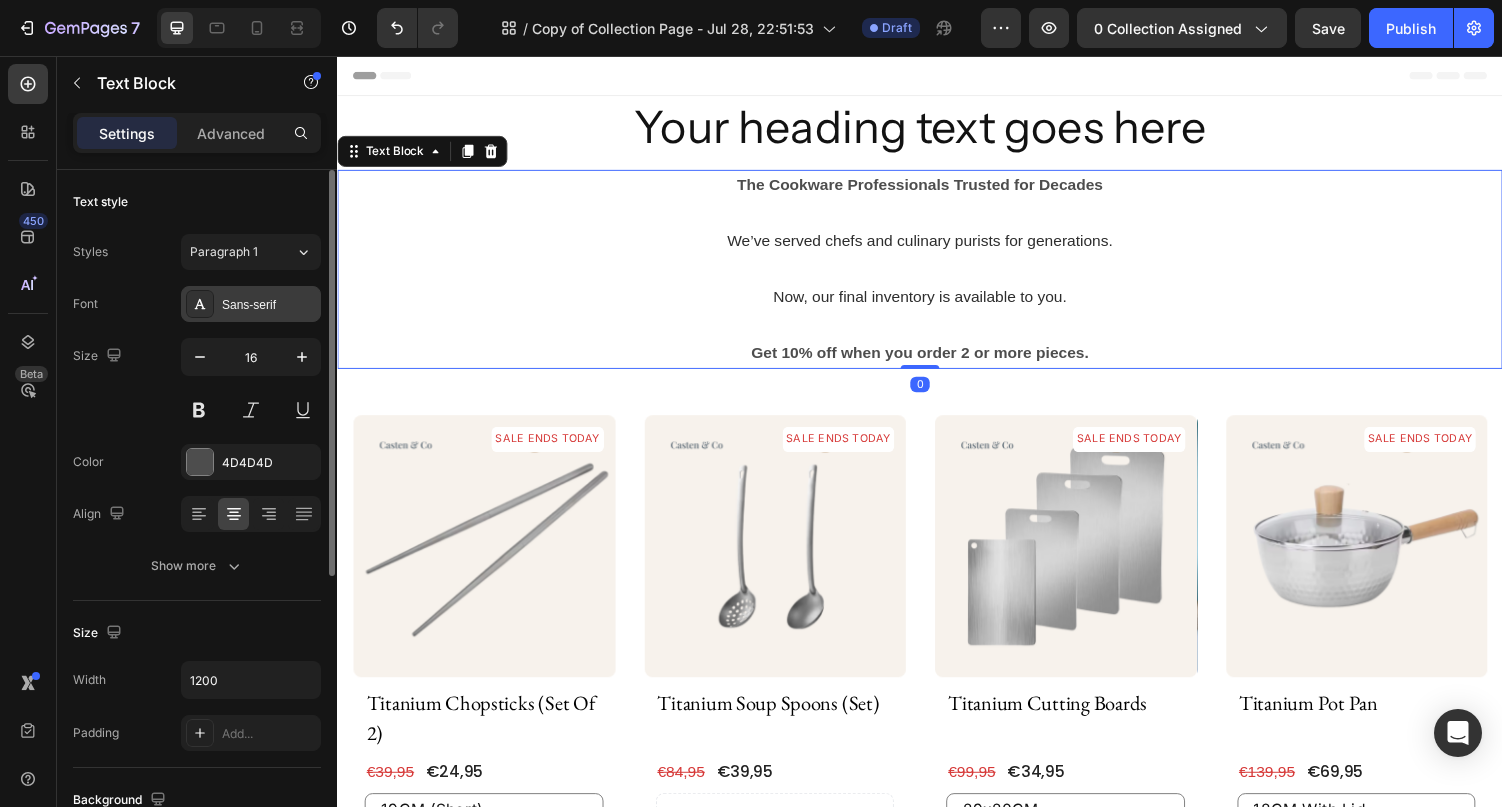 click on "Sans-serif" at bounding box center [269, 305] 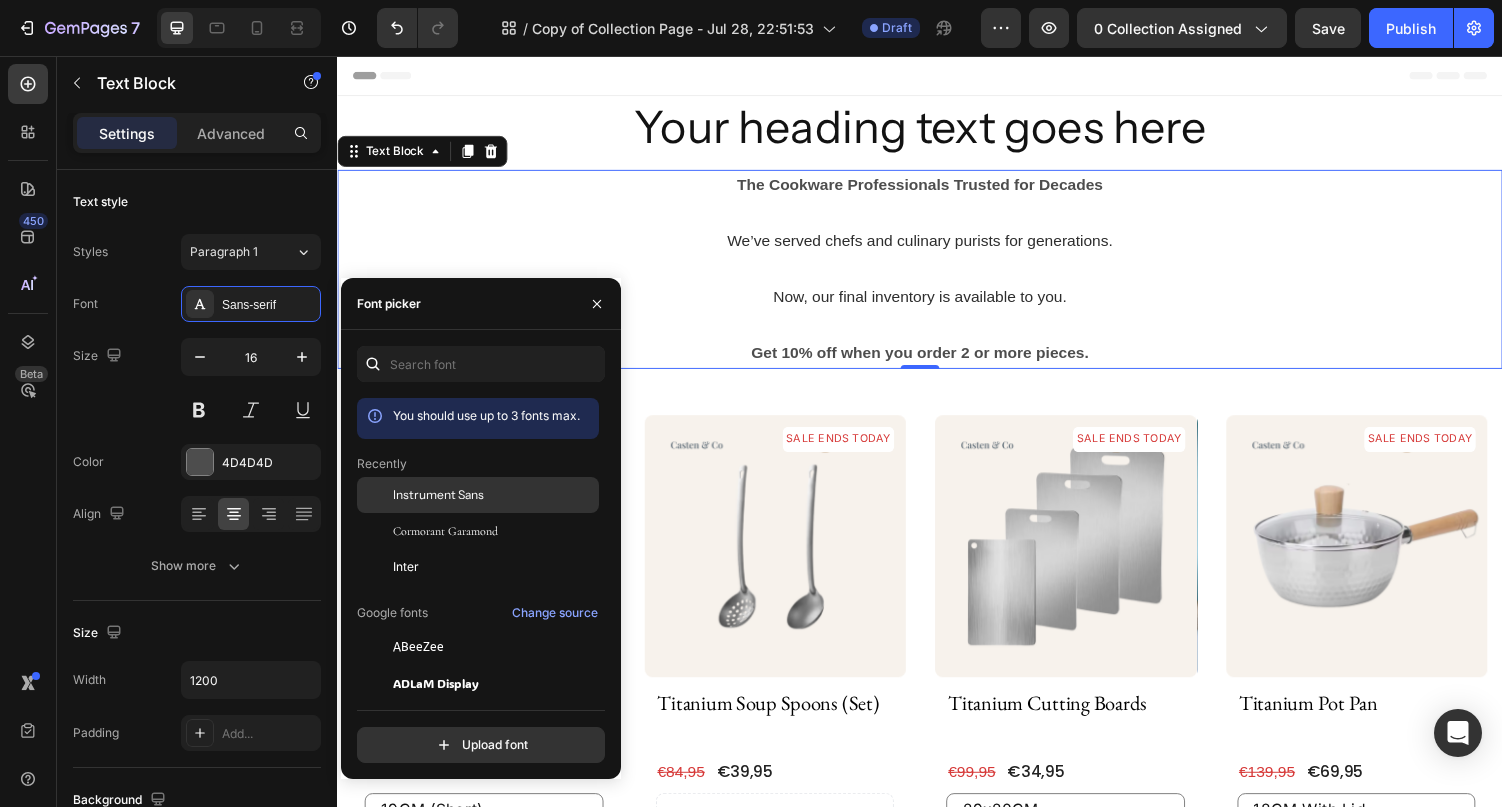 click on "Instrument Sans" at bounding box center [438, 495] 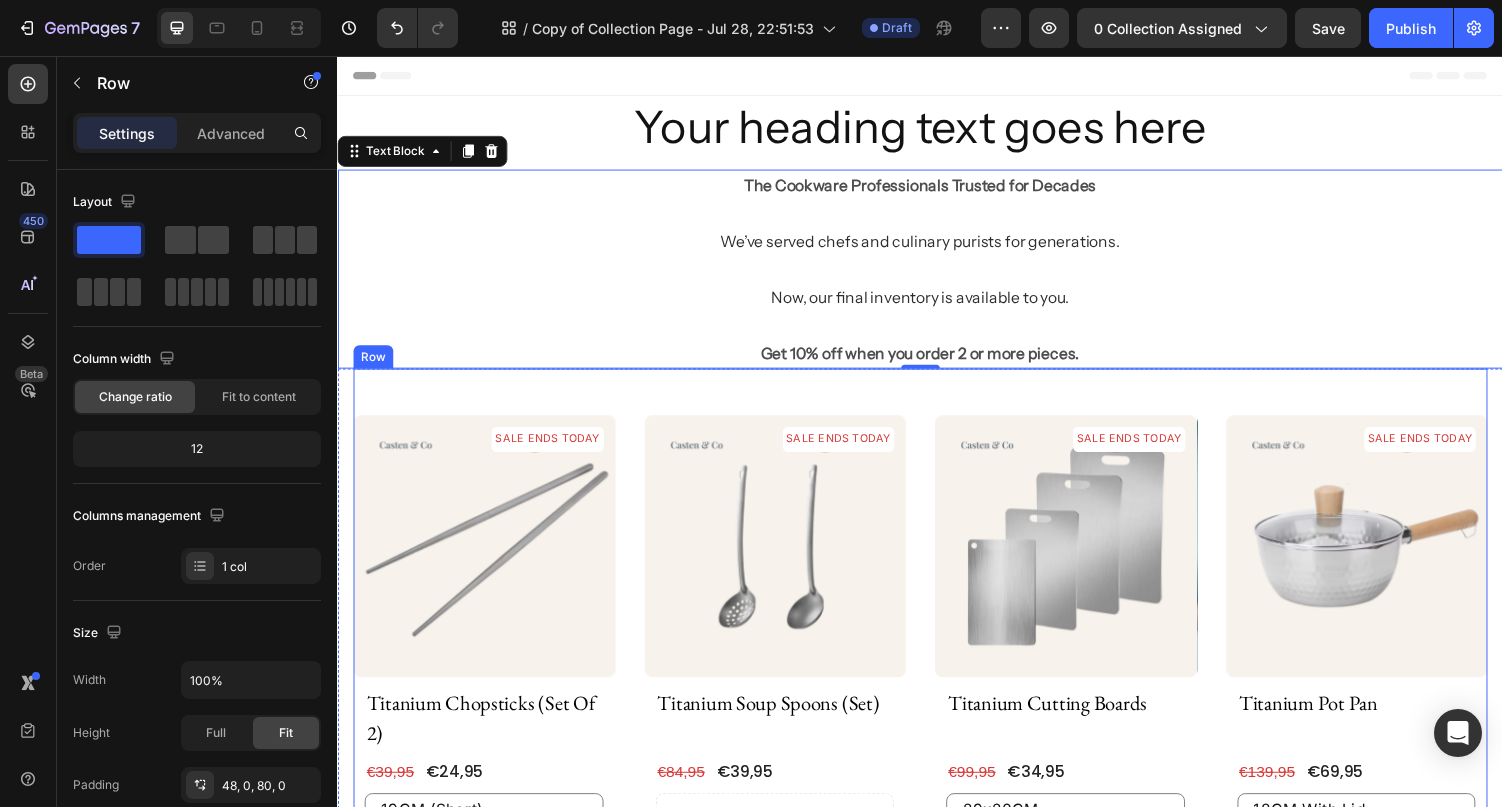 click on "SALE ENDS TODAY Product Badge Product Images titanium chopsticks (set of 2) Product Title €24,95 (P) Price (P) Price €39,95 (P) Price (P) Price Row   19CM (Short) 23CM (Long) Product Variants & Swatches QUICK ADD (P) Cart Button Row Product List SALE ENDS TODAY Product Badge Product Images titanium soup spoons (set) Product Title €39,95 (P) Price (P) Price €84,95 (P) Price (P) Price Row Setup options like colors, sizes with product variant.       Add new variant   or   sync data Product Variants & Swatches QUICK ADD (P) Cart Button Row Product List SALE ENDS TODAY Product Badge Product Images titanium cutting boards Product Title €34,95 (P) Price (P) Price €99,95 (P) Price (P) Price Row   29x20CM 34x23CM 39x28CM 46x30CM Product Variants & Swatches QUICK ADD (P) Cart Button Row Product List SALE ENDS TODAY Product Badge Product Images titanium pot pan Product Title €69,95 (P) Price (P) Price €139,95 (P) Price (P) Price Row   18CM With Lid 20CM With Lid 22CM With Lid Product Variants & Swatches" at bounding box center [937, 1370] 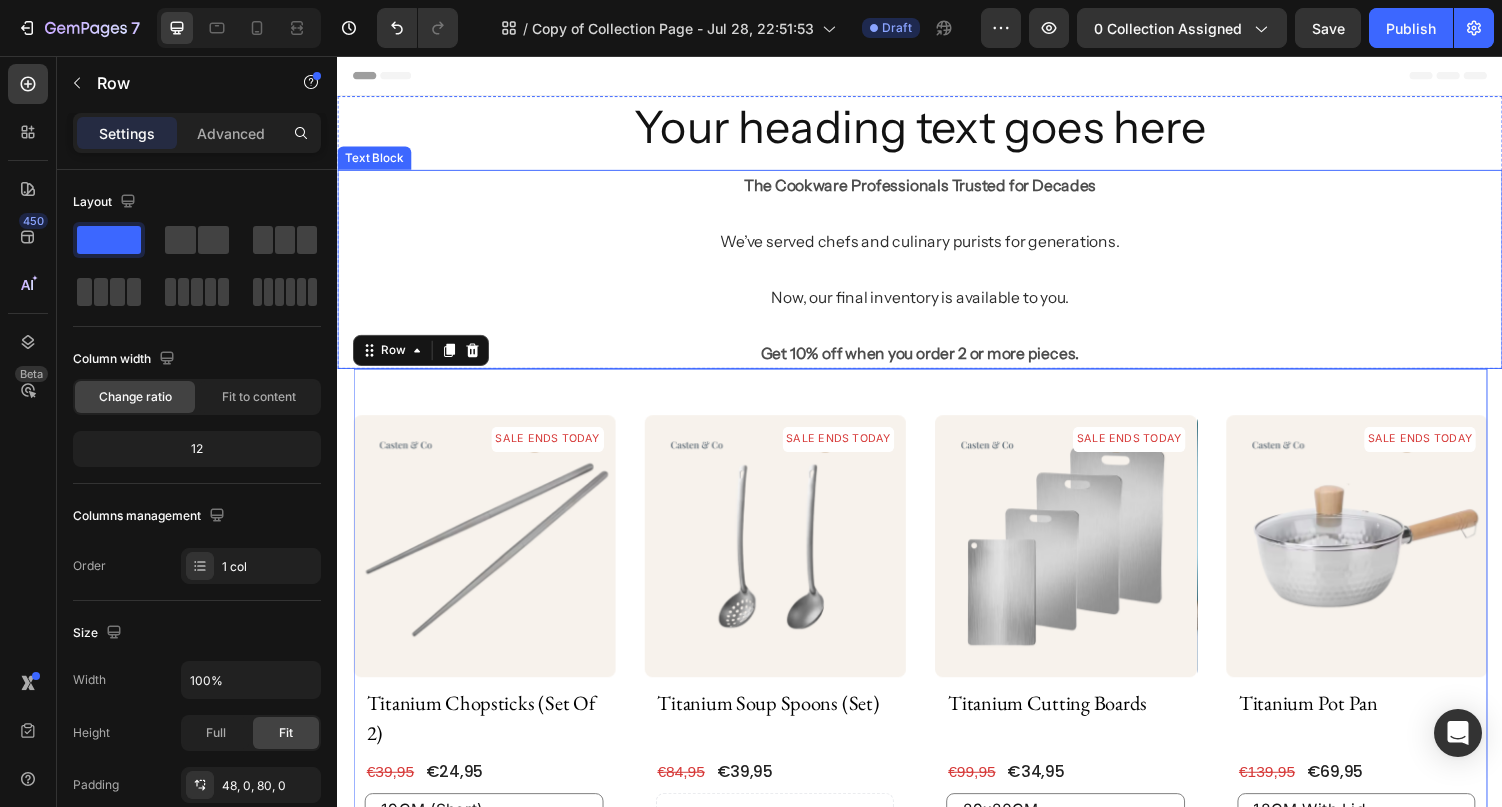 click on "The Cookware Professionals Trusted for Decades We’ve served chefs and culinary purists for generations. Now, our final inventory is available to you. Get 10% off when you order 2 or more pieces." at bounding box center [937, 276] 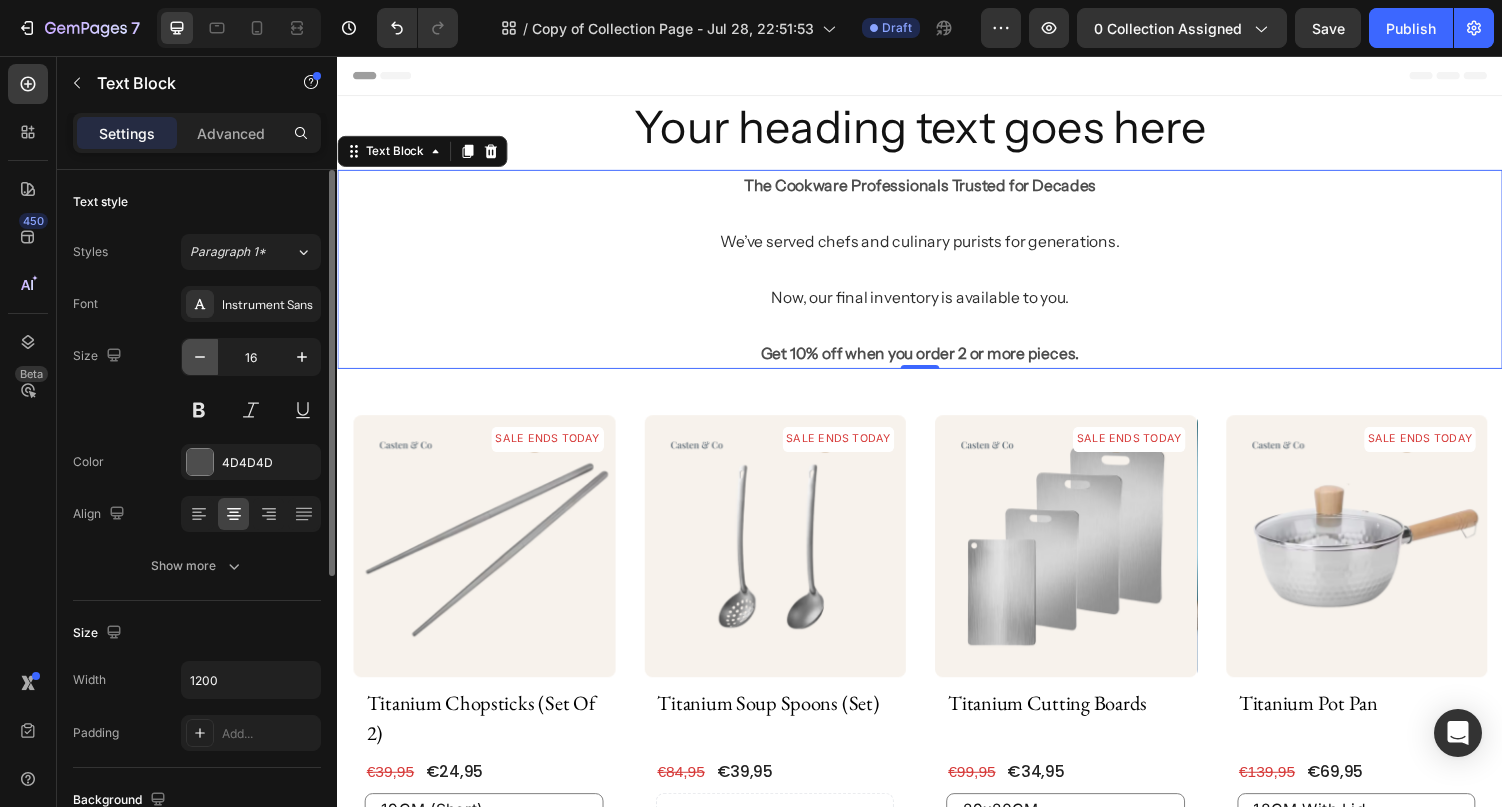 click 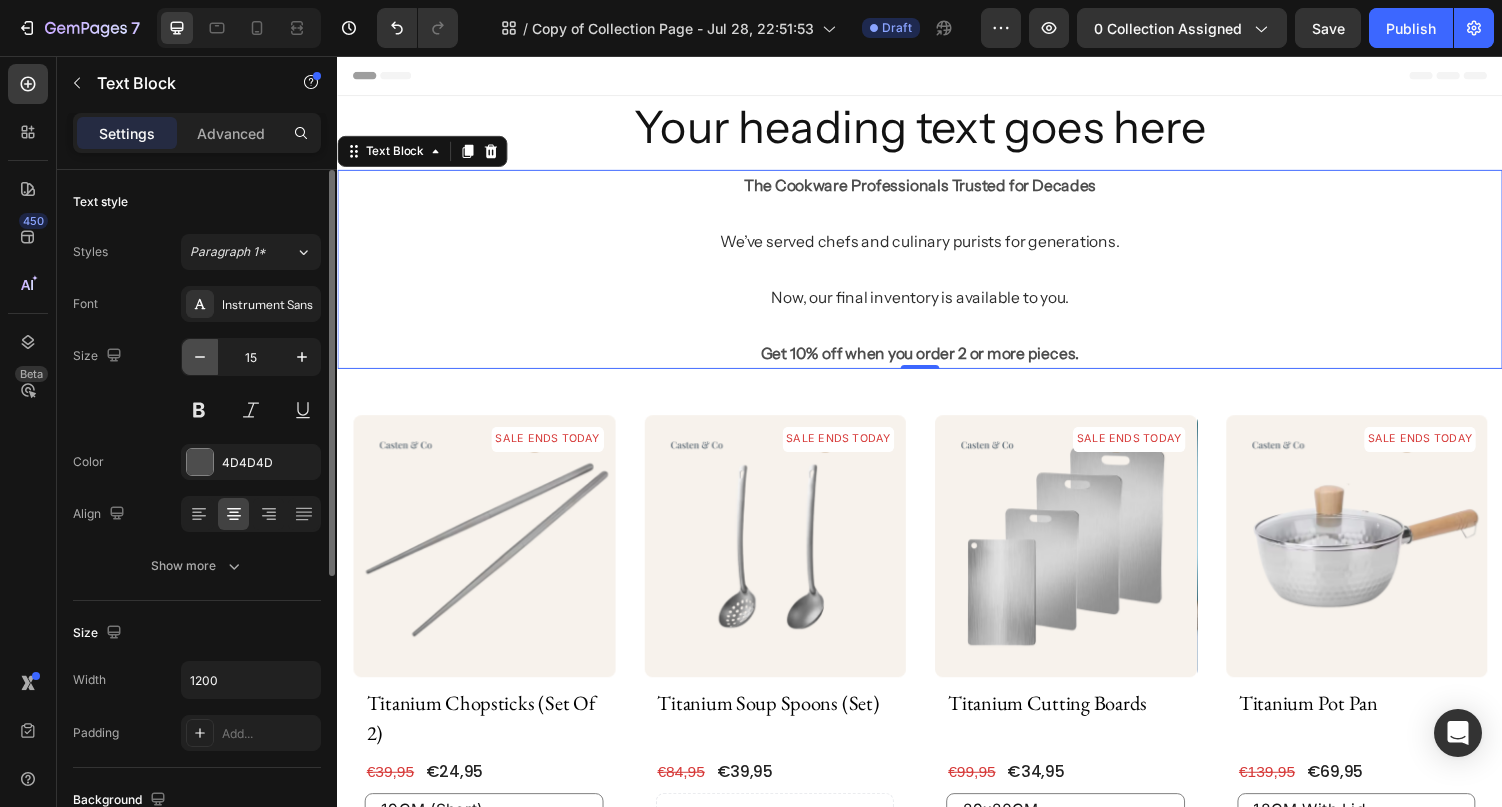 click 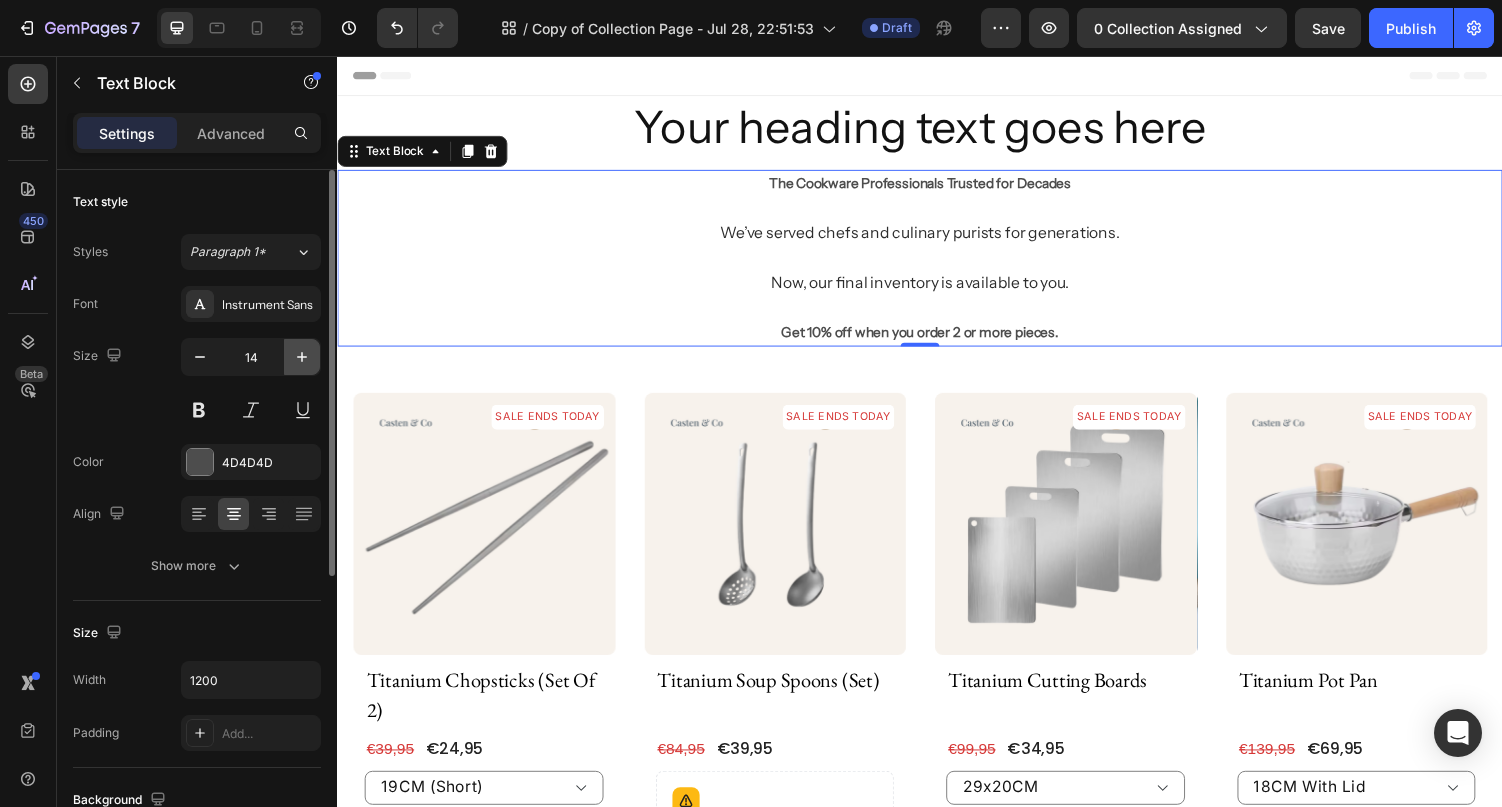 click 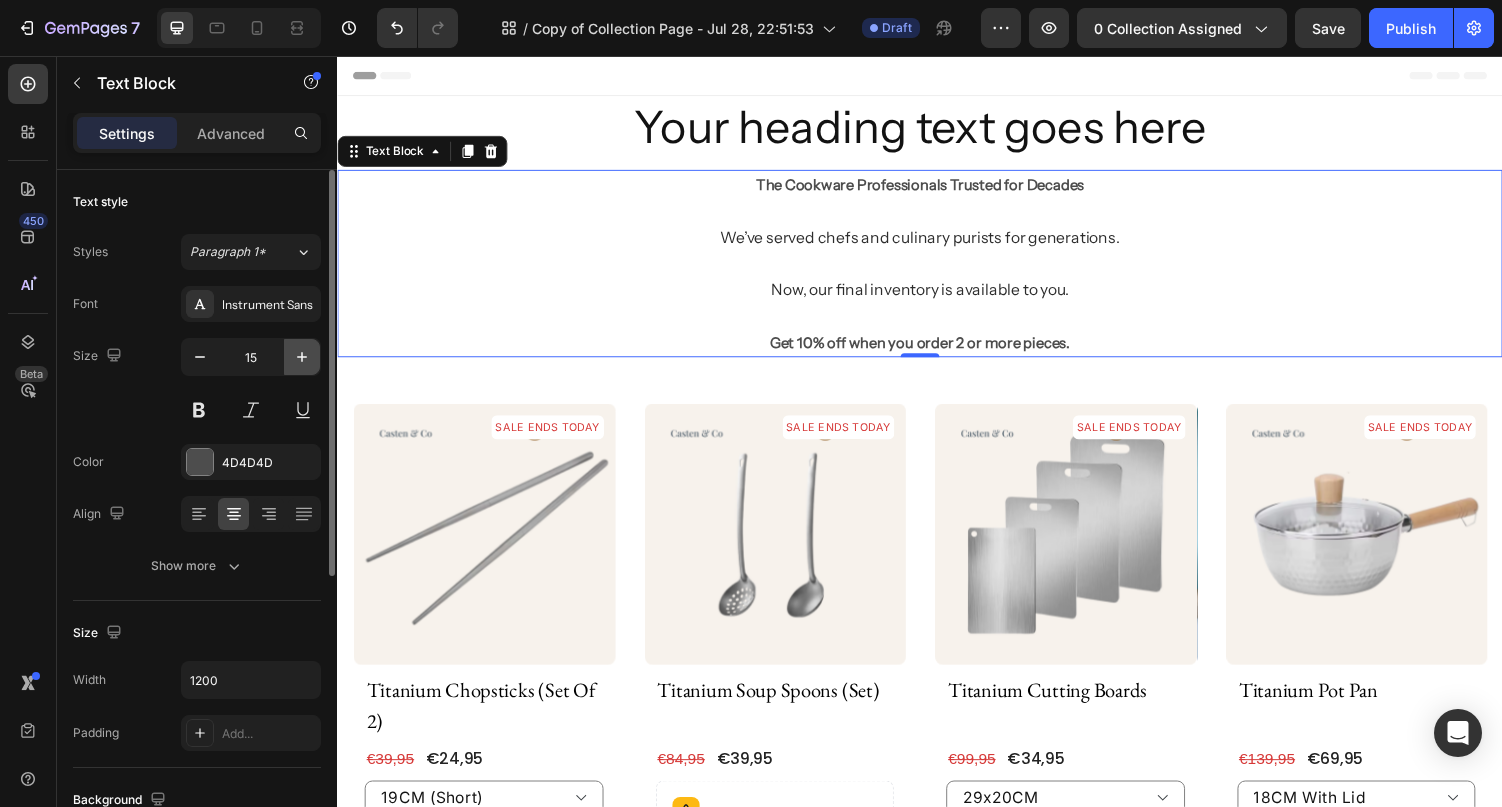 type on "16" 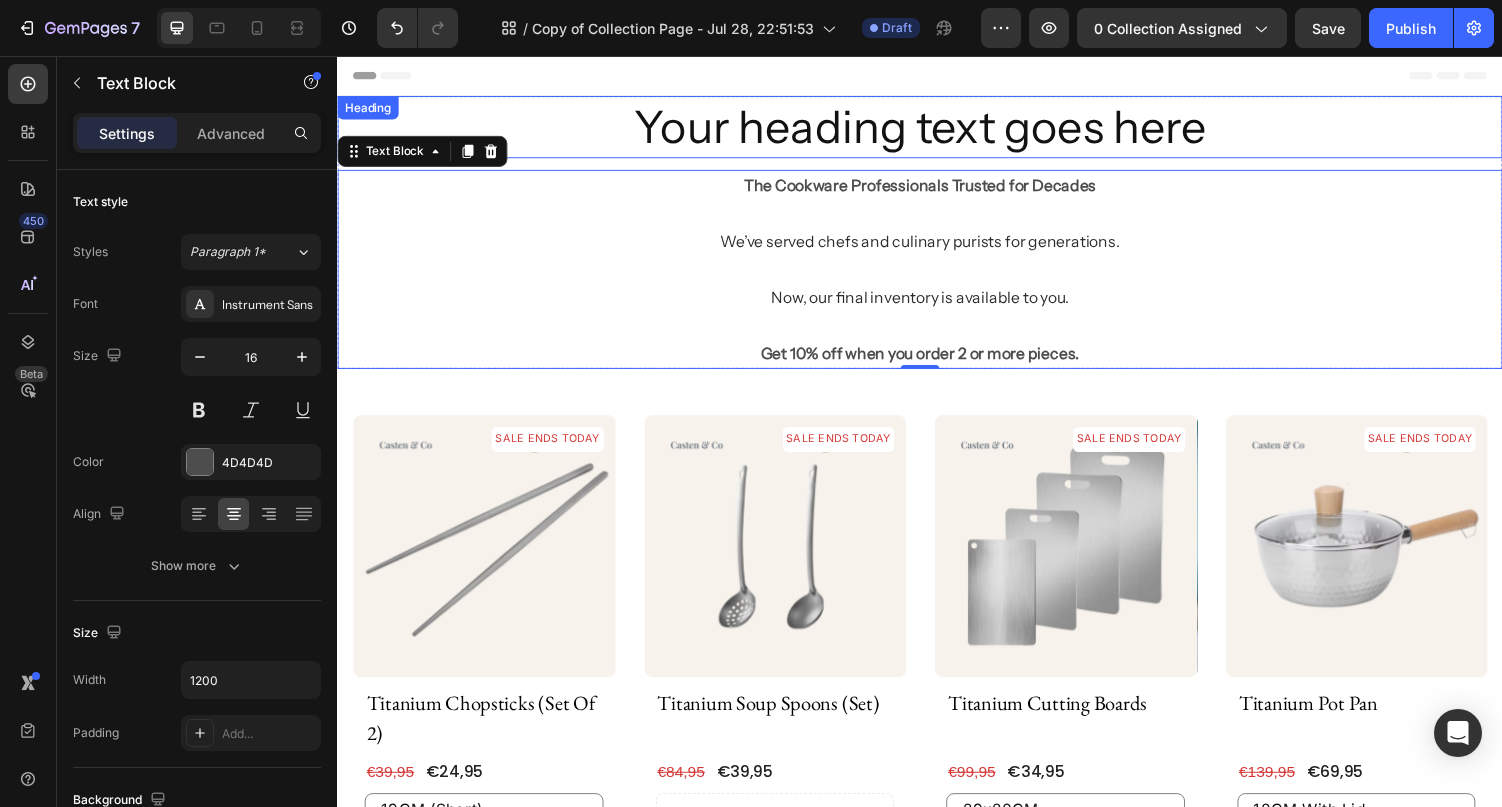 click on "Your heading text goes here" at bounding box center (937, 129) 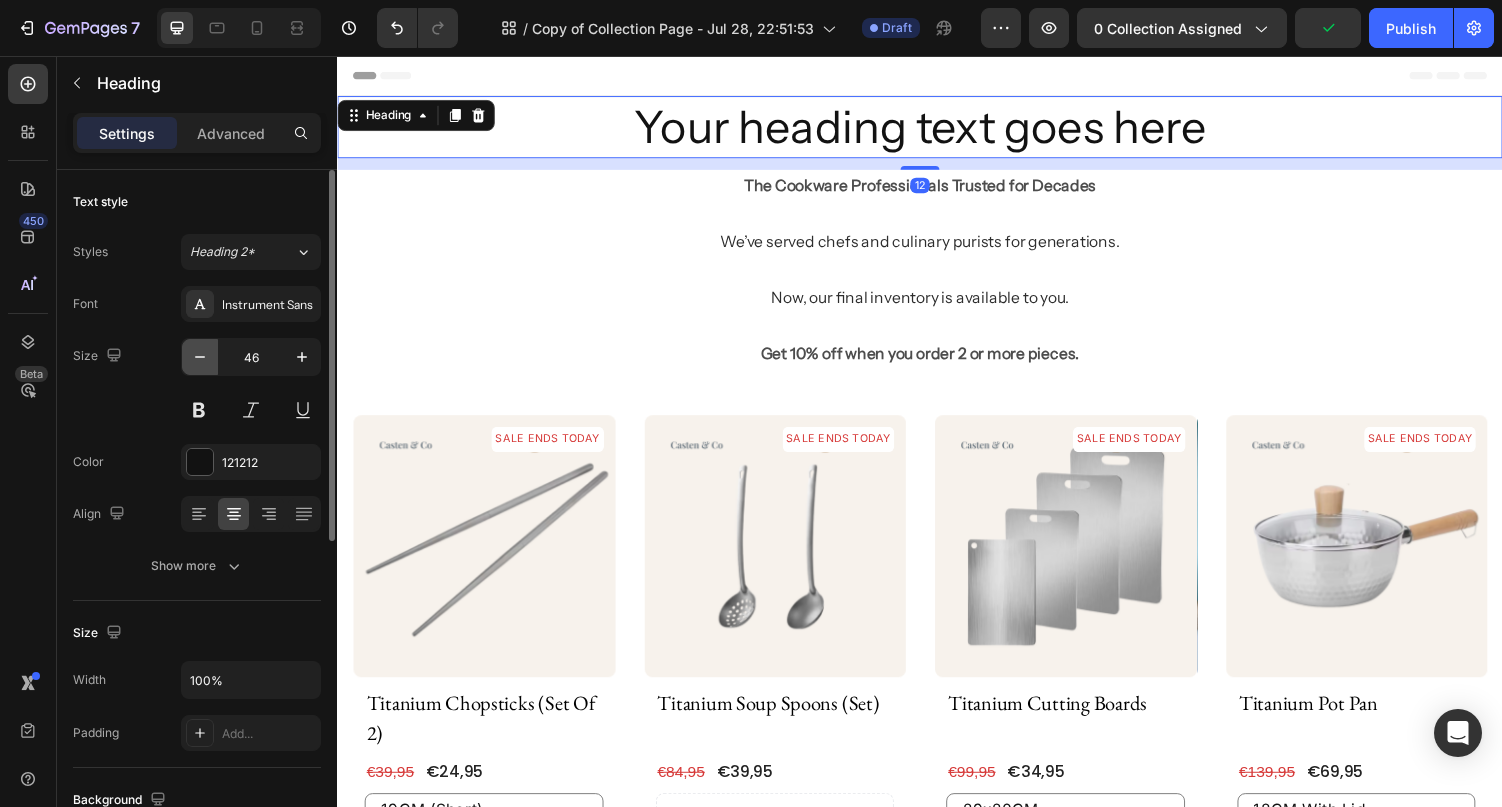 click 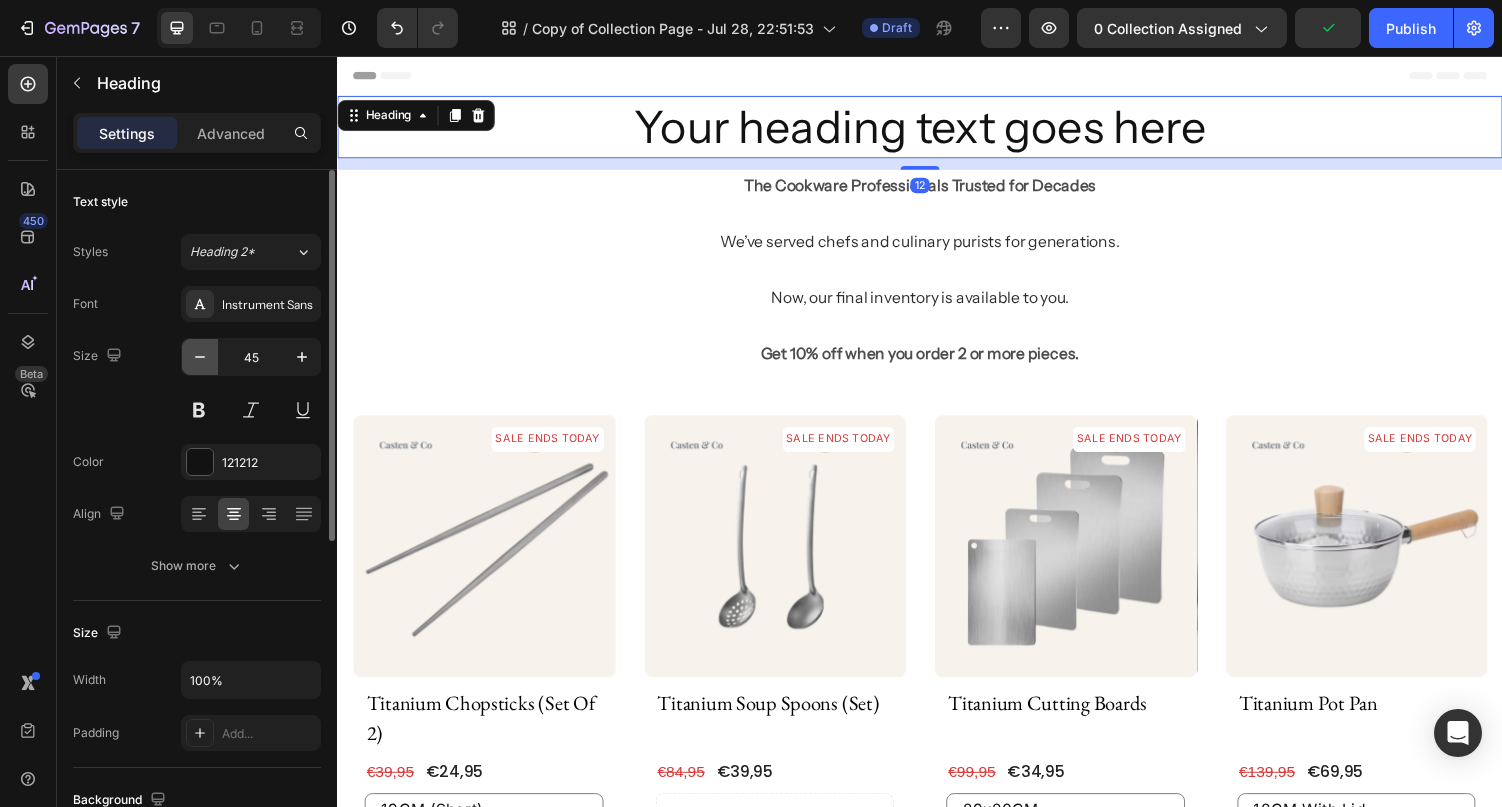 click 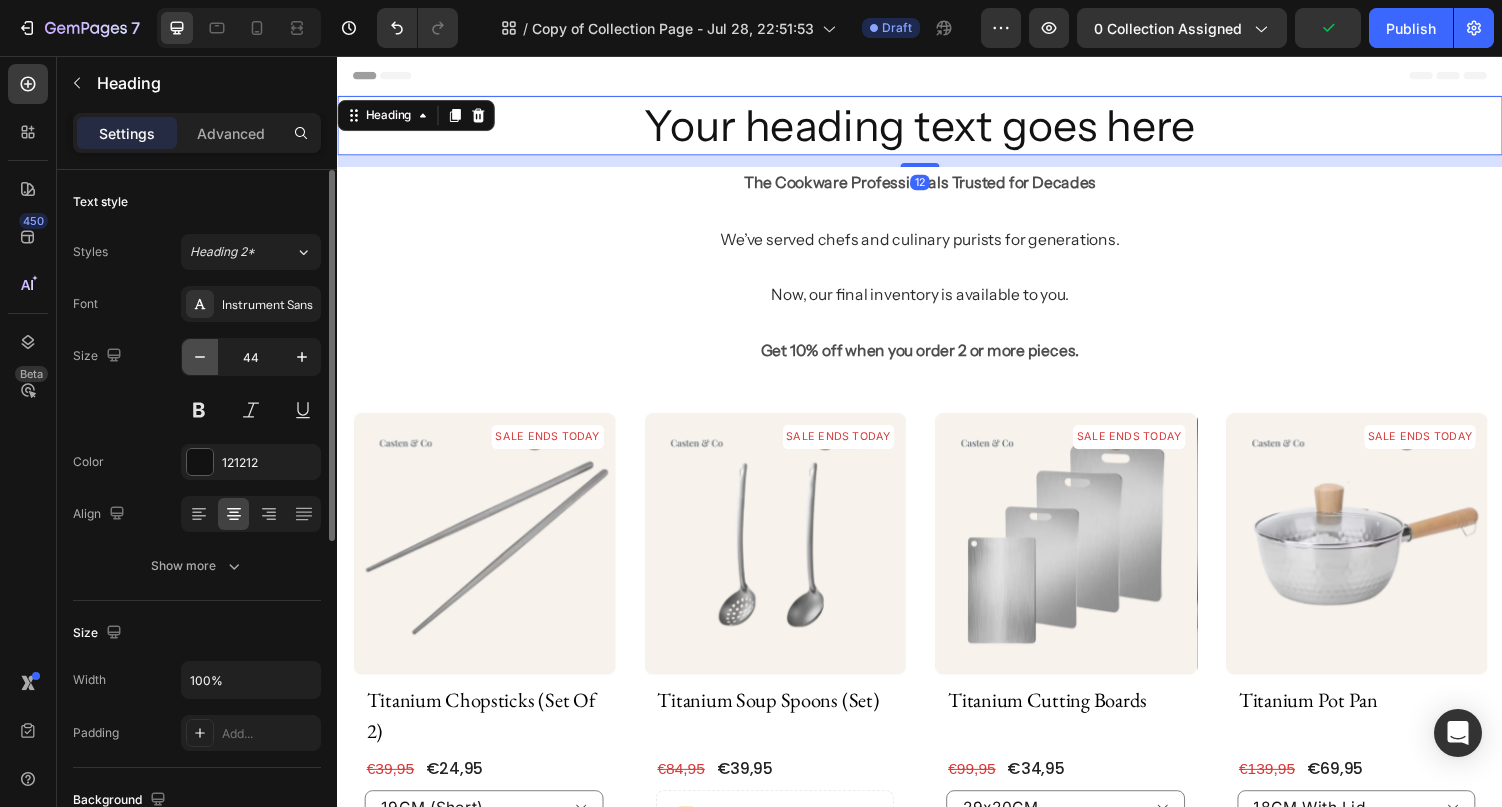 click 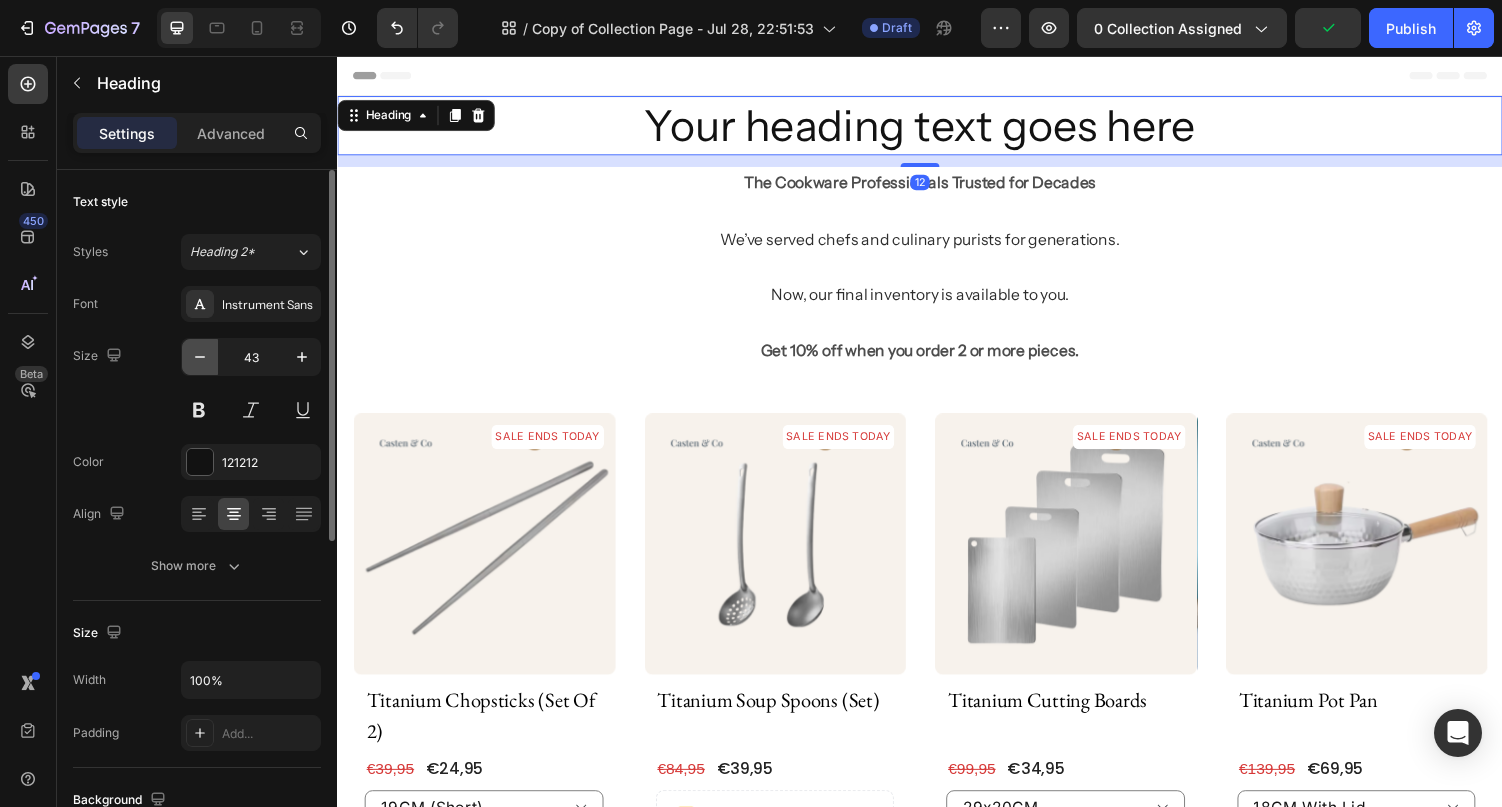 click 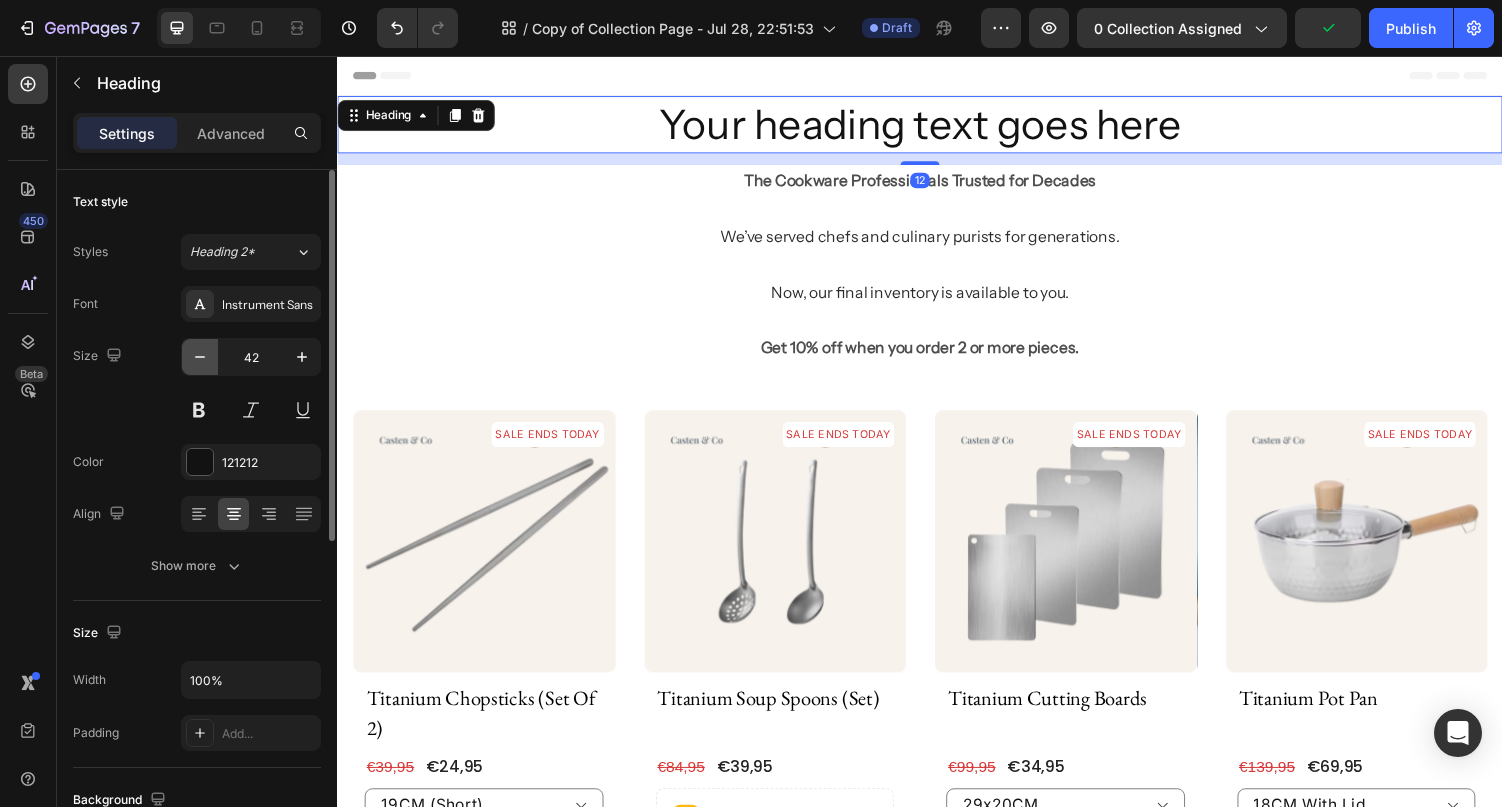 click 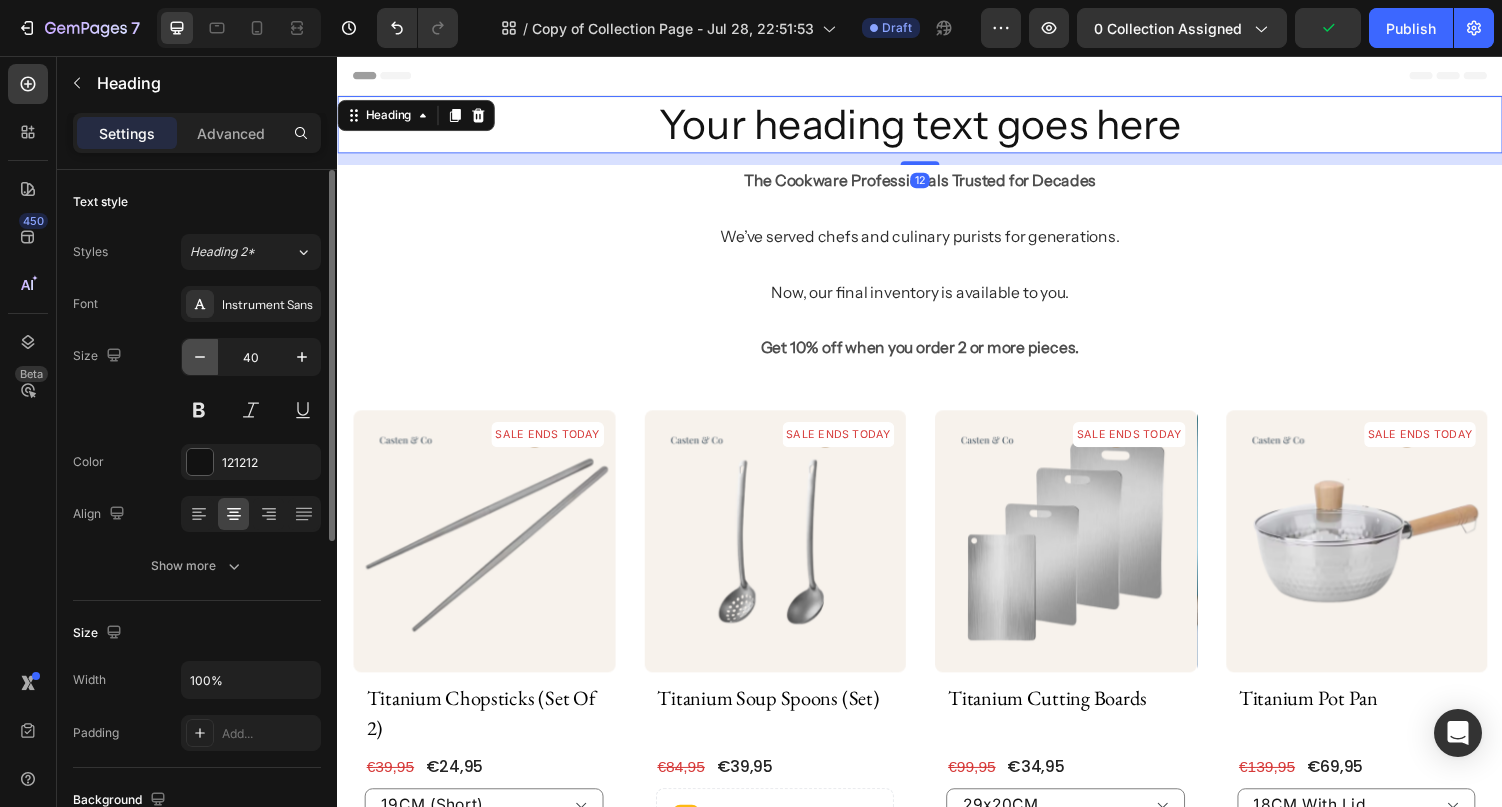 click 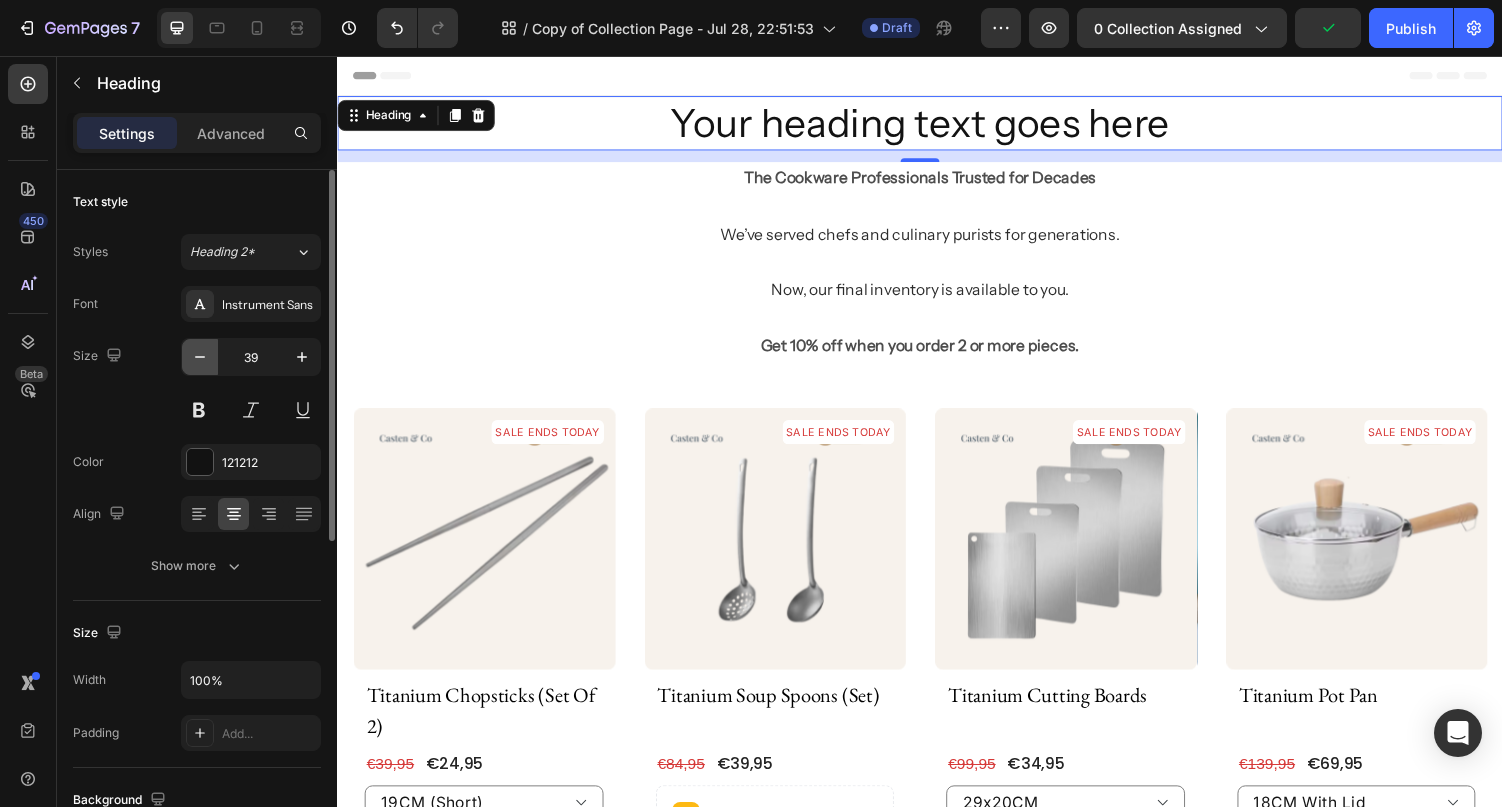 click 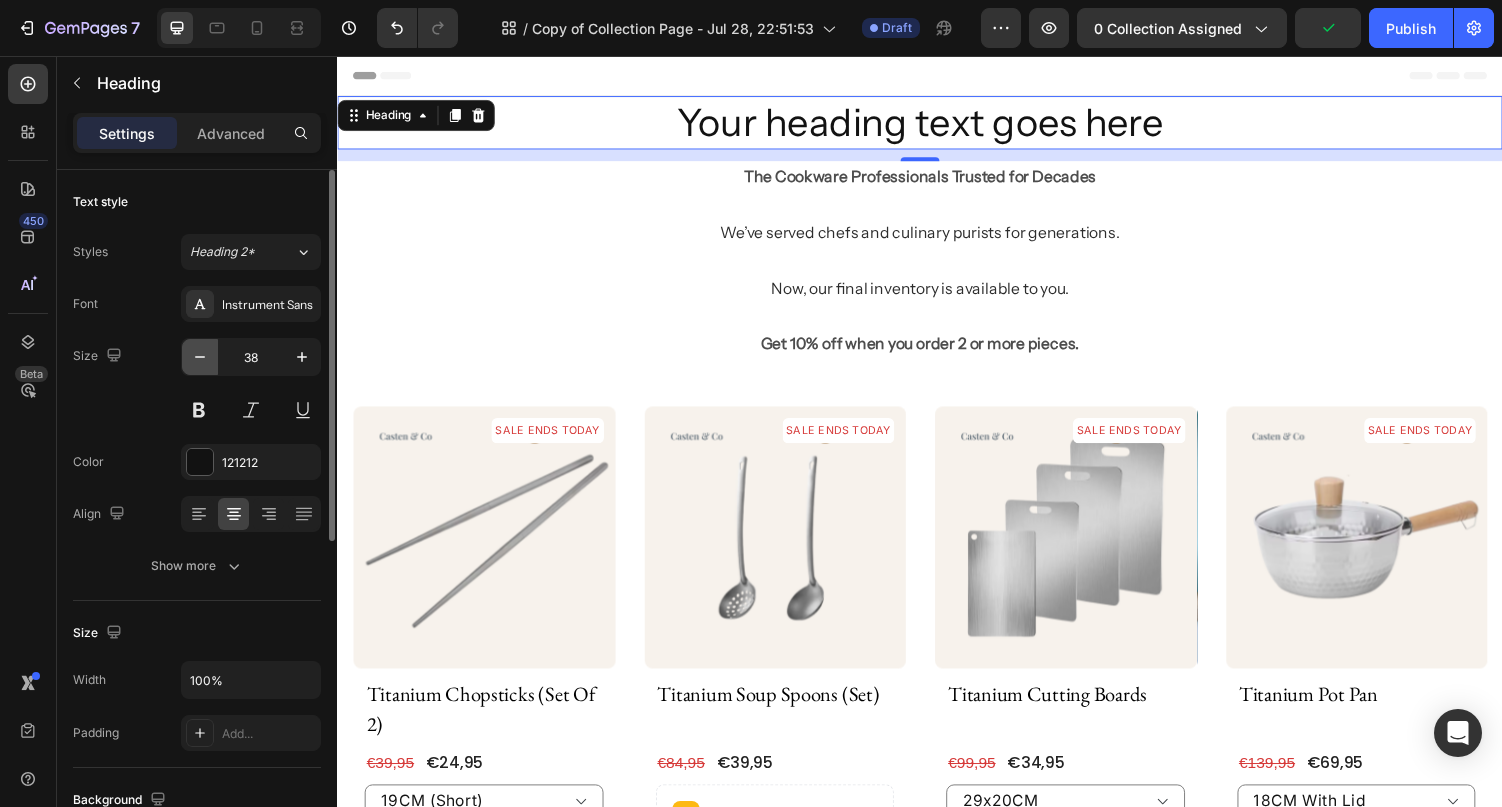 click 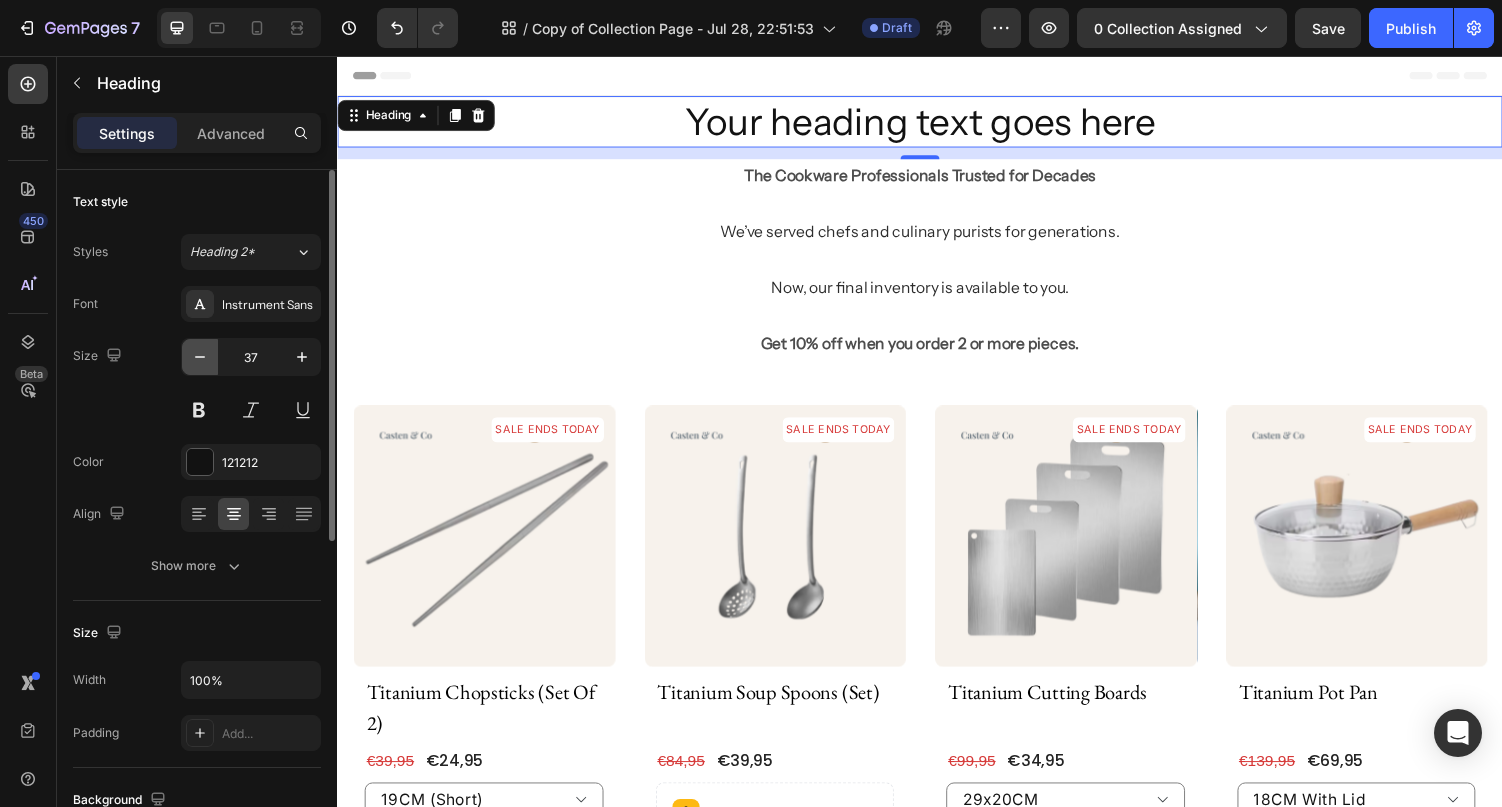 click 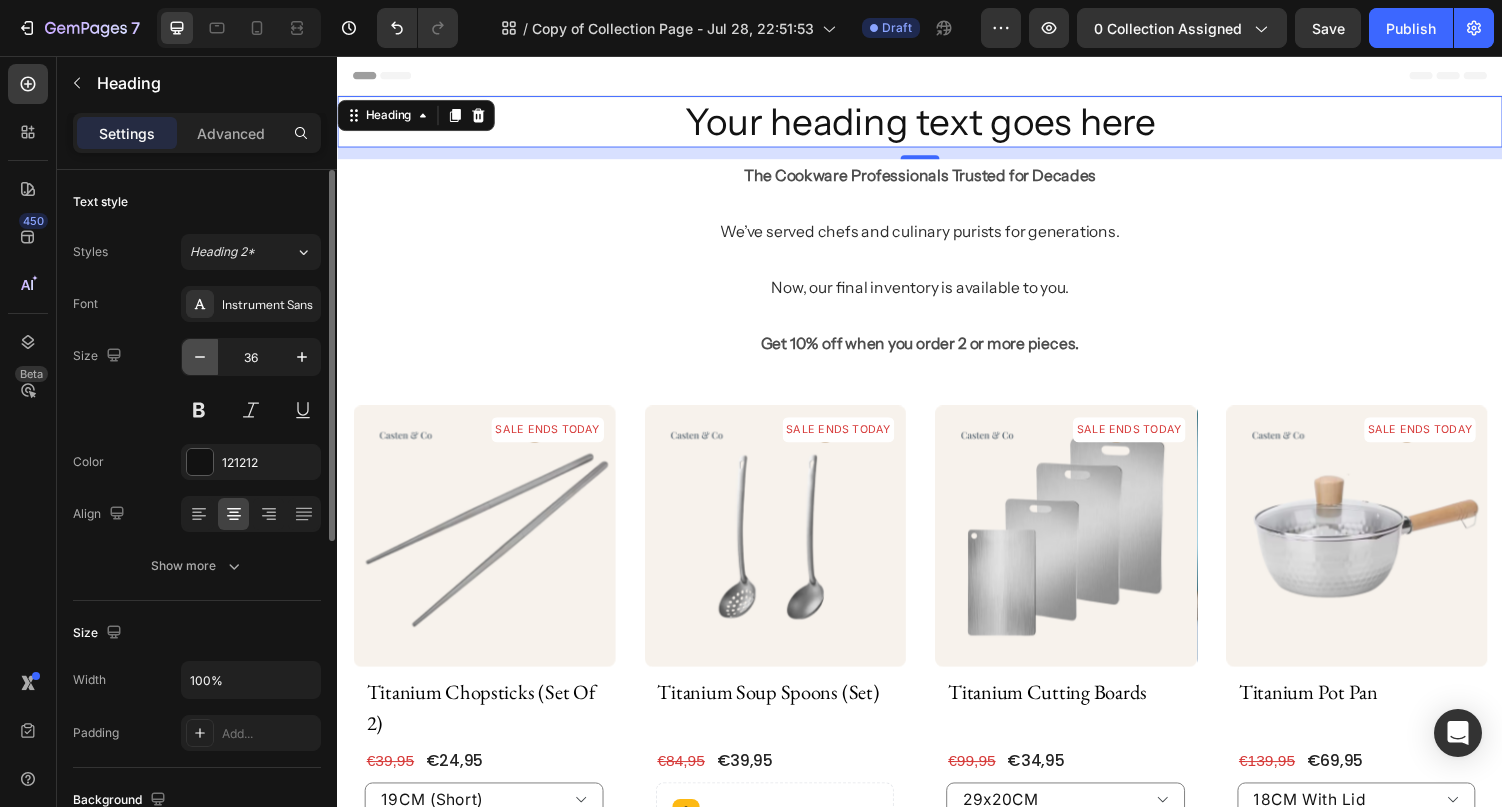 click 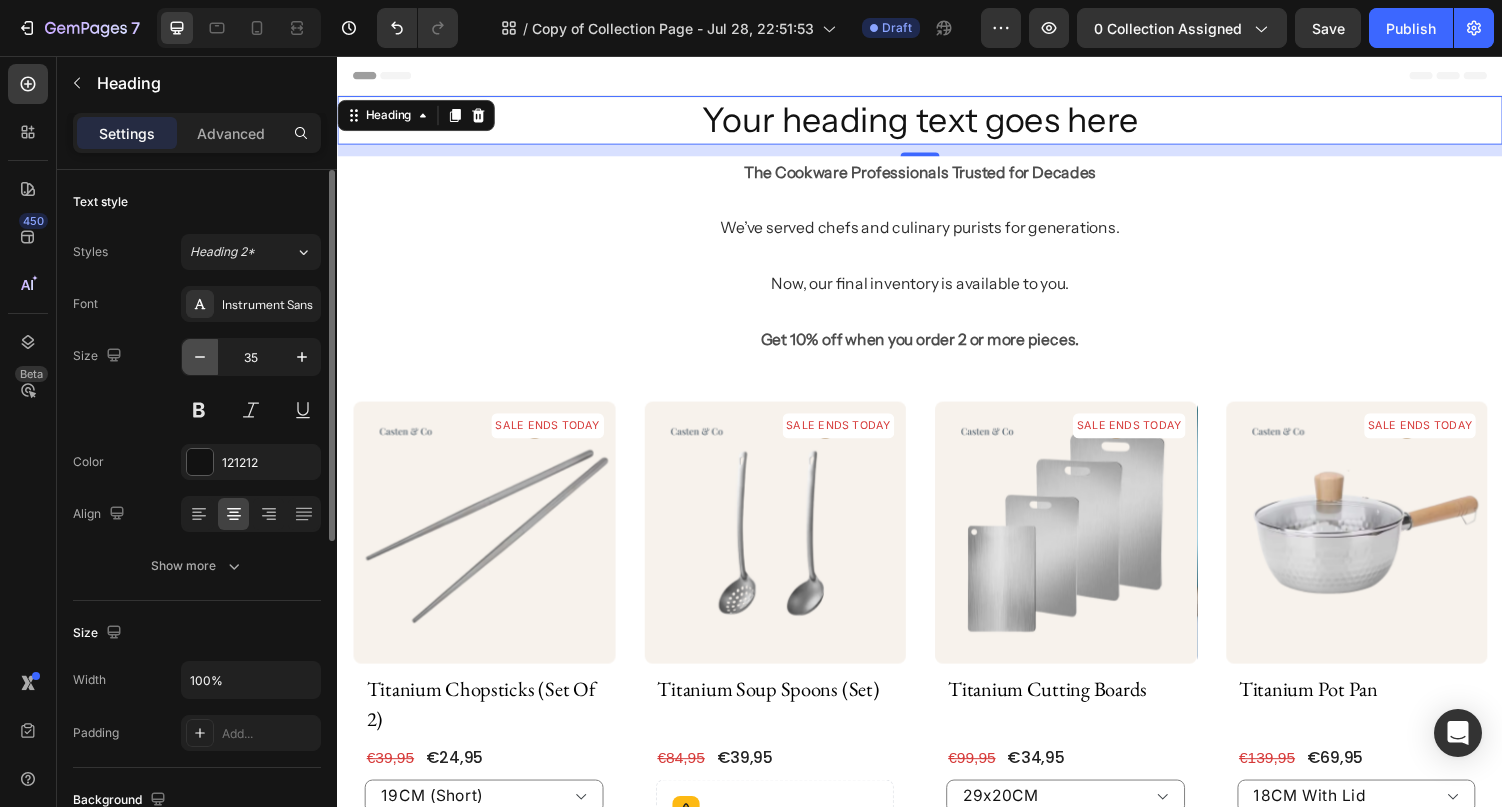 click 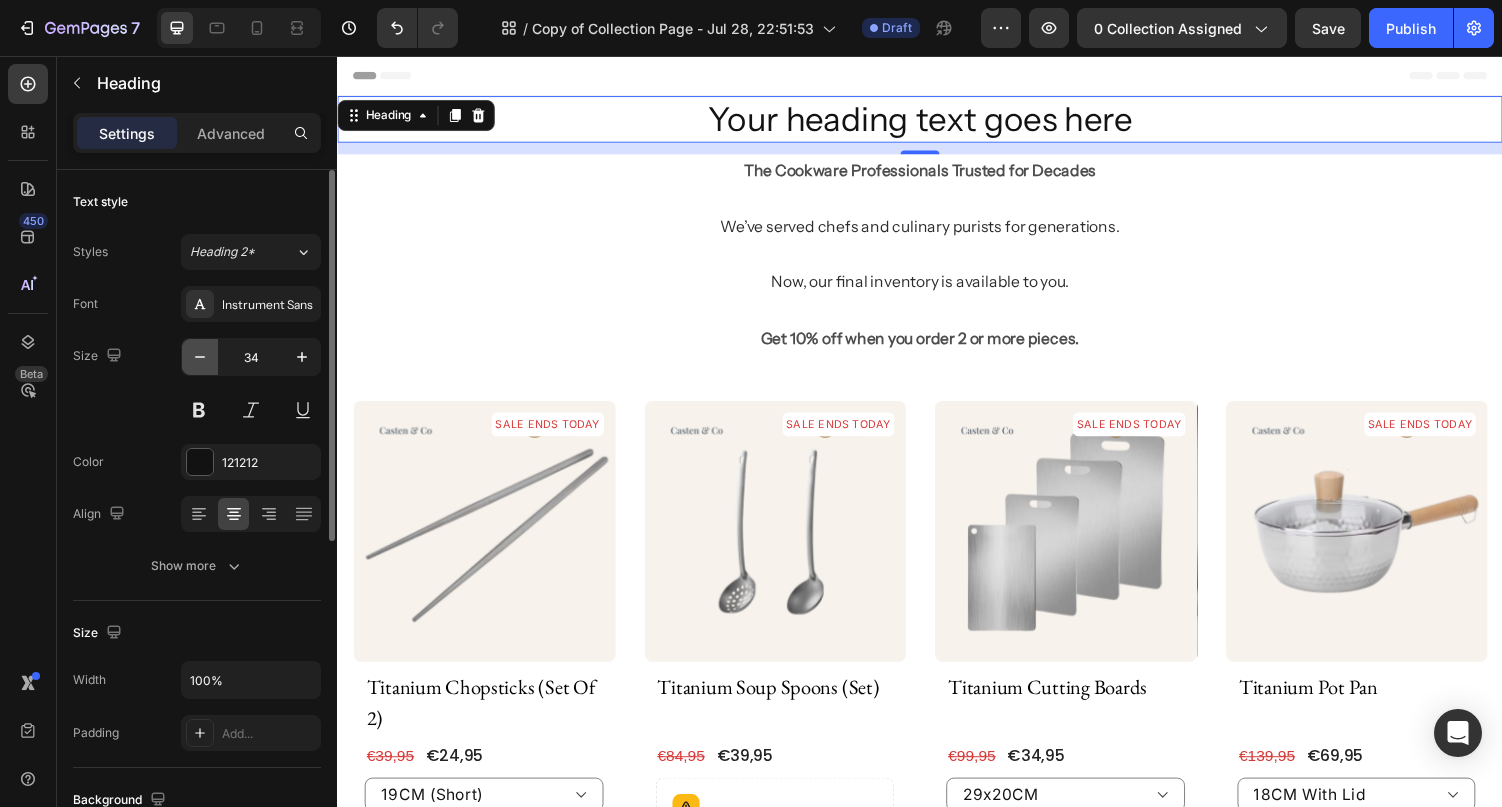 click 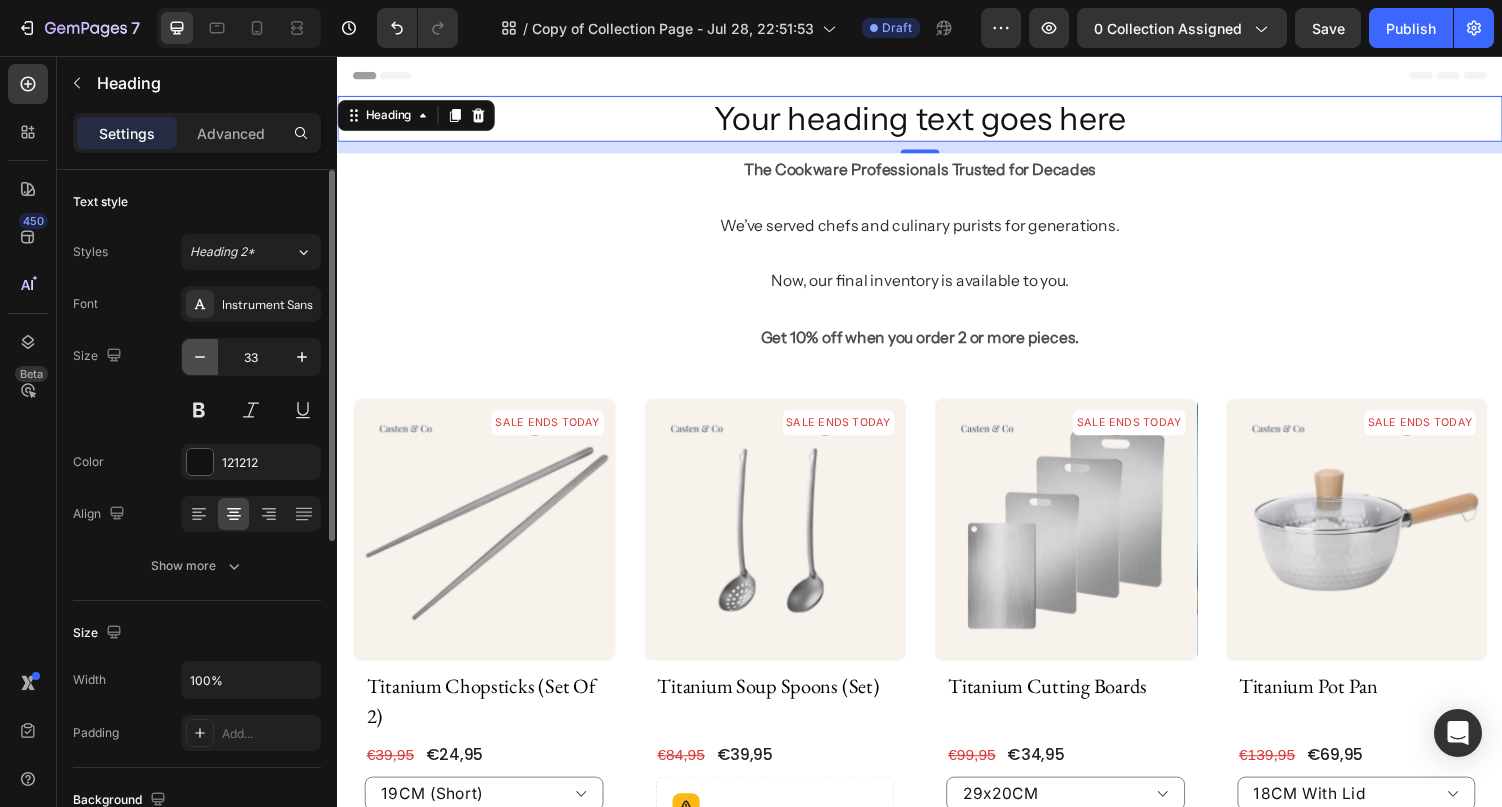 click 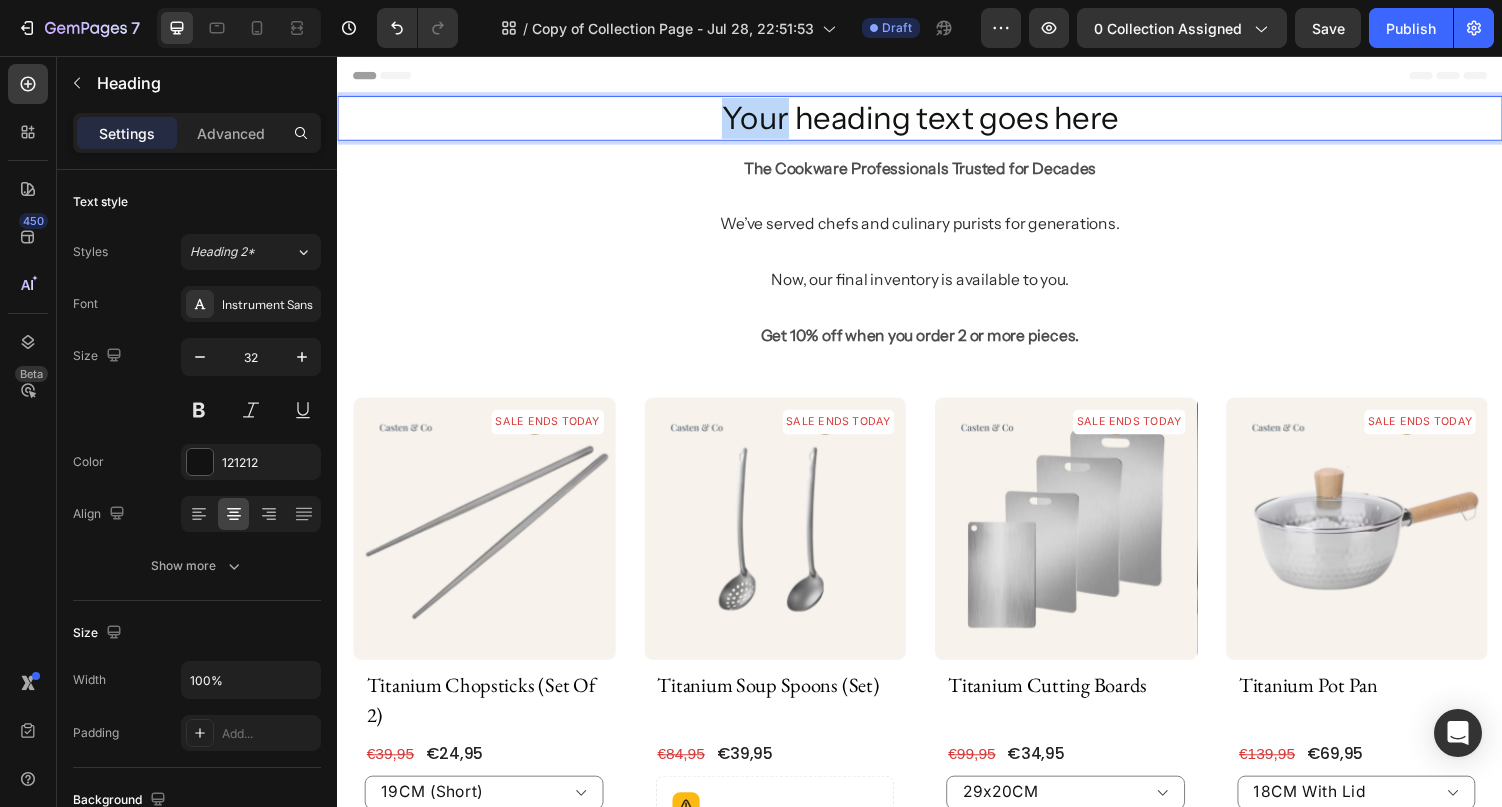 click on "Your heading text goes here" at bounding box center [937, 120] 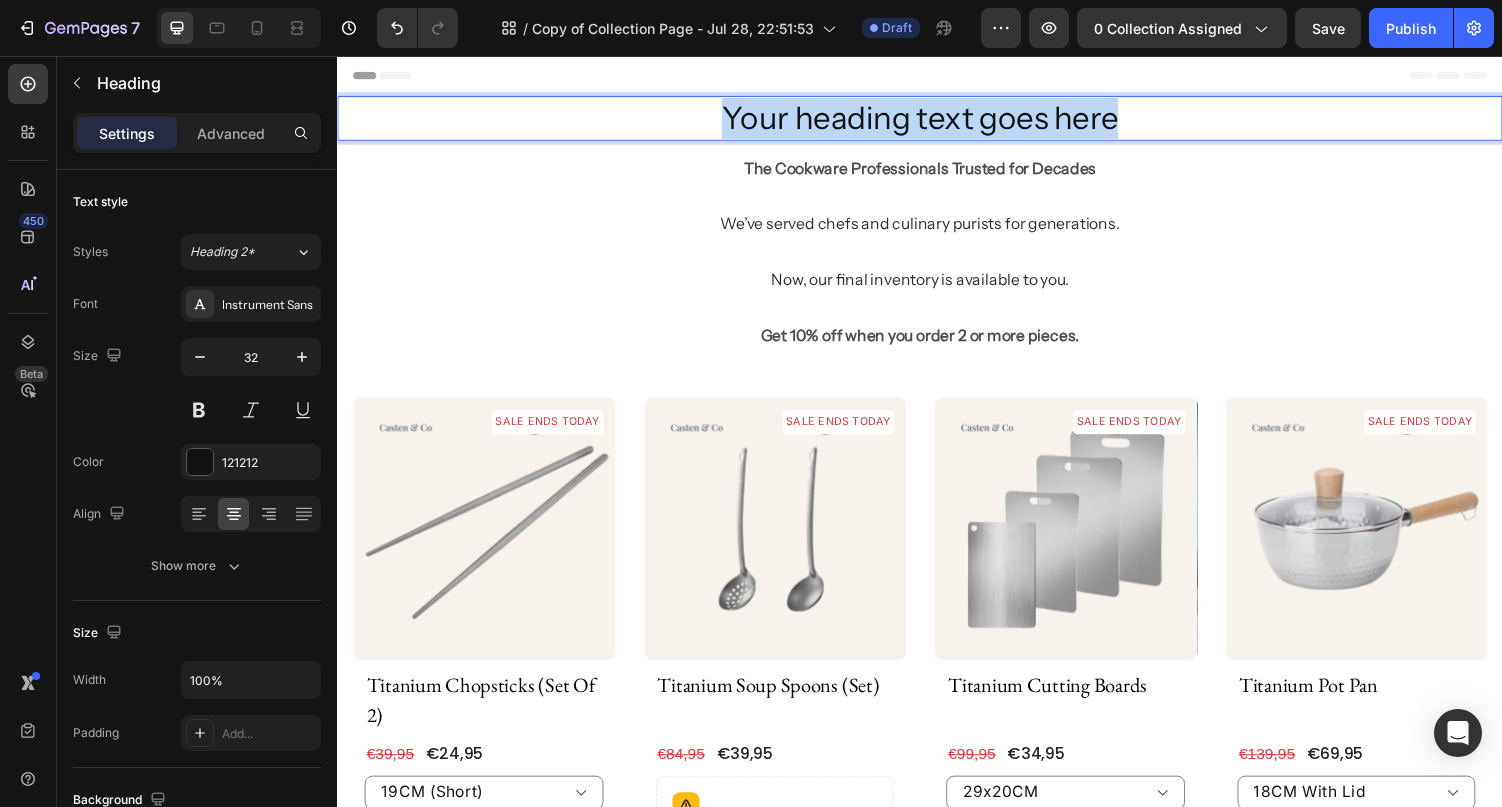 click on "Your heading text goes here" at bounding box center [937, 120] 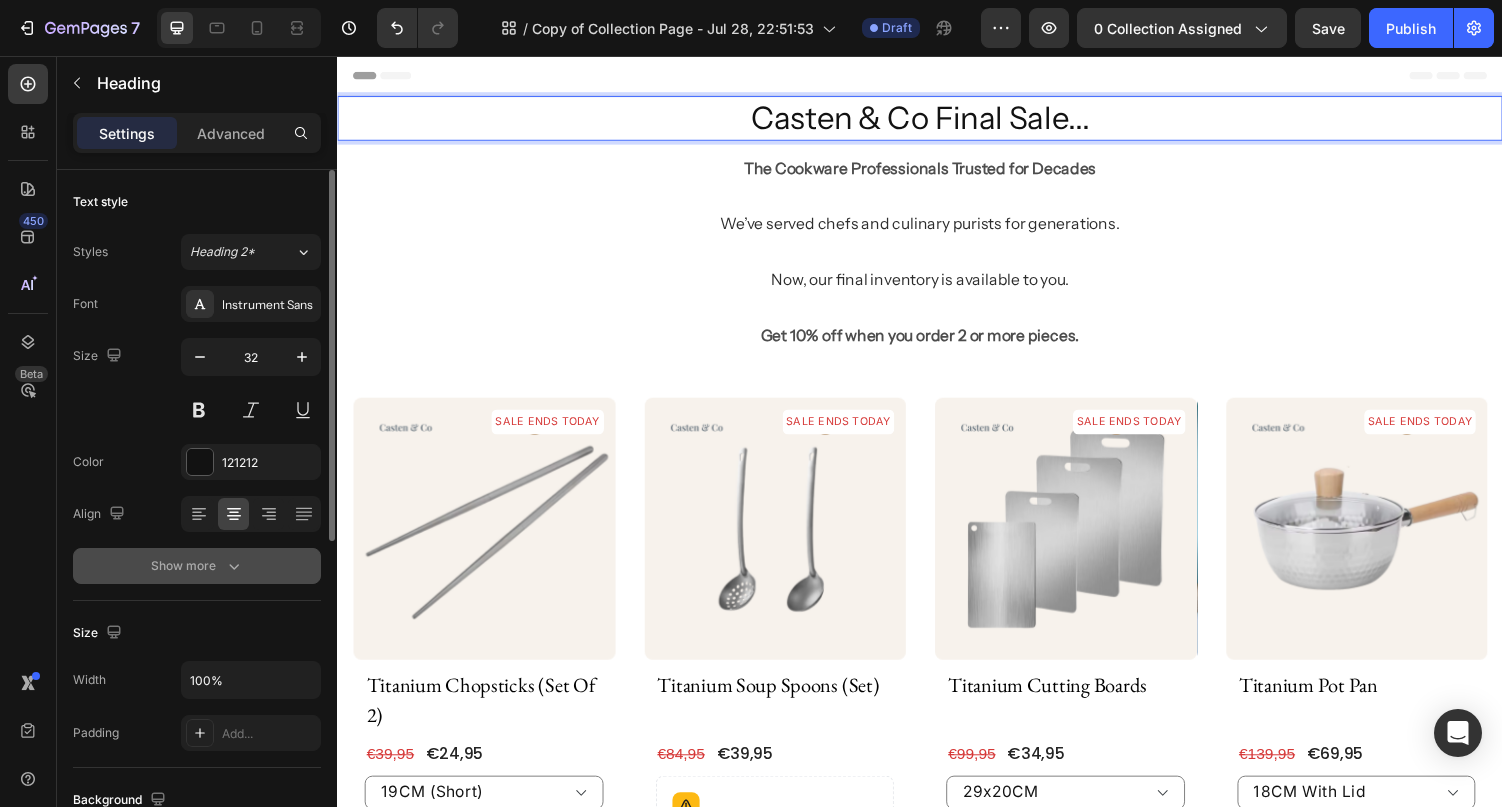 click on "Show more" at bounding box center [197, 566] 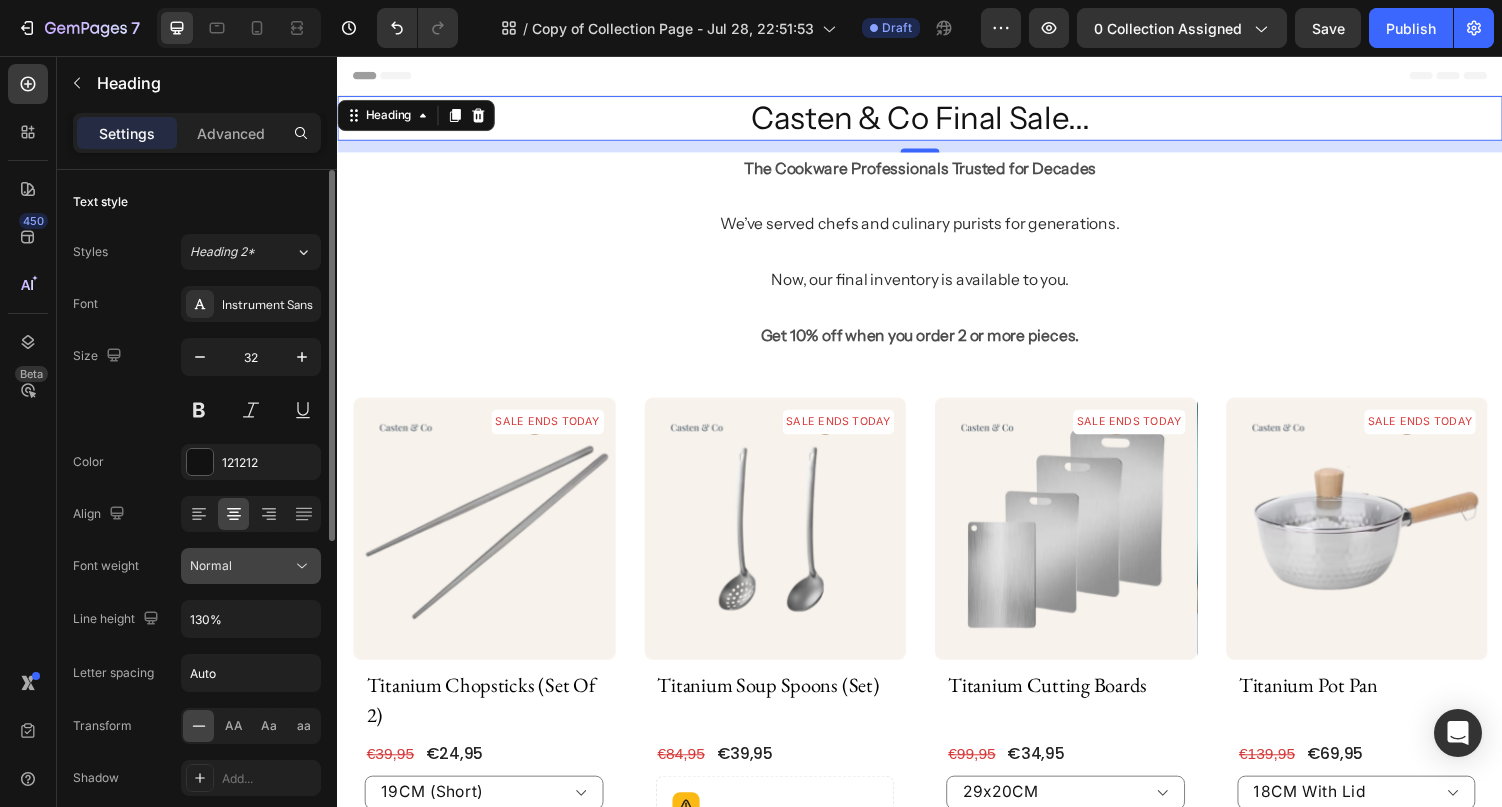 click on "Normal" at bounding box center (211, 565) 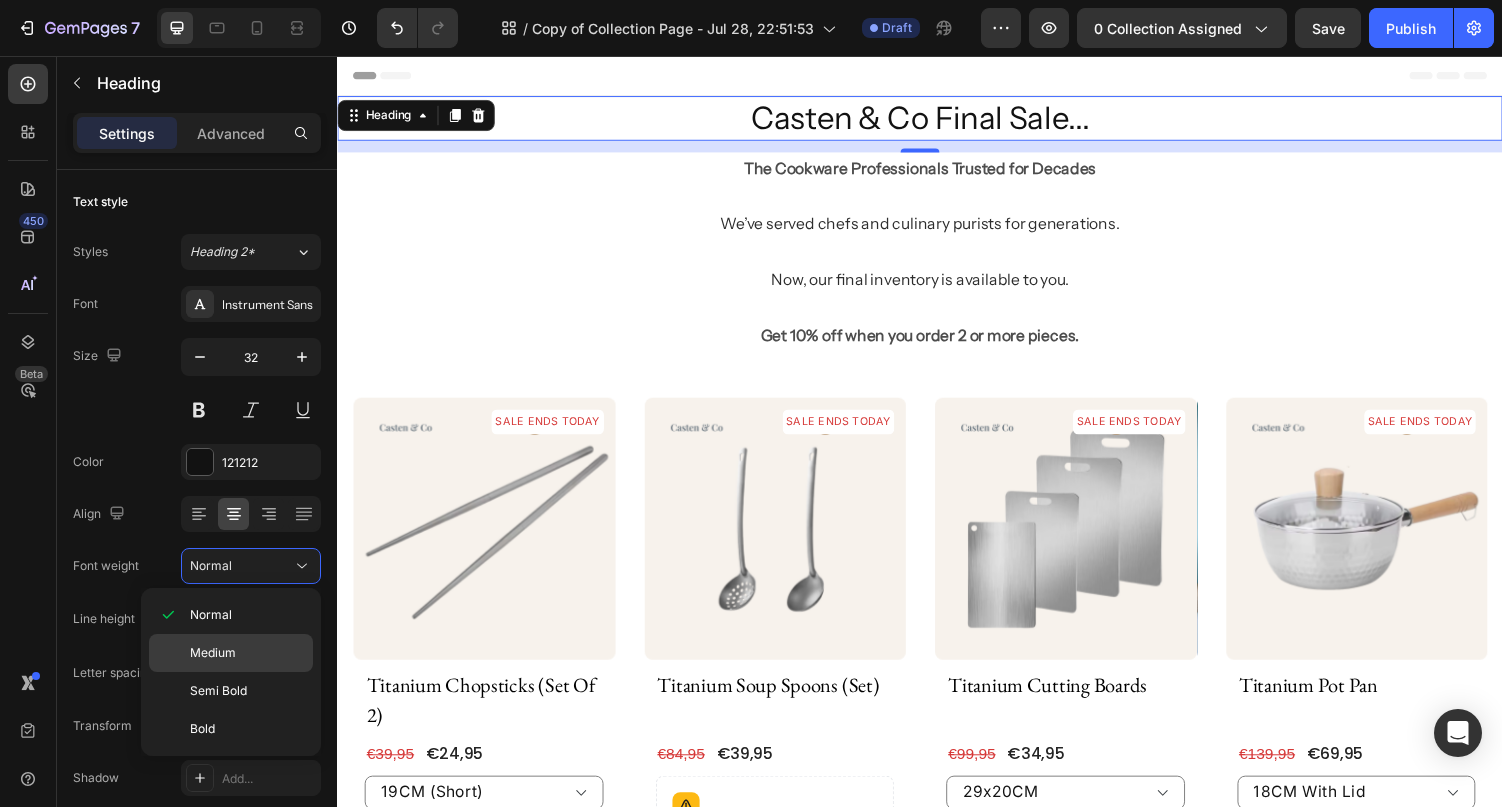 click on "Medium" at bounding box center [213, 653] 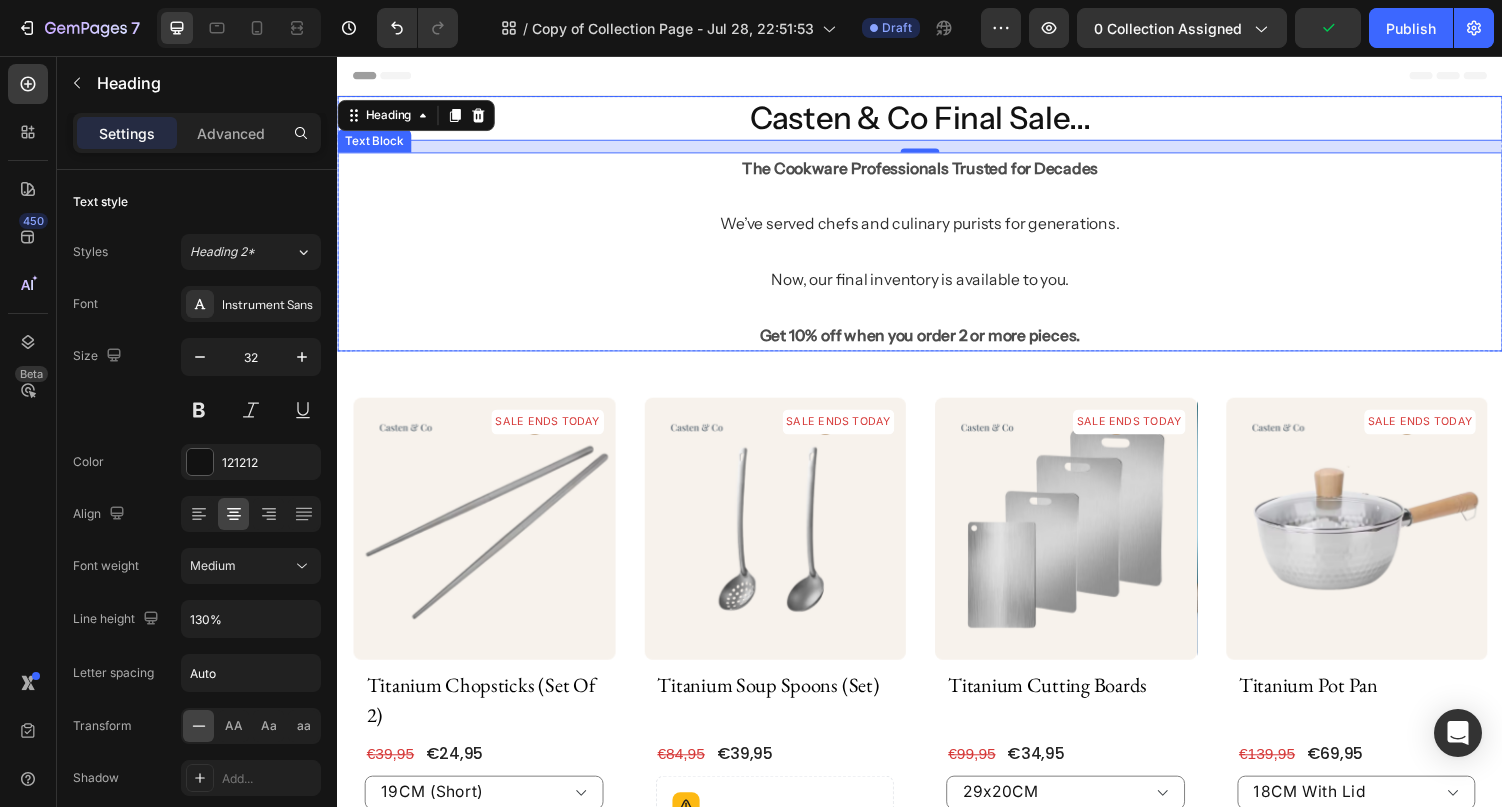 click on "The Cookware Professionals Trusted for Decades We’ve served chefs and culinary purists for generations. Now, our final inventory is available to you. Get 10% off when you order 2 or more pieces." at bounding box center [937, 258] 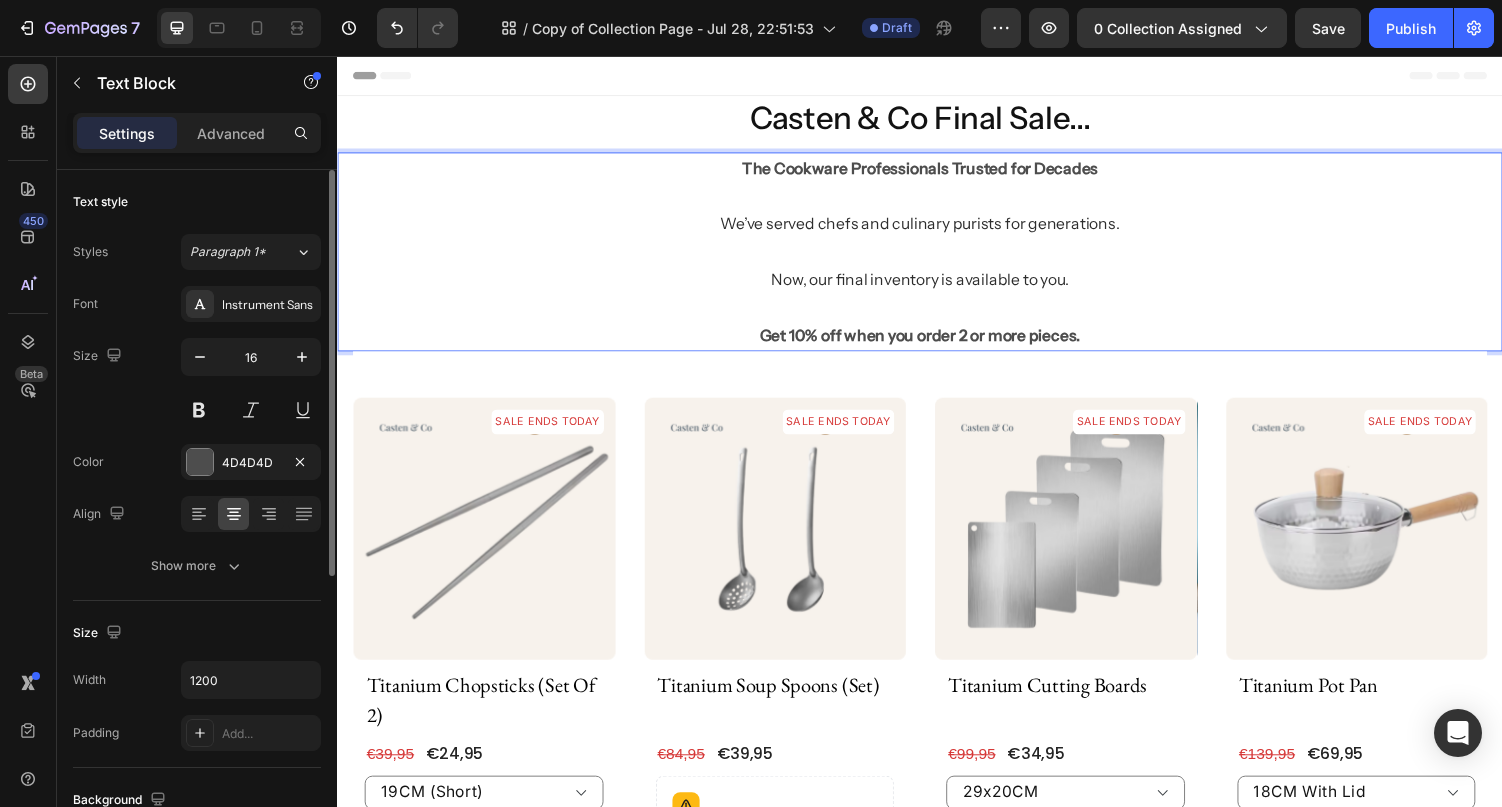 click on "4D4D4D" 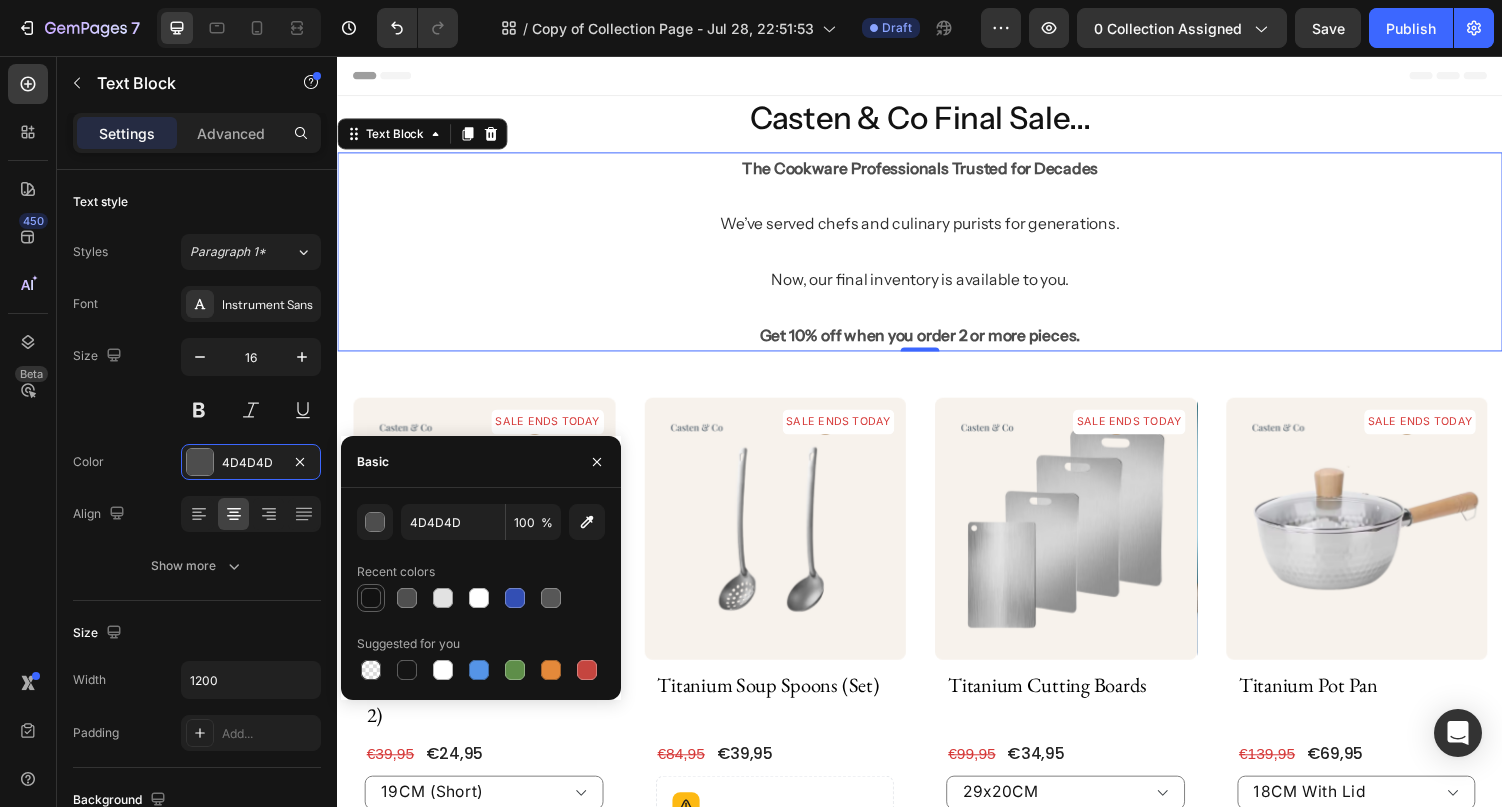 click at bounding box center [371, 598] 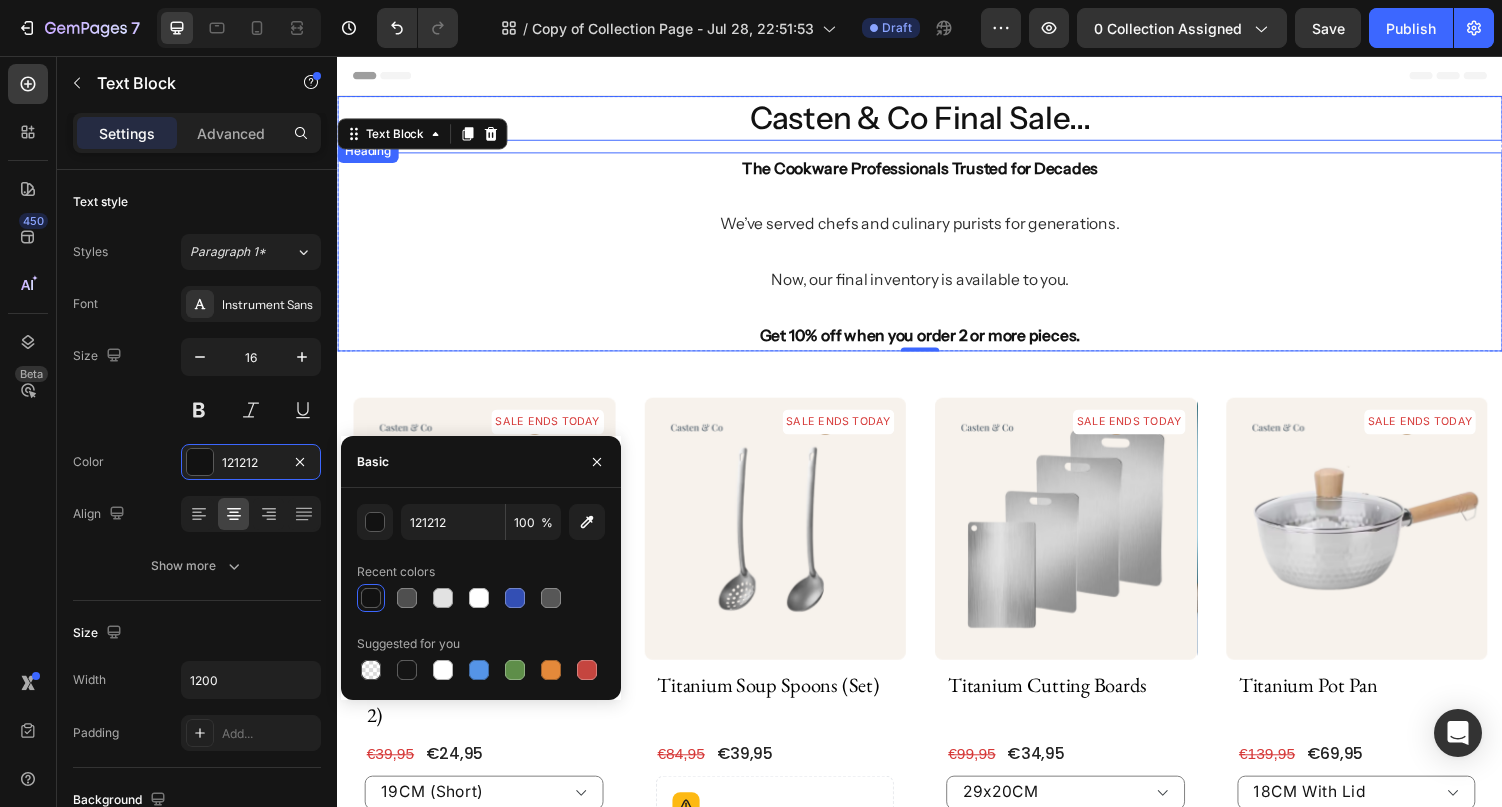 click on "Casten & Co Final Sale..." at bounding box center [937, 120] 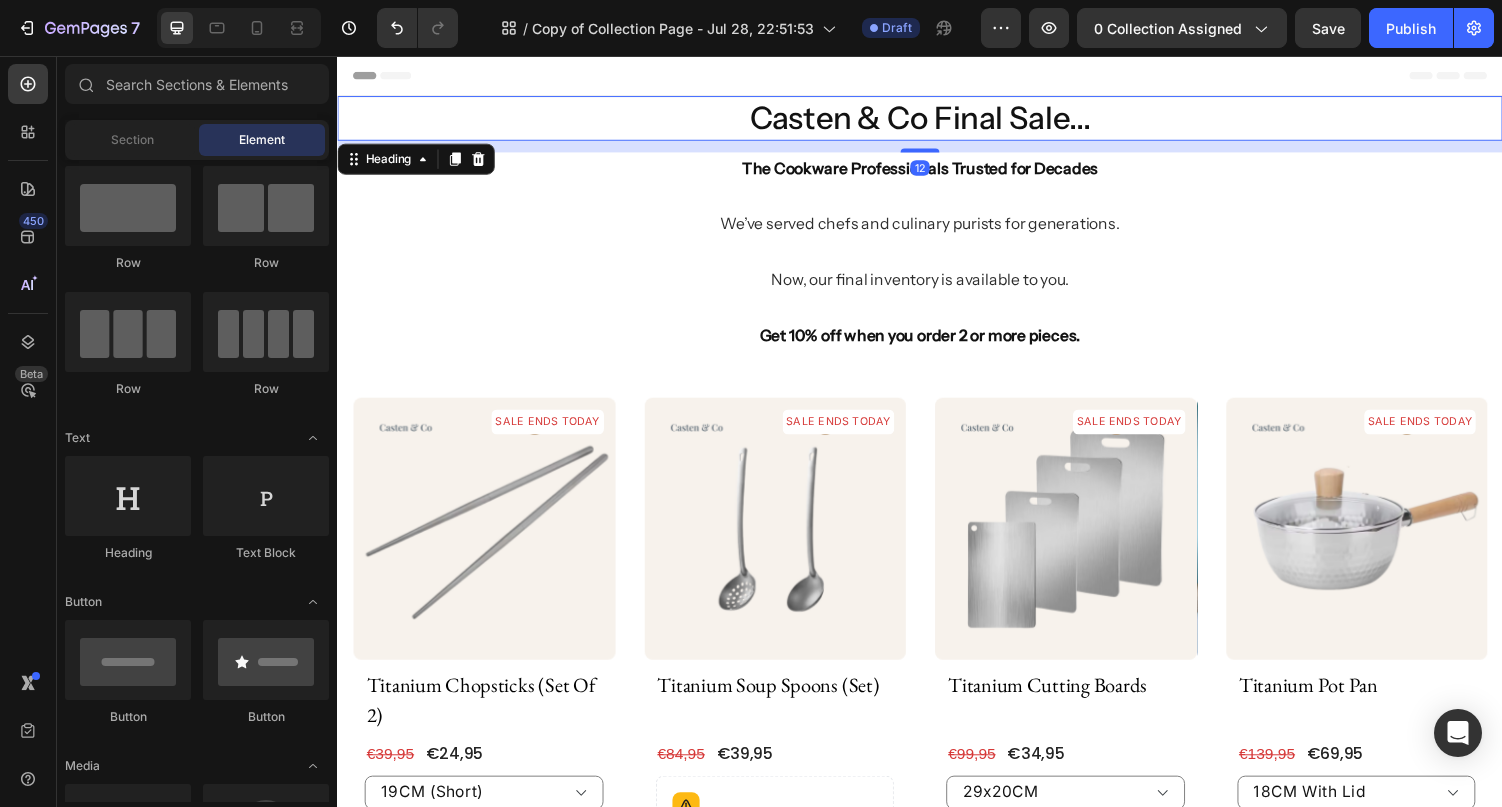 click on "Header" at bounding box center (937, 76) 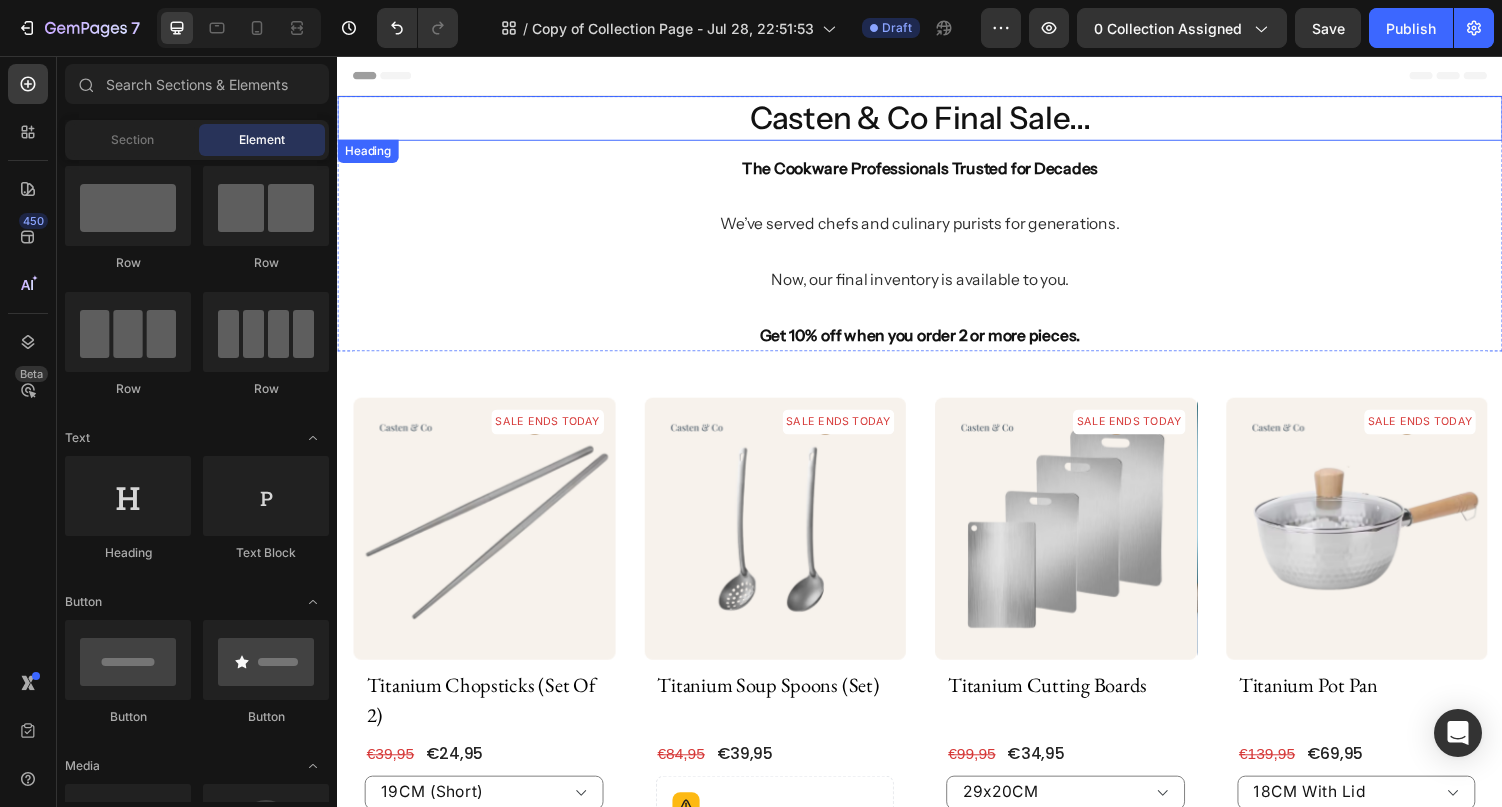 click on "Casten & Co Final Sale..." at bounding box center [937, 120] 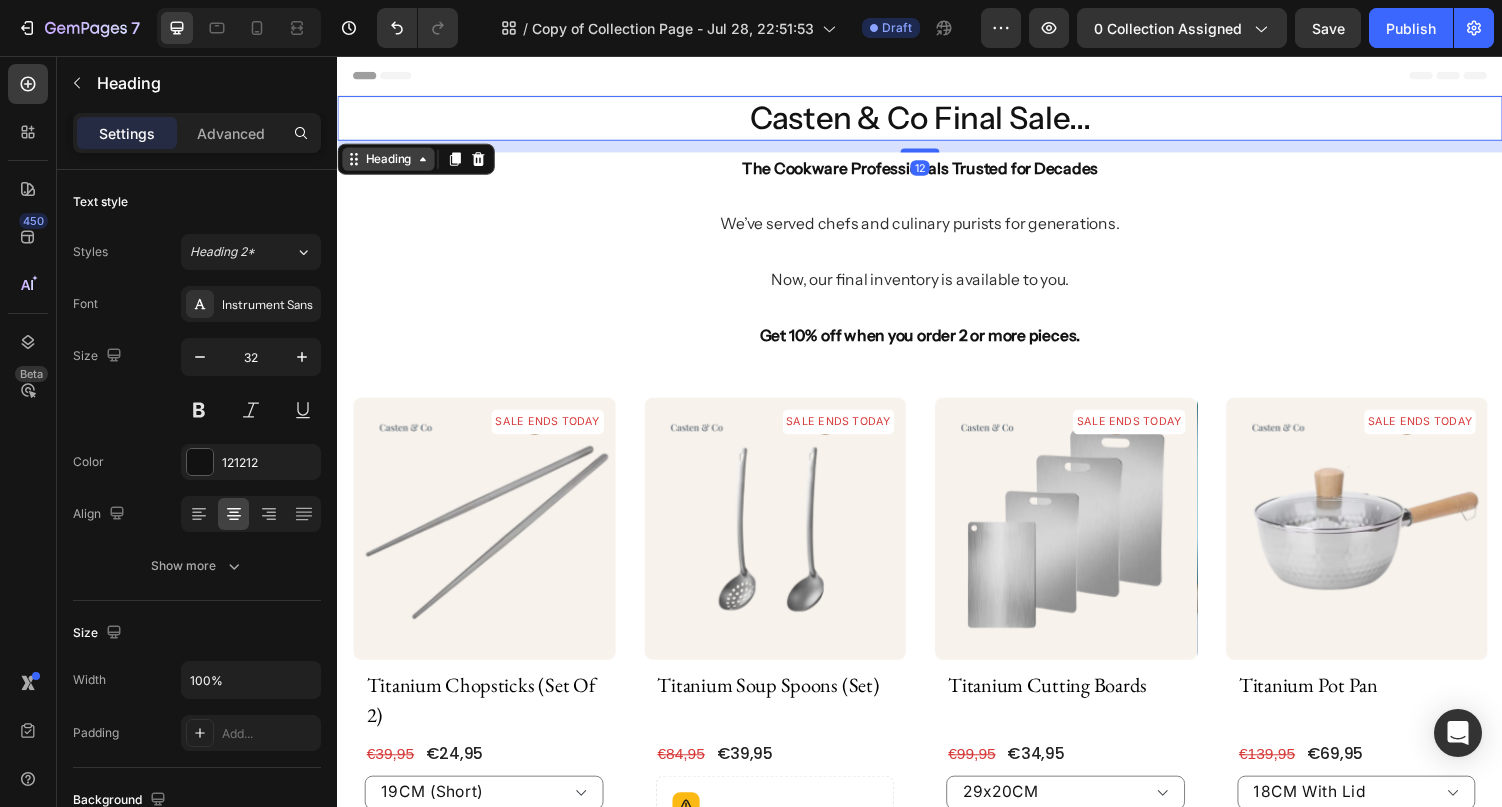 click 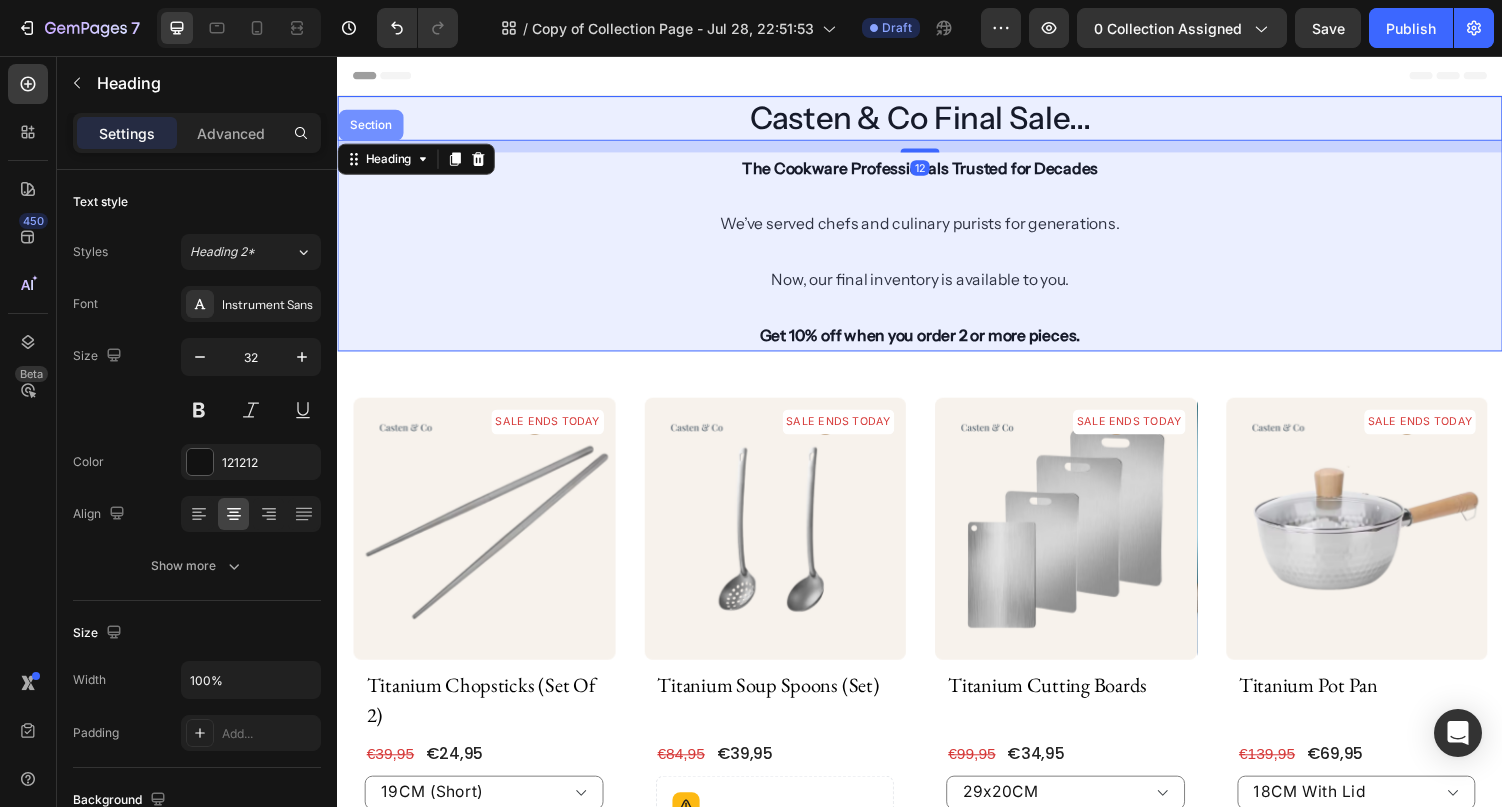 click on "Section" at bounding box center [371, 127] 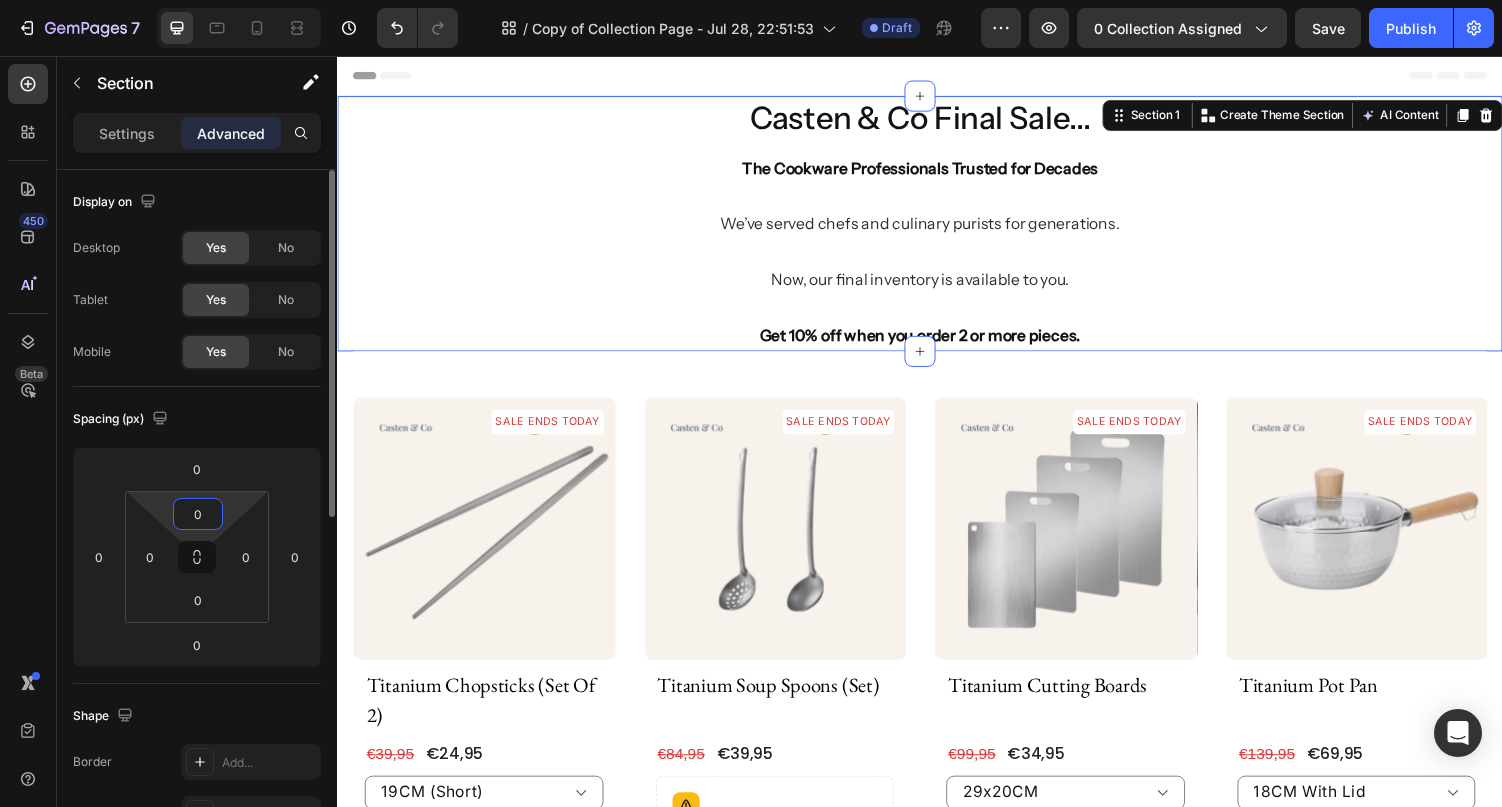 click on "0" at bounding box center [198, 514] 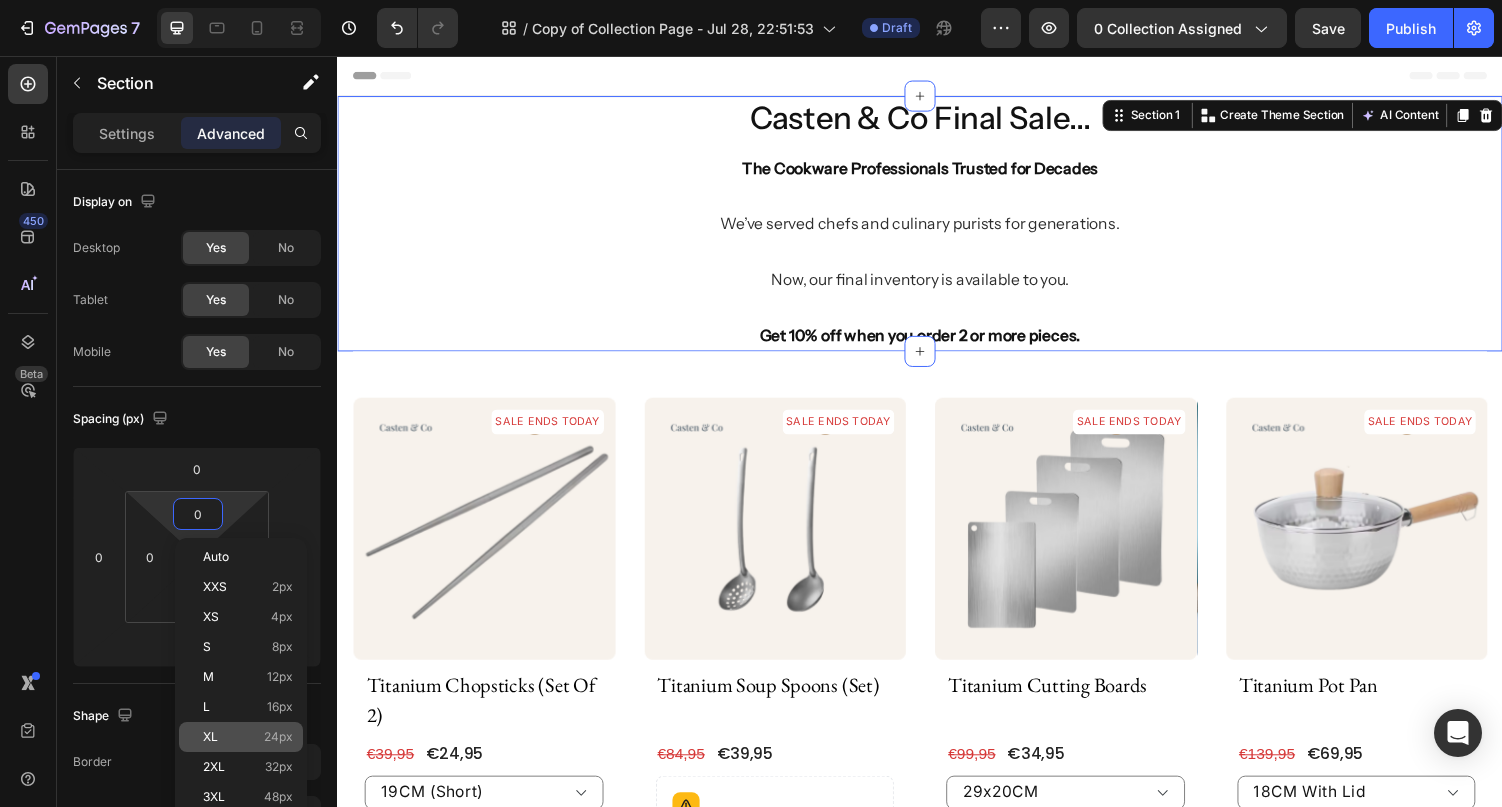 click on "XL 24px" 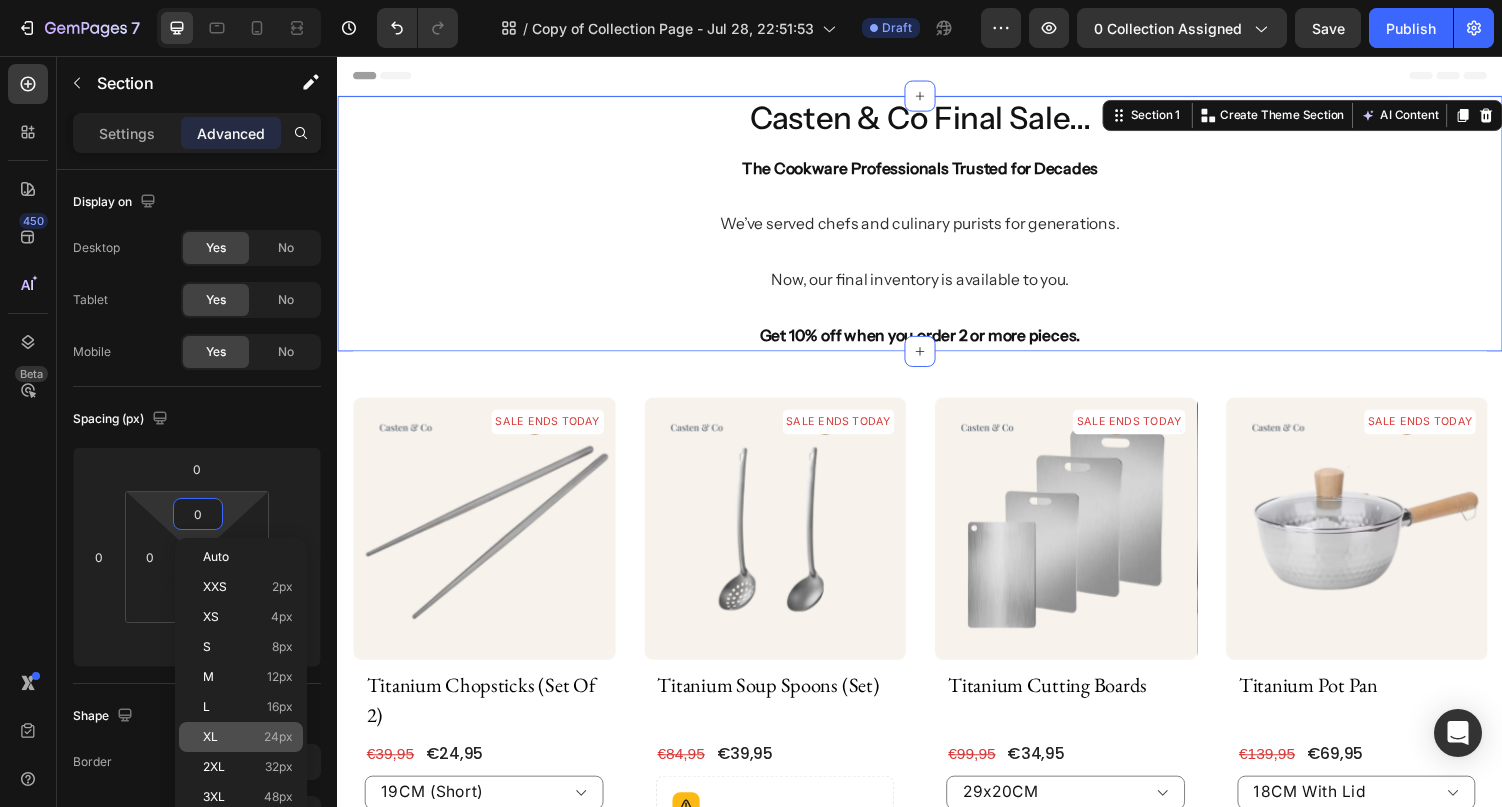 type on "24" 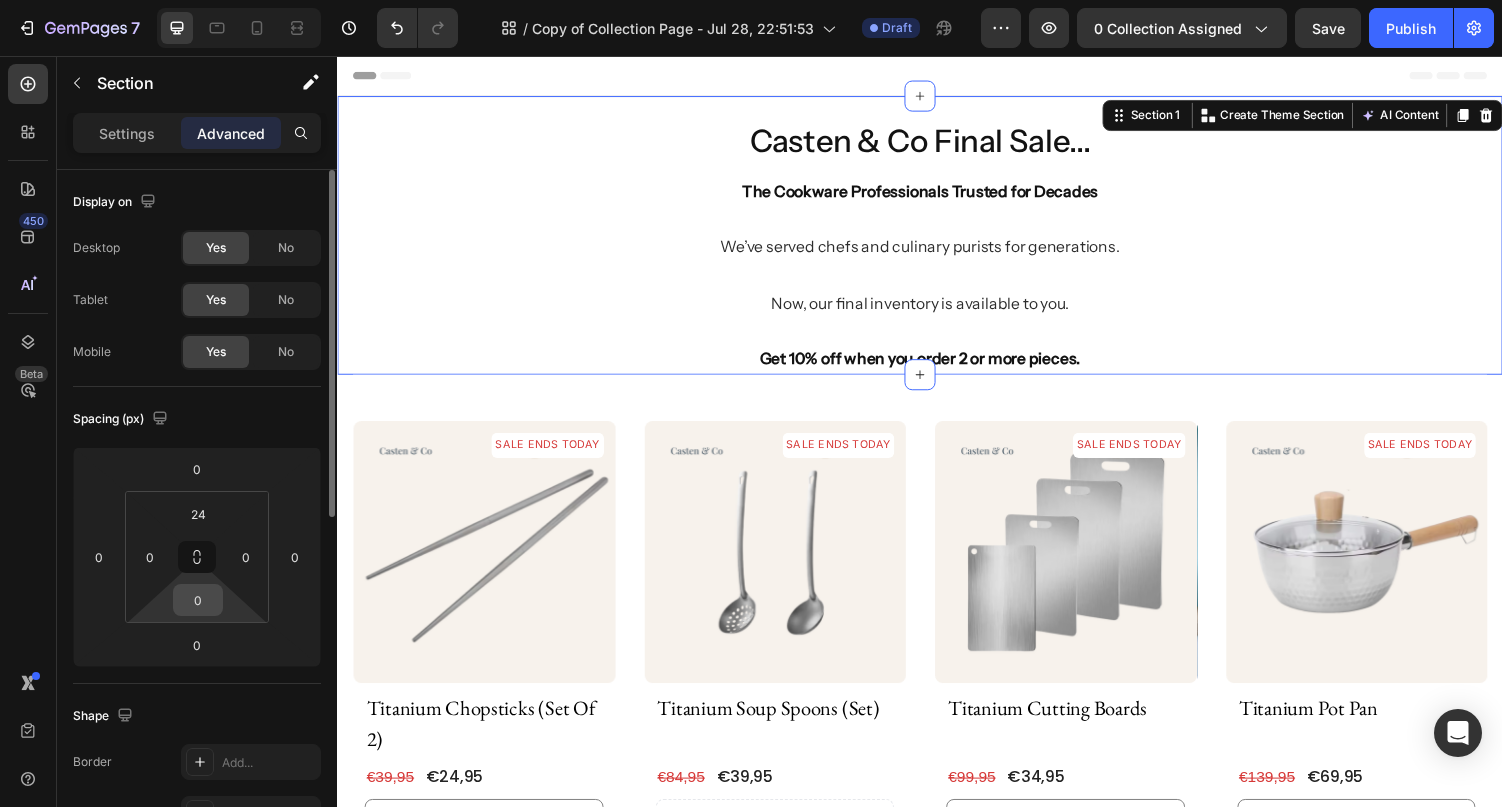 click on "0" at bounding box center [198, 600] 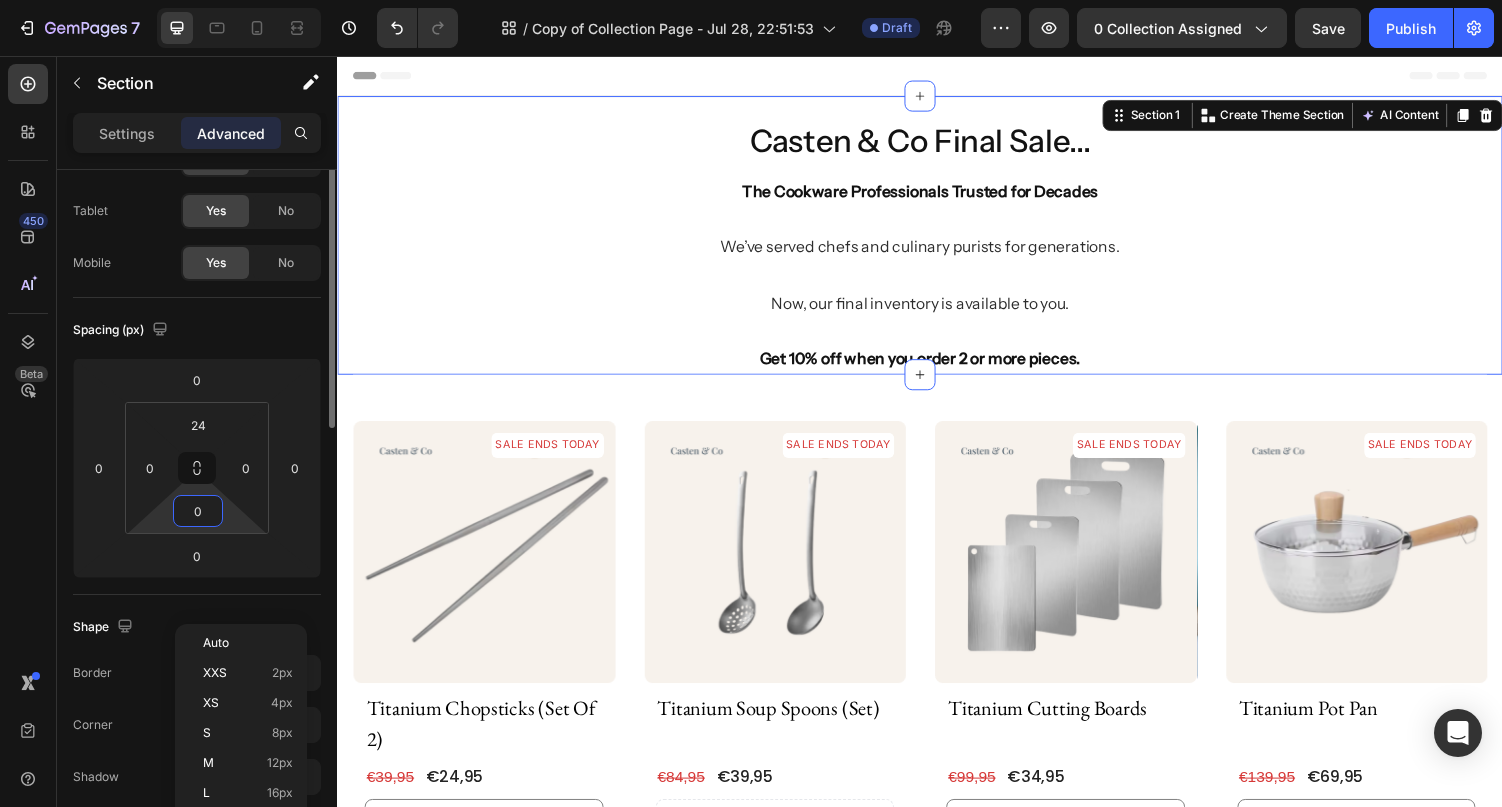 scroll, scrollTop: 99, scrollLeft: 0, axis: vertical 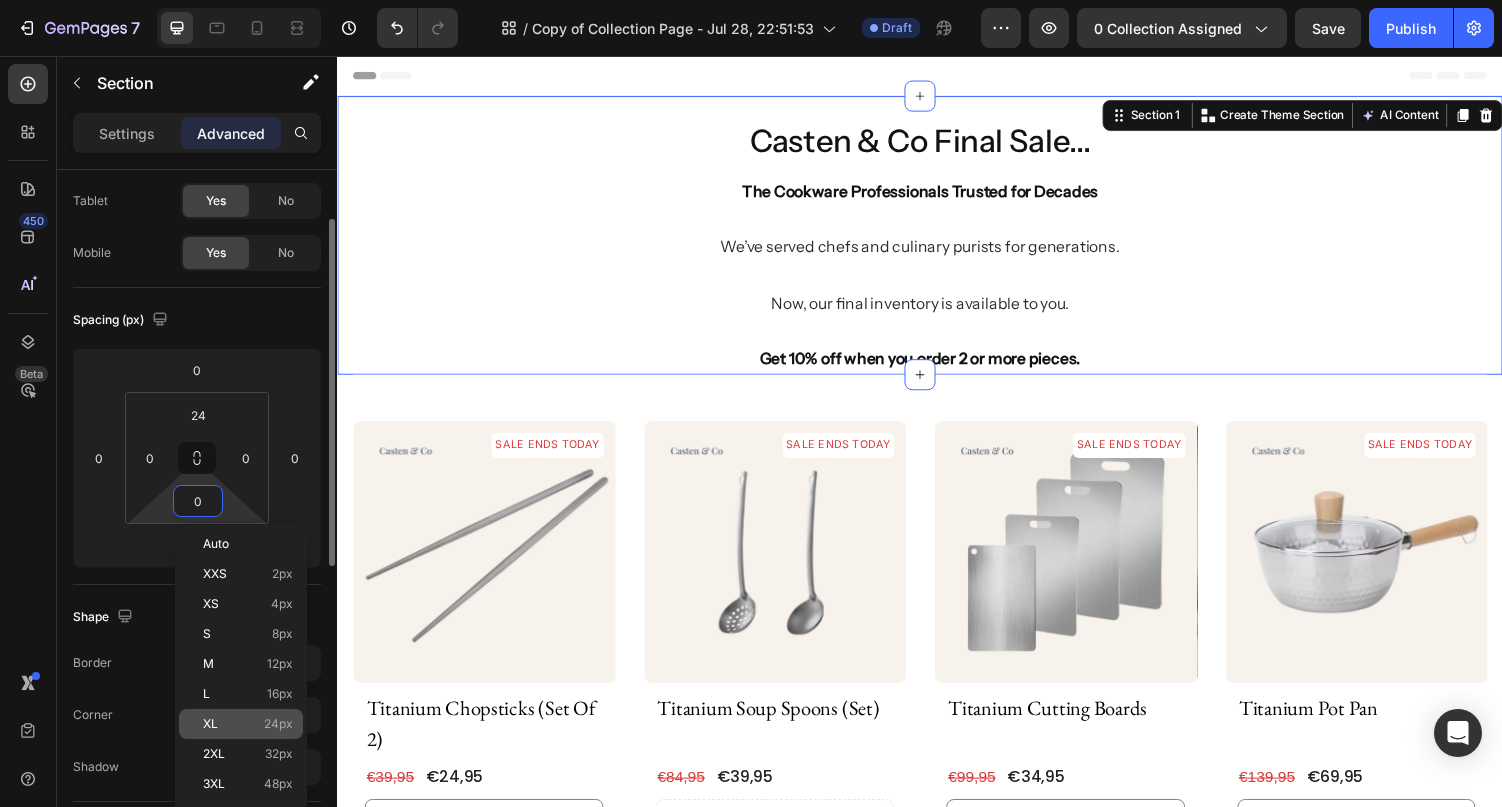 click on "XL" at bounding box center [210, 724] 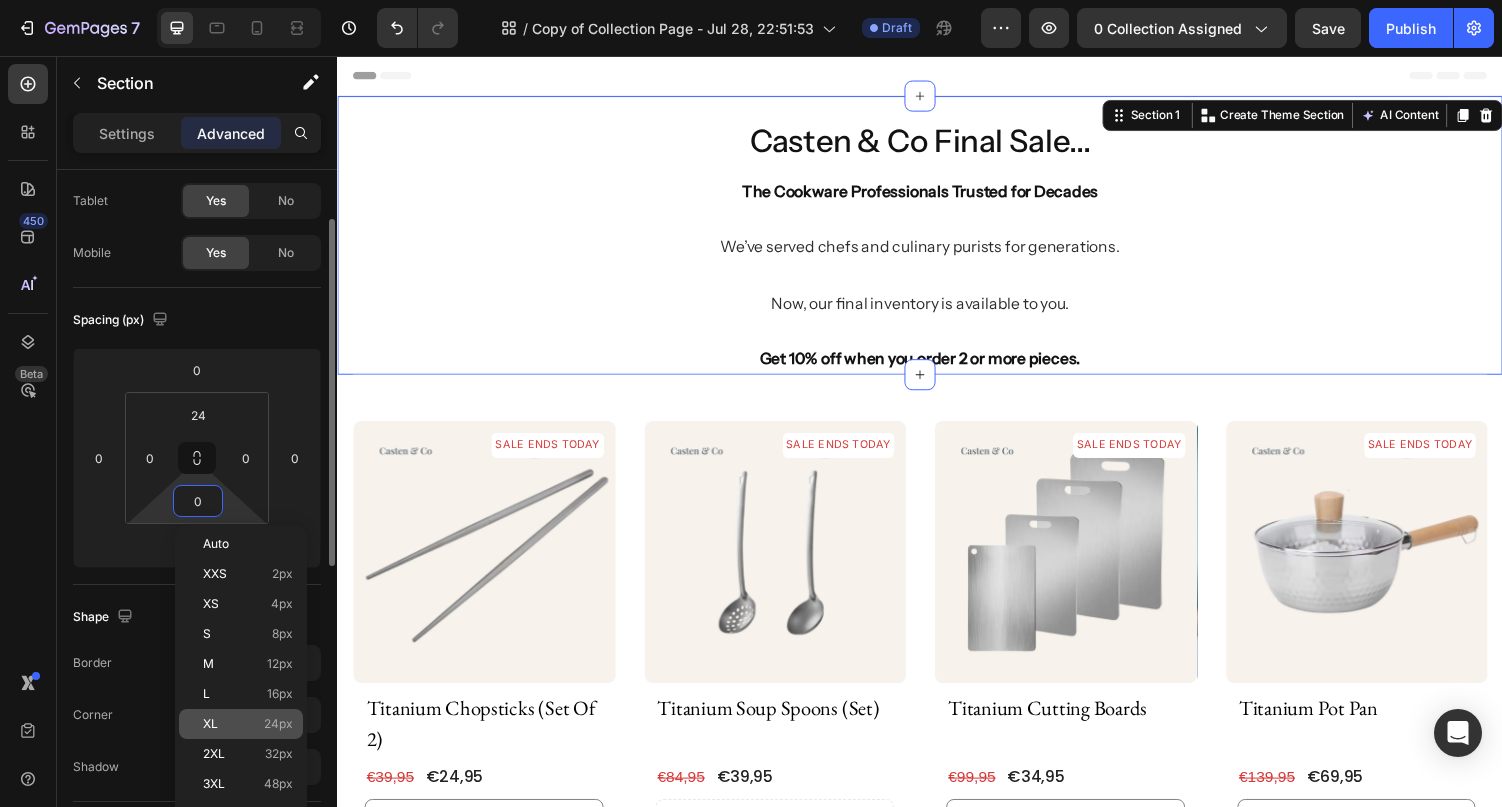 type on "24" 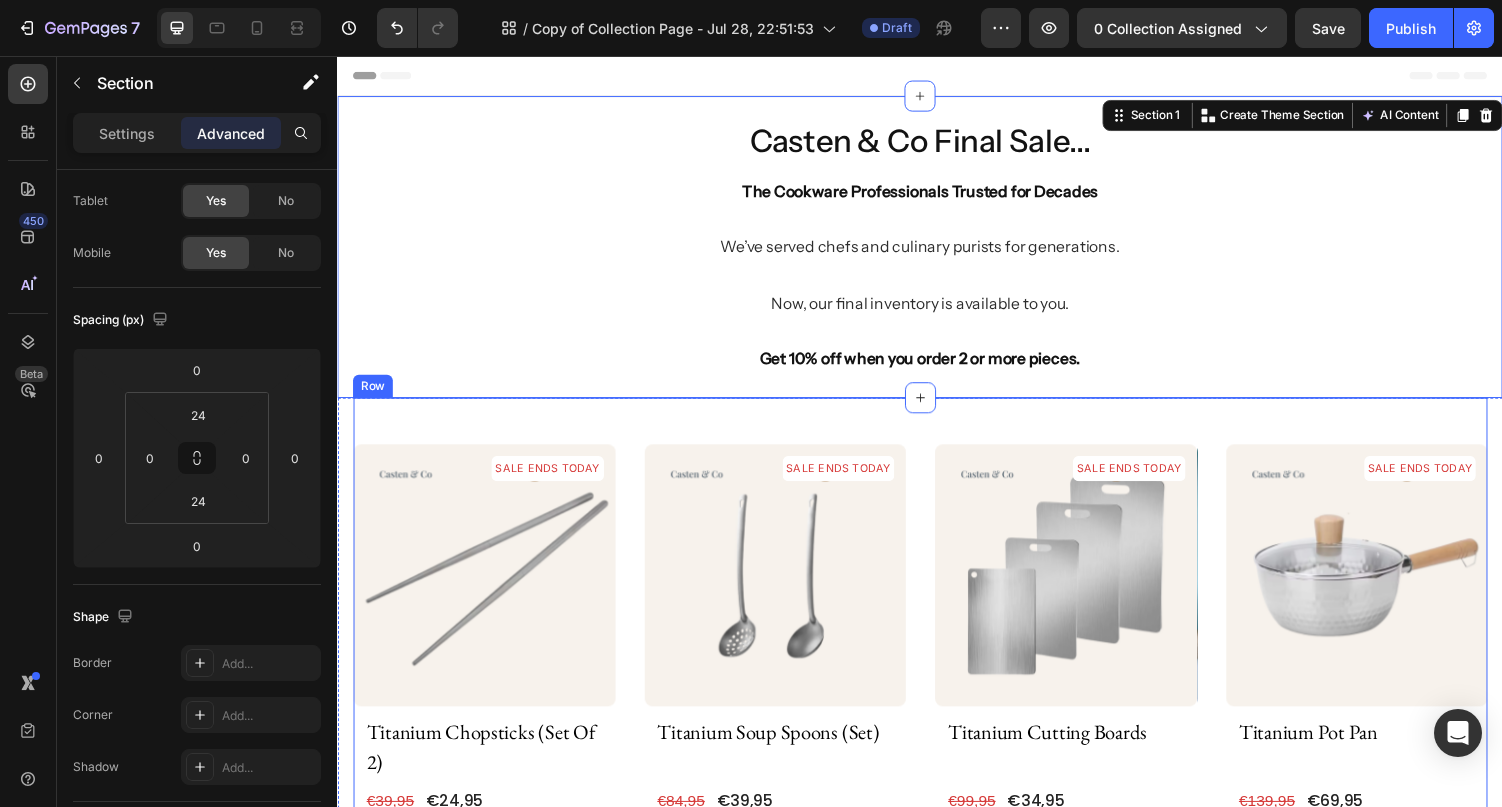 click on "SALE ENDS TODAY Product Badge Product Images titanium chopsticks (set of 2) Product Title €24,95 (P) Price (P) Price €39,95 (P) Price (P) Price Row   19CM (Short) 23CM (Long) Product Variants & Swatches QUICK ADD (P) Cart Button Row Product List SALE ENDS TODAY Product Badge Product Images titanium soup spoons (set) Product Title €39,95 (P) Price (P) Price €84,95 (P) Price (P) Price Row Setup options like colors, sizes with product variant.       Add new variant   or   sync data Product Variants & Swatches QUICK ADD (P) Cart Button Row Product List SALE ENDS TODAY Product Badge Product Images titanium cutting boards Product Title €34,95 (P) Price (P) Price €99,95 (P) Price (P) Price Row   29x20CM 34x23CM 39x28CM 46x30CM Product Variants & Swatches QUICK ADD (P) Cart Button Row Product List SALE ENDS TODAY Product Badge Product Images titanium pot pan Product Title €69,95 (P) Price (P) Price €139,95 (P) Price (P) Price Row   18CM With Lid 20CM With Lid 22CM With Lid Product Variants & Swatches" at bounding box center [937, 1400] 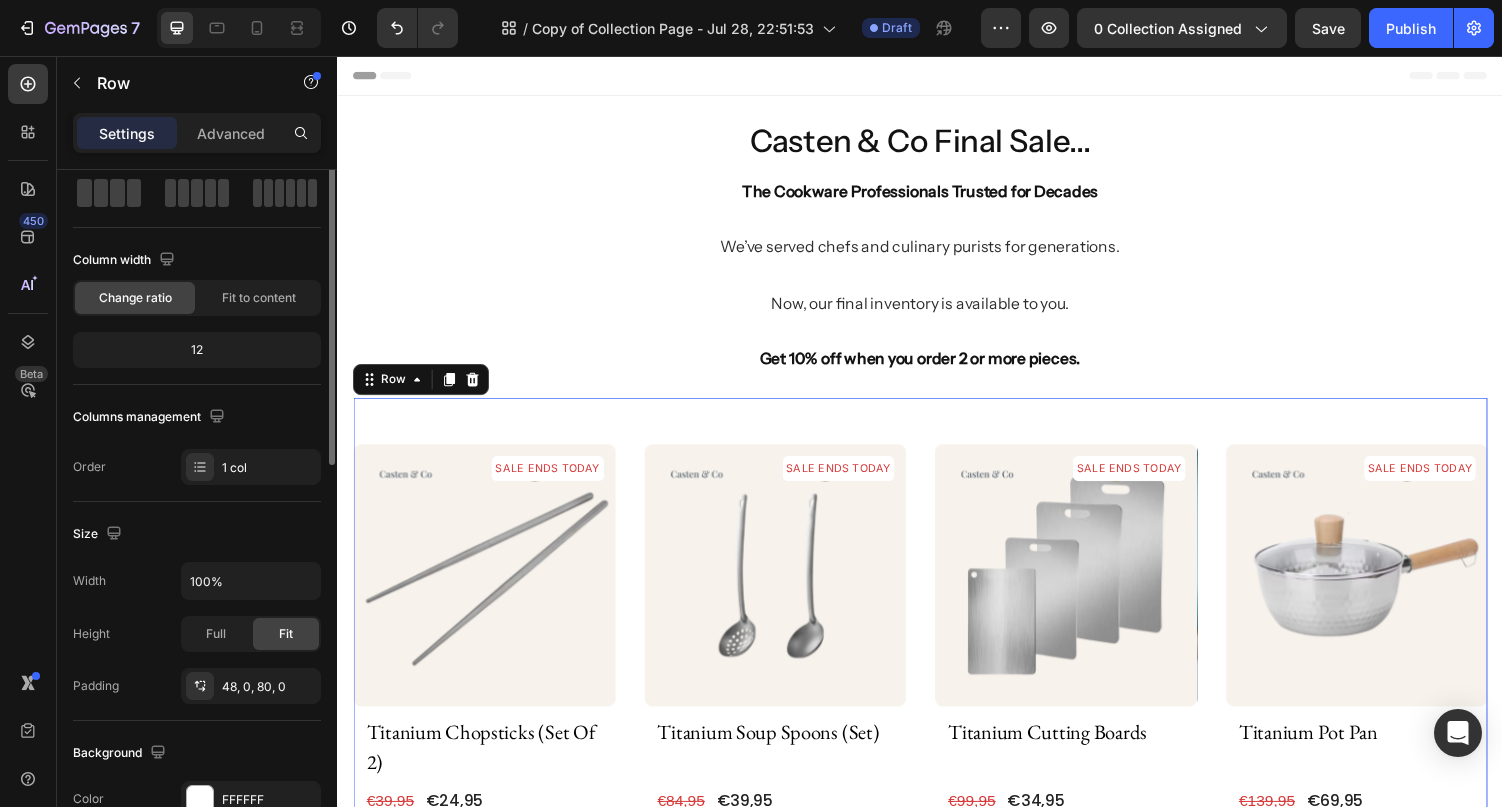 scroll, scrollTop: 0, scrollLeft: 0, axis: both 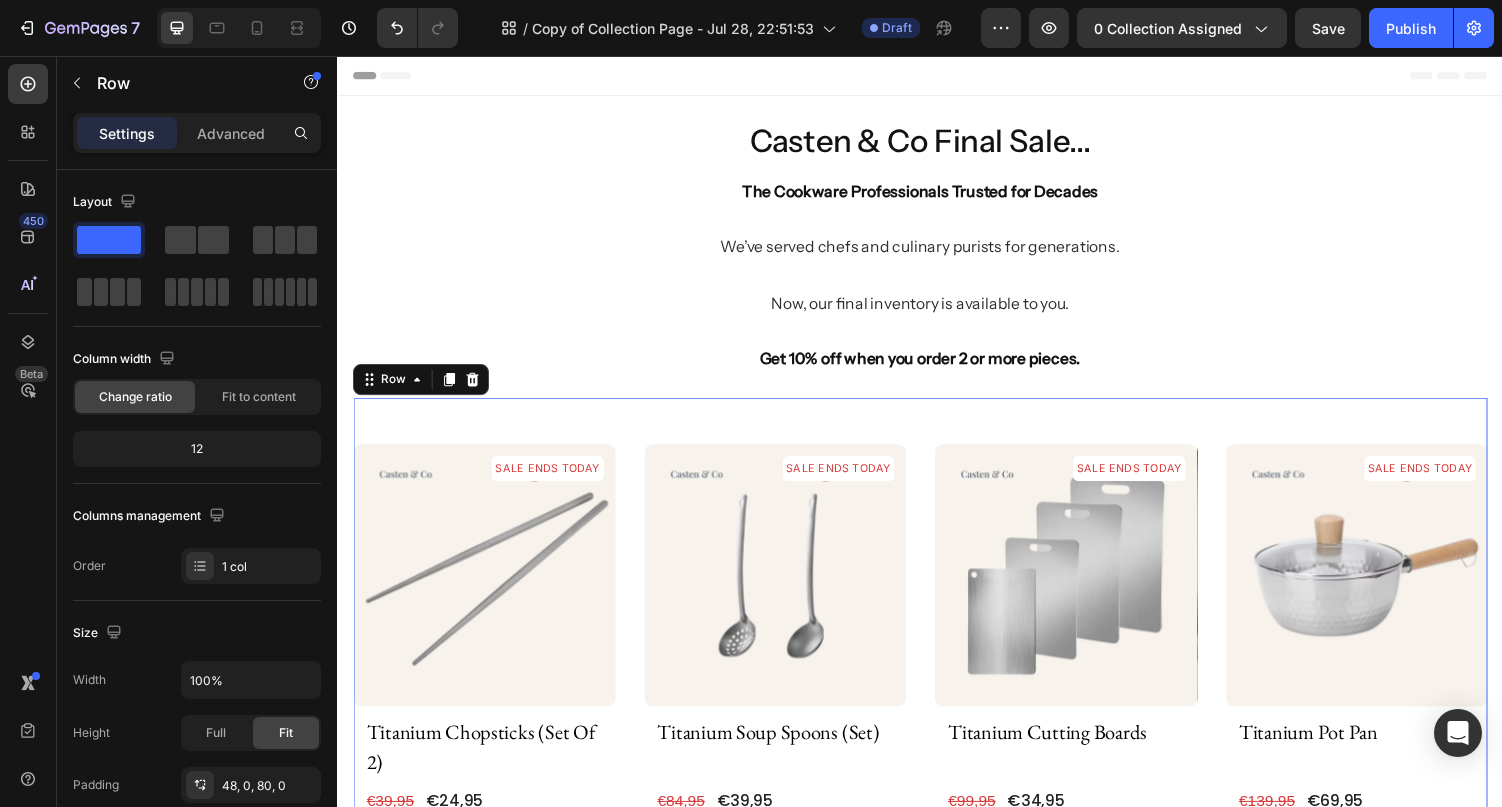 click on "Header" at bounding box center (937, 76) 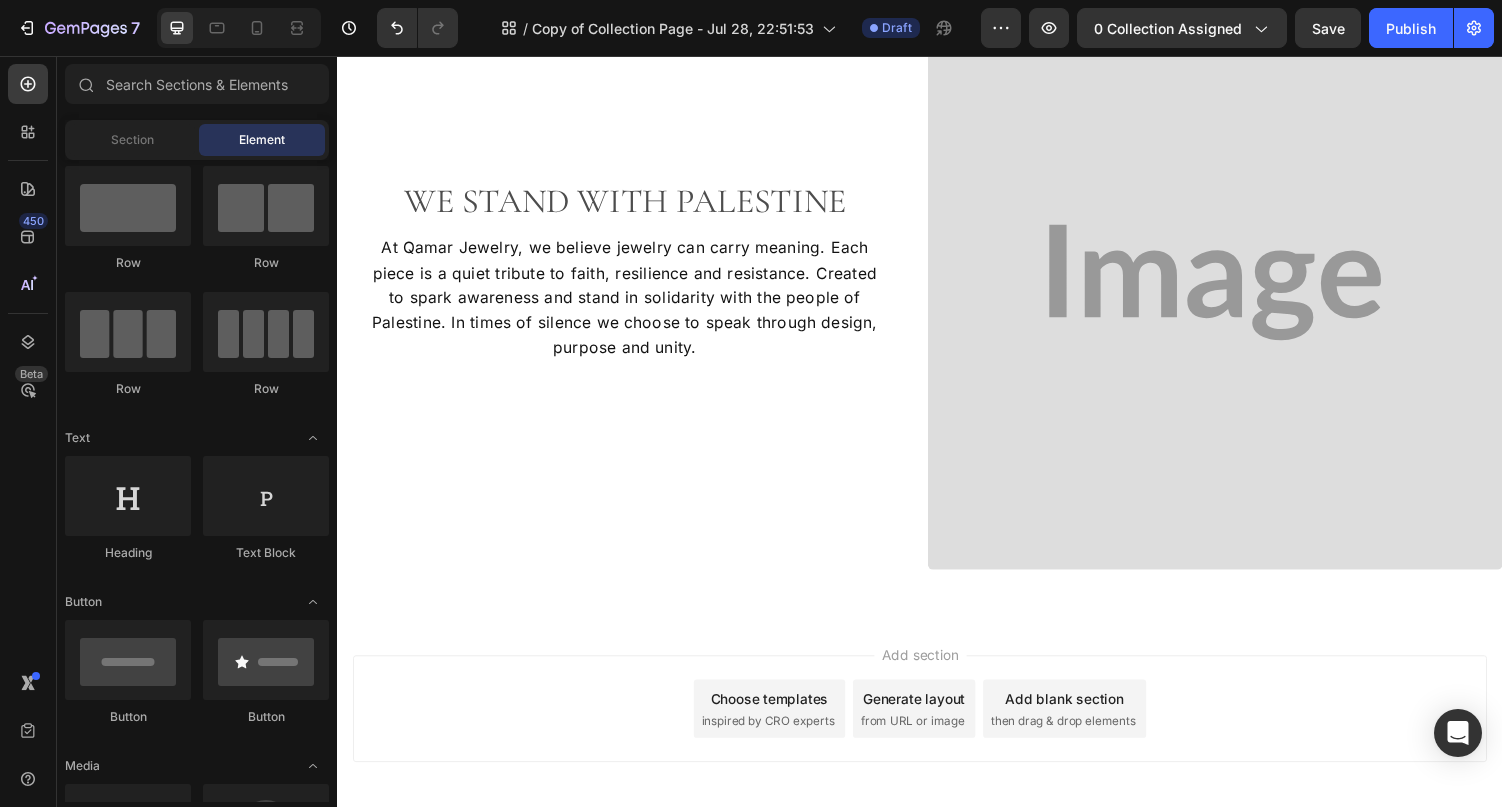 scroll, scrollTop: 2734, scrollLeft: 0, axis: vertical 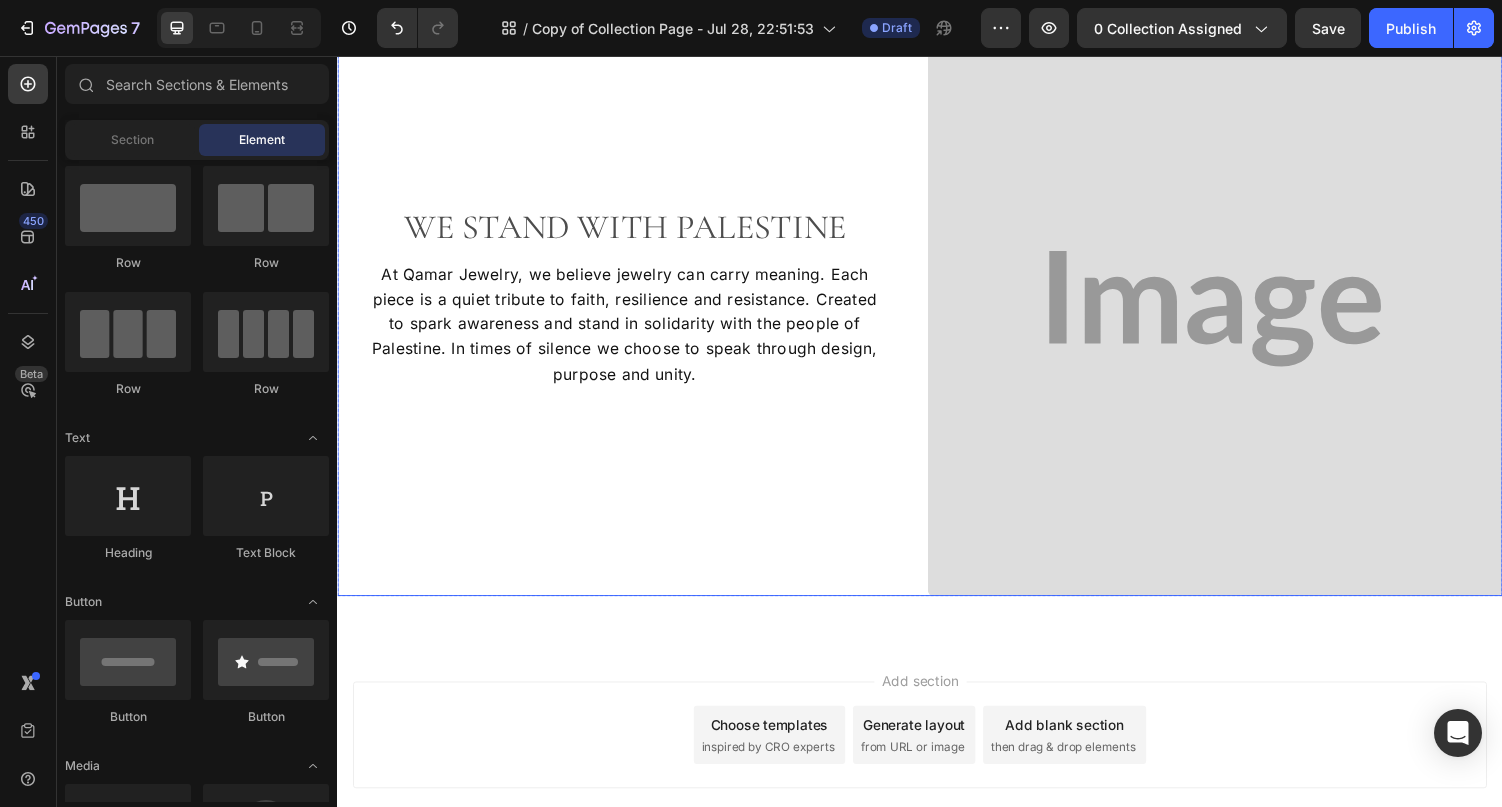 click on "we stand with palestine" at bounding box center (633, 232) 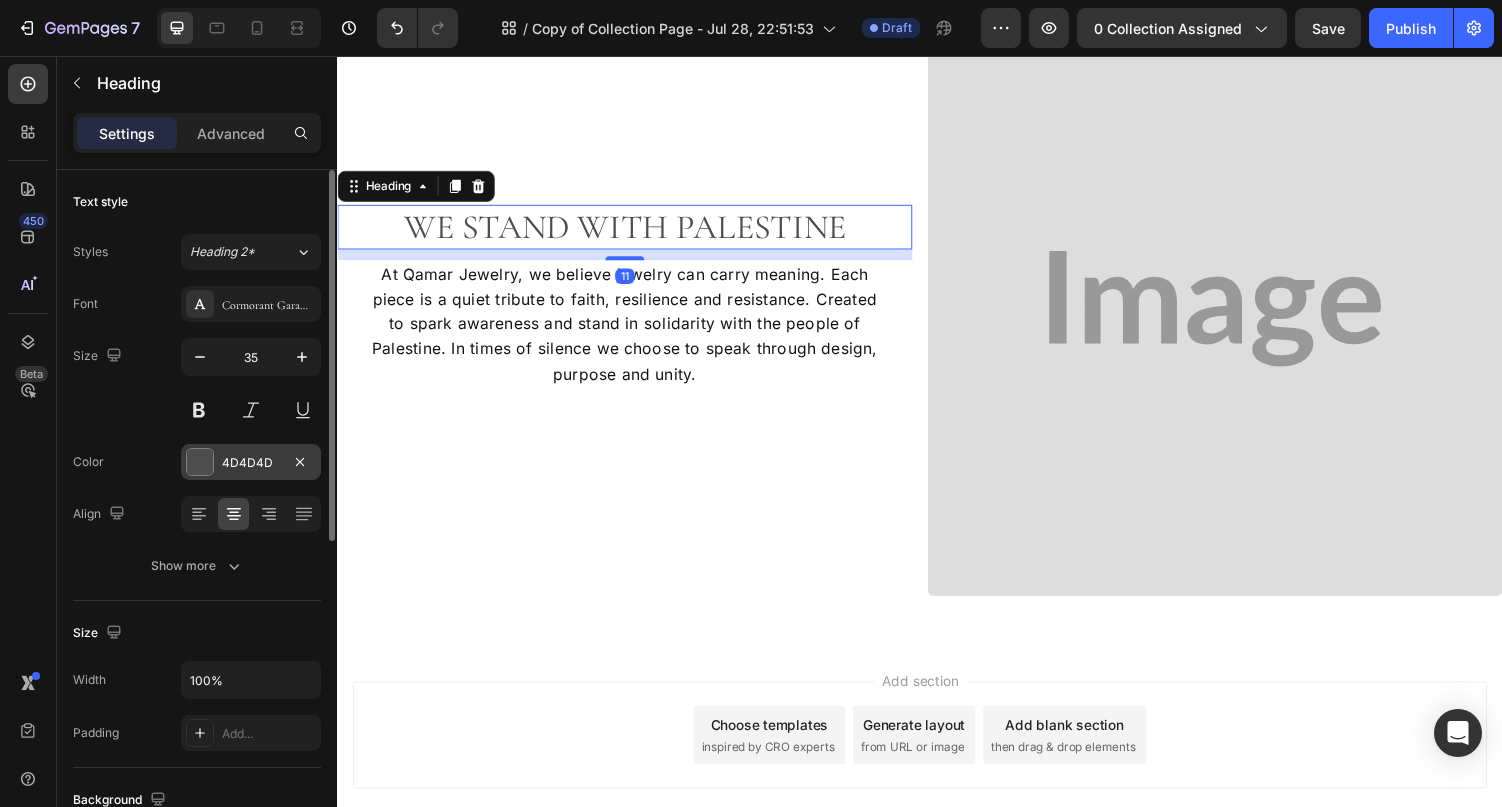 click on "4D4D4D" at bounding box center (251, 463) 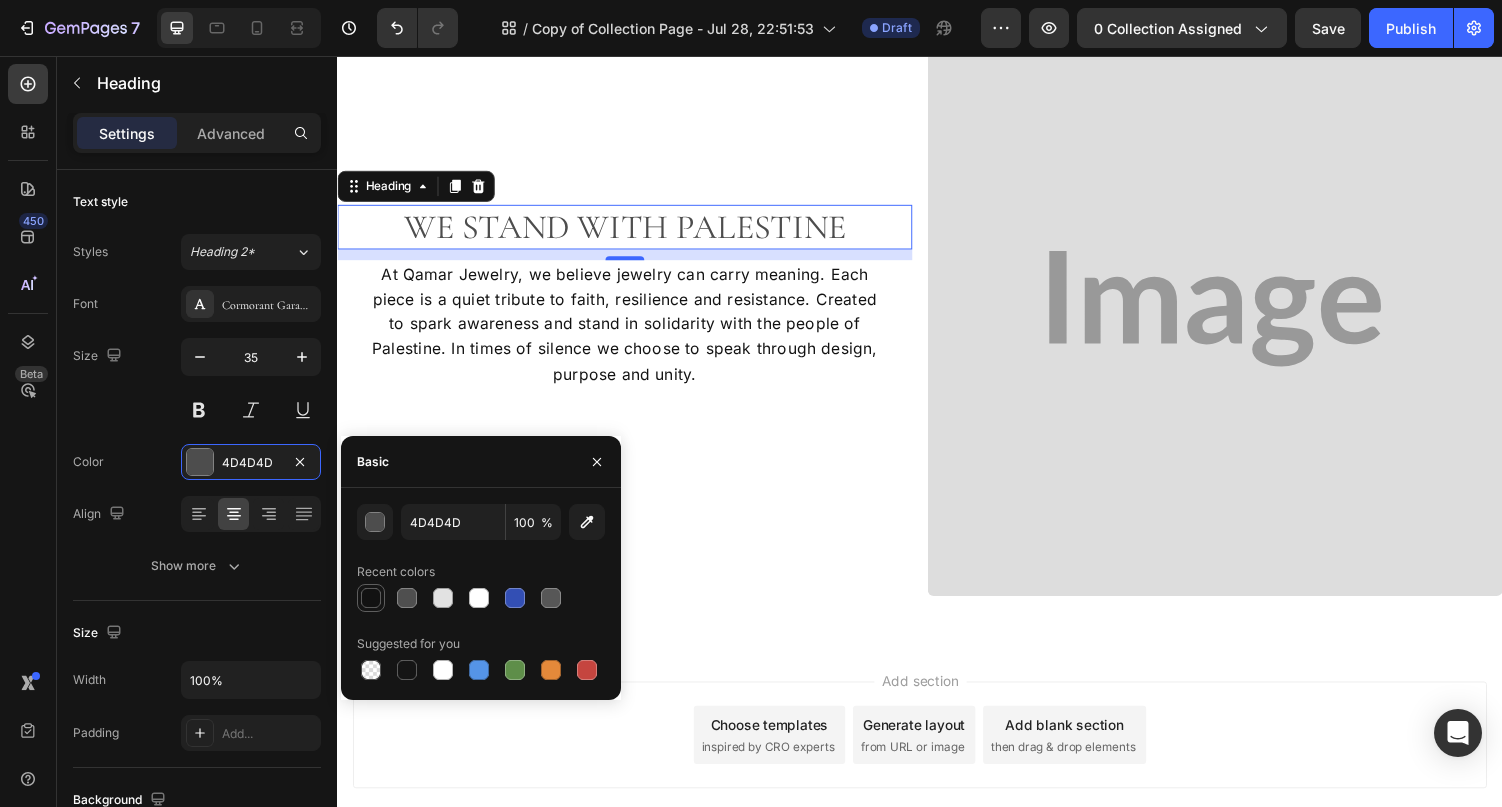 click at bounding box center (371, 598) 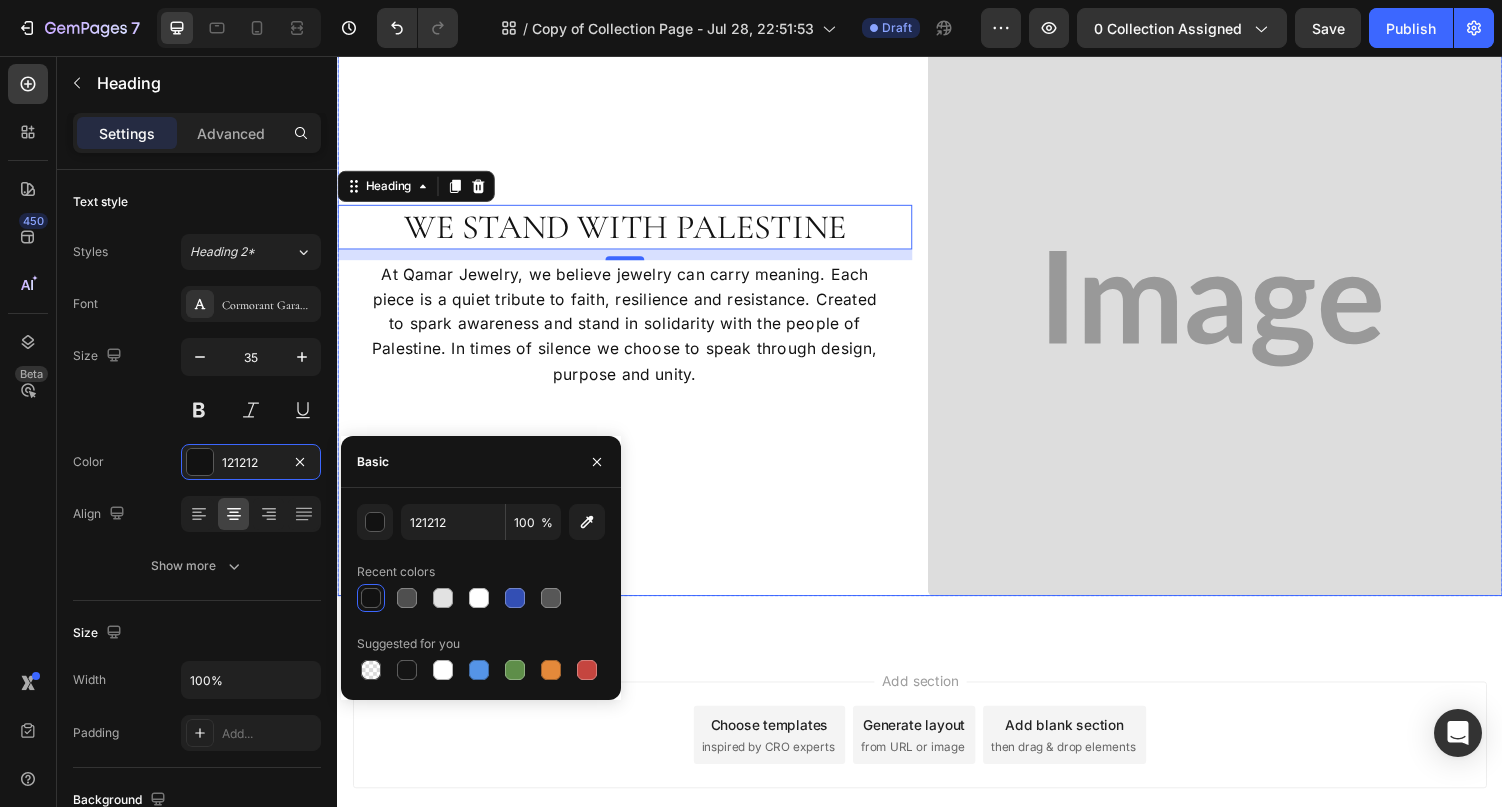click on "we stand with palestine Heading   11 At Qamar Jewelry, we believe jewelry can carry meaning. Each piece is a quiet tribute to faith, resilience and resistance. Created to spark awareness and stand in solidarity with the people of Palestine. In times of silence we choose to speak through design, purpose and unity.   Text Block" at bounding box center (633, 316) 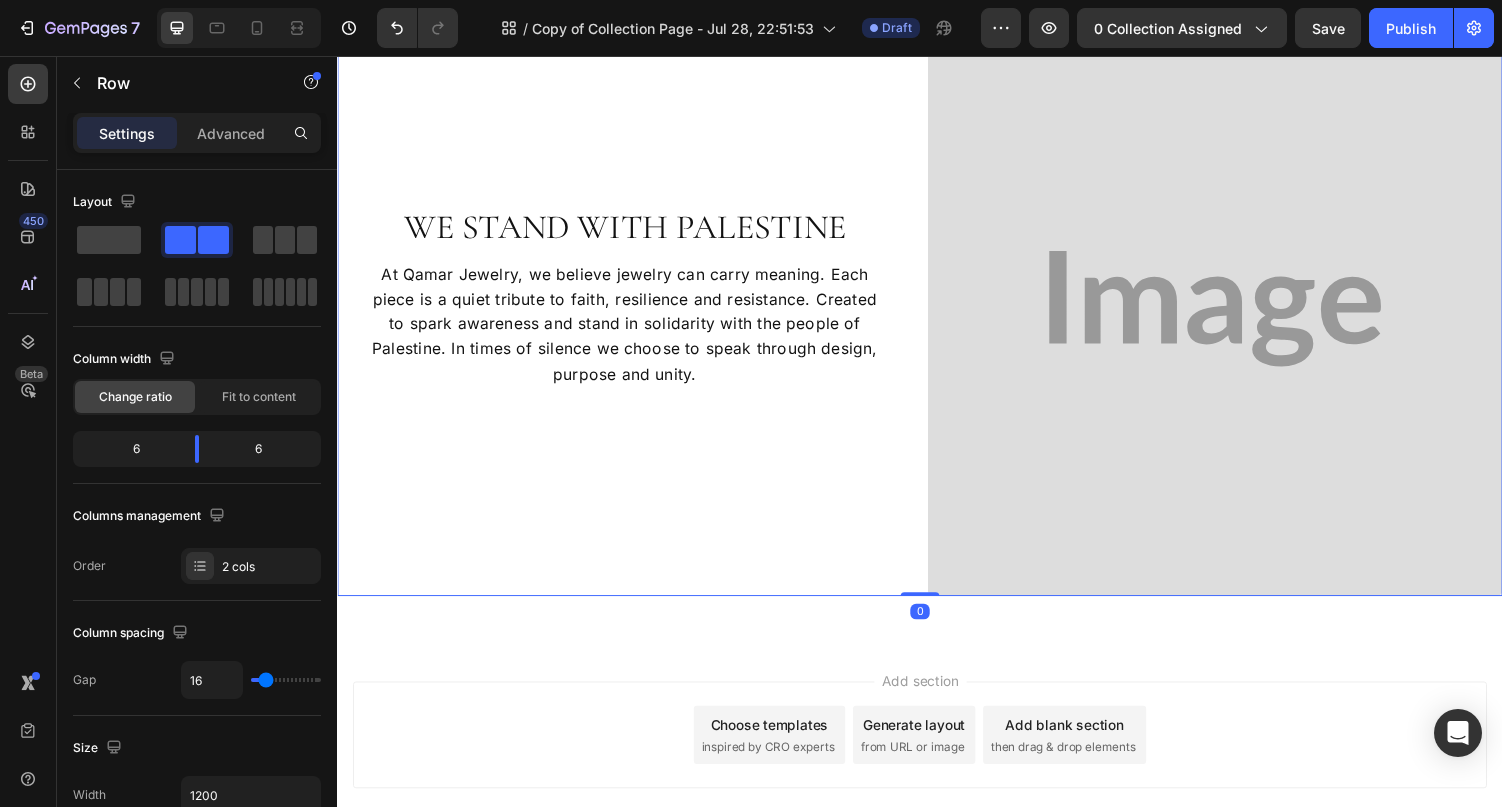 click on "At Qamar Jewelry, we believe jewelry can carry meaning. Each piece is a quiet tribute to faith, resilience and resistance. Created to spark awareness and stand in solidarity with the people of Palestine. In times of silence we choose to speak through design, purpose and unity." at bounding box center (633, 332) 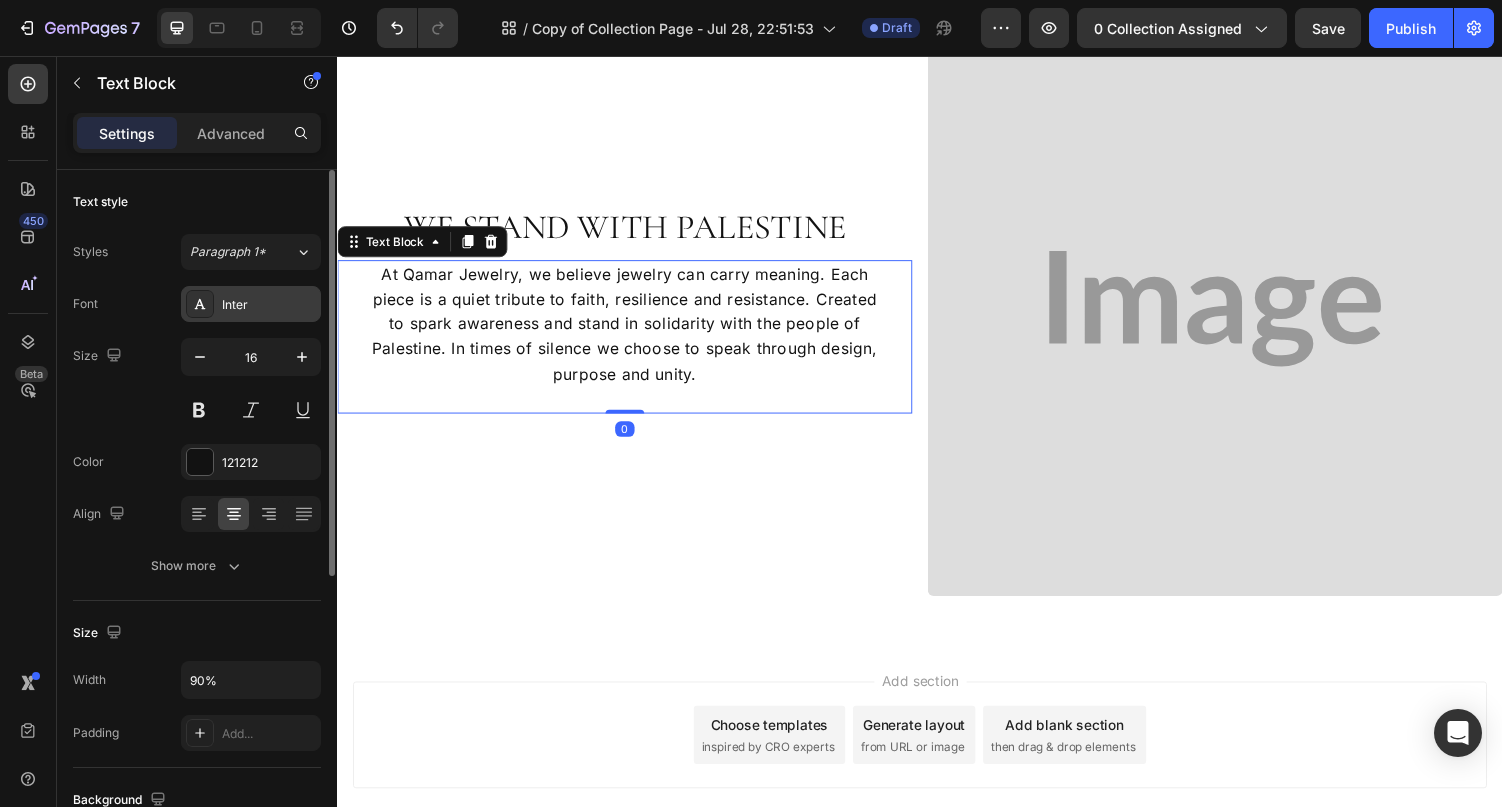 click on "Inter" at bounding box center (269, 305) 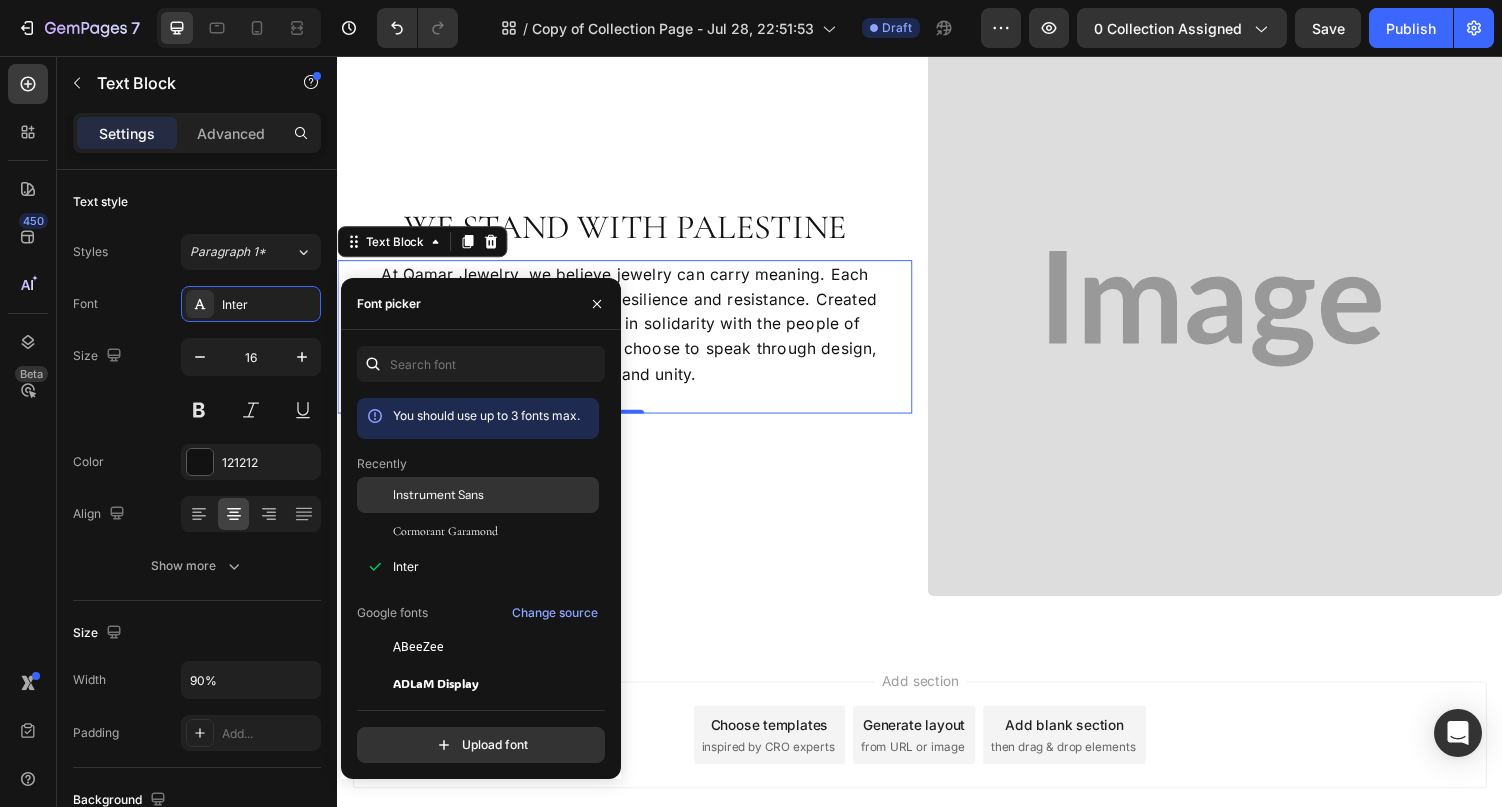 click on "Instrument Sans" at bounding box center [438, 495] 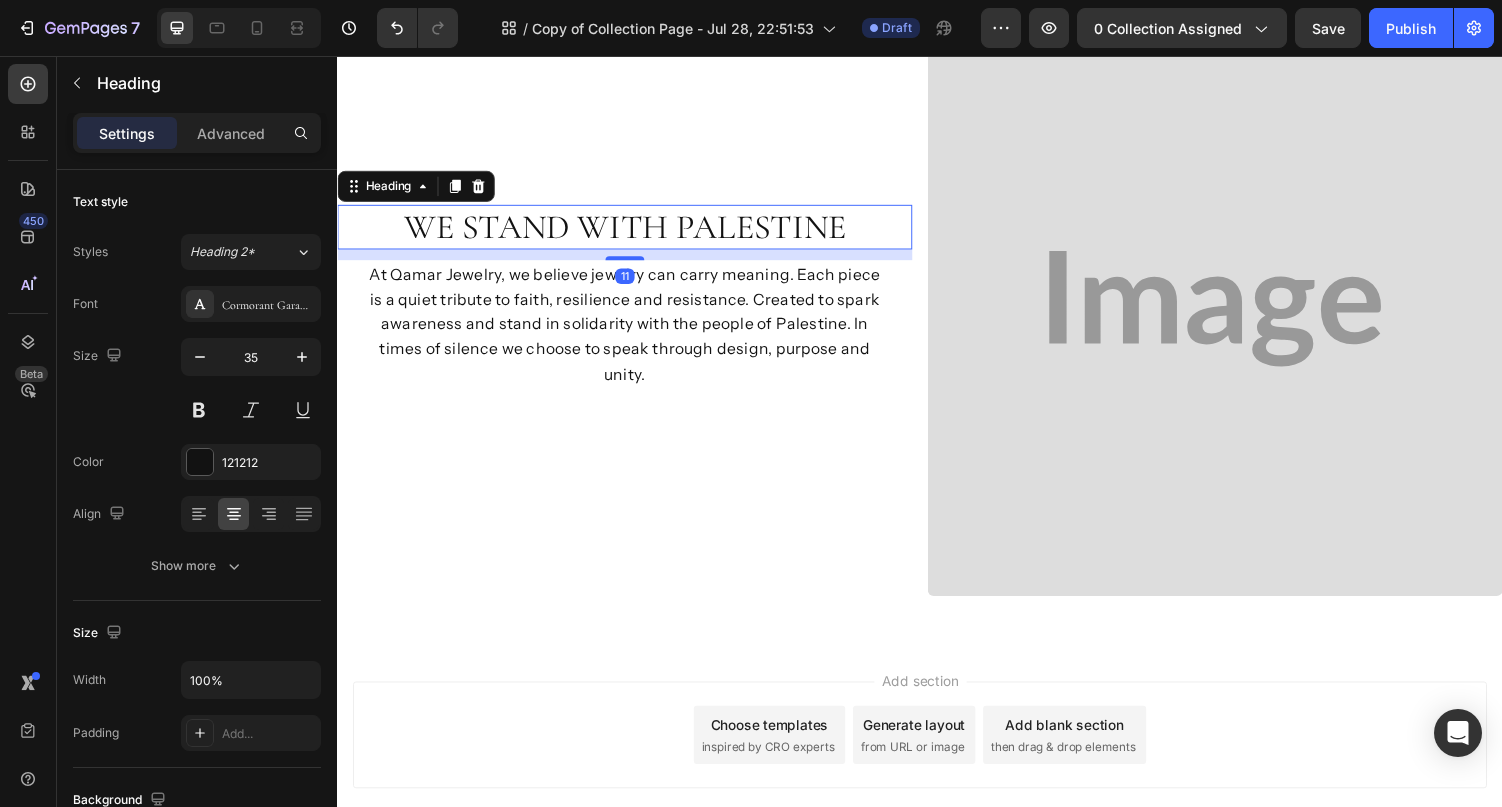 click on "we stand with palestine" at bounding box center (633, 232) 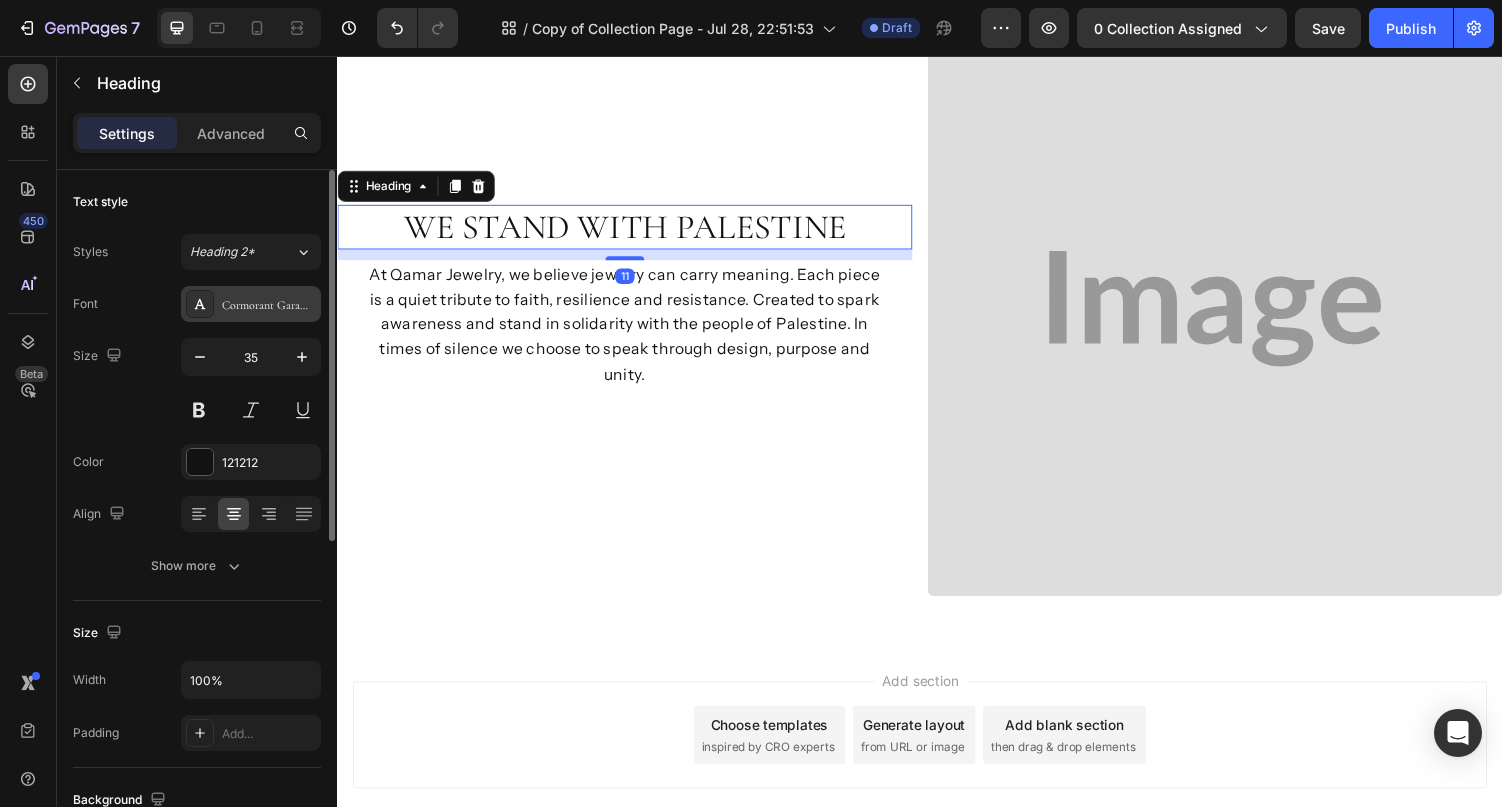 click on "Cormorant Garamond" at bounding box center (269, 305) 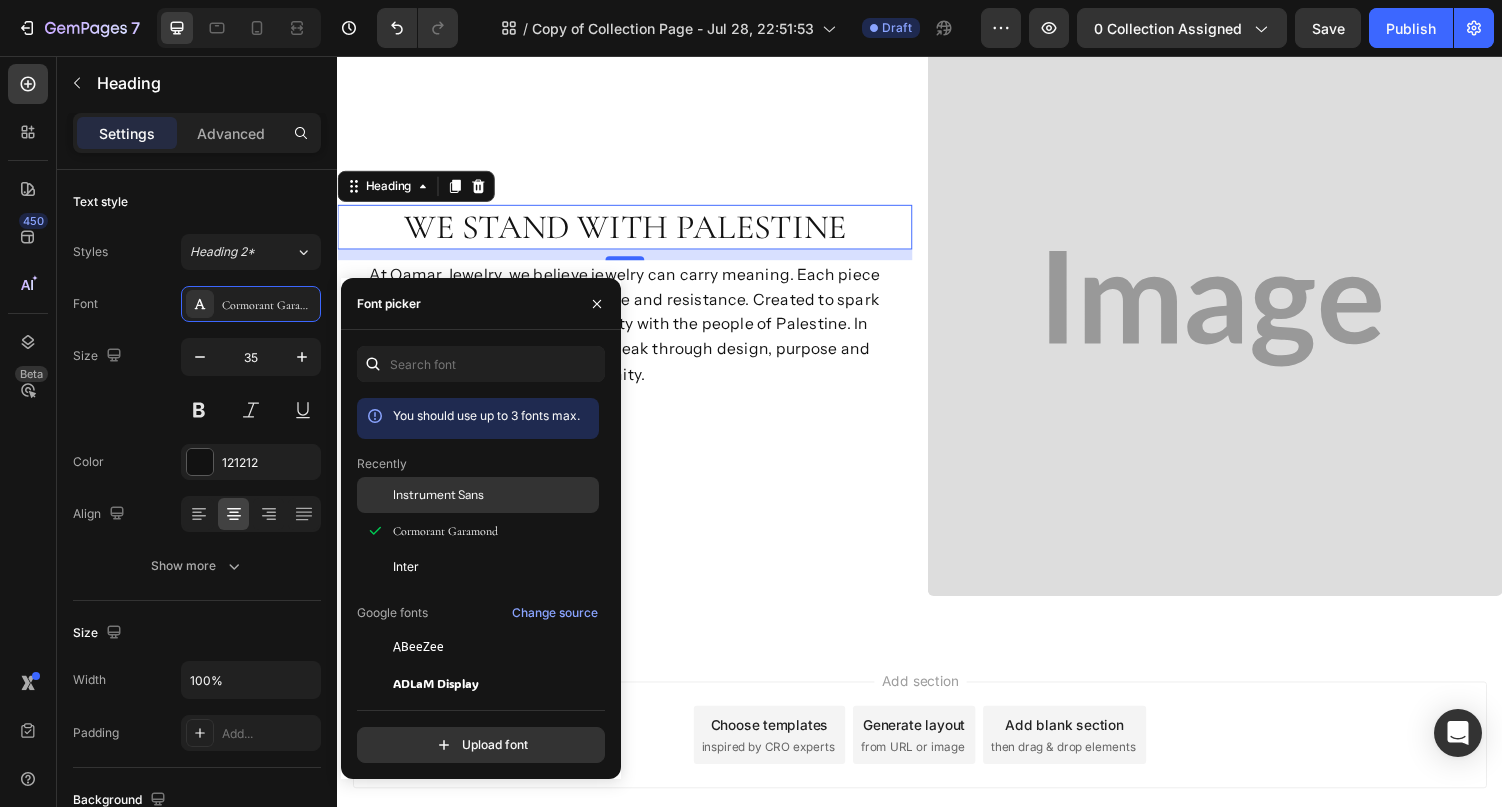 click on "Instrument Sans" at bounding box center (438, 495) 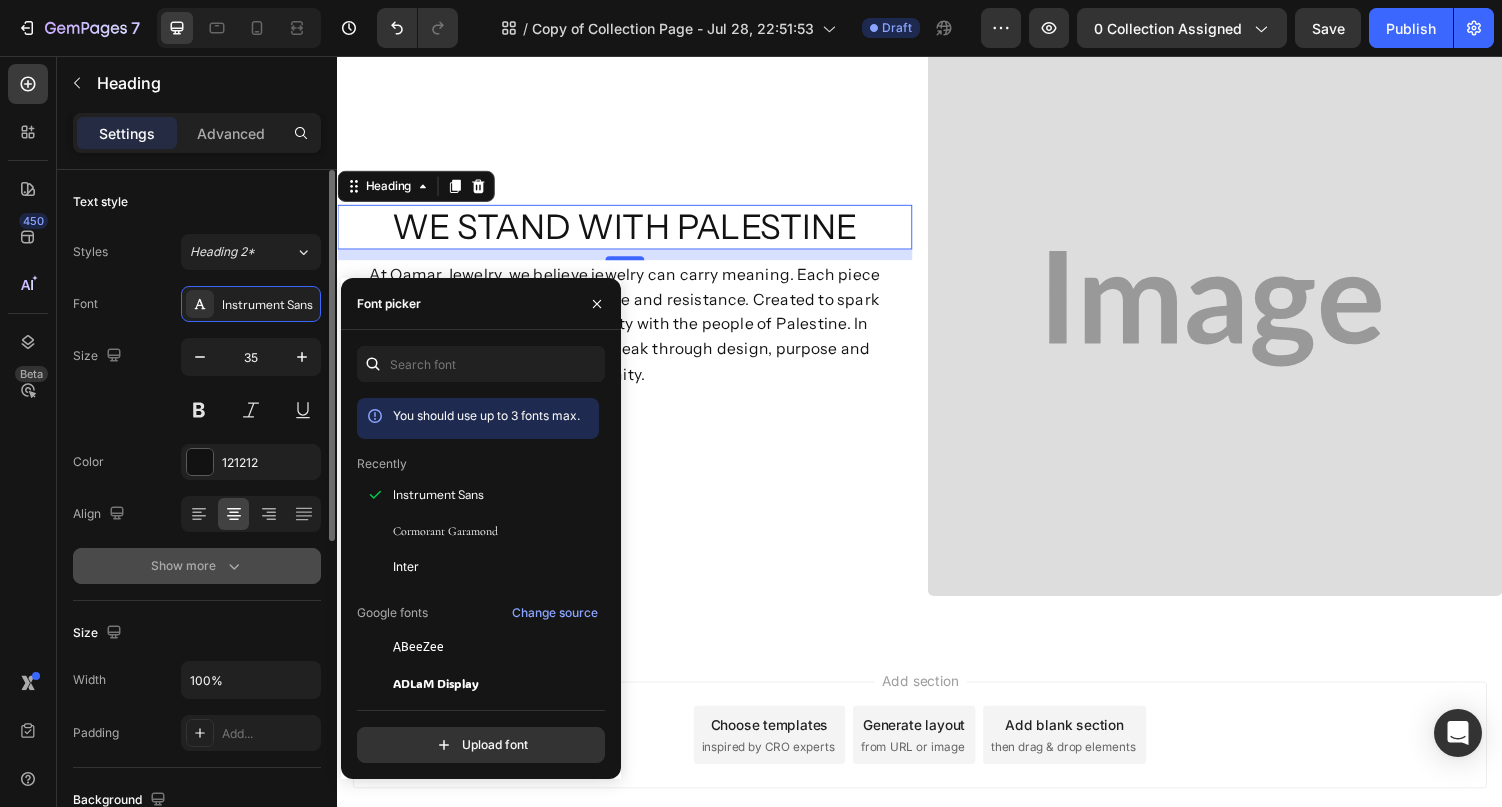 click 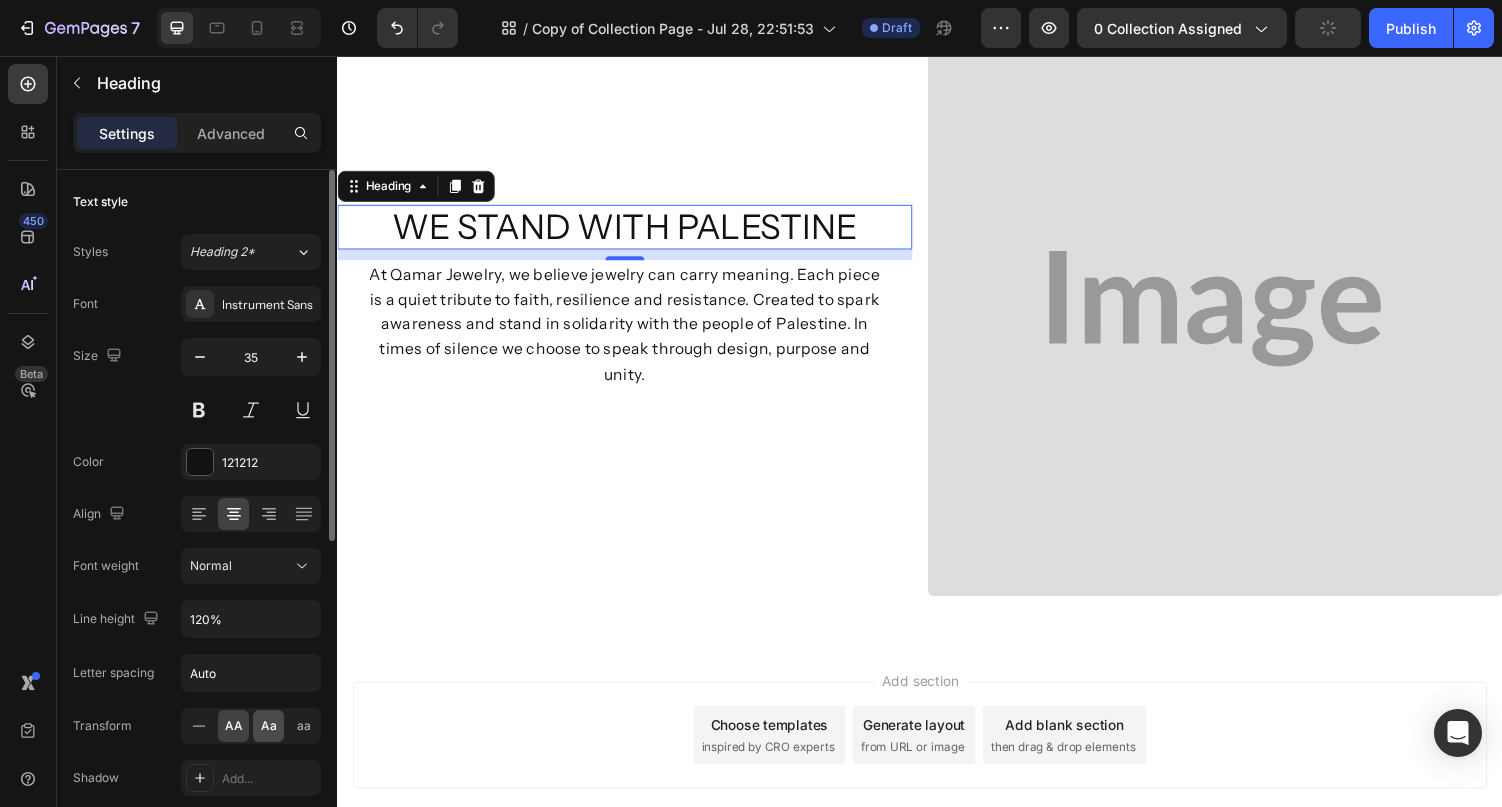 click on "Aa" 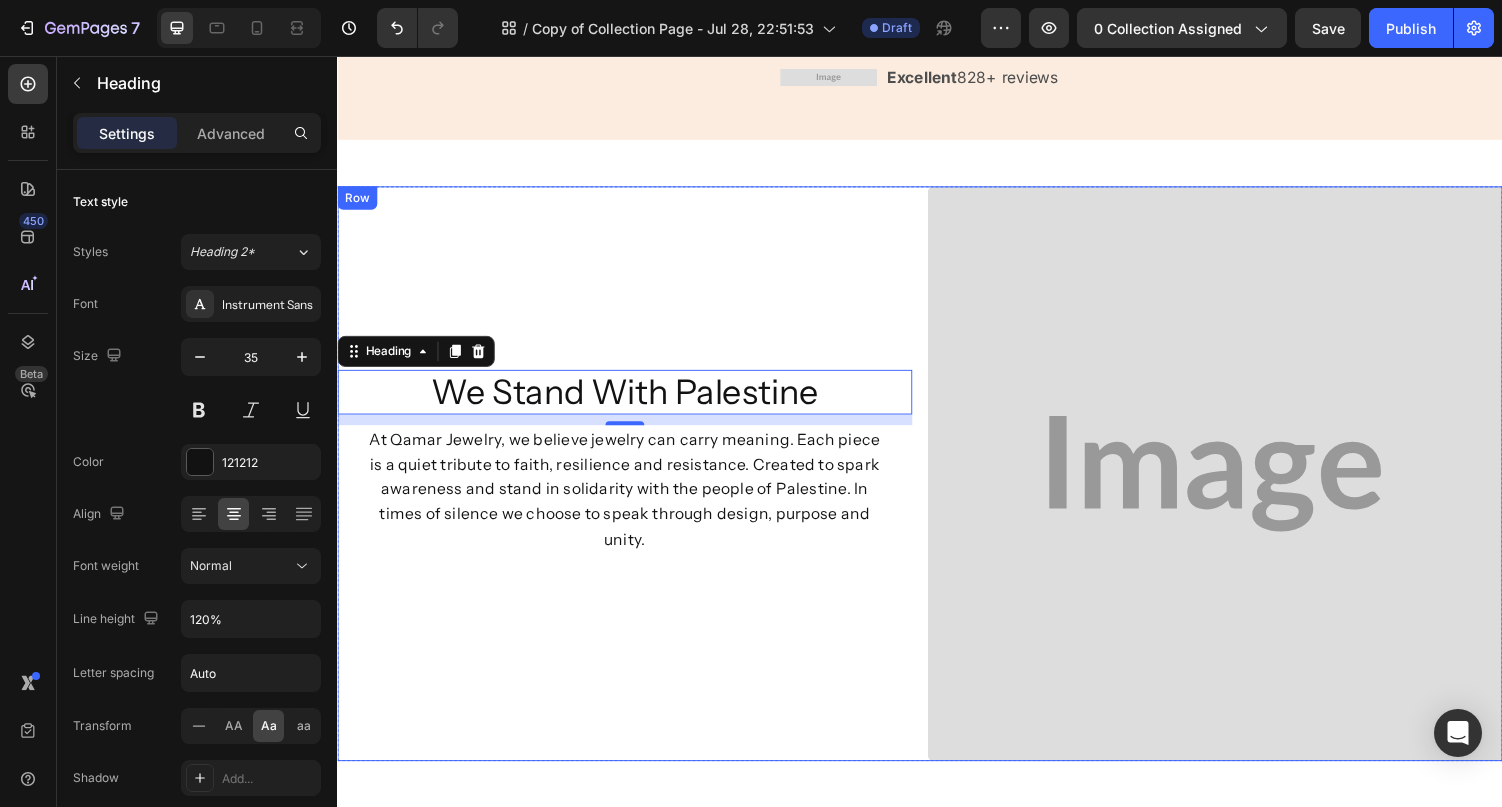 scroll, scrollTop: 2546, scrollLeft: 0, axis: vertical 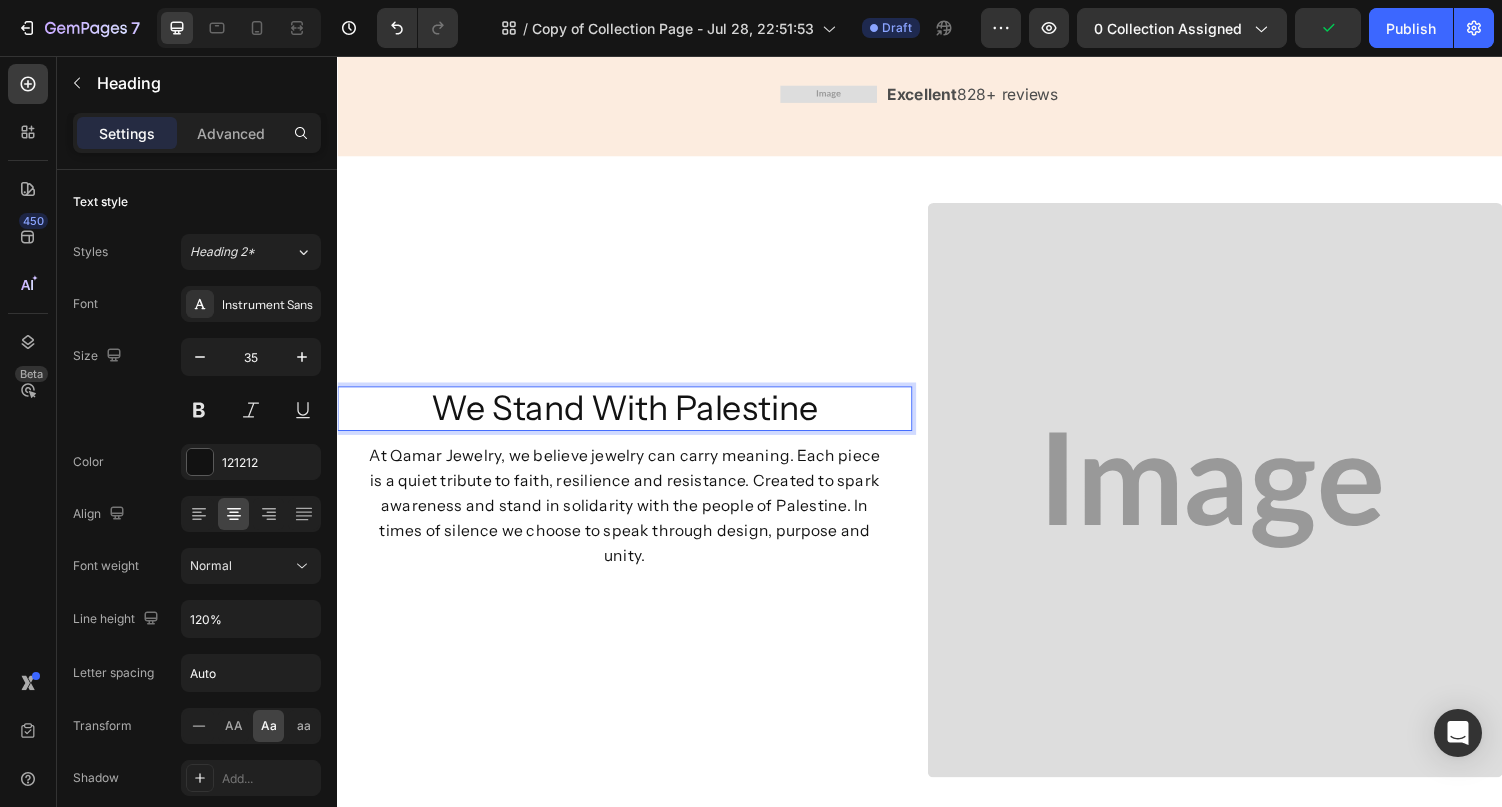 click on "we stand with palestine" at bounding box center [633, 419] 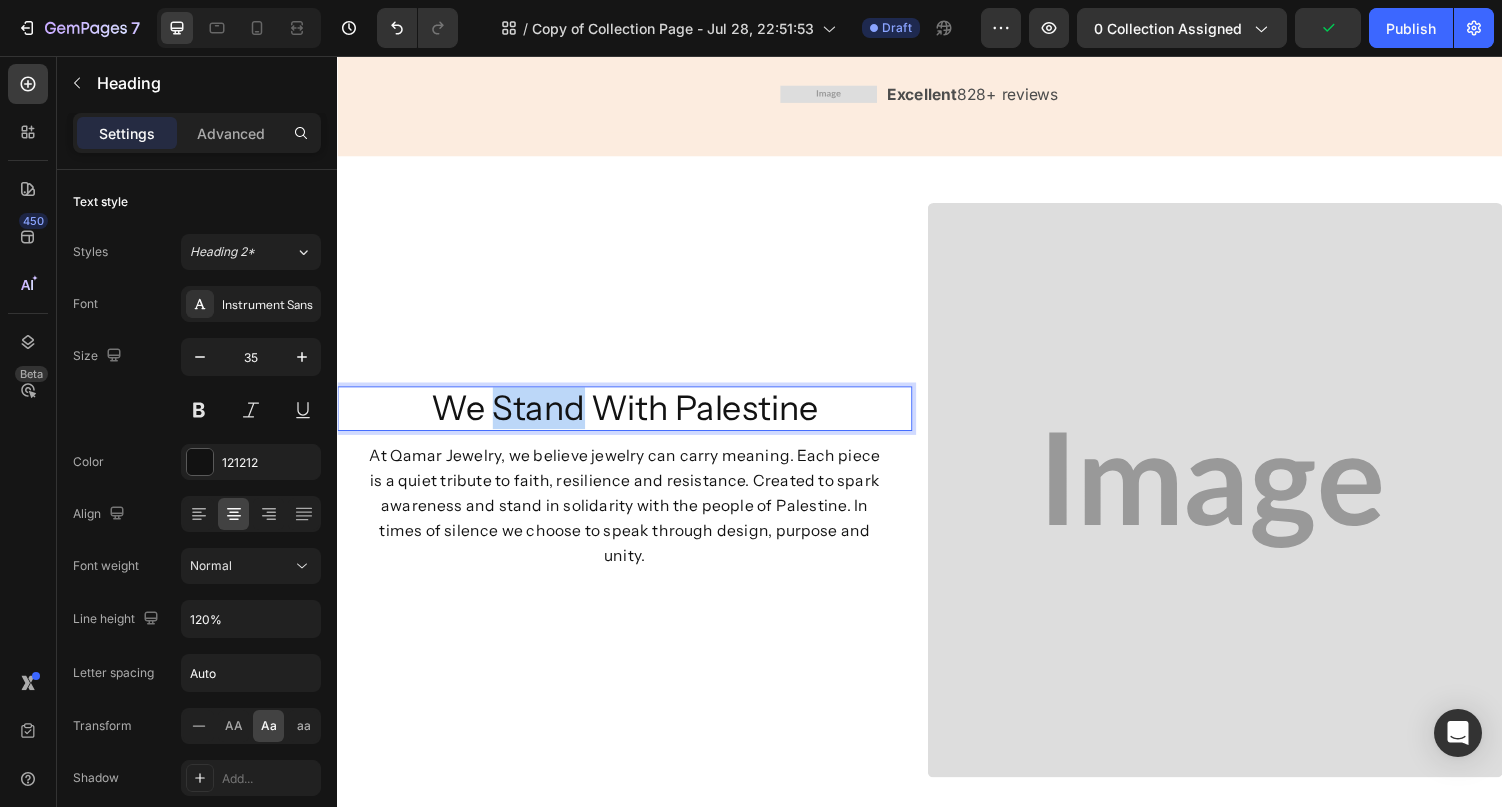 click on "we stand with palestine" at bounding box center (633, 419) 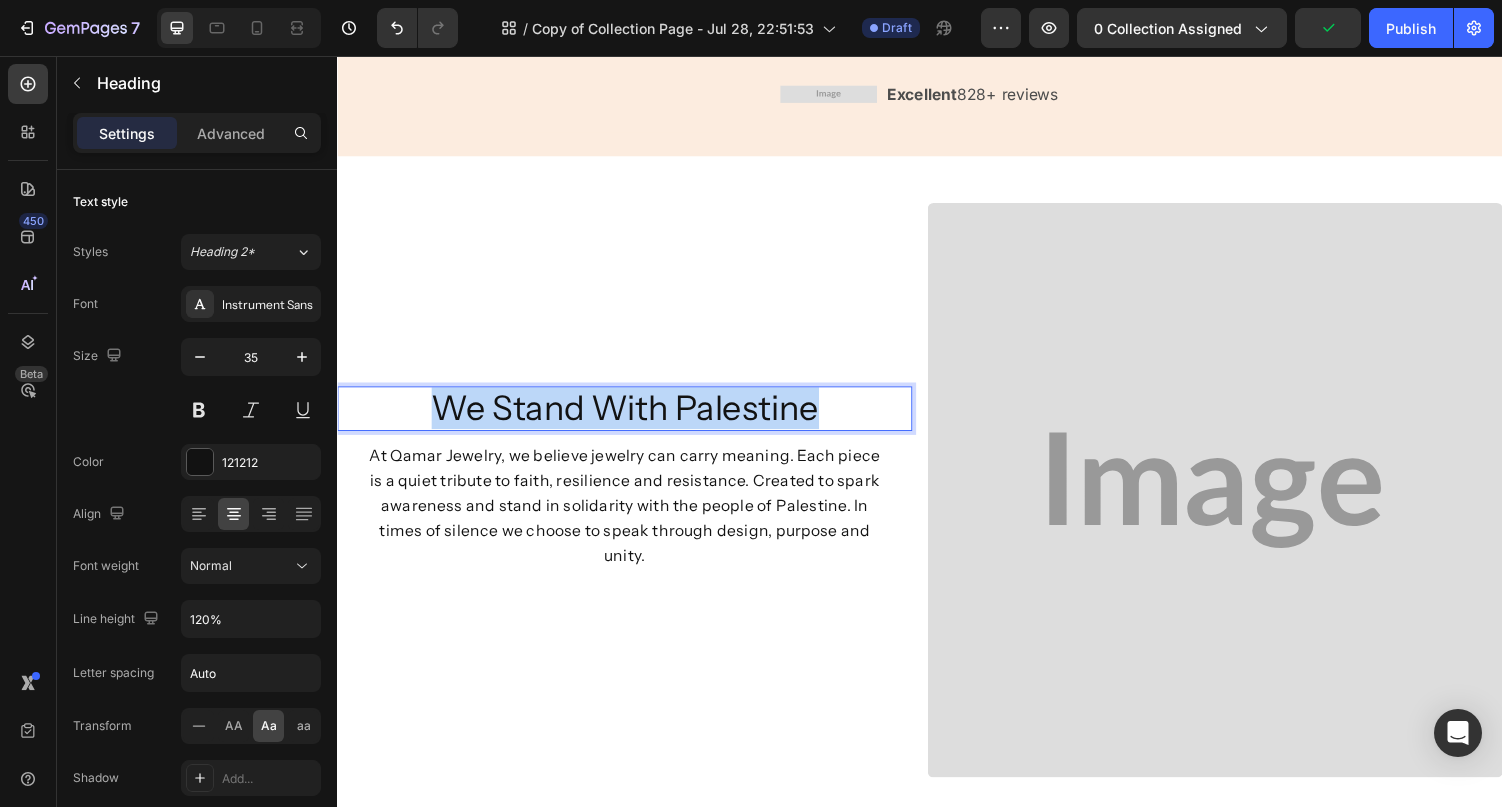 click on "we stand with palestine" at bounding box center [633, 419] 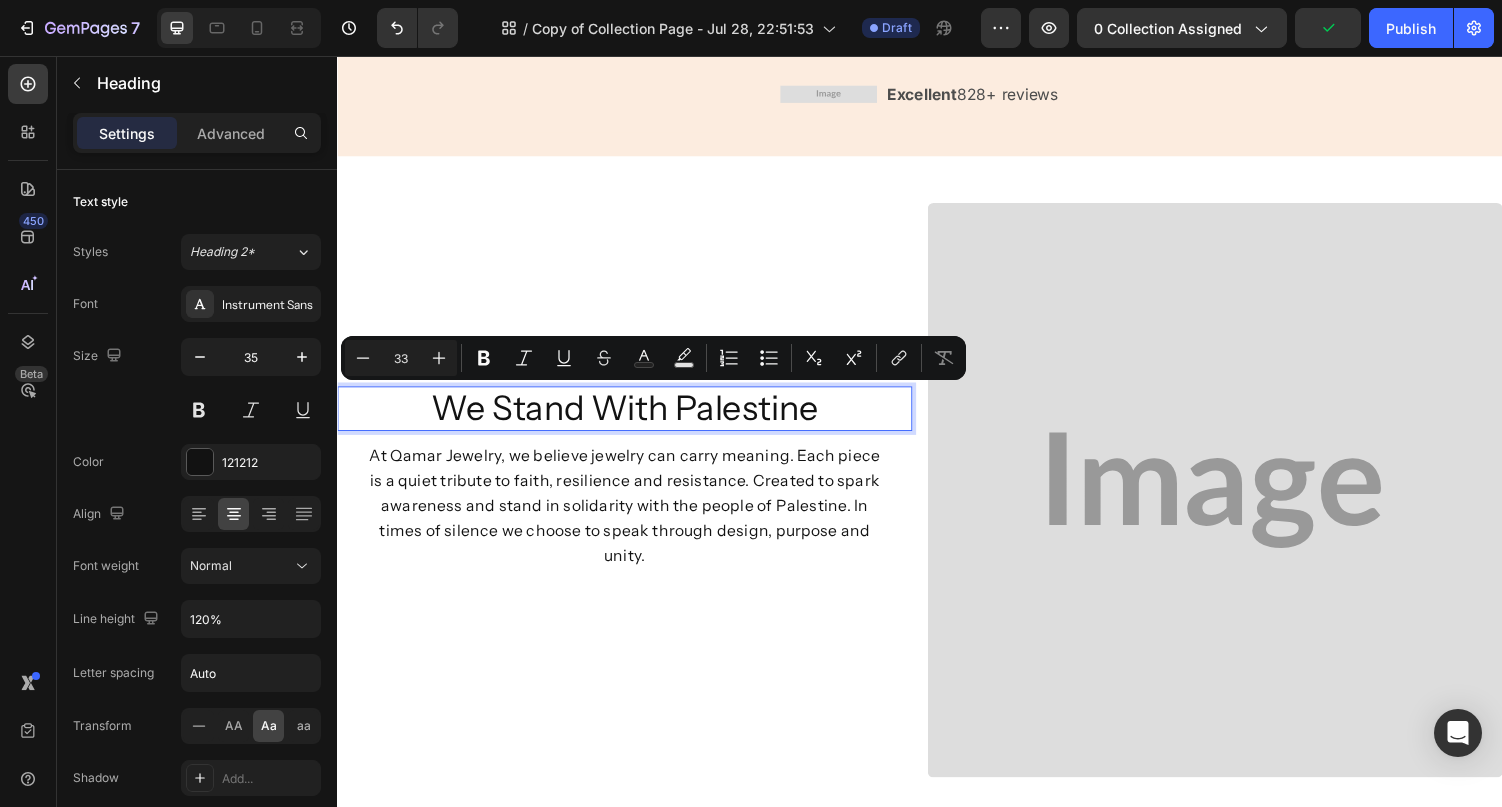 scroll, scrollTop: 2545, scrollLeft: 0, axis: vertical 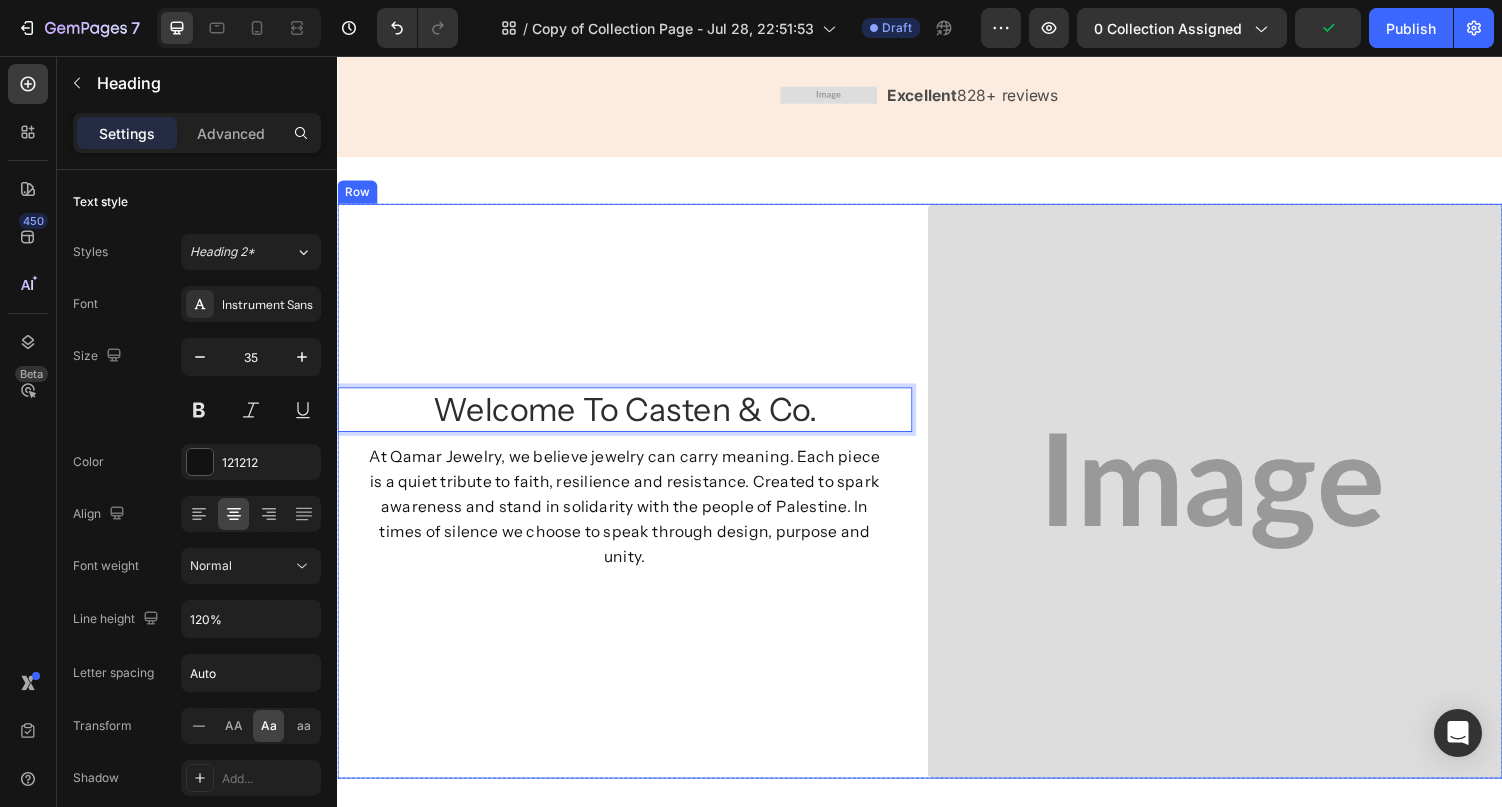 click on "Welcome to Casten & Co. Heading   11 At Qamar Jewelry, we believe jewelry can carry meaning. Each piece is a quiet tribute to faith, resilience and resistance. Created to spark awareness and stand in solidarity with the people of Palestine. In times of silence we choose to speak through design, purpose and unity.   Text Block" at bounding box center (633, 504) 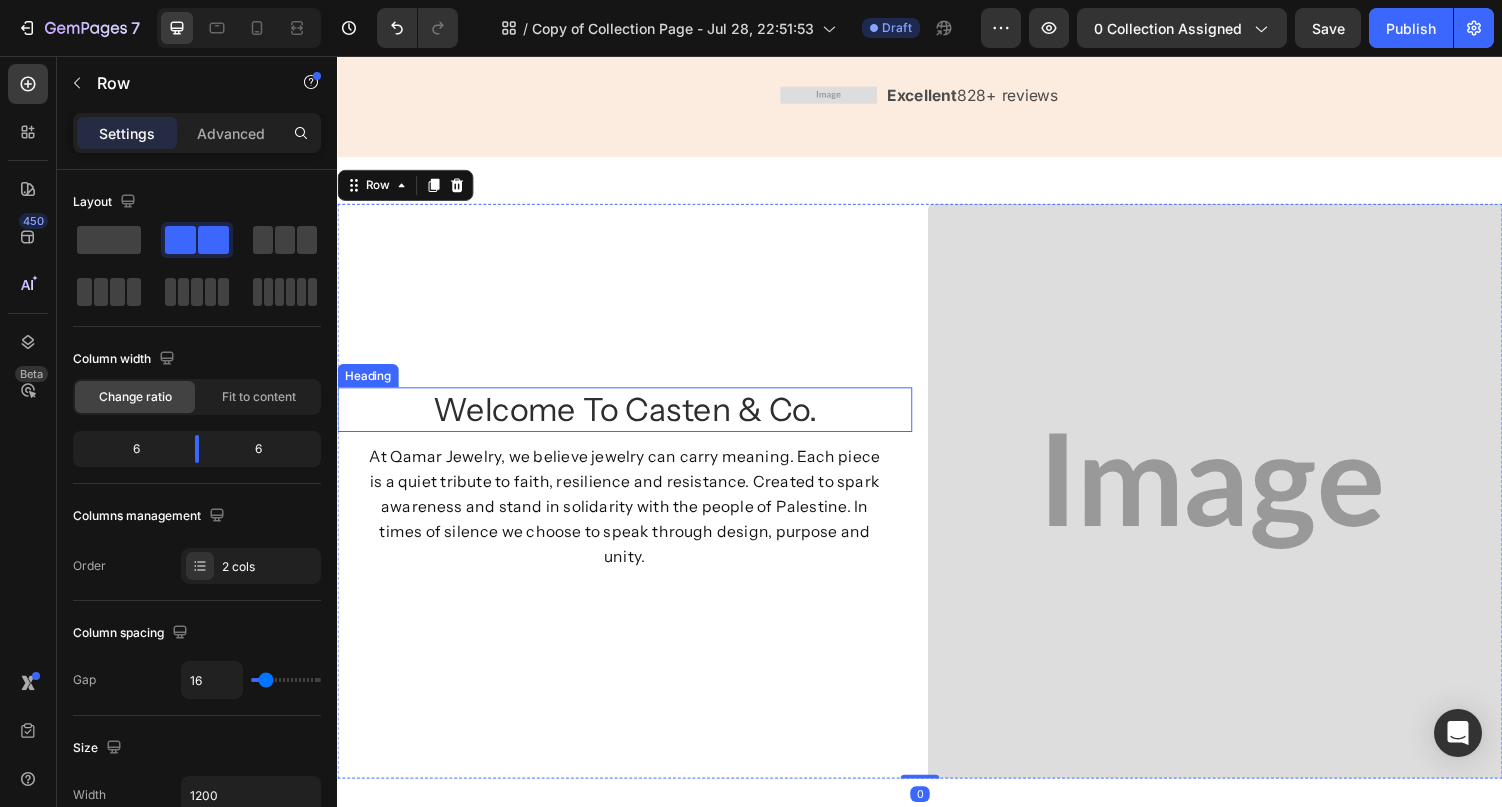 click on "Welcome to Casten & Co." at bounding box center [633, 420] 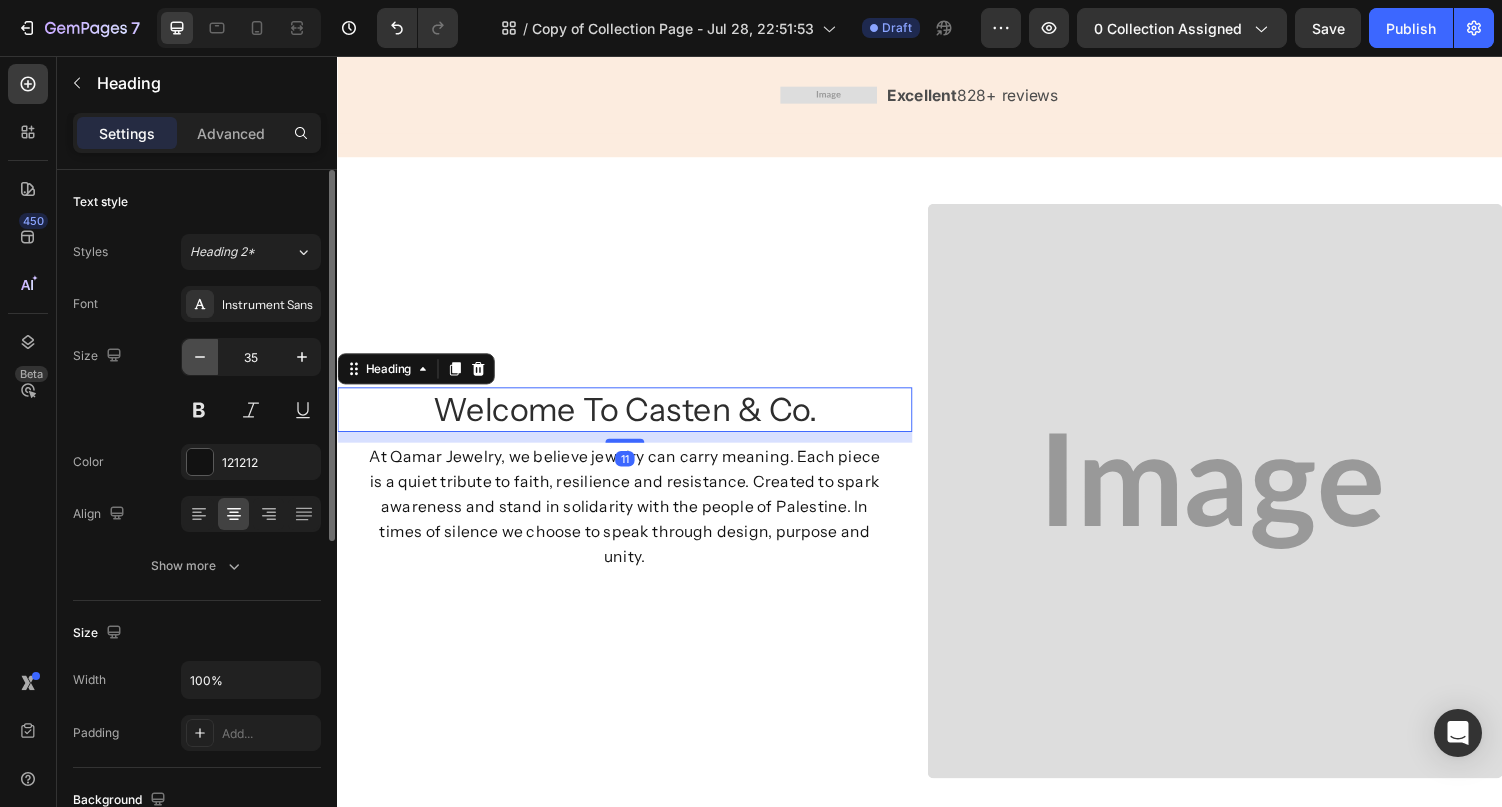 click 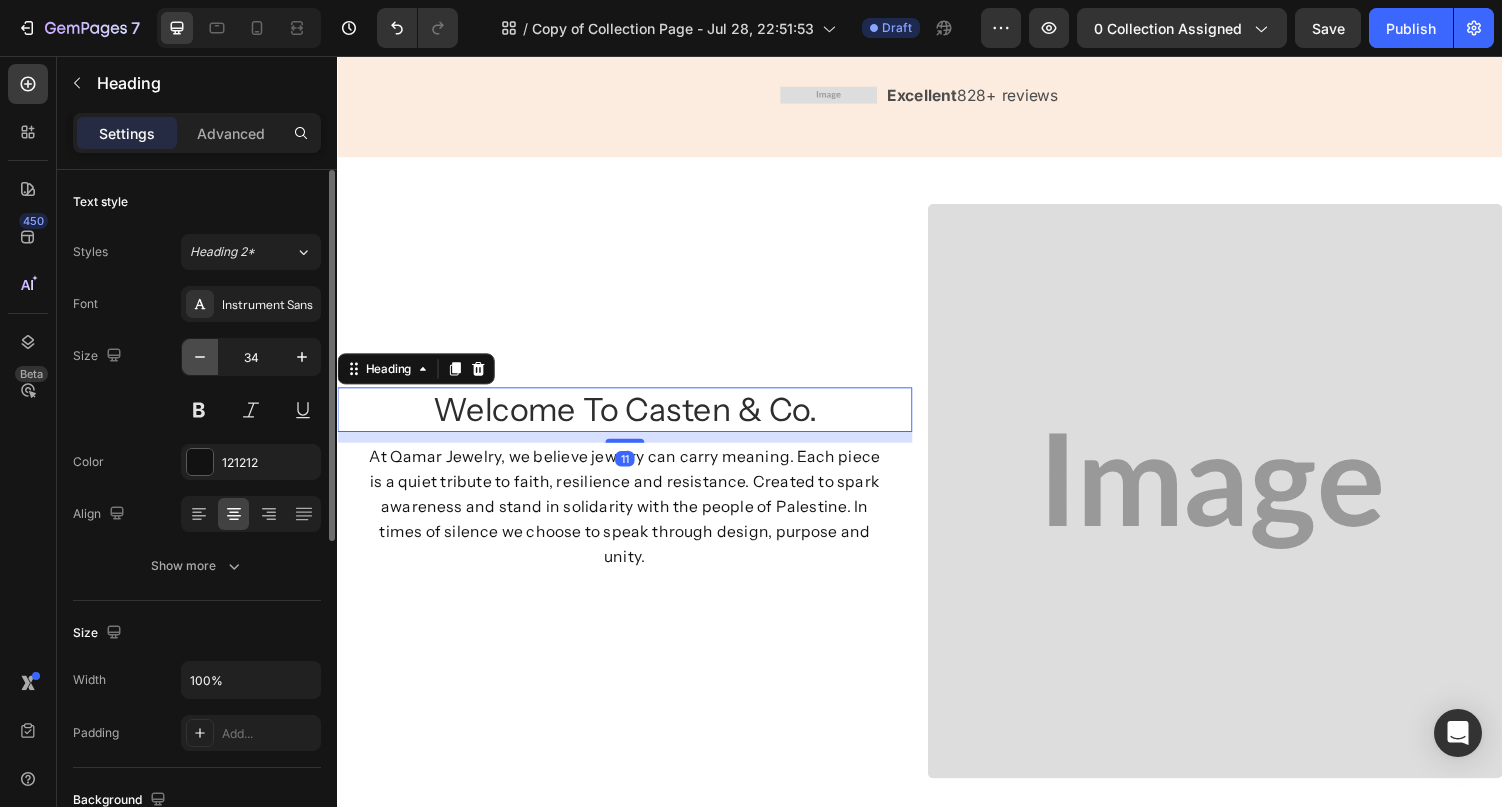 click 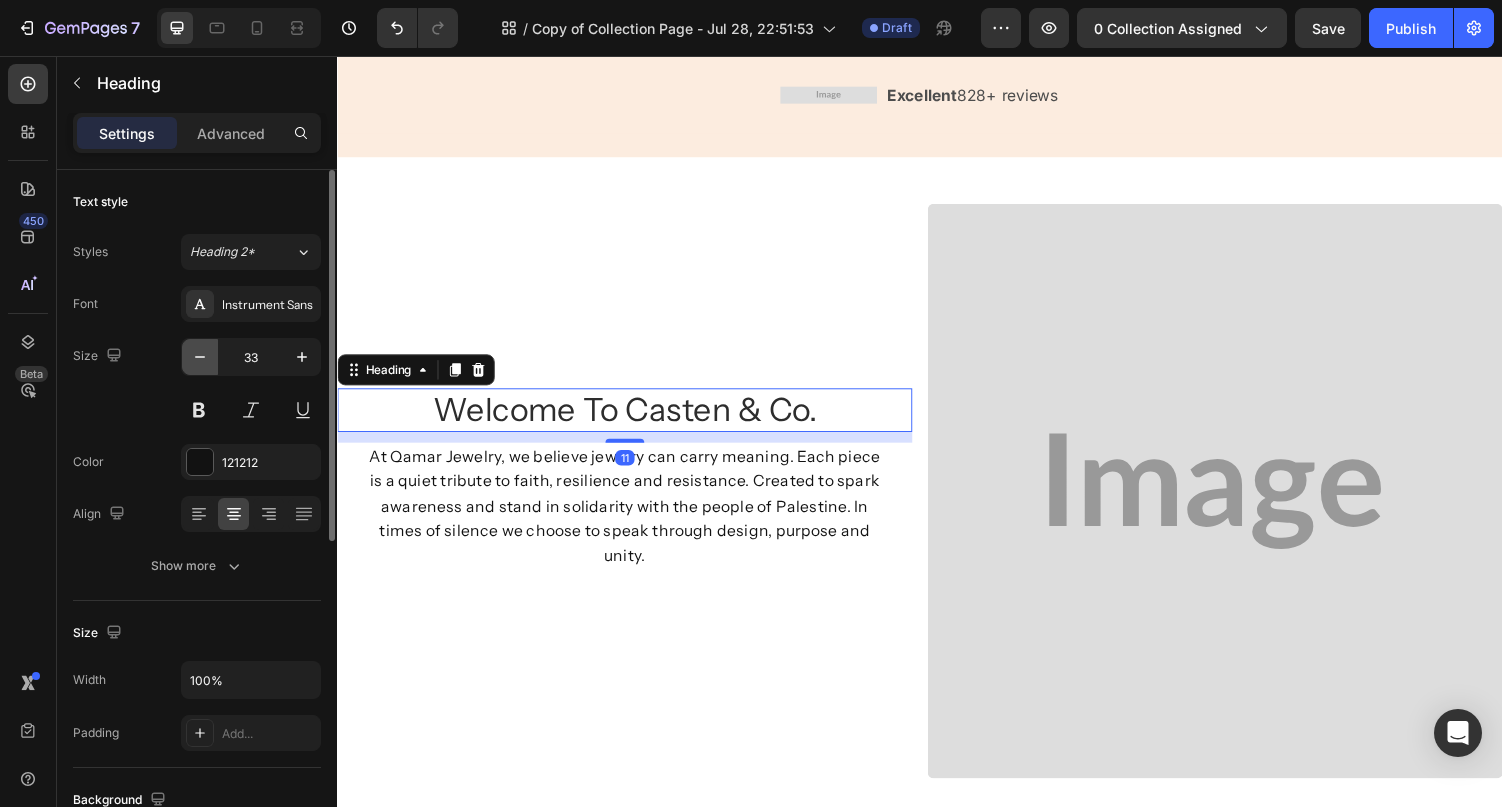 click 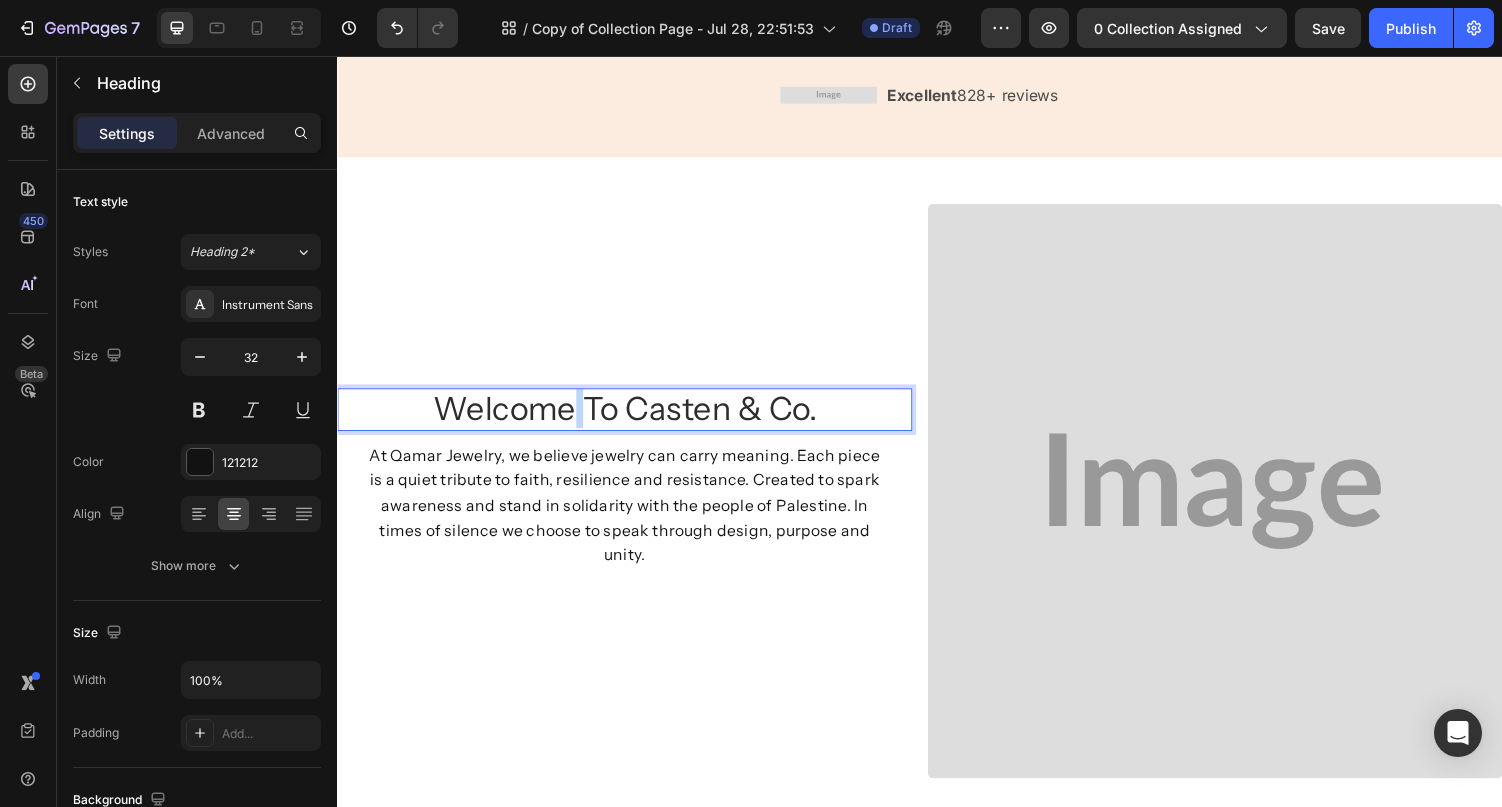 click on "Welcome to Casten & Co." at bounding box center (633, 419) 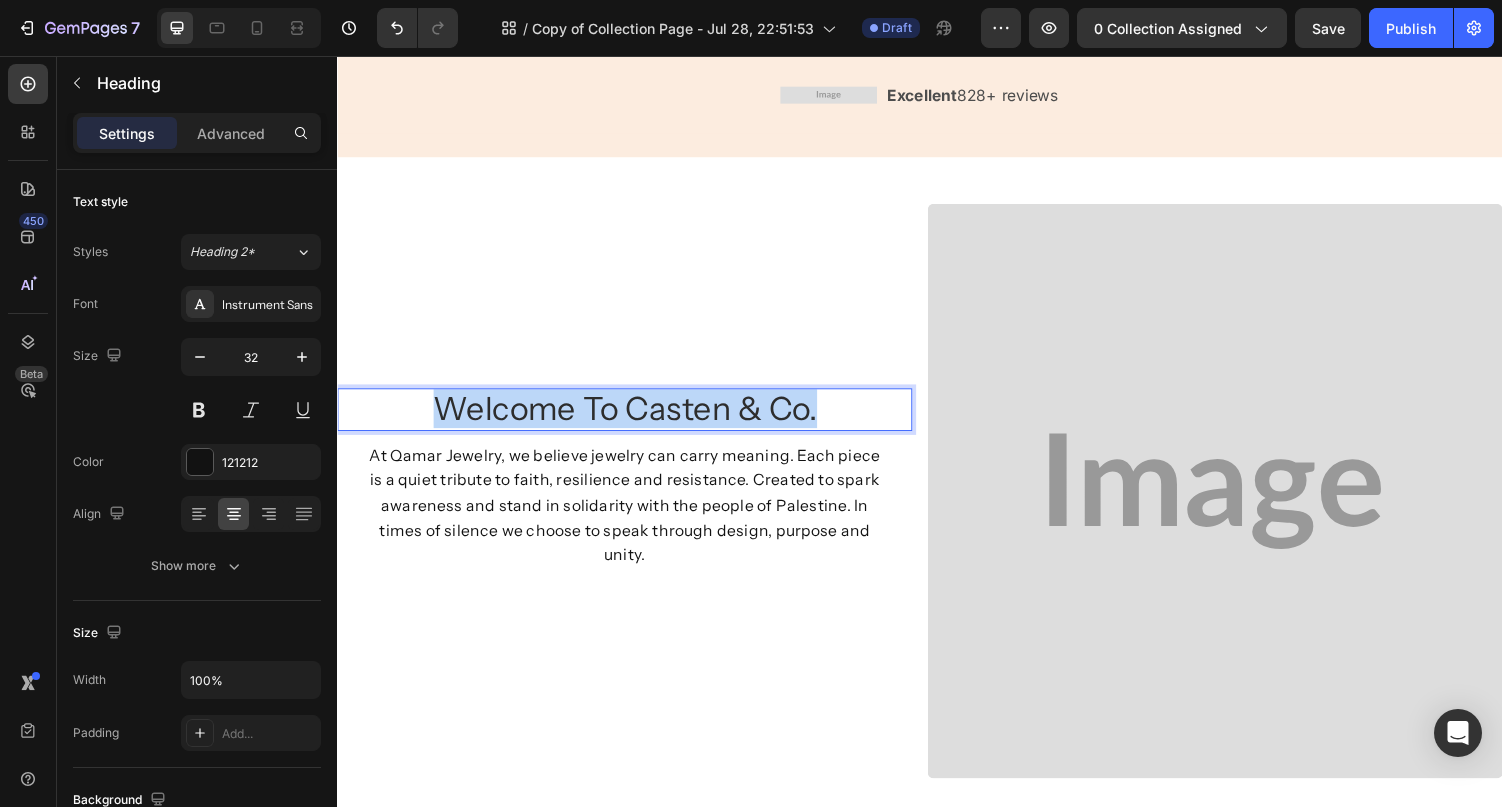 click on "Welcome to Casten & Co." at bounding box center [633, 419] 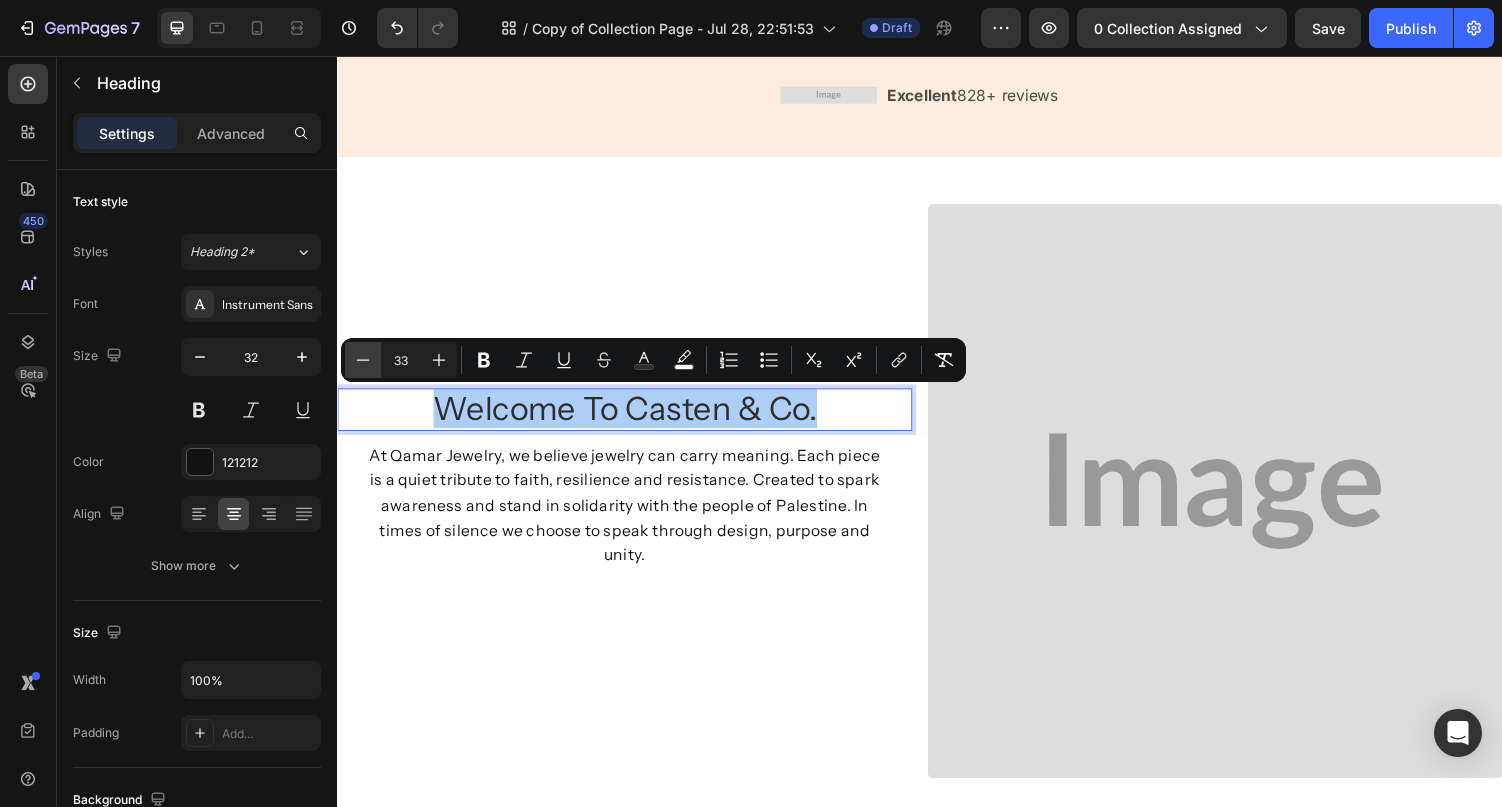 click 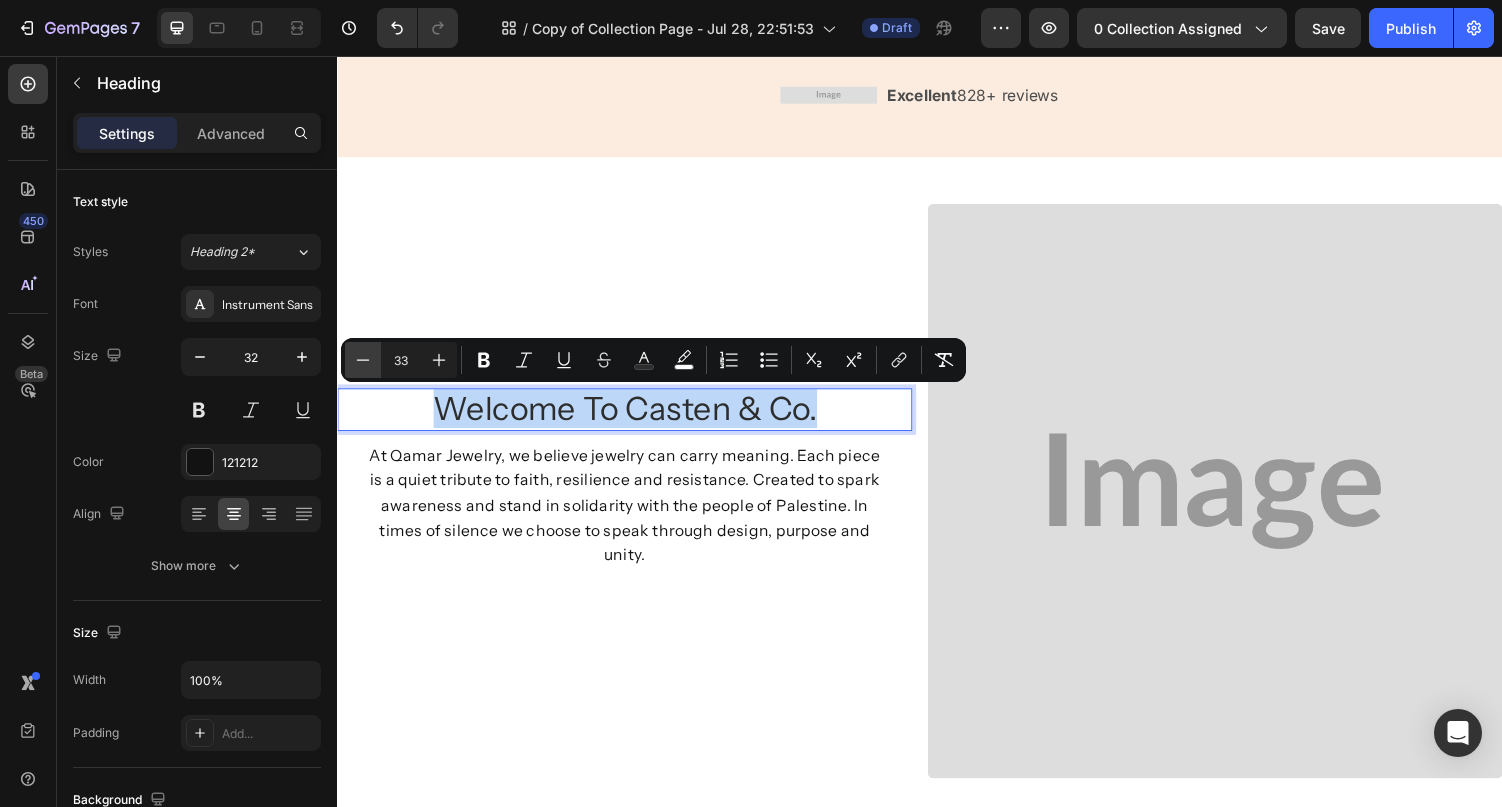 type on "32" 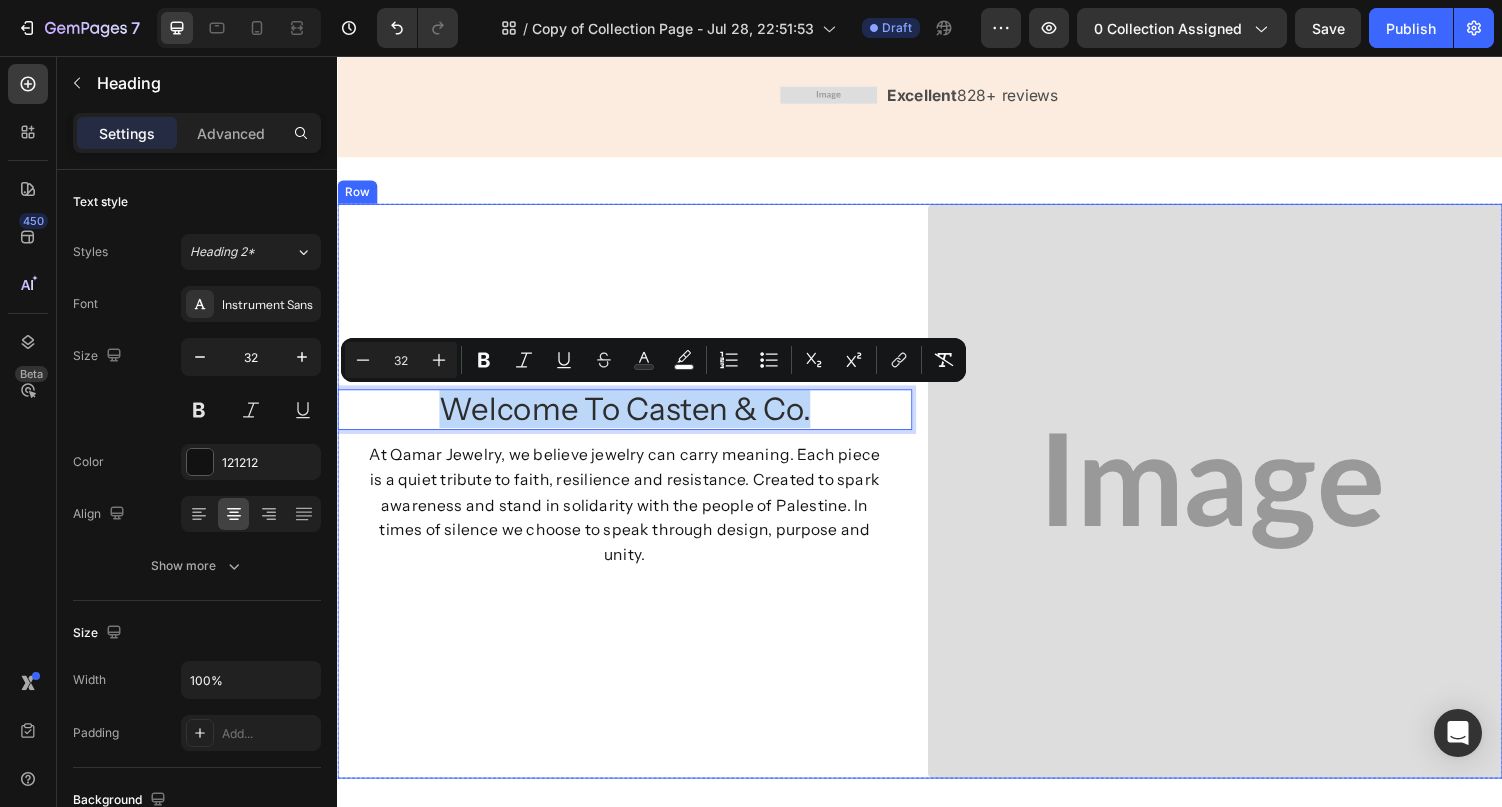 click on "Welcome to Casten & Co. Heading   11 At Qamar Jewelry, we believe jewelry can carry meaning. Each piece is a quiet tribute to faith, resilience and resistance. Created to spark awareness and stand in solidarity with the people of Palestine. In times of silence we choose to speak through design, purpose and unity.   Text Block" at bounding box center (633, 504) 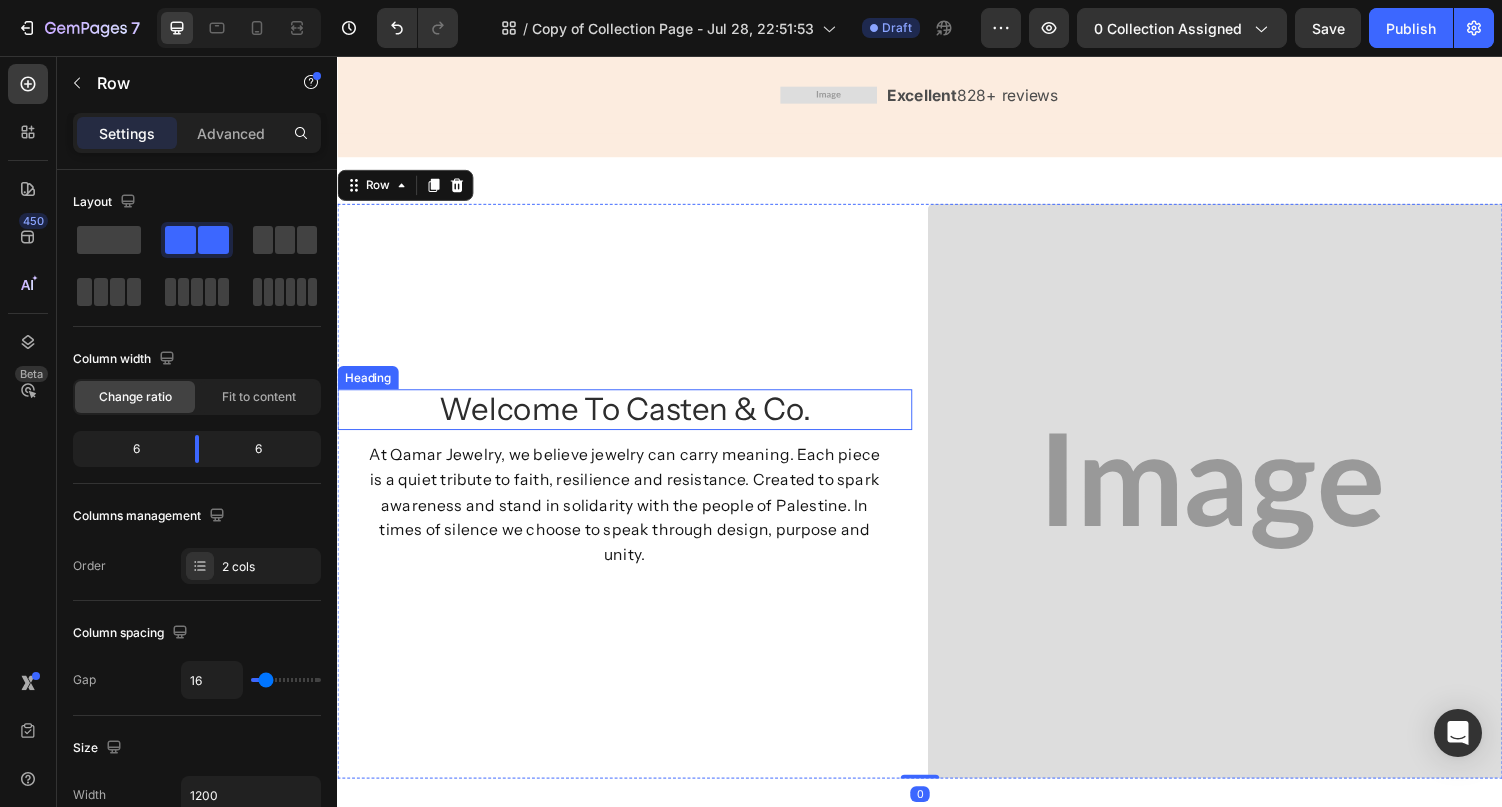 click on "Welcome to Casten & Co." at bounding box center [633, 419] 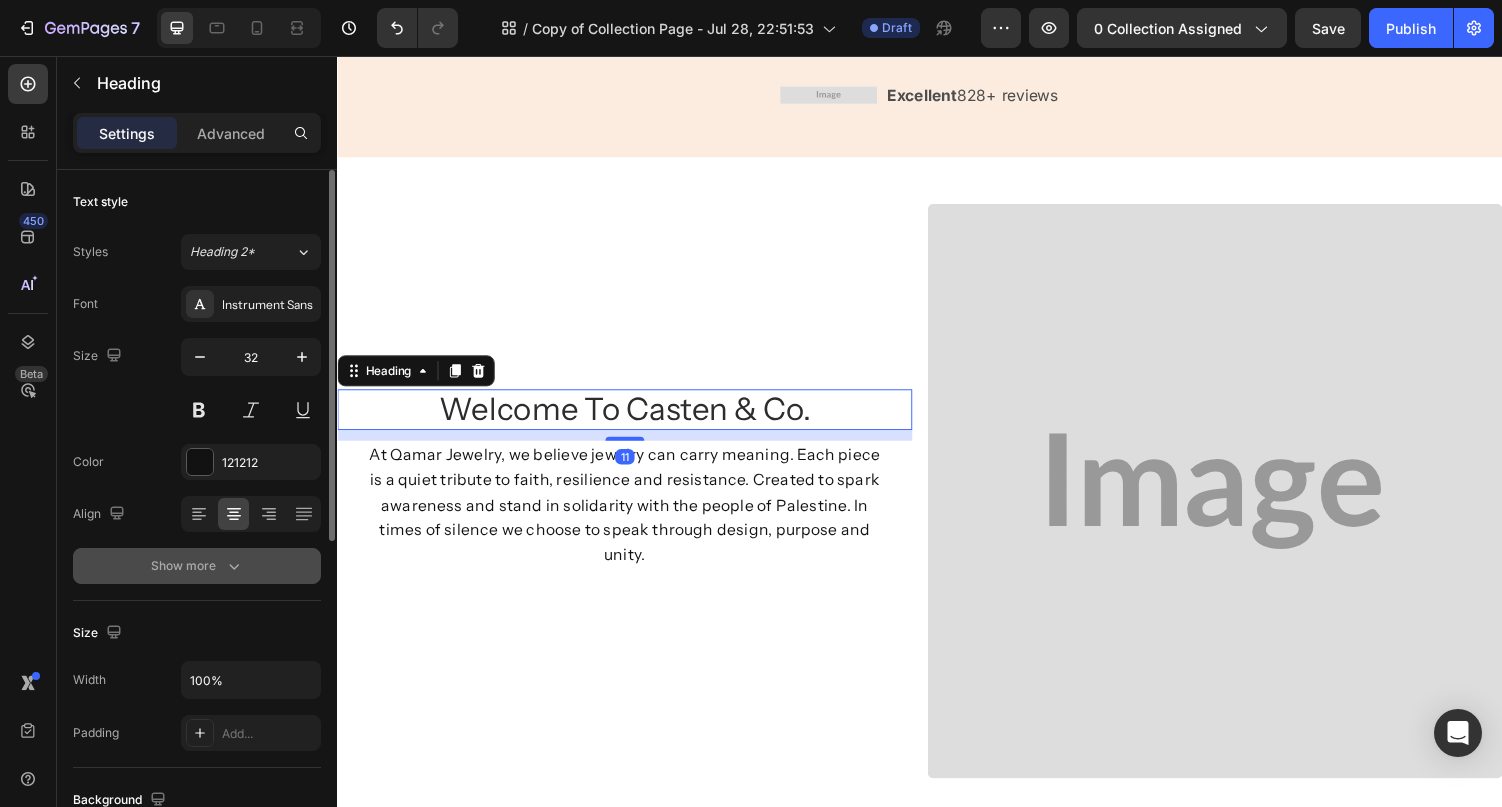 click on "Show more" at bounding box center [197, 566] 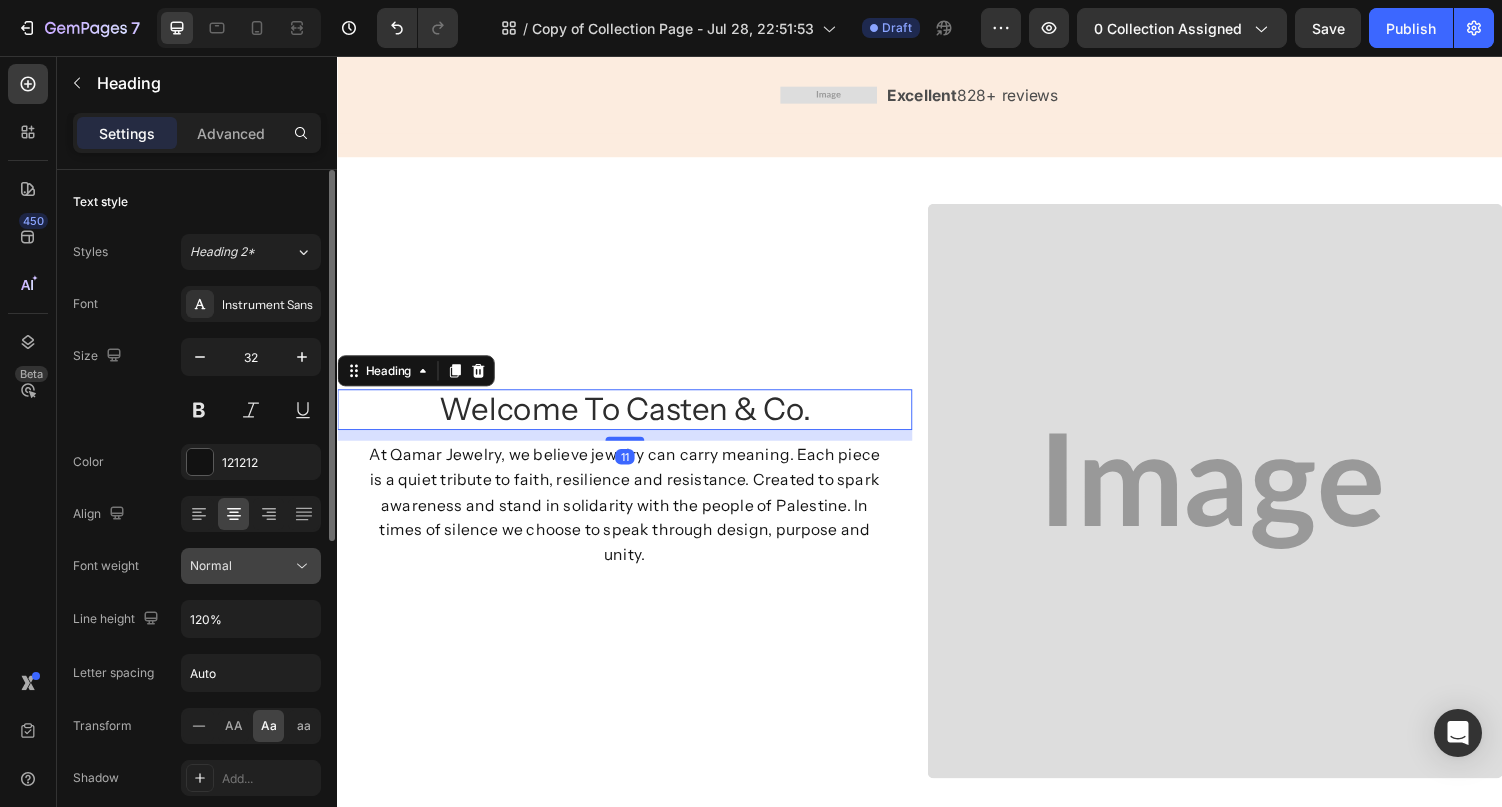 click on "Normal" at bounding box center (211, 565) 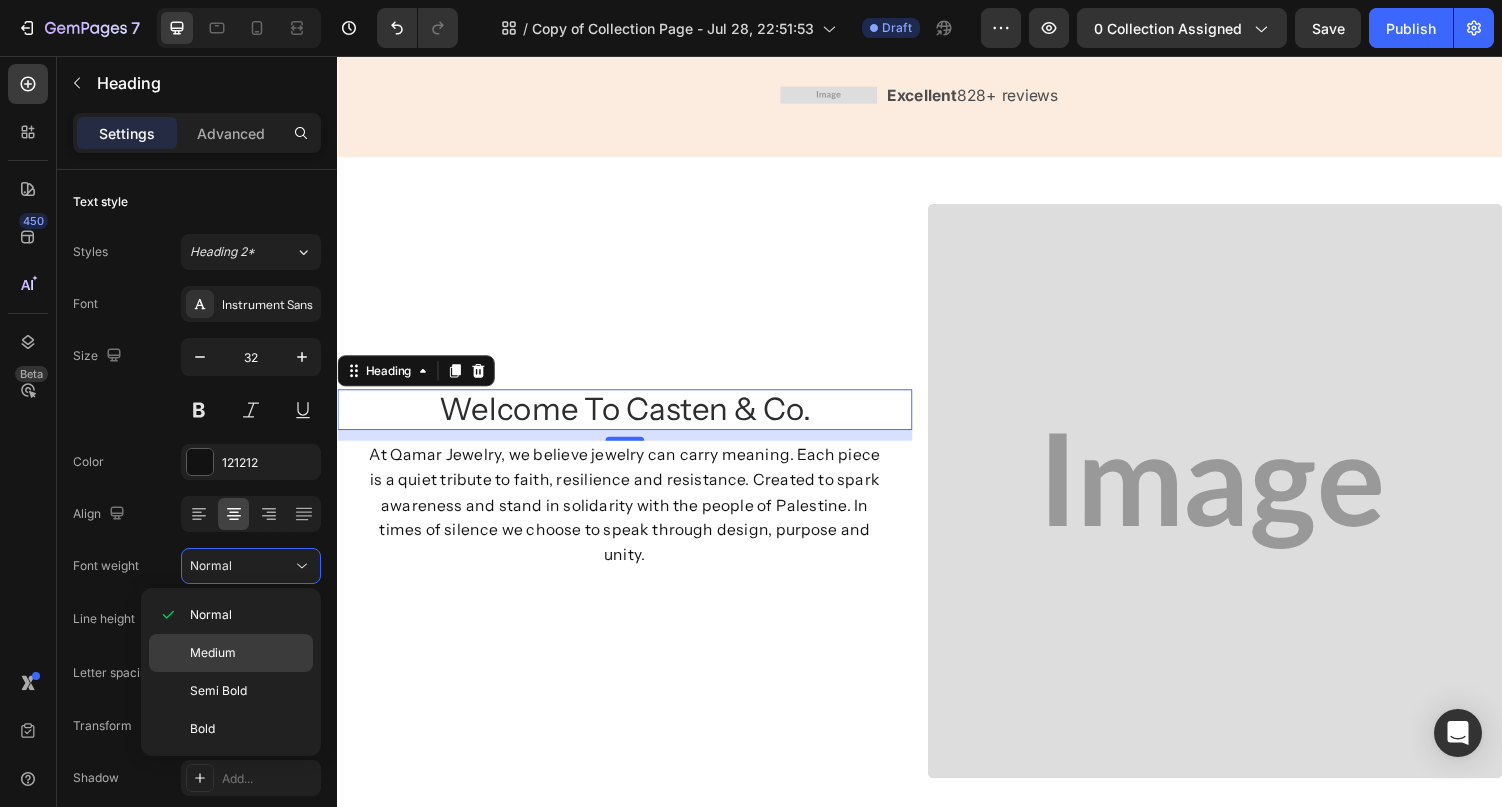 click on "Medium" at bounding box center (213, 653) 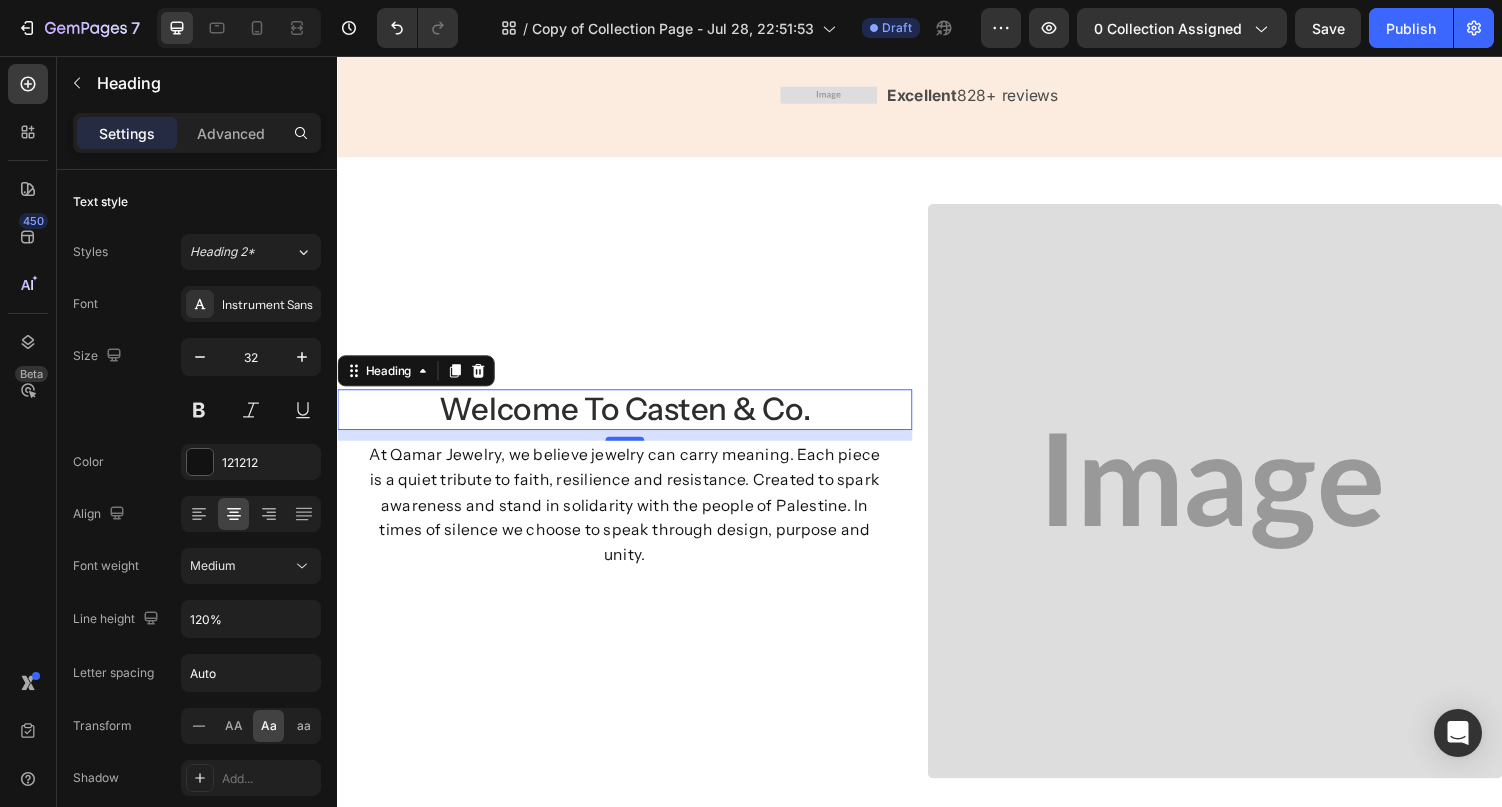 click on "At Qamar Jewelry, we believe jewelry can carry meaning. Each piece is a quiet tribute to faith, resilience and resistance. Created to spark awareness and stand in solidarity with the people of Palestine. In times of silence we choose to speak through design, purpose and unity." at bounding box center (633, 518) 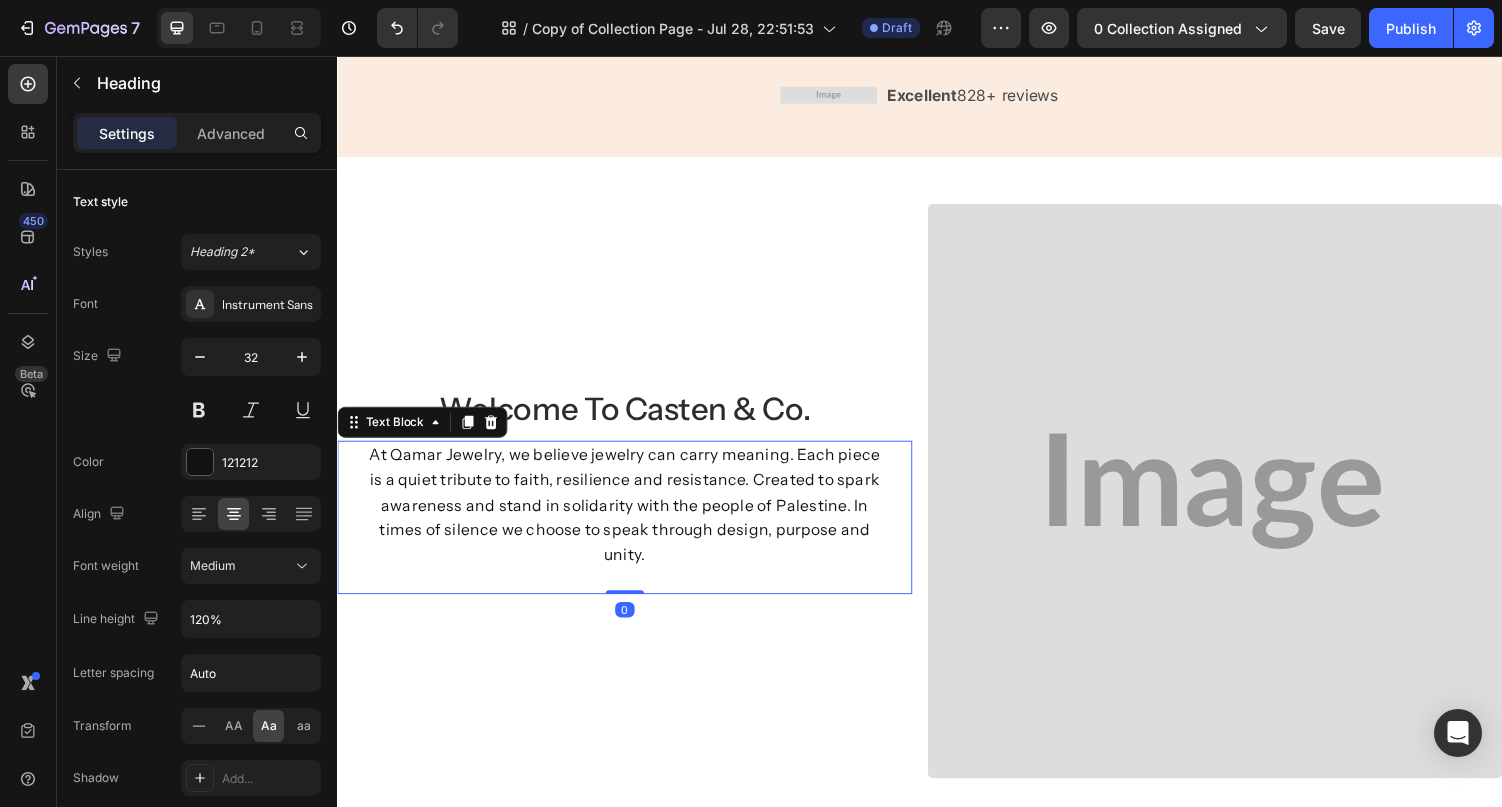 click on "At Qamar Jewelry, we believe jewelry can carry meaning. Each piece is a quiet tribute to faith, resilience and resistance. Created to spark awareness and stand in solidarity with the people of Palestine. In times of silence we choose to speak through design, purpose and unity." at bounding box center [633, 518] 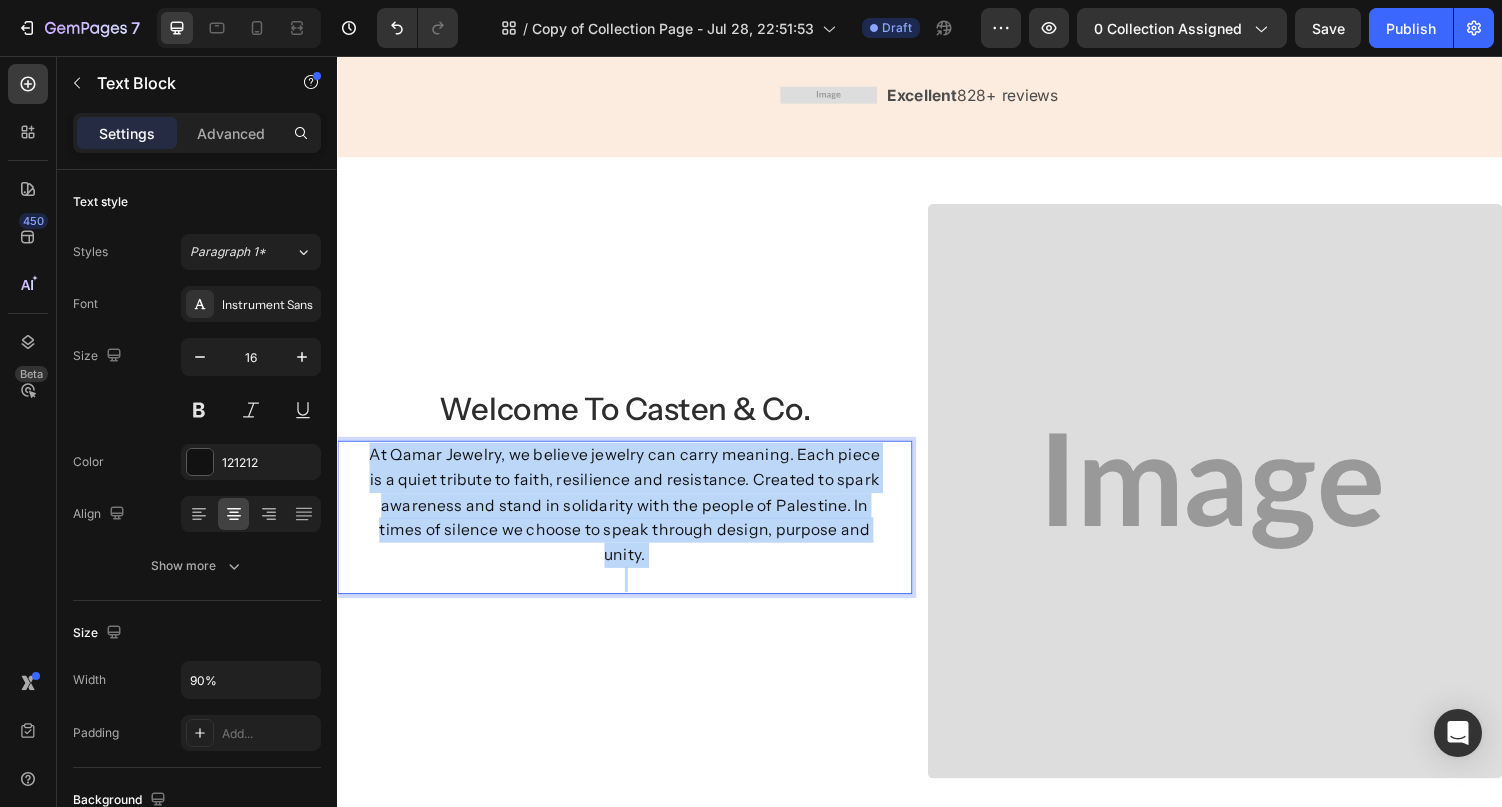 click on "At Qamar Jewelry, we believe jewelry can carry meaning. Each piece is a quiet tribute to faith, resilience and resistance. Created to spark awareness and stand in solidarity with the people of Palestine. In times of silence we choose to speak through design, purpose and unity." at bounding box center [633, 518] 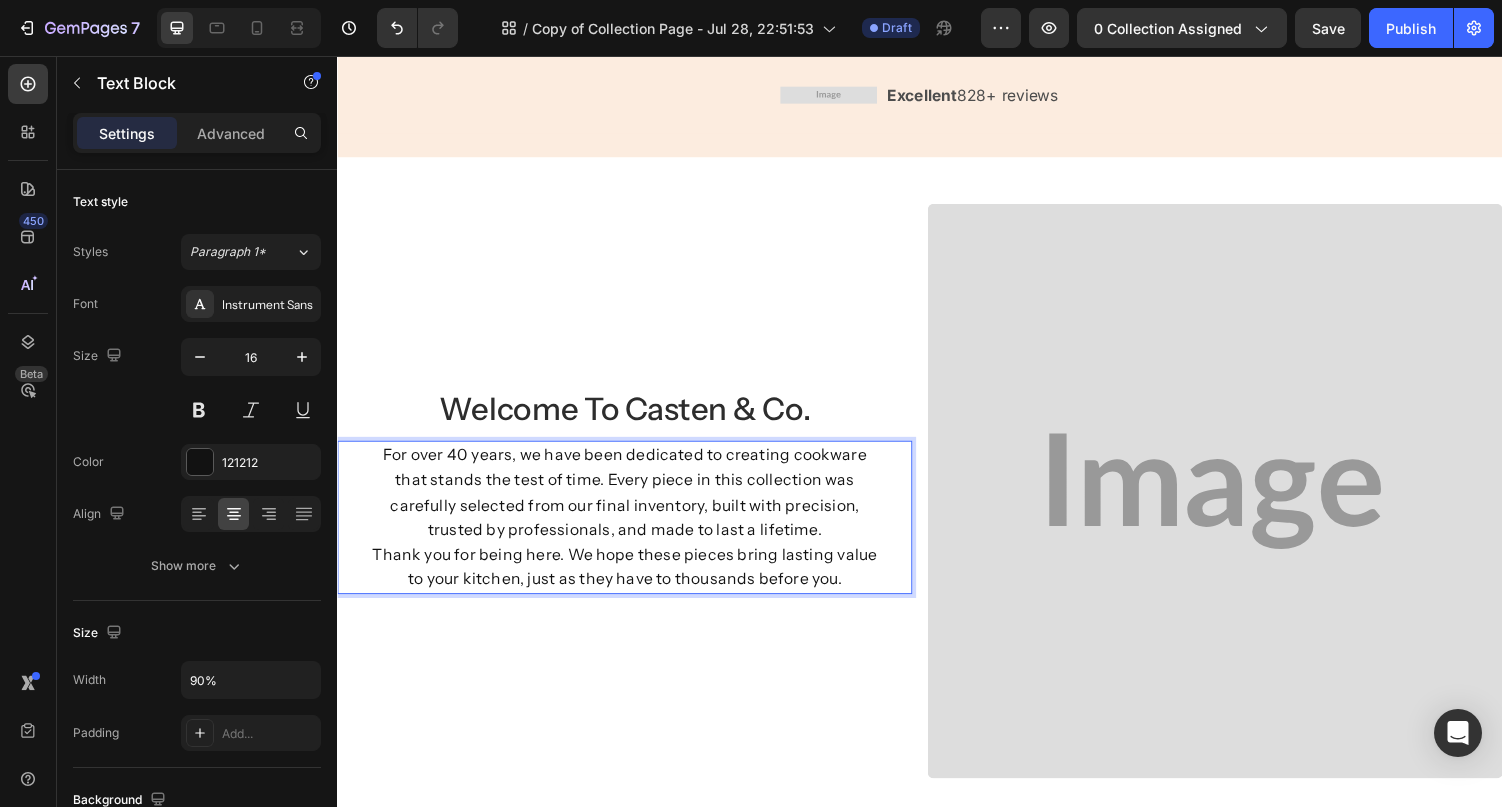 click on "For over 40 years, we have been dedicated to creating cookware that stands the test of time. Every piece in this collection was carefully selected from our final inventory, built with precision, trusted by professionals, and made to last a lifetime." at bounding box center [633, 505] 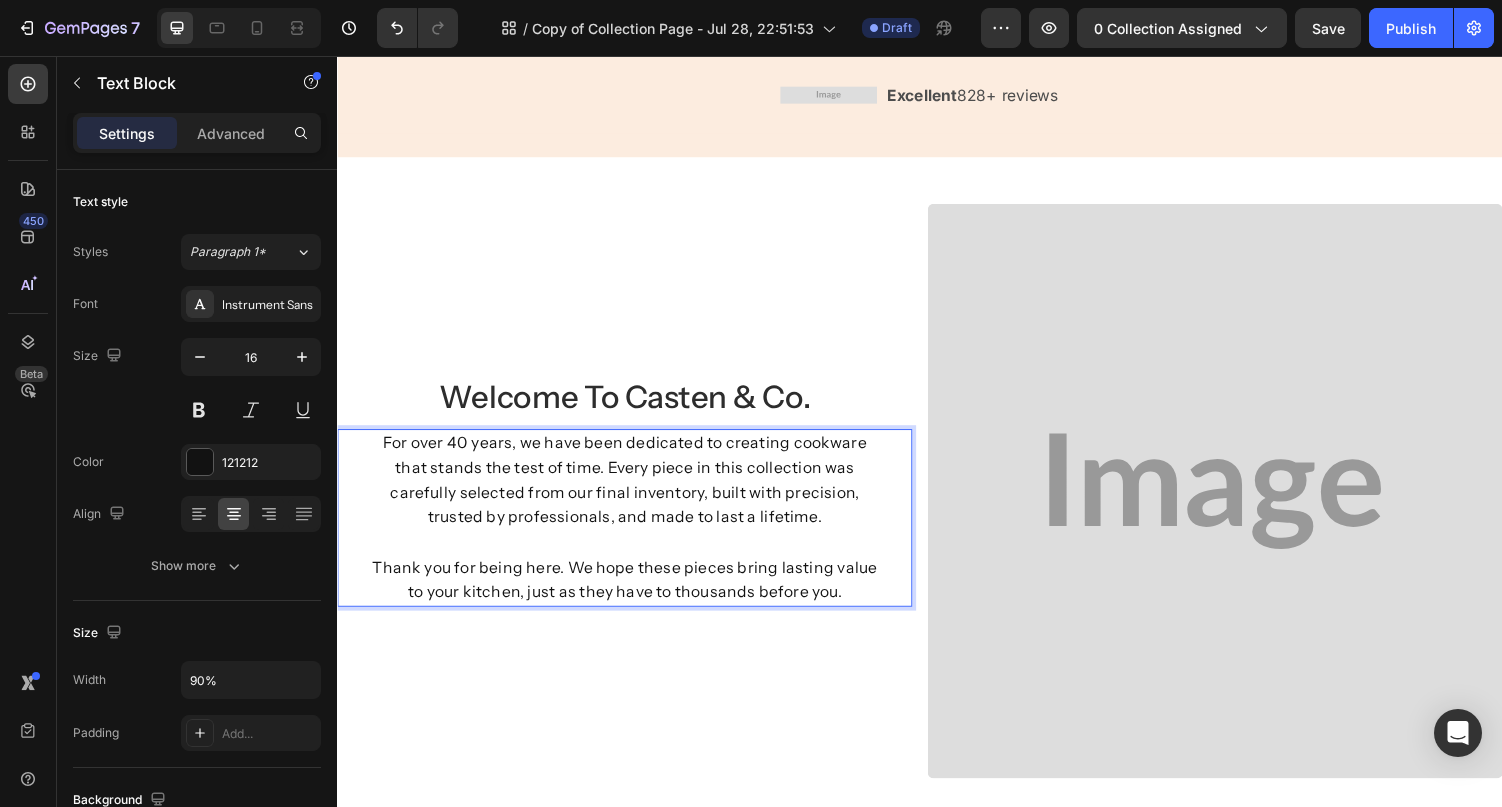 scroll, scrollTop: 2532, scrollLeft: 0, axis: vertical 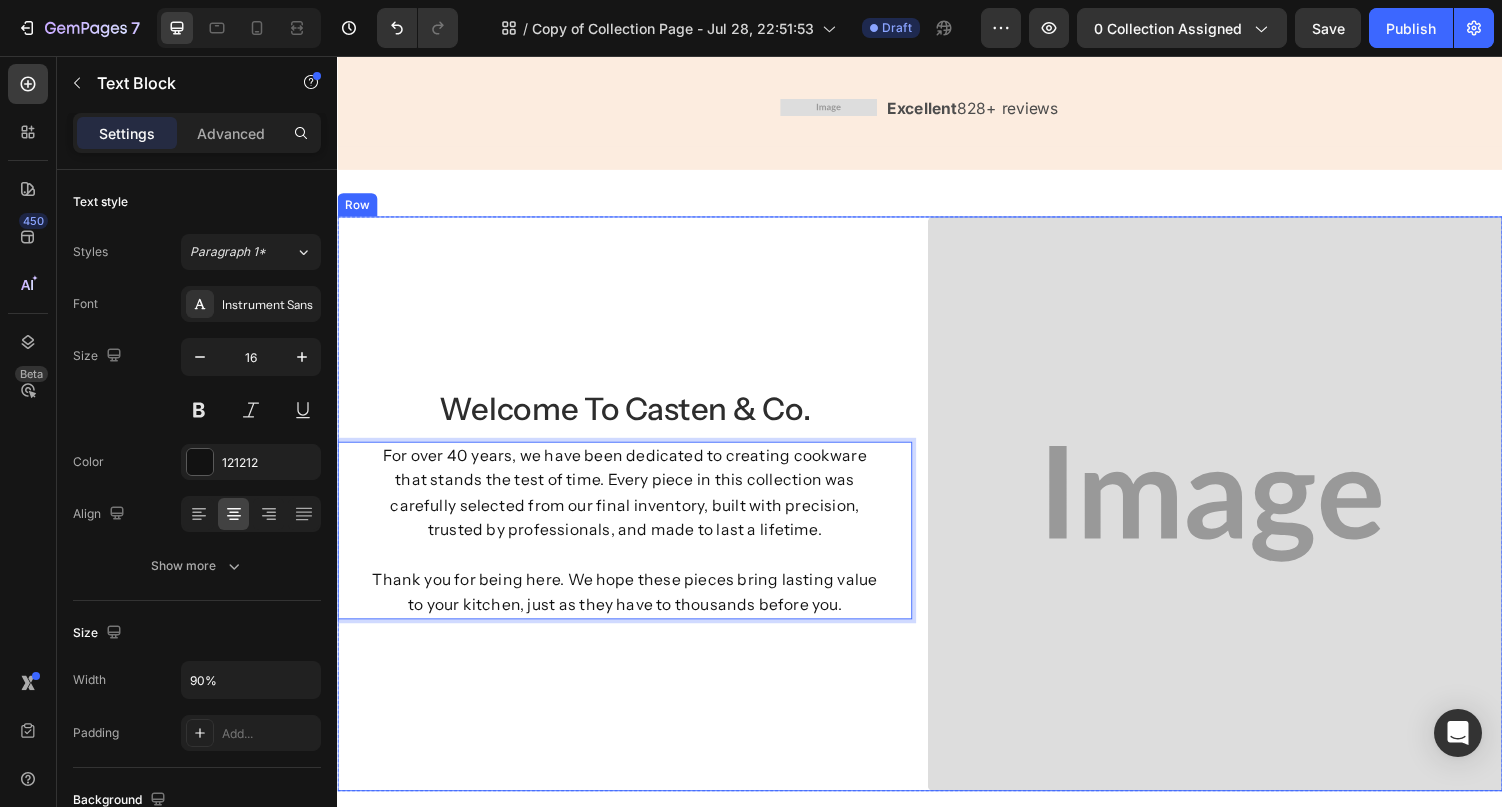click on "welcome to casten & co. Heading For over 40 years, we have been dedicated to creating cookware that stands the test of time. Every piece in this collection was carefully selected from our final inventory, built with precision, trusted by professionals, and made to last a lifetime. Thank you for being here. We hope these pieces bring lasting value to your kitchen, just as they have to thousands before you. Text Block   0" at bounding box center [633, 517] 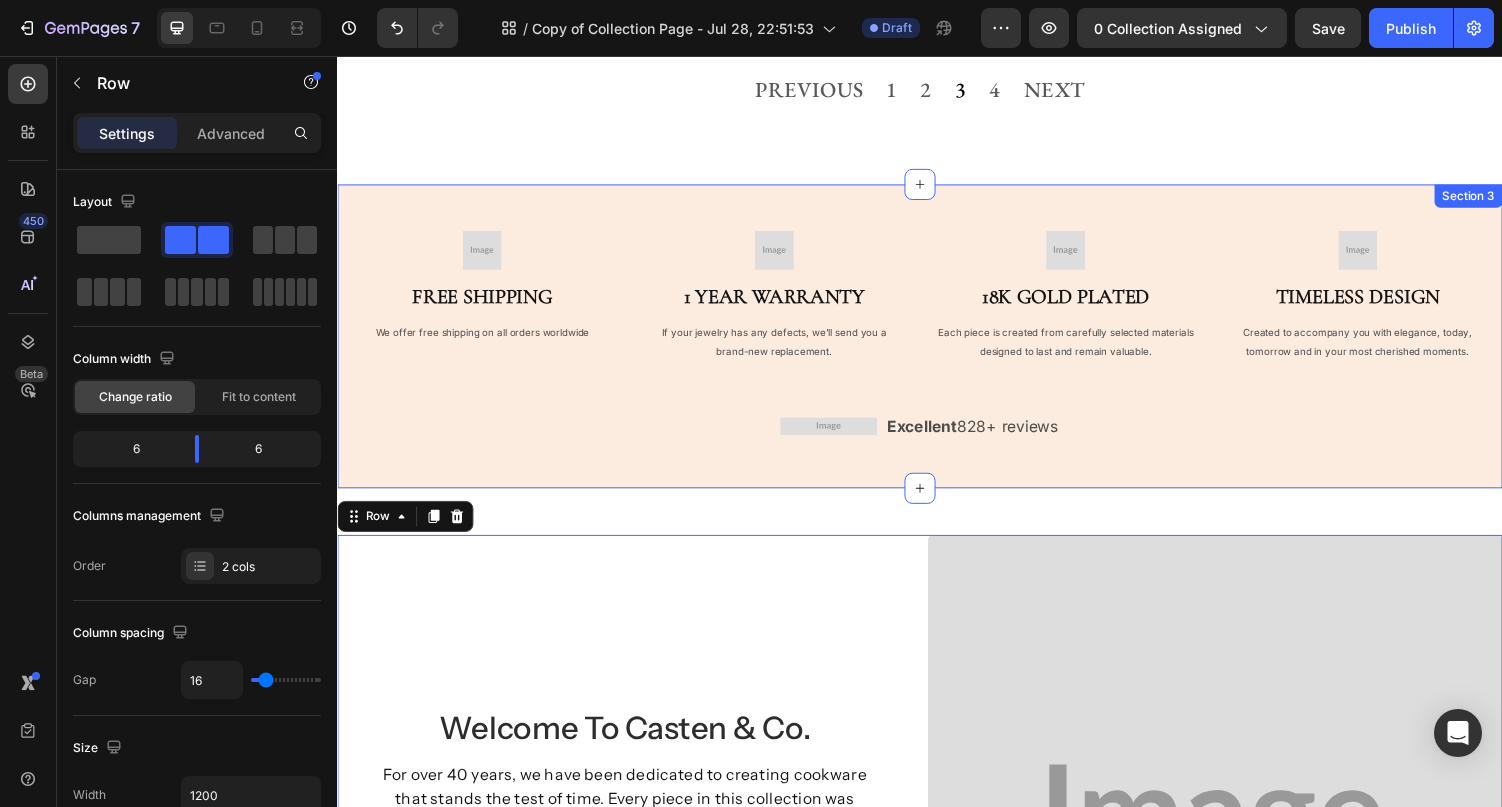scroll, scrollTop: 328, scrollLeft: 0, axis: vertical 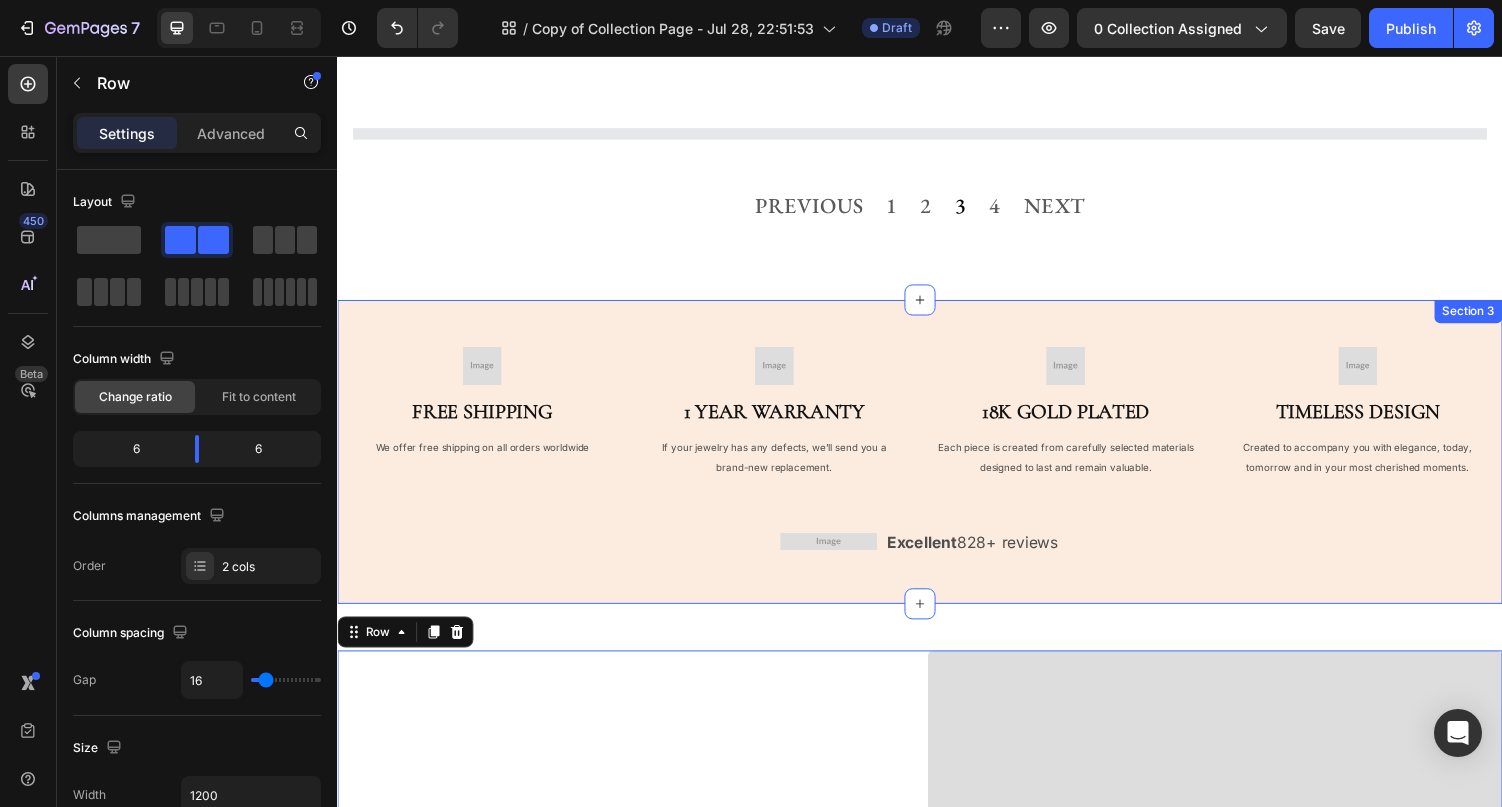 select on "28CM With Cover" 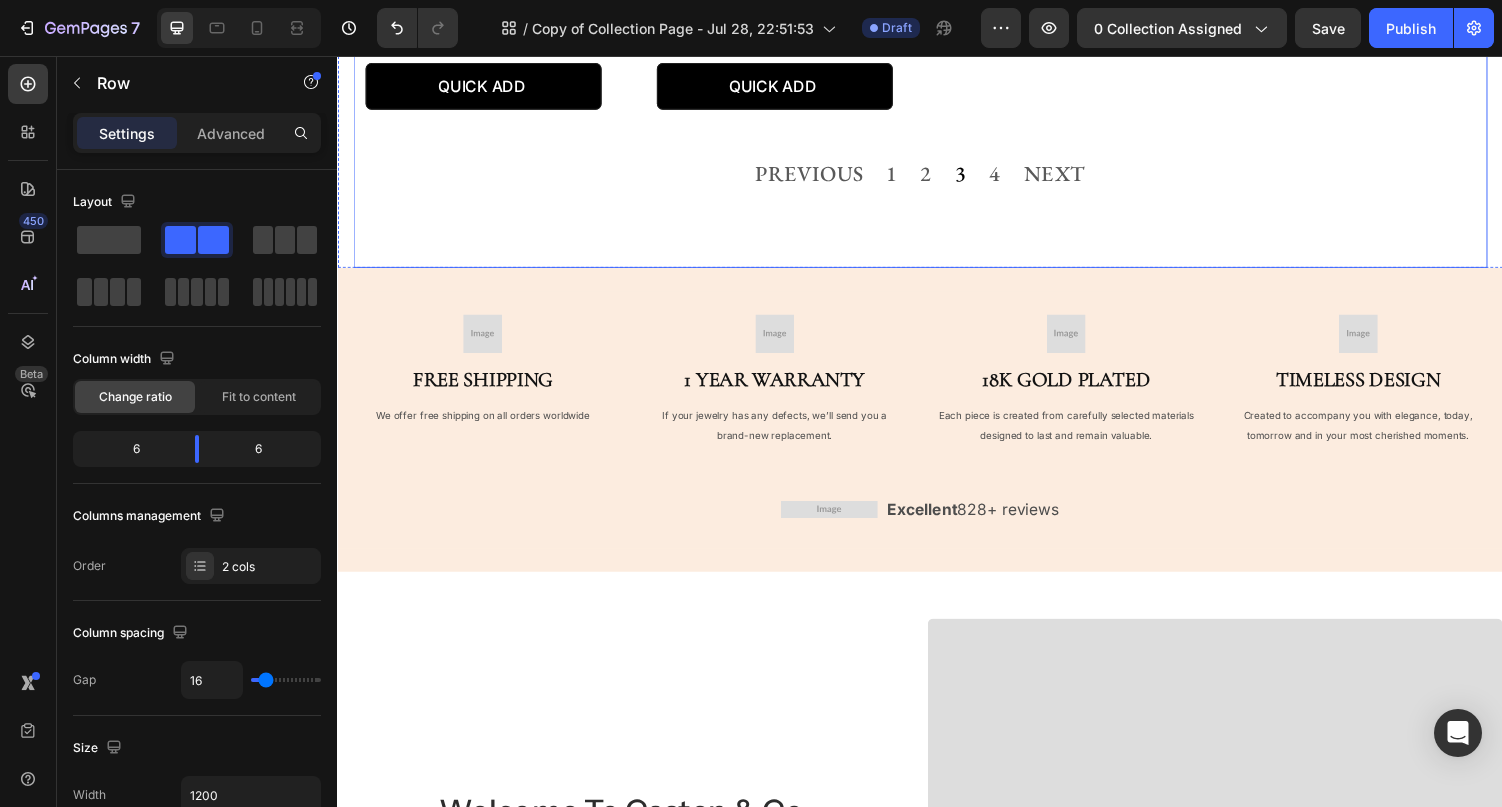scroll, scrollTop: 2109, scrollLeft: 0, axis: vertical 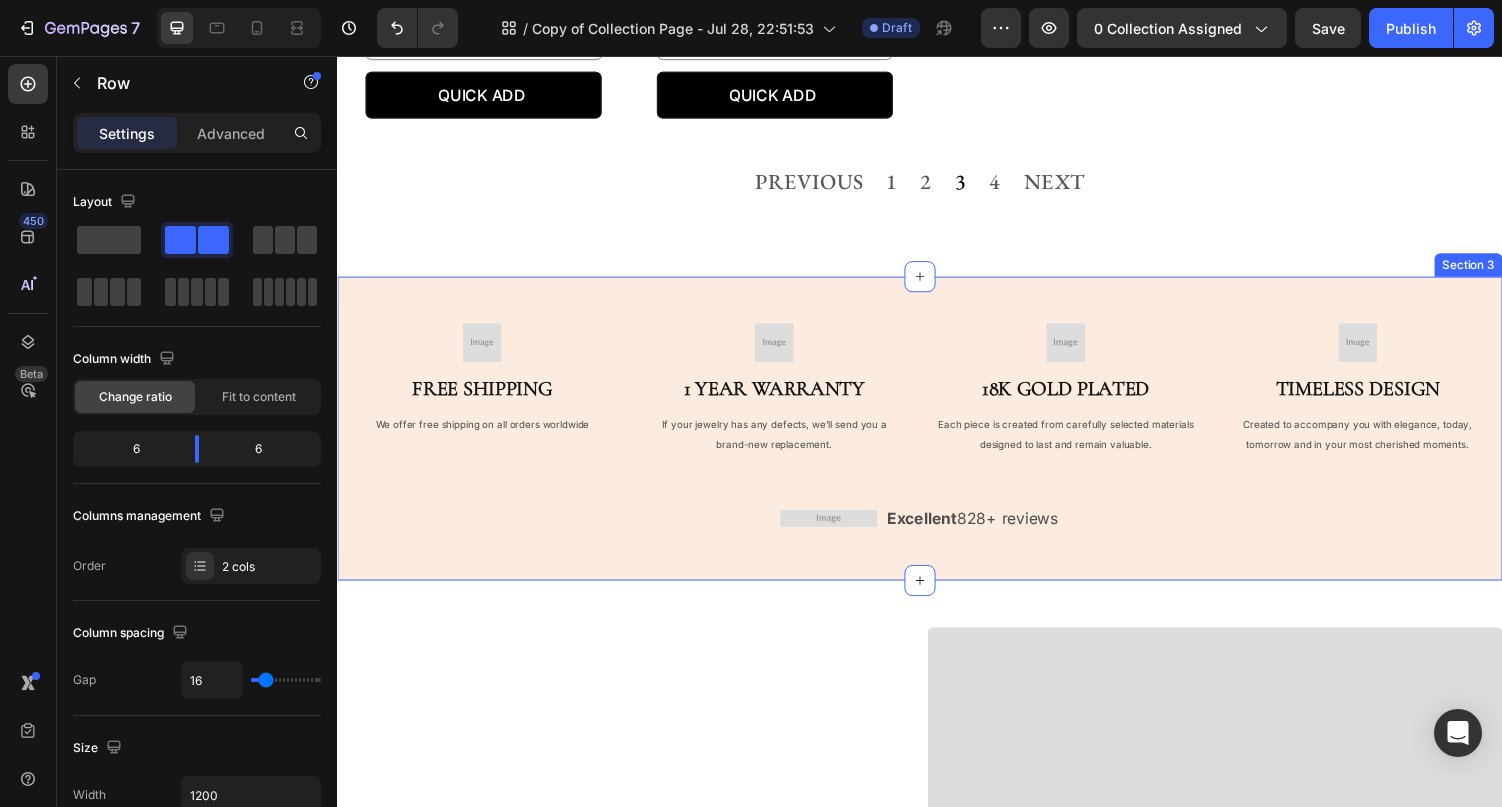 click on "Image Free Shipping Heading We offer free shipping on all orders worldwide Text Block Image 1 Year Warranty Heading If your jewelry has any defects, we’ll send you a brand-new replacement. Text Block Image 18K GOLD PLATED Heading Each piece is created from carefully selected materials designed to last and remain valuable. Text Block Image Timeless Design Heading Created to accompany you with elegance, today, tomorrow and in your most cherished moments. Text Block Row Image Excellent  828+ reviews Text Block Row Row Row Row" at bounding box center [937, 427] 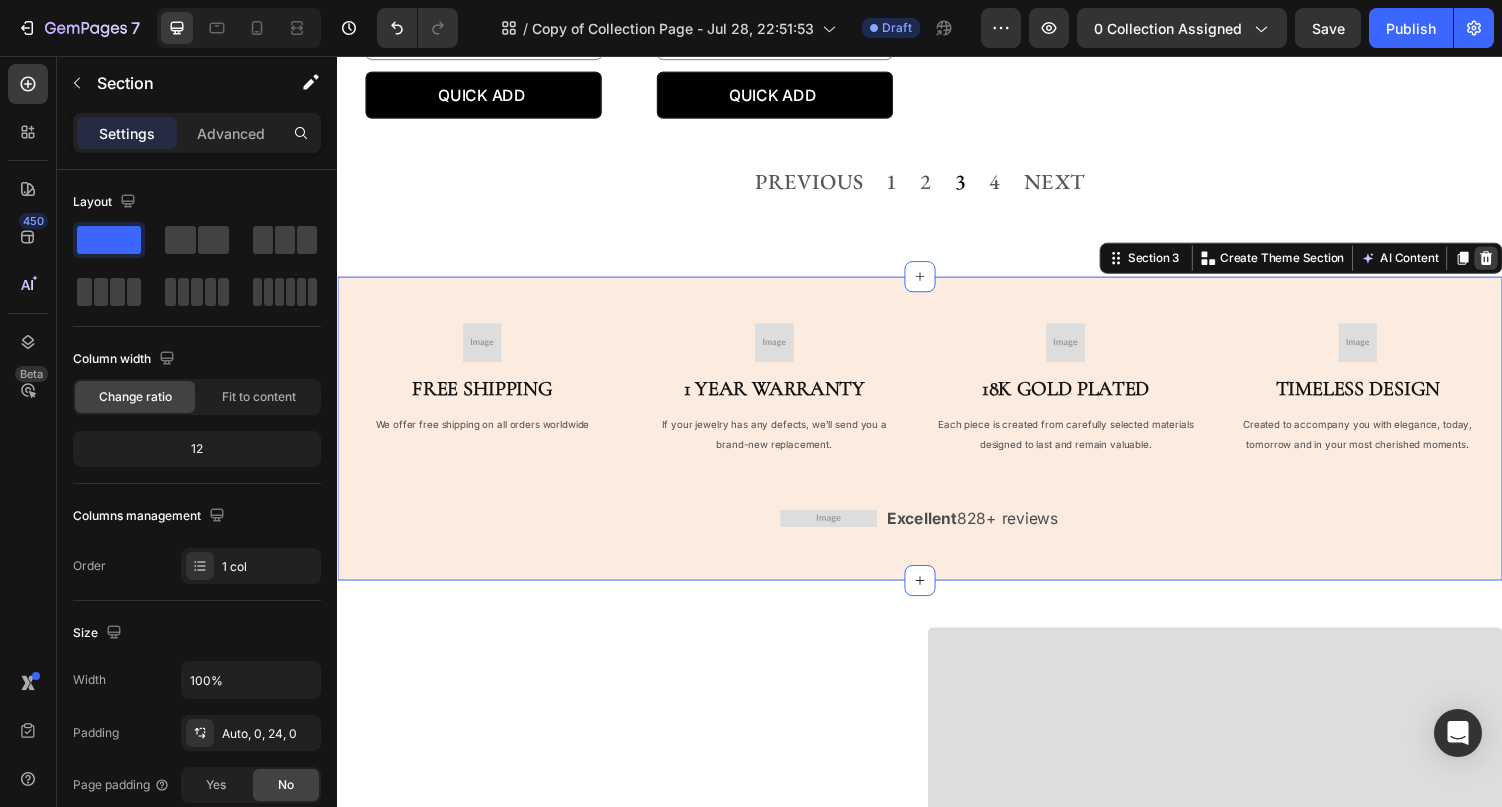 click at bounding box center [1520, 264] 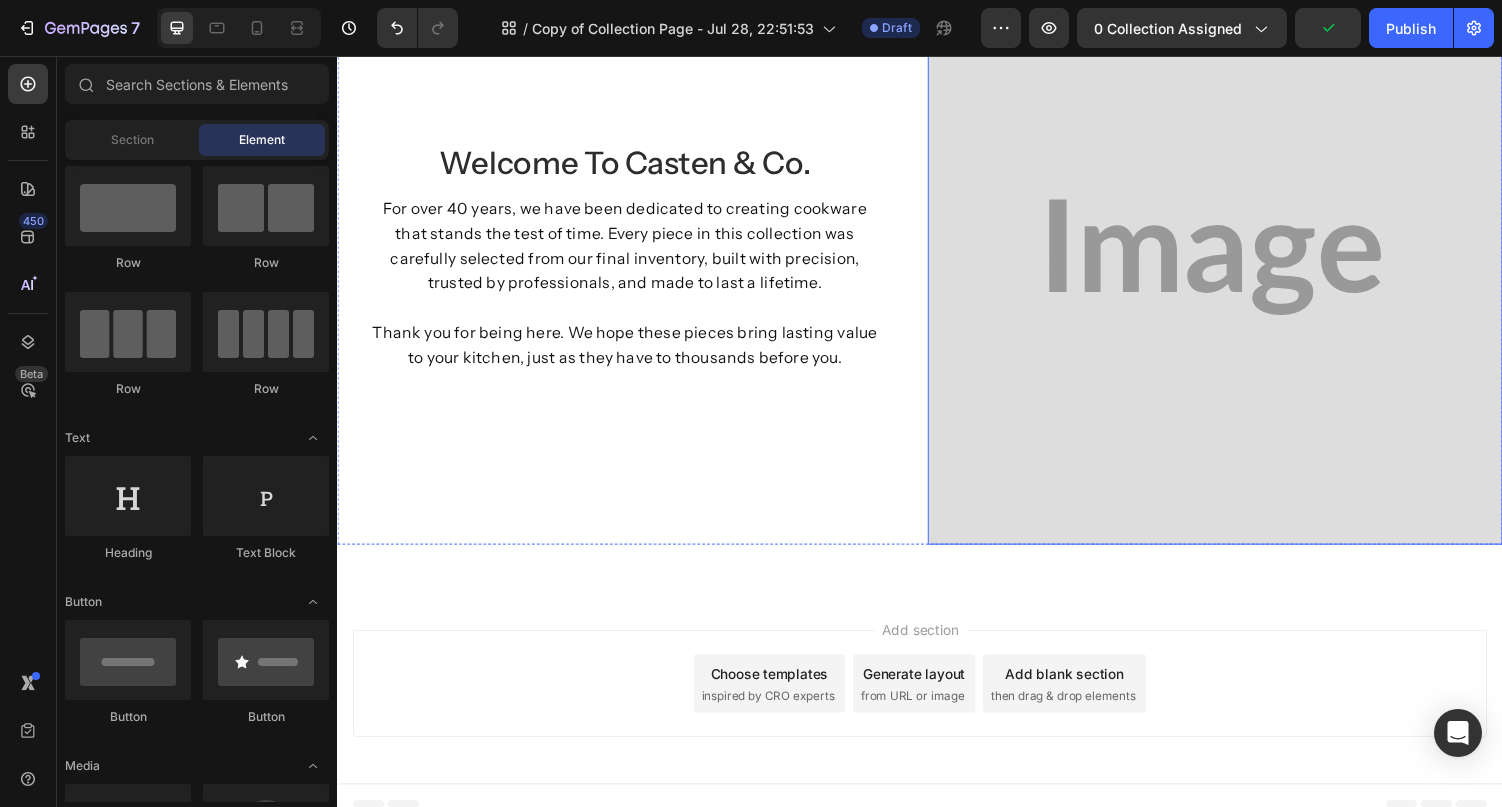 scroll, scrollTop: 2418, scrollLeft: 0, axis: vertical 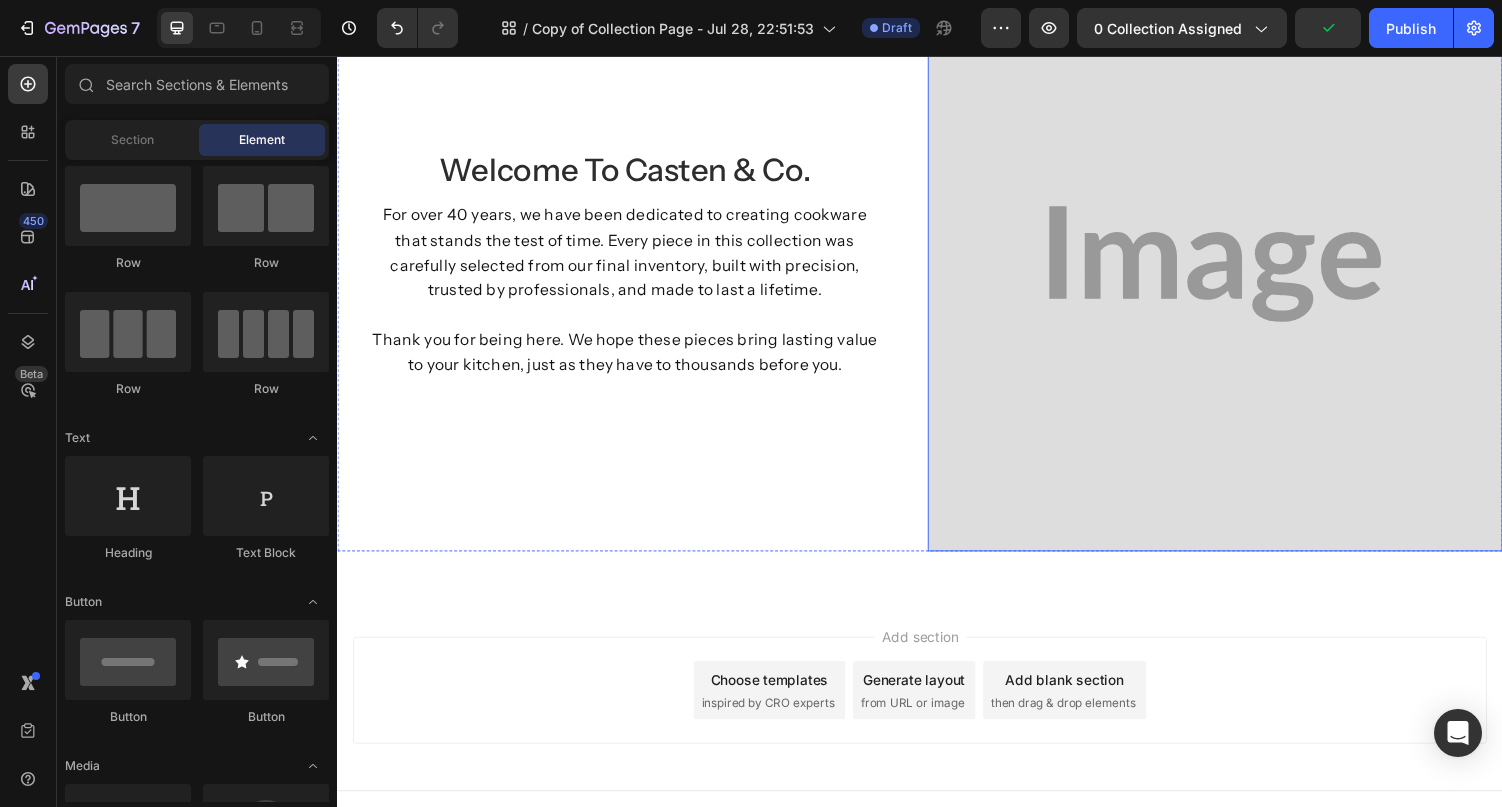 click at bounding box center [1241, 270] 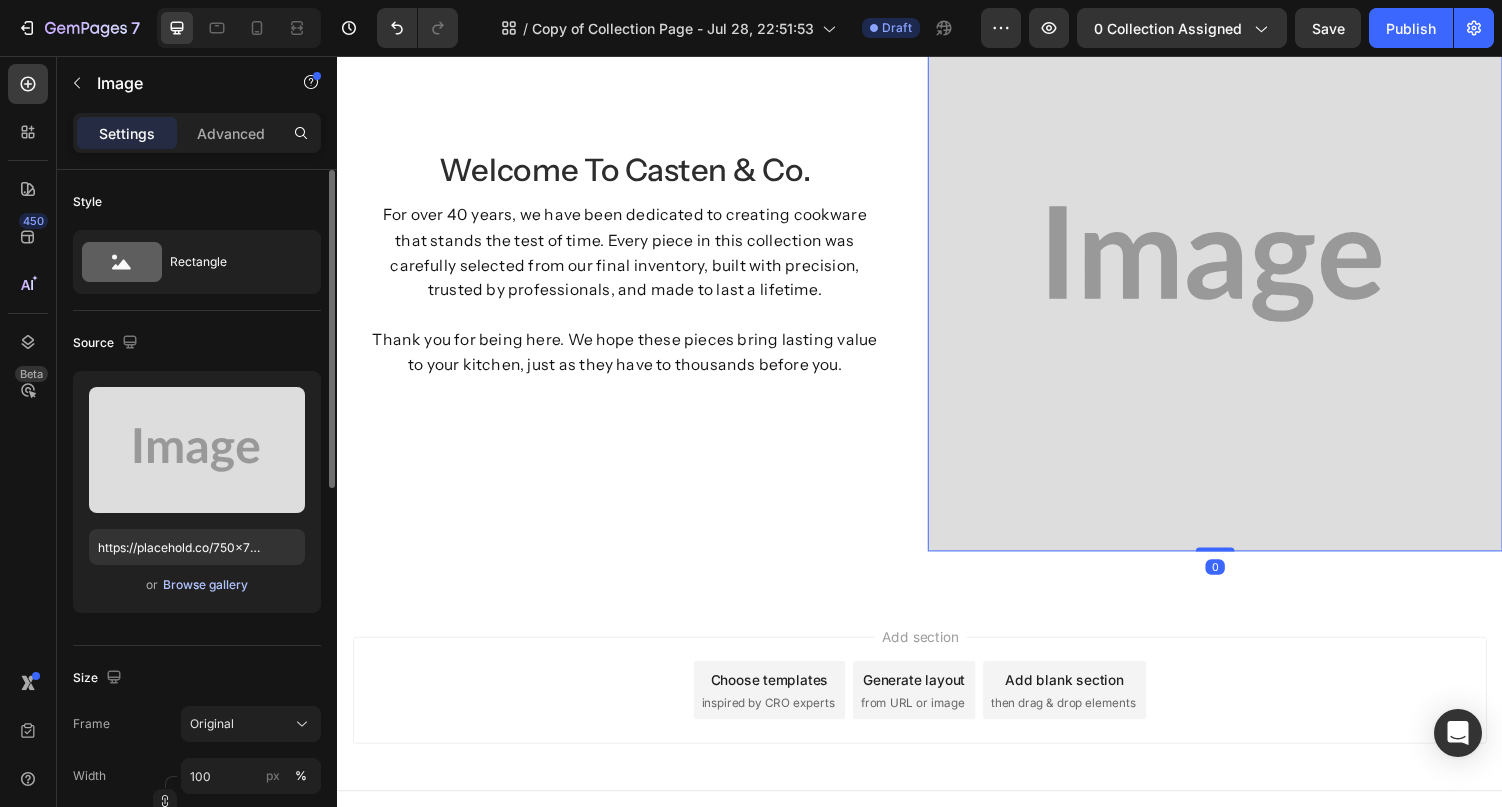 click on "Browse gallery" at bounding box center (205, 585) 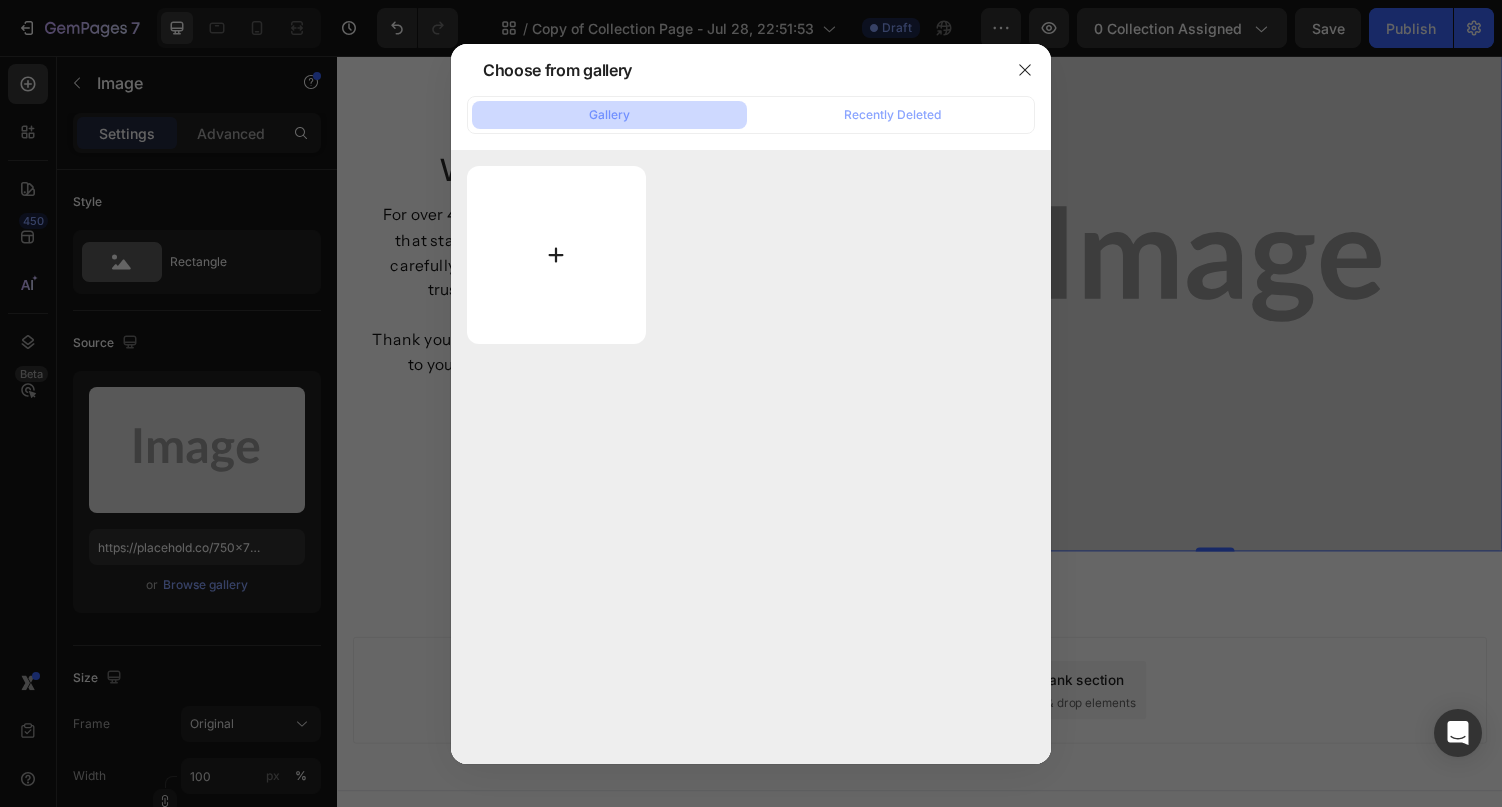 click at bounding box center (556, 255) 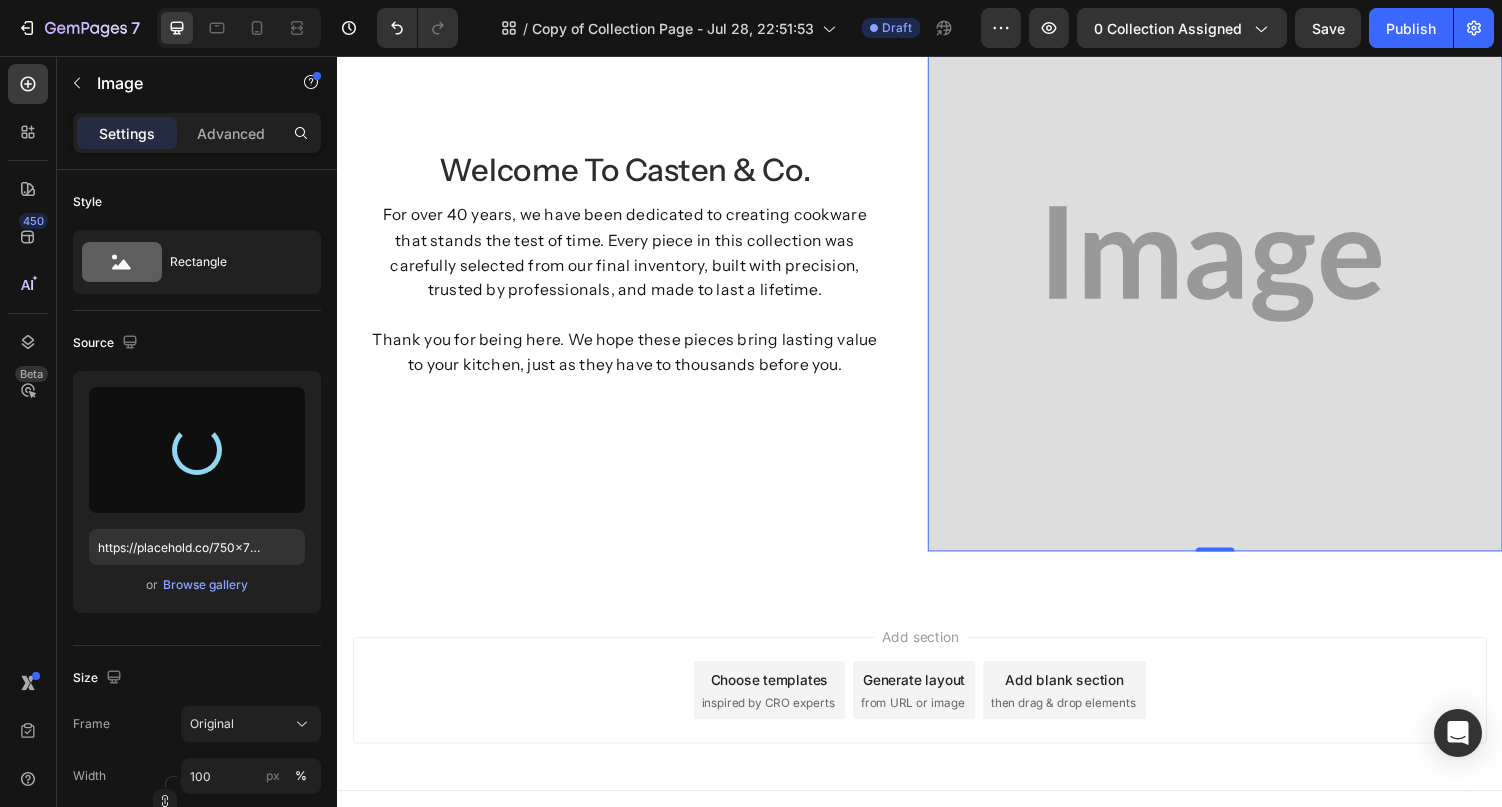 type on "https://cdn.shopify.com/s/files/1/0942/4430/7268/files/gempages_577493147215463412-e02016e9-e4f3-4263-8124-05e8efc0f83c.webp" 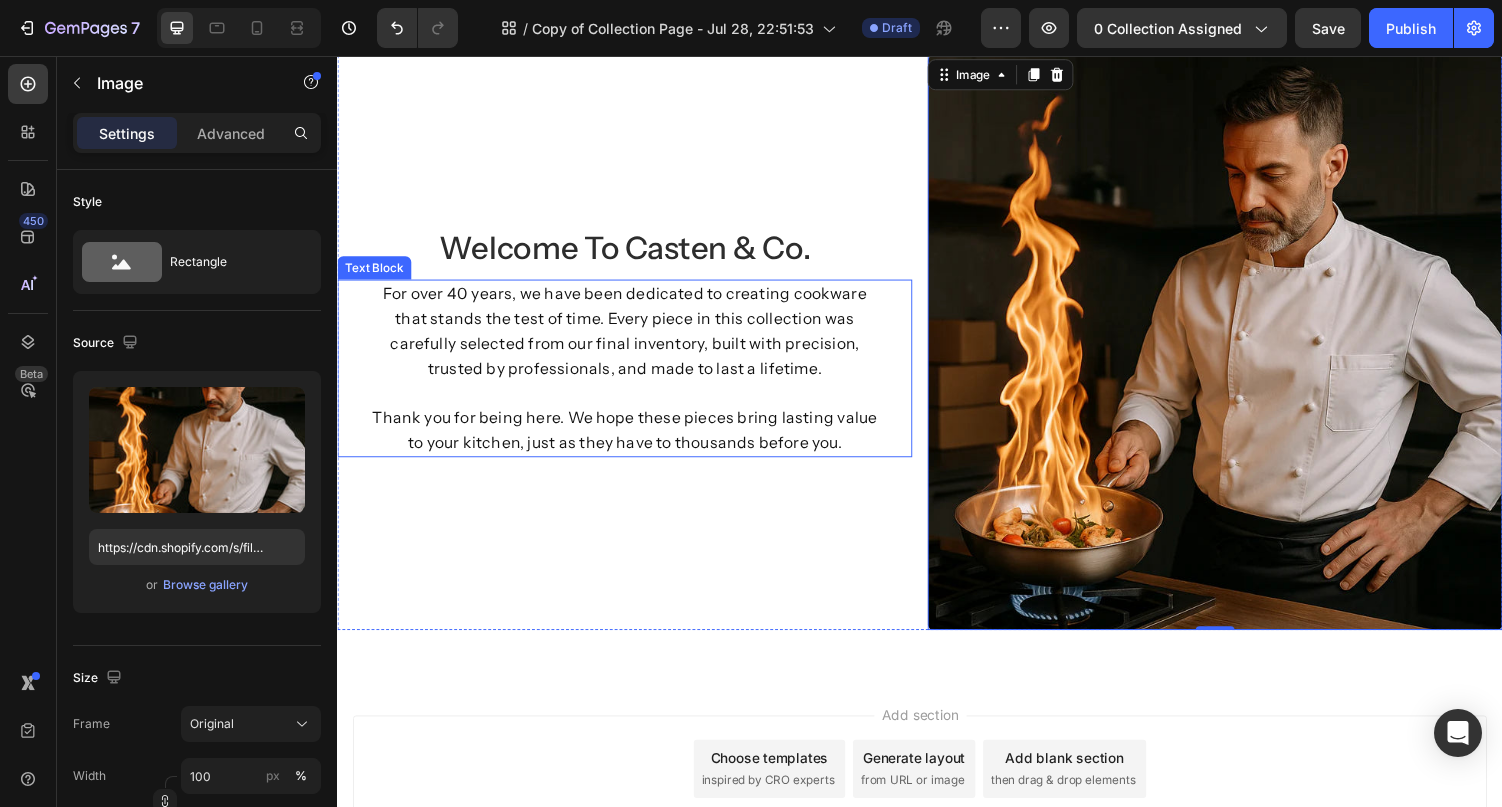 select on "28CM With Cover" 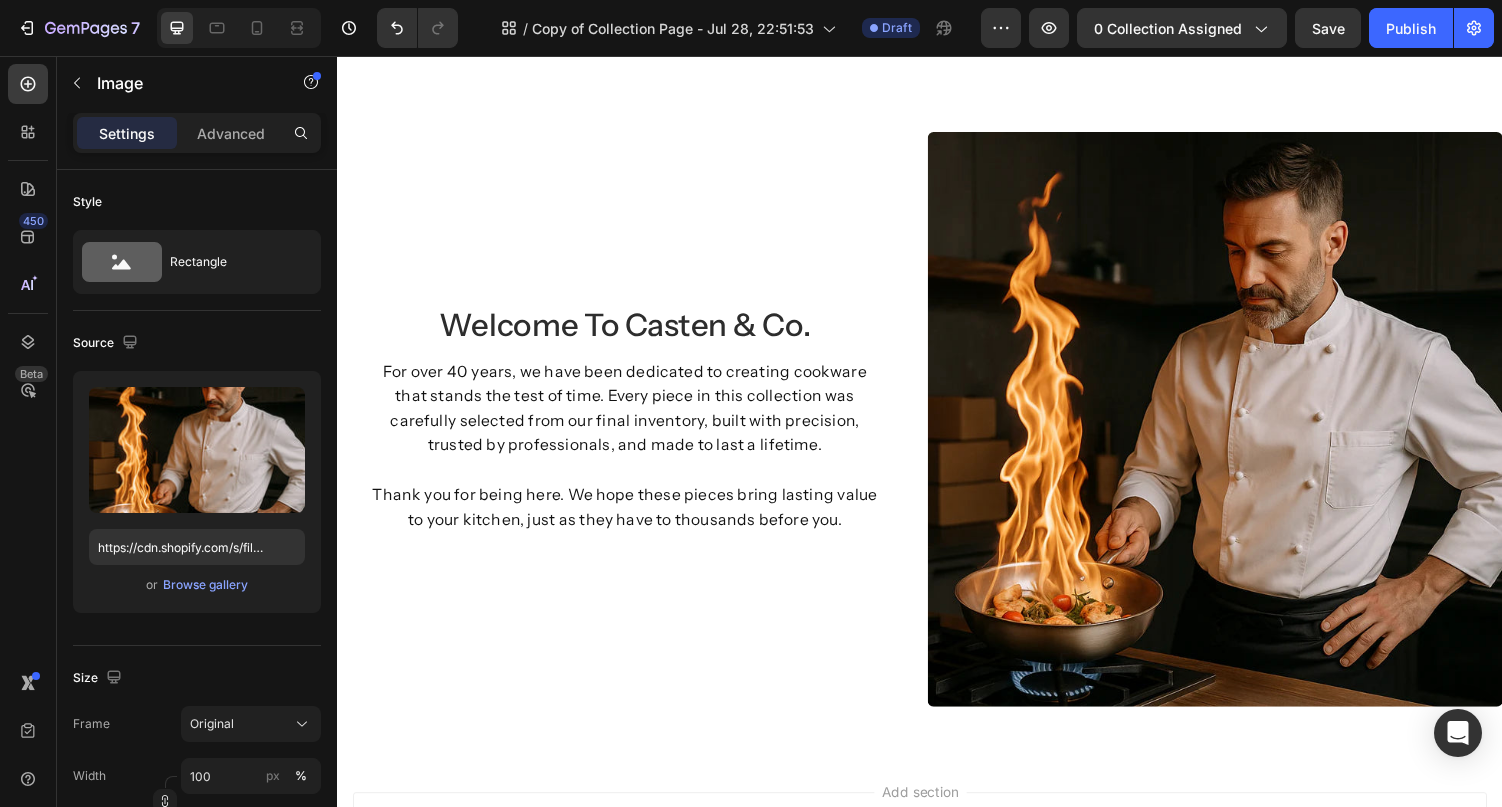 scroll, scrollTop: 2281, scrollLeft: 0, axis: vertical 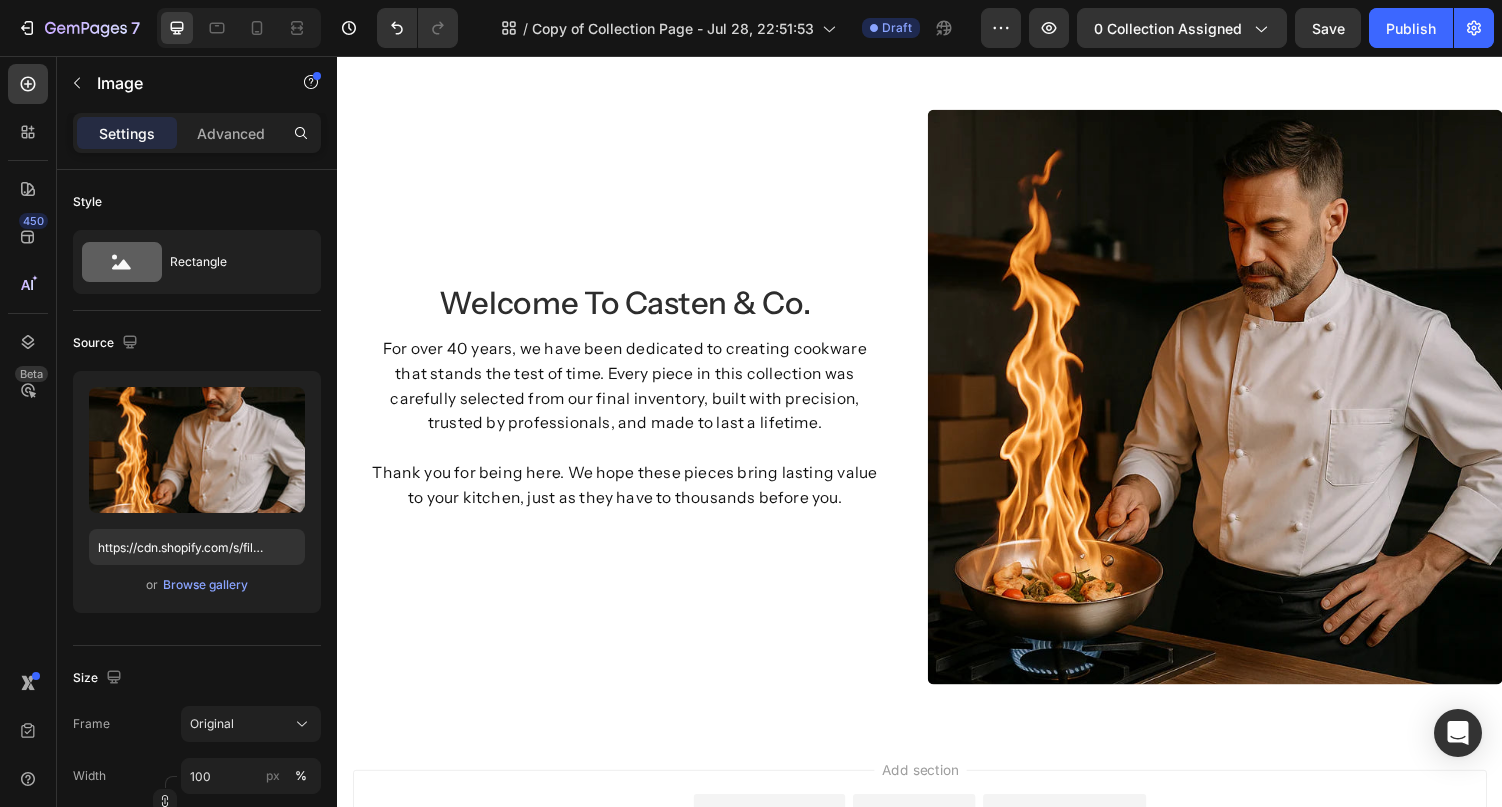 click at bounding box center [1241, 407] 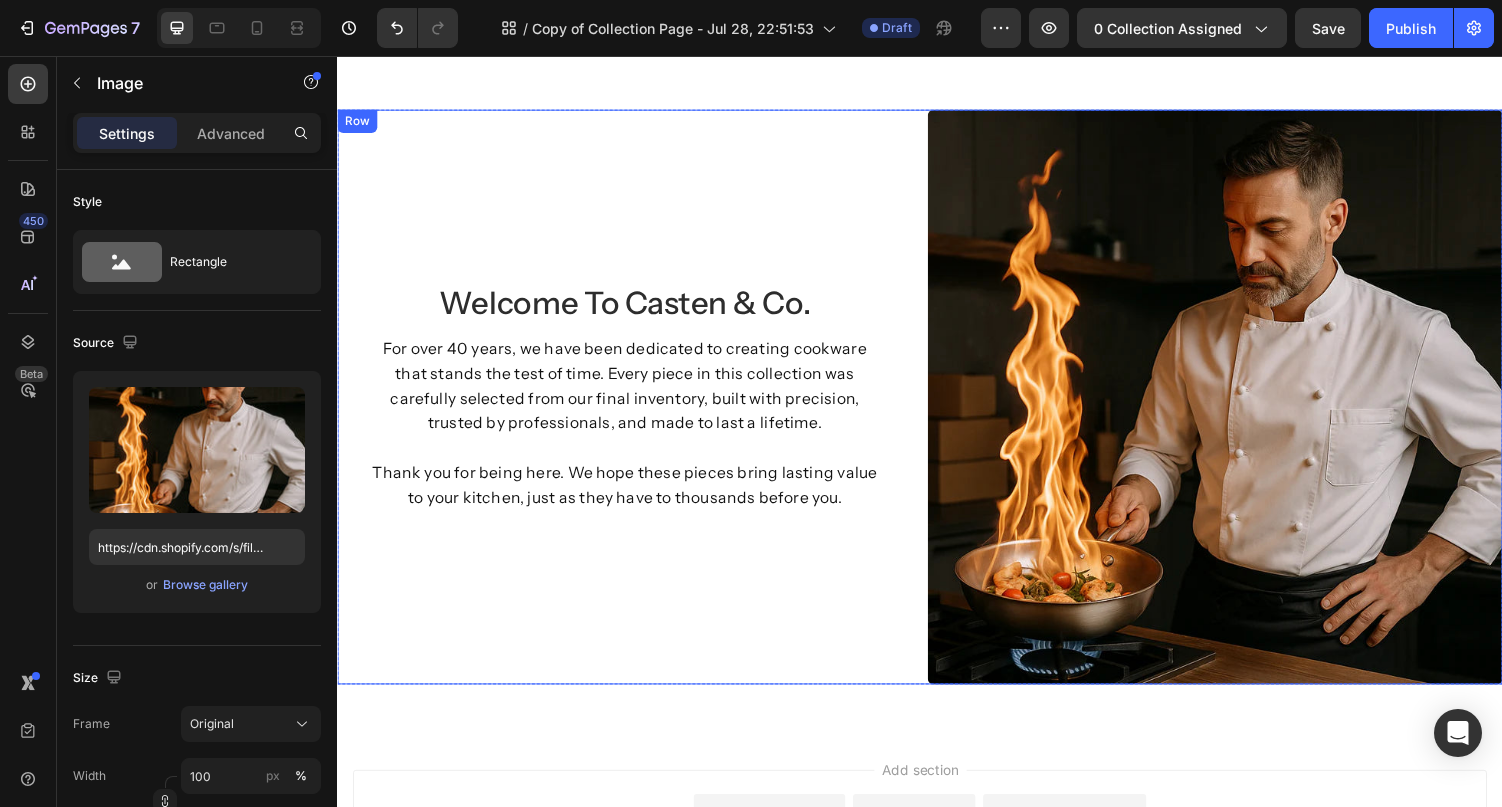 click on "welcome to casten & co. Heading For over 40 years, we have been dedicated to creating cookware that stands the test of time. Every piece in this collection was carefully selected from our final inventory, built with precision, trusted by professionals, and made to last a lifetime.   Thank you for being here. We hope these pieces bring lasting value to your kitchen, just as they have to thousands before you. Text Block" at bounding box center [633, 407] 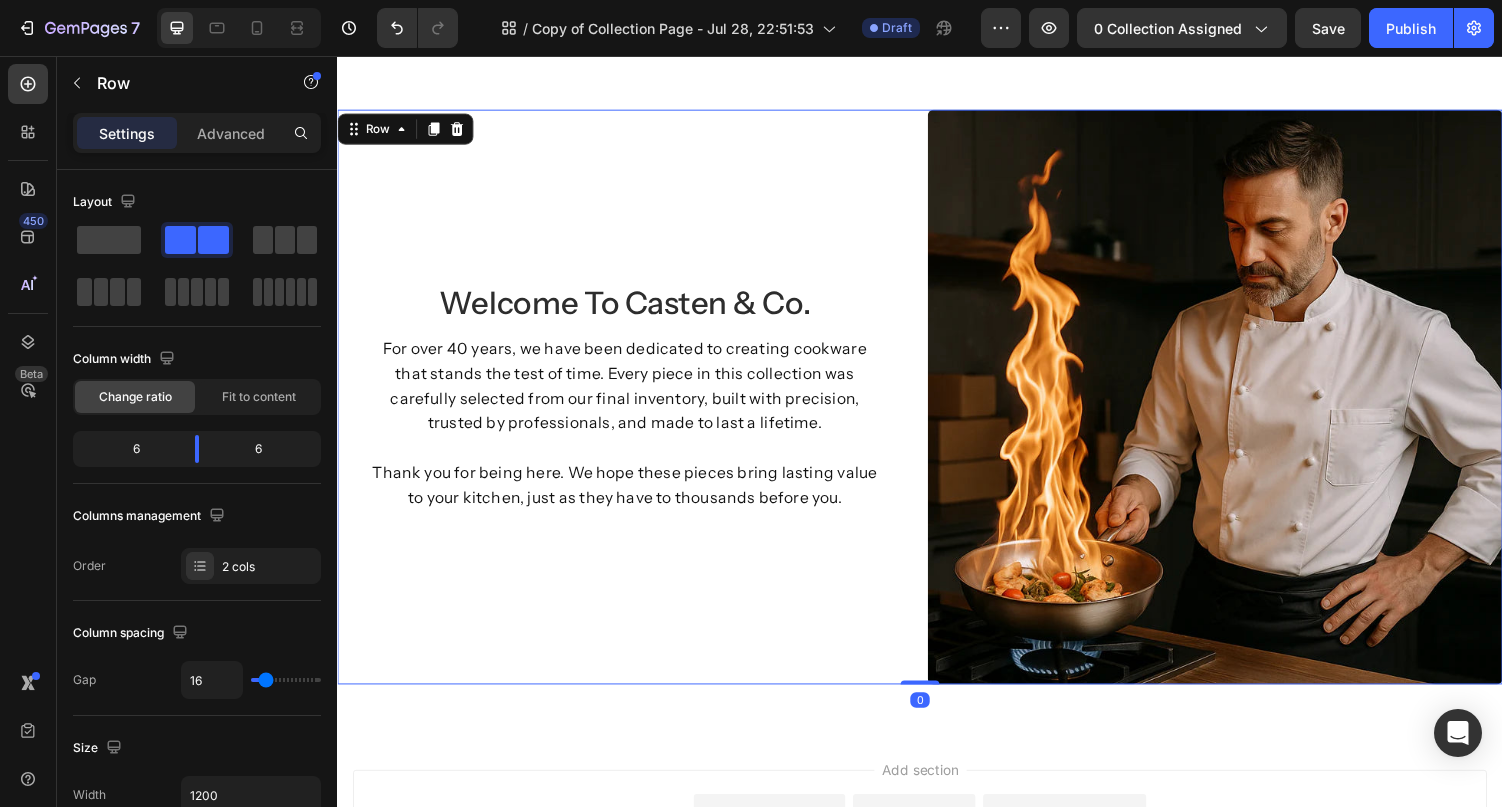 click at bounding box center [436, 131] 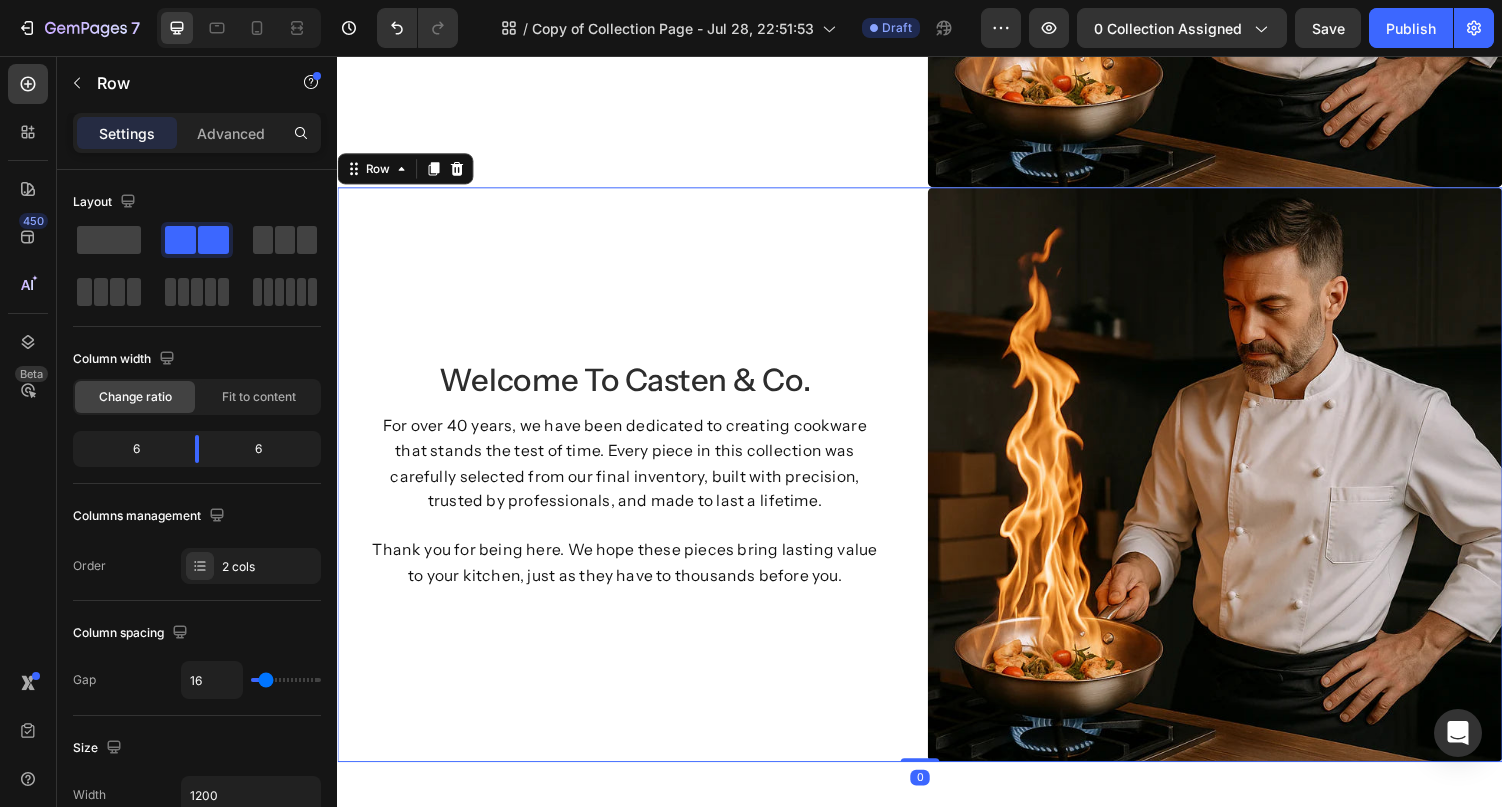 scroll, scrollTop: 2858, scrollLeft: 0, axis: vertical 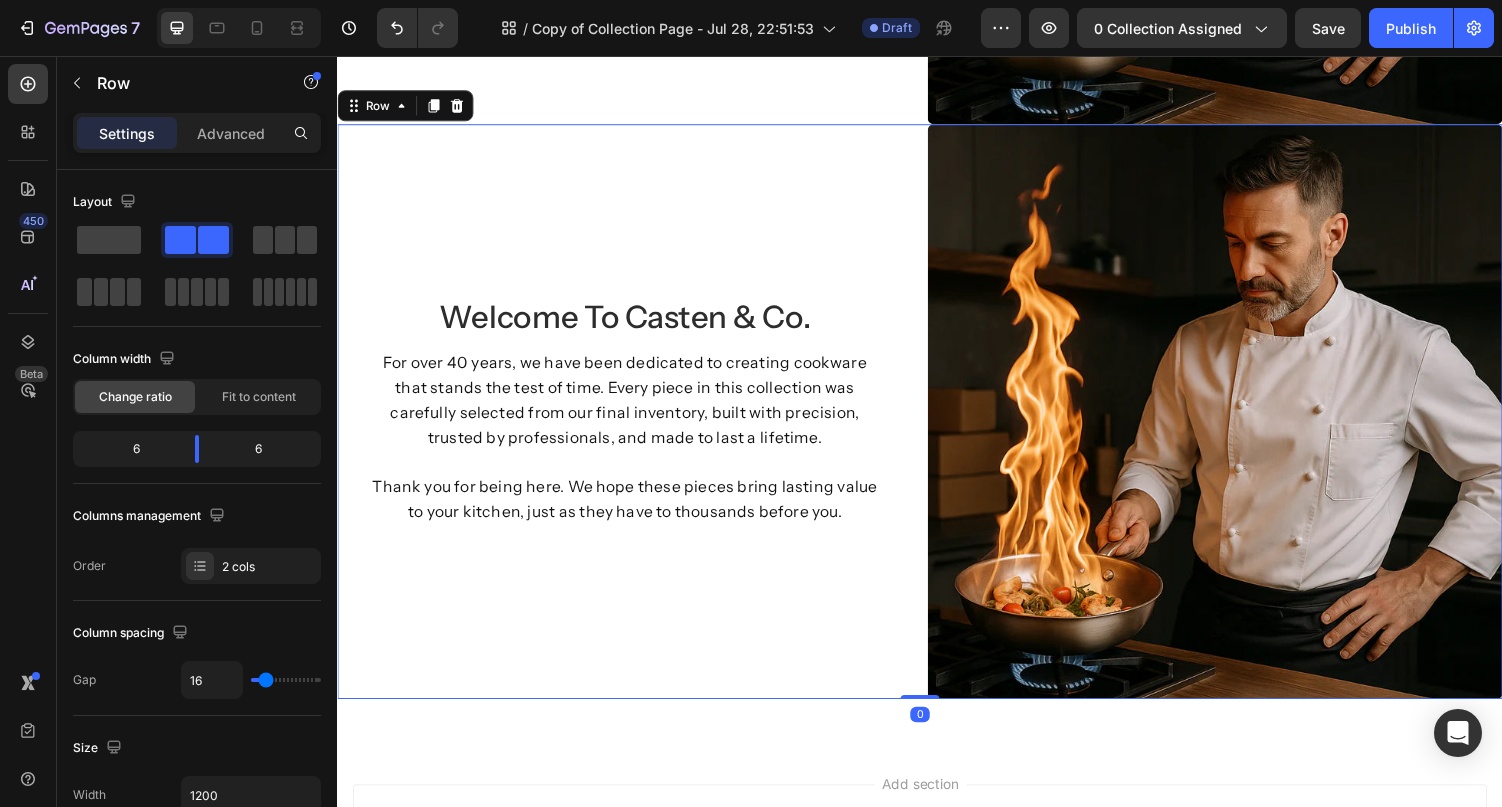 click on "welcome to casten & co. Heading For over 40 years, we have been dedicated to creating cookware that stands the test of time. Every piece in this collection was carefully selected from our final inventory, built with precision, trusted by professionals, and made to last a lifetime.   Thank you for being here. We hope these pieces bring lasting value to your kitchen, just as they have to thousands before you. Text Block" at bounding box center (633, 422) 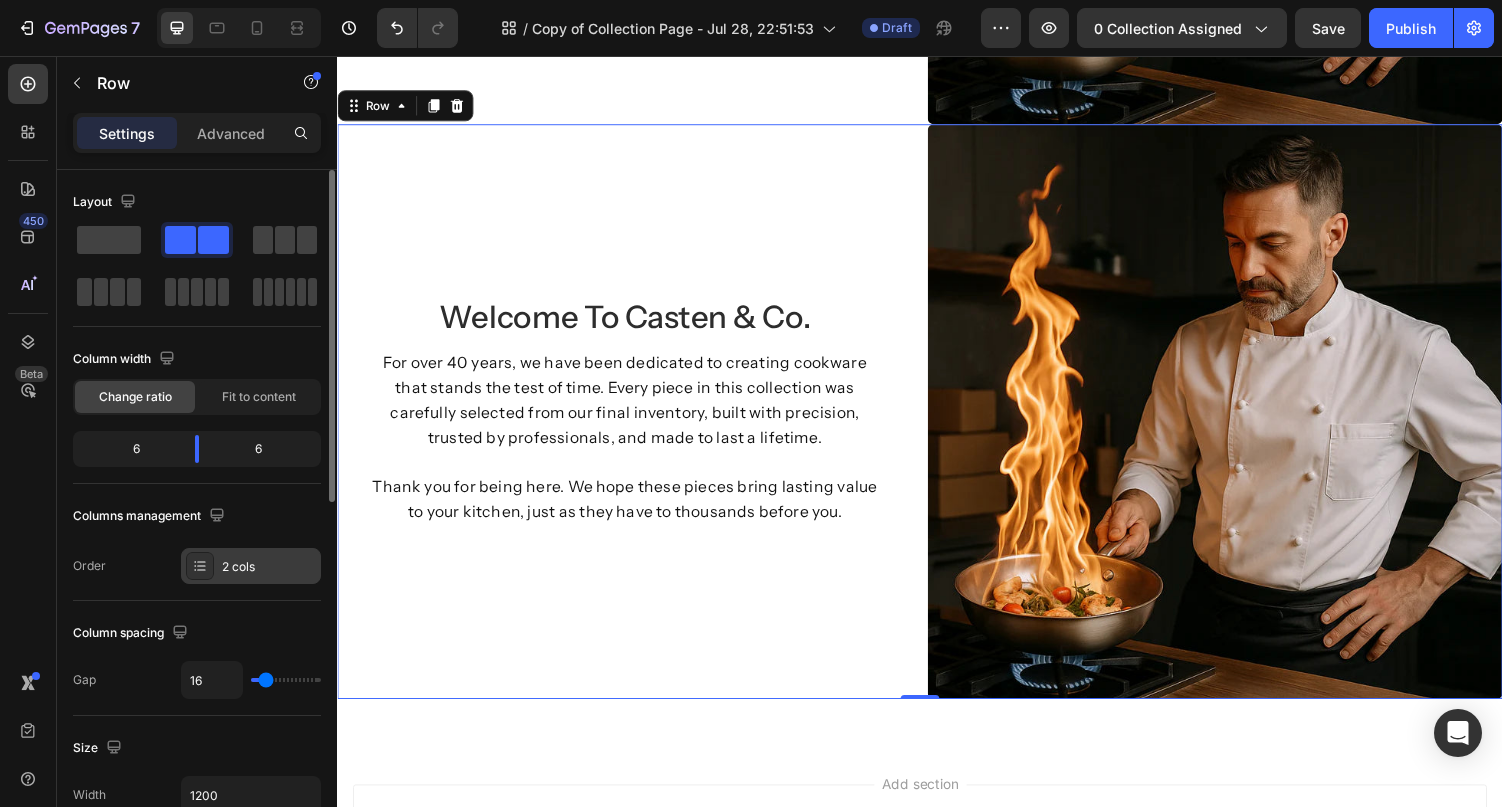 click on "2 cols" at bounding box center [251, 566] 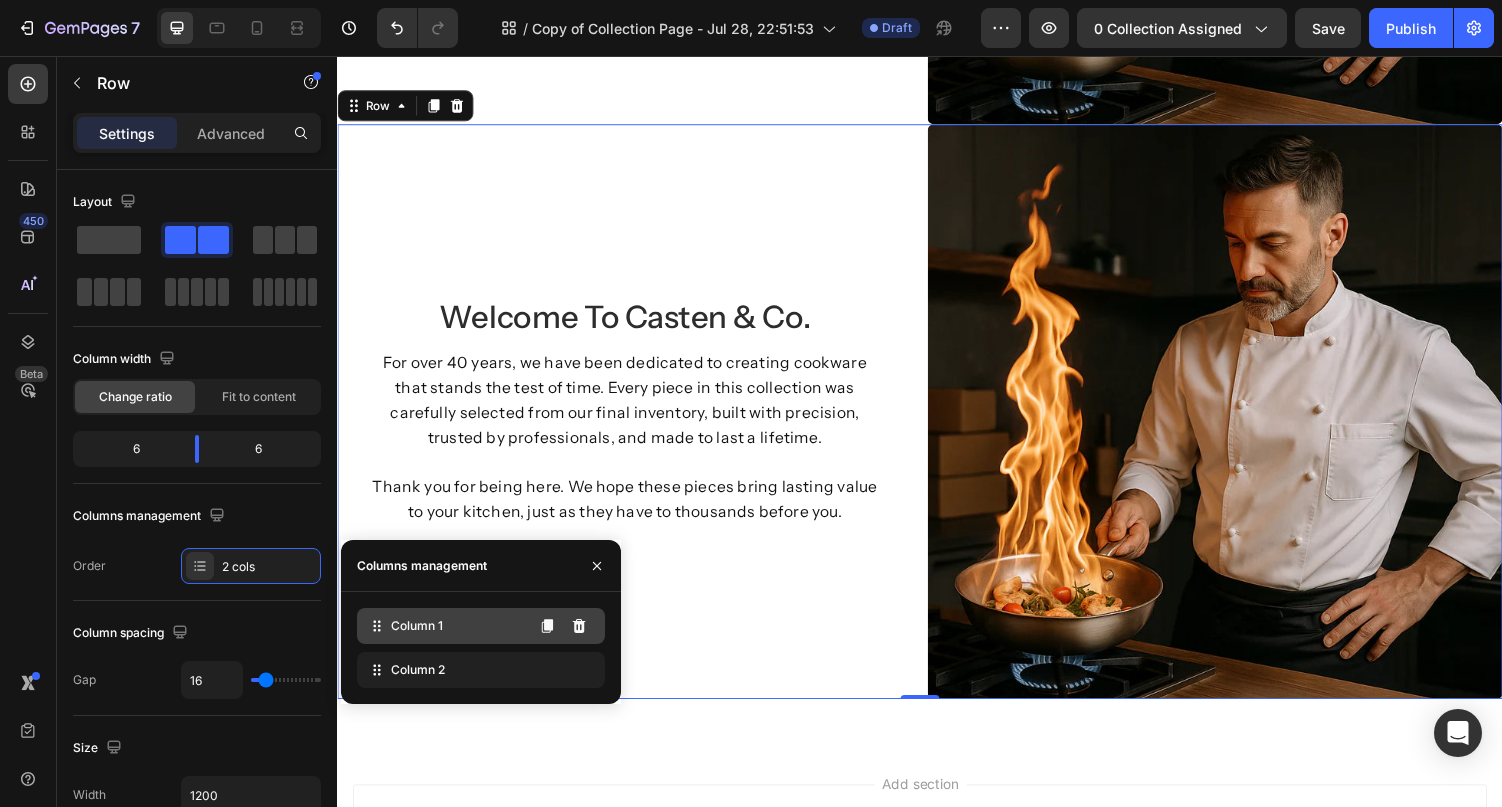 type 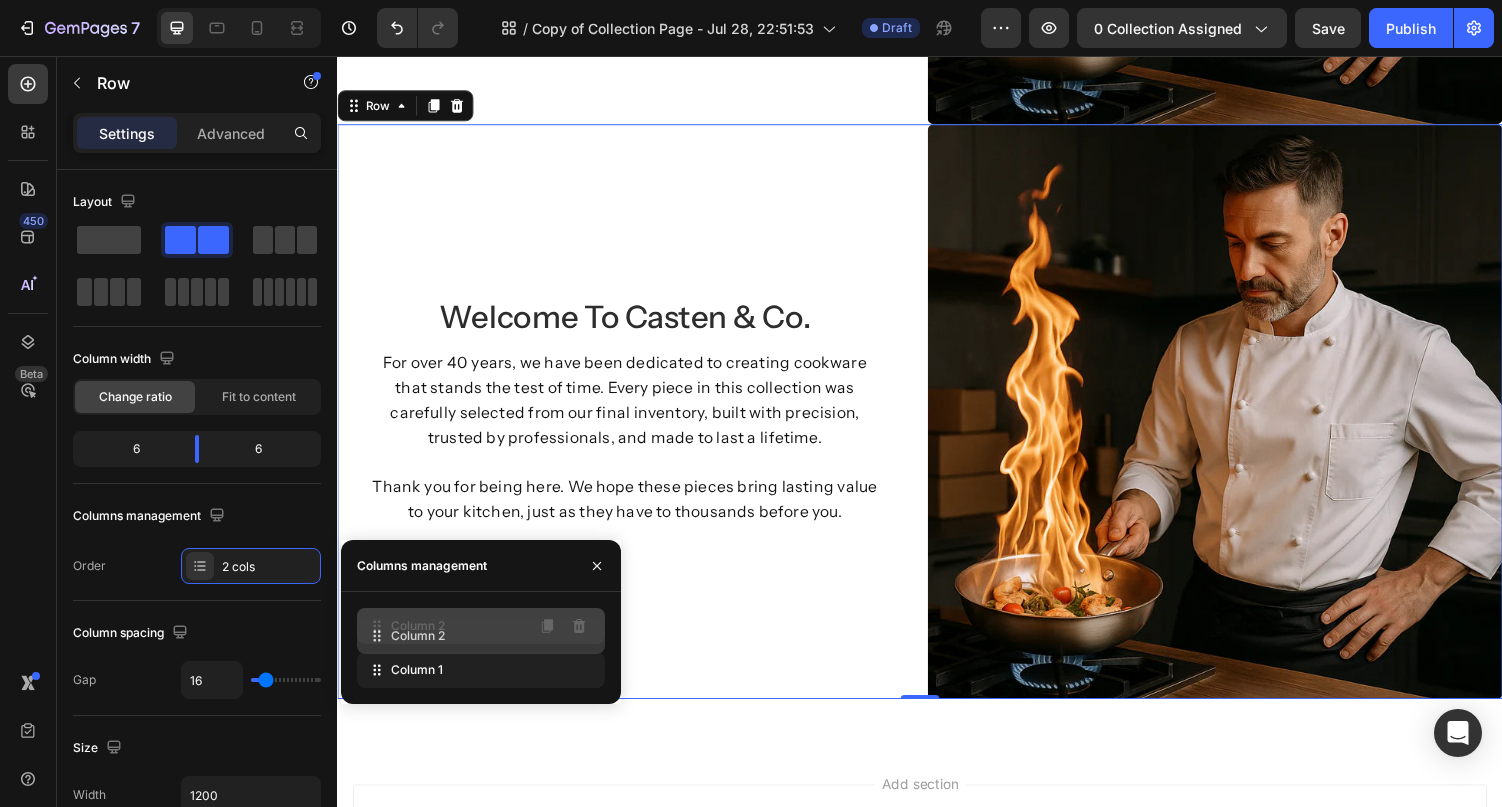 drag, startPoint x: 404, startPoint y: 664, endPoint x: 404, endPoint y: 622, distance: 42 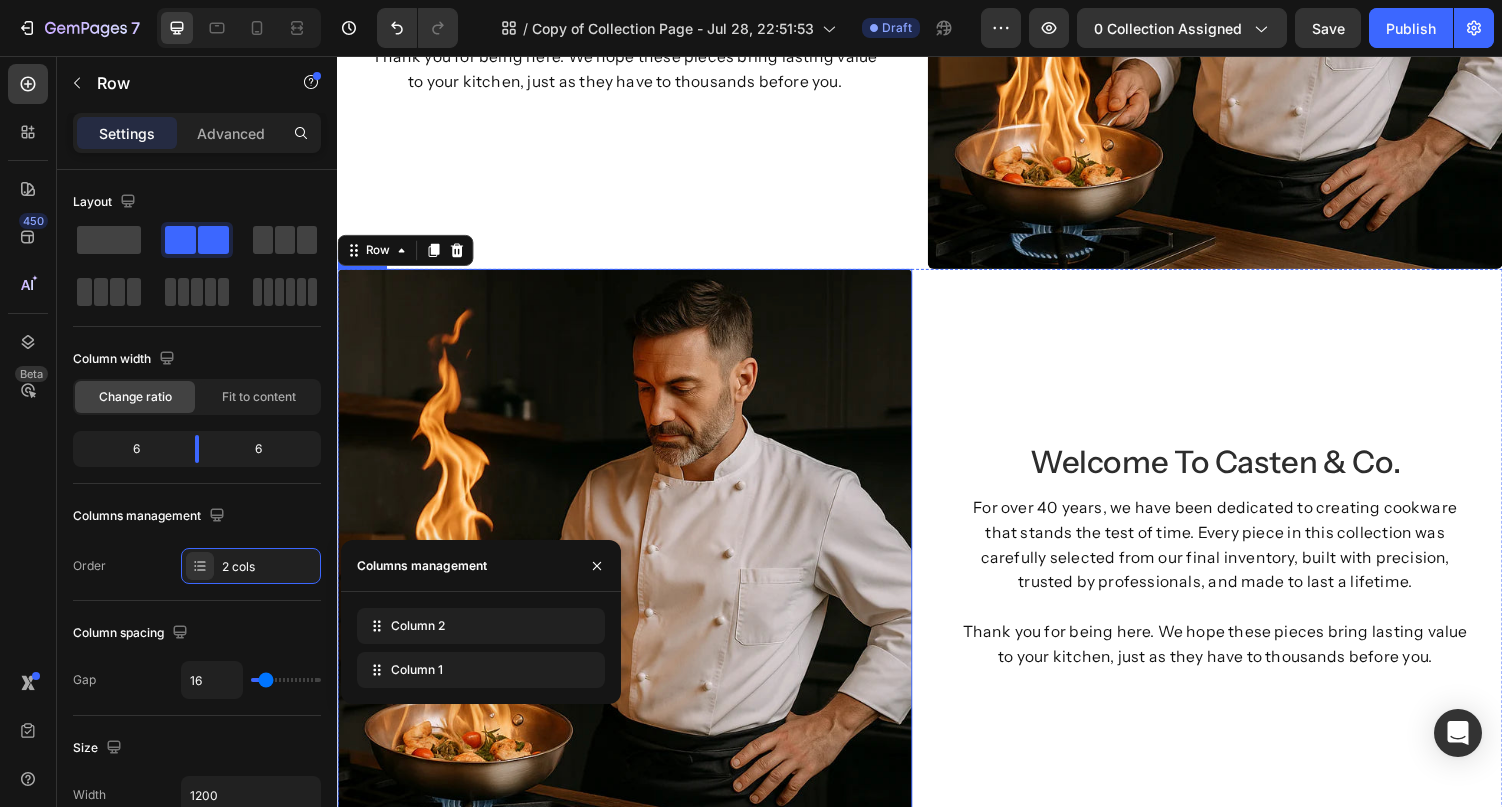scroll, scrollTop: 2535, scrollLeft: 0, axis: vertical 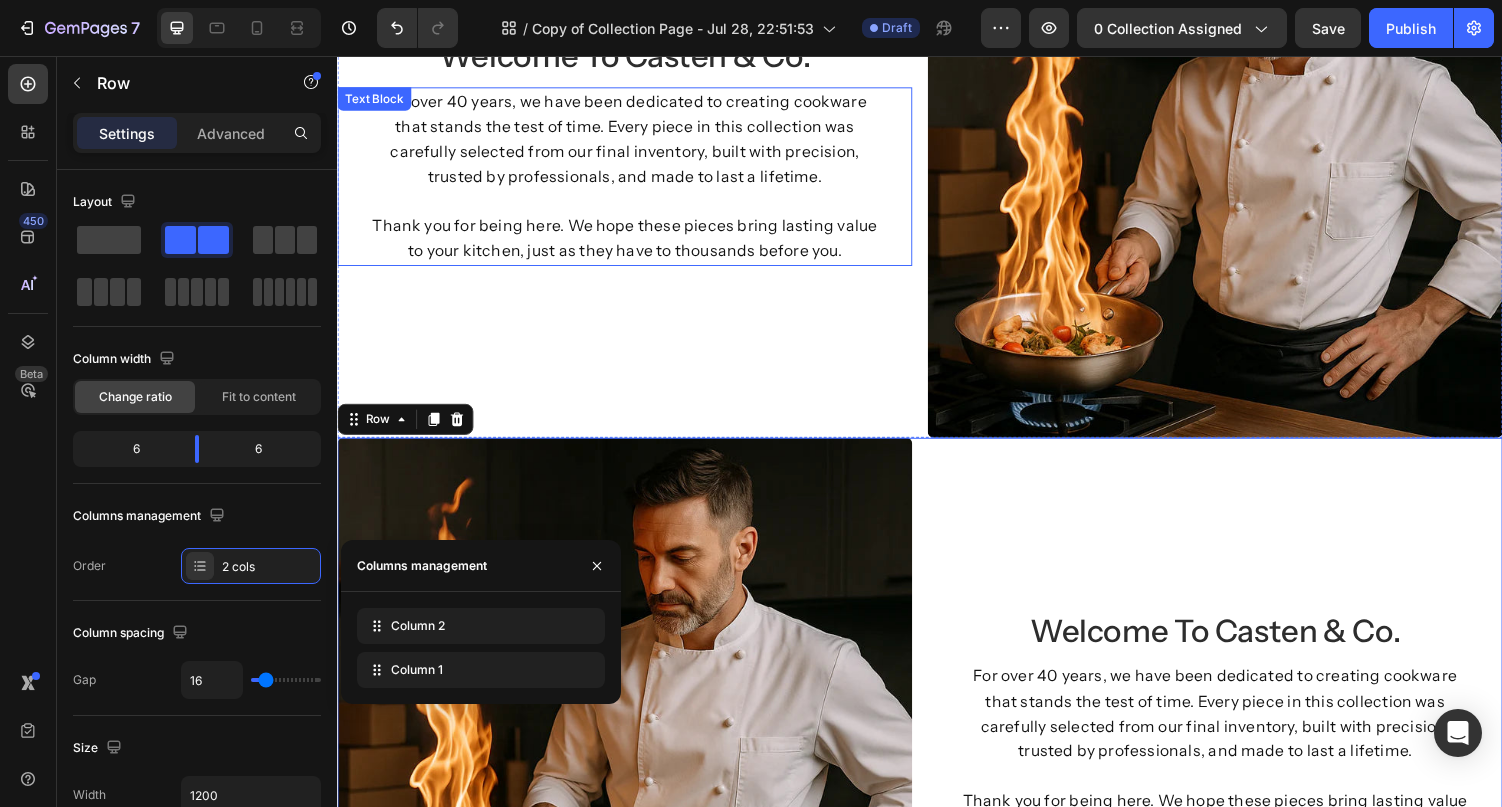 click at bounding box center [633, 206] 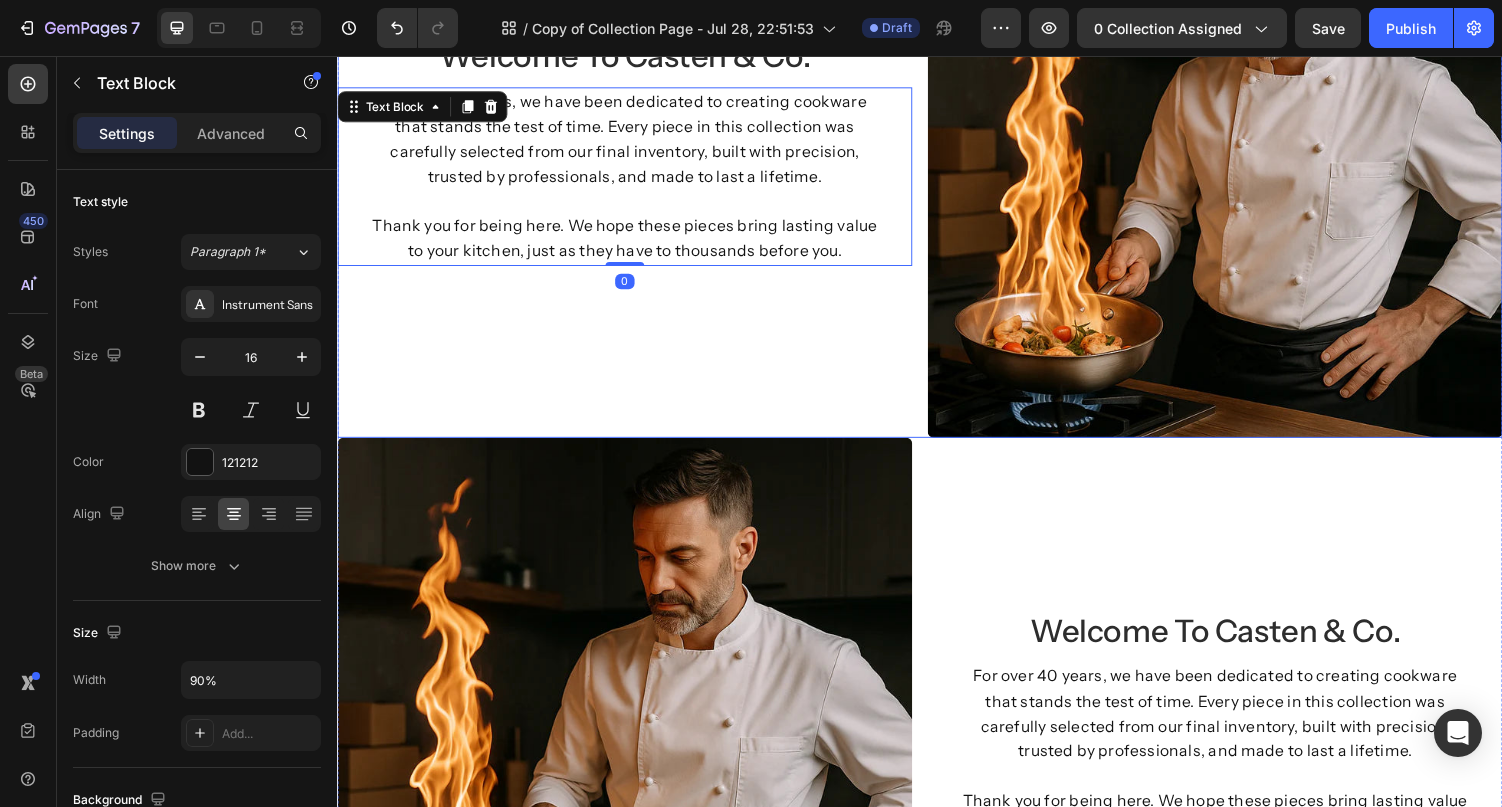 click on "welcome to casten & co. Heading For over 40 years, we have been dedicated to creating cookware that stands the test of time. Every piece in this collection was carefully selected from our final inventory, built with precision, trusted by professionals, and made to last a lifetime.   Thank you for being here. We hope these pieces bring lasting value to your kitchen, just as they have to thousands before you. Text Block   0" at bounding box center [633, 153] 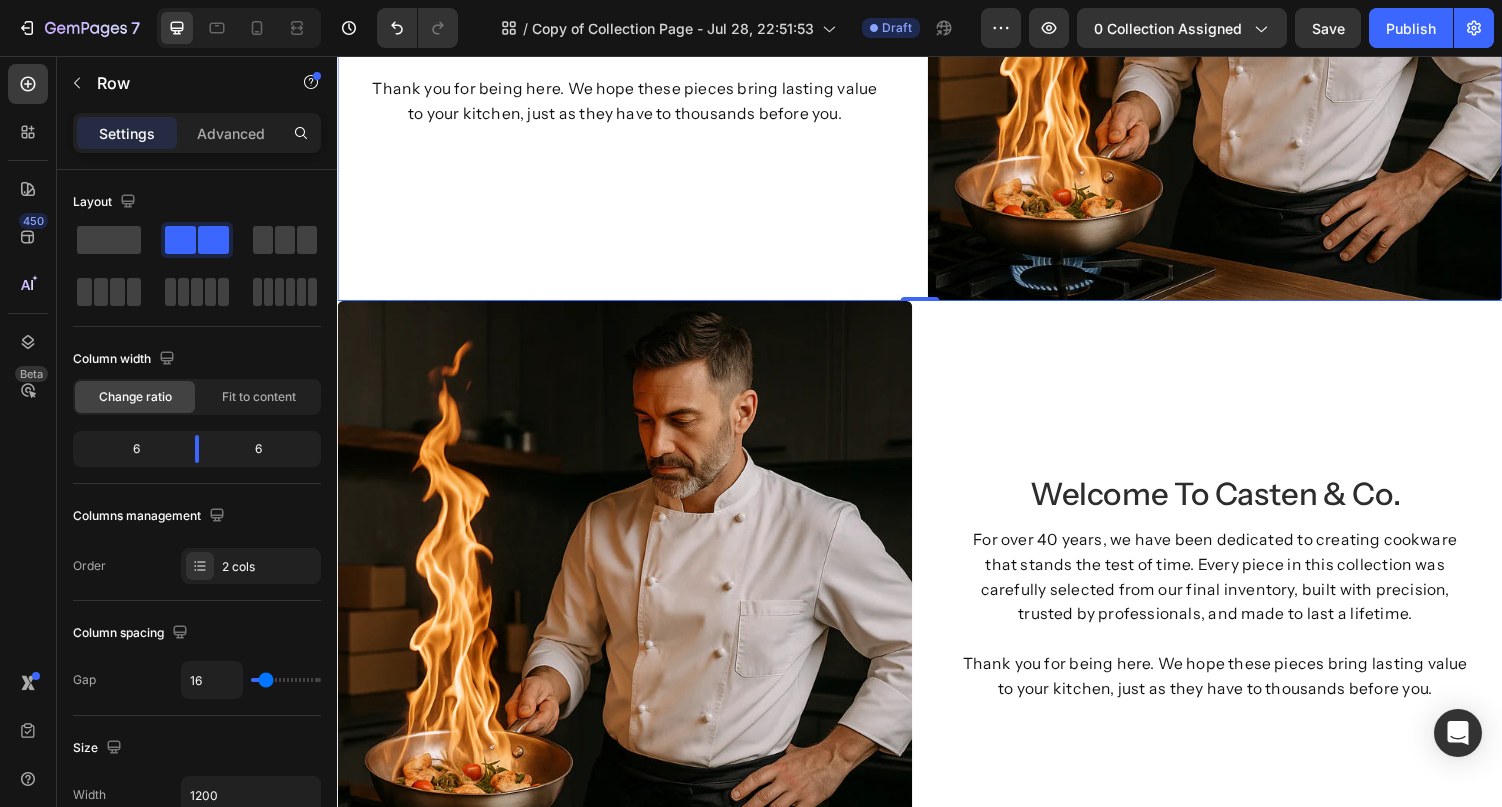 scroll, scrollTop: 907, scrollLeft: 0, axis: vertical 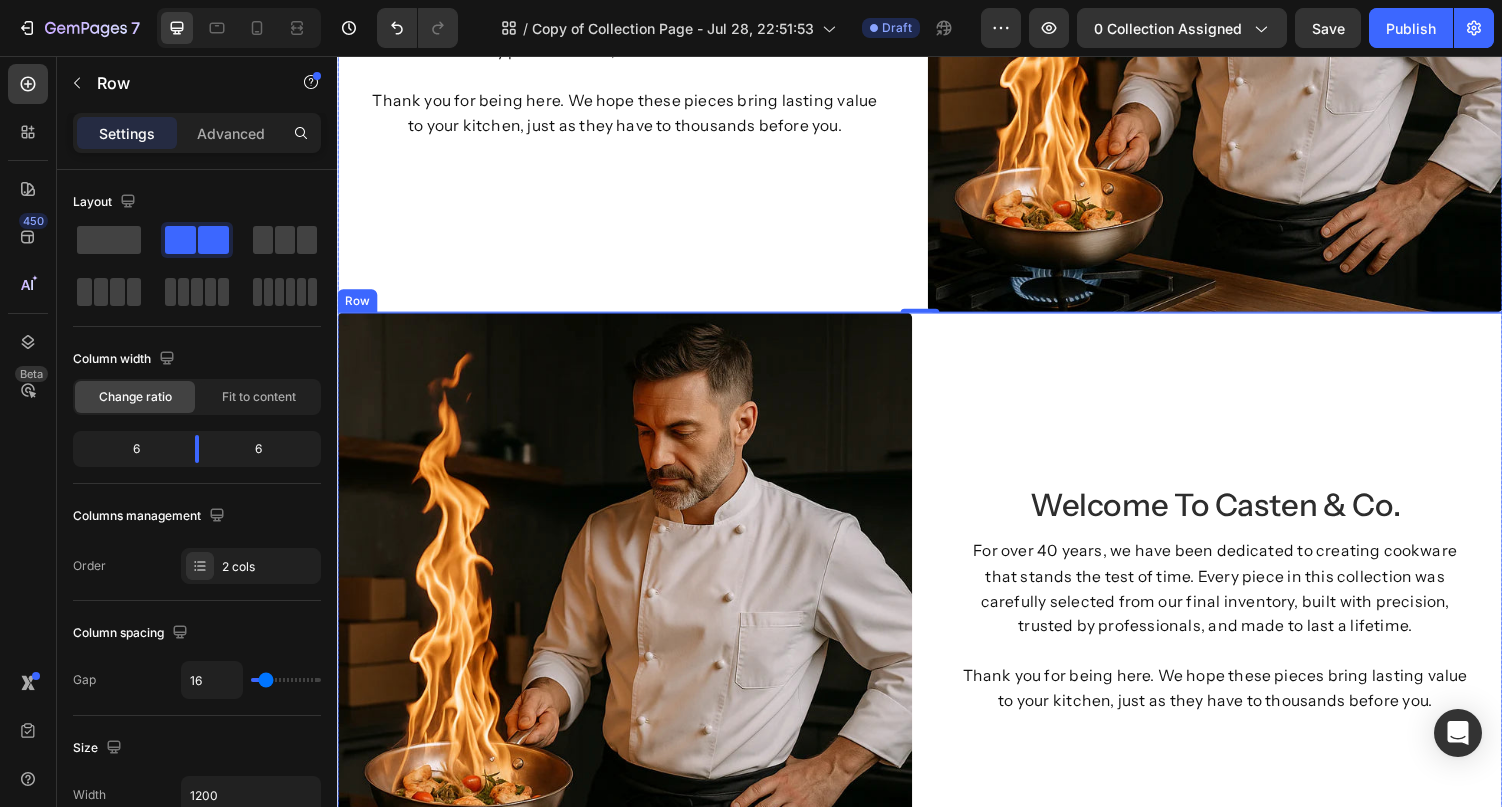 click on "welcome to casten & co. Heading For over 40 years, we have been dedicated to creating cookware that stands the test of time. Every piece in this collection was carefully selected from our final inventory, built with precision, trusted by professionals, and made to last a lifetime.   Thank you for being here. We hope these pieces bring lasting value to your kitchen, just as they have to thousands before you. Text Block" at bounding box center (1241, 616) 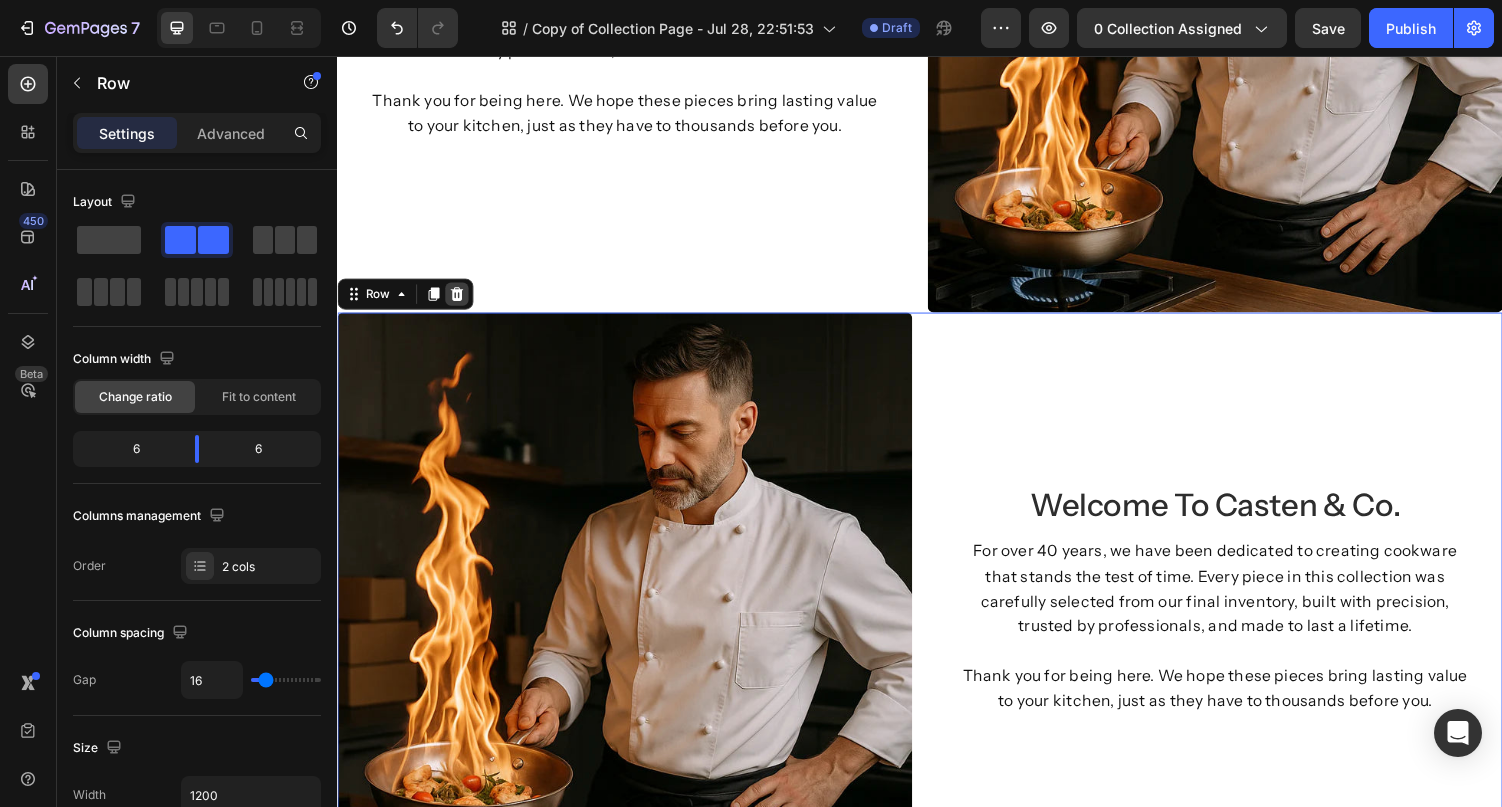 click 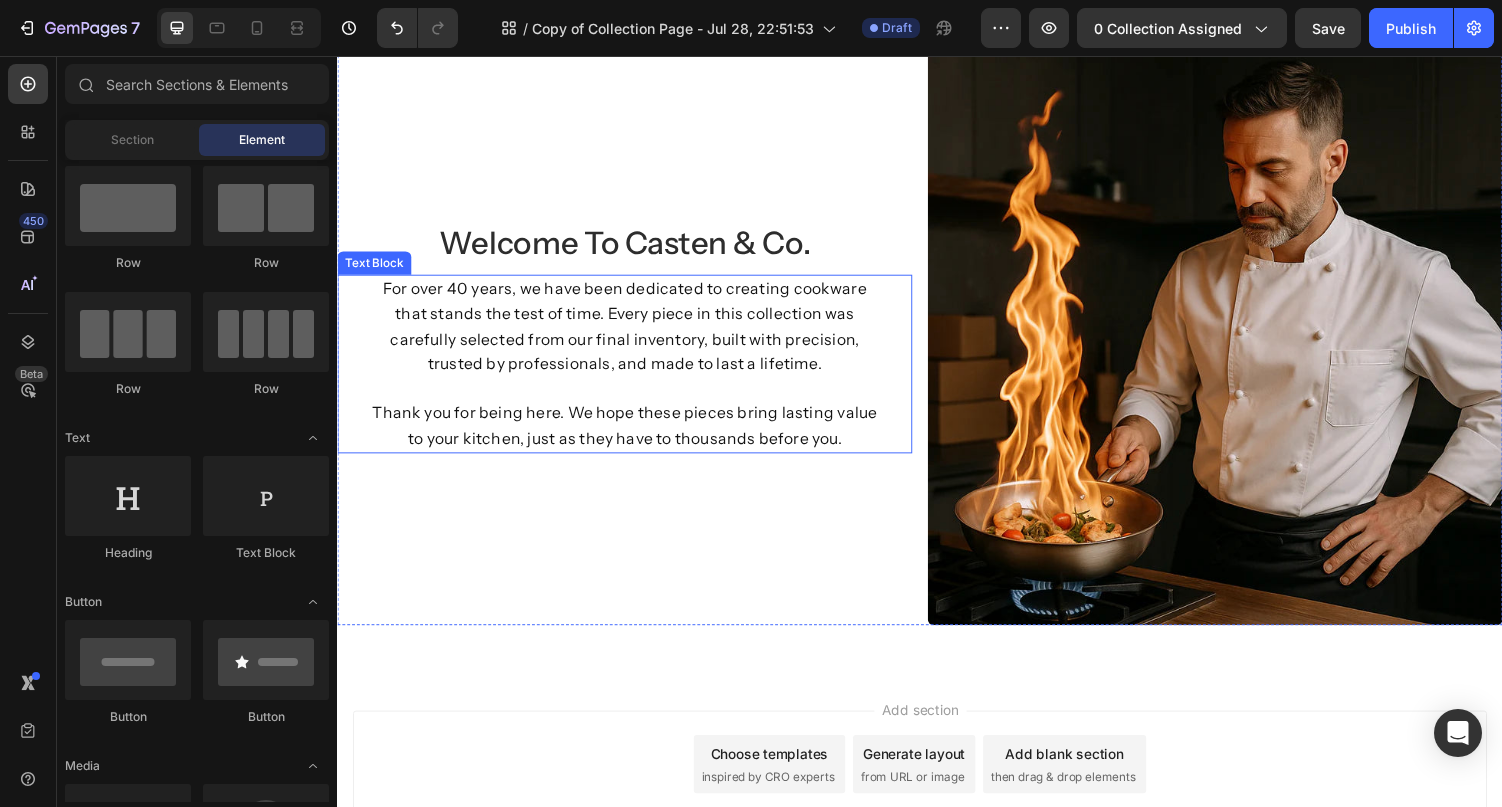 select on "28CM With Cover" 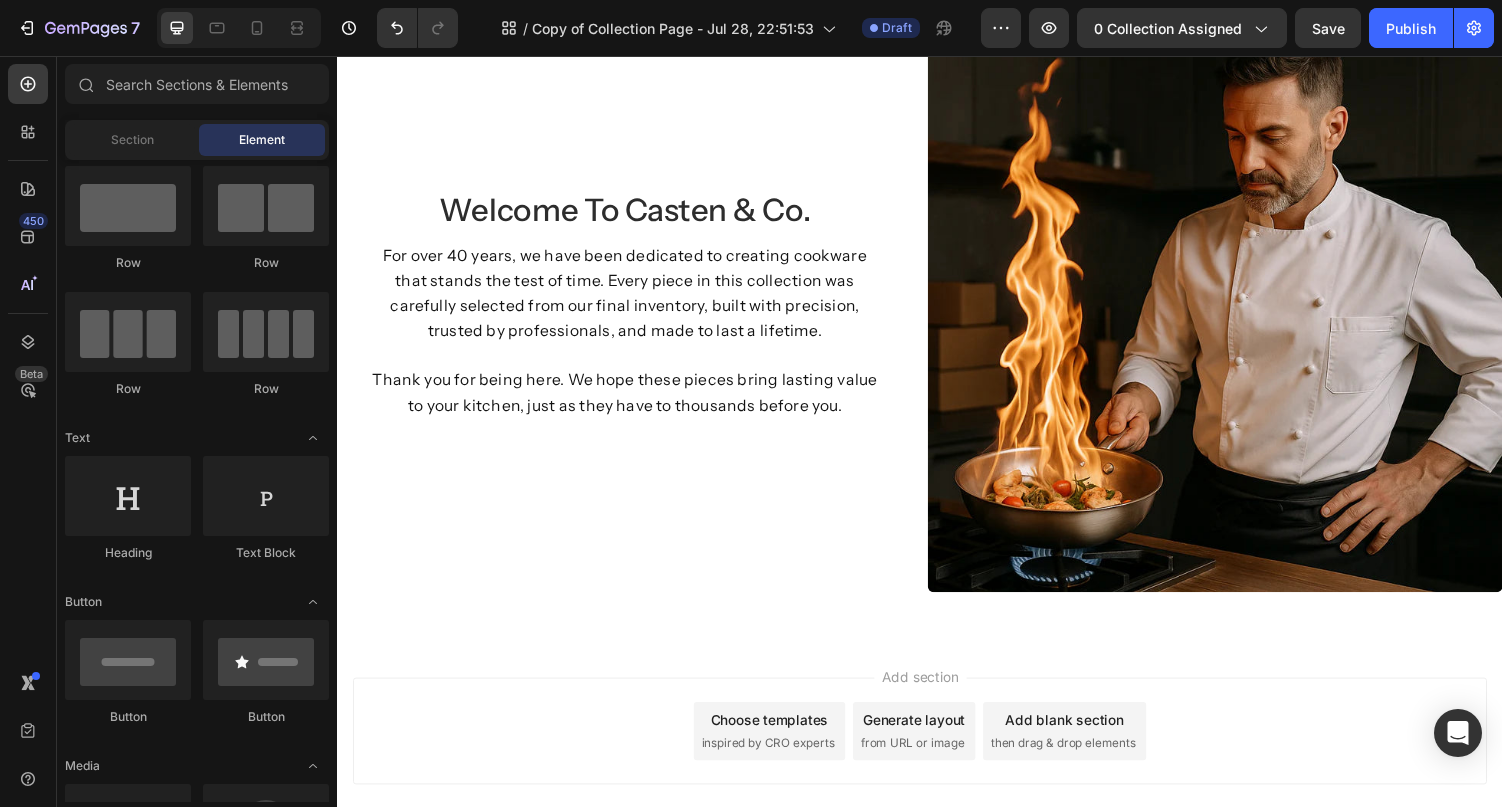select on "28CM With Cover" 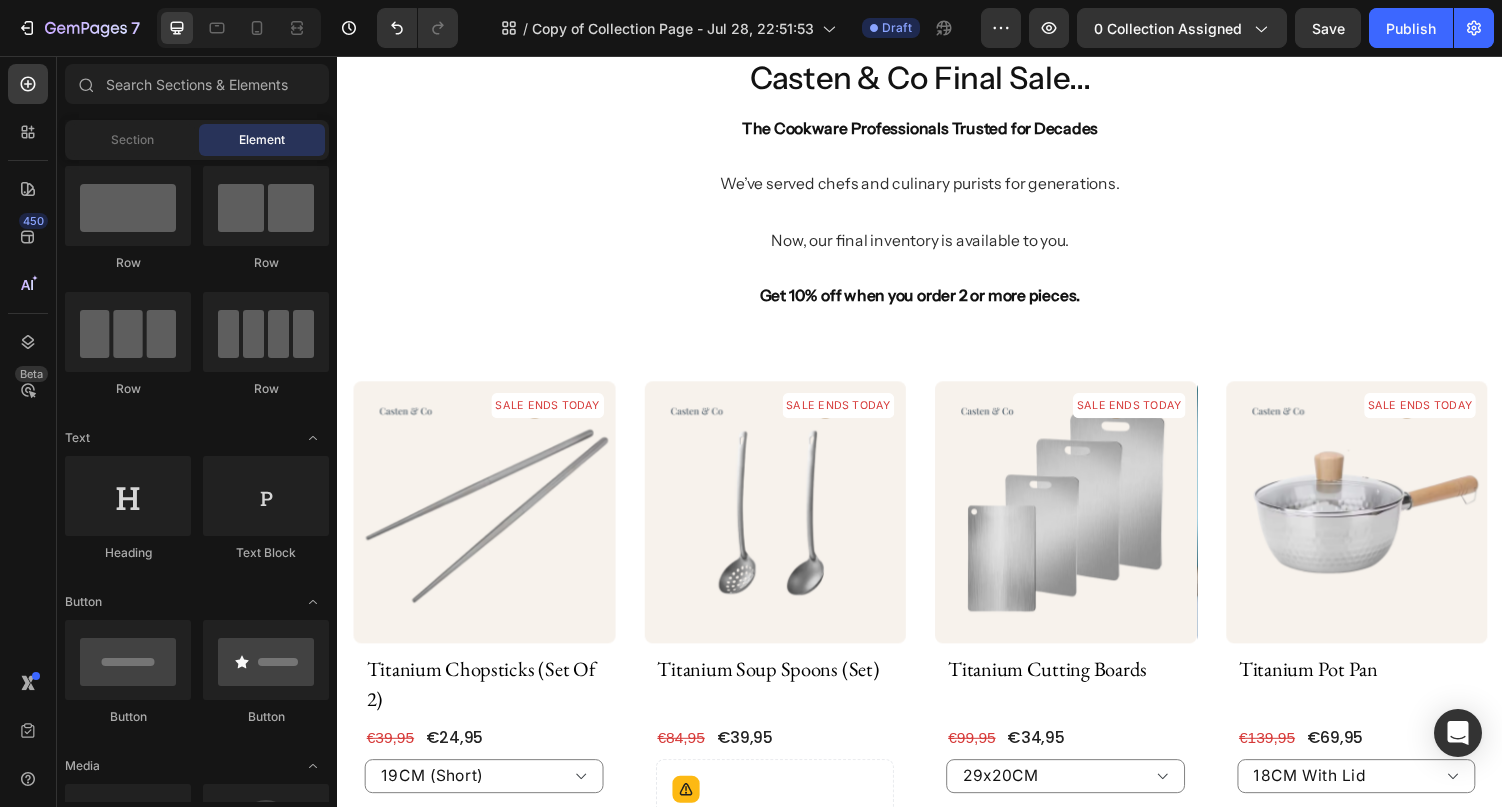 scroll, scrollTop: 0, scrollLeft: 0, axis: both 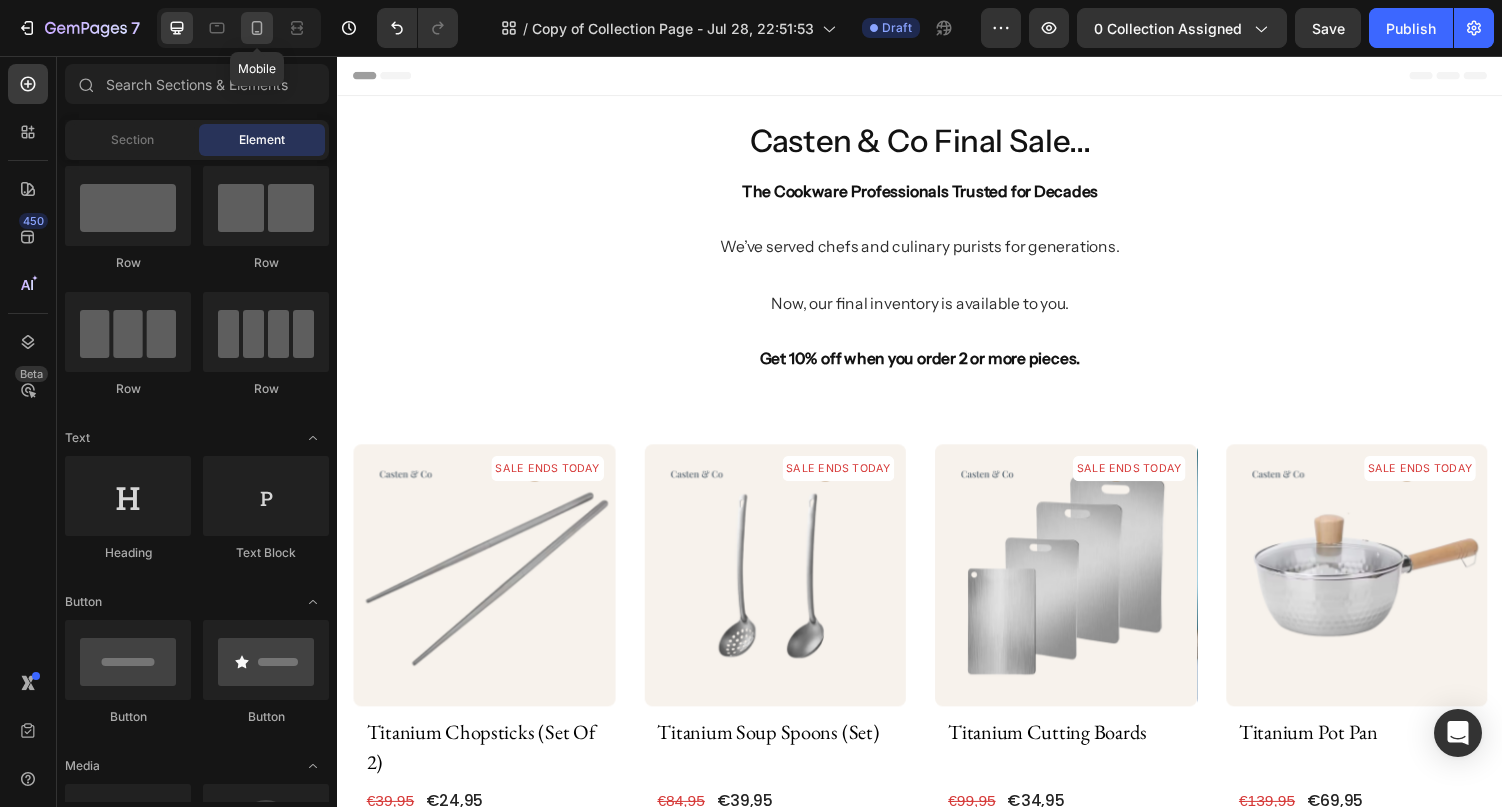 click 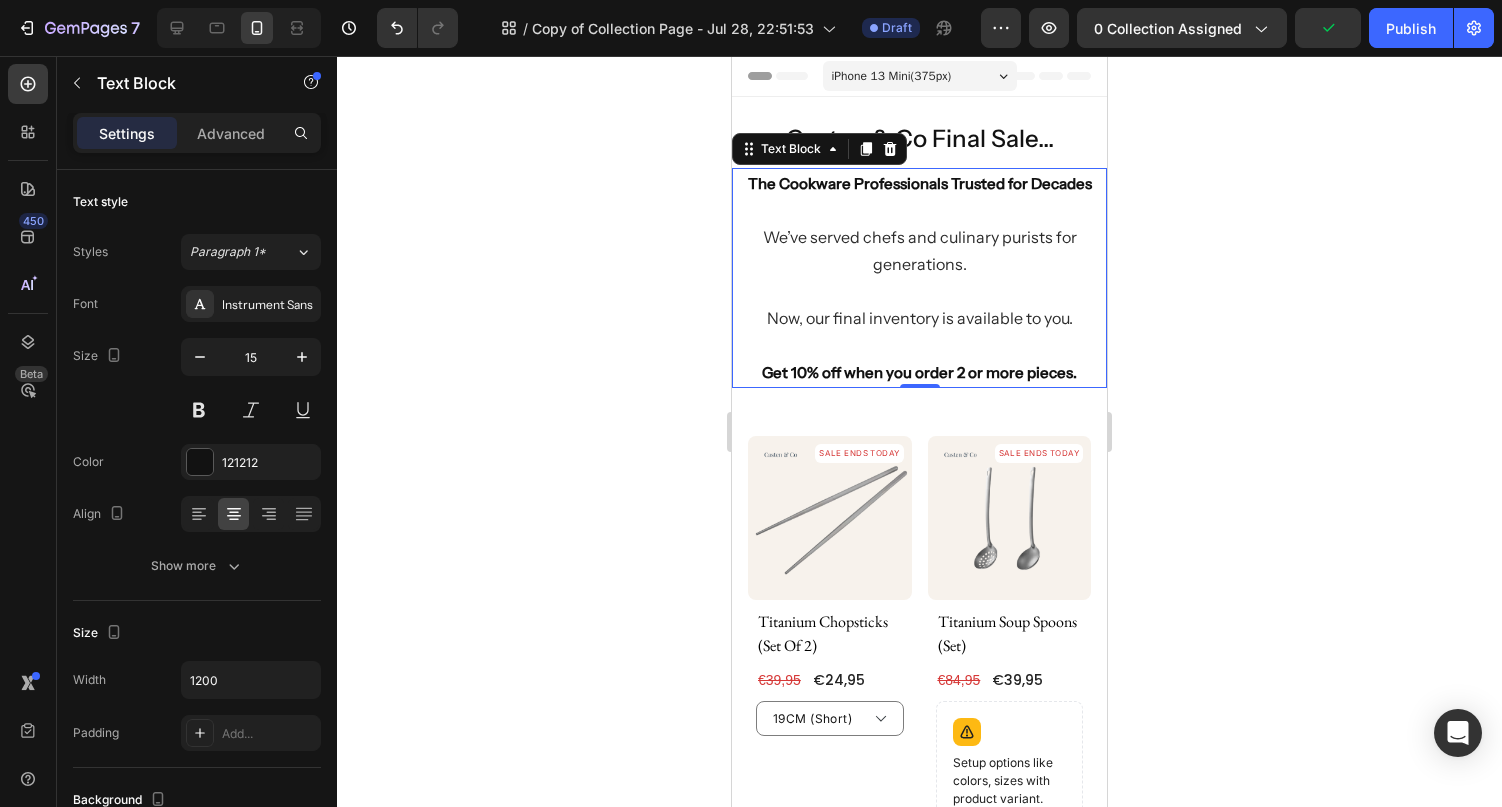 click on "The Cookware Professionals Trusted for Decades We’ve served chefs and culinary purists for generations. Now, our final inventory is available to you. Get 10% off when you order 2 or more pieces." at bounding box center [919, 278] 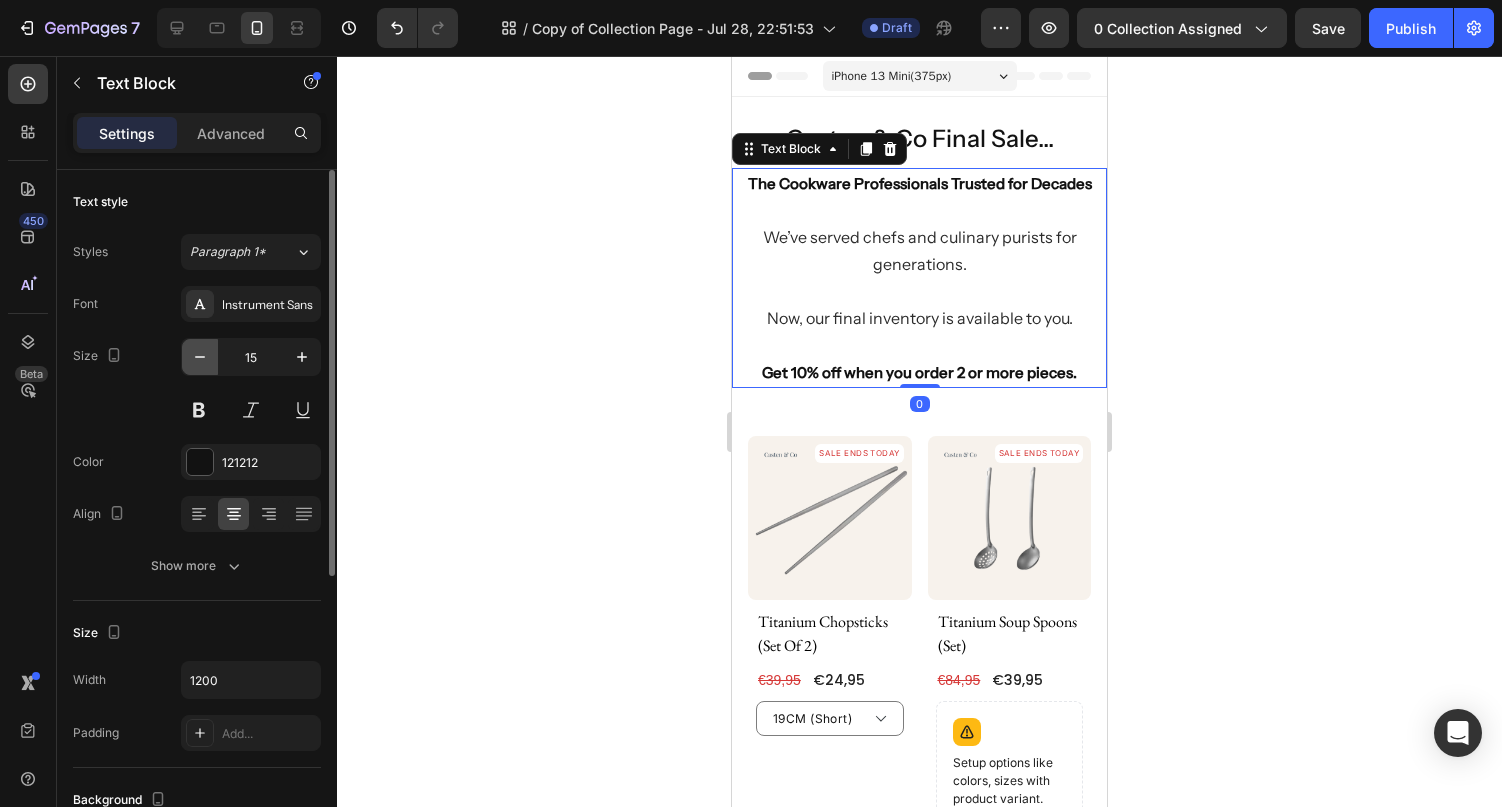 click at bounding box center [200, 357] 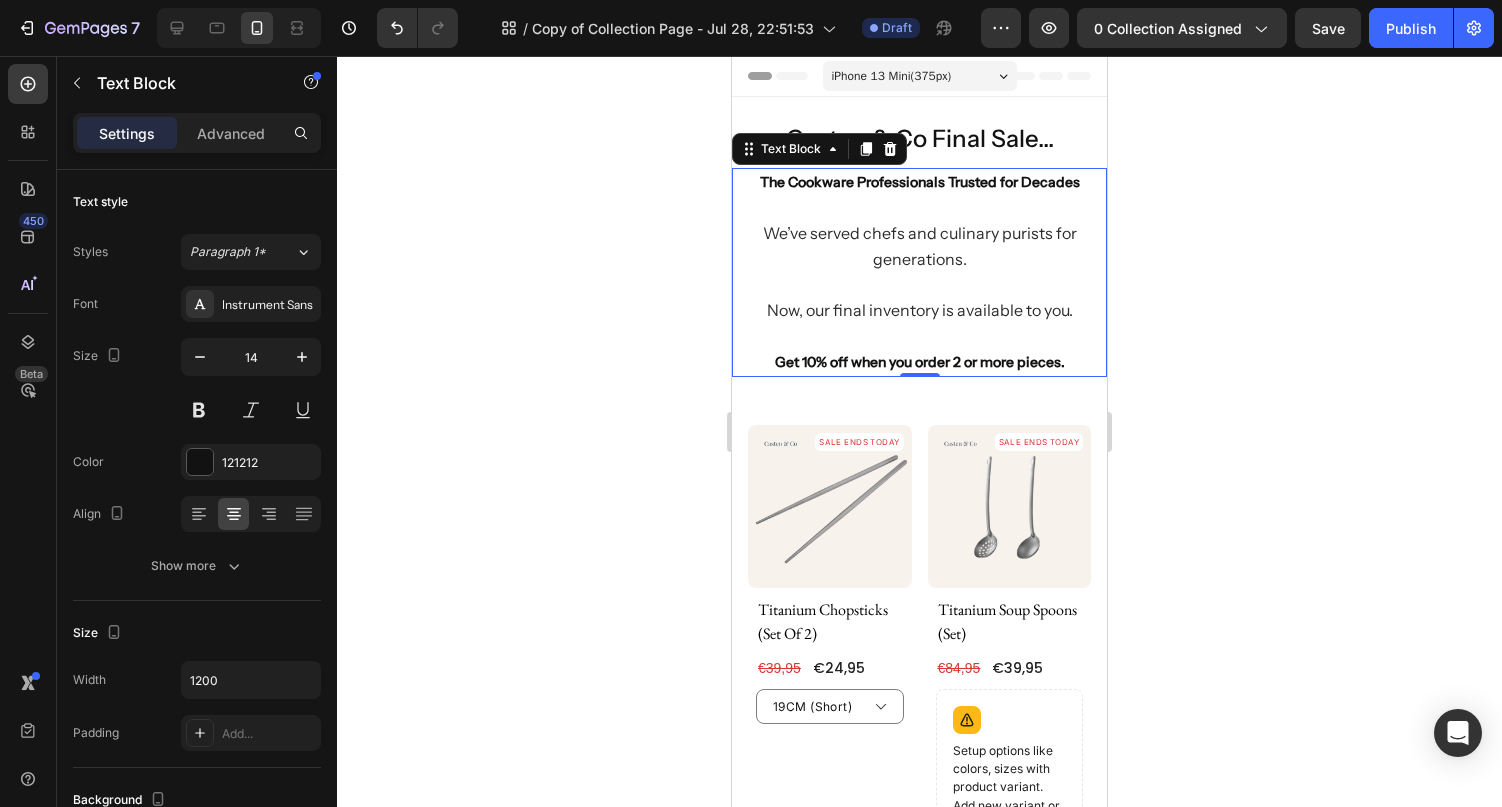 click on "The Cookware Professionals Trusted for Decades We’ve served chefs and culinary purists for generations. Now, our final inventory is available to you. Get 10% off when you order 2 or more pieces." at bounding box center [919, 272] 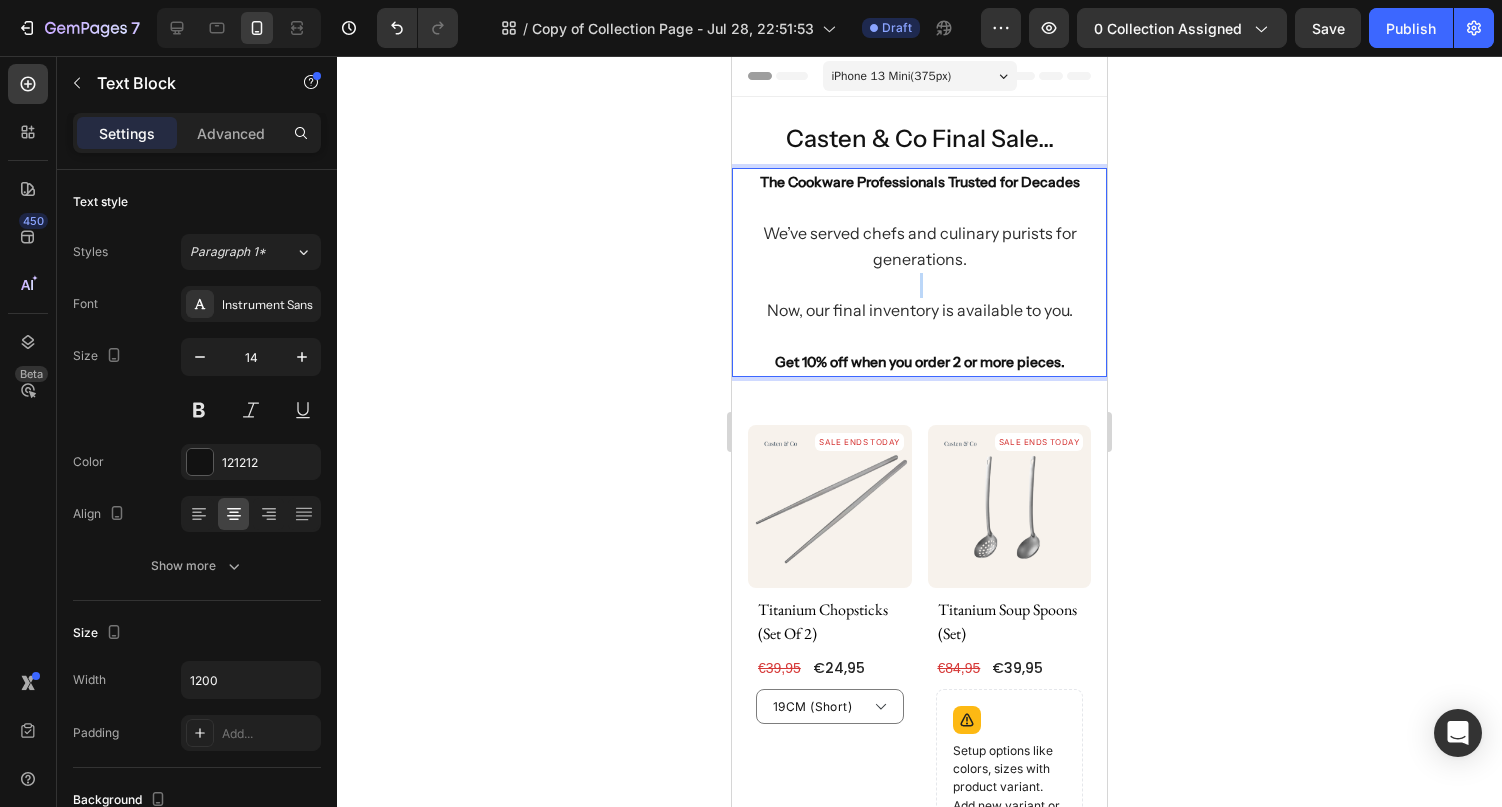 click on "The Cookware Professionals Trusted for Decades We’ve served chefs and culinary purists for generations. ⁠⁠⁠⁠⁠⁠⁠ Now, our final inventory is available to you. Get 10% off when you order 2 or more pieces." at bounding box center [919, 272] 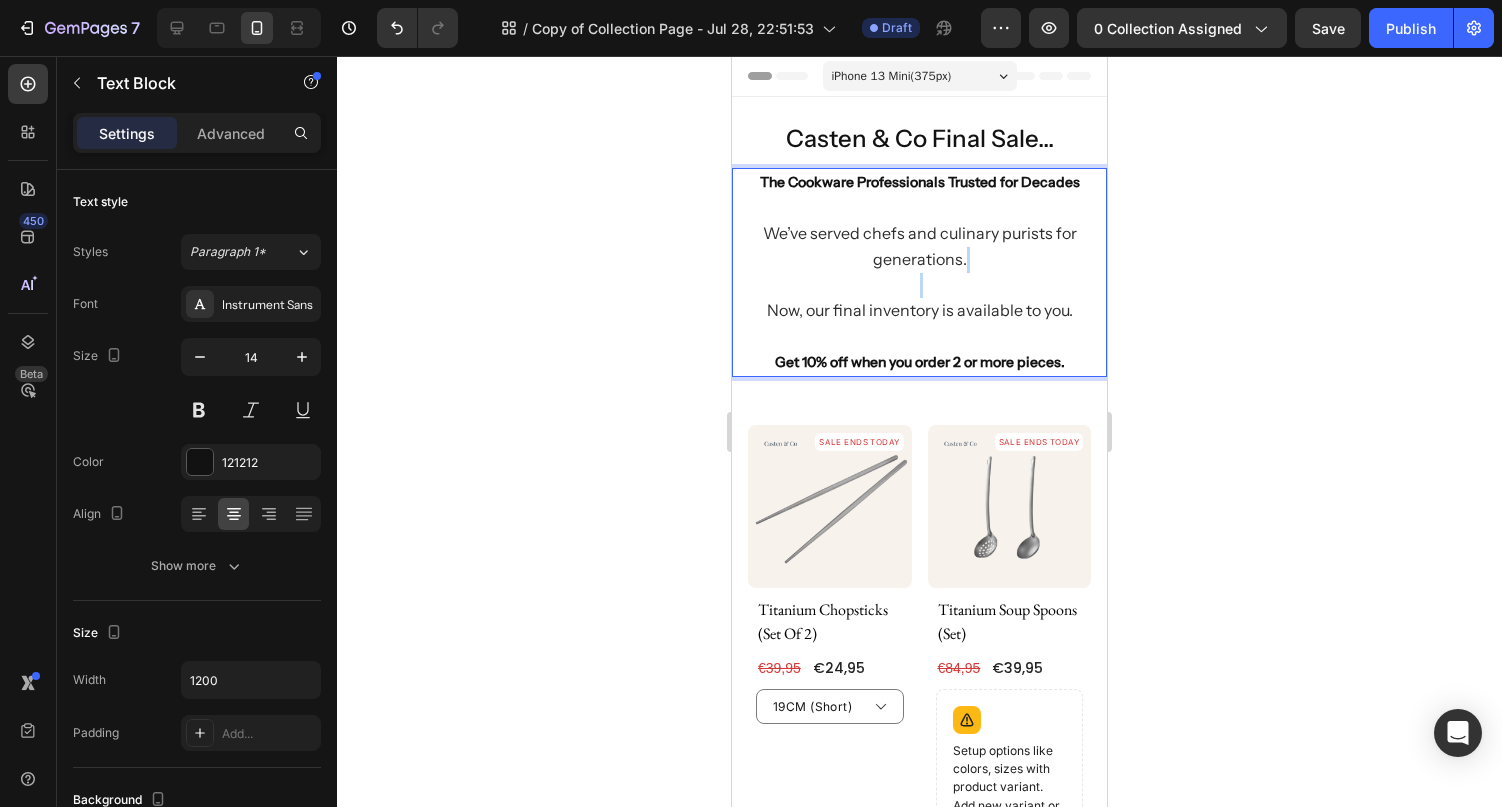 click on "The Cookware Professionals Trusted for Decades We’ve served chefs and culinary purists for generations. ⁠⁠⁠⁠⁠⁠⁠ Now, our final inventory is available to you. Get 10% off when you order 2 or more pieces." at bounding box center (919, 272) 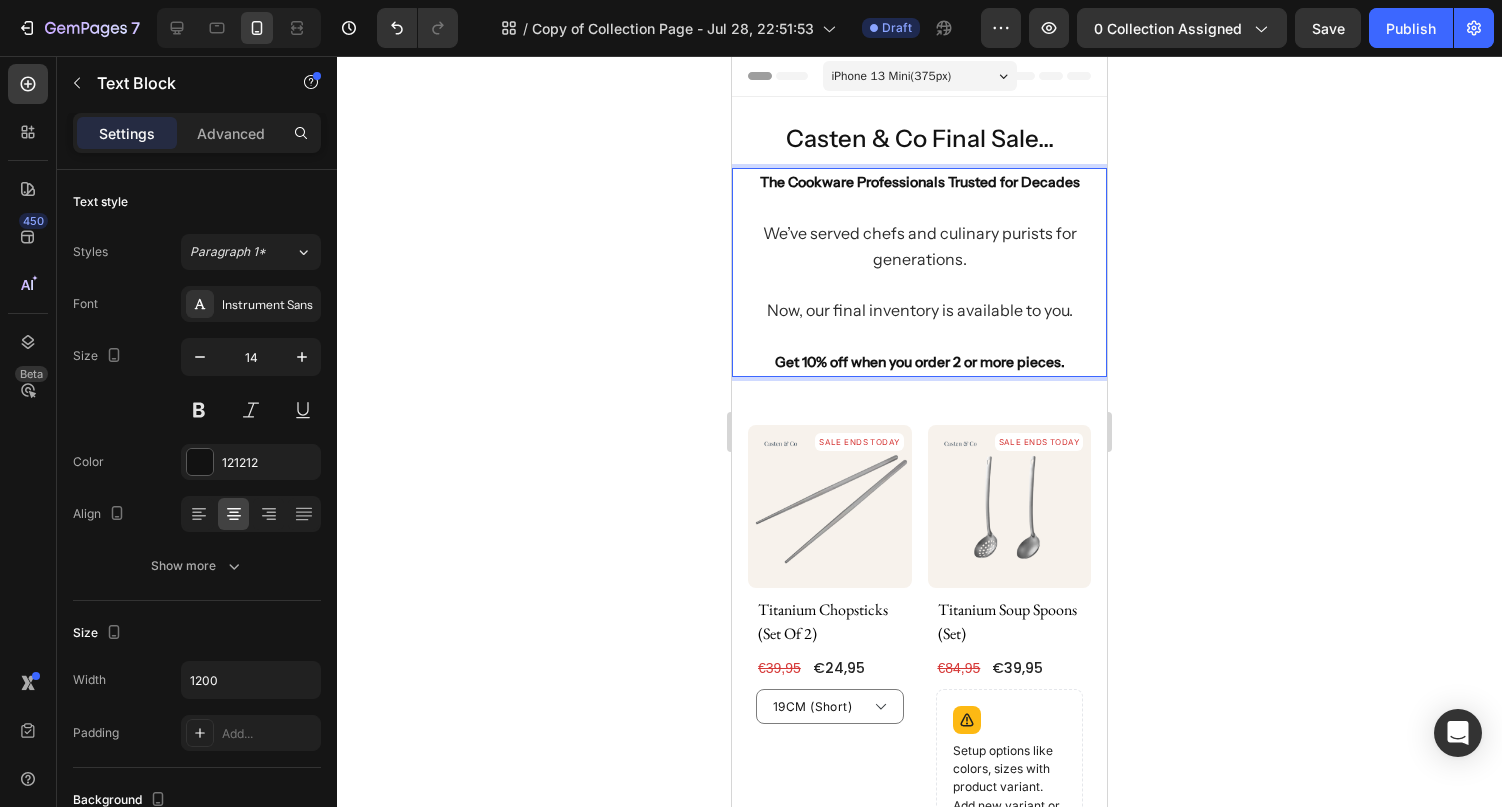 click on "The Cookware Professionals Trusted for Decades We’ve served chefs and culinary purists for generations. Now, our final inventory is available to you. Get 10% off when you order 2 or more pieces." at bounding box center [919, 272] 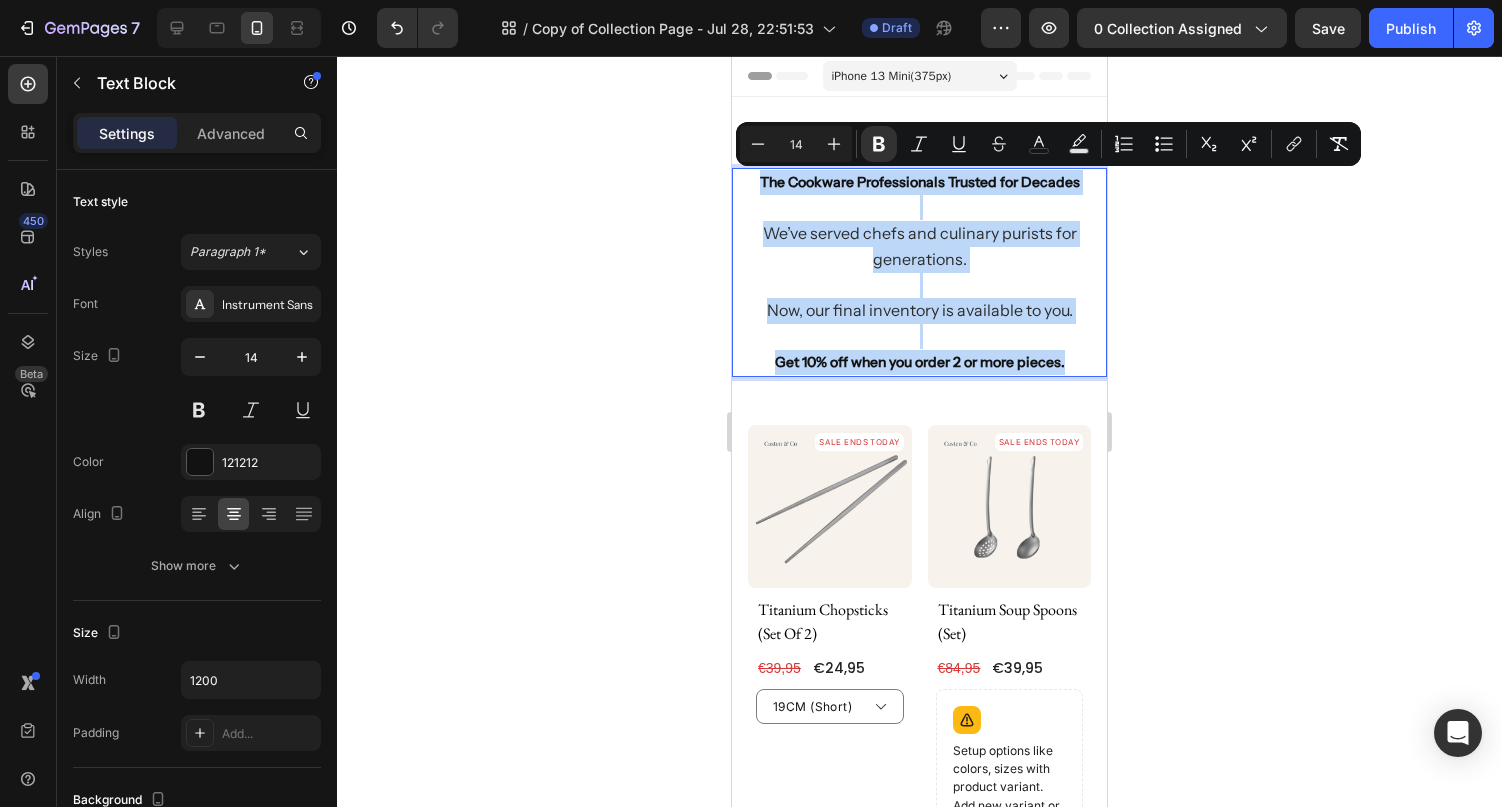 drag, startPoint x: 1083, startPoint y: 359, endPoint x: 755, endPoint y: 183, distance: 372.23648 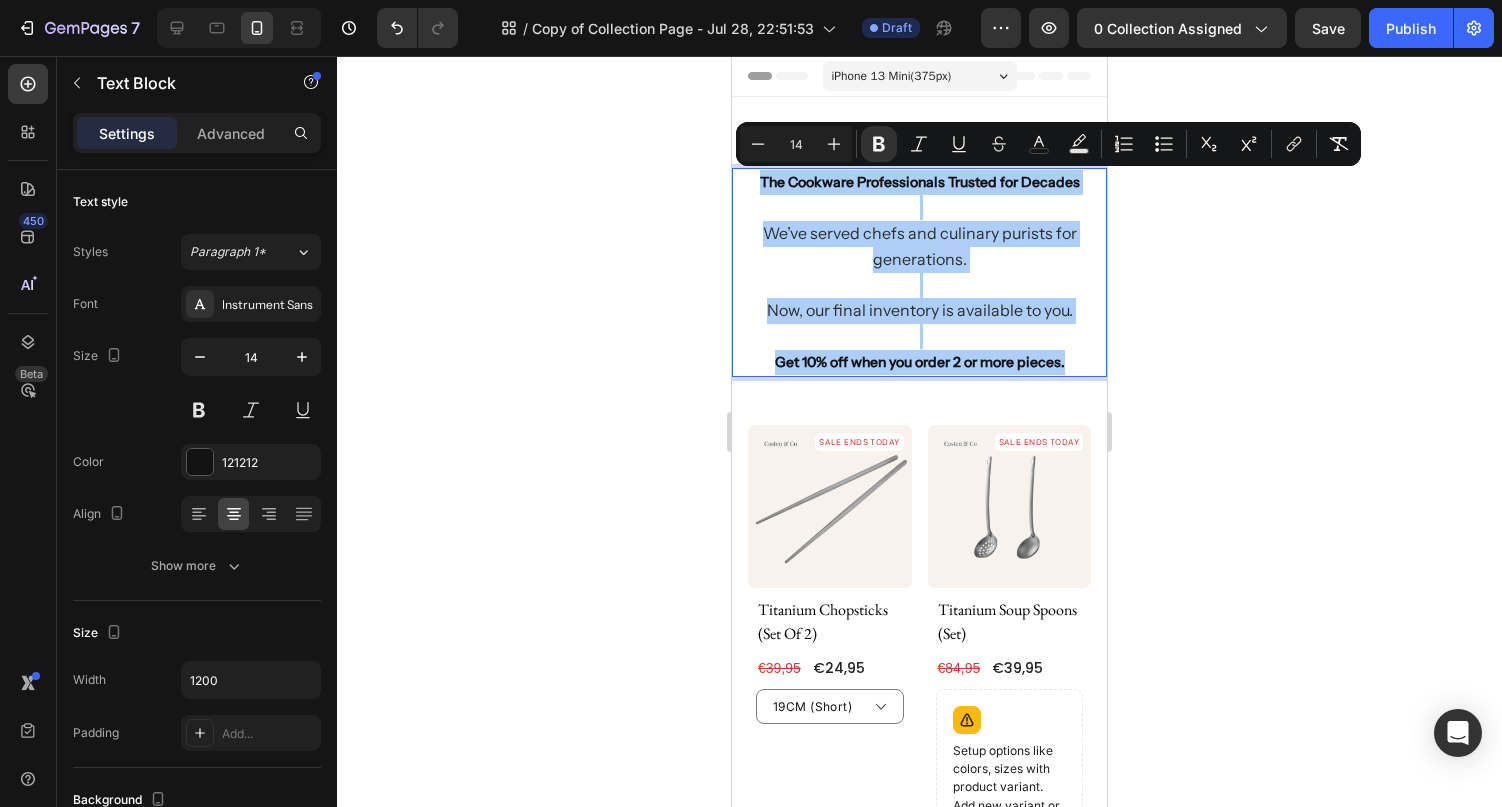 click 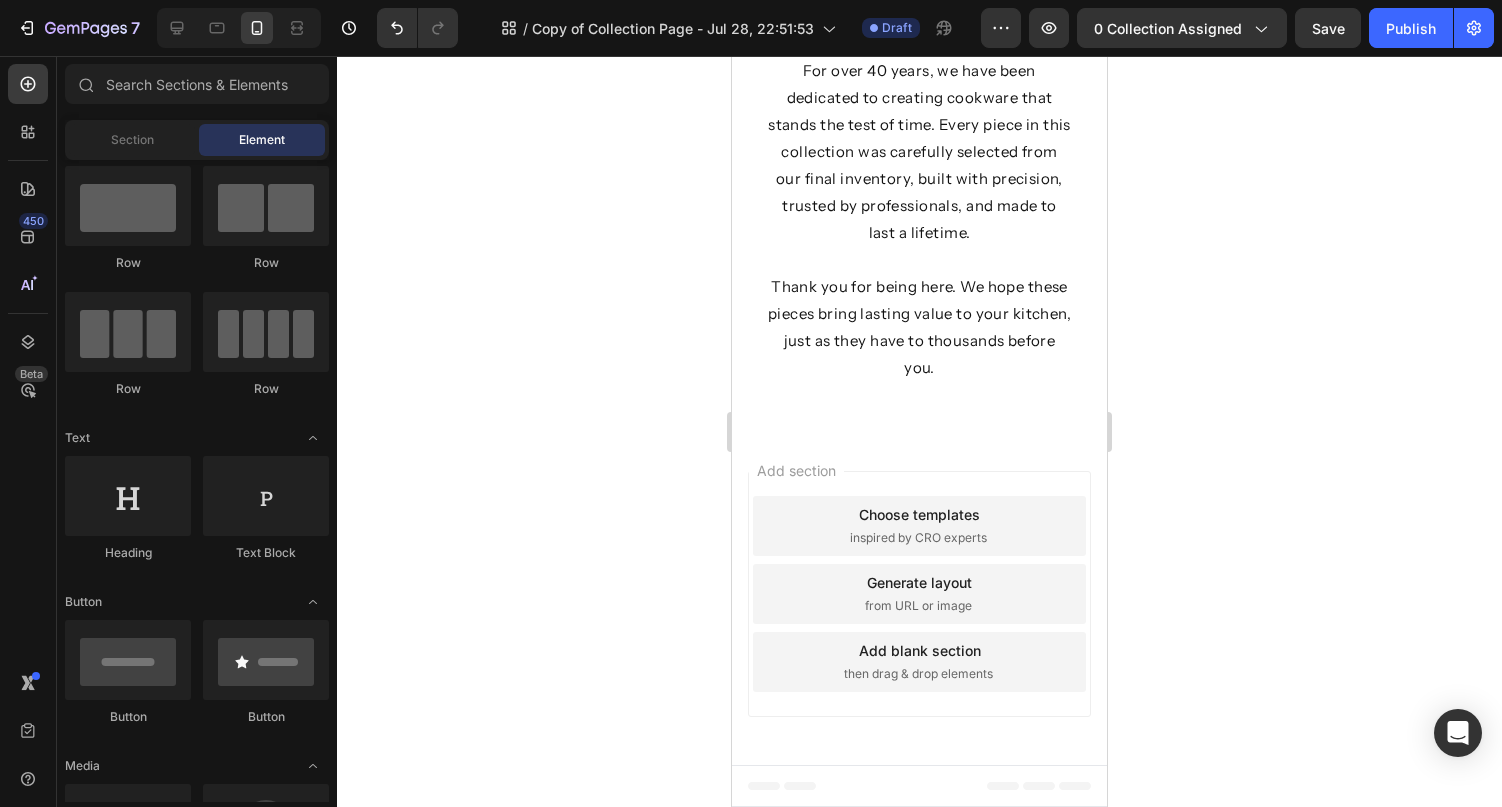 scroll, scrollTop: 2743, scrollLeft: 0, axis: vertical 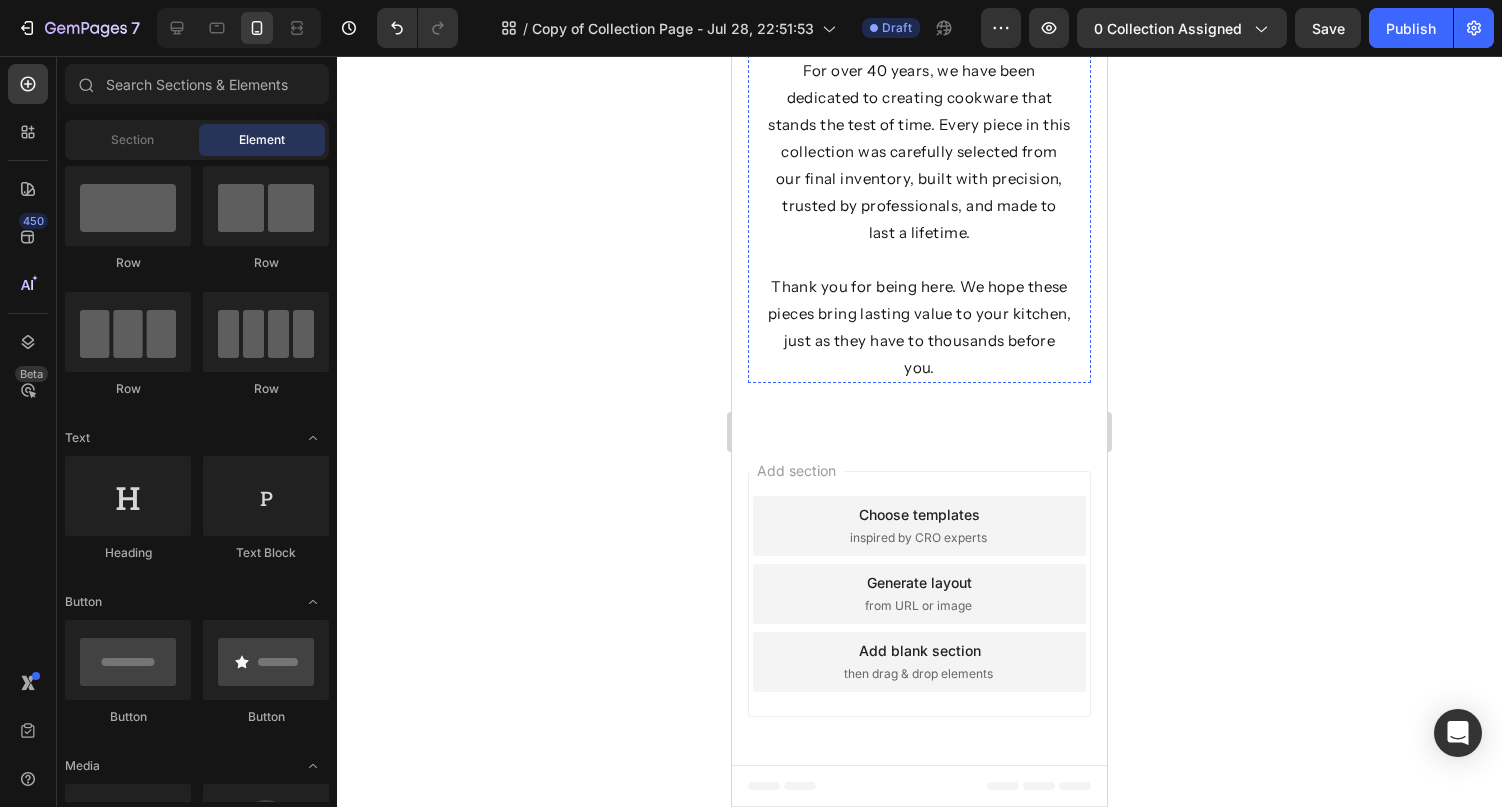click on "welcome to casten & co." at bounding box center (919, 10) 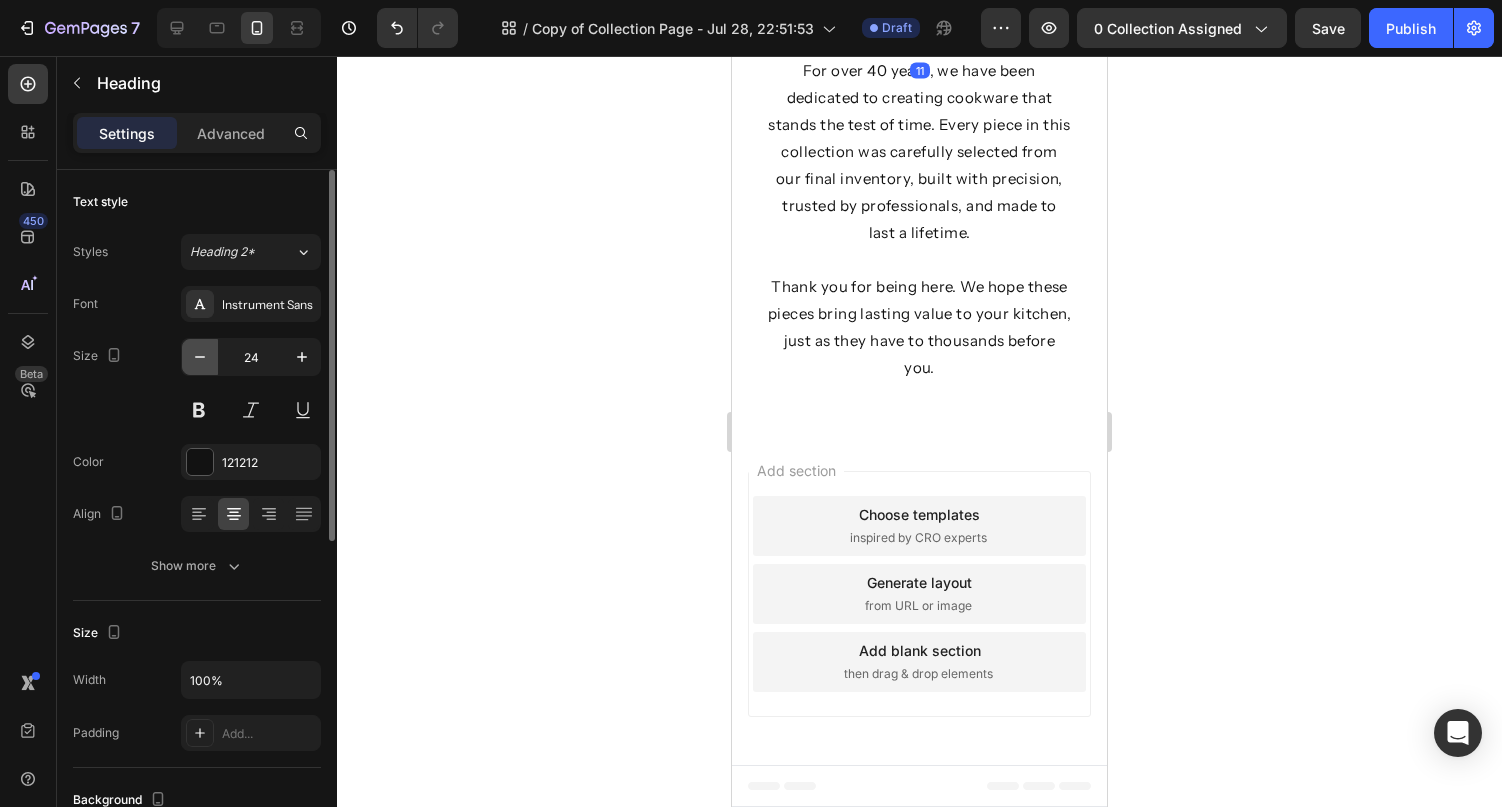 click 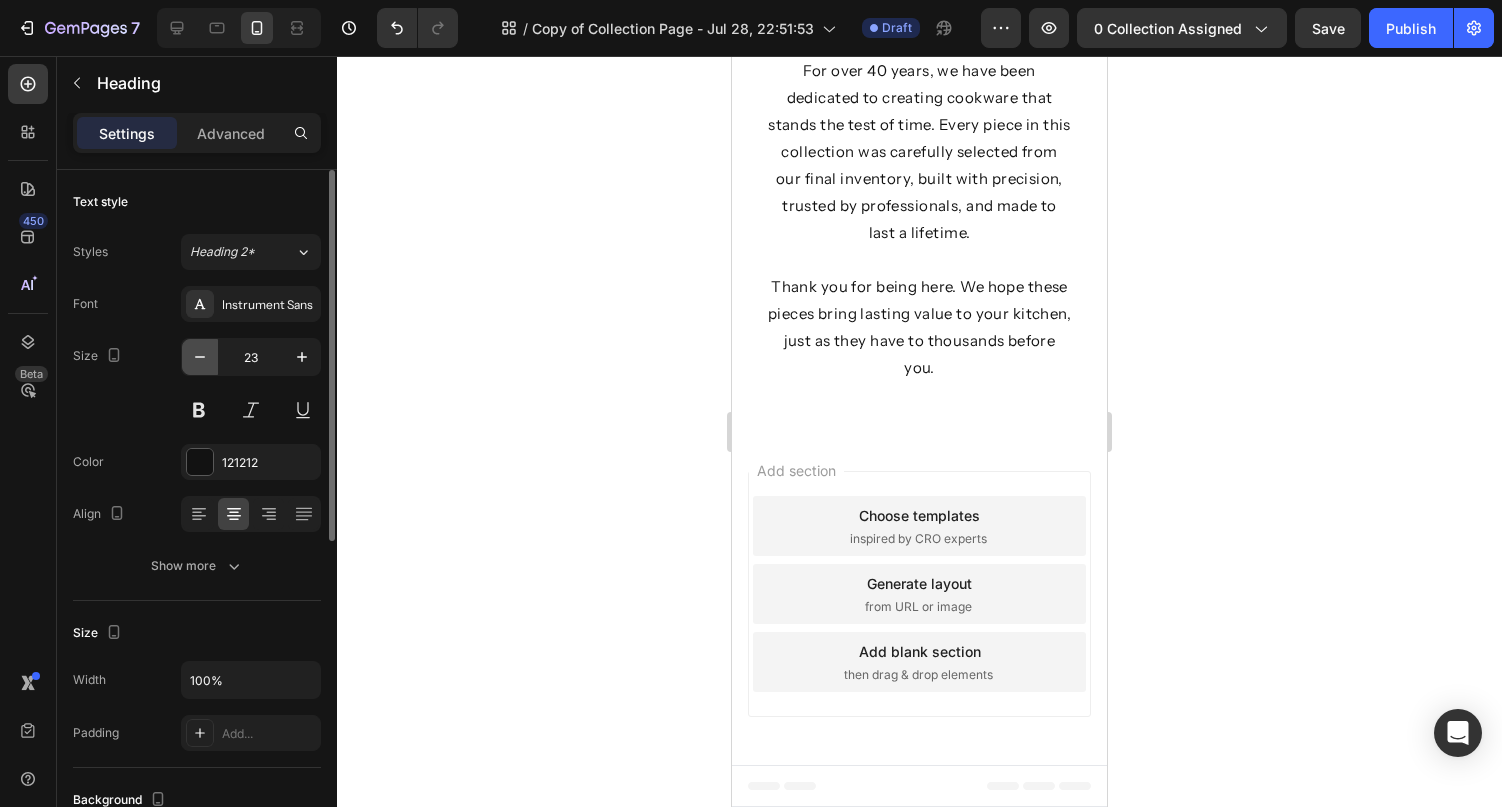 click 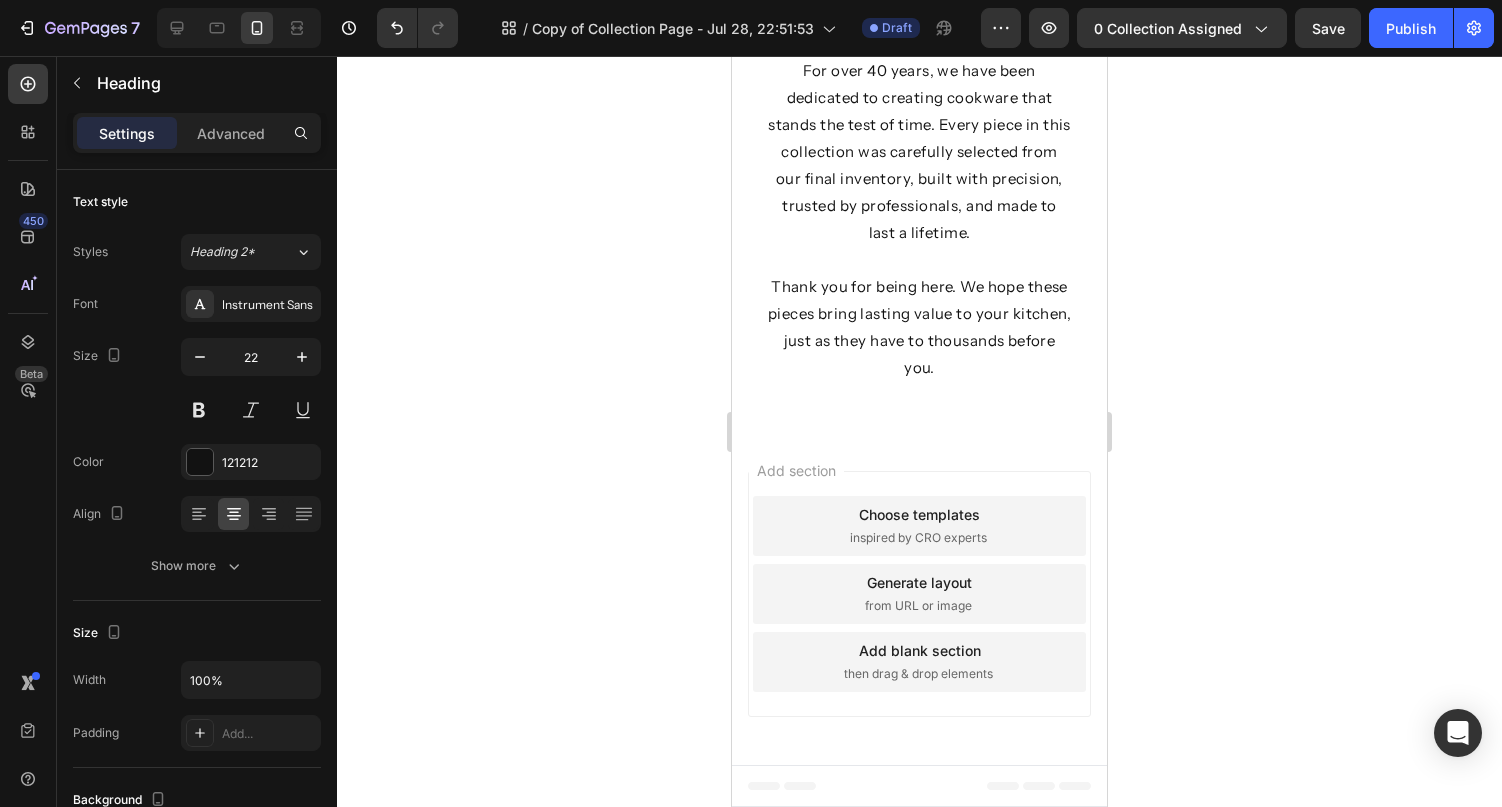 click on "welcome to casten & co." at bounding box center [920, 8] 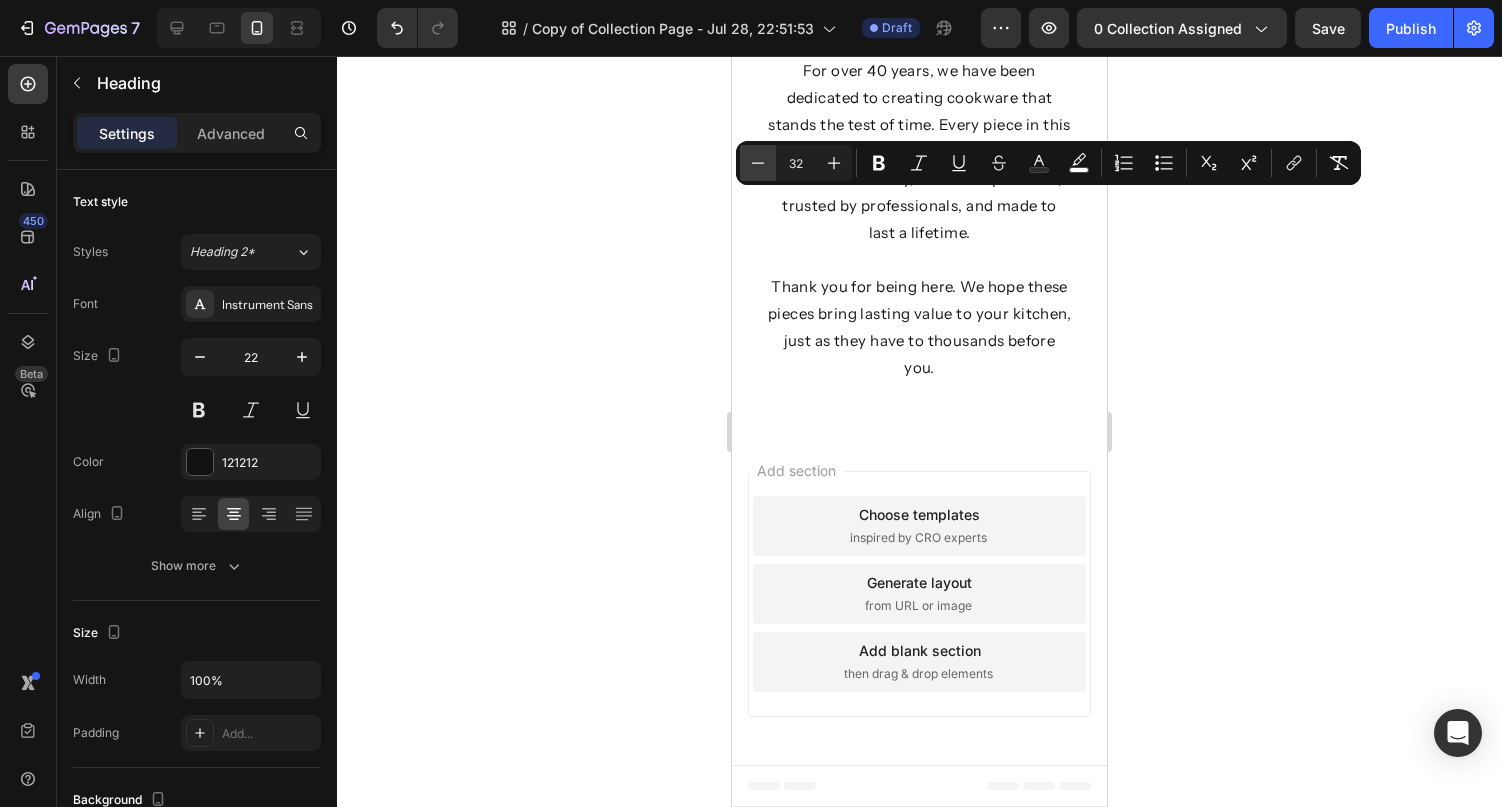 click 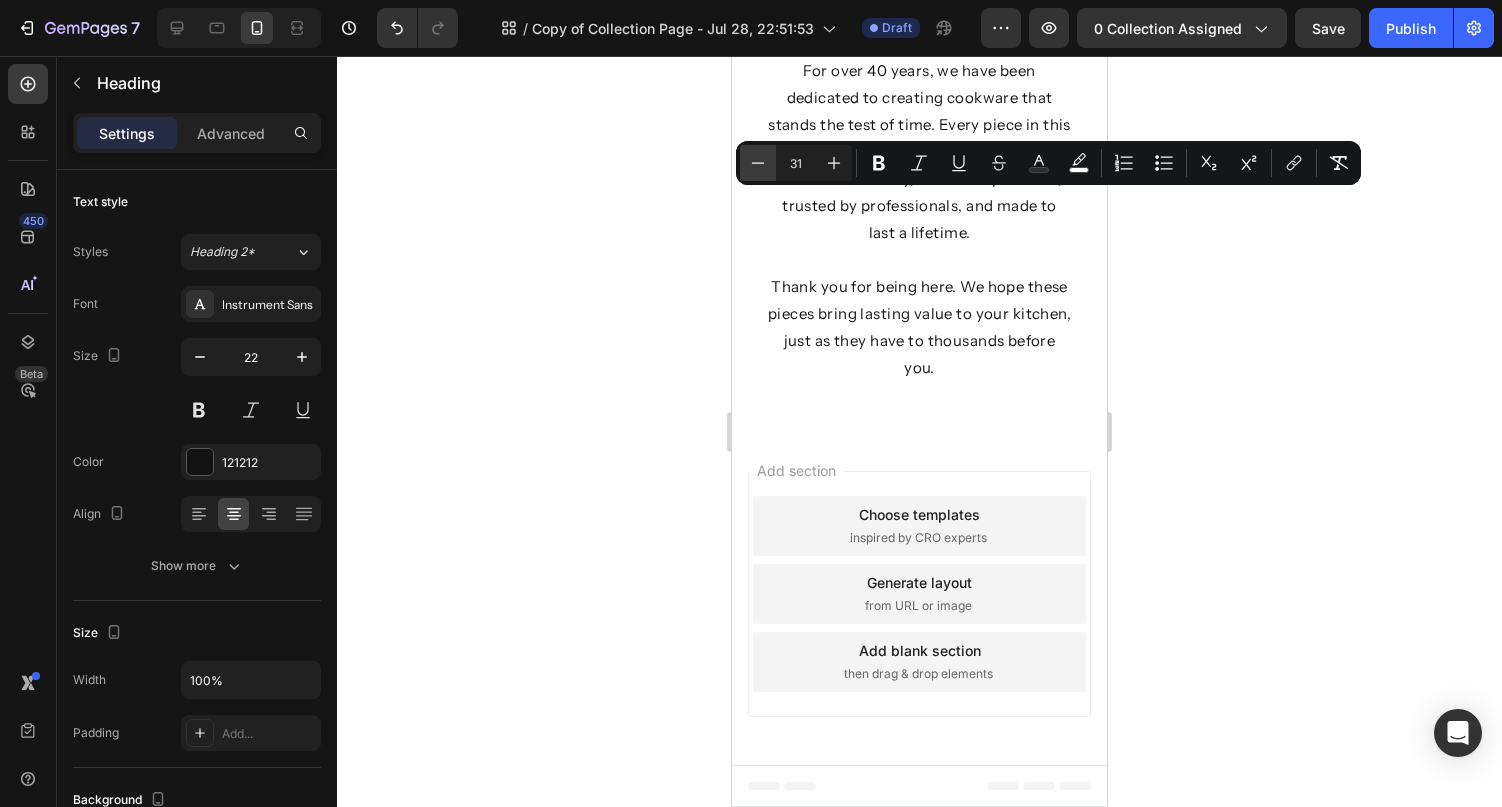 click 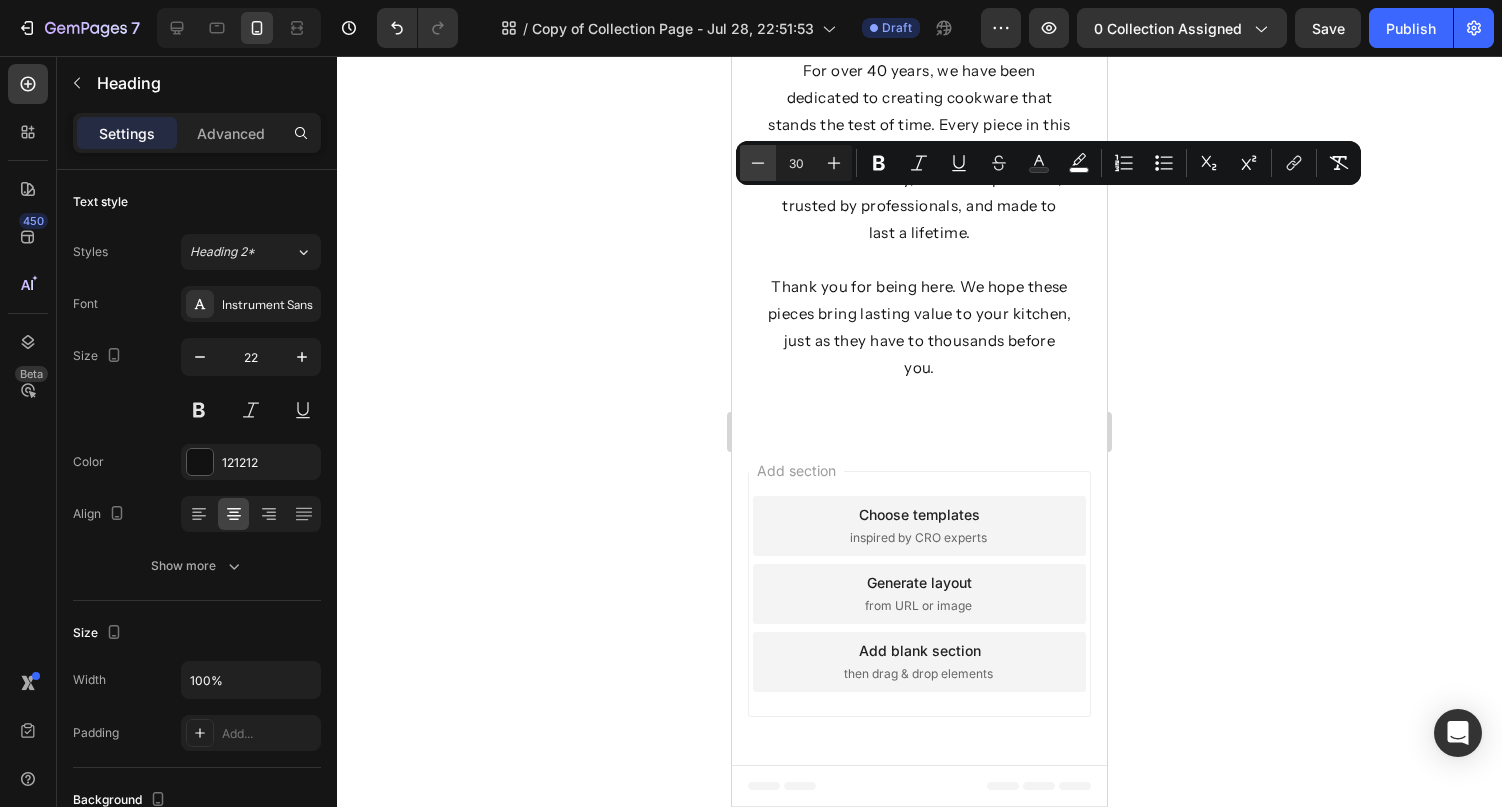 click 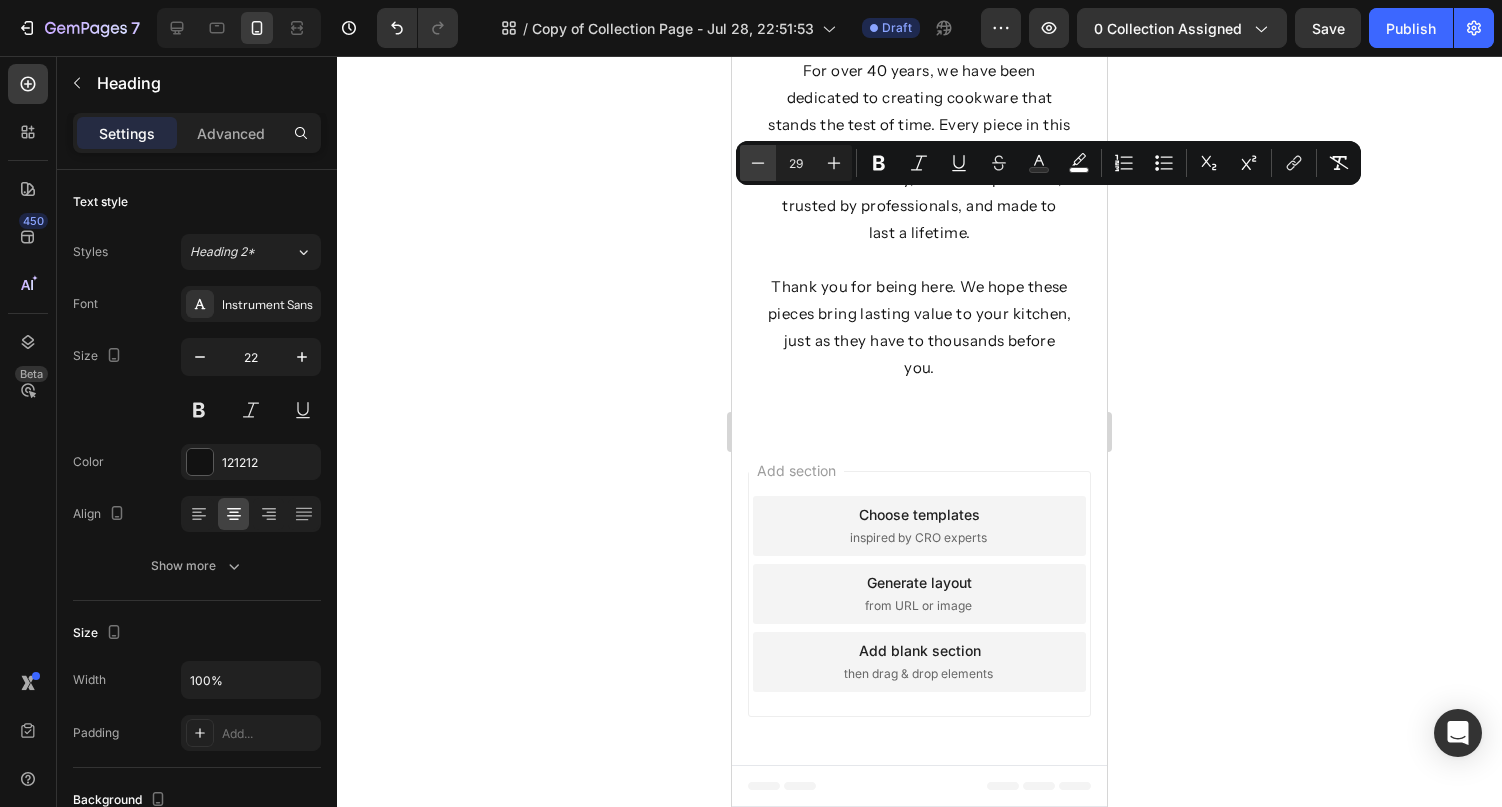 click 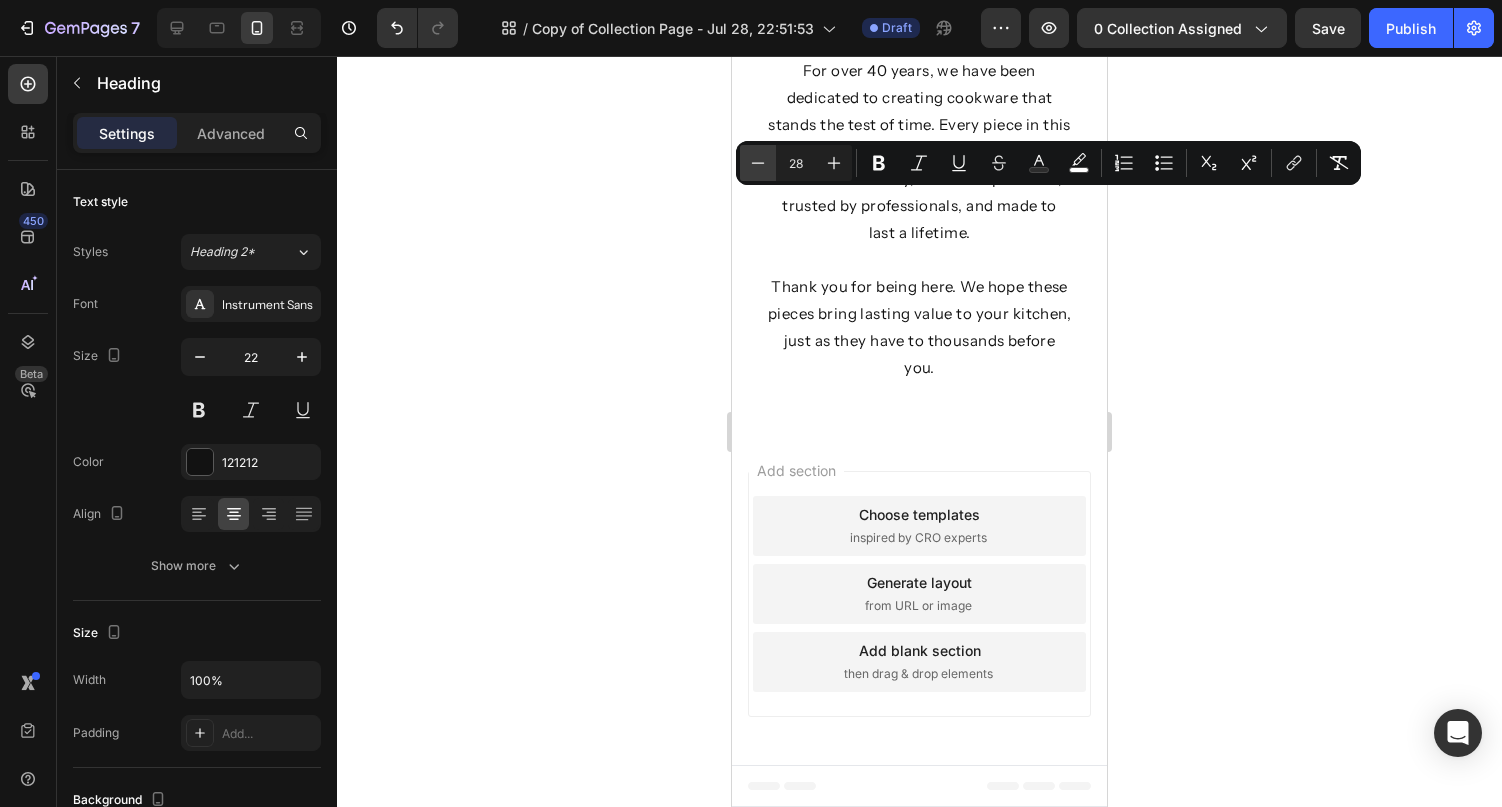 click 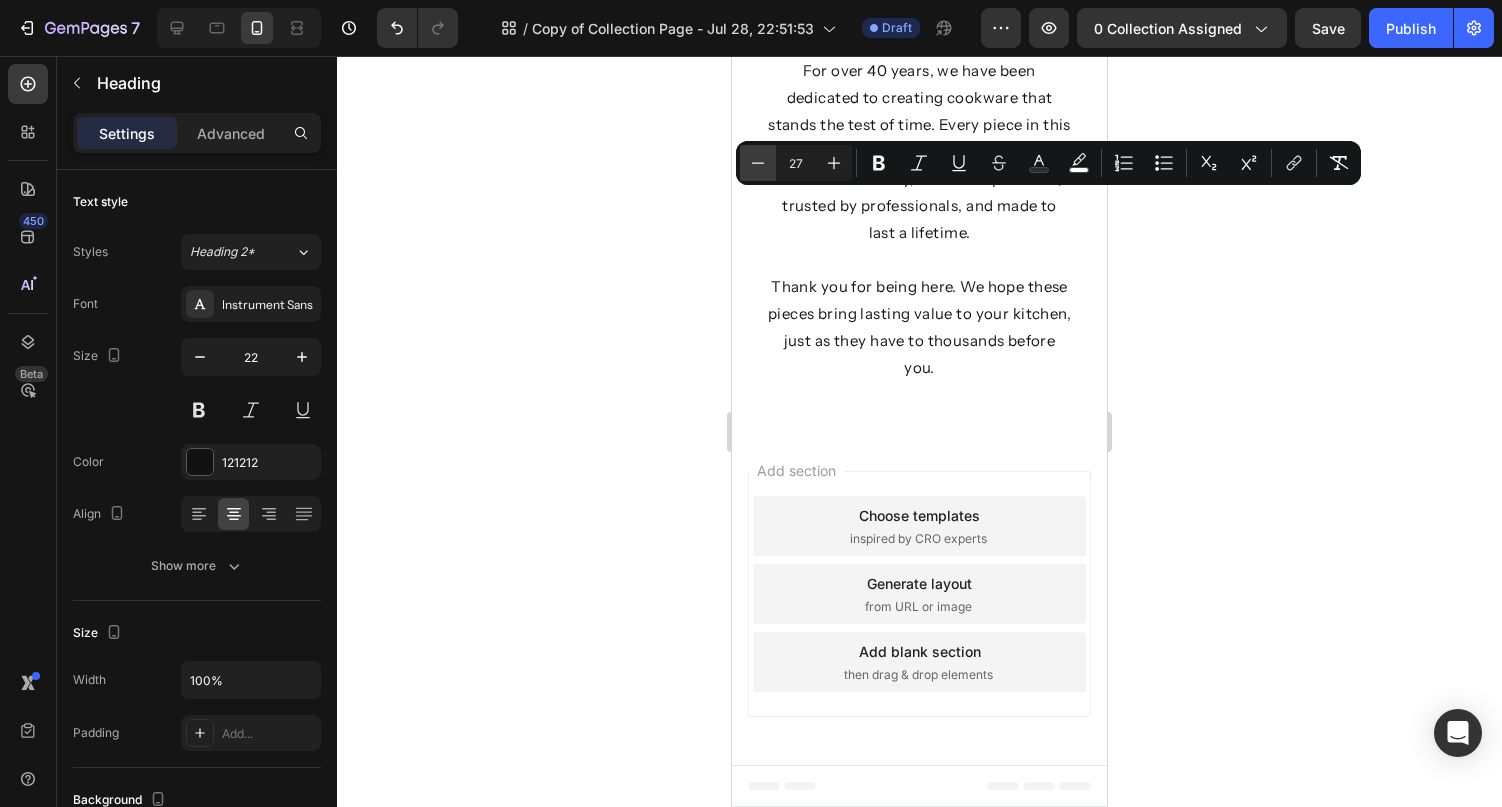 click 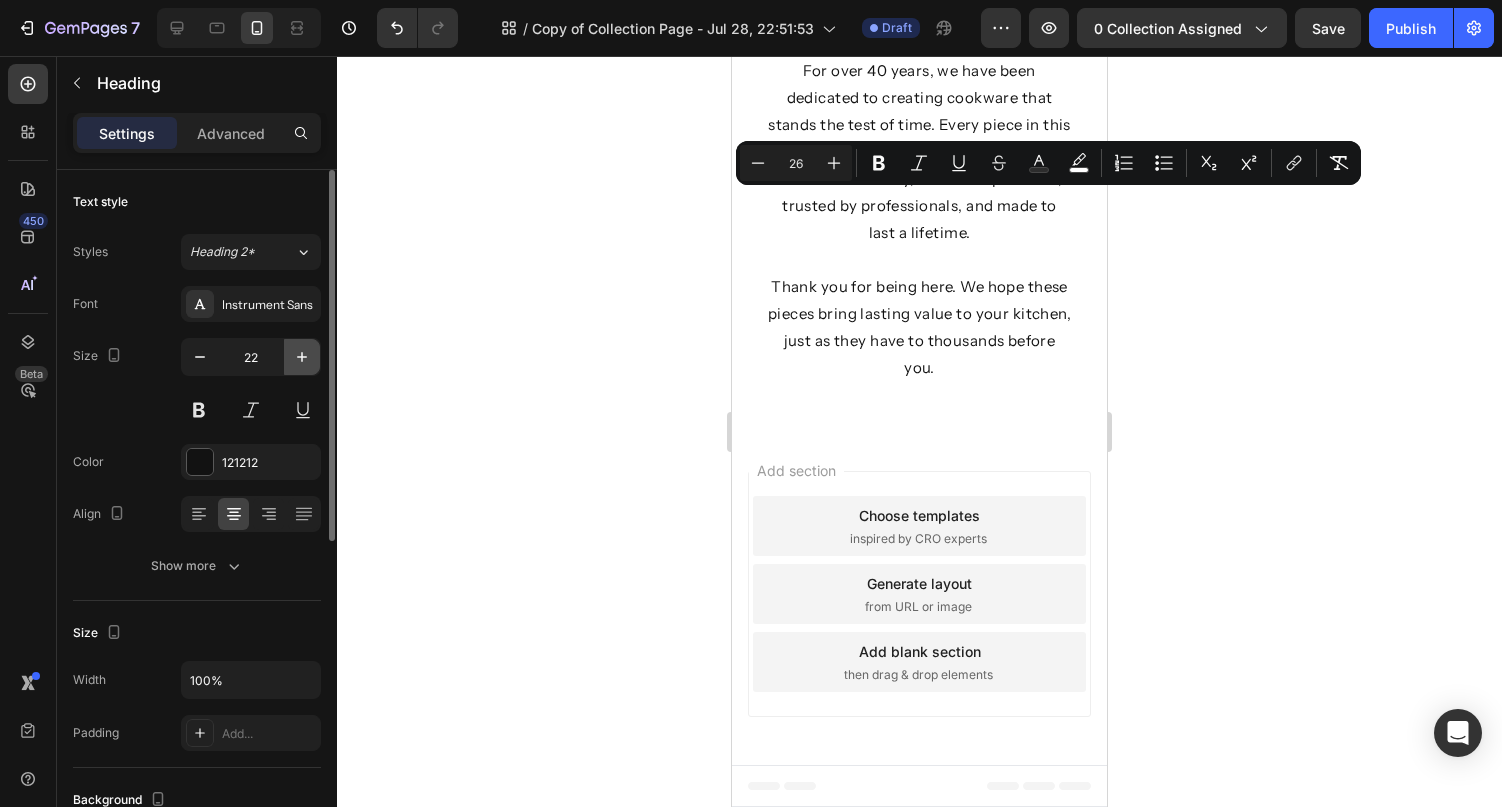 click 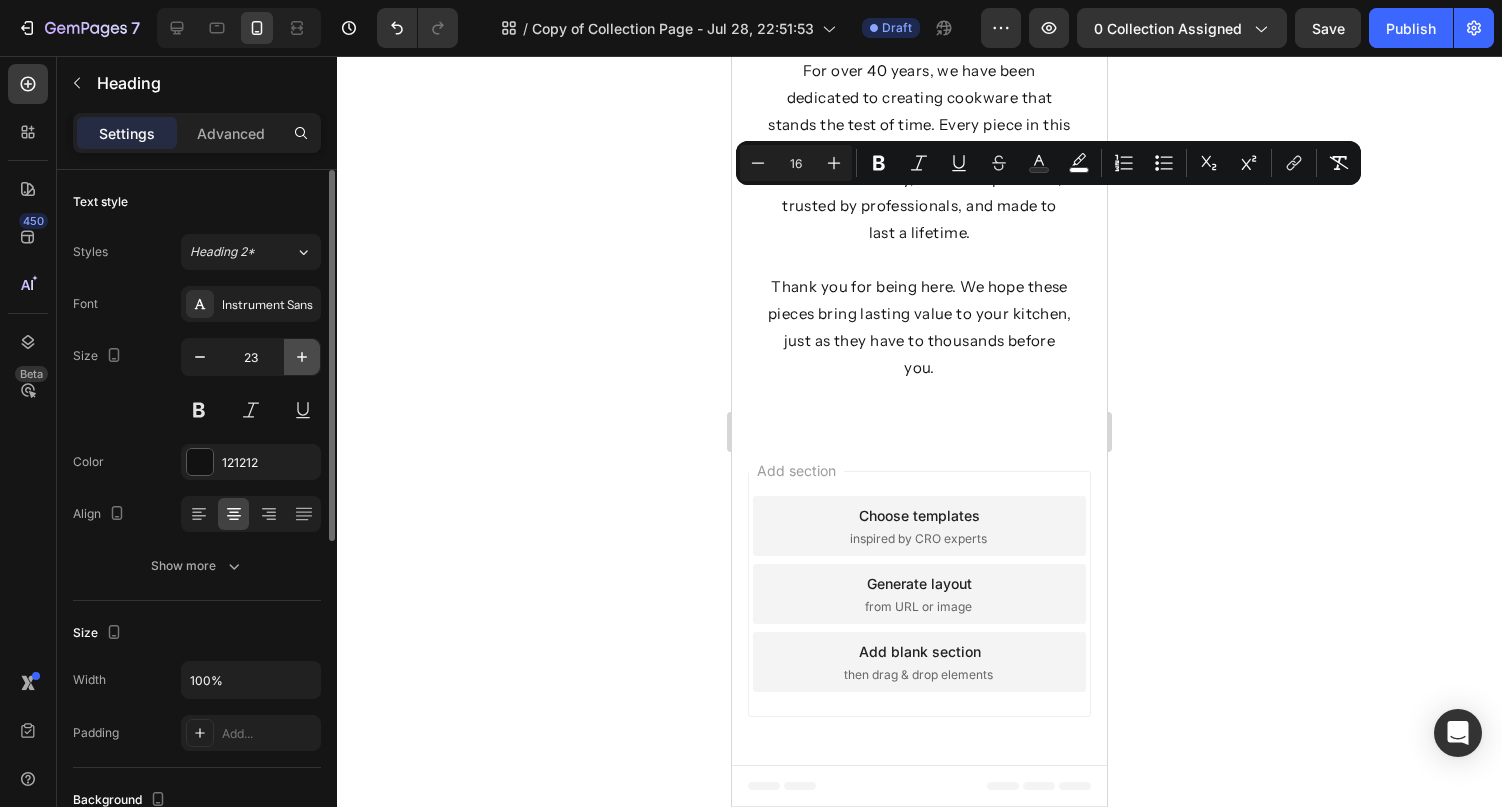 click 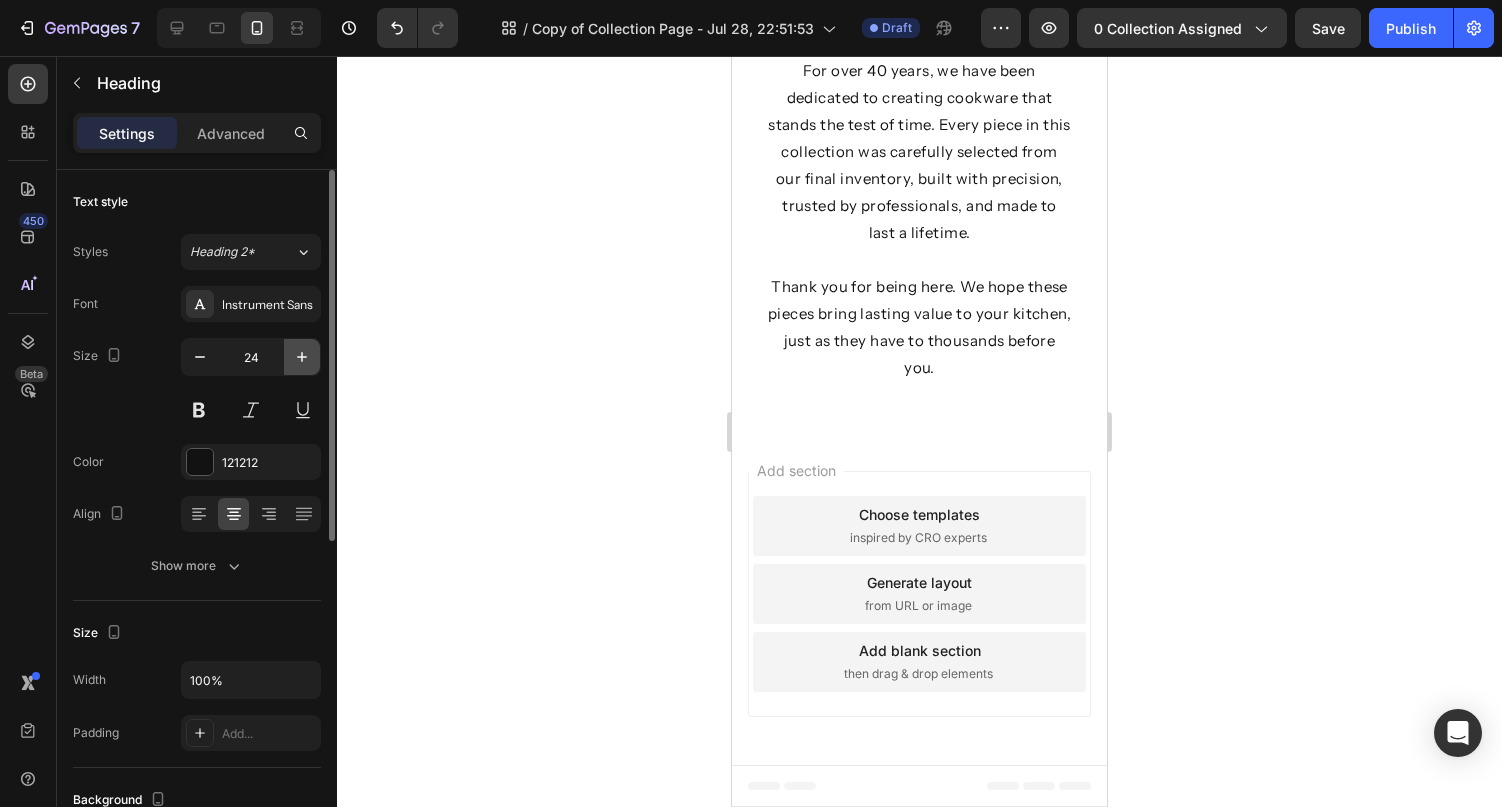 click 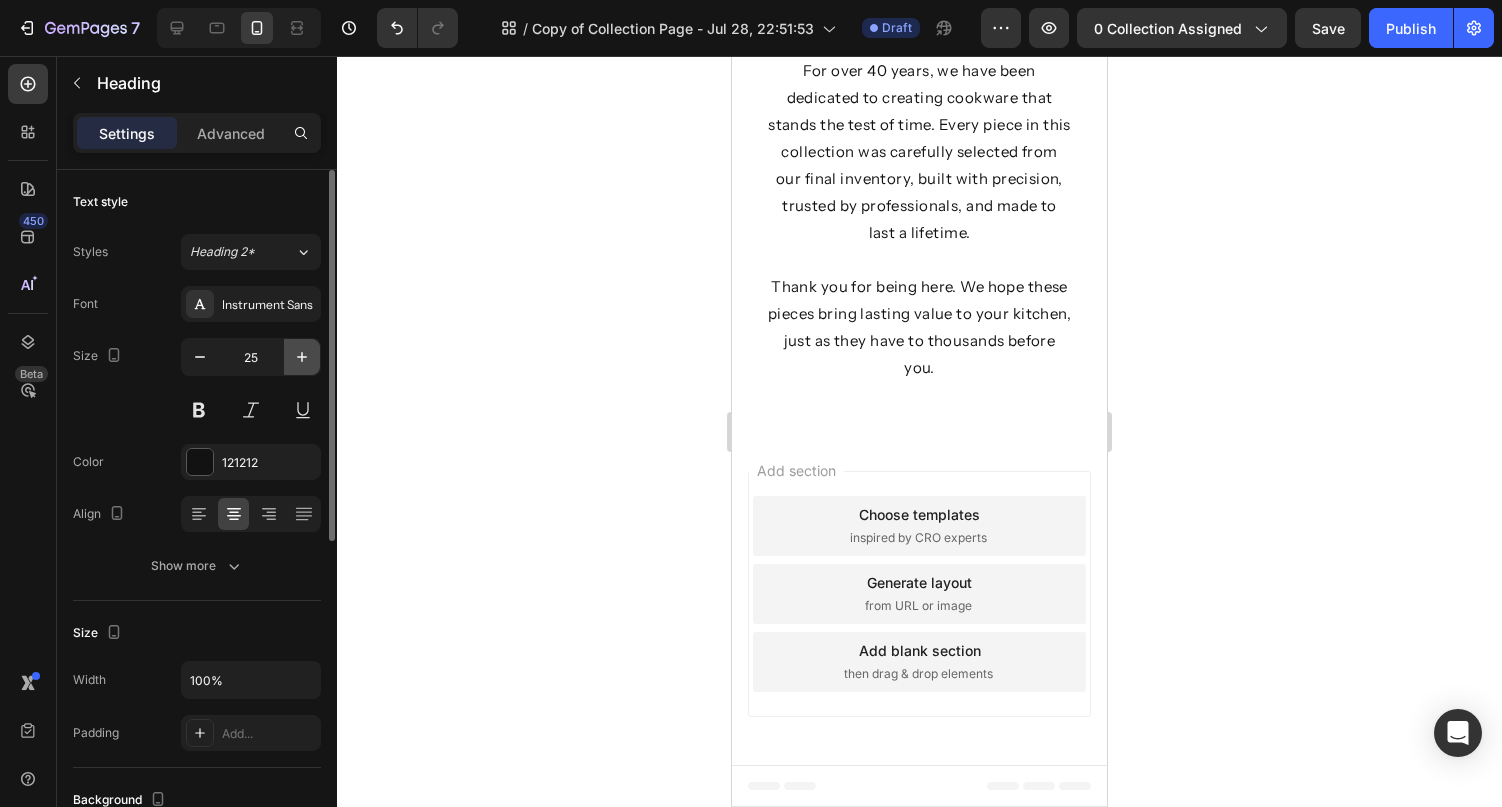 click 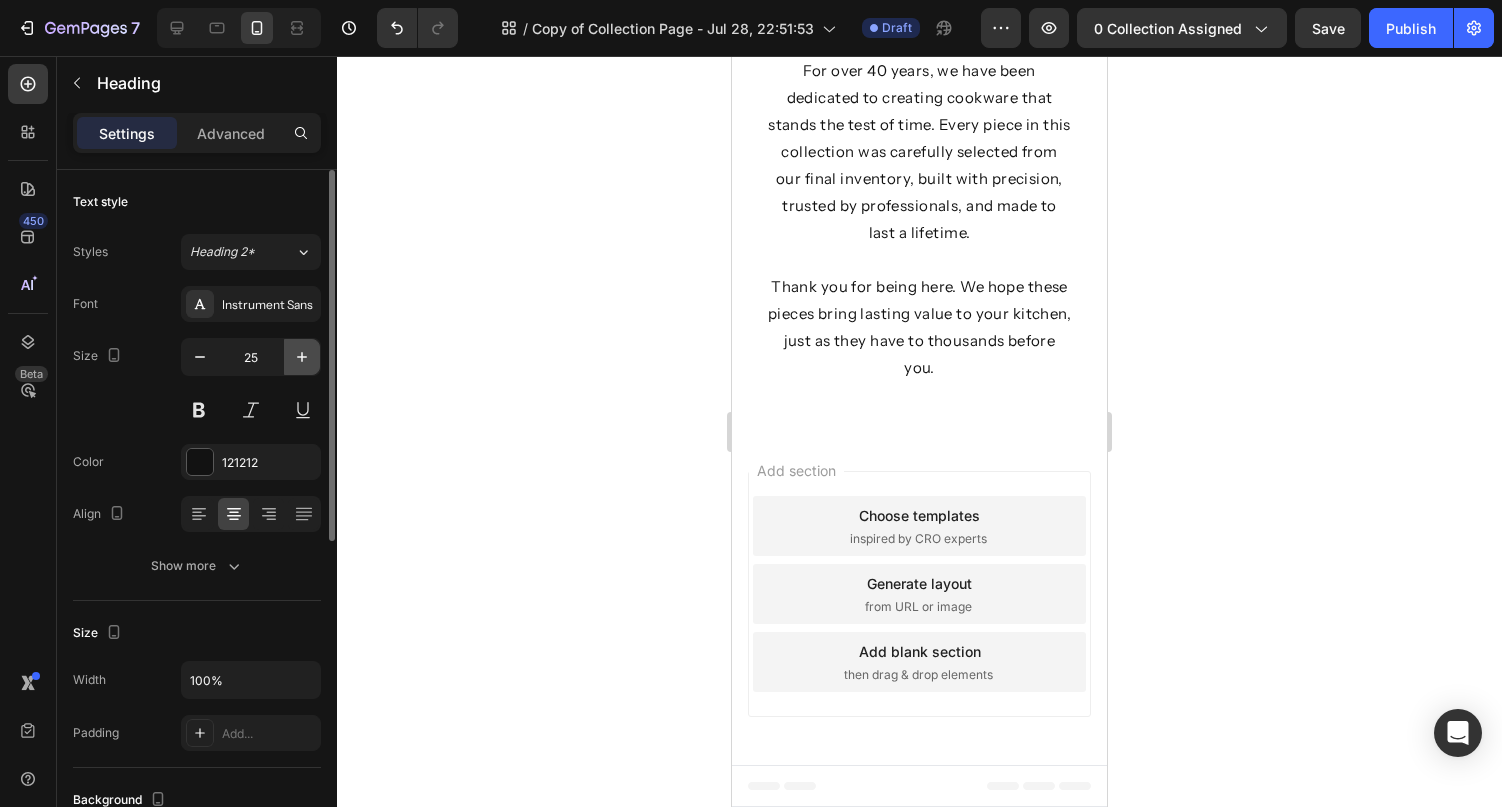 type on "26" 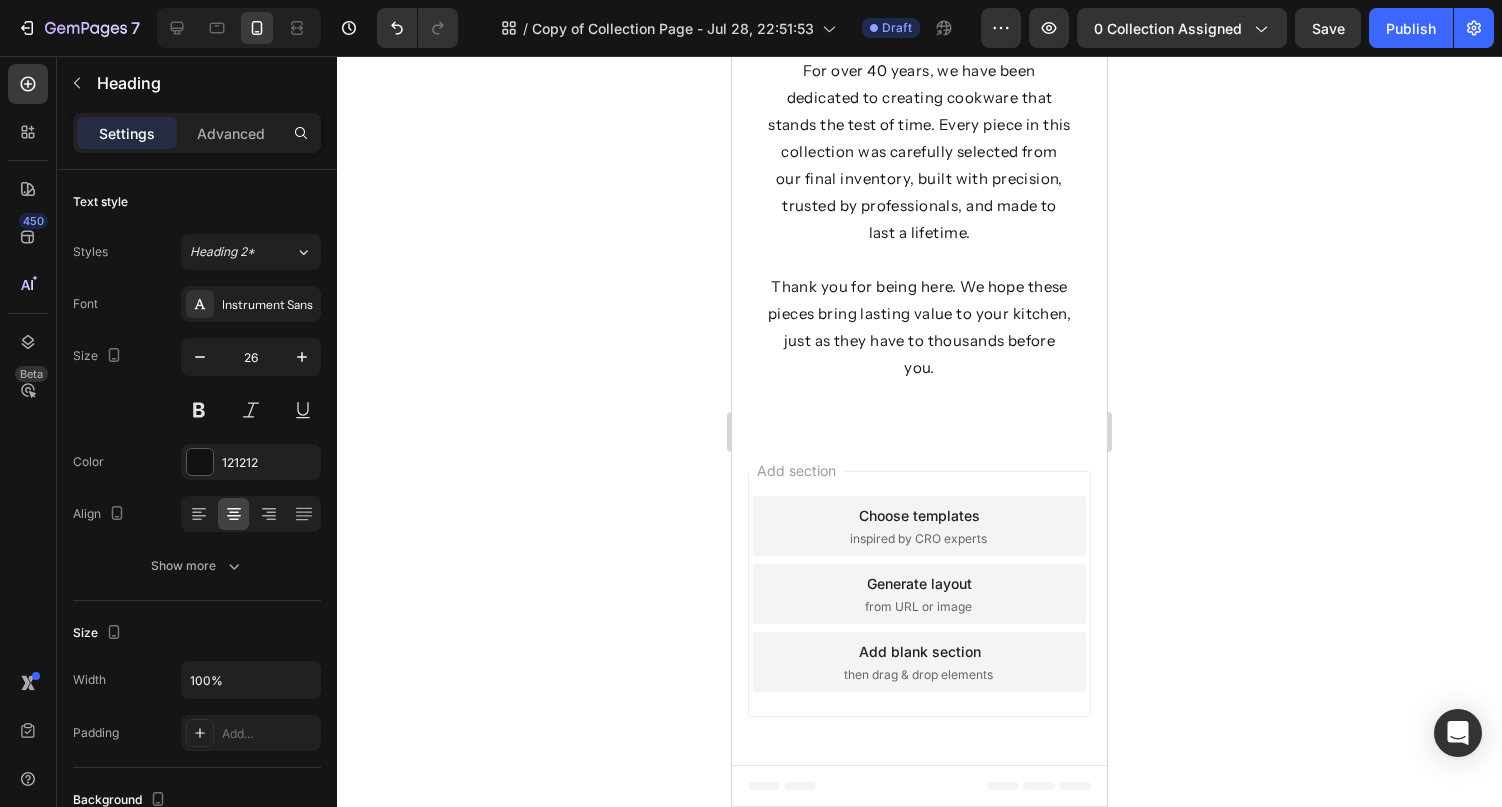 click 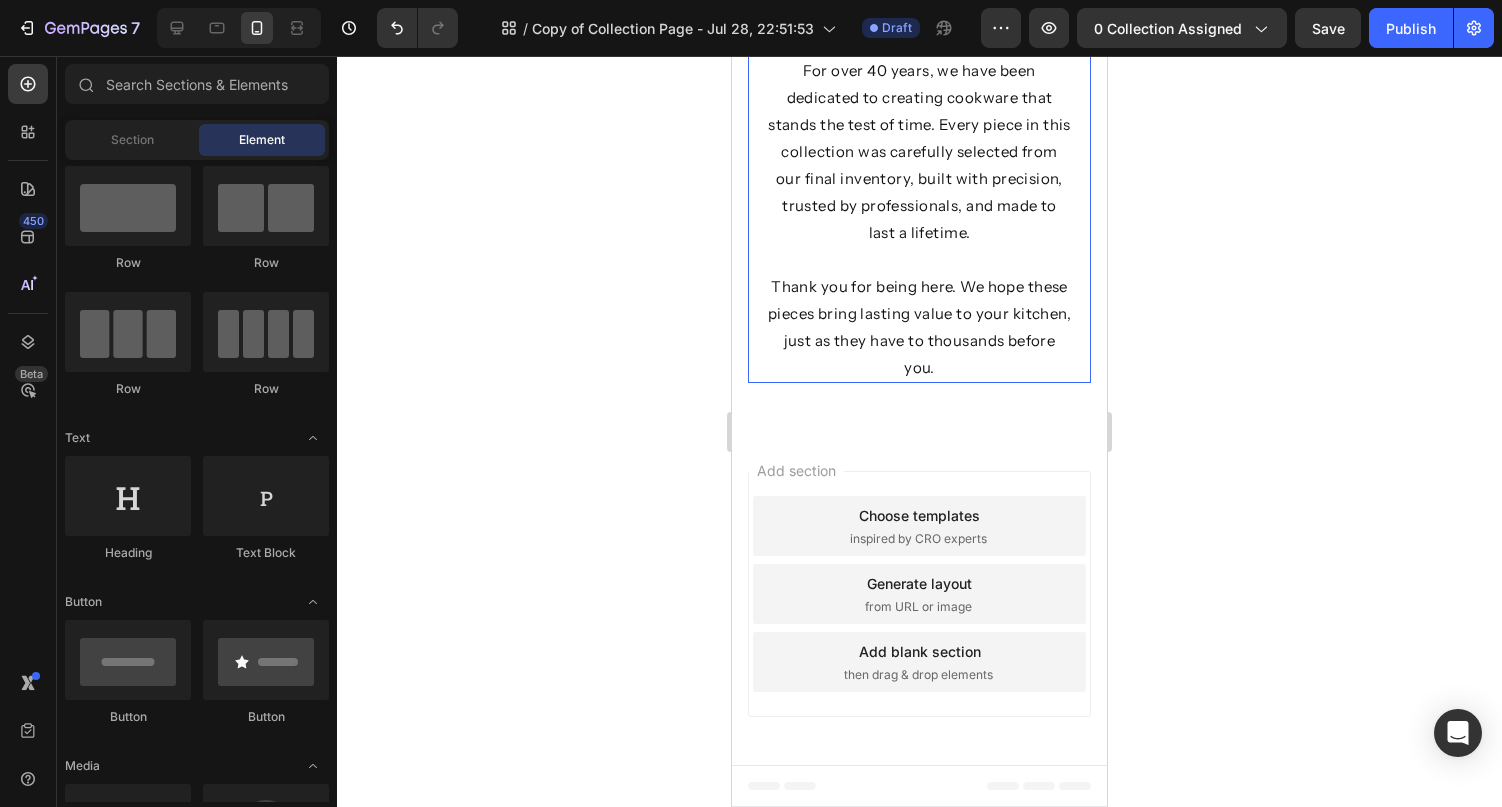 click on "For over 40 years, we have been dedicated to creating cookware that stands the test of time. Every piece in this collection was carefully selected from our final inventory, built with precision, trusted by professionals, and made to last a lifetime." at bounding box center [919, 151] 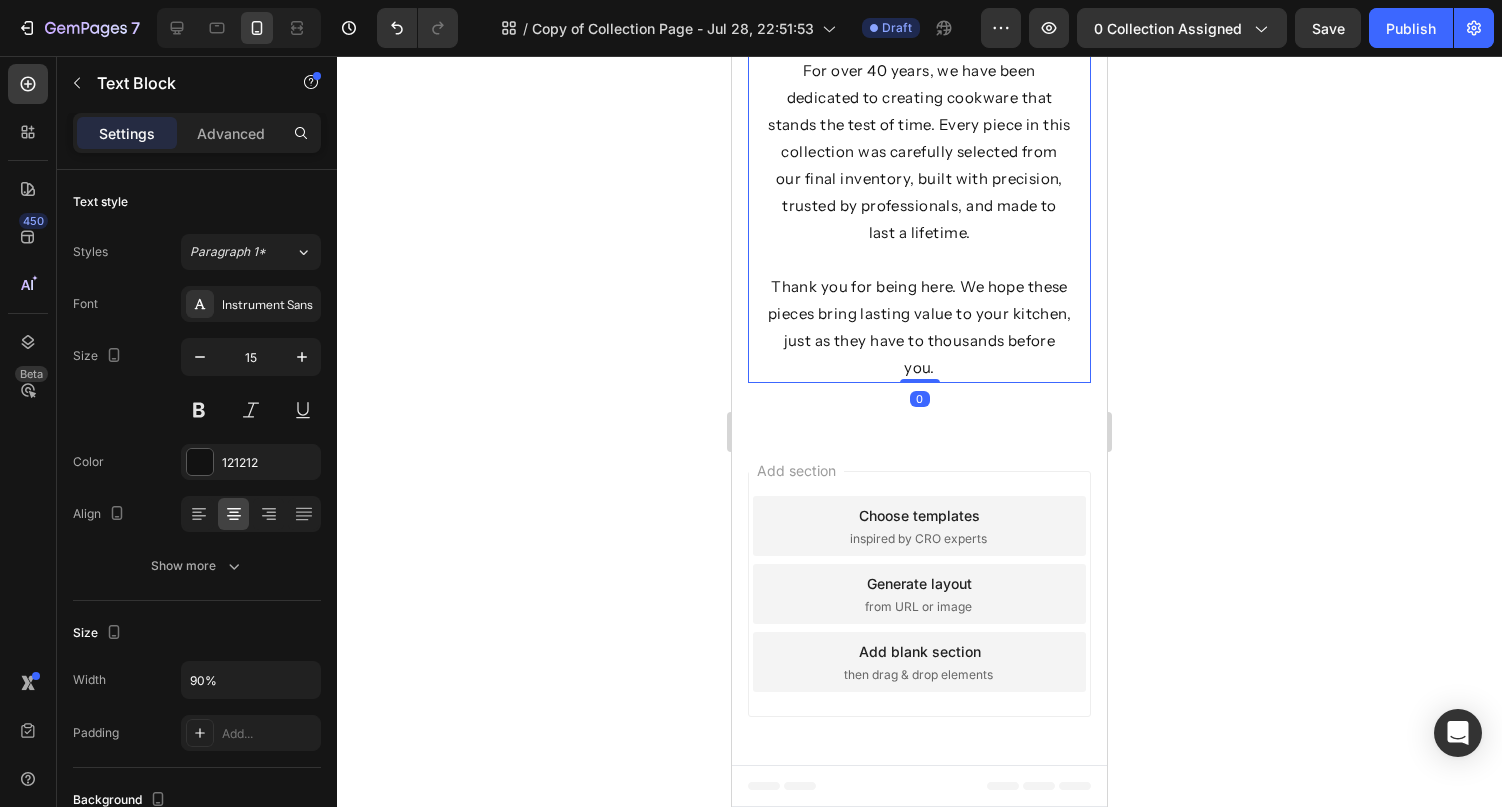 click on "For over 40 years, we have been dedicated to creating cookware that stands the test of time. Every piece in this collection was carefully selected from our final inventory, built with precision, trusted by professionals, and made to last a lifetime." at bounding box center (919, 151) 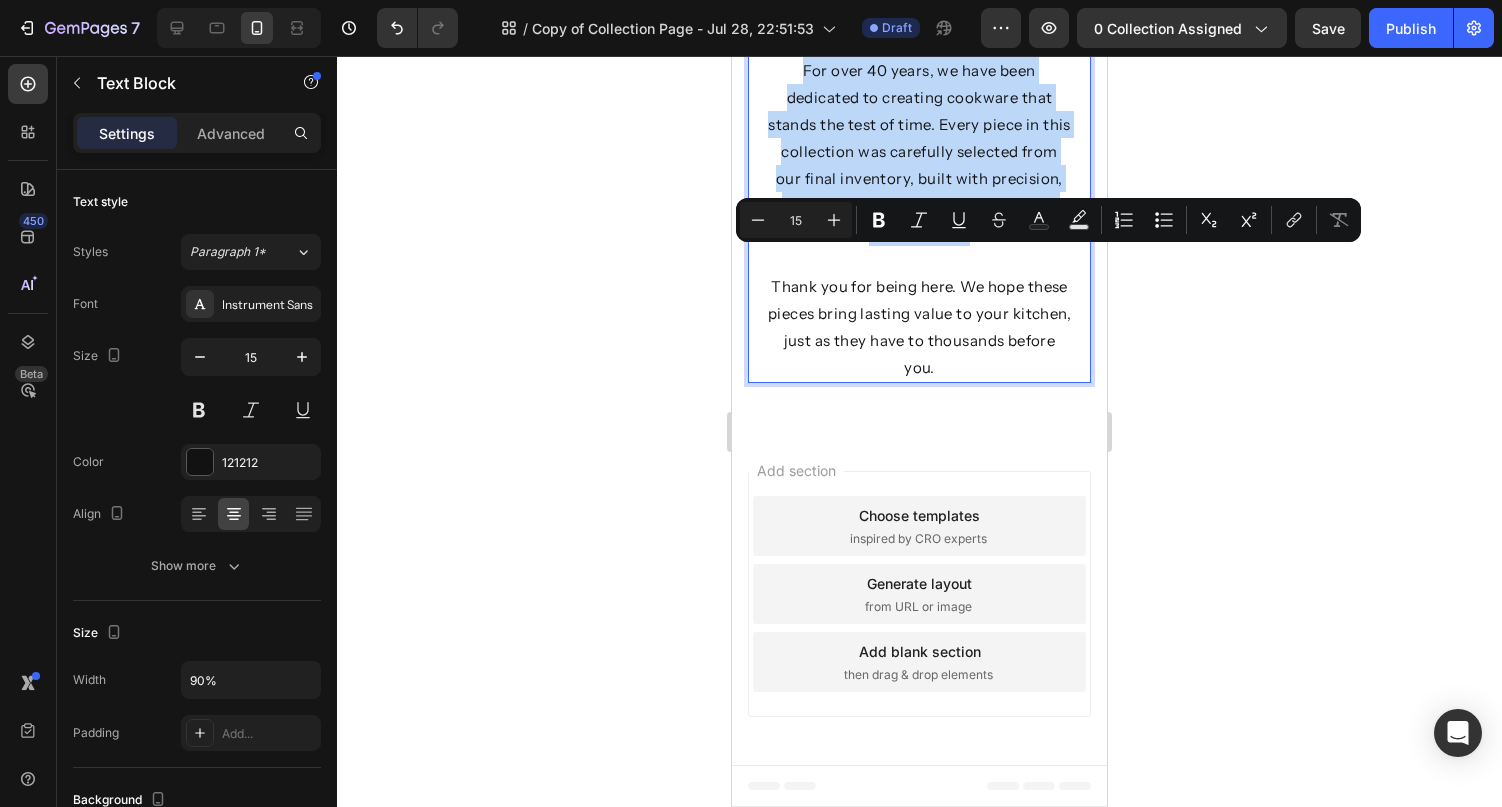 click on "For over 40 years, we have been dedicated to creating cookware that stands the test of time. Every piece in this collection was carefully selected from our final inventory, built with precision, trusted by professionals, and made to last a lifetime." at bounding box center [919, 151] 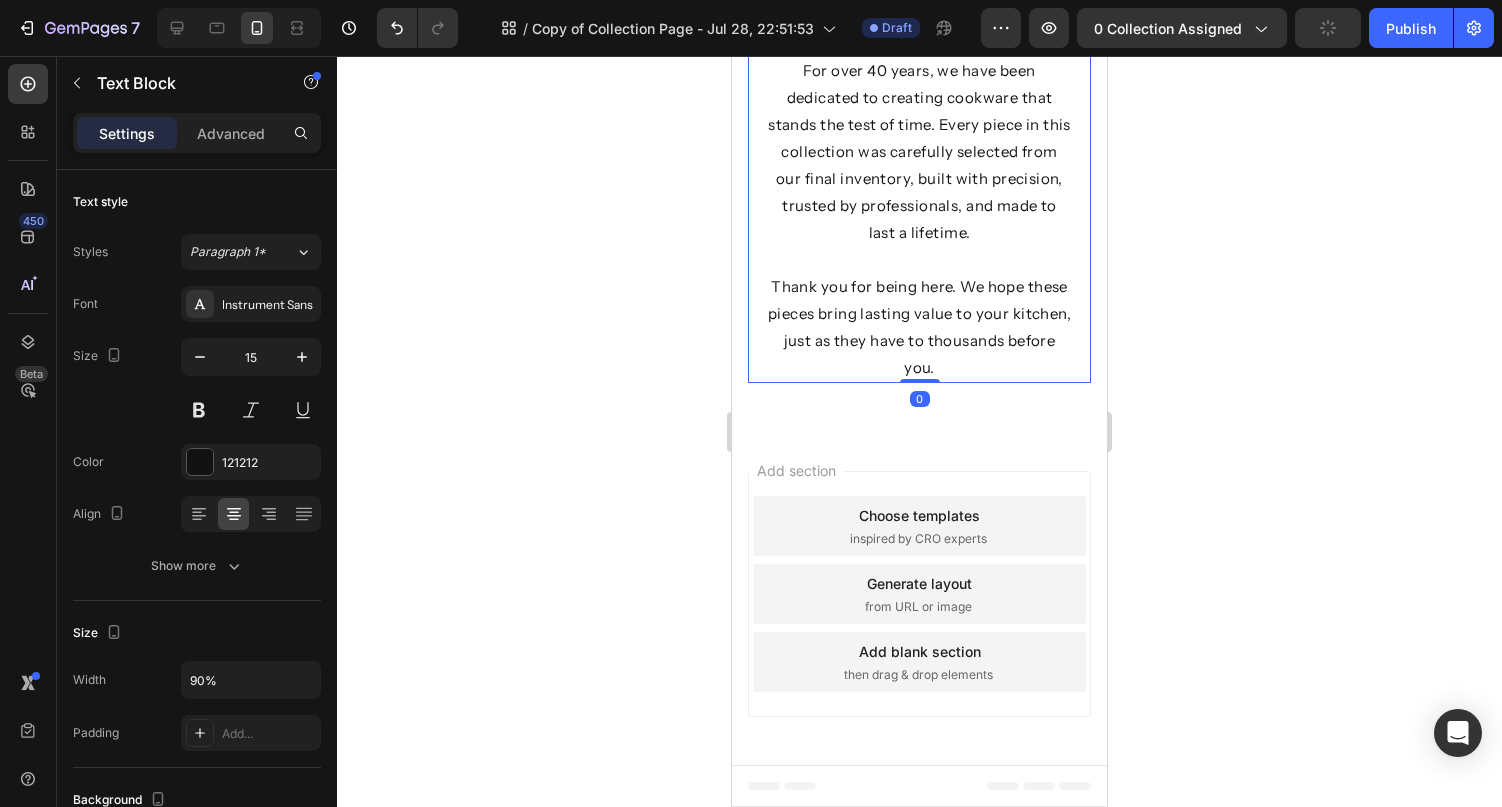 drag, startPoint x: 1081, startPoint y: 527, endPoint x: 824, endPoint y: 268, distance: 364.86984 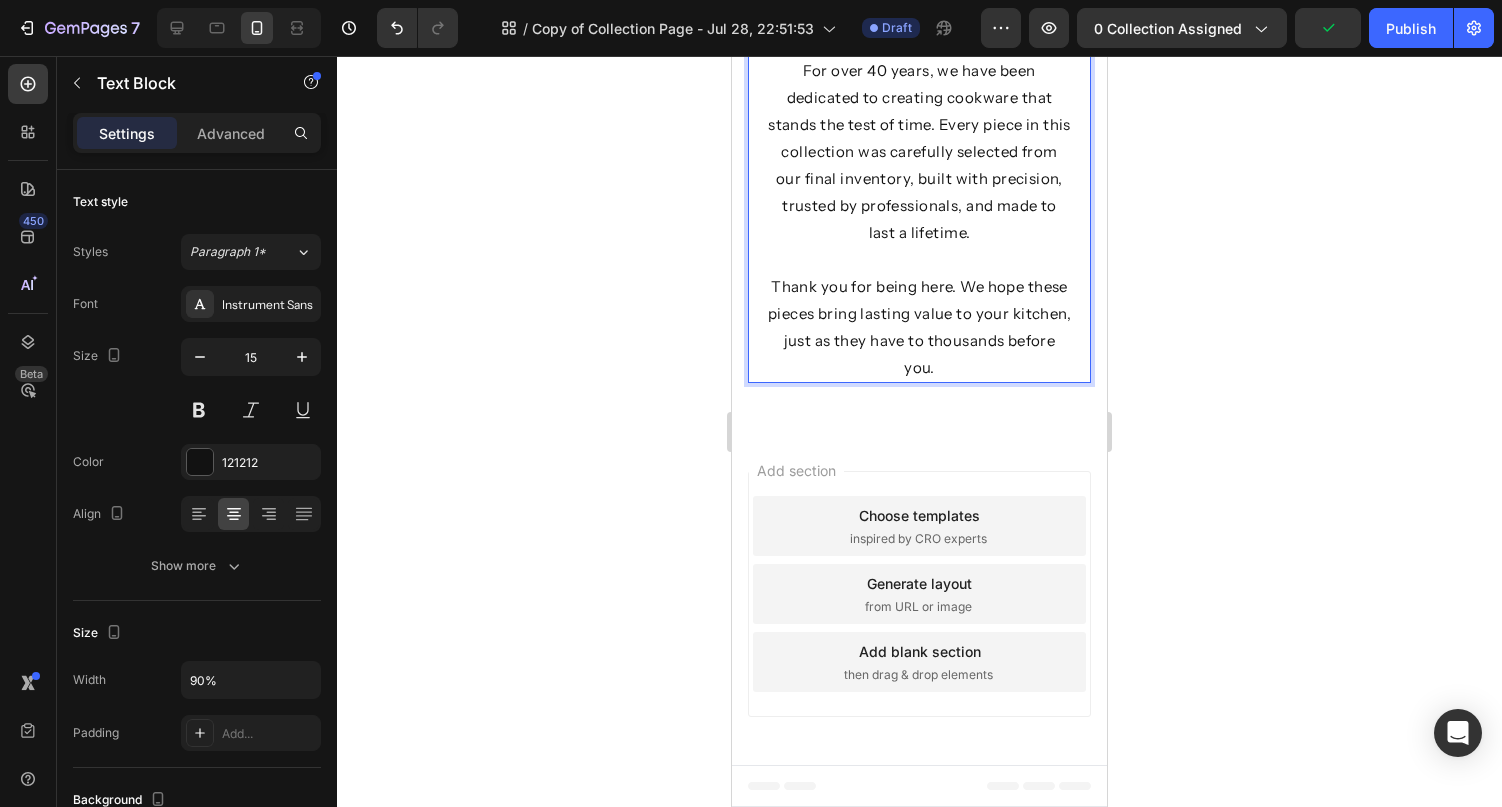 click on "For over 40 years, we have been dedicated to creating cookware that stands the test of time. Every piece in this collection was carefully selected from our final inventory, built with precision, trusted by professionals, and made to last a lifetime." at bounding box center [919, 151] 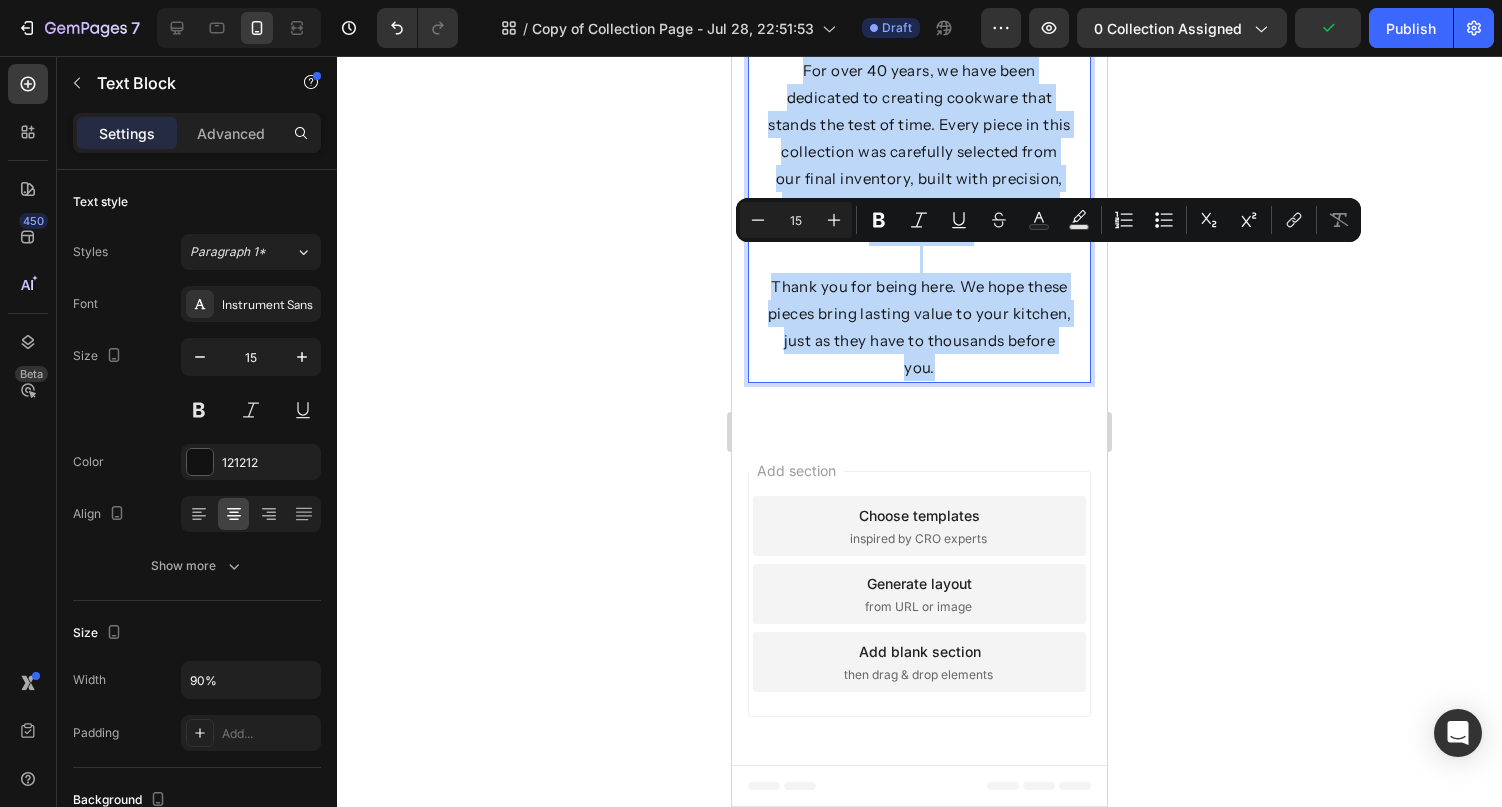 drag, startPoint x: 799, startPoint y: 260, endPoint x: 1064, endPoint y: 548, distance: 391.3681 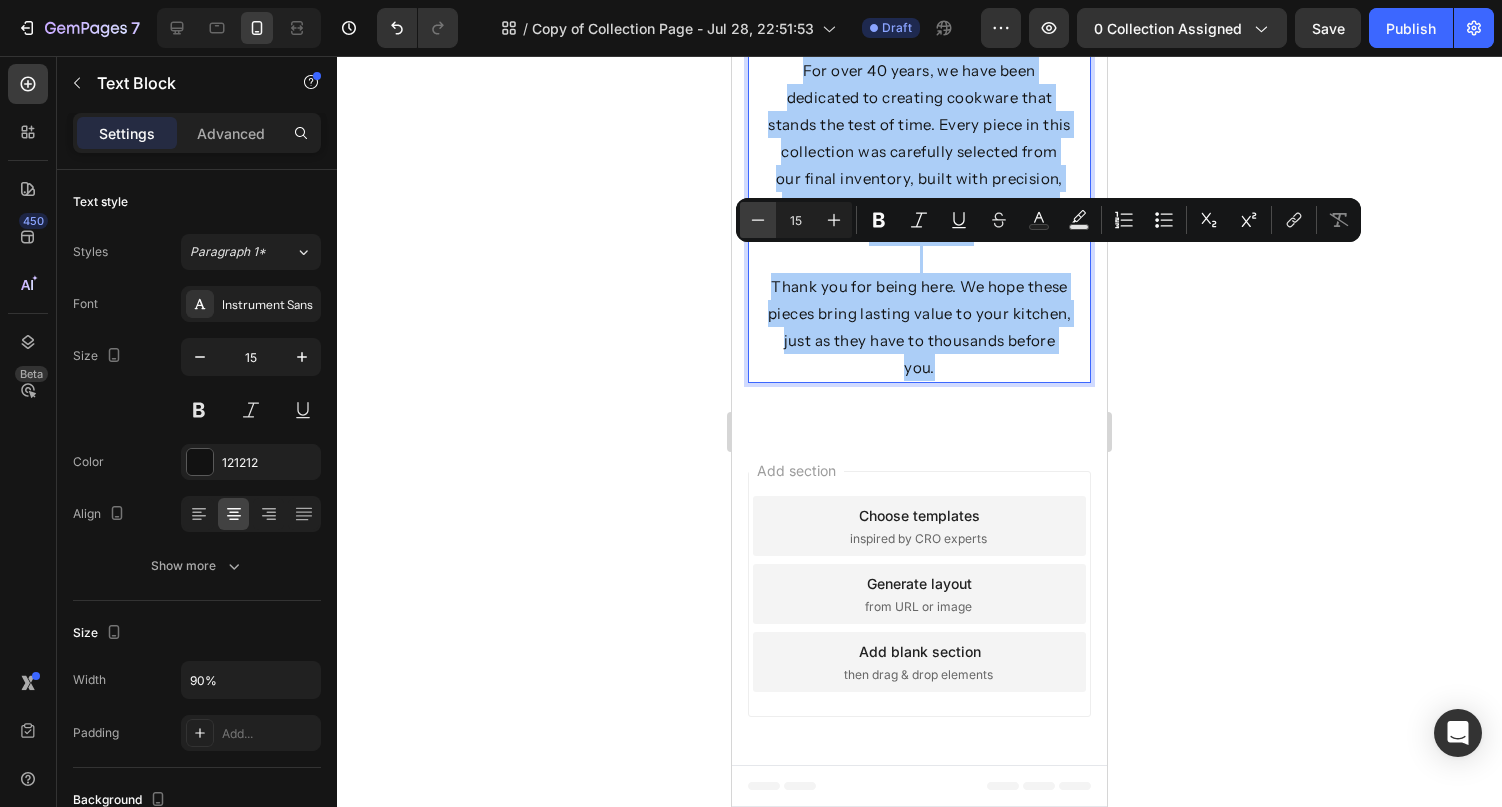 click 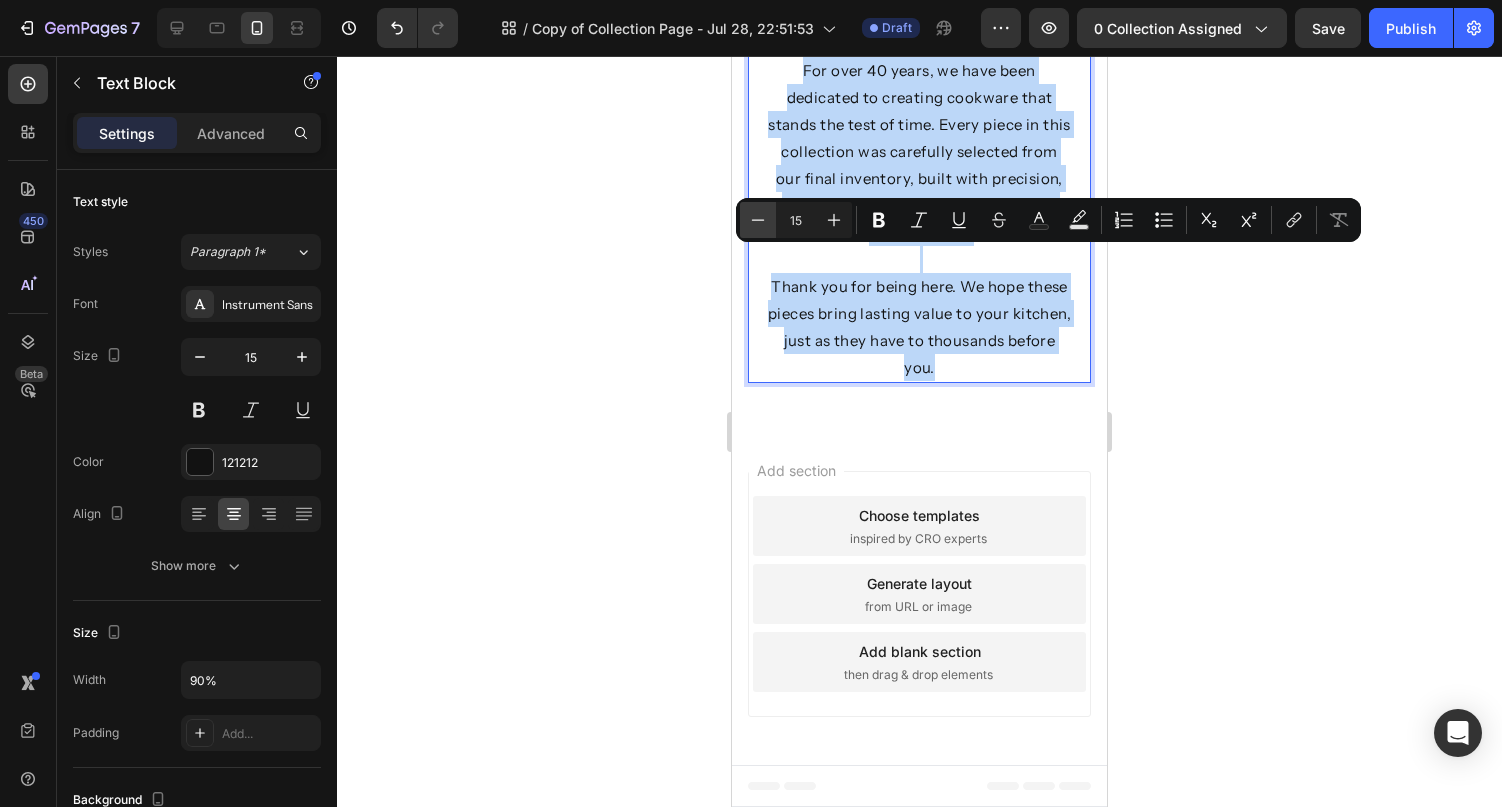 type on "14" 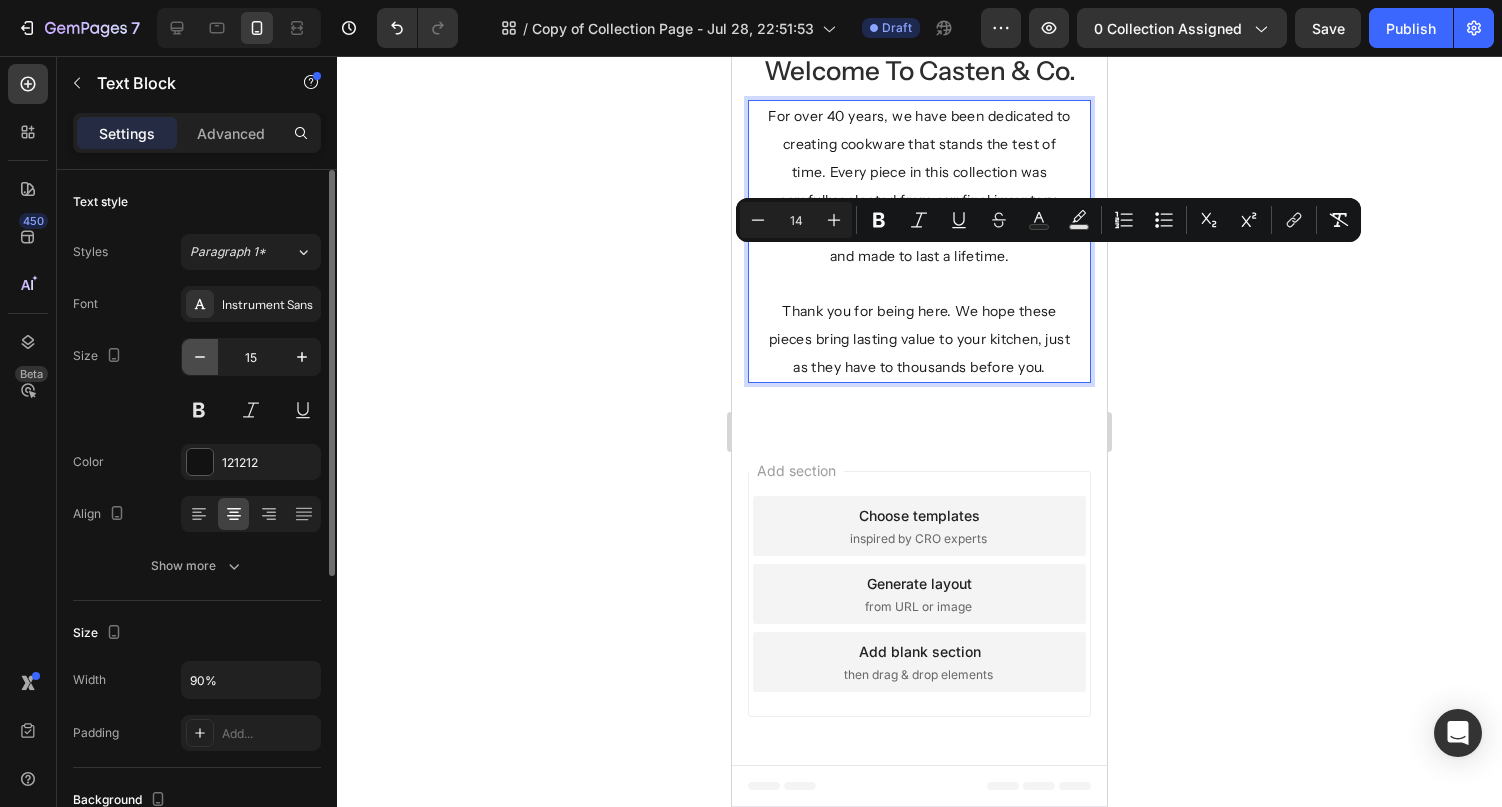 click 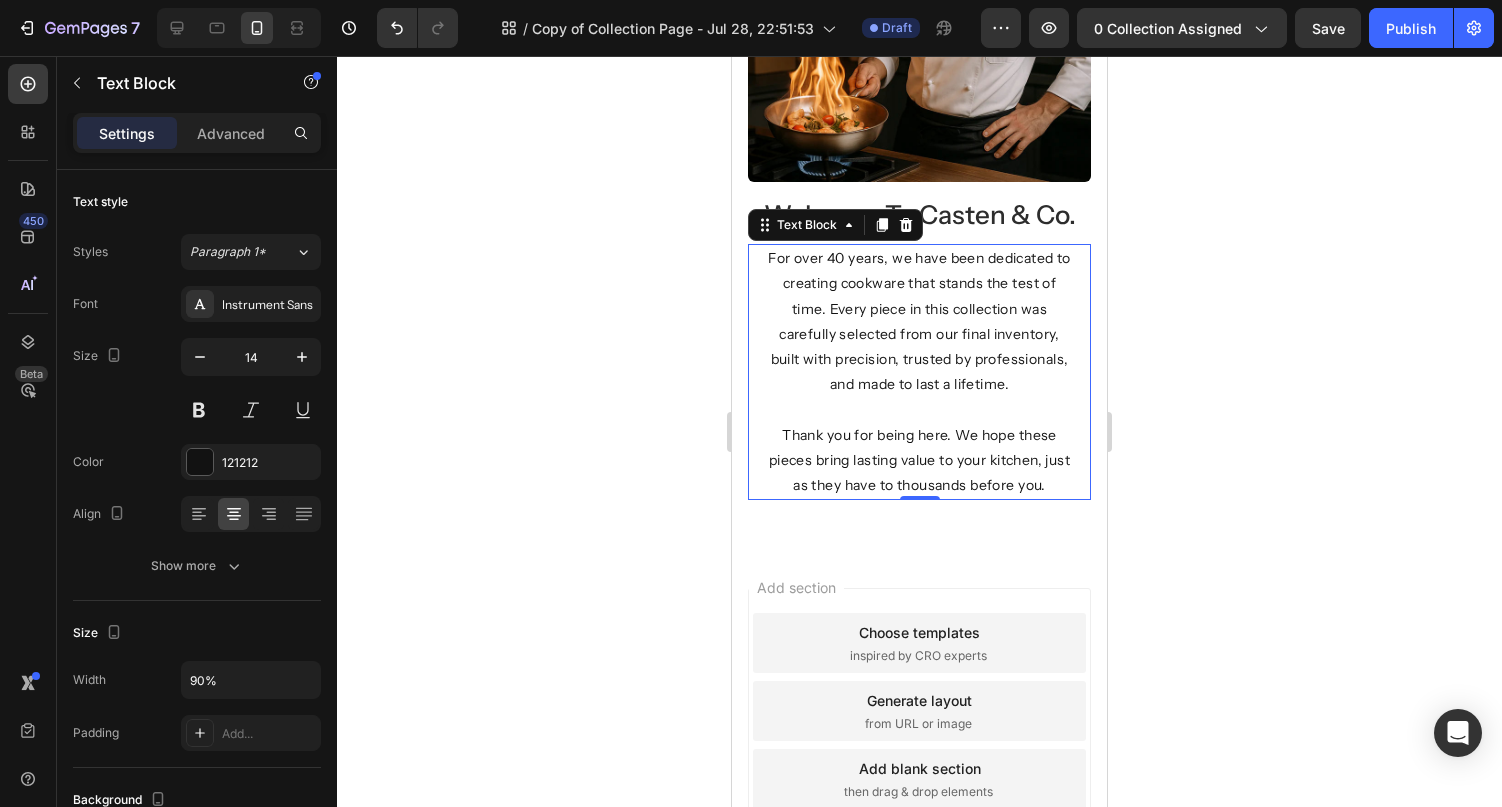 click 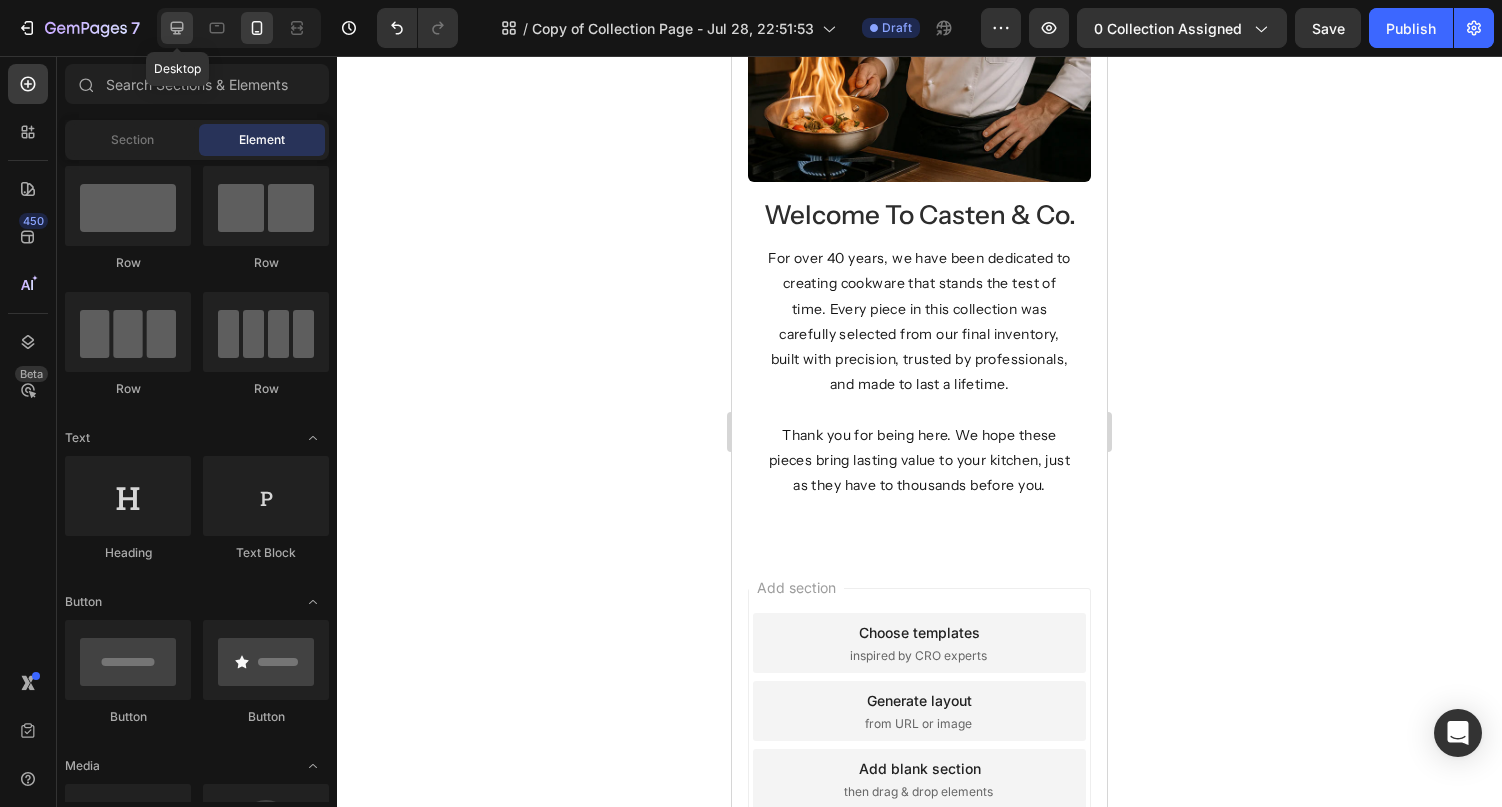 click 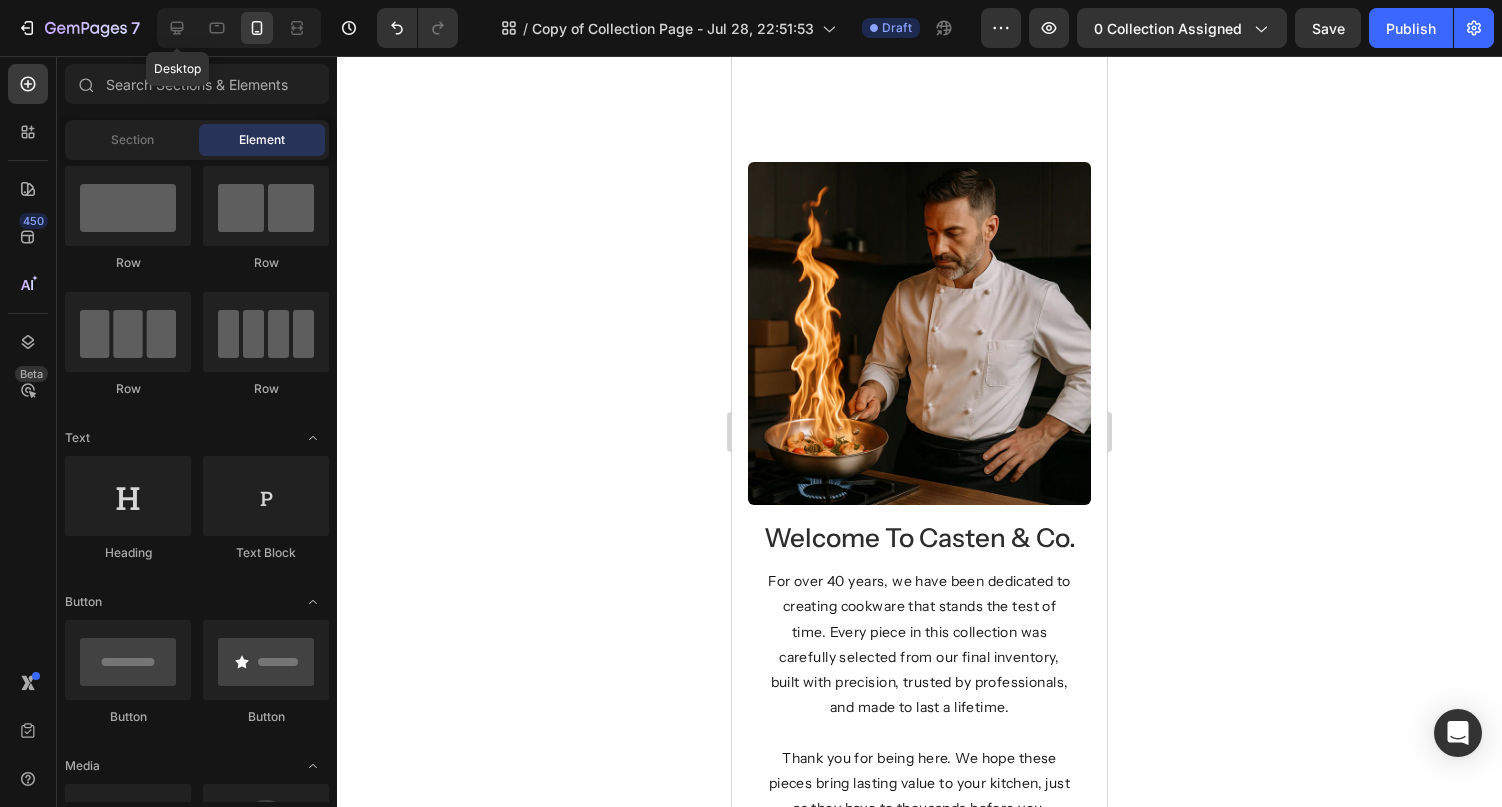 select on "28CM With Cover" 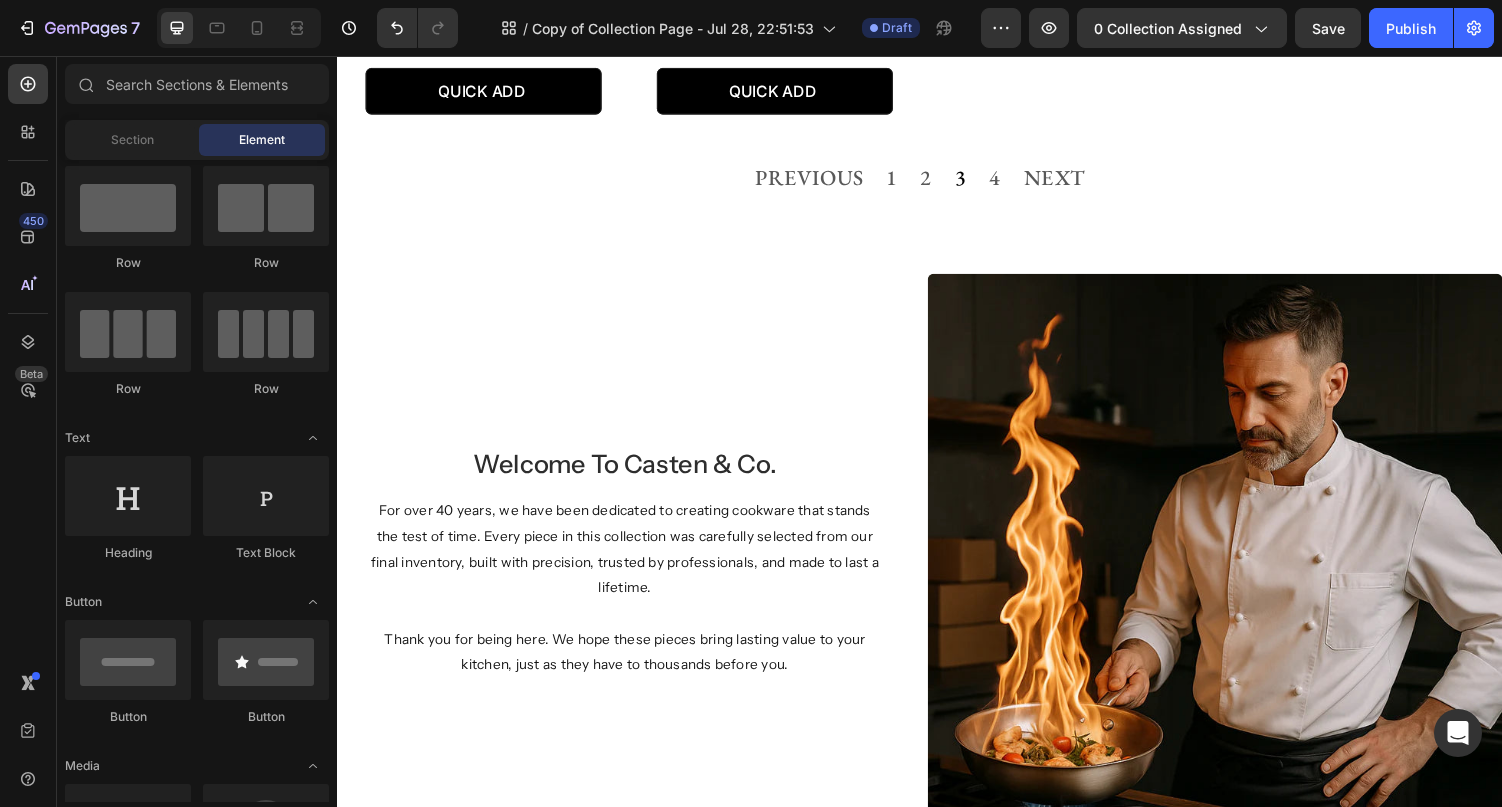 scroll, scrollTop: 2162, scrollLeft: 0, axis: vertical 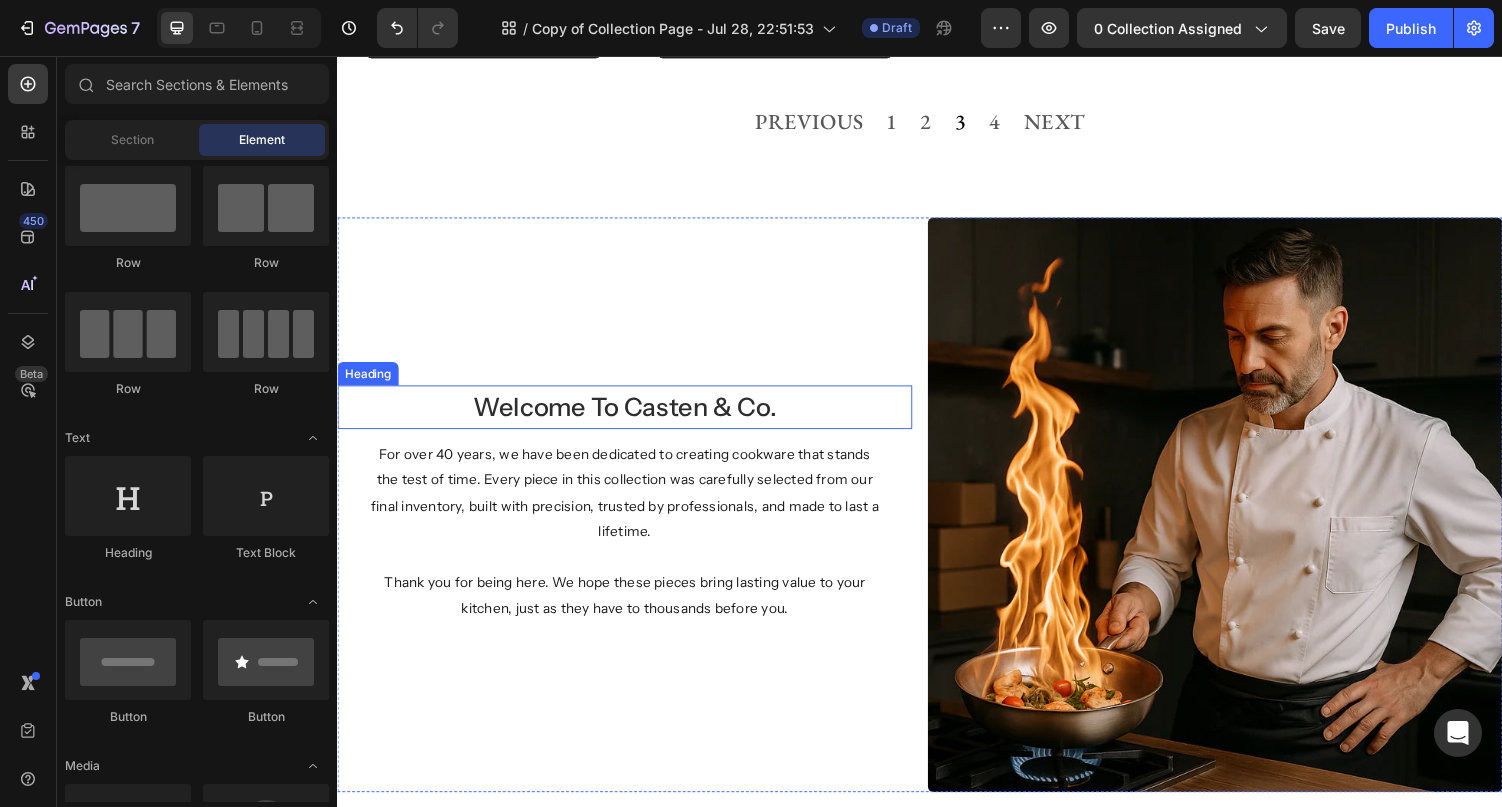 click on "welcome to casten & co." at bounding box center (633, 418) 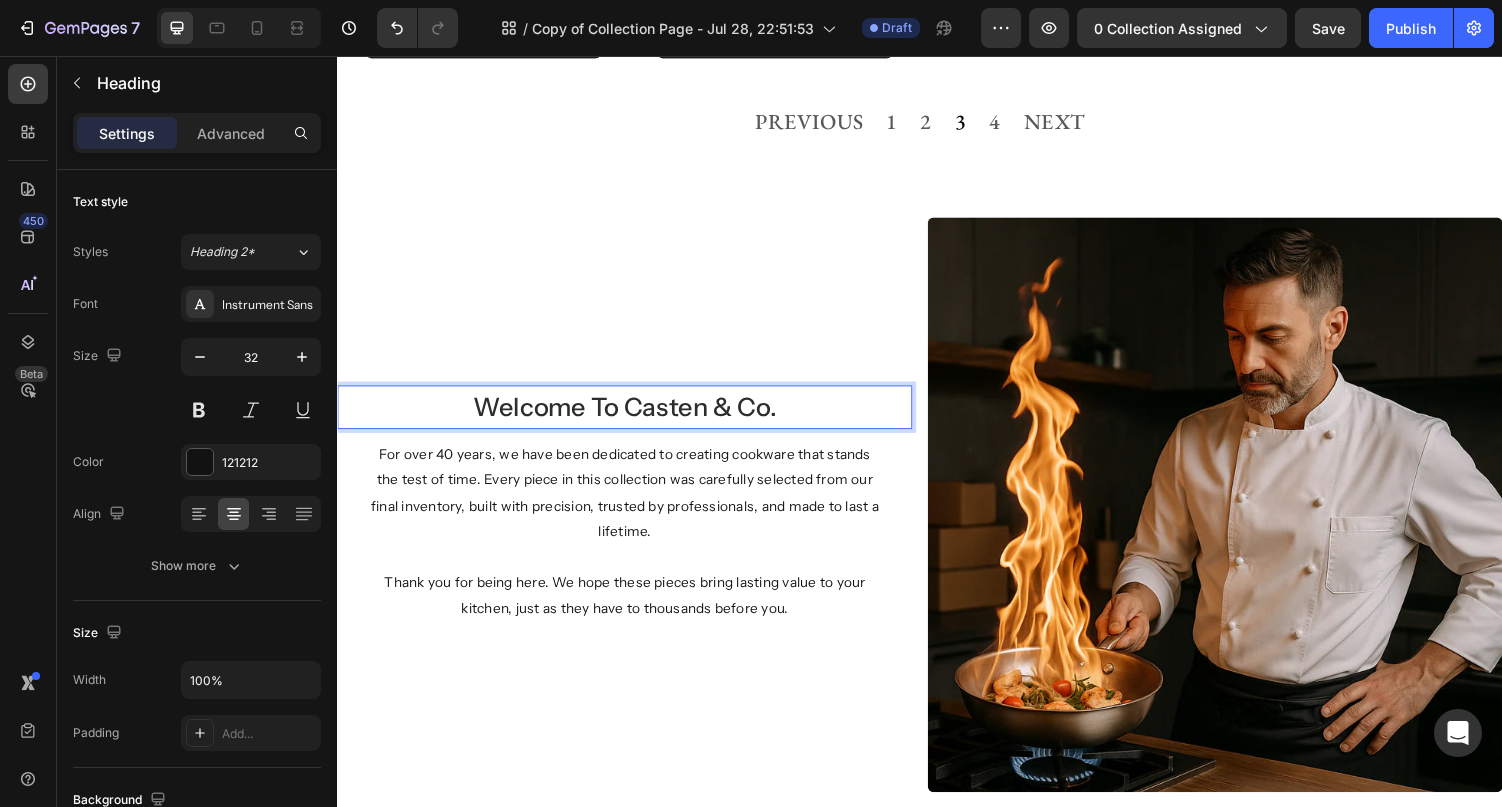 click on "welcome to casten & co." at bounding box center (633, 418) 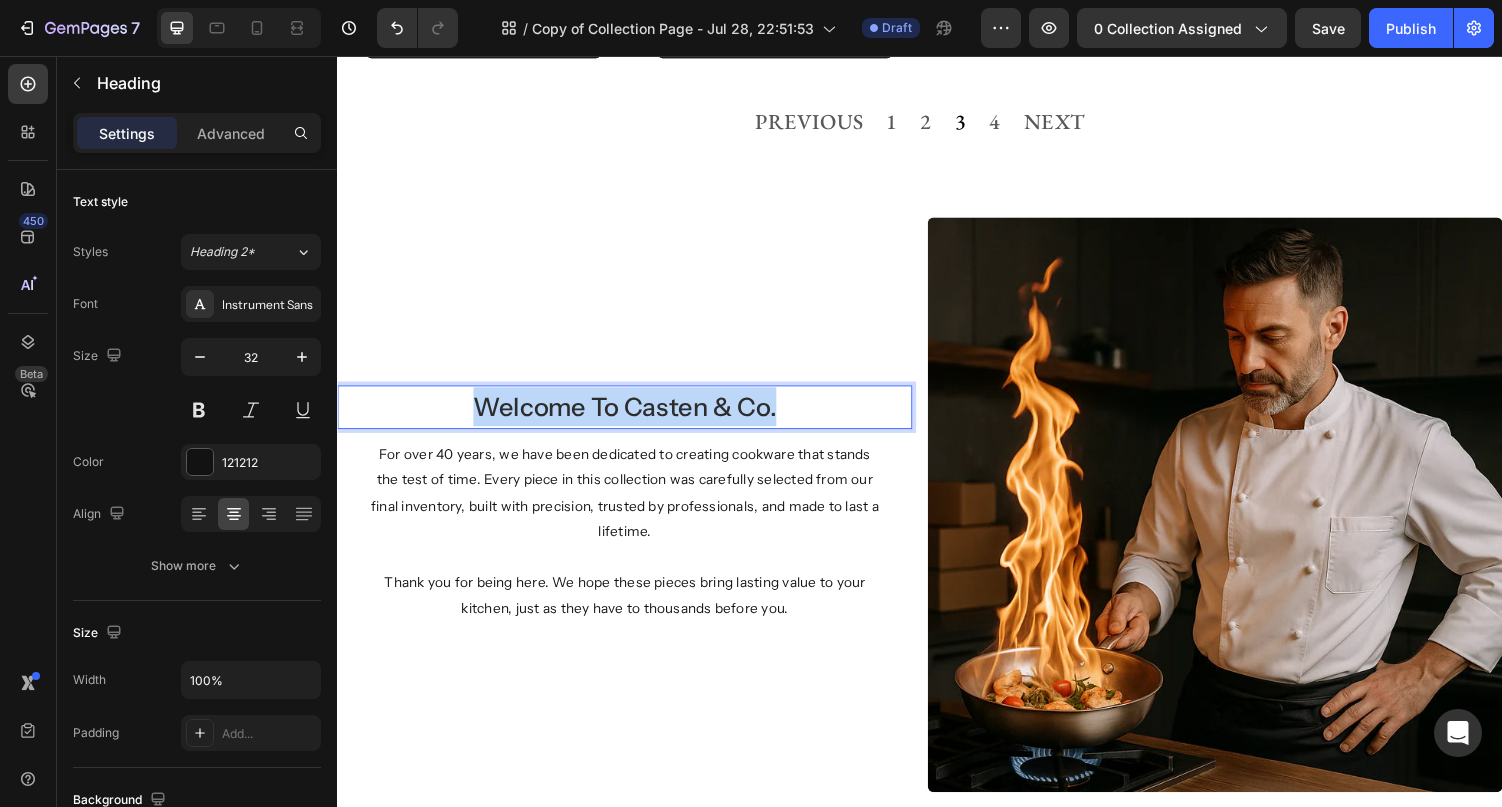 click on "welcome to casten & co." at bounding box center (633, 418) 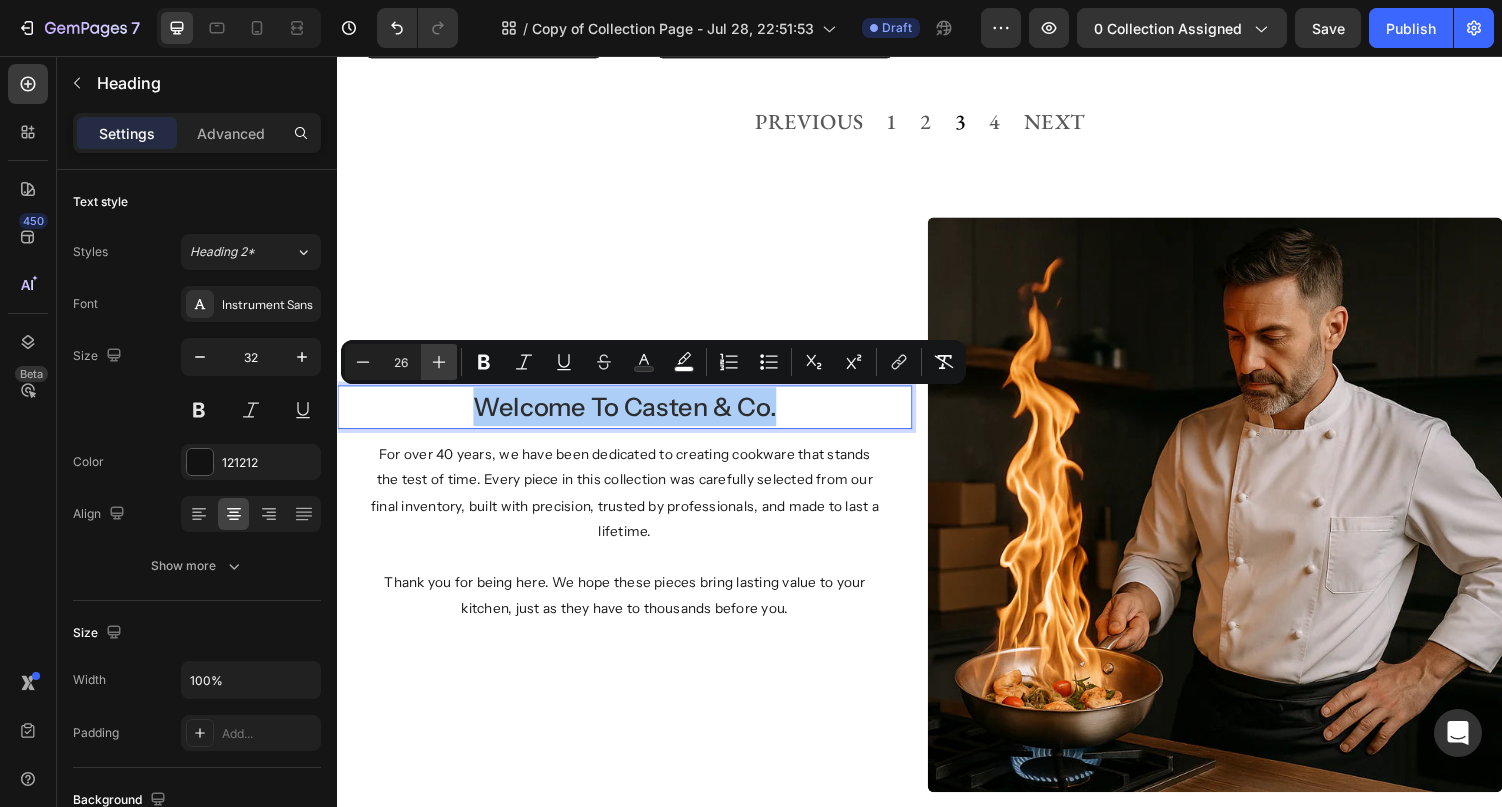click 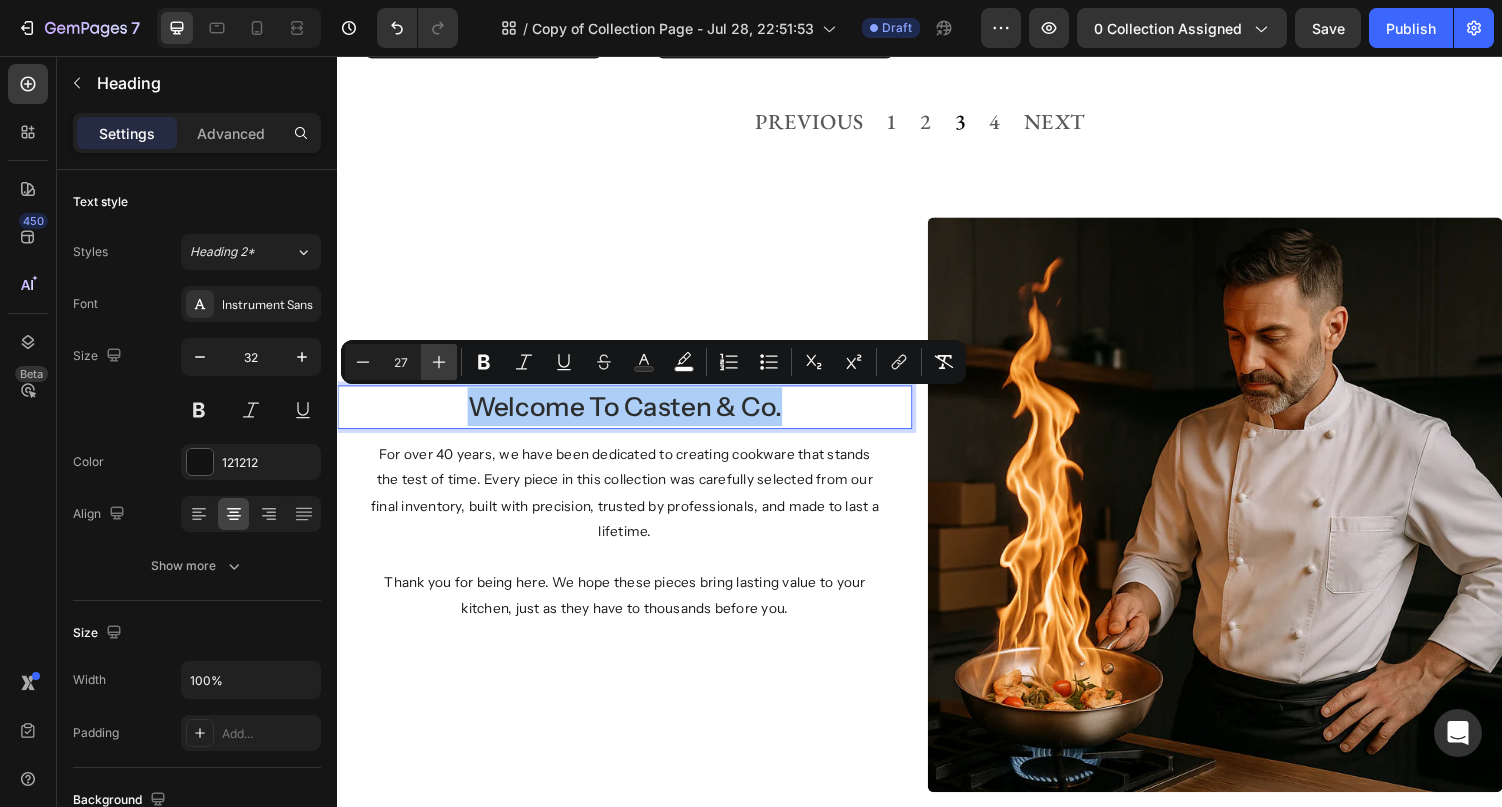 click 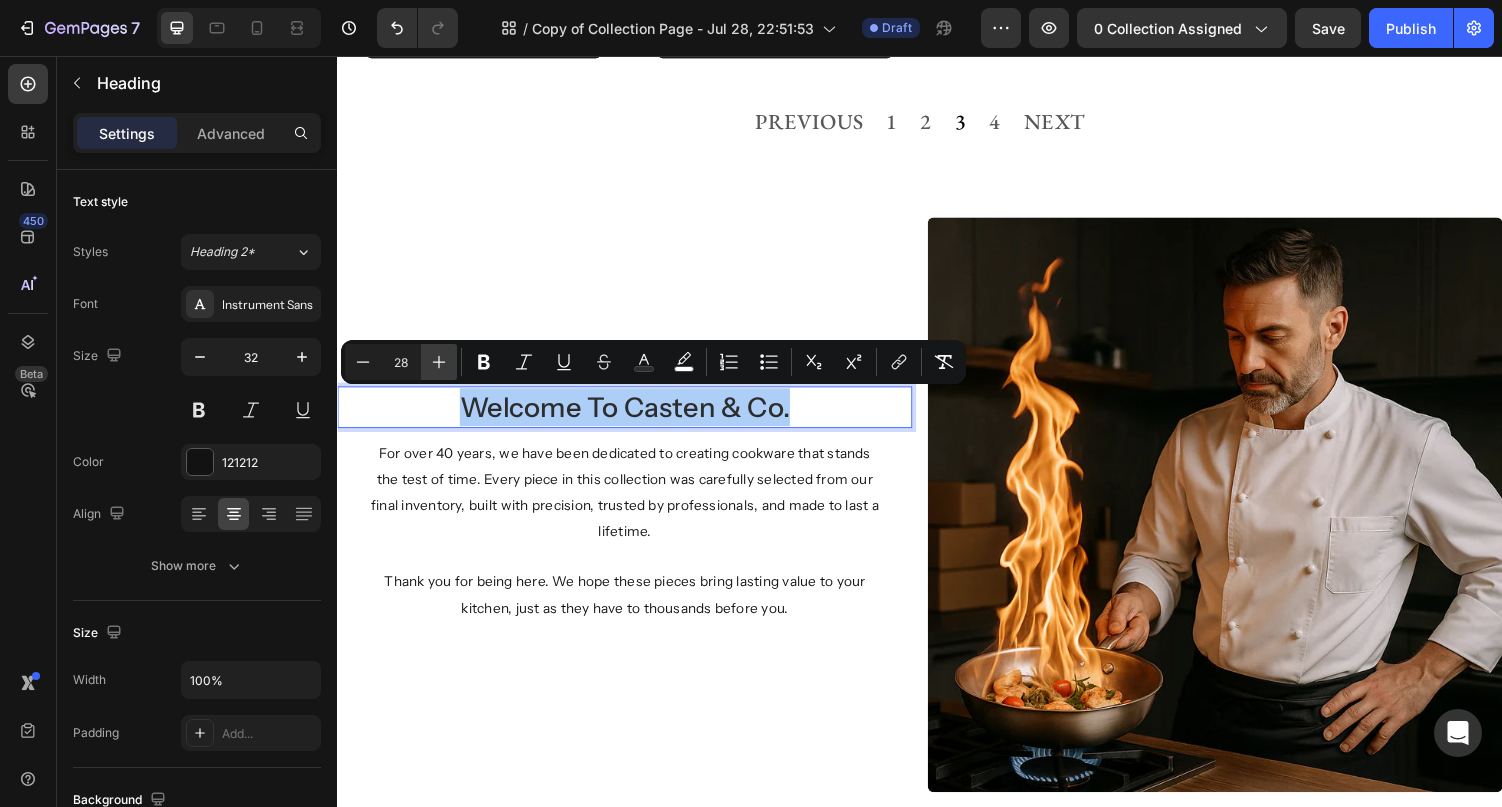 click 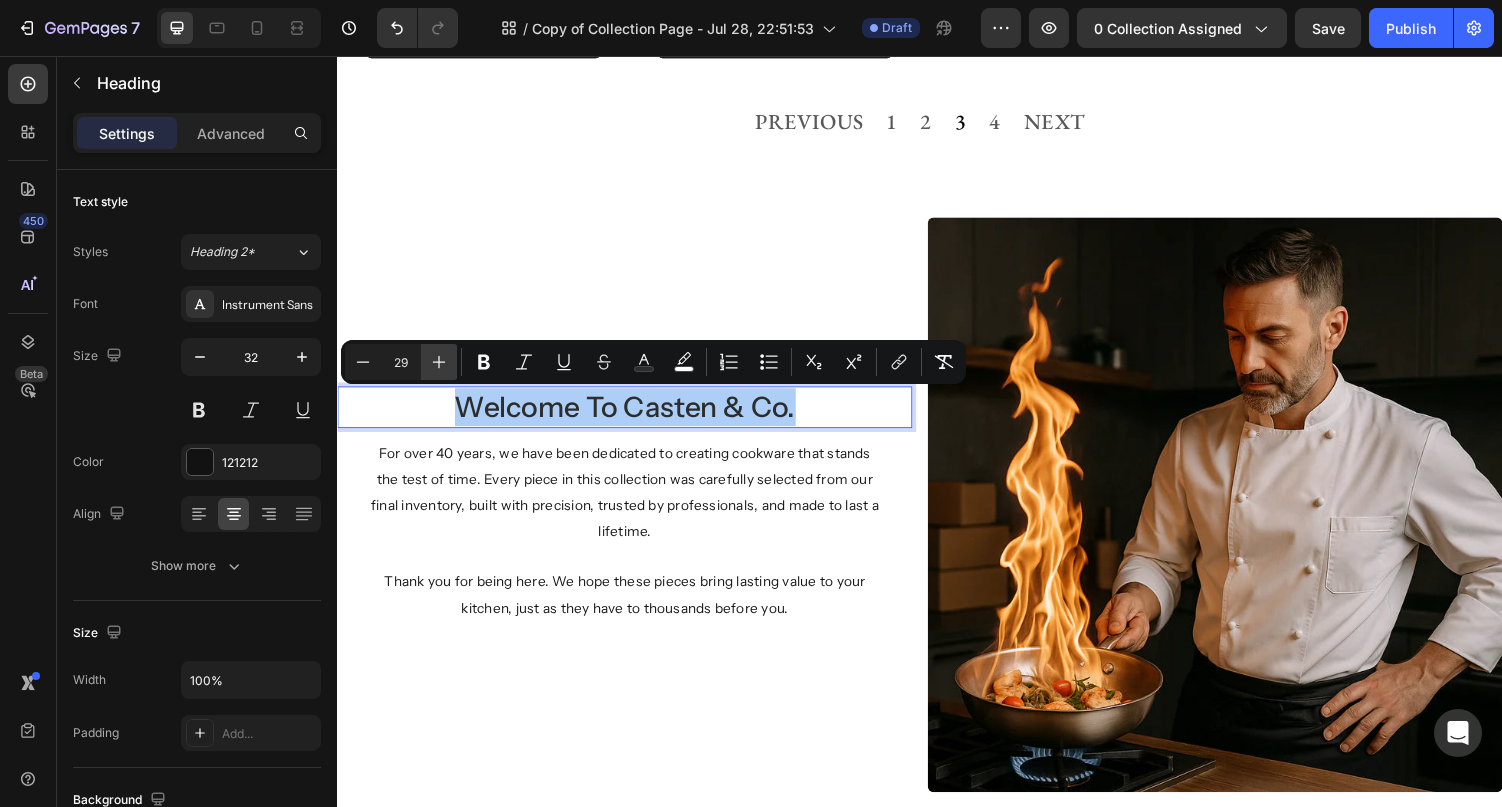 click 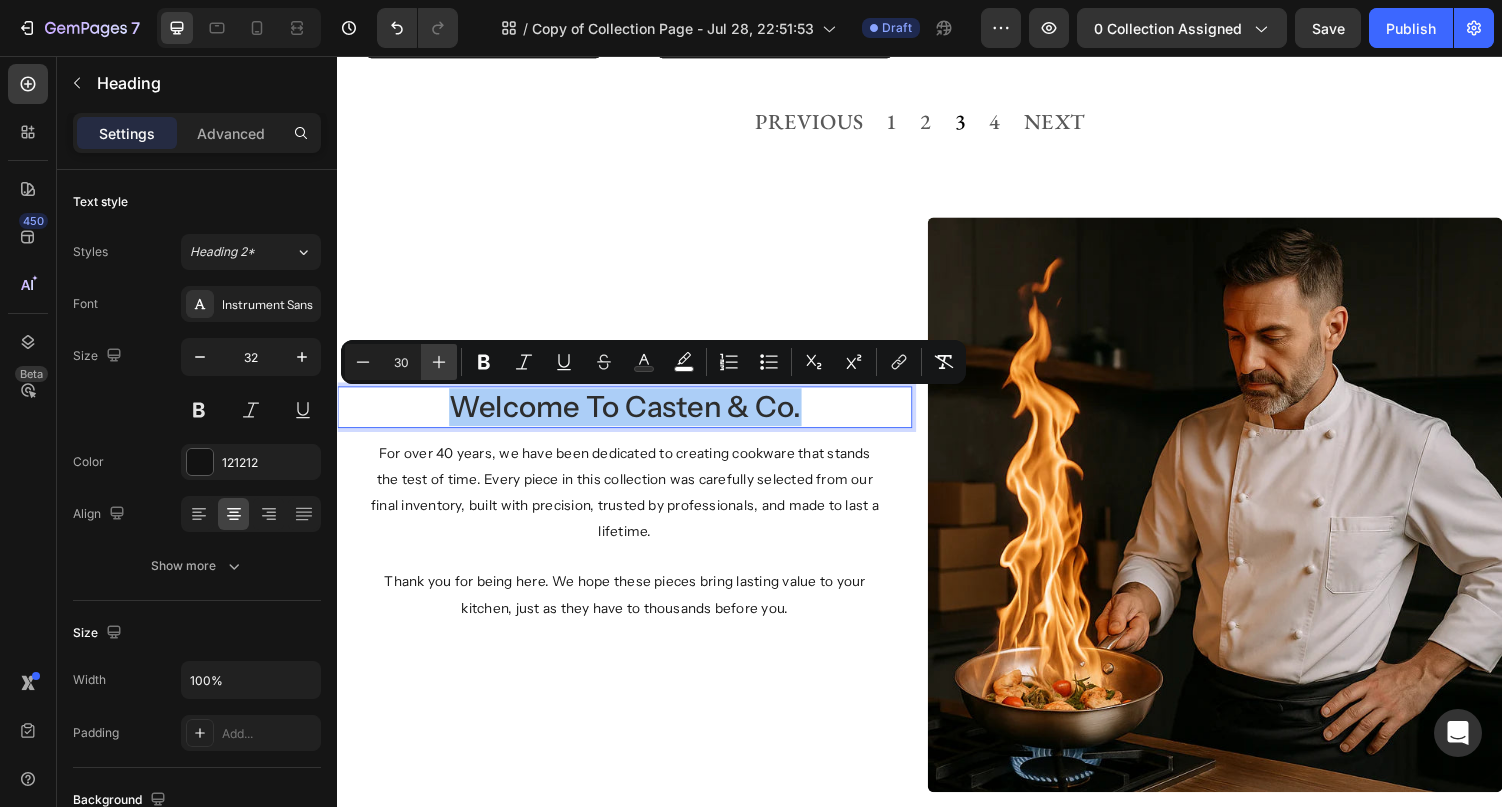 click 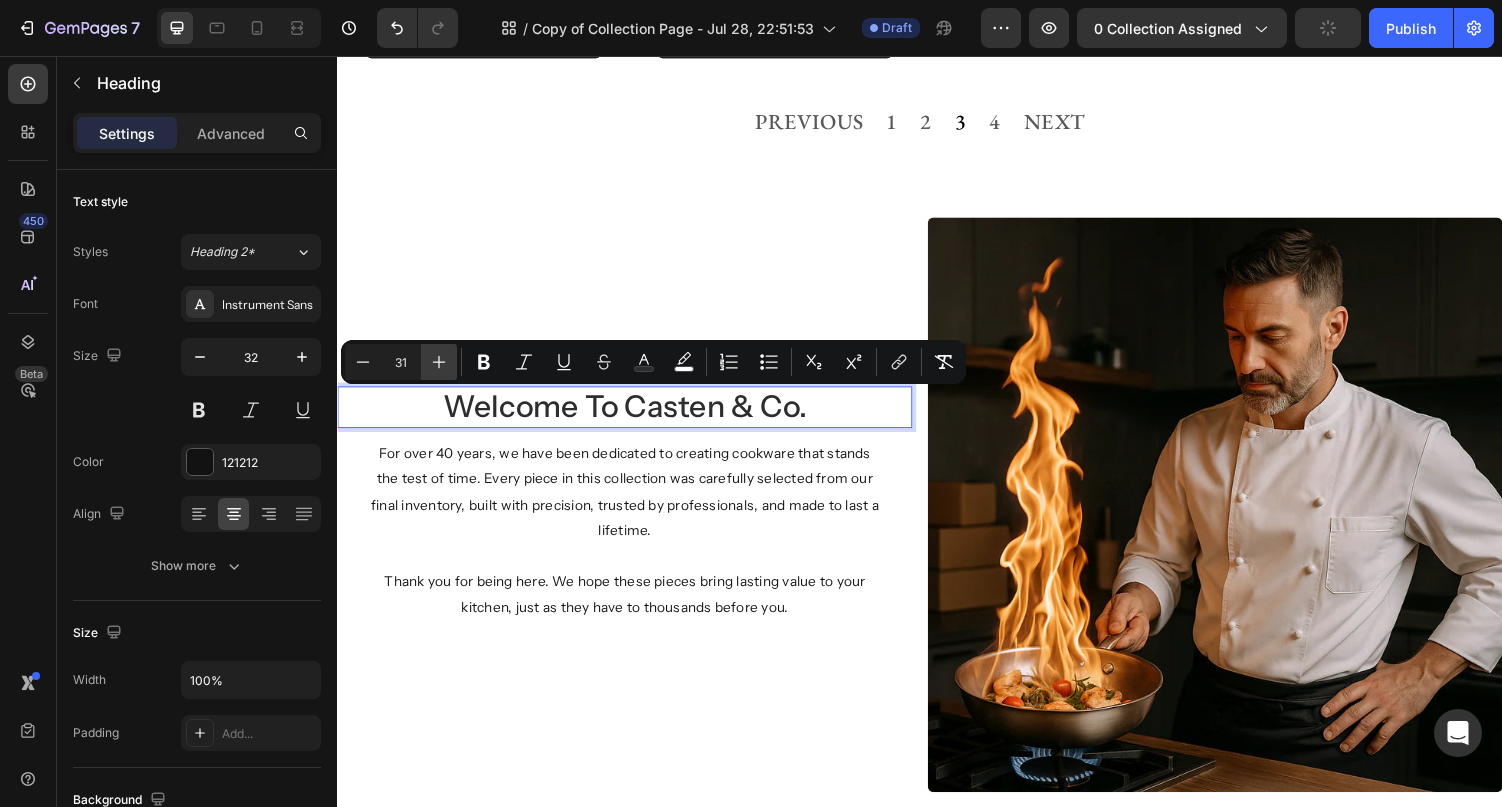 click 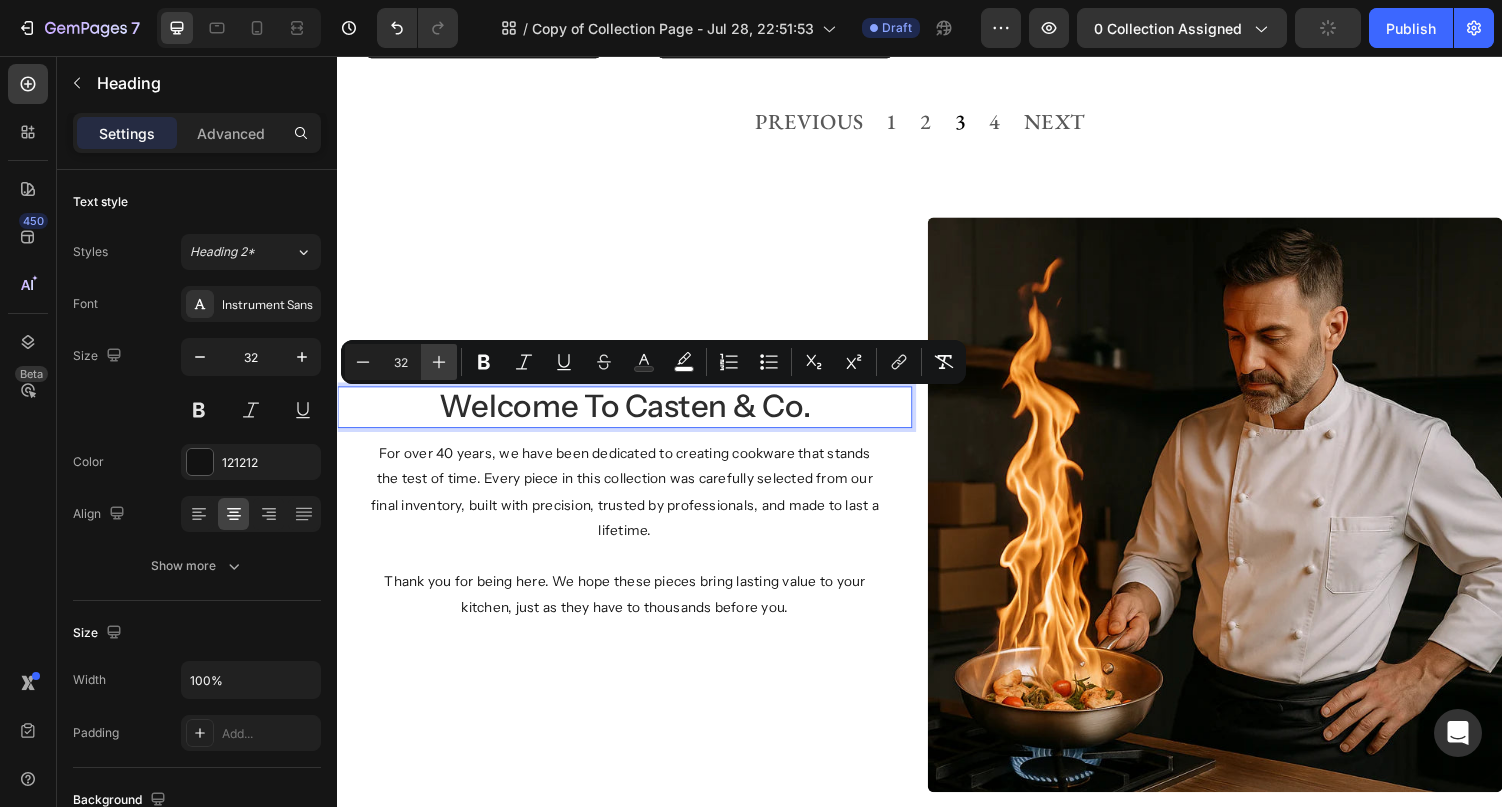 click 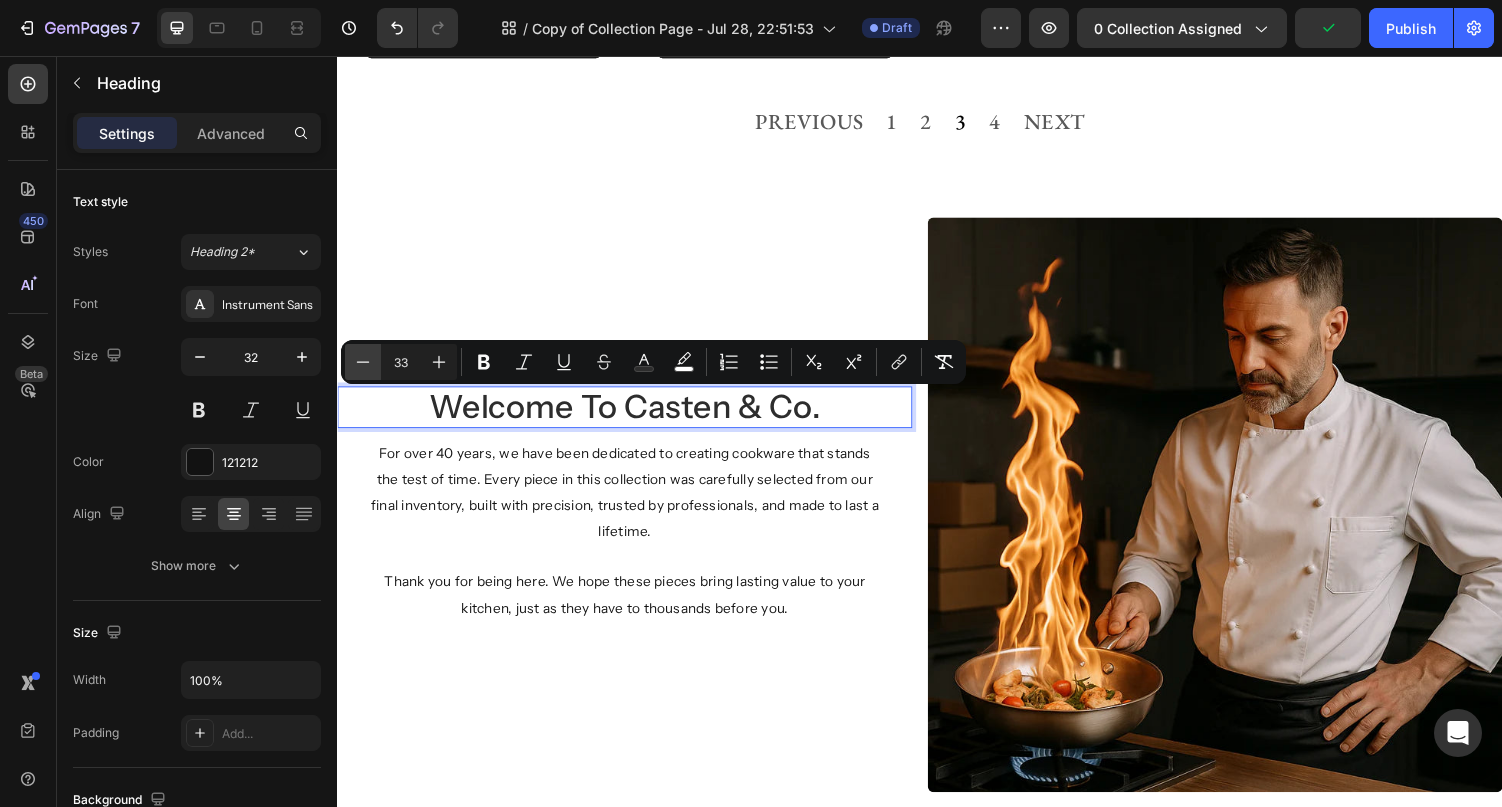 click 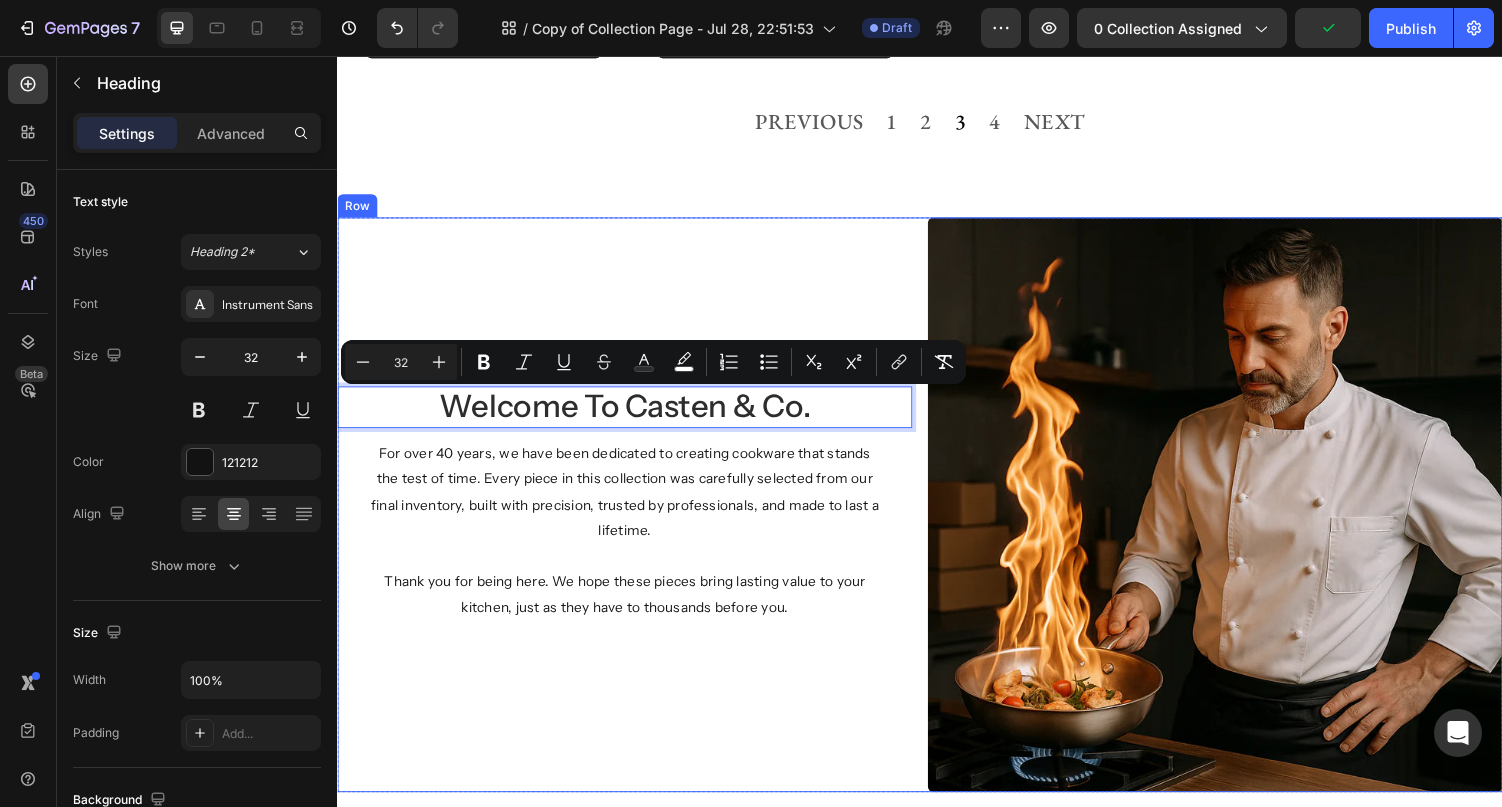 click on "welcome to casten & co. Heading   11 For over 40 years, we have been dedicated to creating cookware that stands the test of time. Every piece in this collection was carefully selected from our final inventory, built with precision, trusted by professionals, and made to last a lifetime. Thank you for being here. We hope these pieces bring lasting value to your kitchen, just as they have to thousands before you. Text Block" at bounding box center (633, 518) 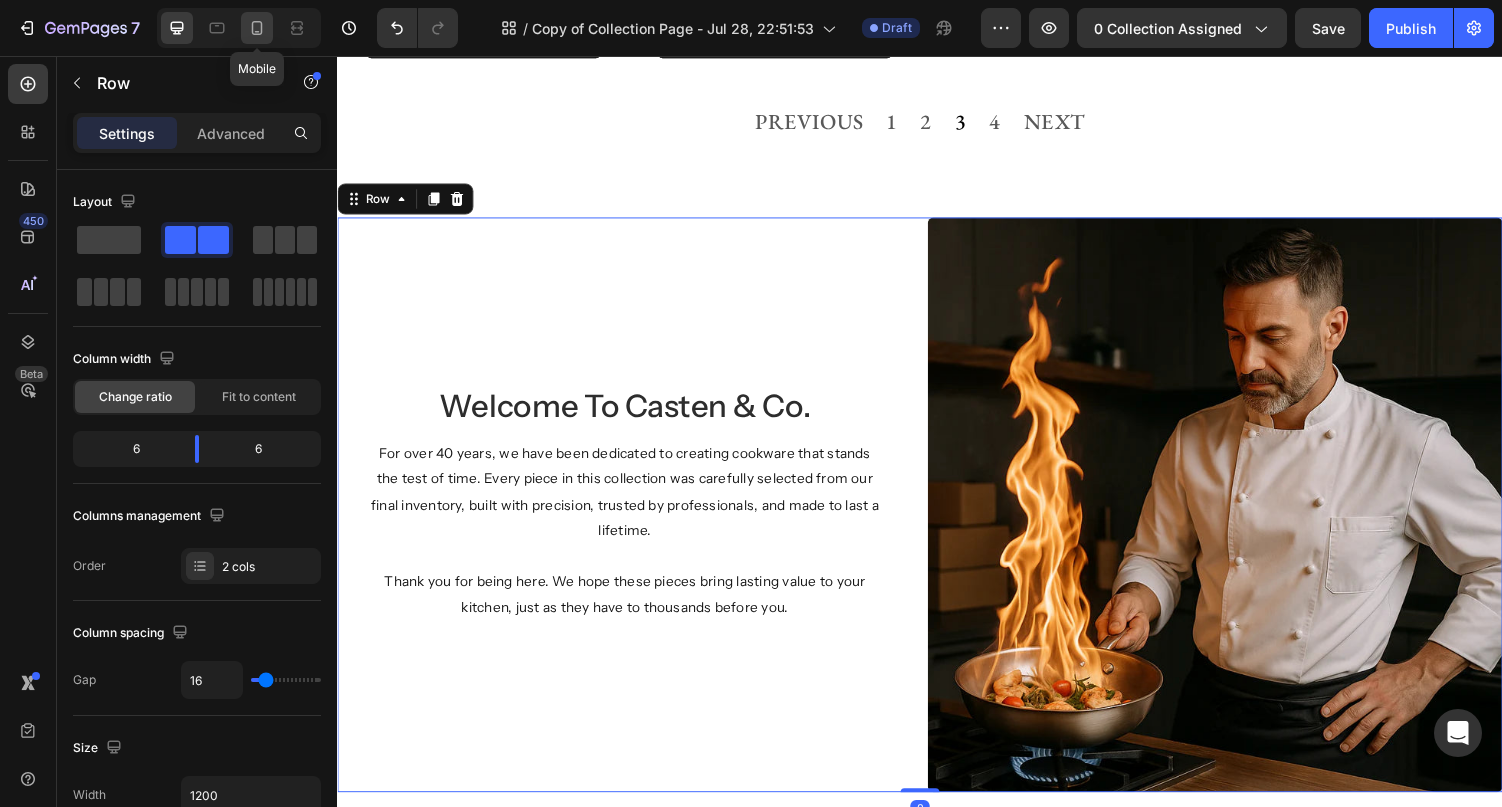 click 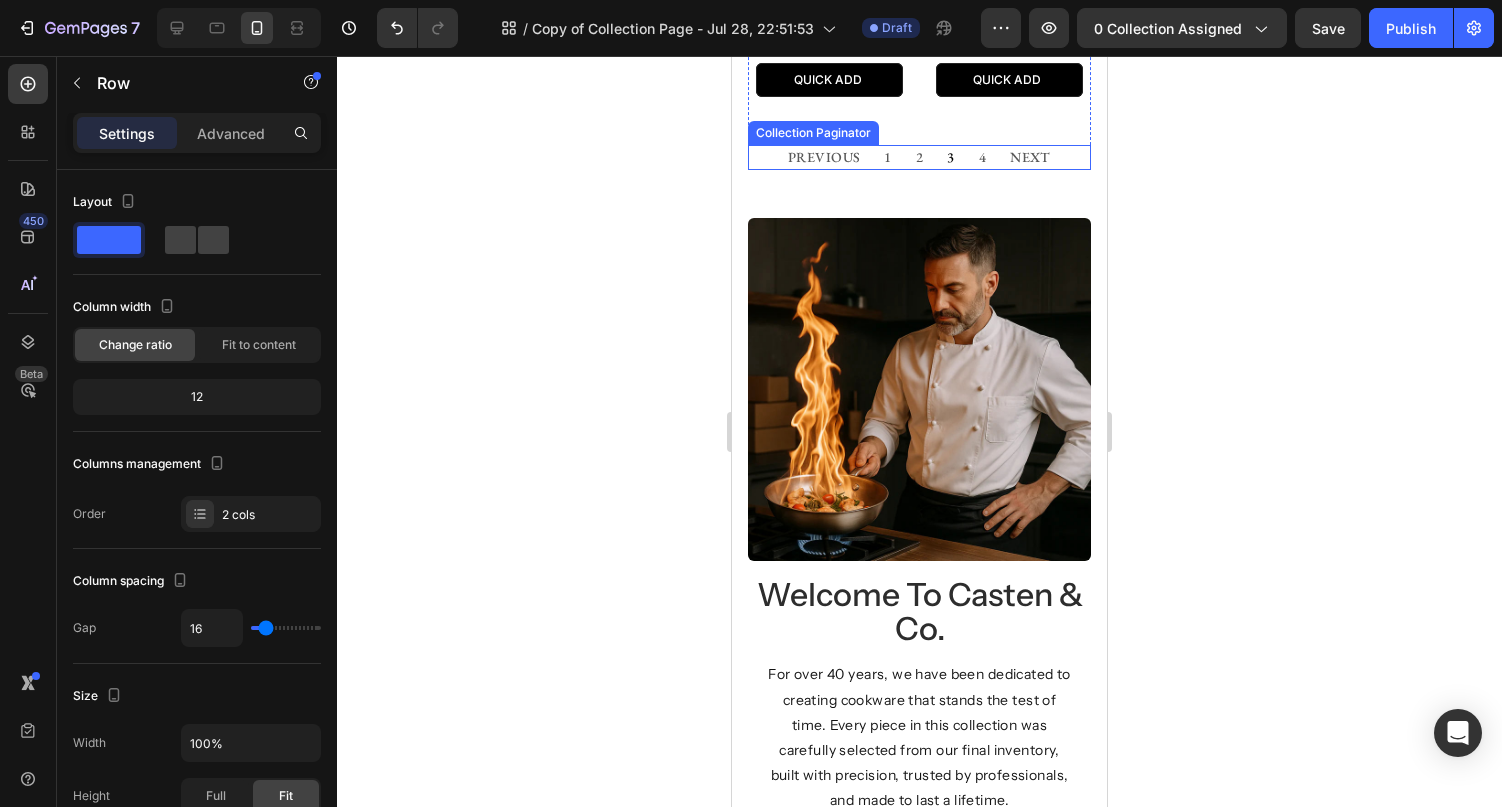 scroll, scrollTop: 2456, scrollLeft: 0, axis: vertical 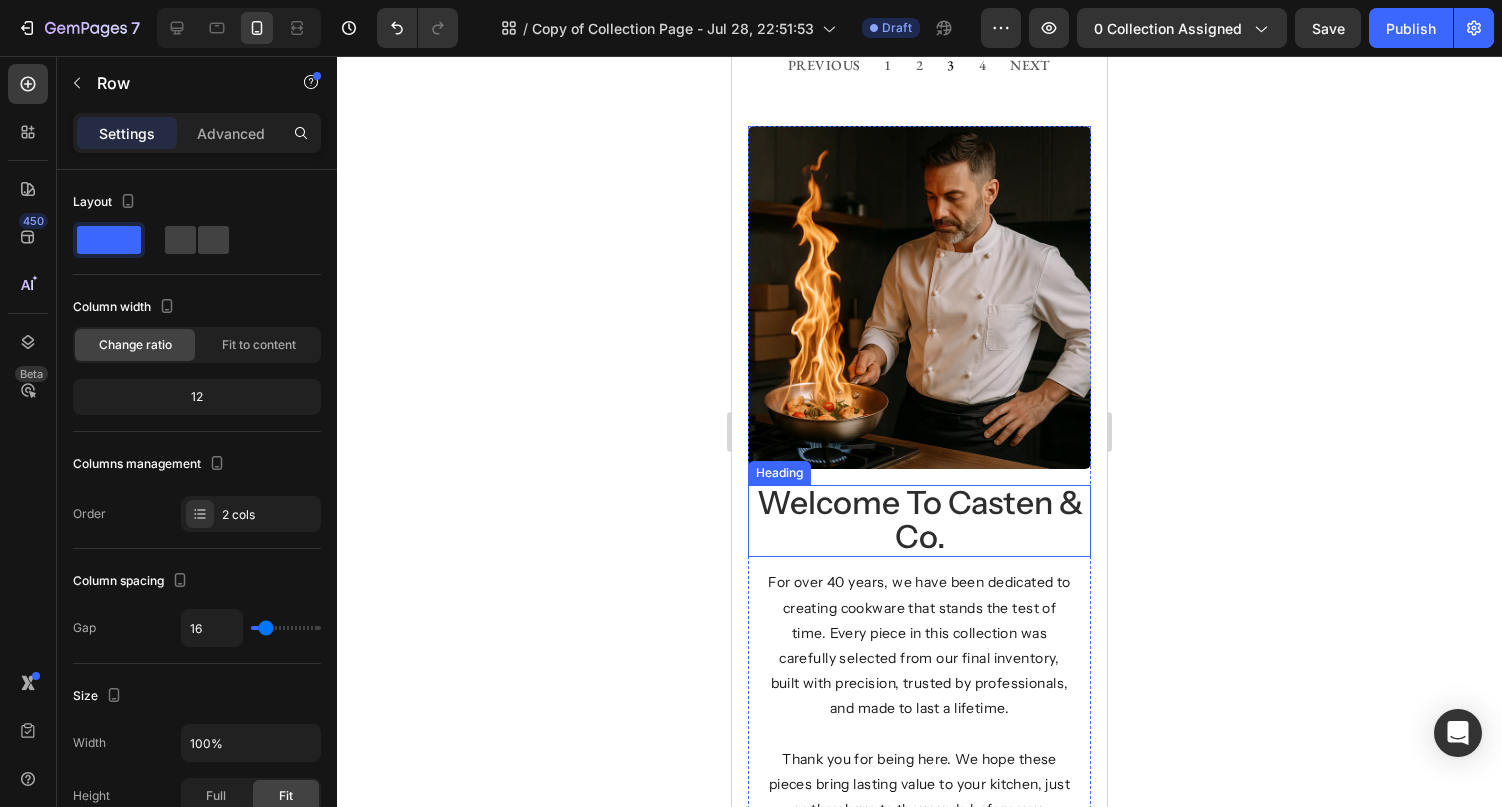 click on "welcome to casten & co." at bounding box center (920, 519) 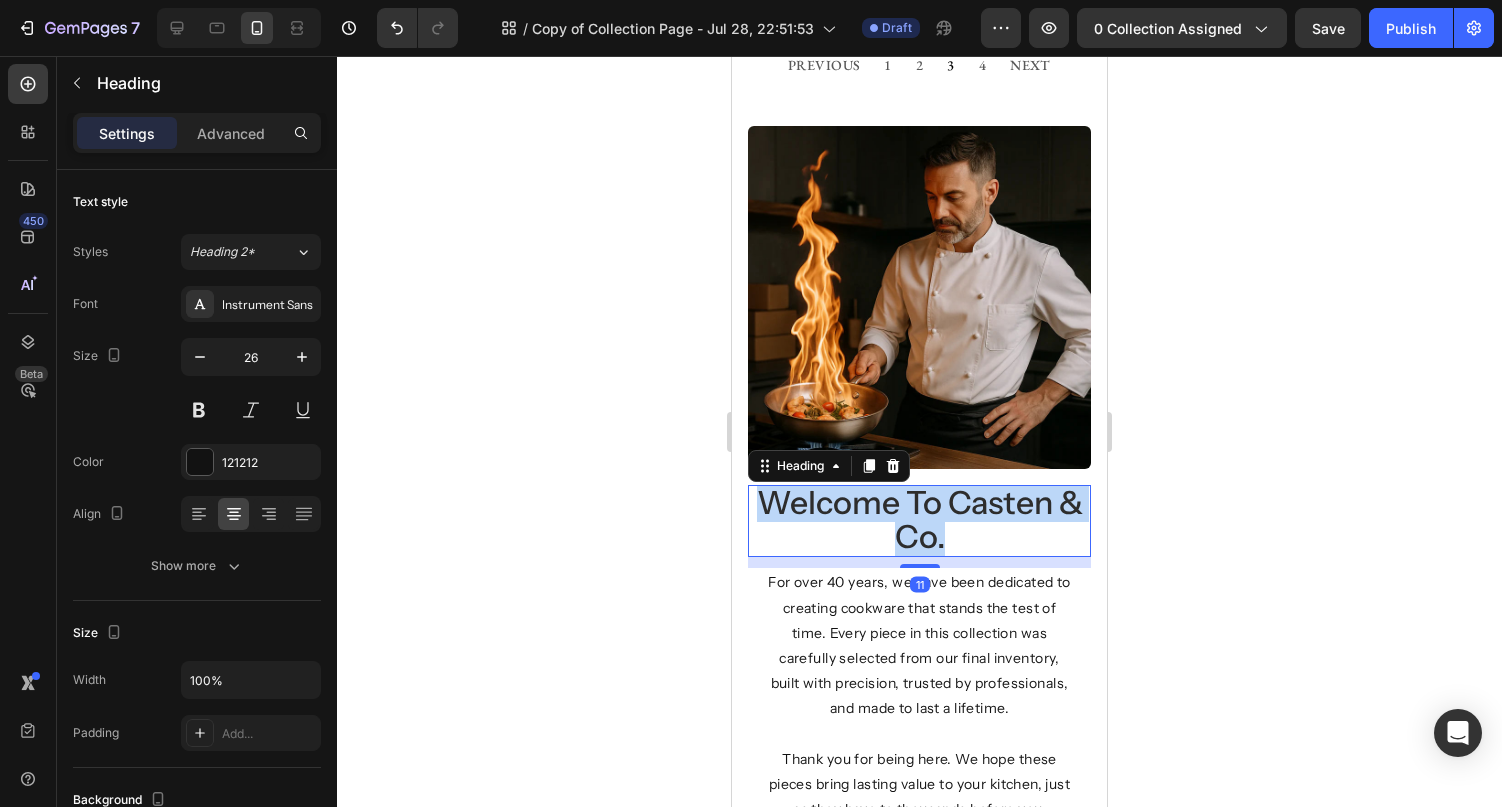 click on "welcome to casten & co." at bounding box center (920, 519) 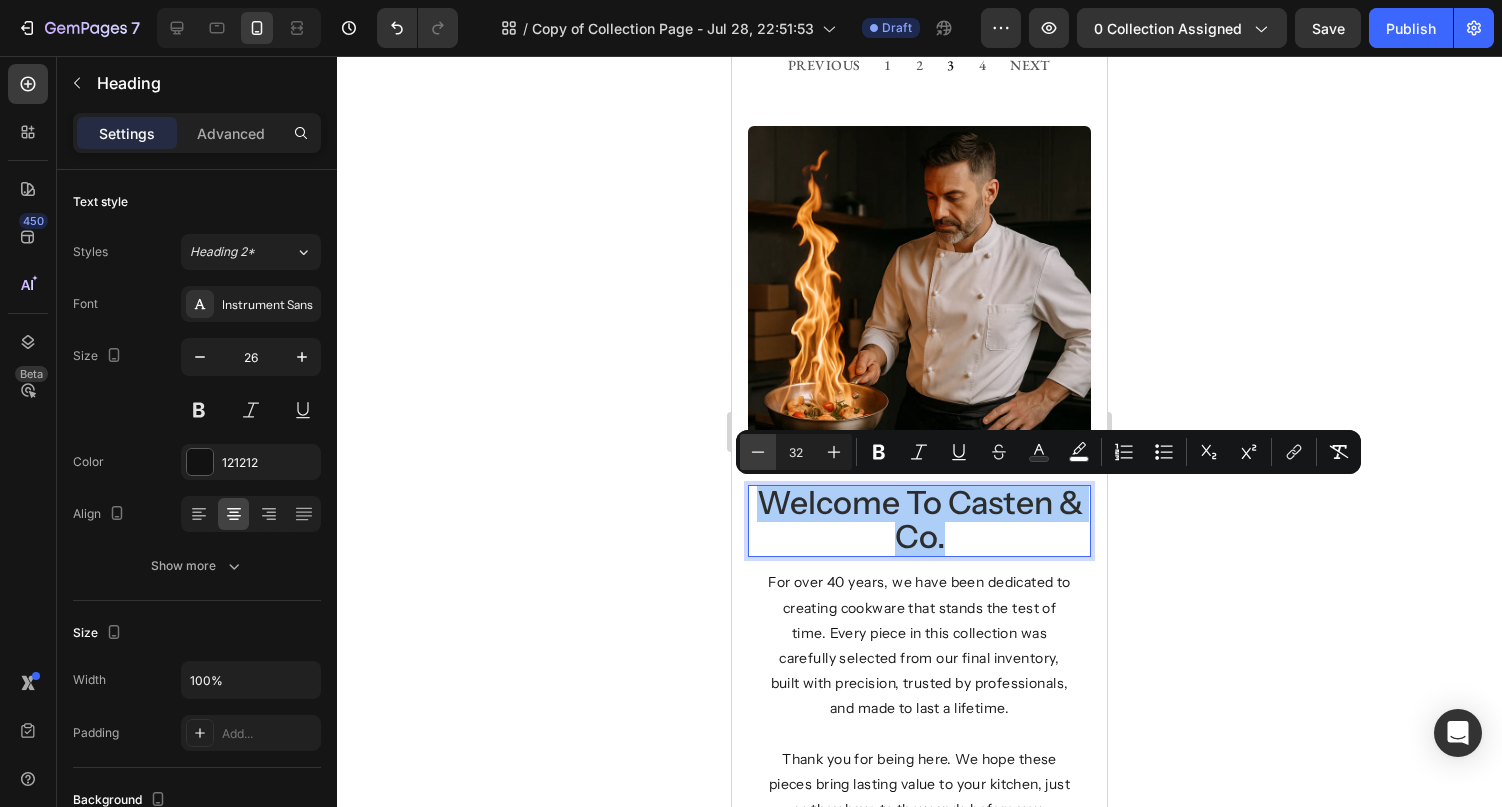 click on "Minus" at bounding box center [758, 452] 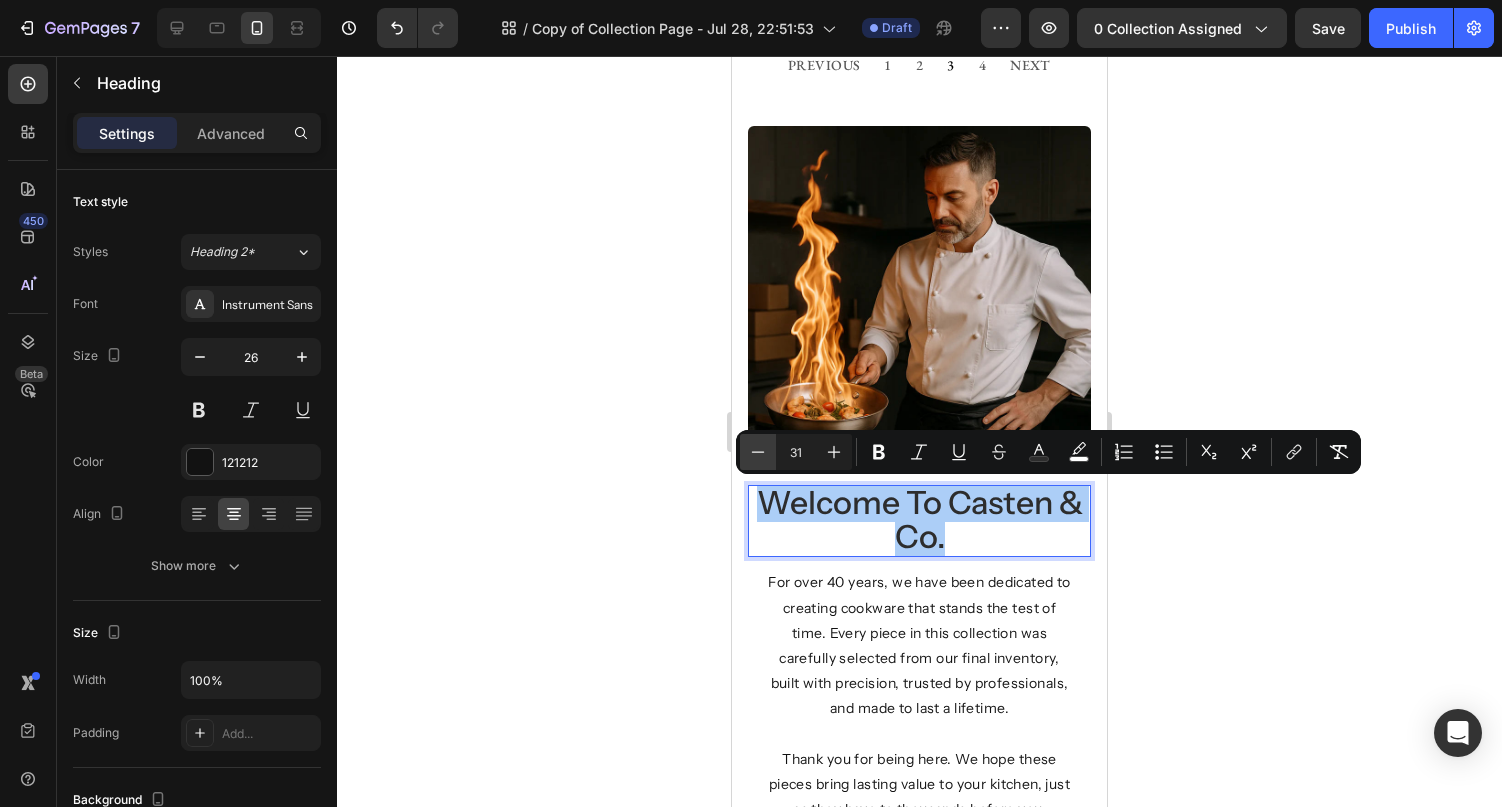 click on "Minus" at bounding box center (758, 452) 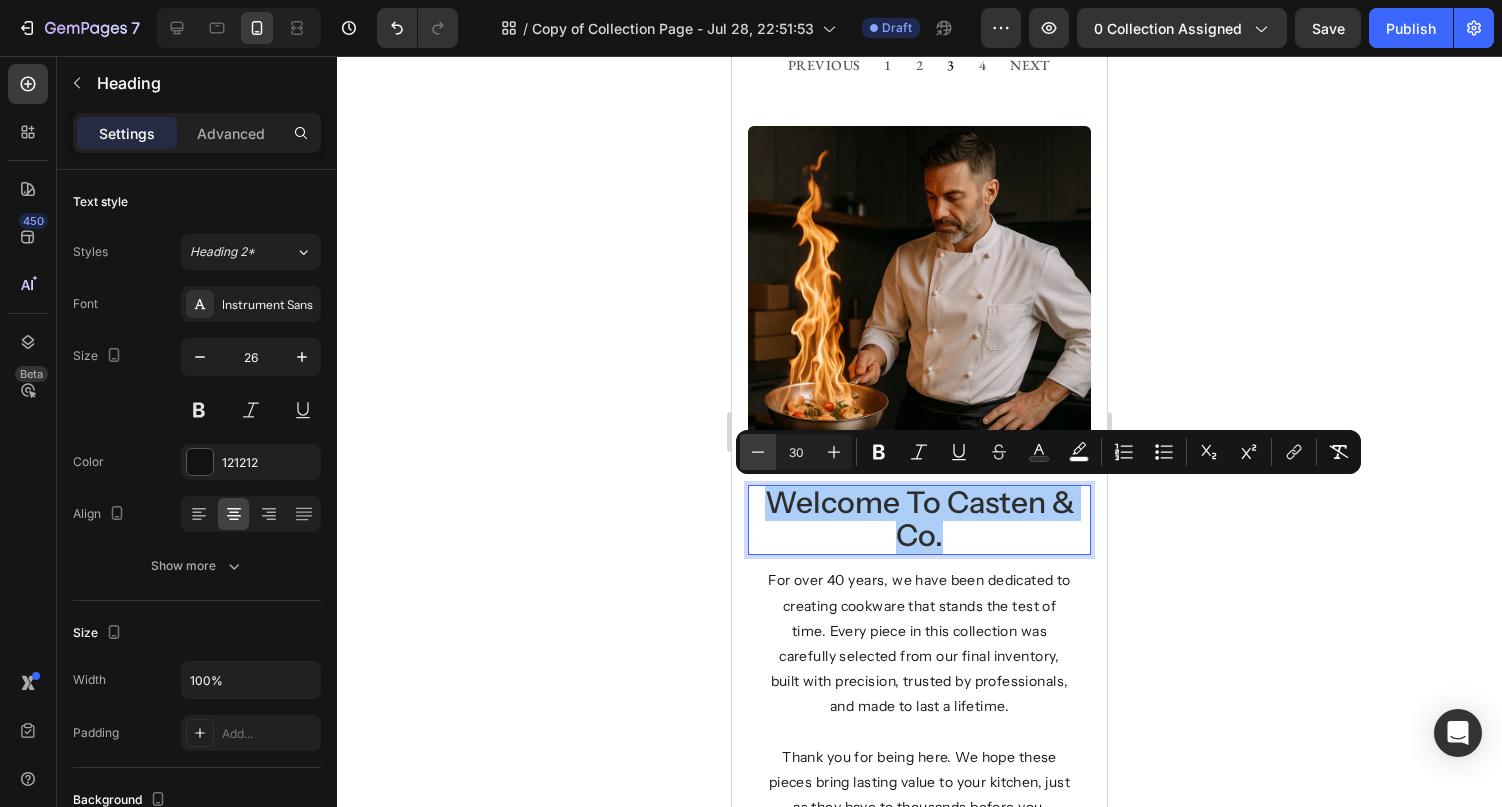 click on "Minus" at bounding box center (758, 452) 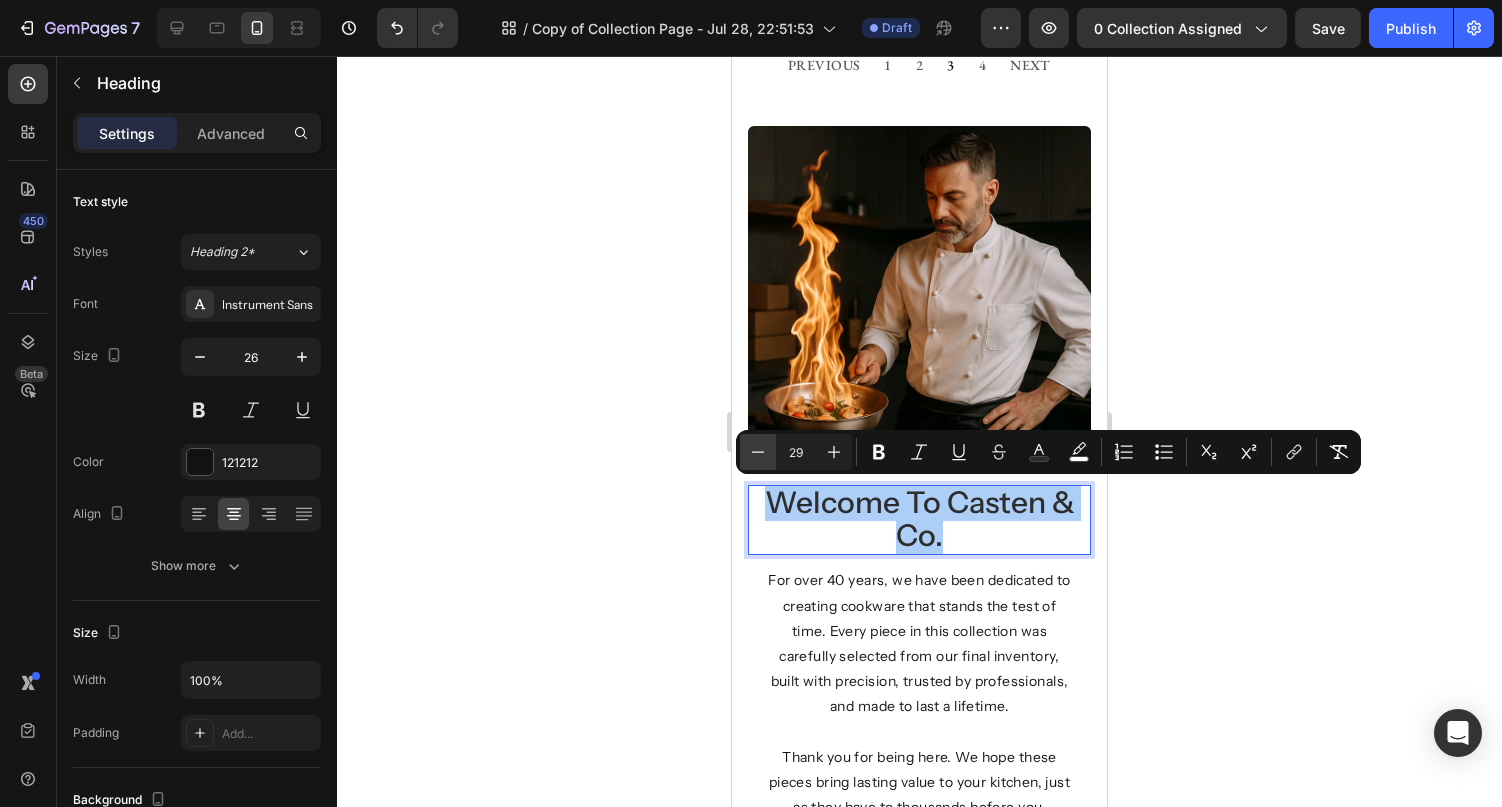 click on "Minus" at bounding box center (758, 452) 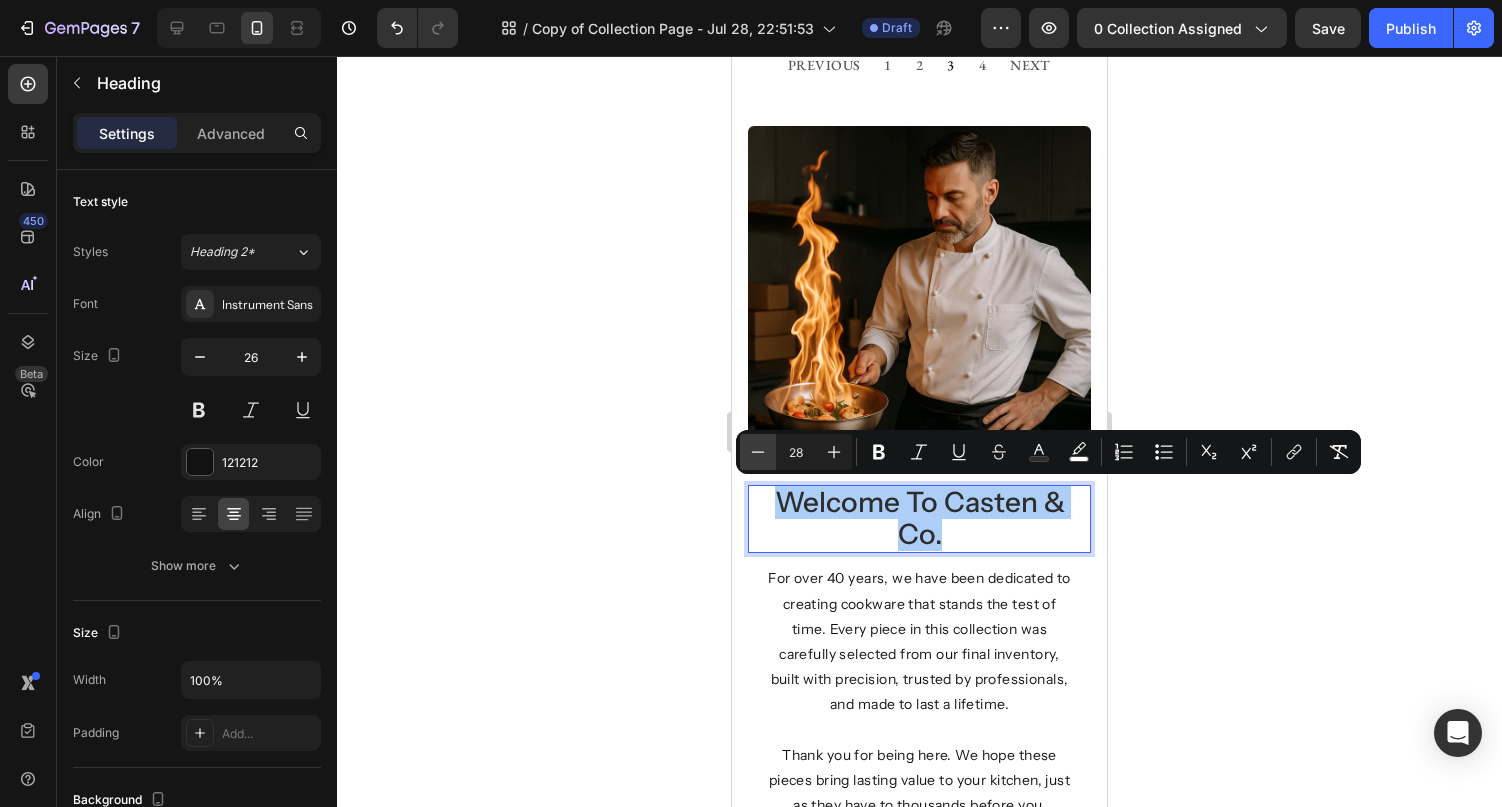 click on "Minus" at bounding box center [758, 452] 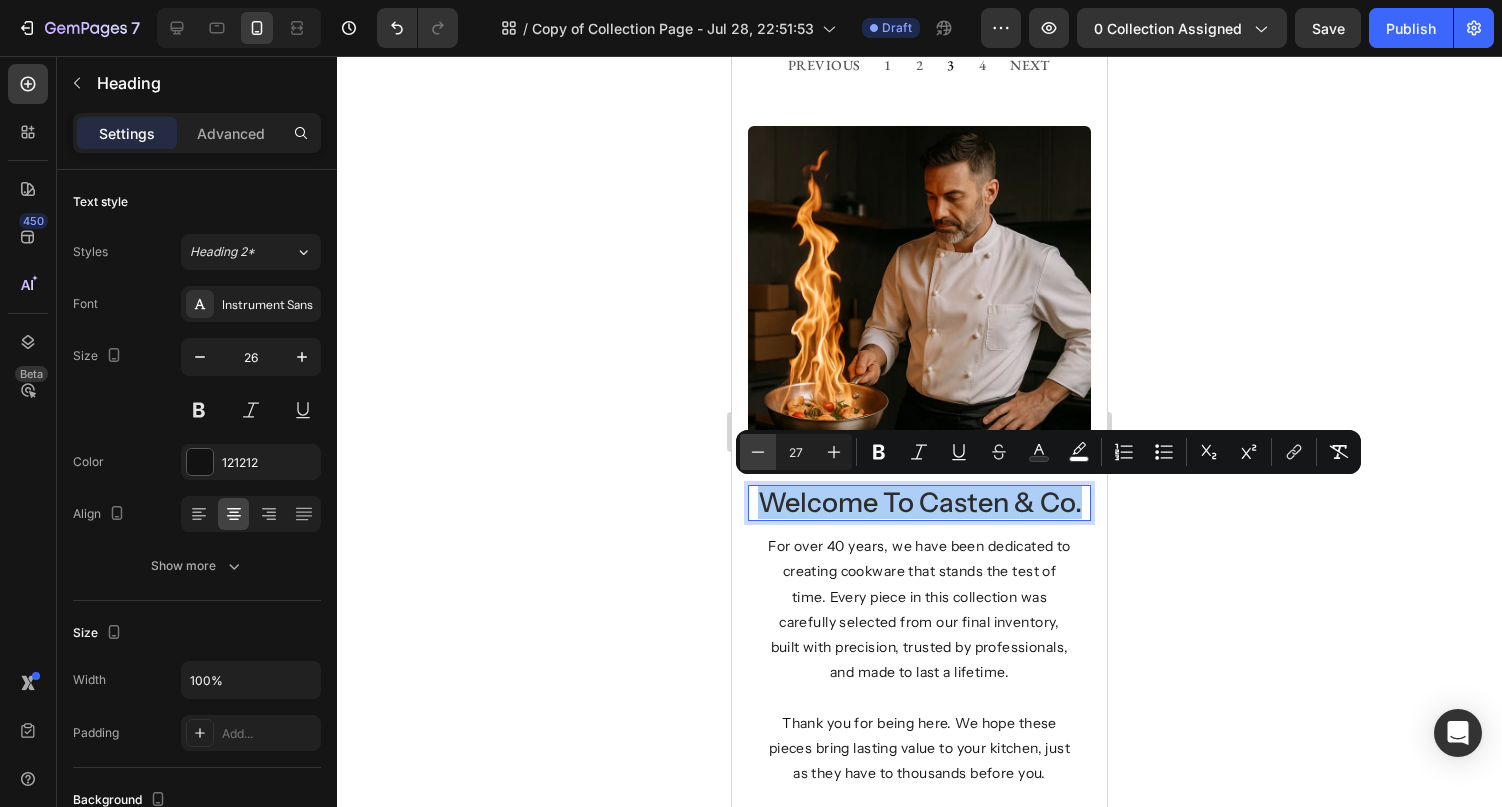 click on "Minus" at bounding box center (758, 452) 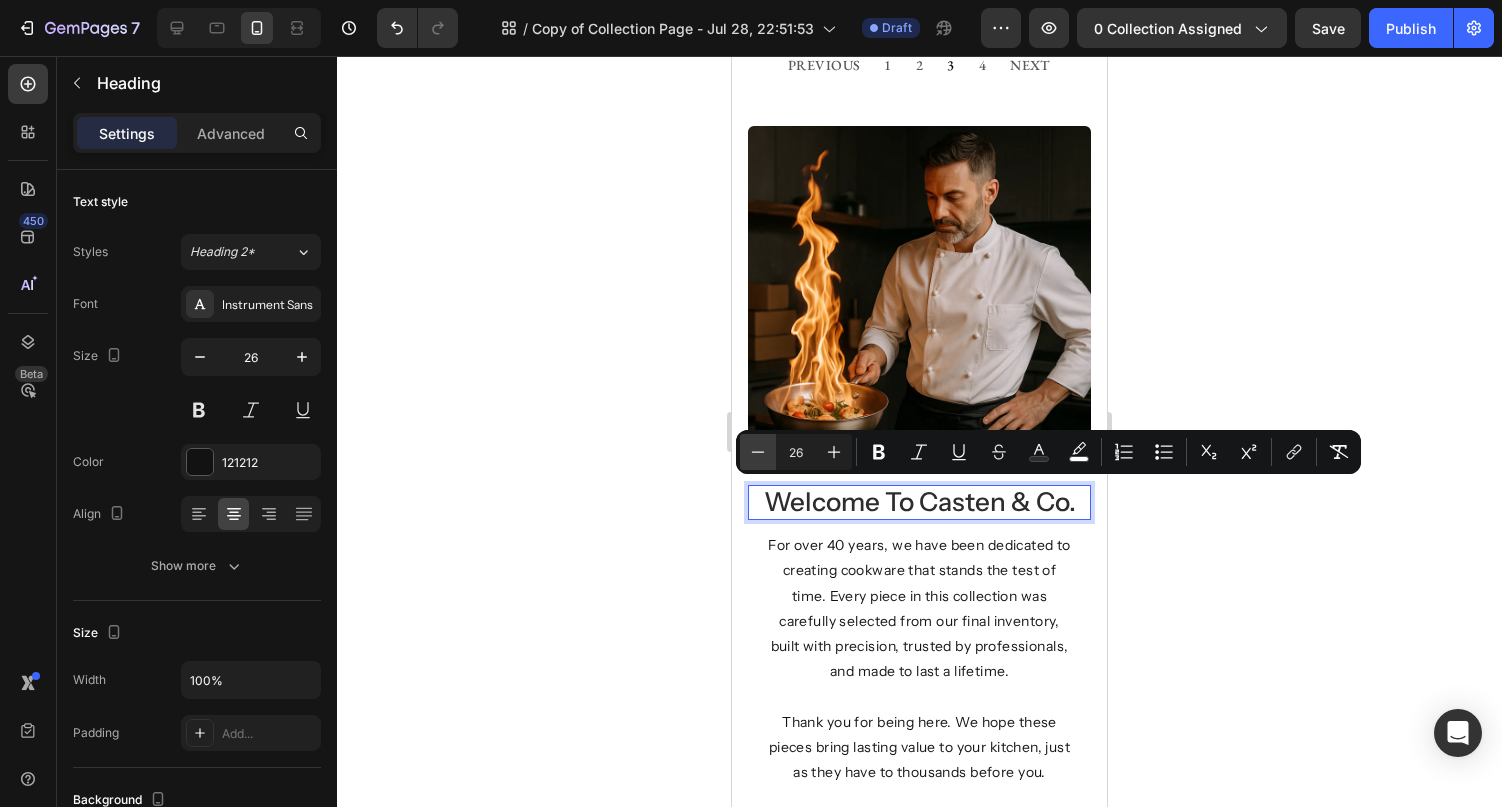 click on "Minus" at bounding box center [758, 452] 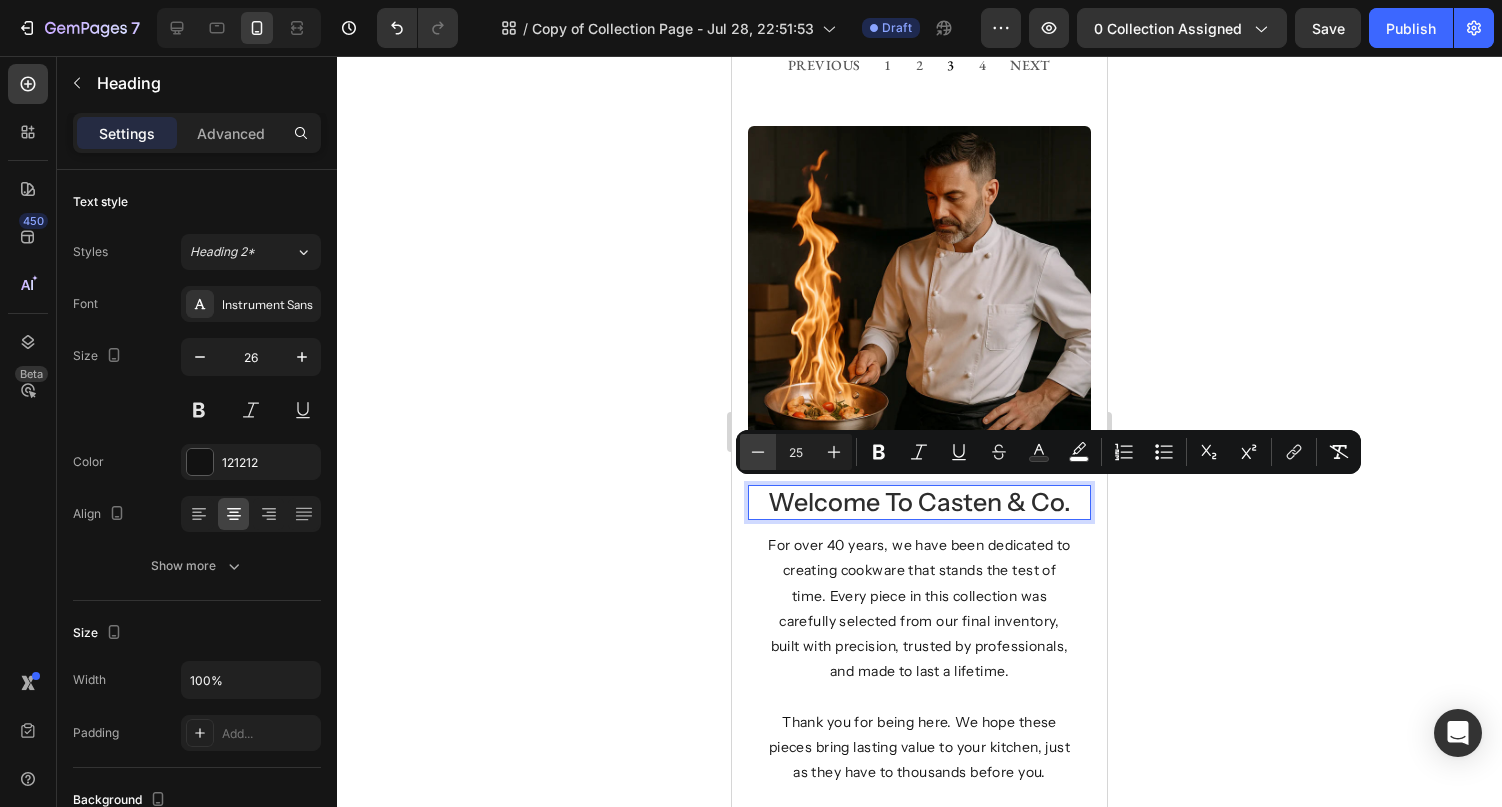 click on "Minus" at bounding box center (758, 452) 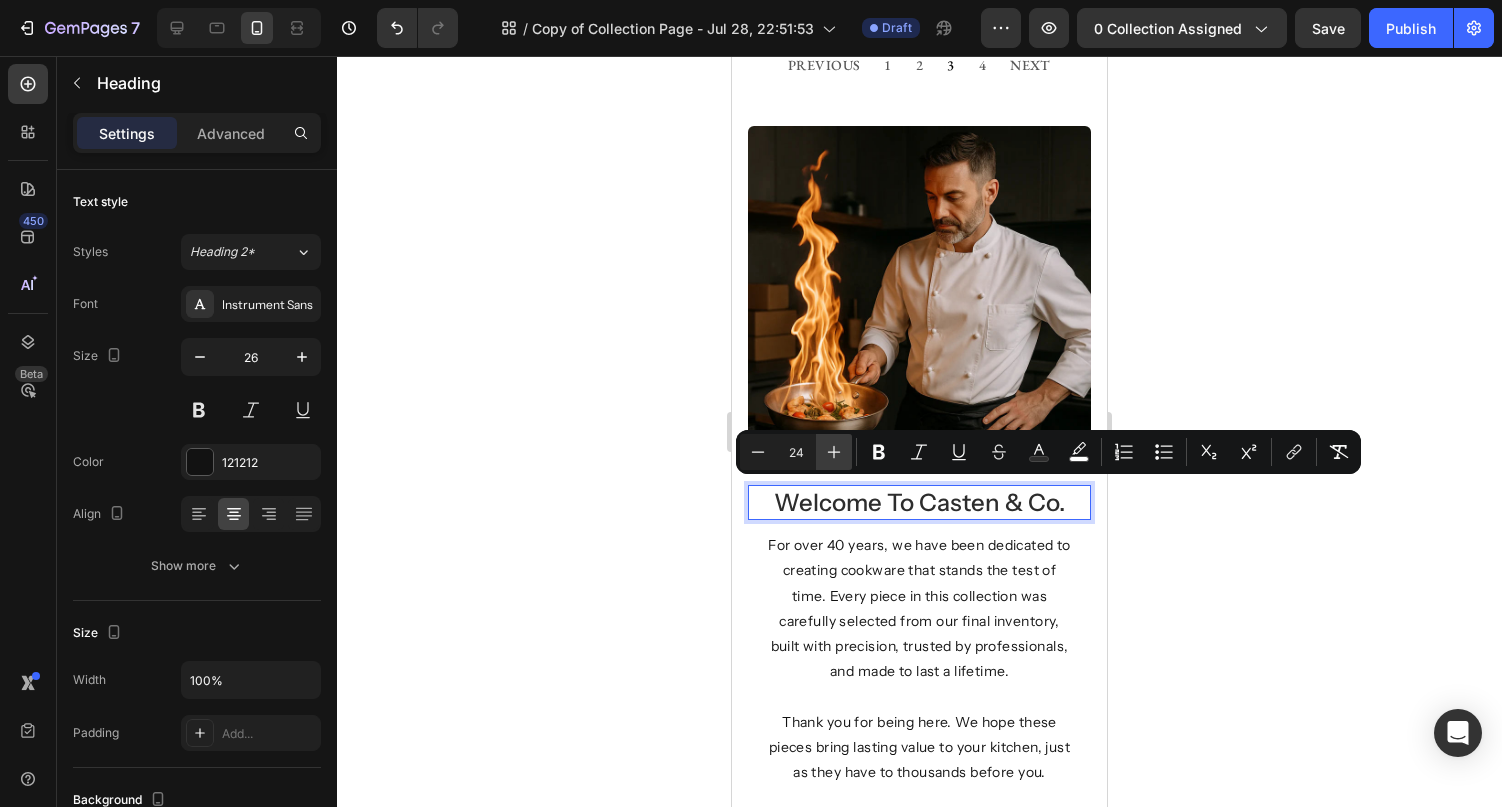 click 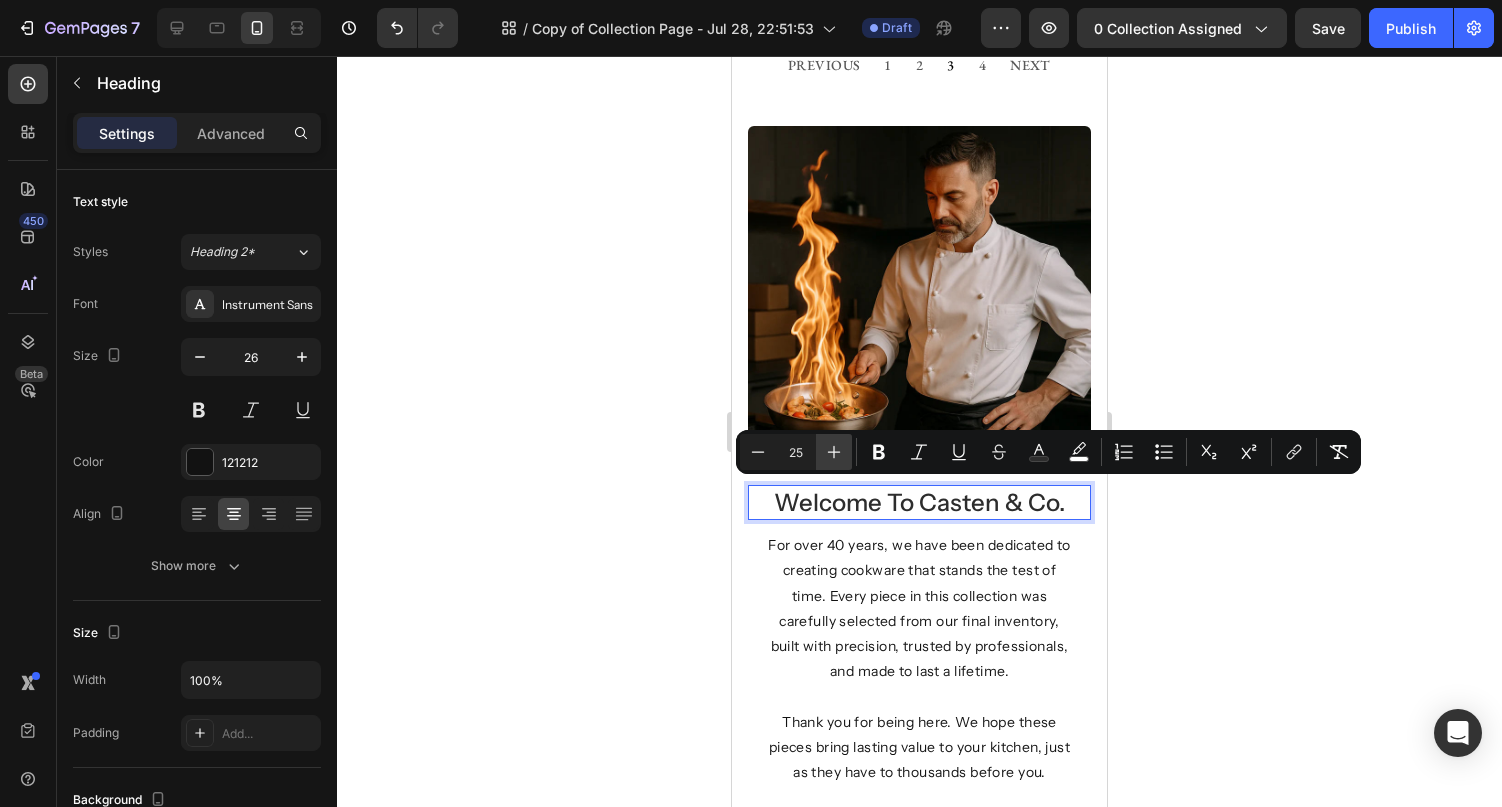 click 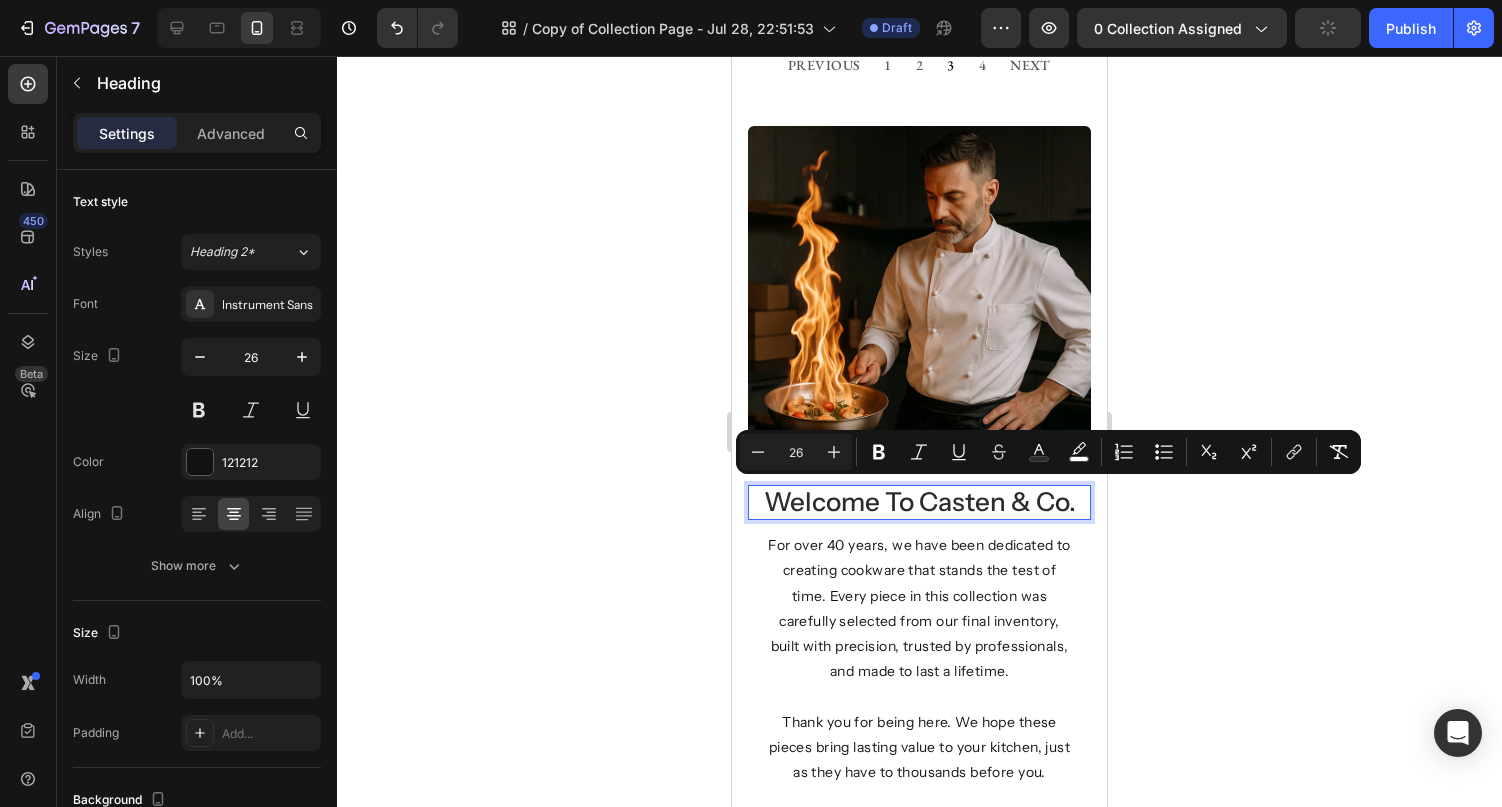 click 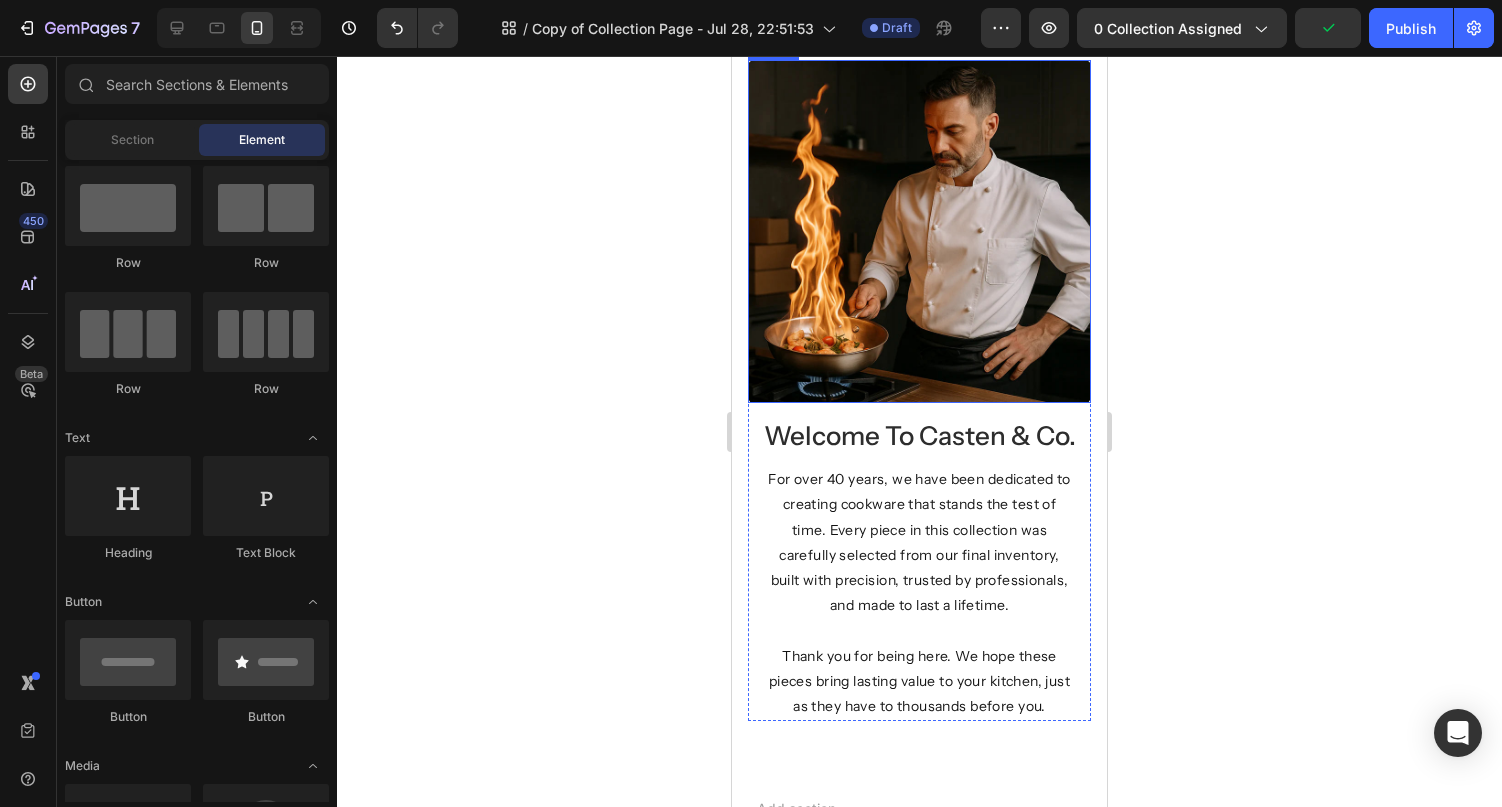 scroll, scrollTop: 2527, scrollLeft: 0, axis: vertical 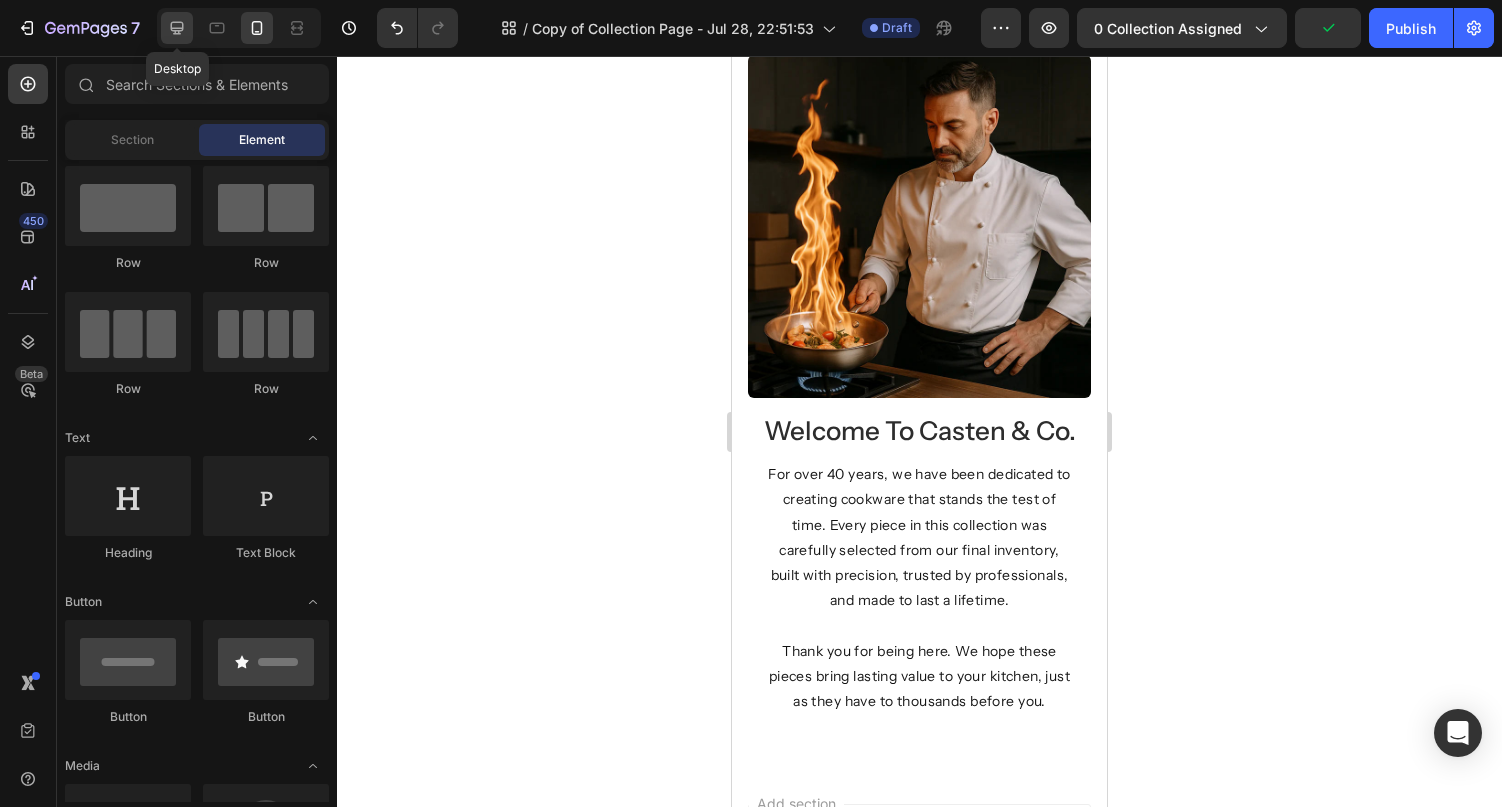 click 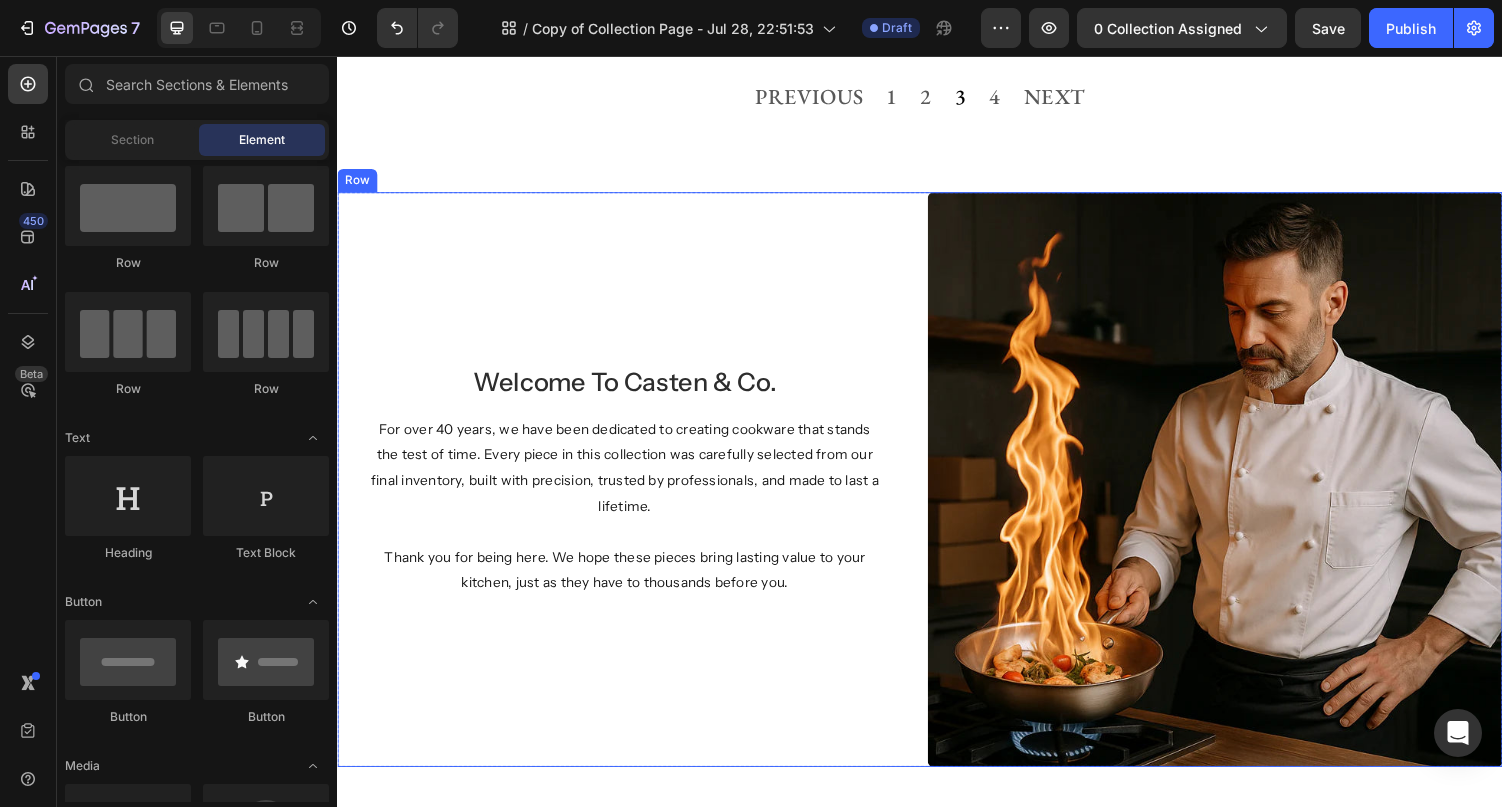 select on "28CM With Cover" 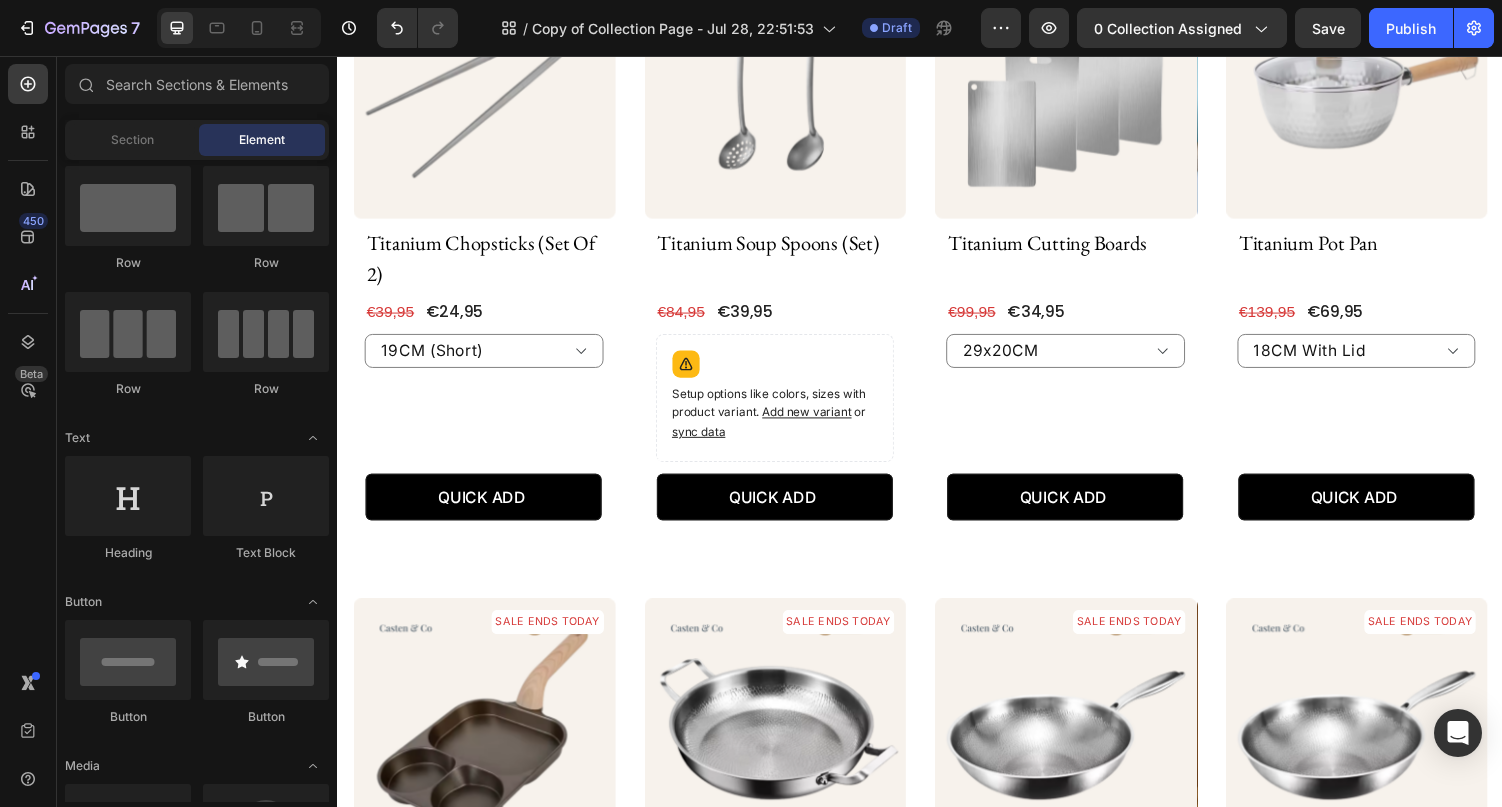 scroll, scrollTop: 0, scrollLeft: 0, axis: both 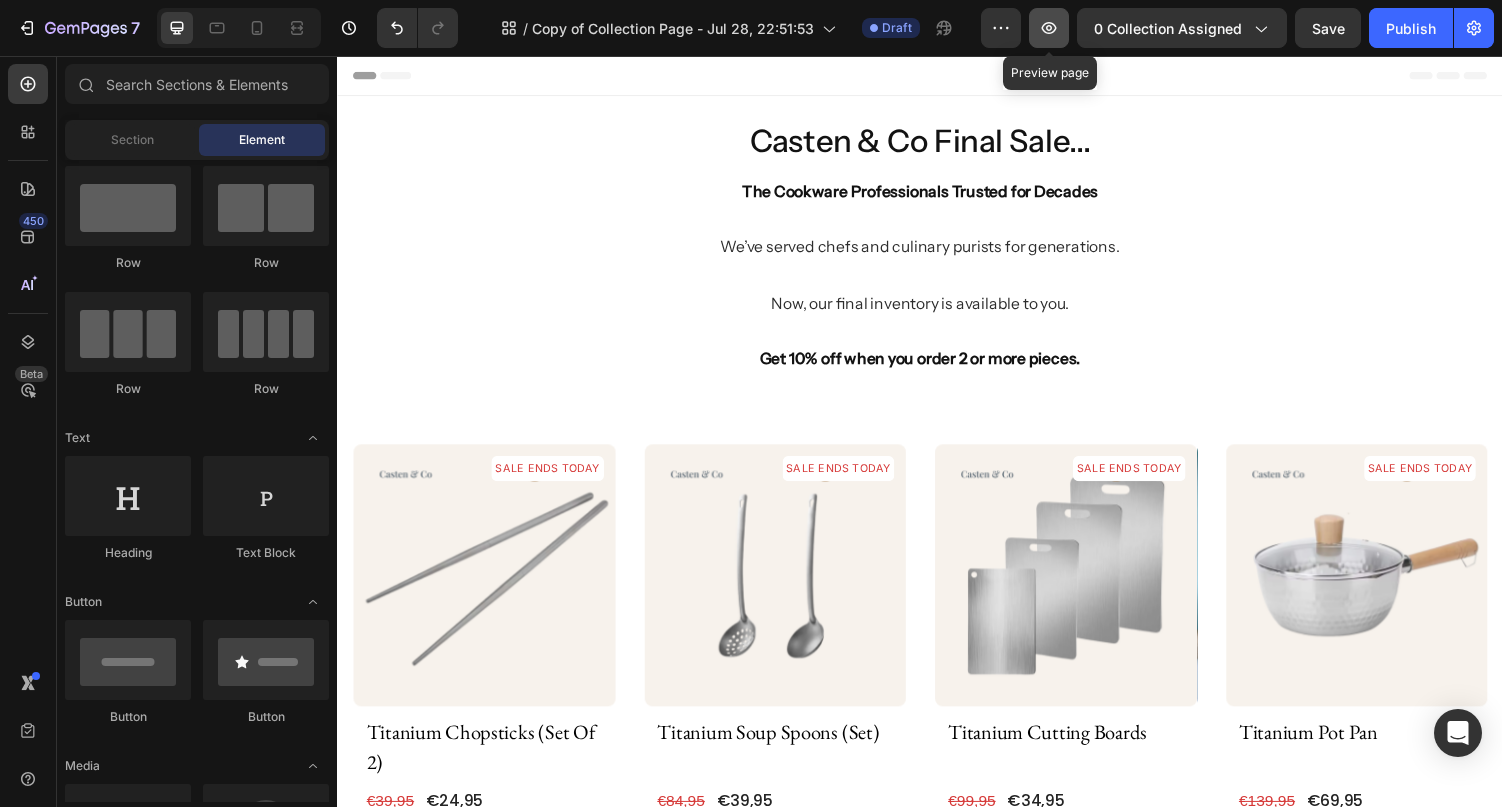 click 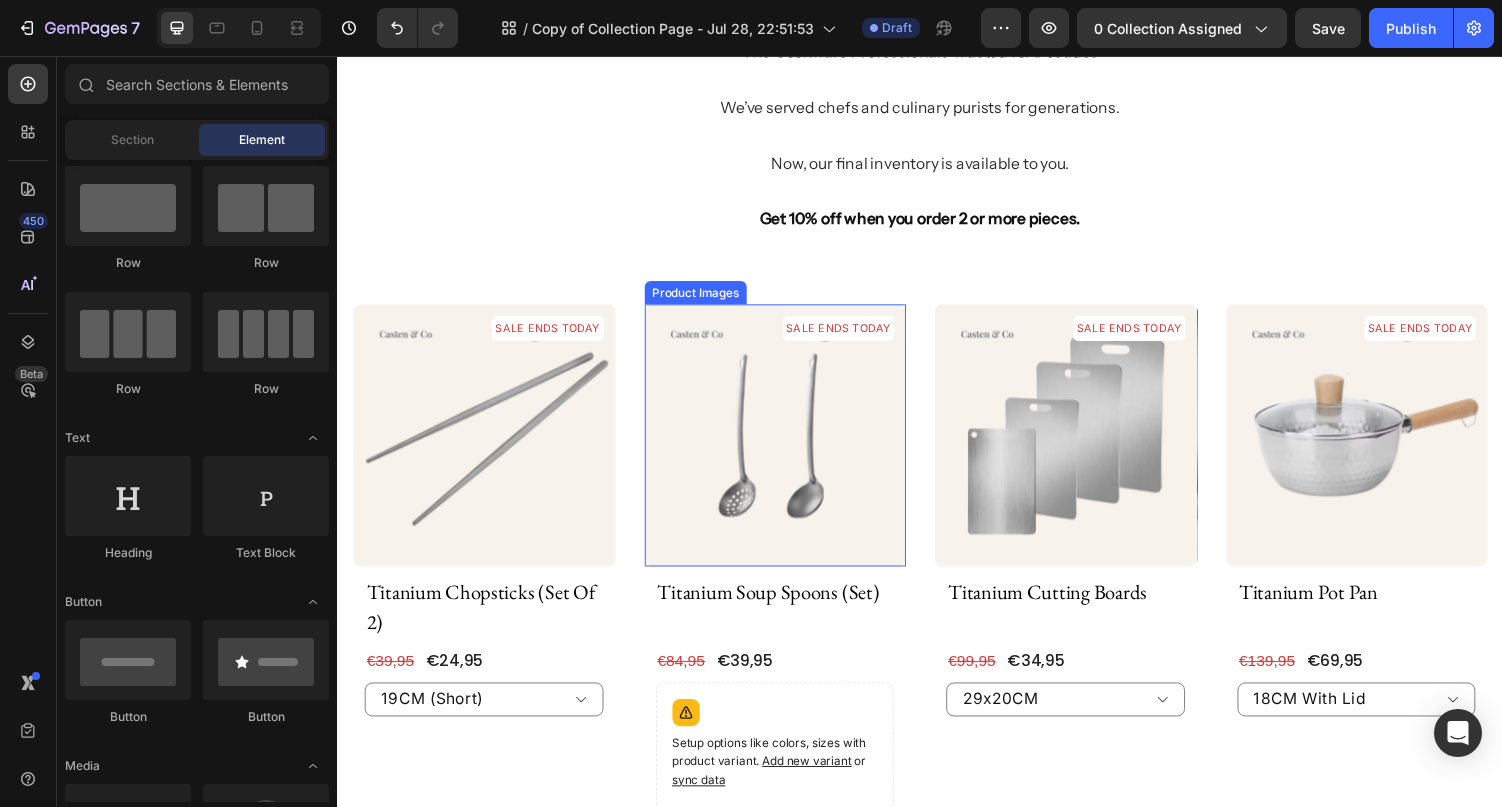 scroll, scrollTop: 214, scrollLeft: 0, axis: vertical 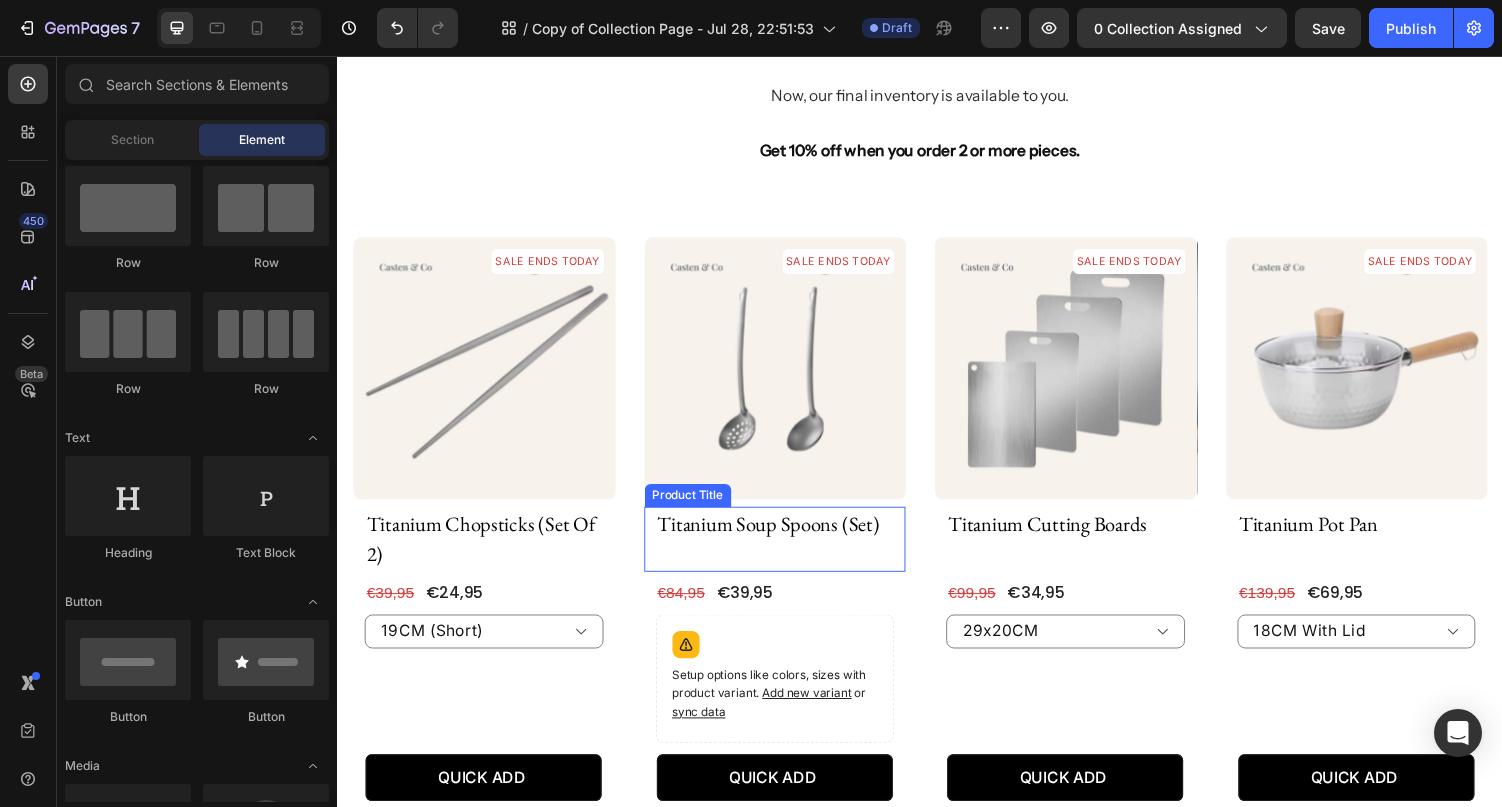 click on "titanium soup spoons (set)" at bounding box center (488, 553) 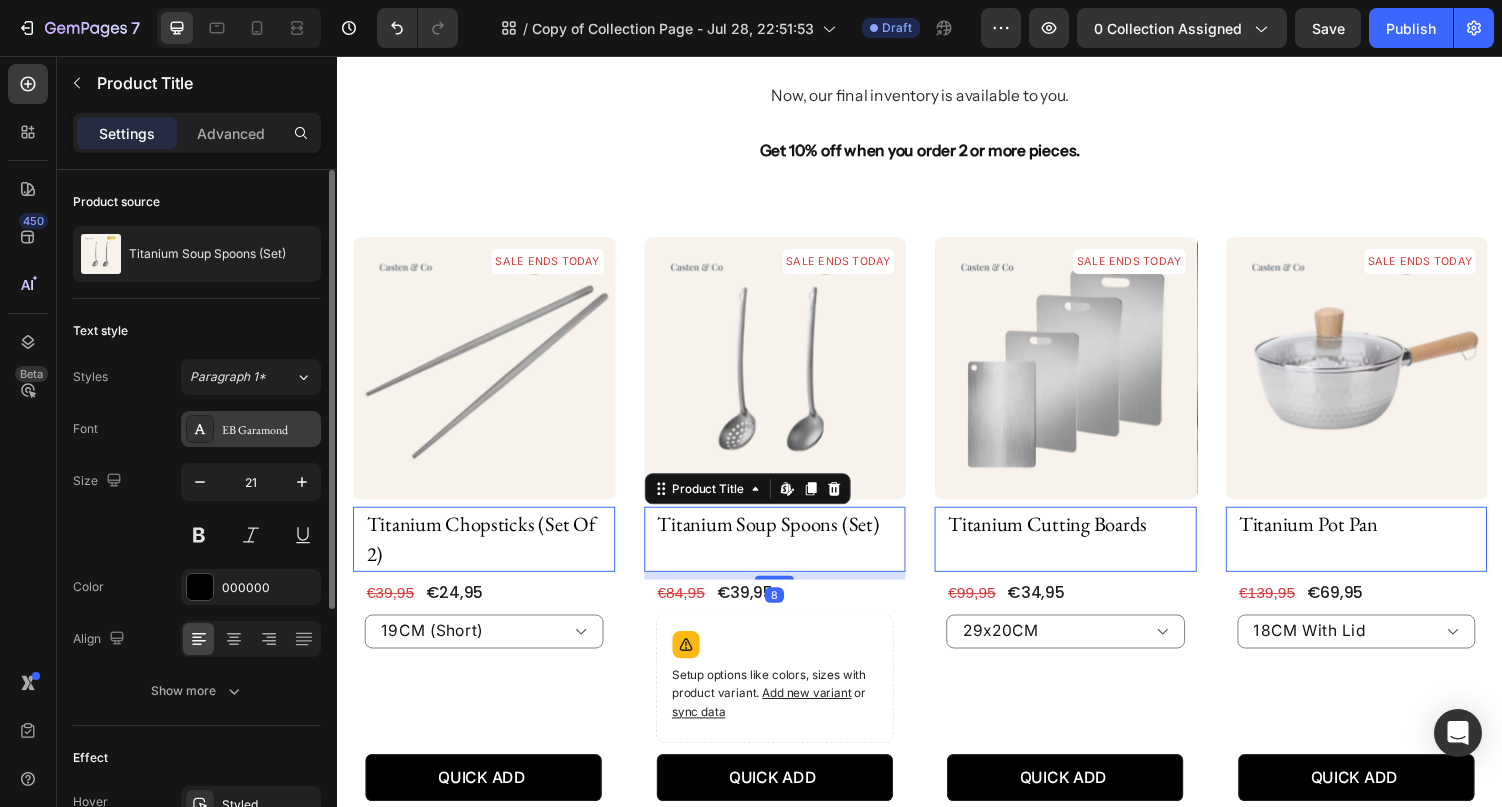 click on "EB Garamond" at bounding box center (269, 430) 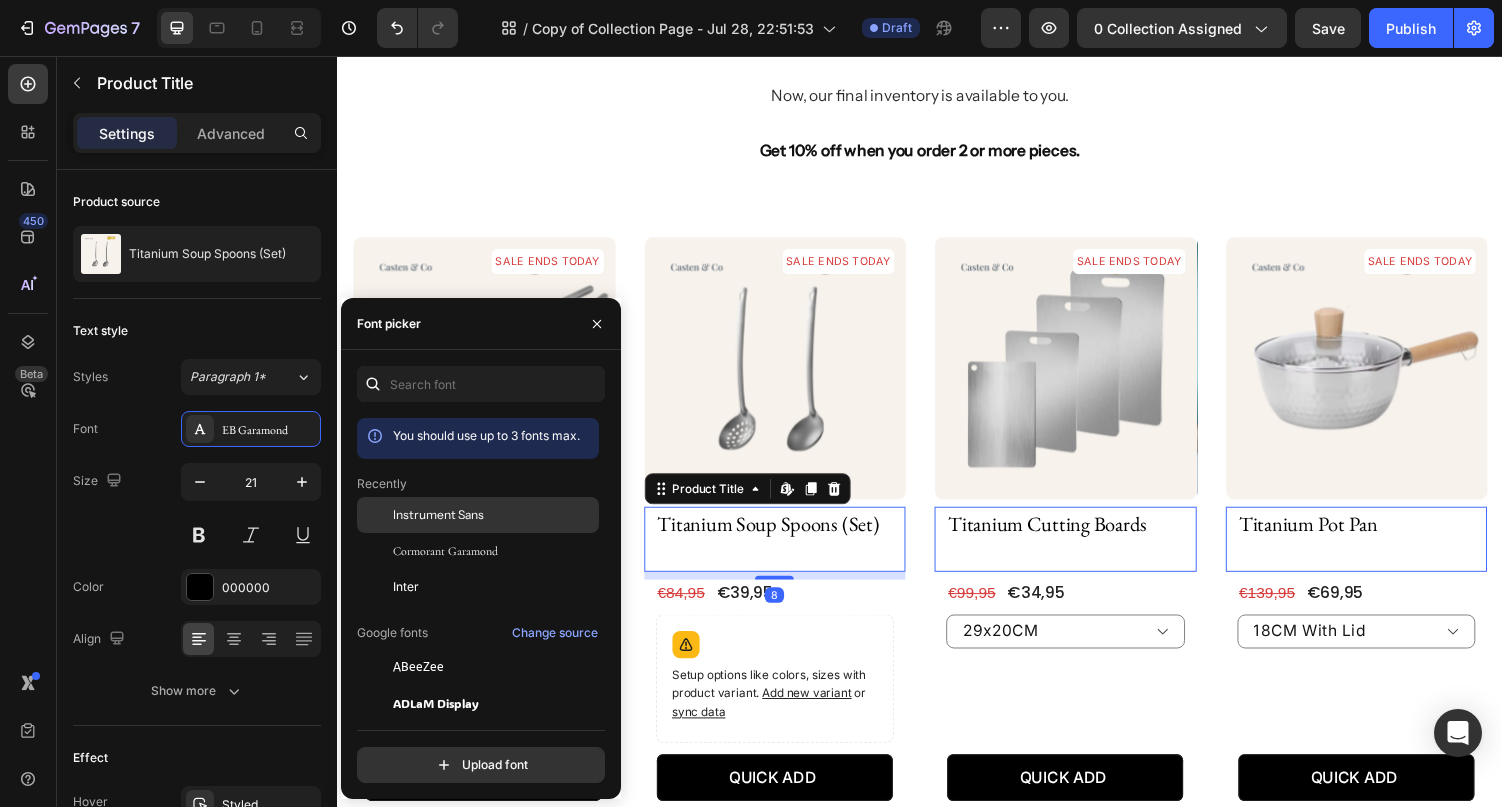 click on "Instrument Sans" at bounding box center [438, 515] 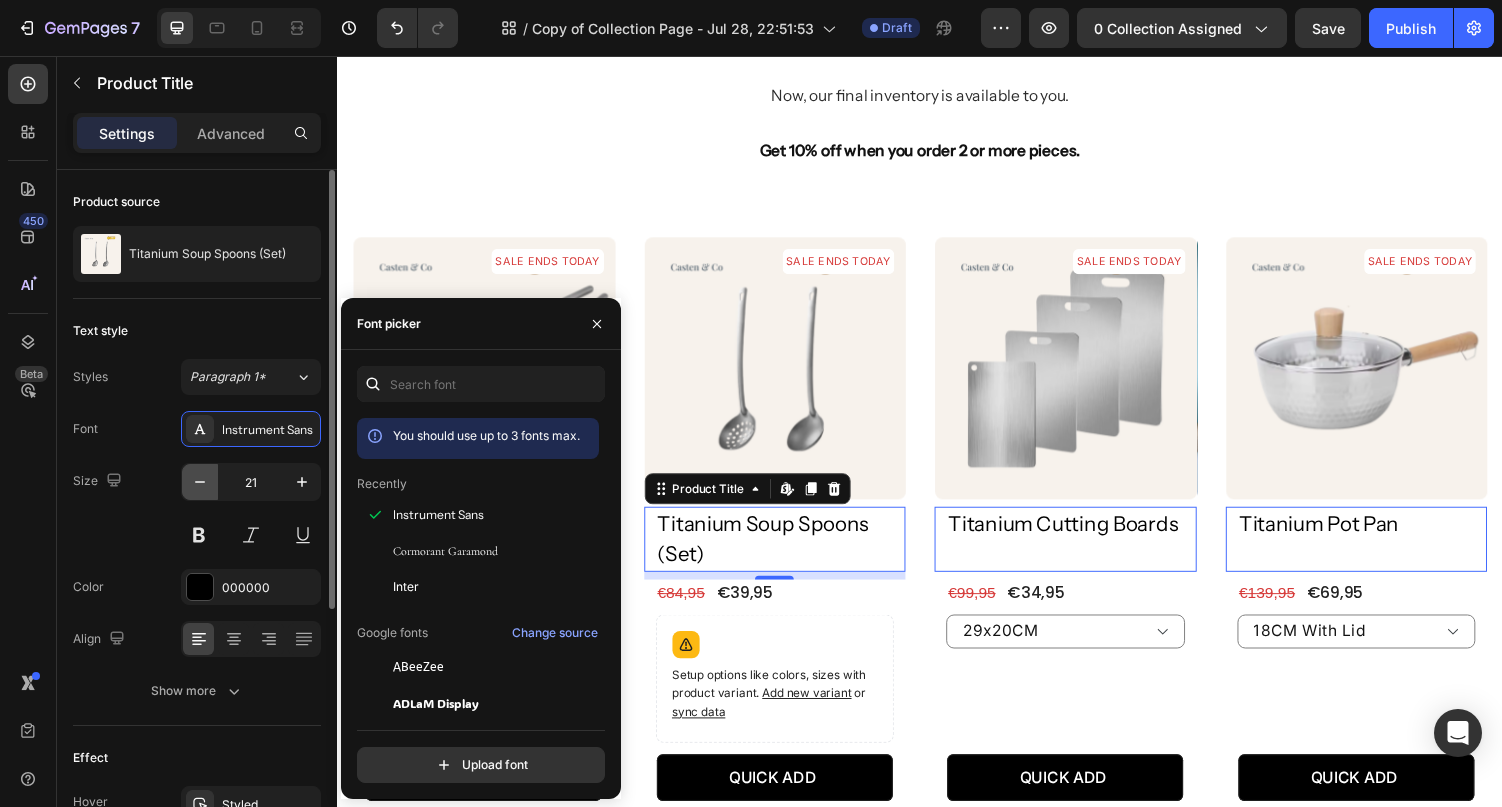 click 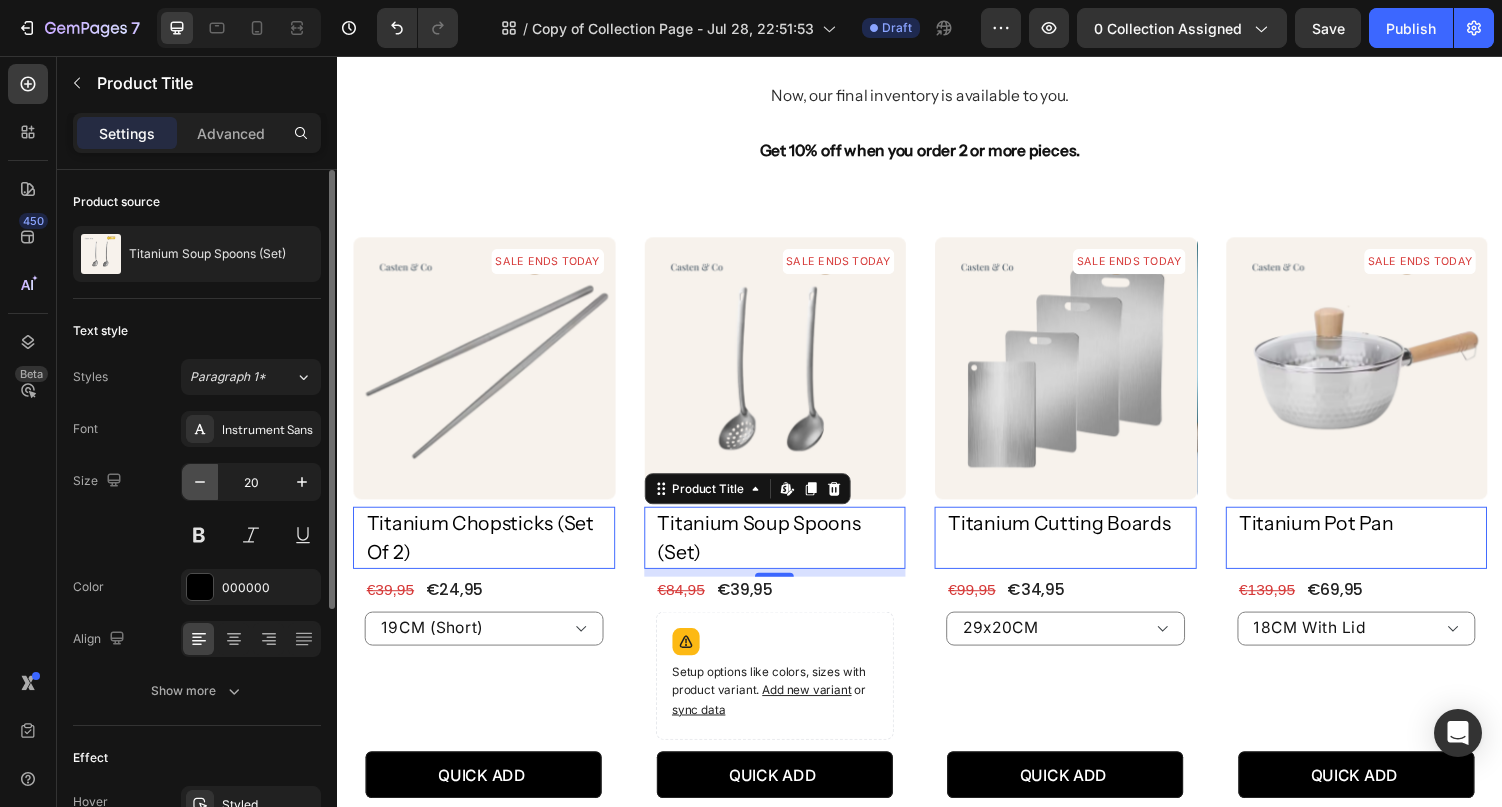 click 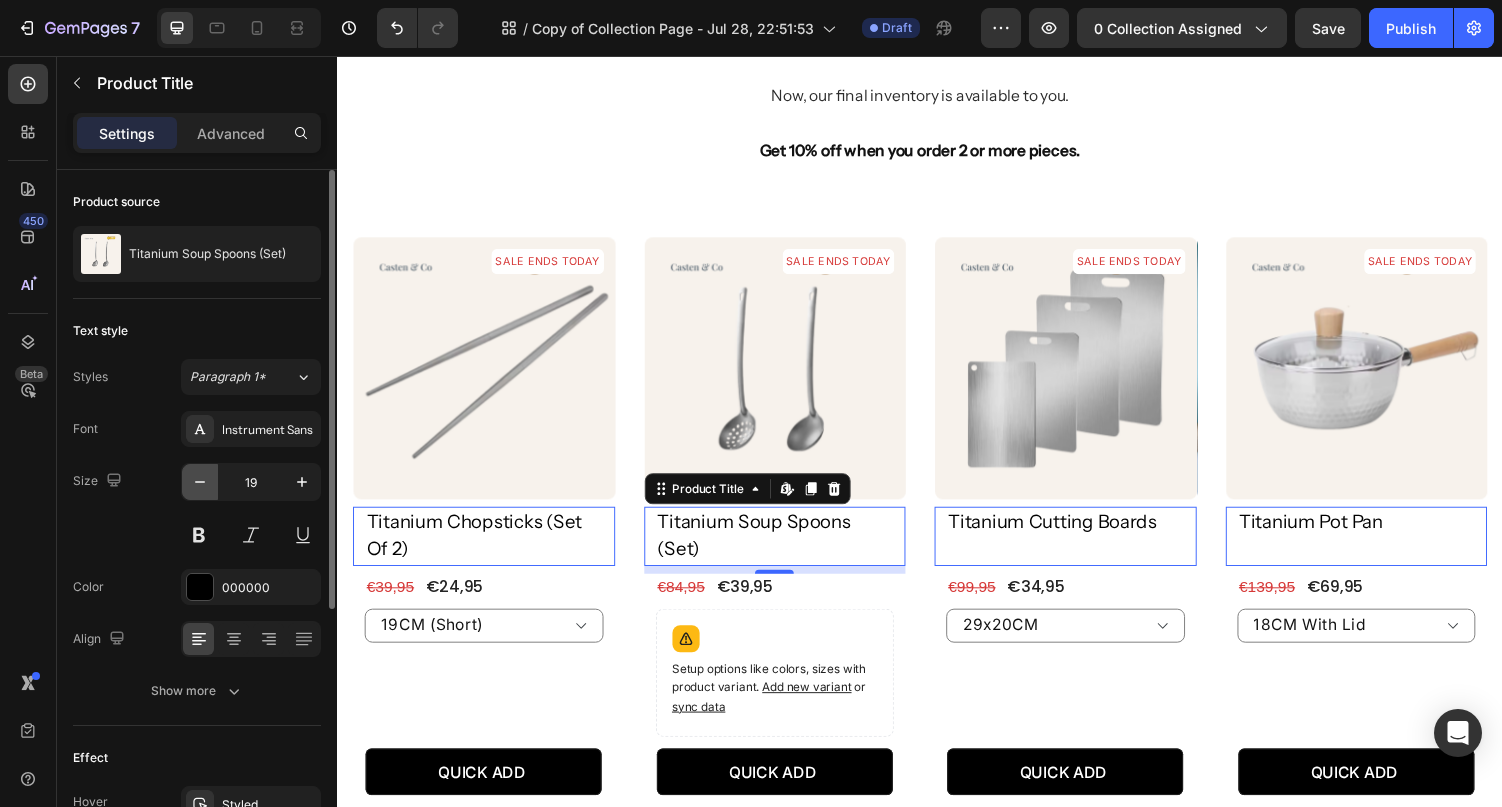 click 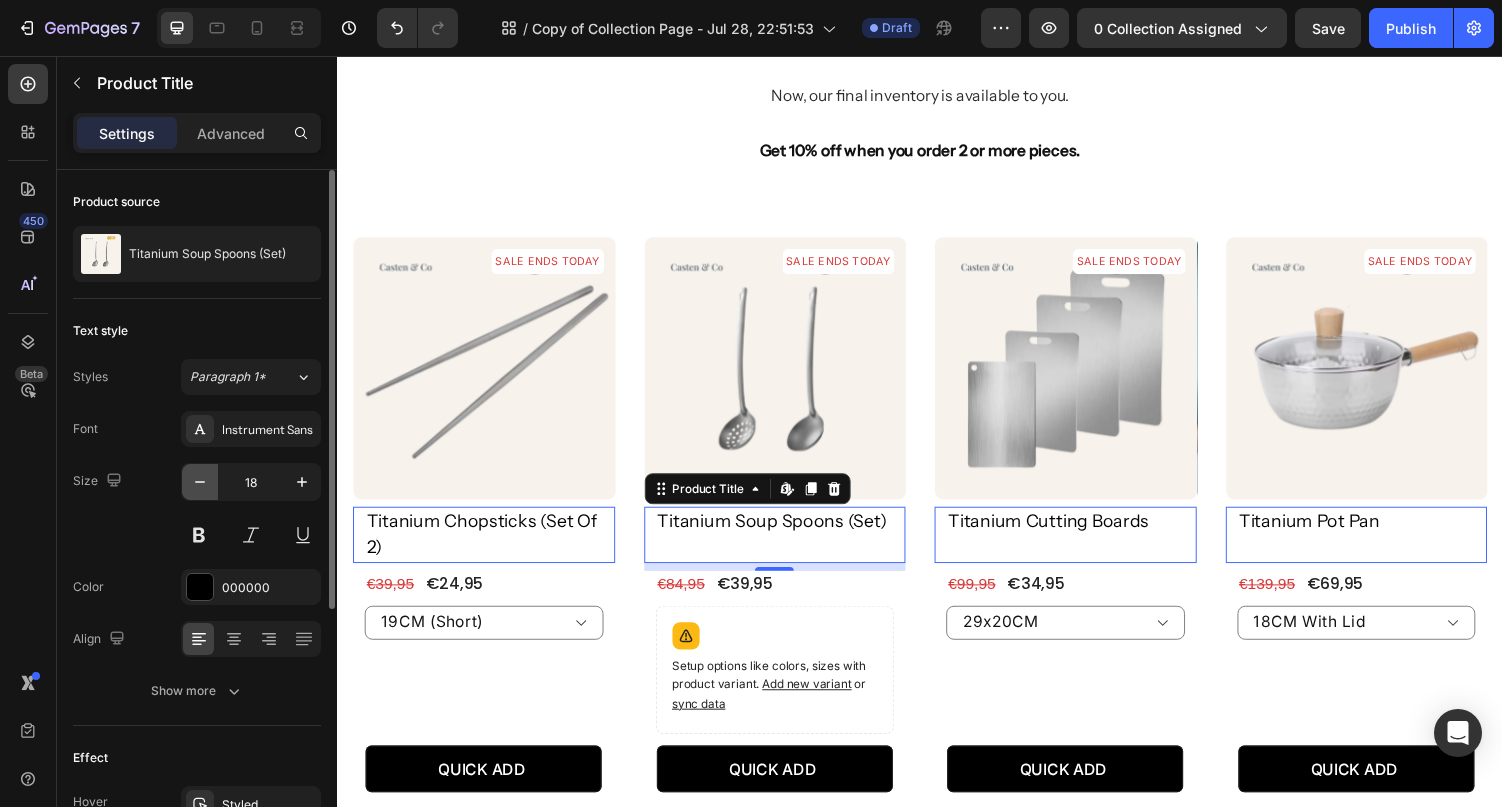 click 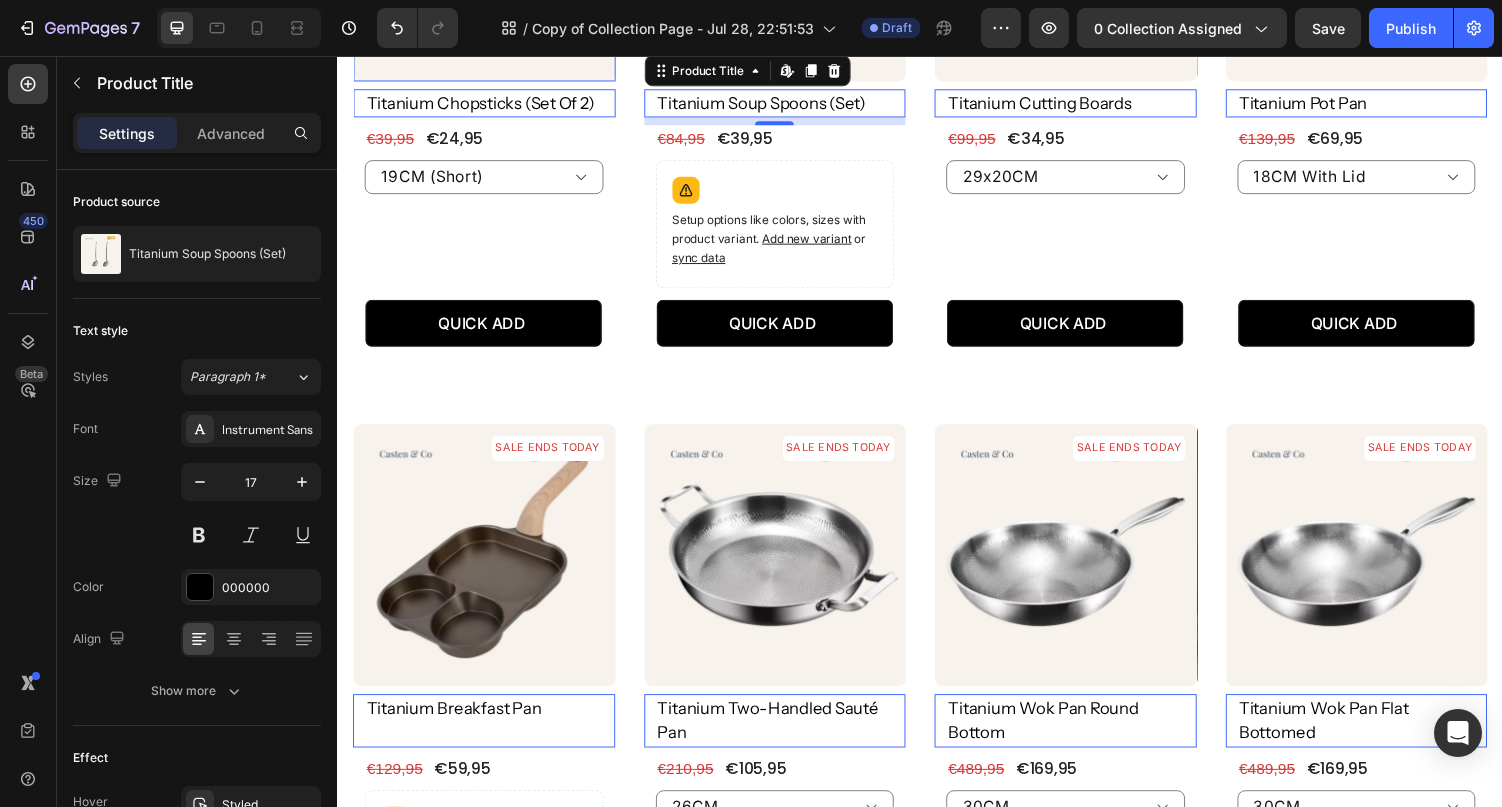 scroll, scrollTop: 665, scrollLeft: 0, axis: vertical 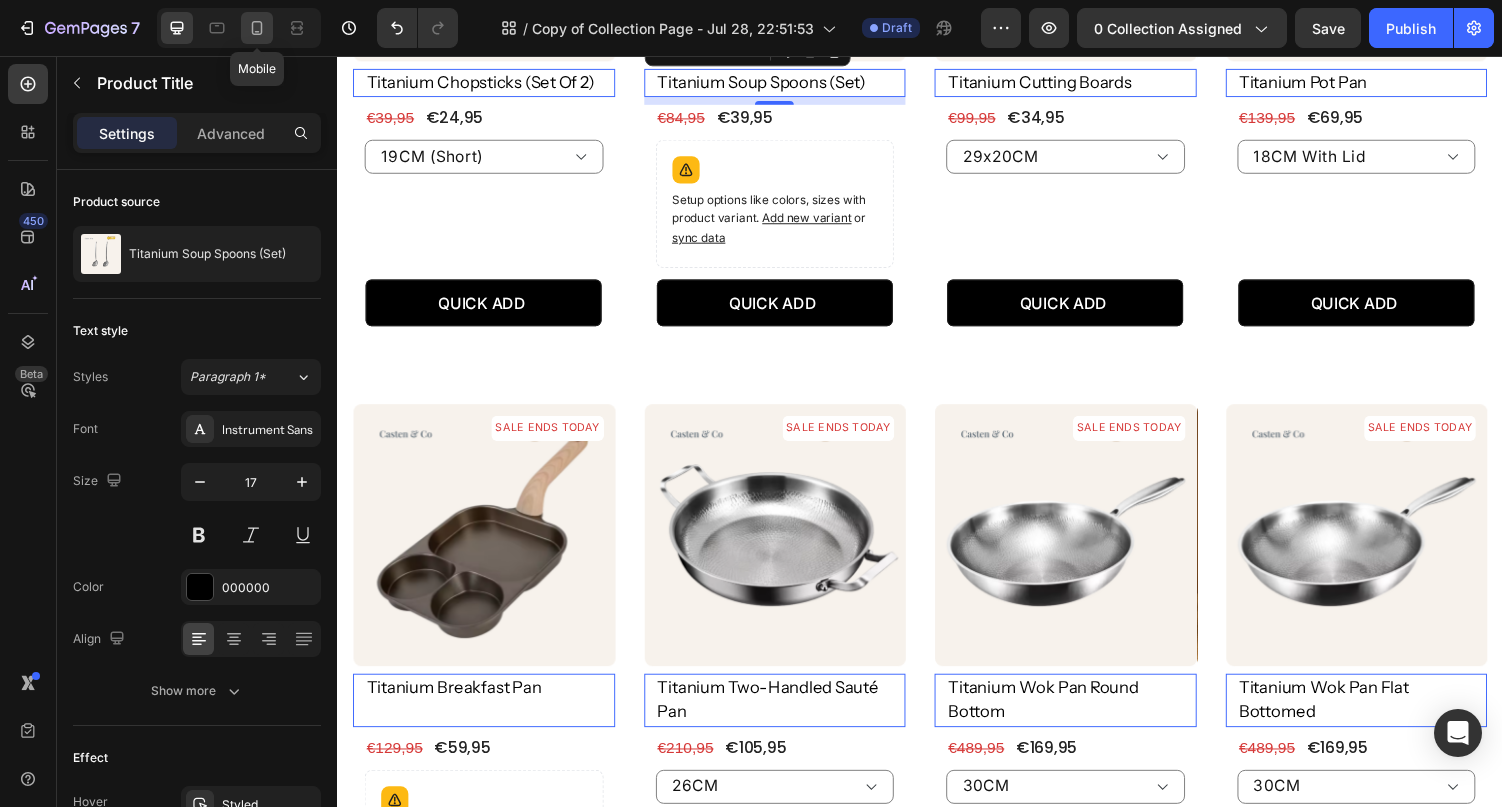 click 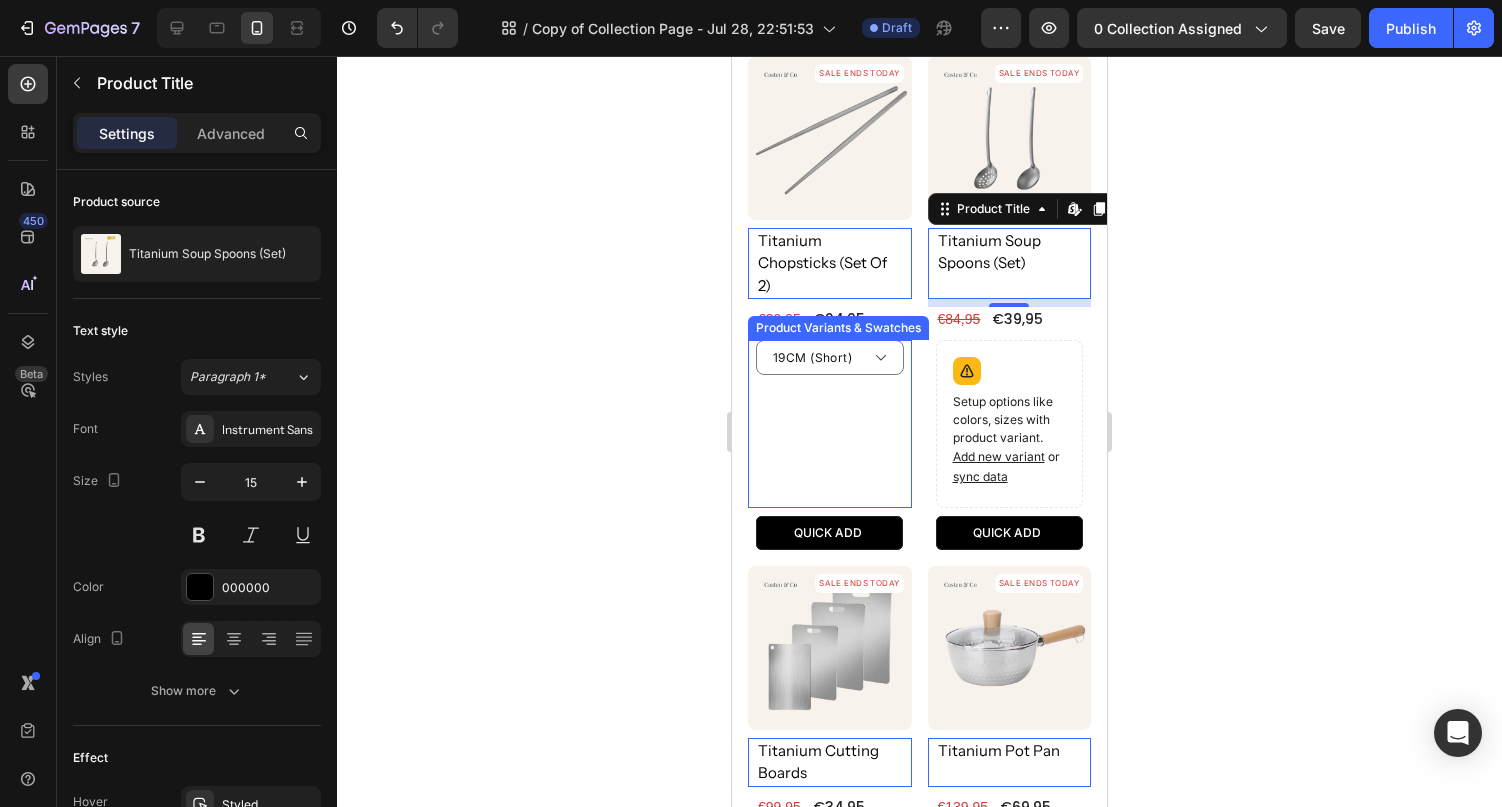 scroll, scrollTop: 366, scrollLeft: 0, axis: vertical 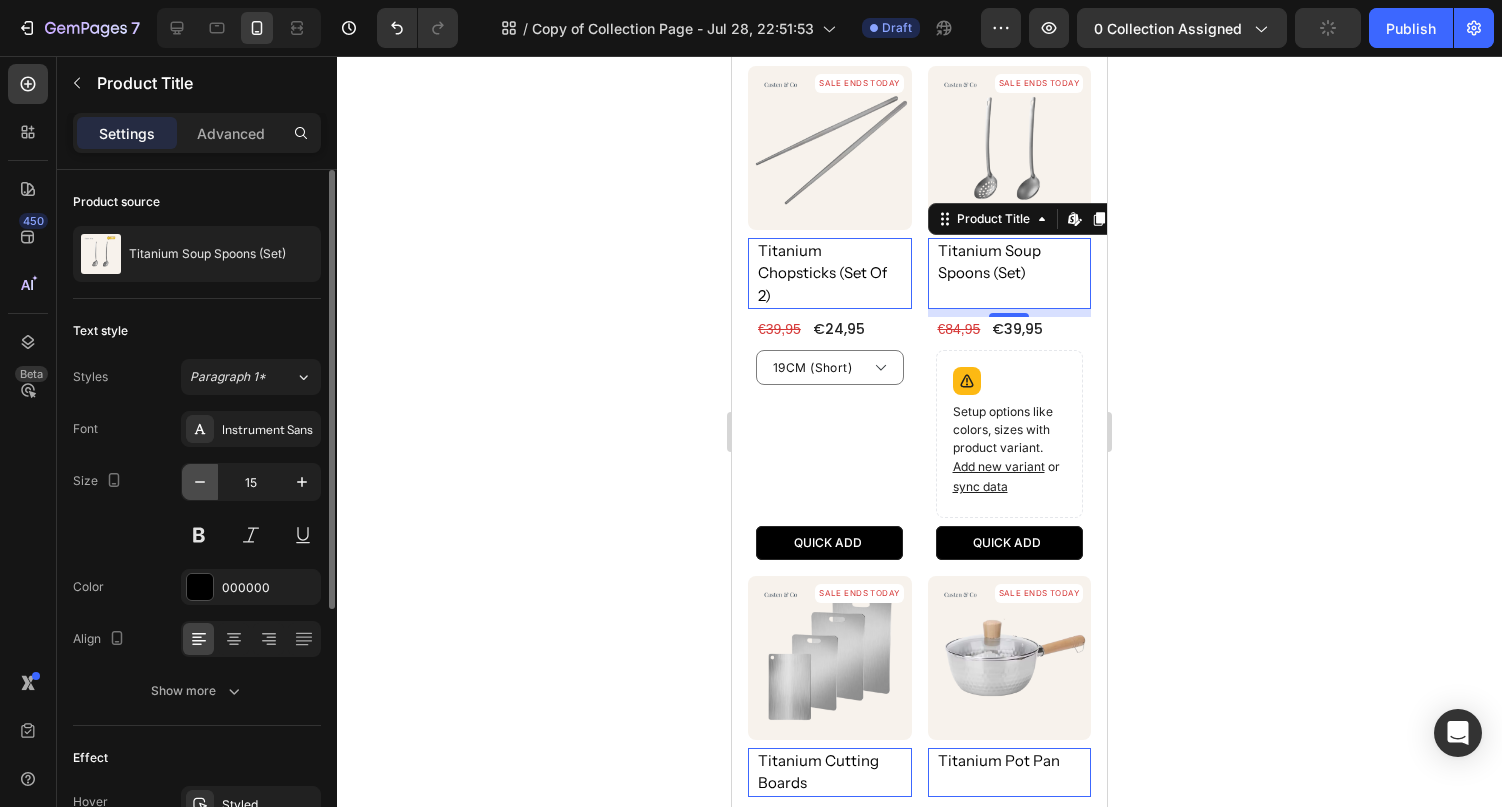 click 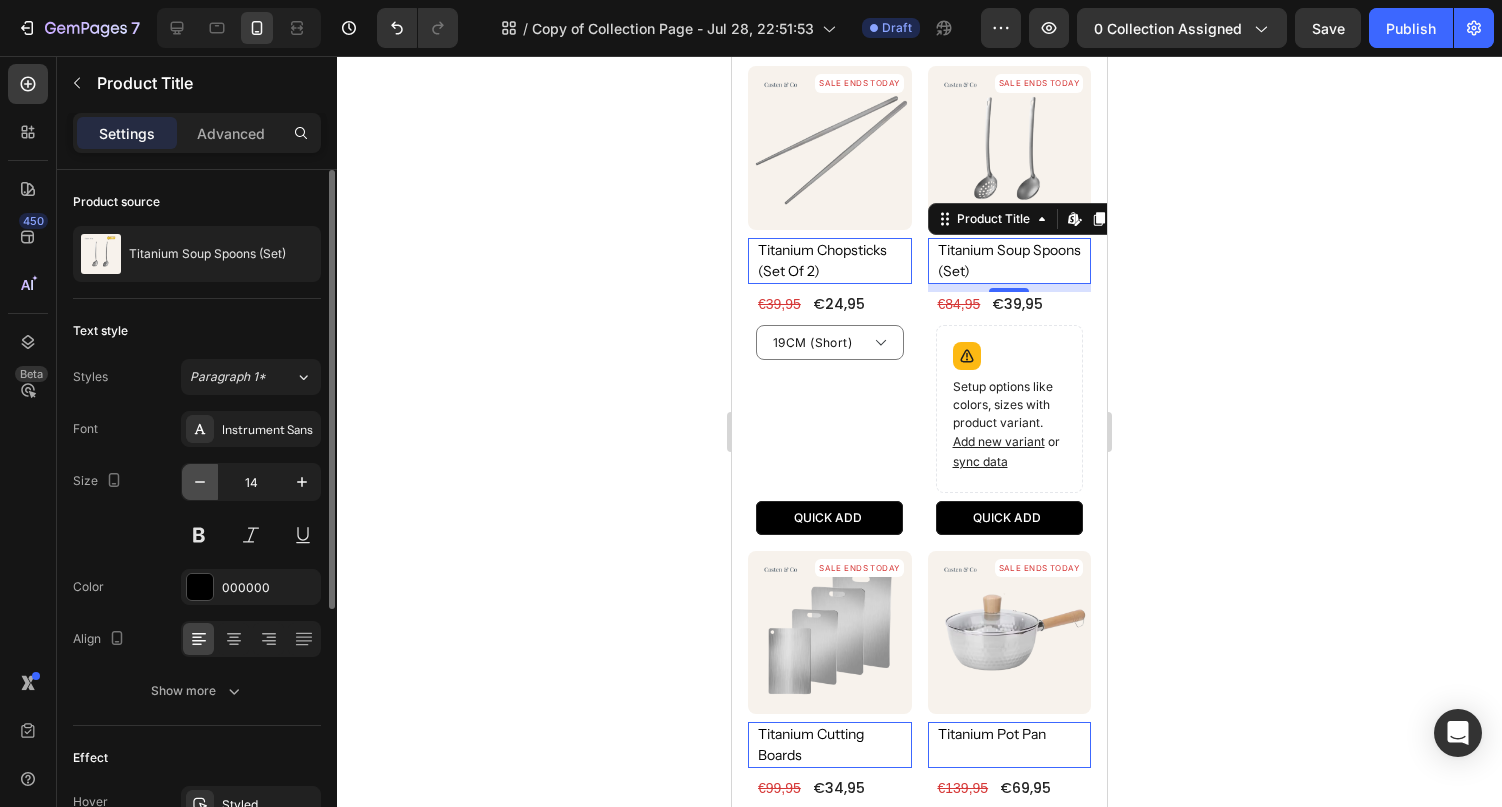 click 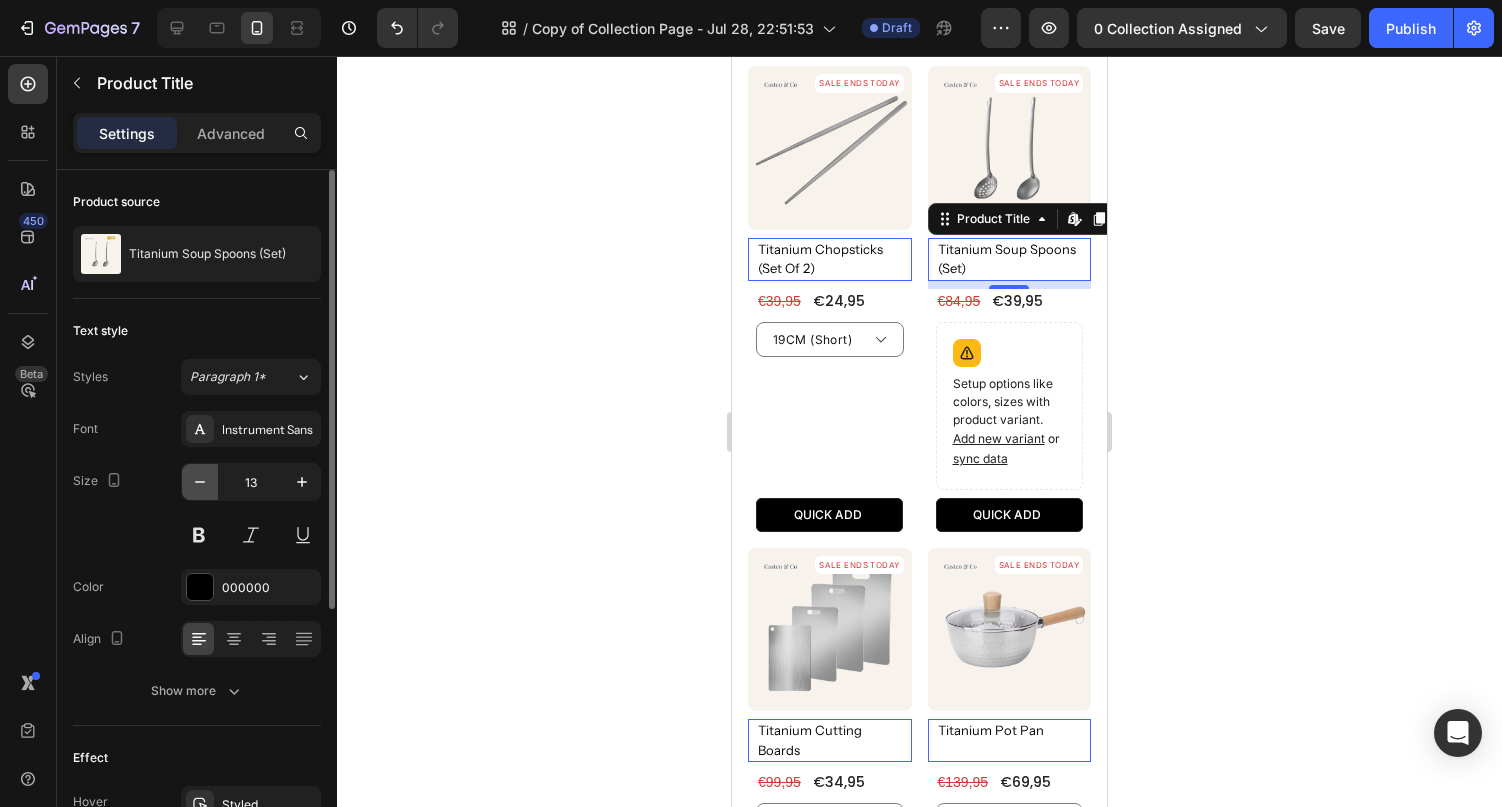 click 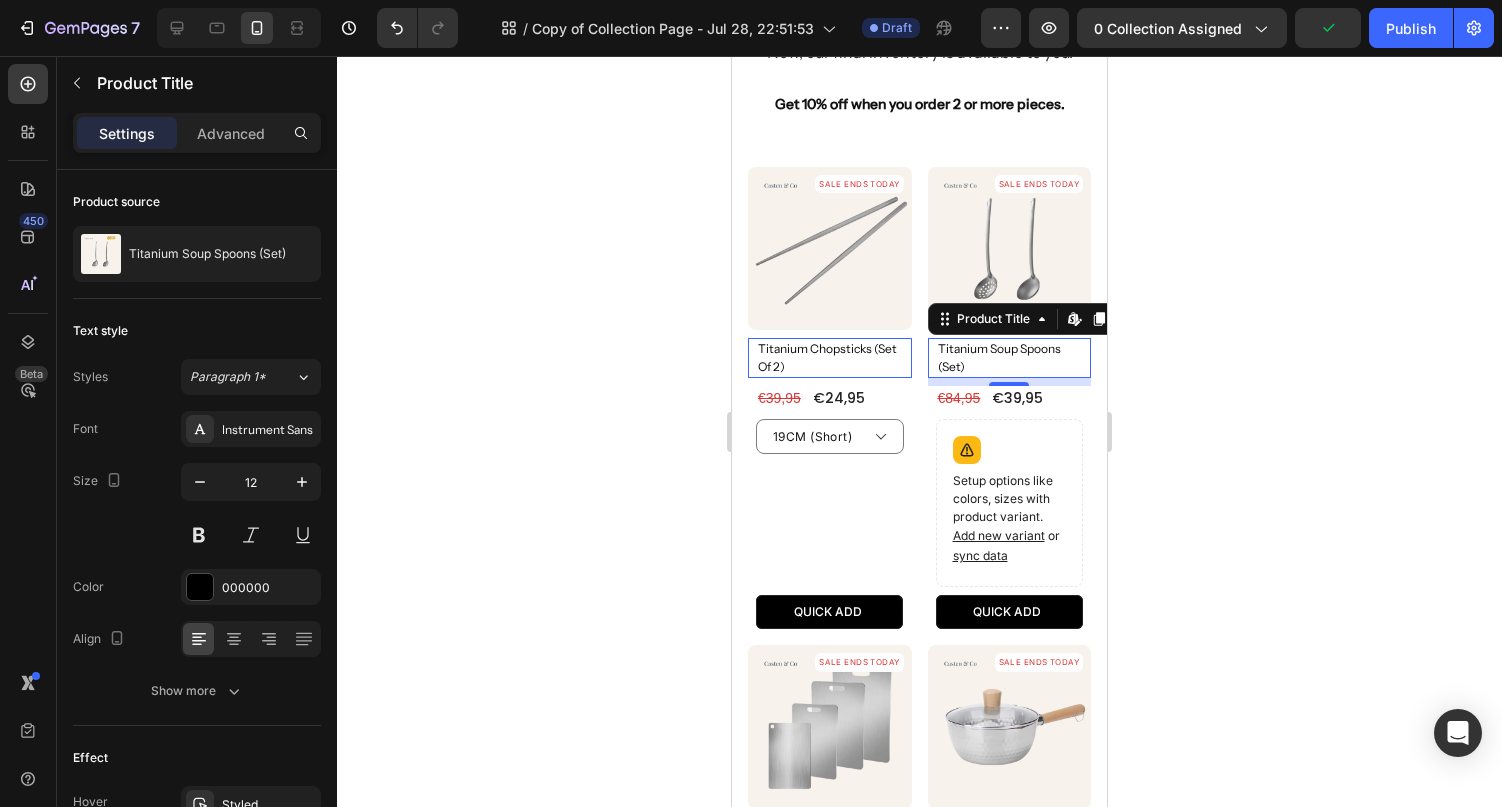 scroll, scrollTop: 0, scrollLeft: 0, axis: both 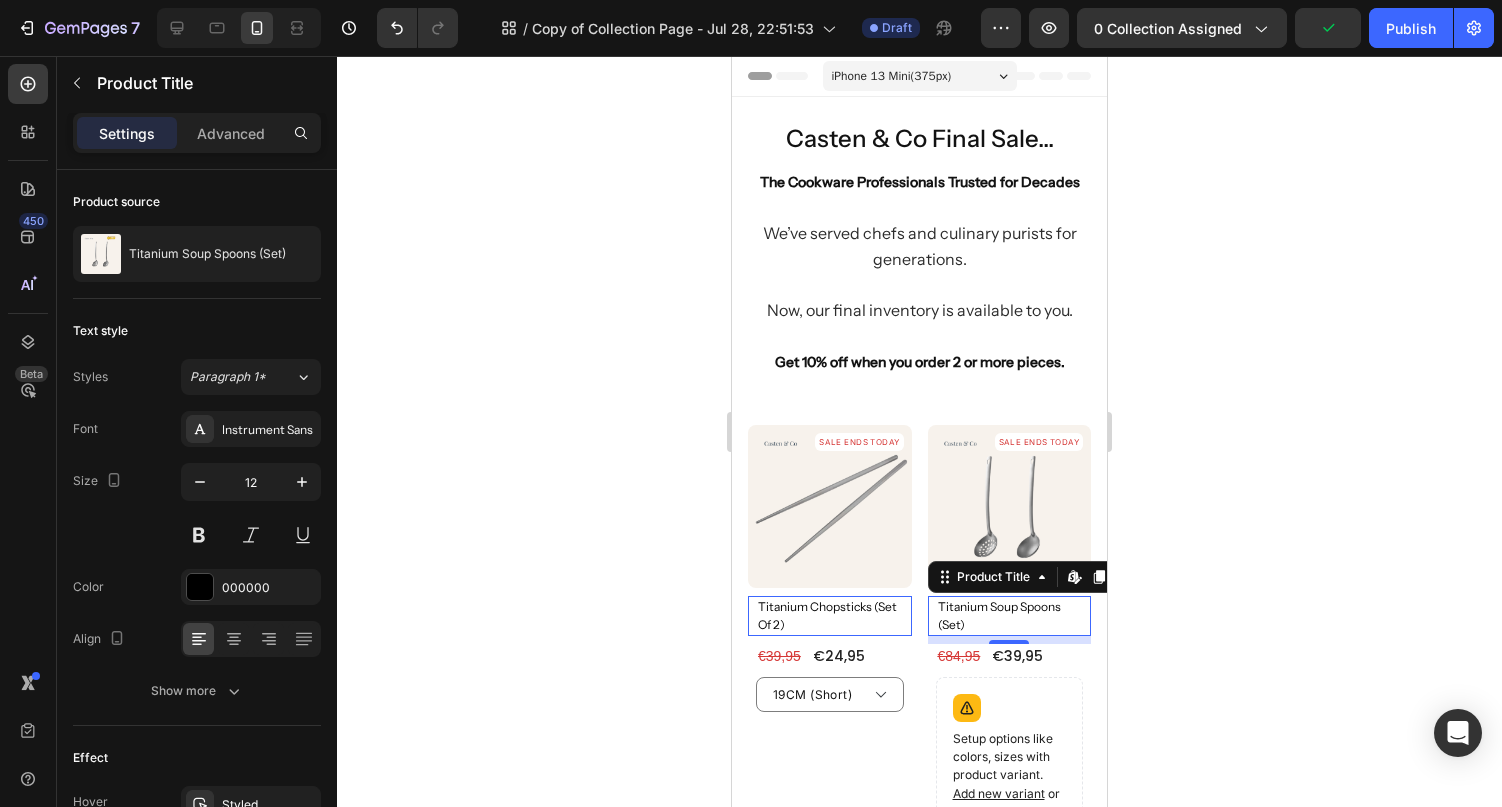 click on "iPhone 13 Mini  ( 375 px)" at bounding box center [892, 76] 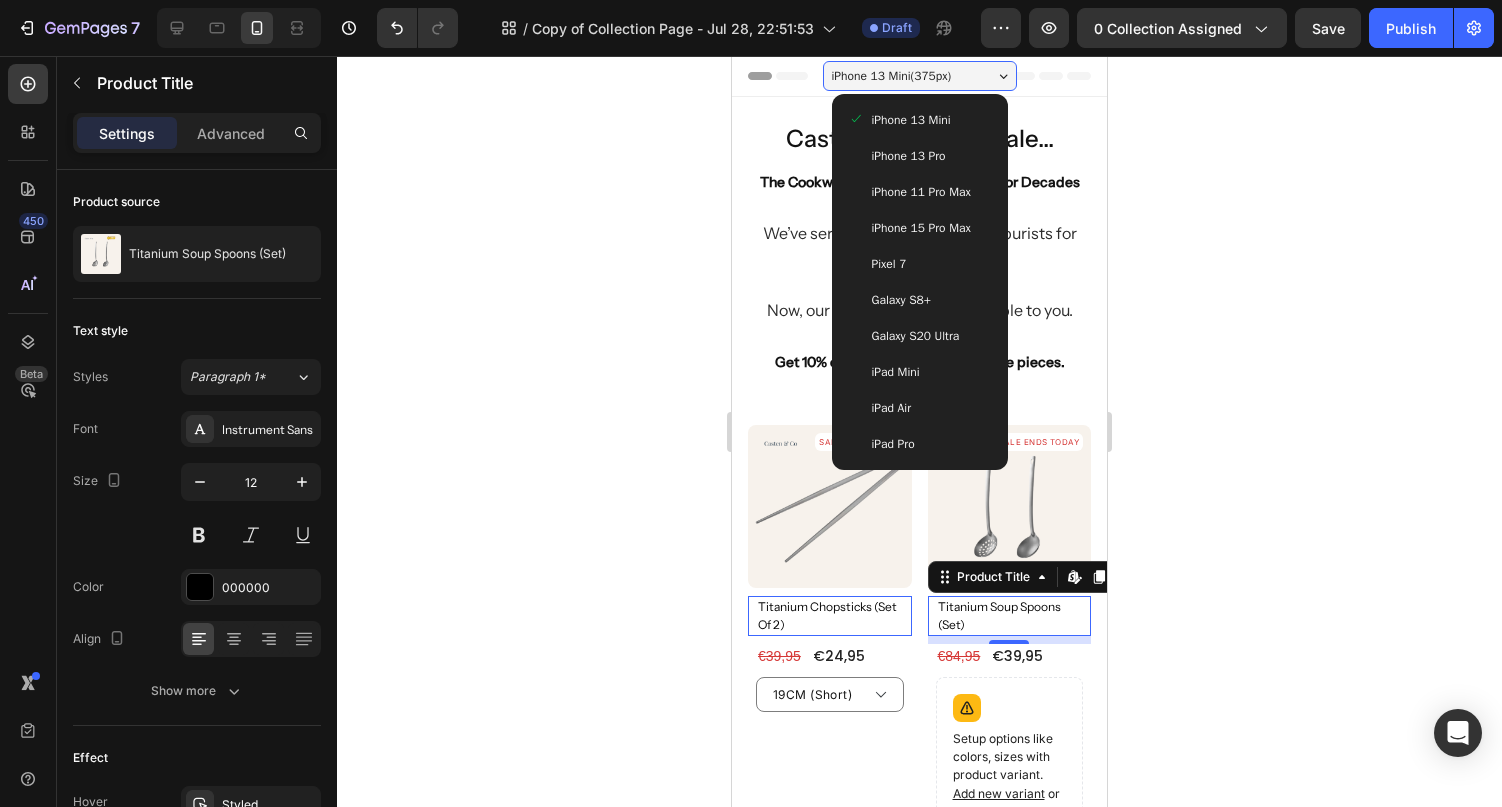 click on "iPhone 13 Pro" at bounding box center (920, 156) 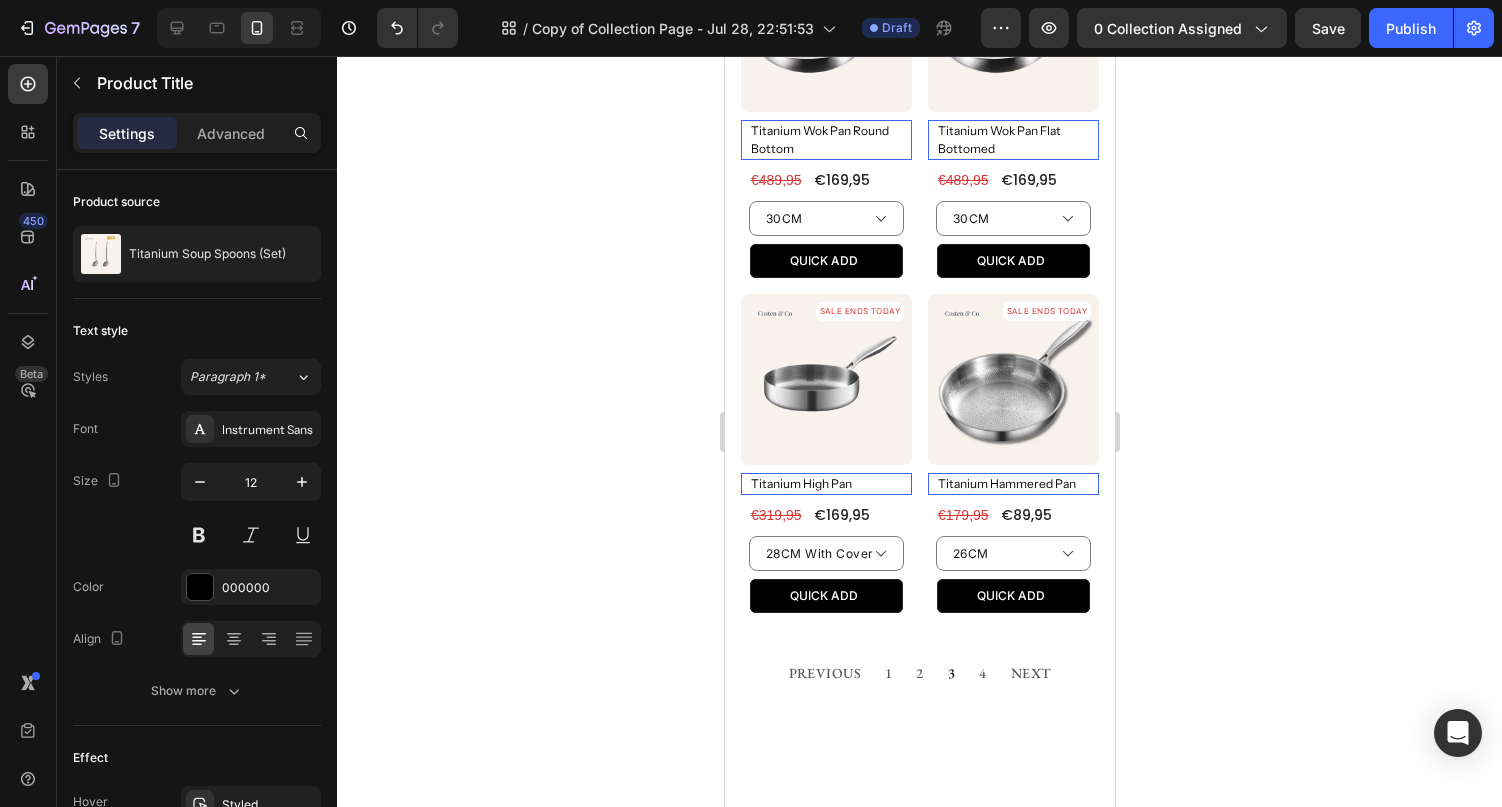 scroll, scrollTop: 1864, scrollLeft: 0, axis: vertical 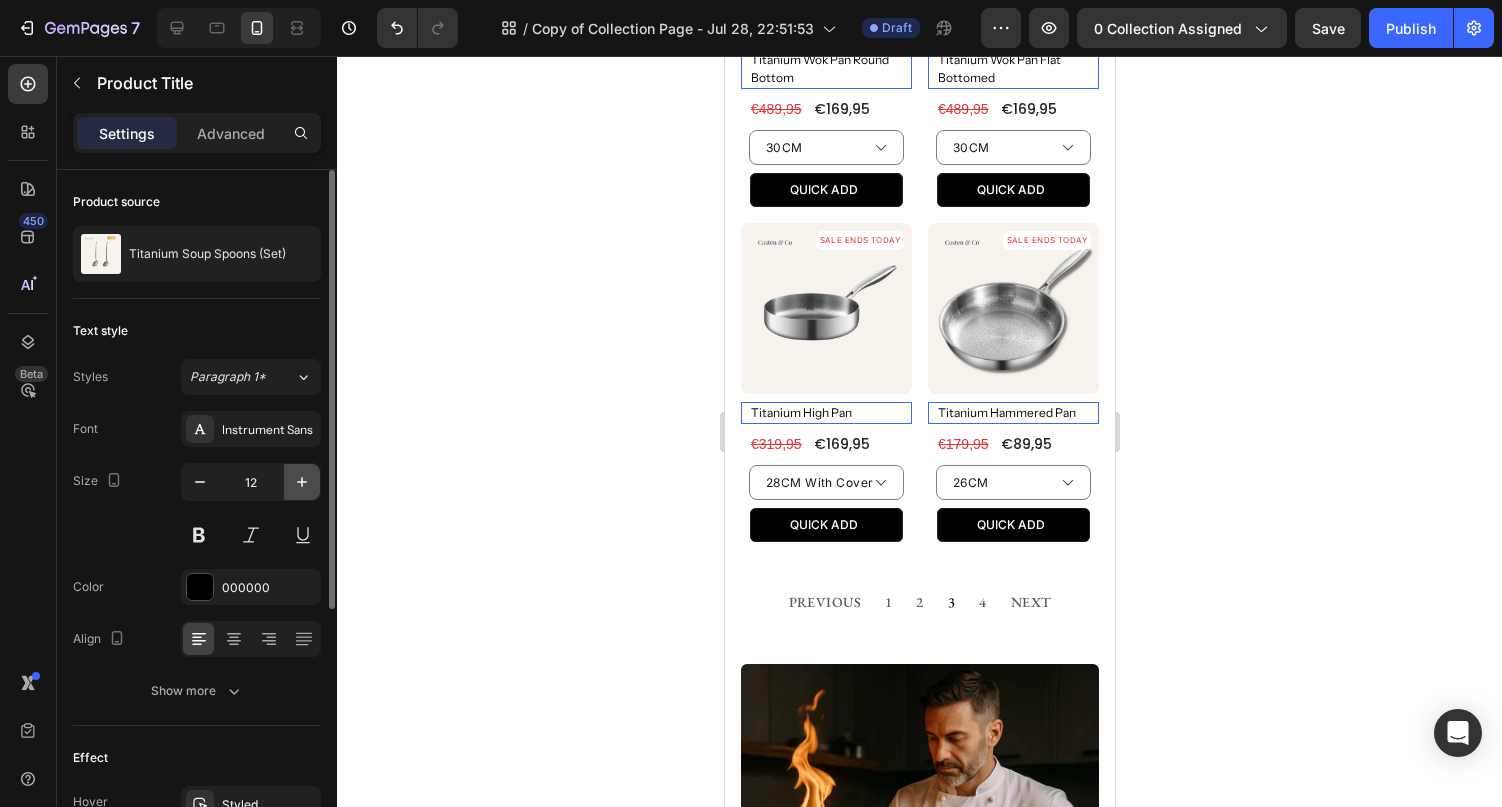 click 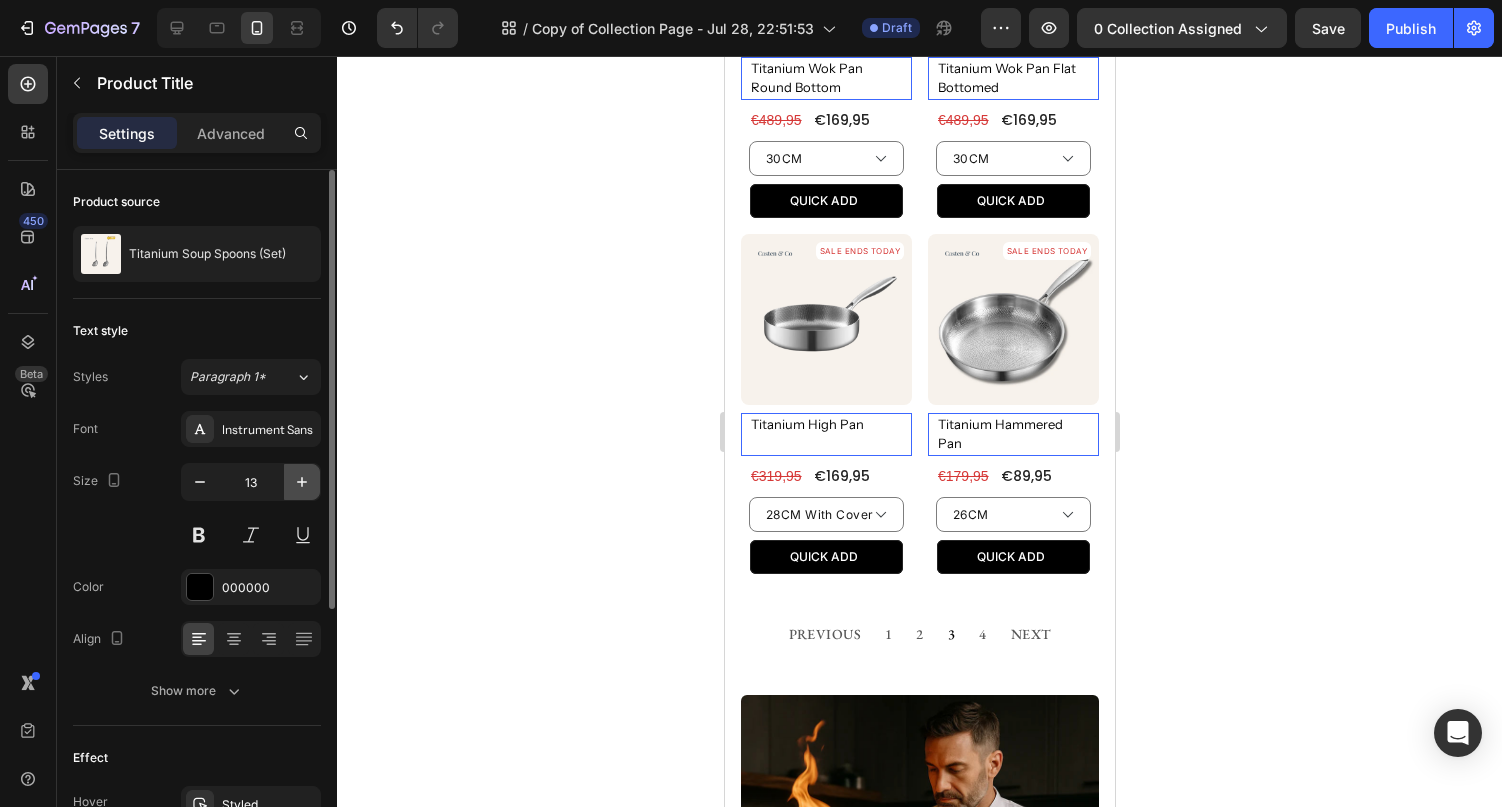 click 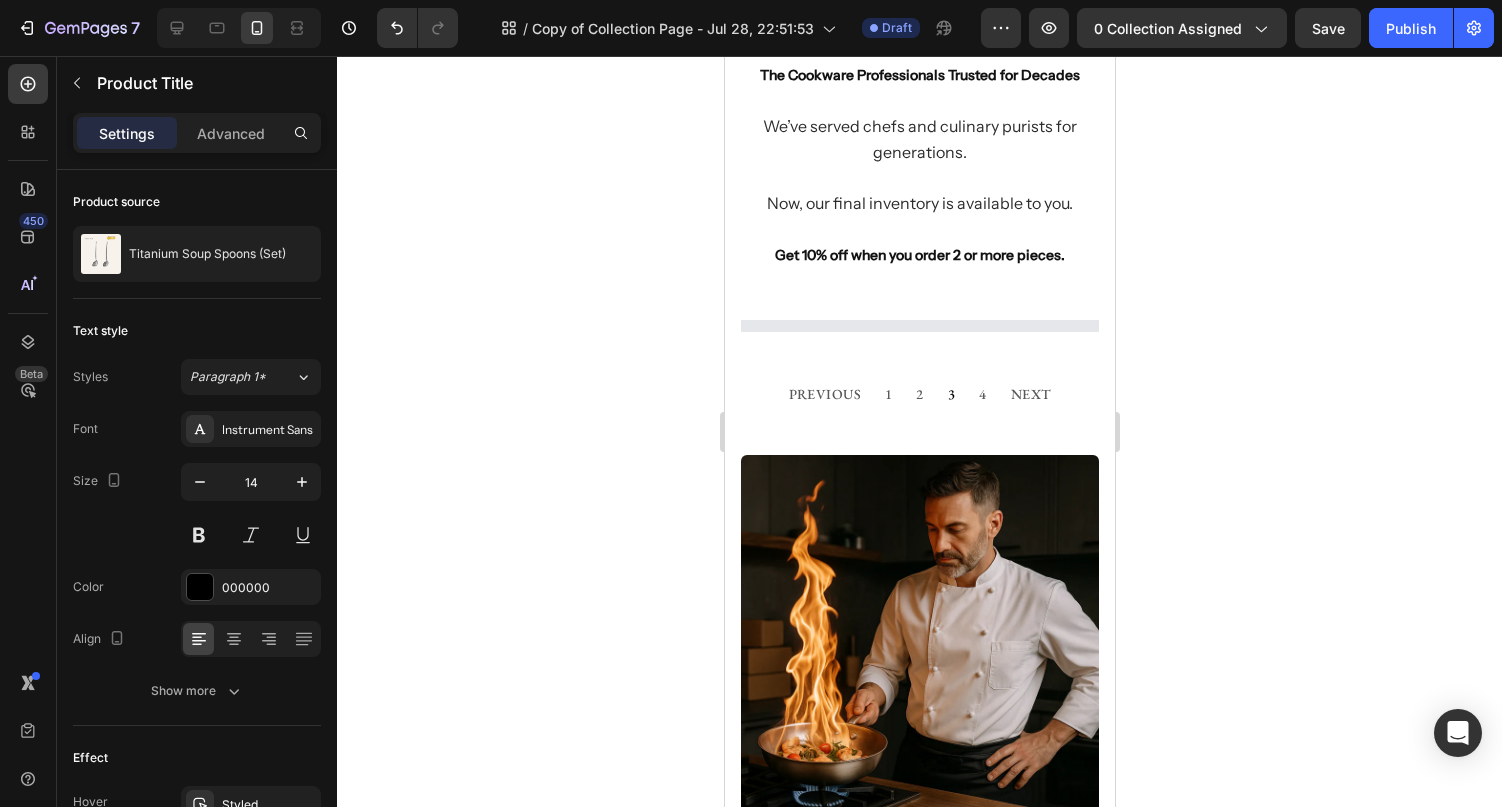 select on "28CM With Cover" 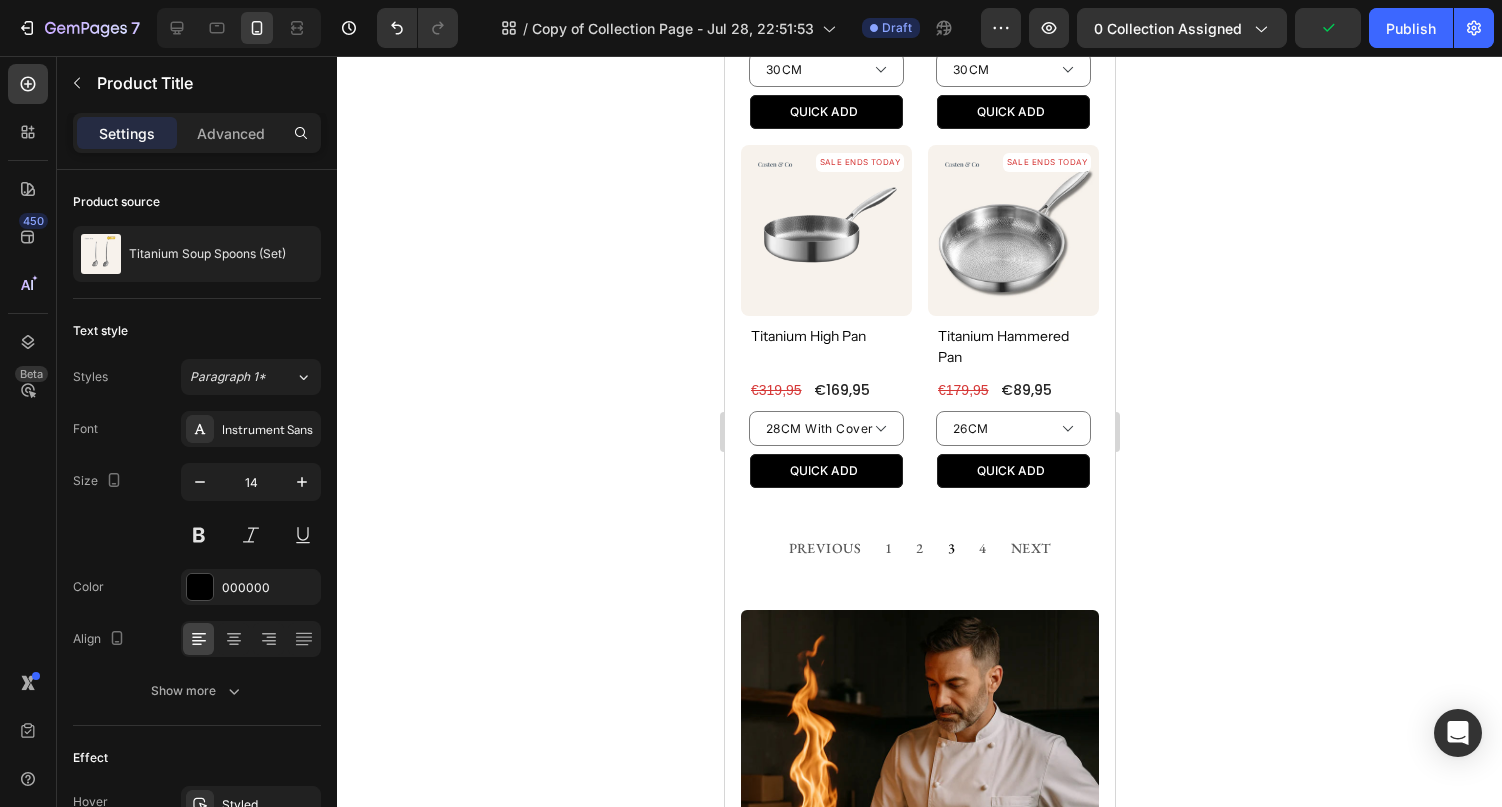 scroll, scrollTop: 2008, scrollLeft: 0, axis: vertical 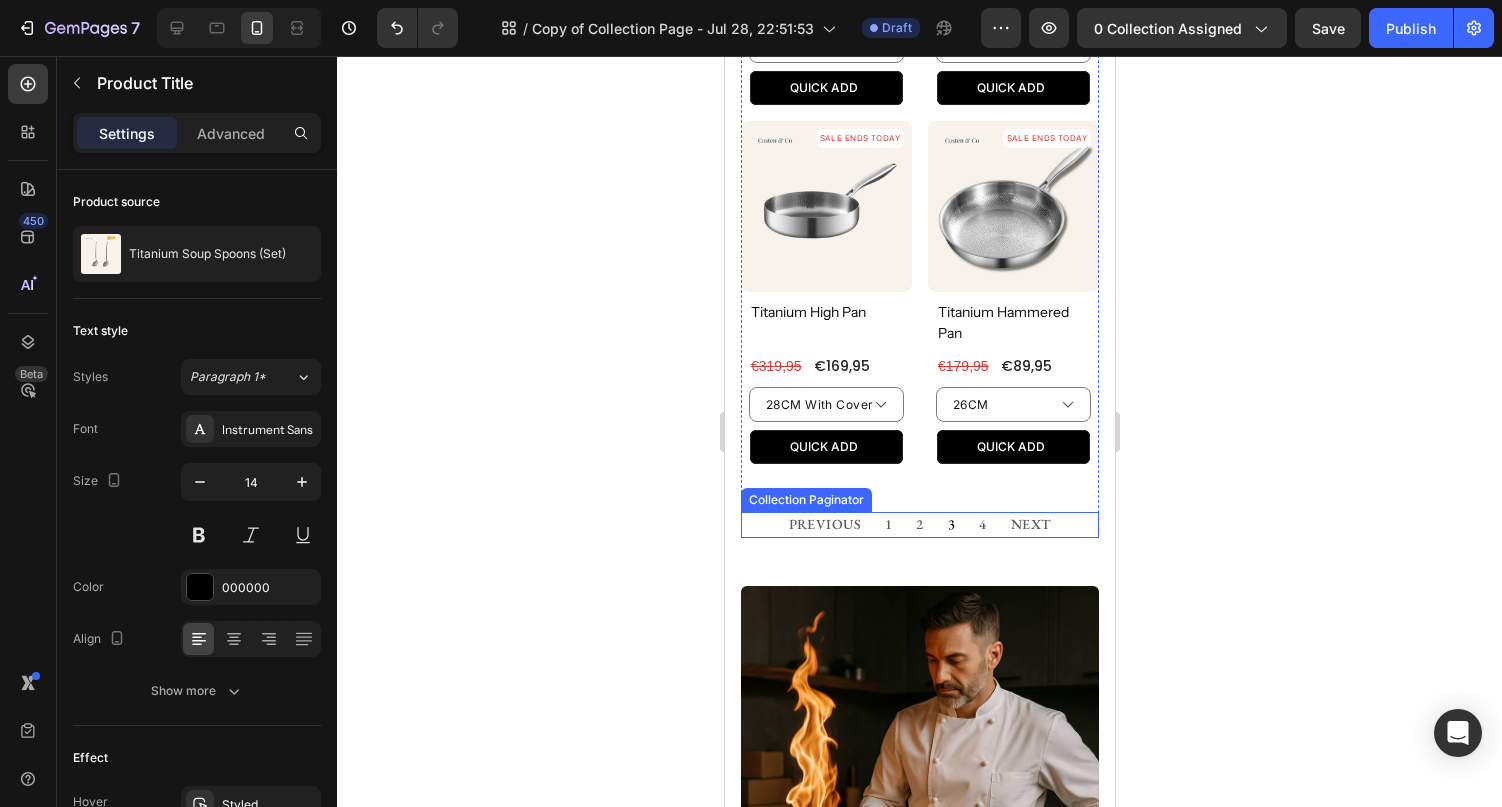 click on "PREVIOUS   1   2   3   4   NEXT" at bounding box center [919, 524] 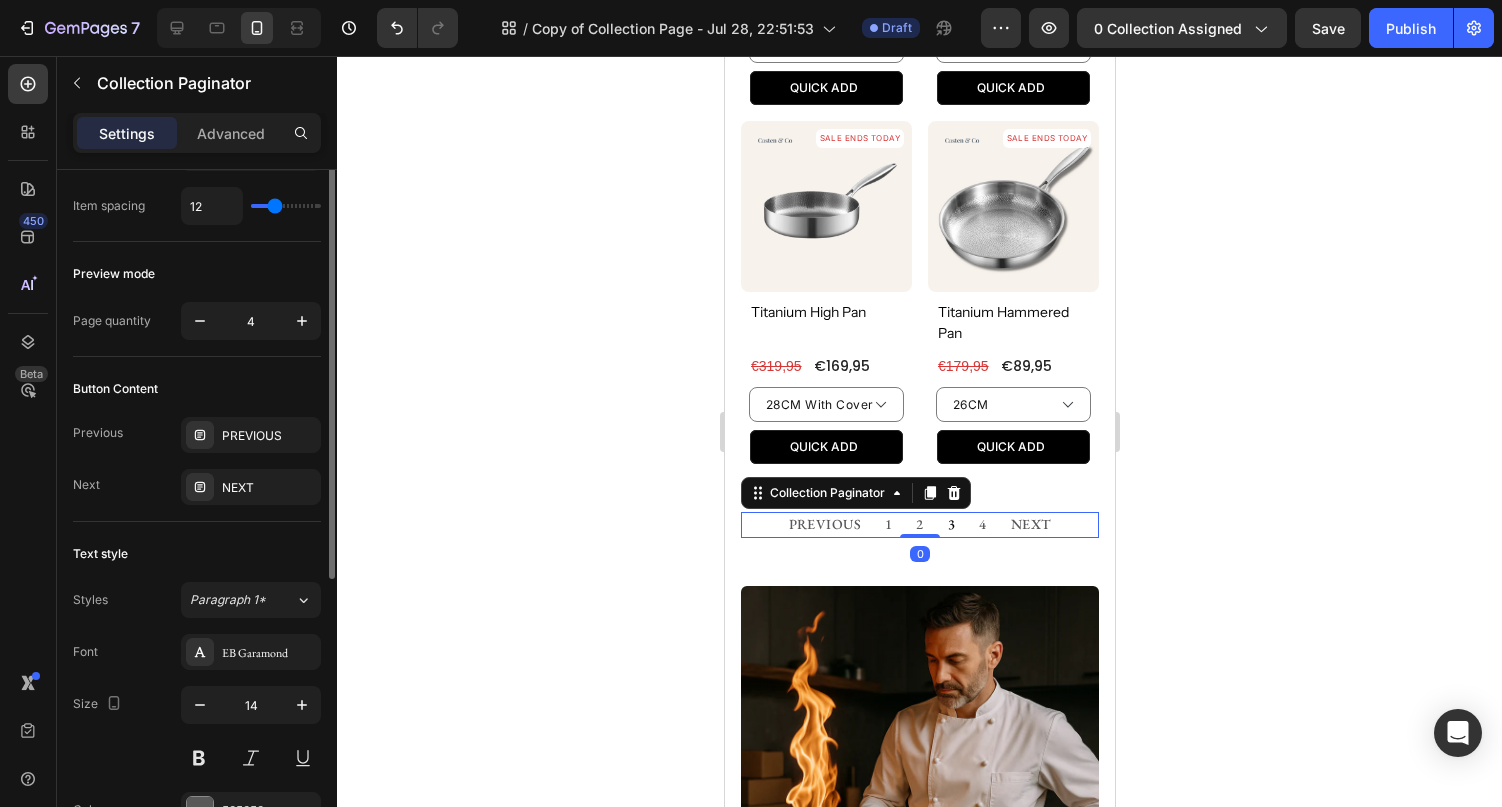 scroll, scrollTop: 170, scrollLeft: 0, axis: vertical 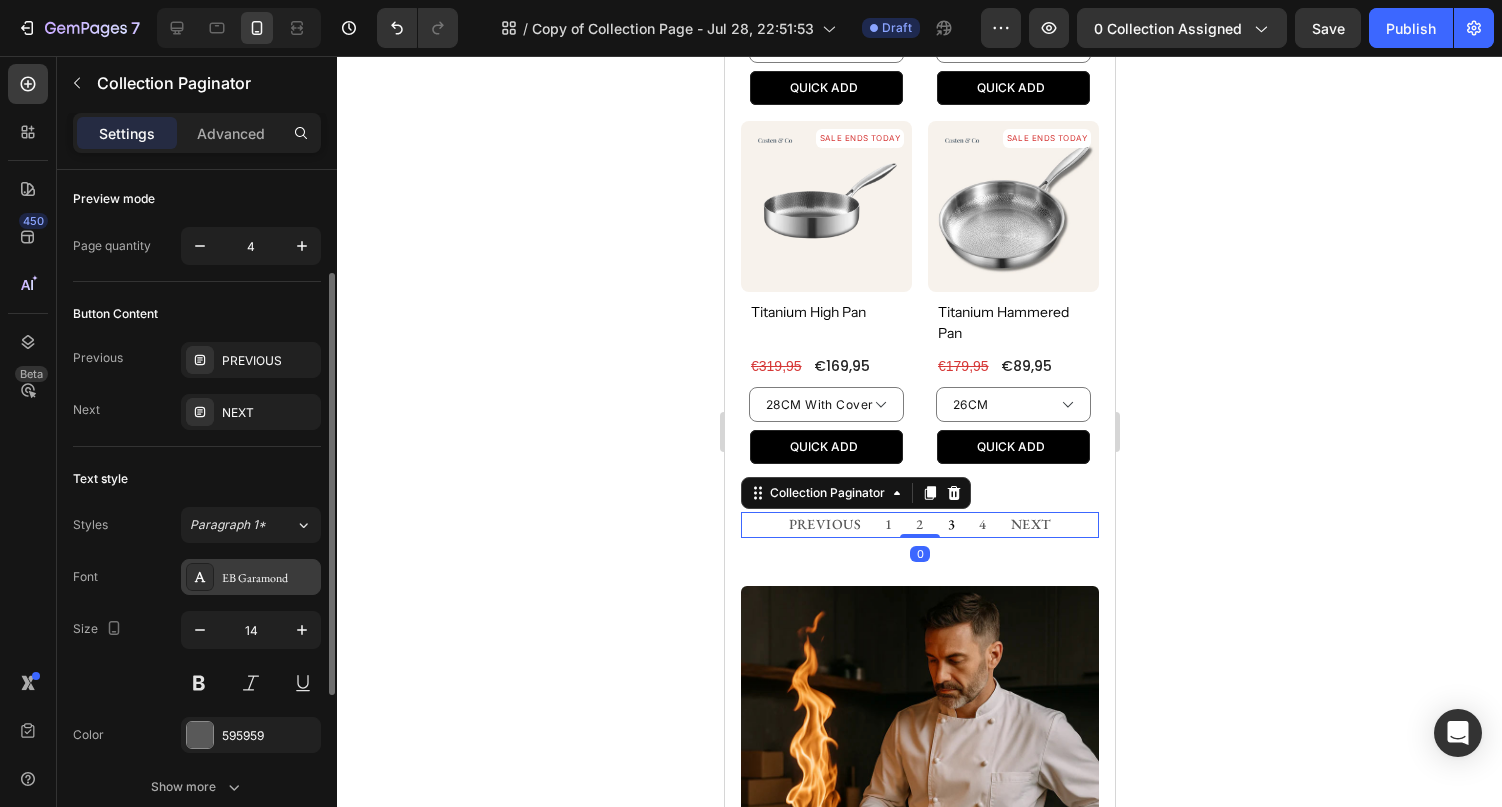 click on "EB Garamond" at bounding box center [251, 577] 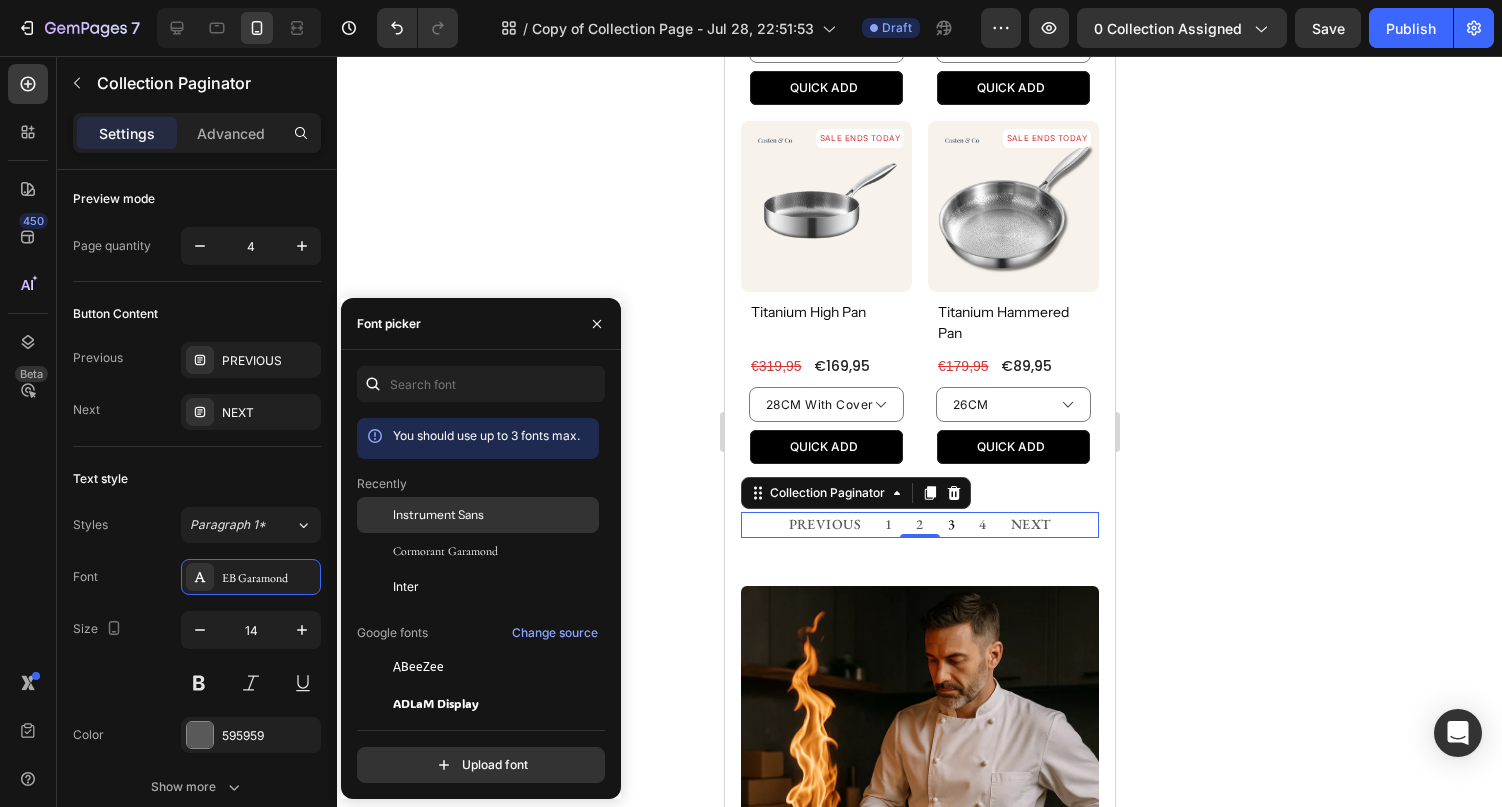 click on "Instrument Sans" at bounding box center [438, 515] 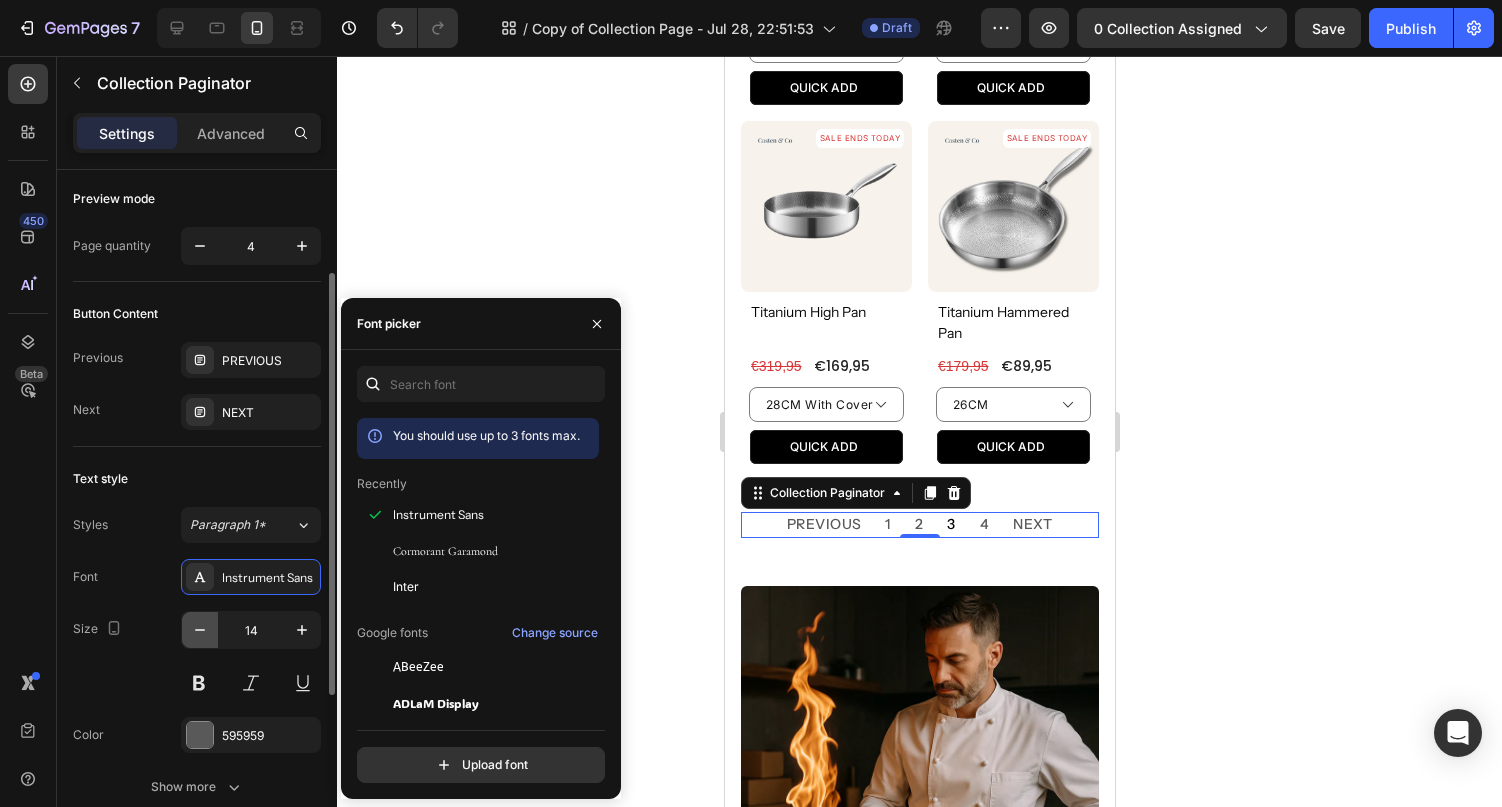 click 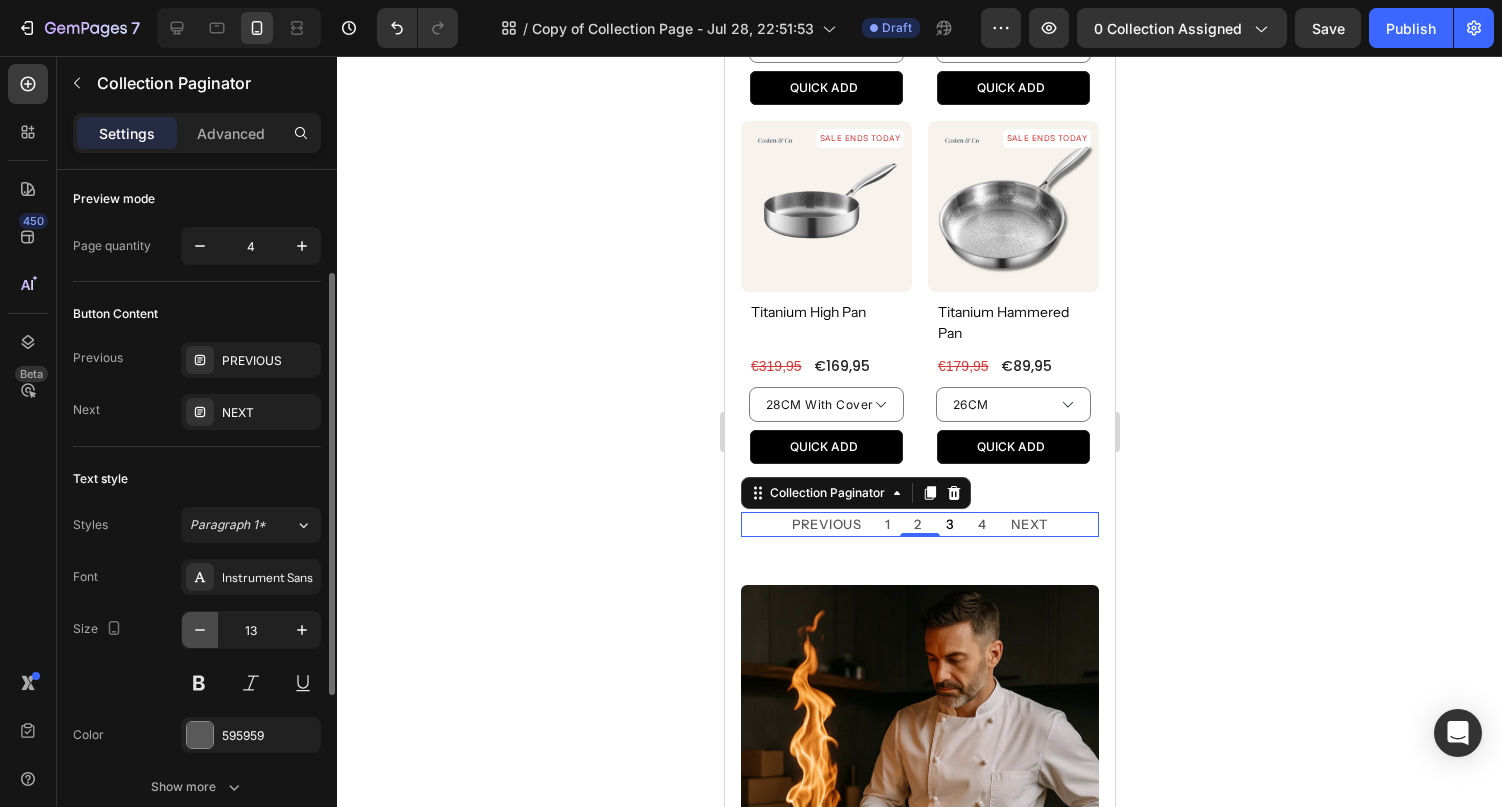 click 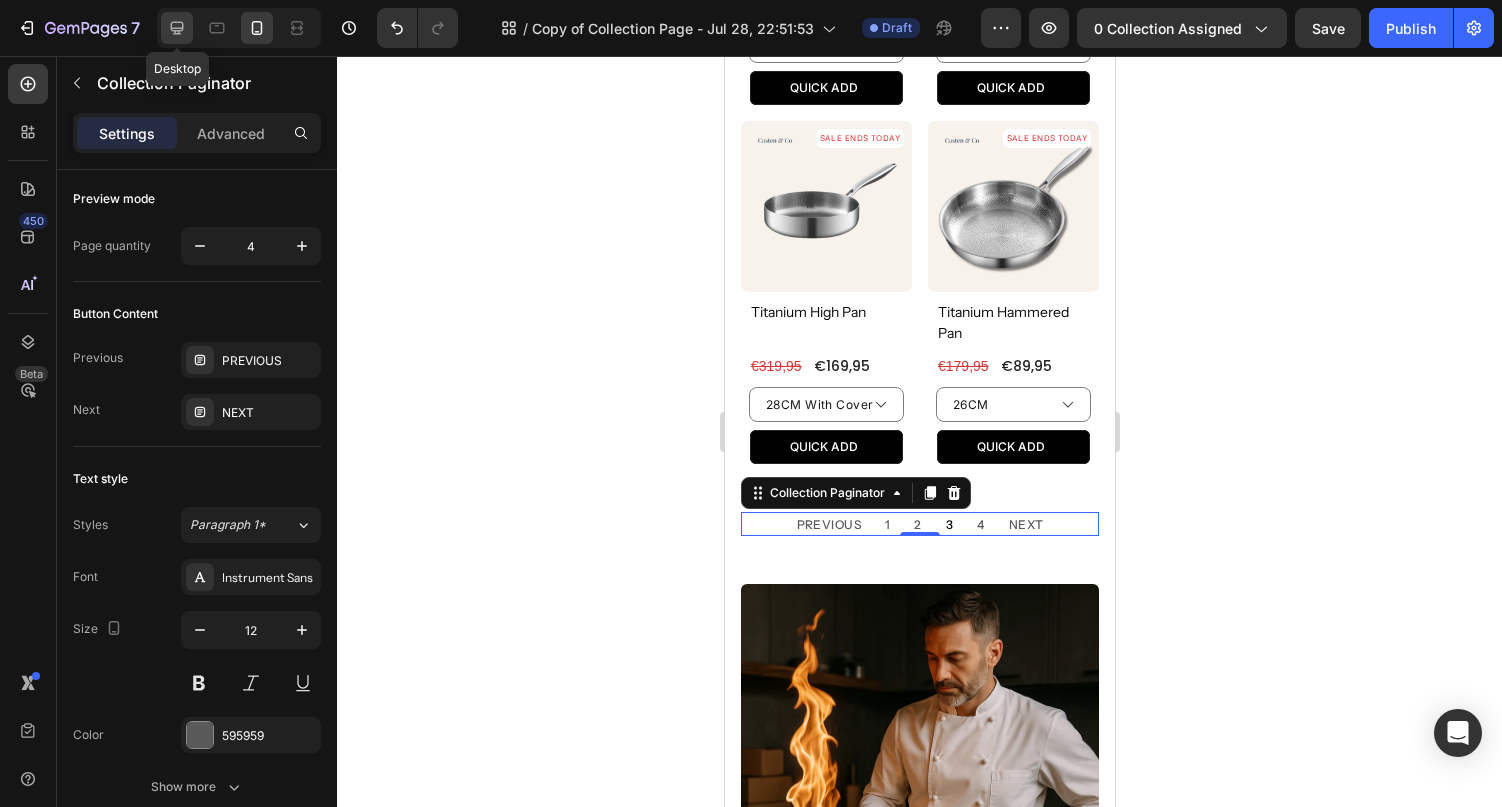 click 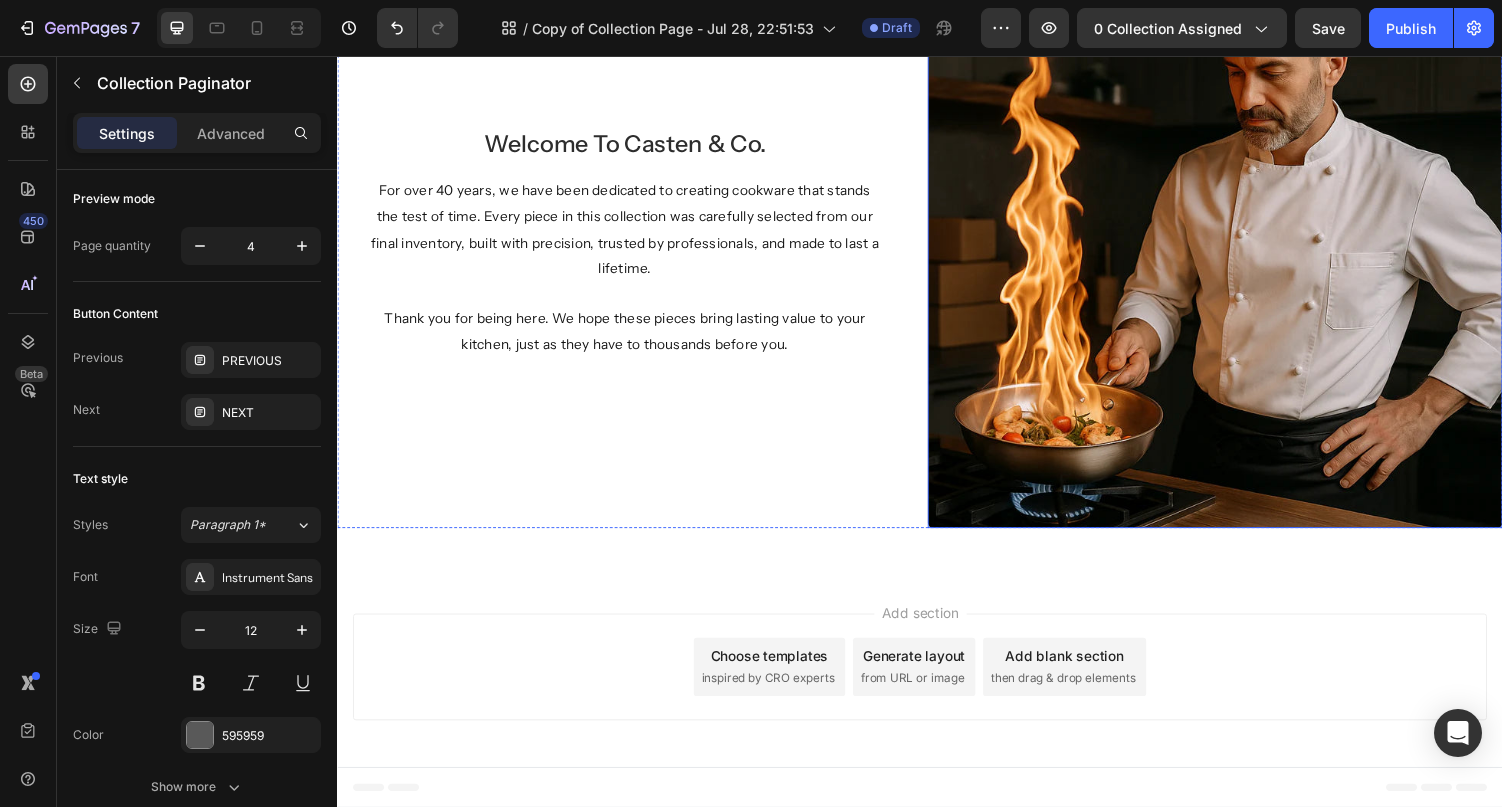 select on "28CM With Cover" 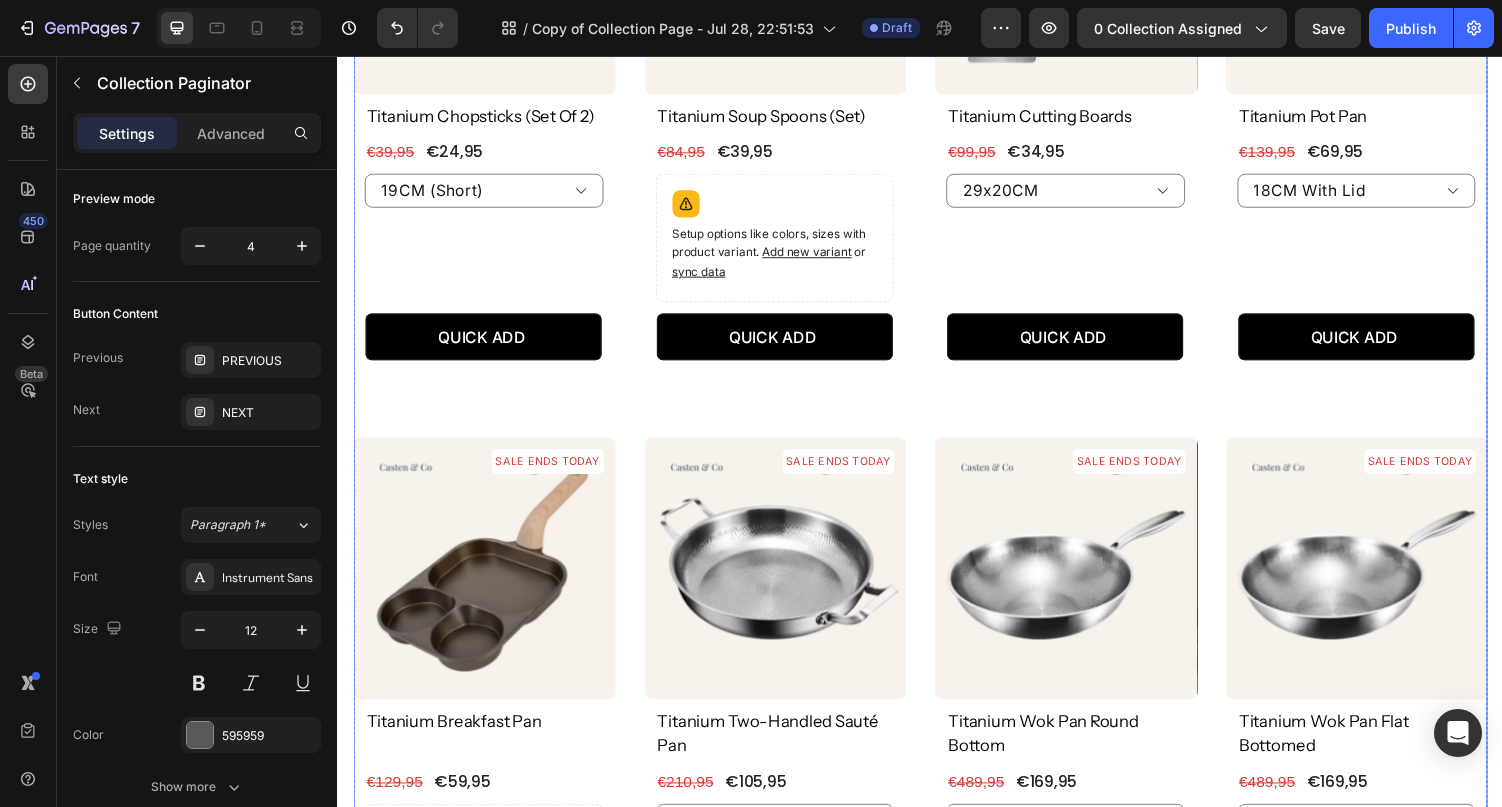 scroll, scrollTop: 605, scrollLeft: 0, axis: vertical 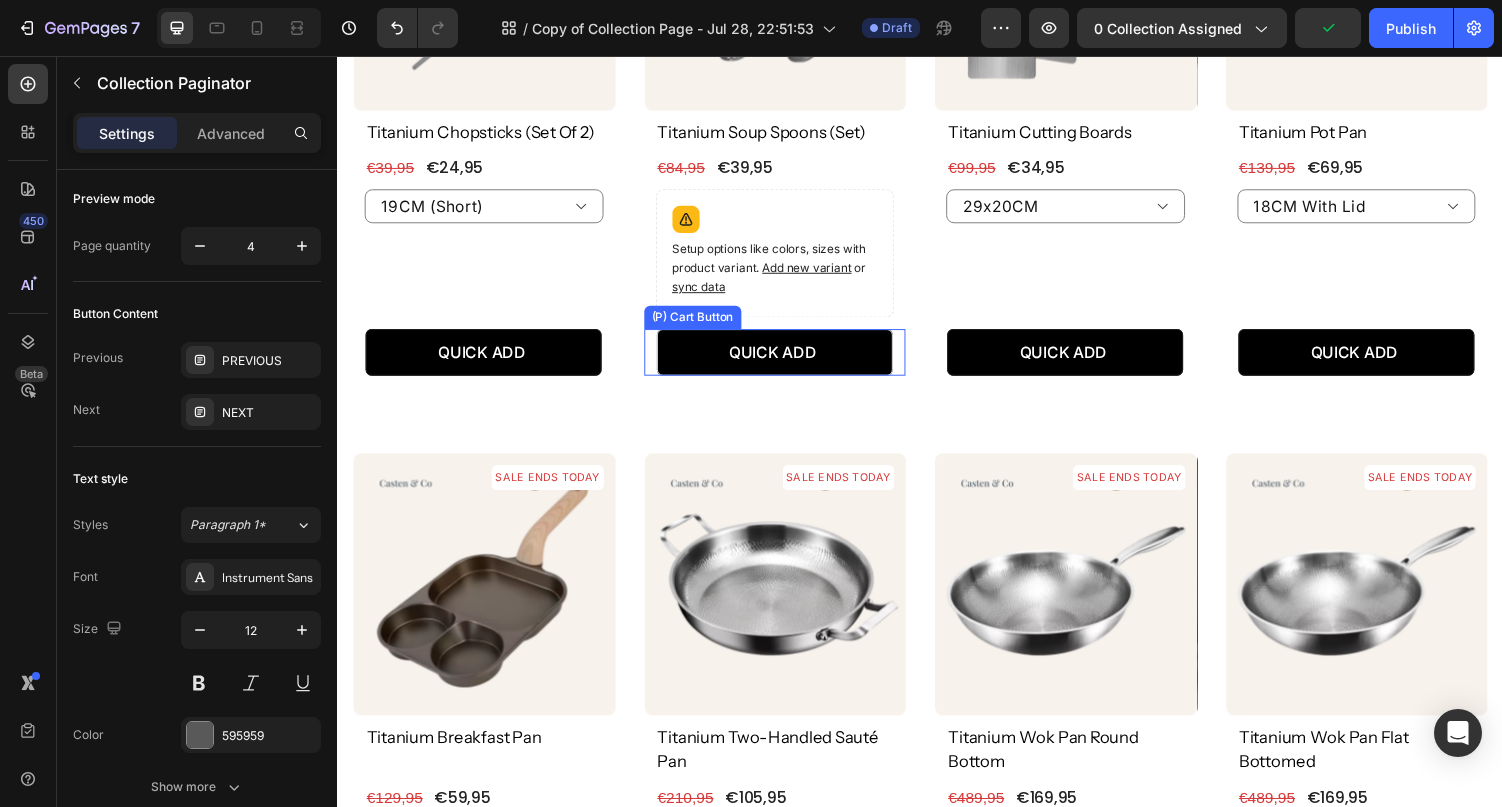 click on "QUICK ADD" at bounding box center (487, 361) 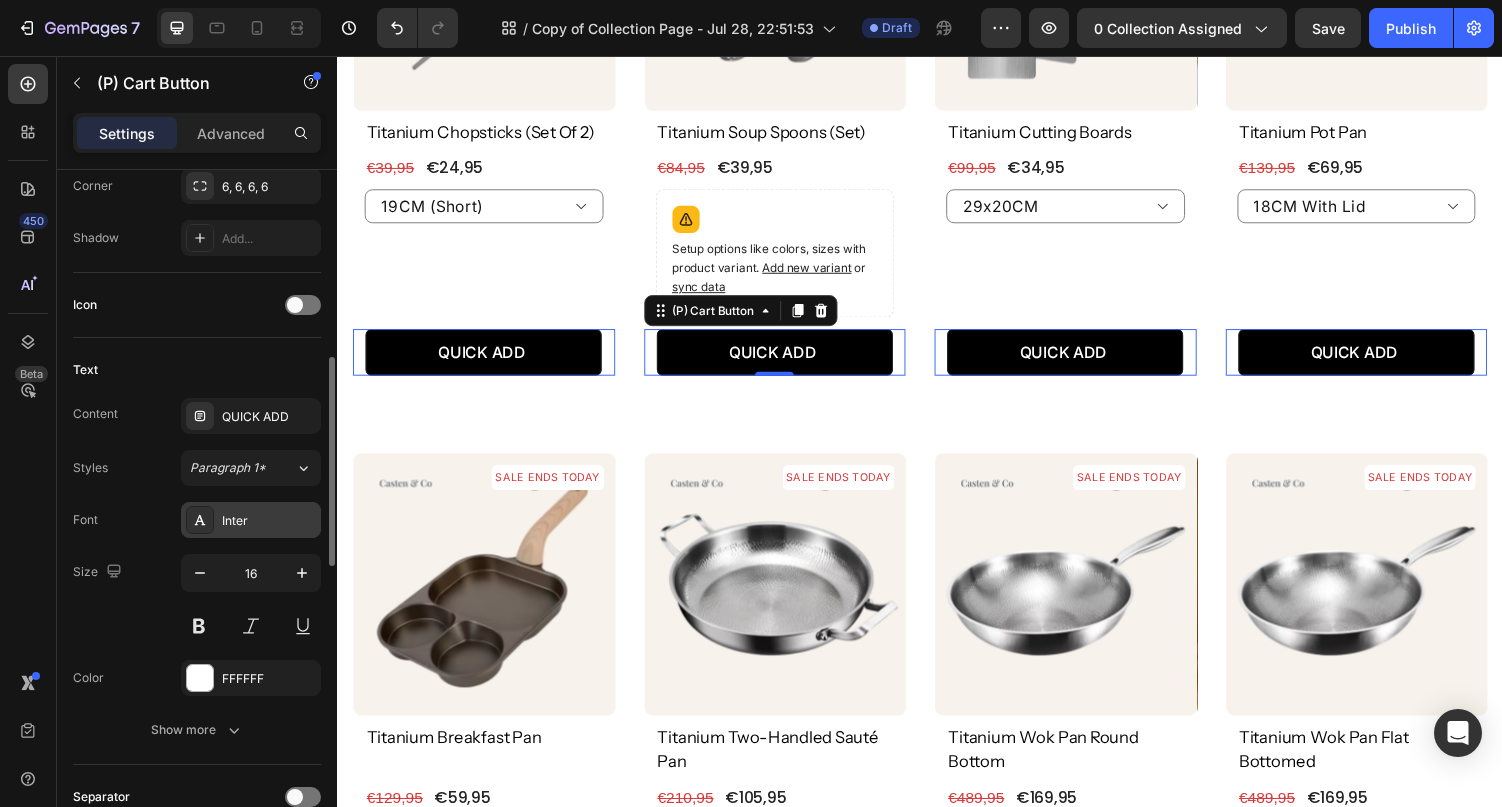 scroll, scrollTop: 725, scrollLeft: 0, axis: vertical 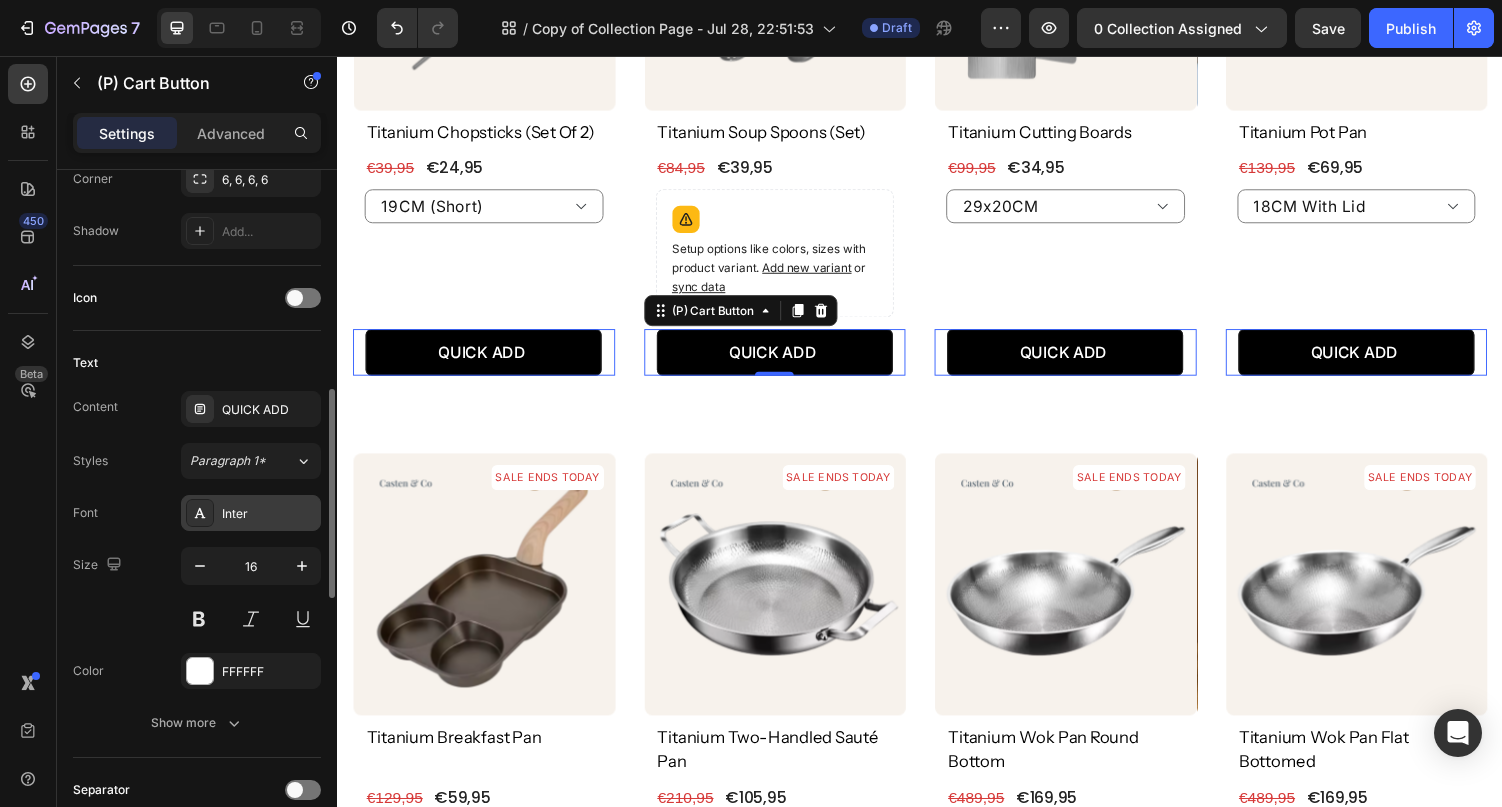 click on "Inter" at bounding box center [269, 514] 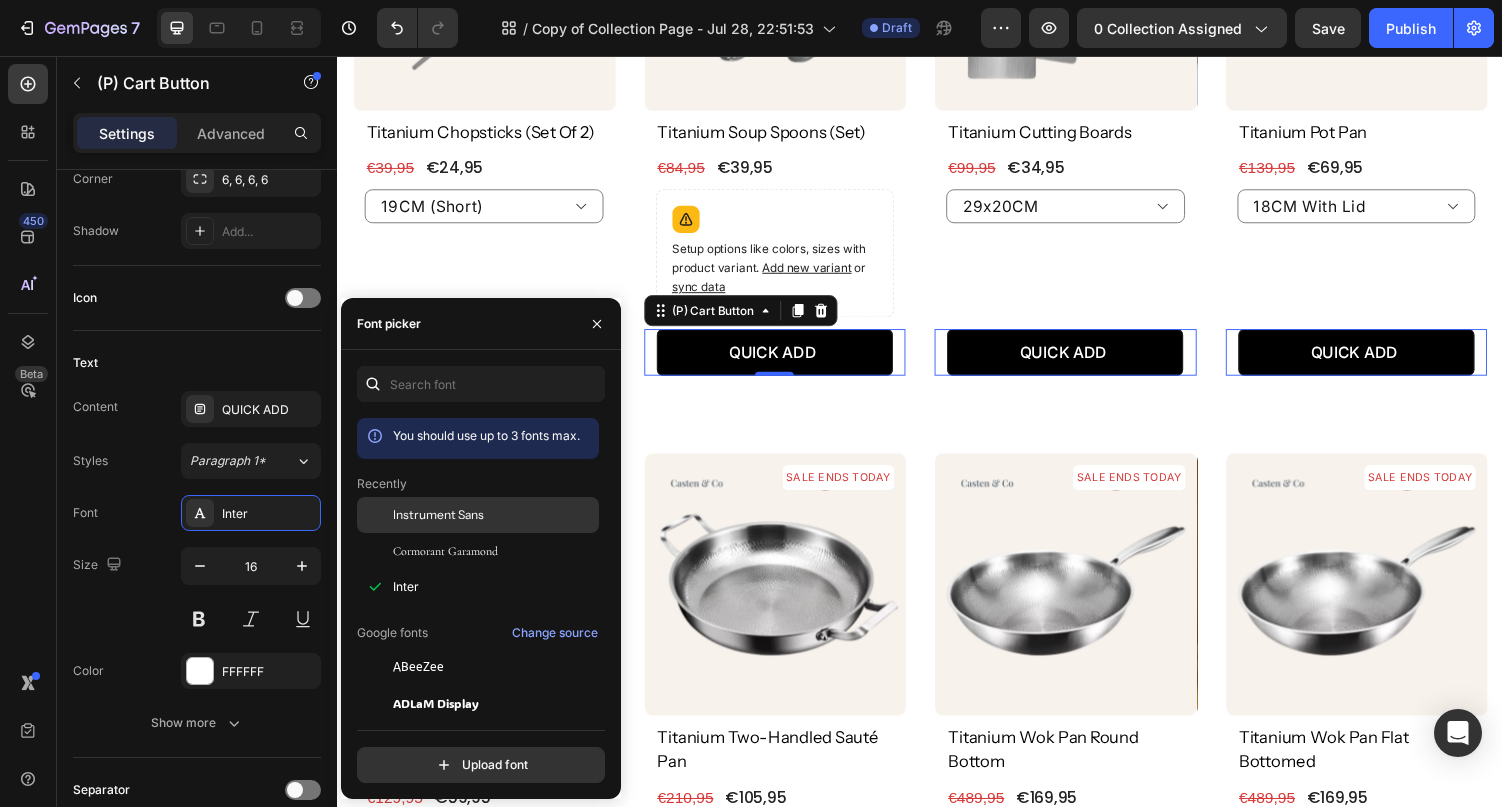 click on "Instrument Sans" at bounding box center (438, 515) 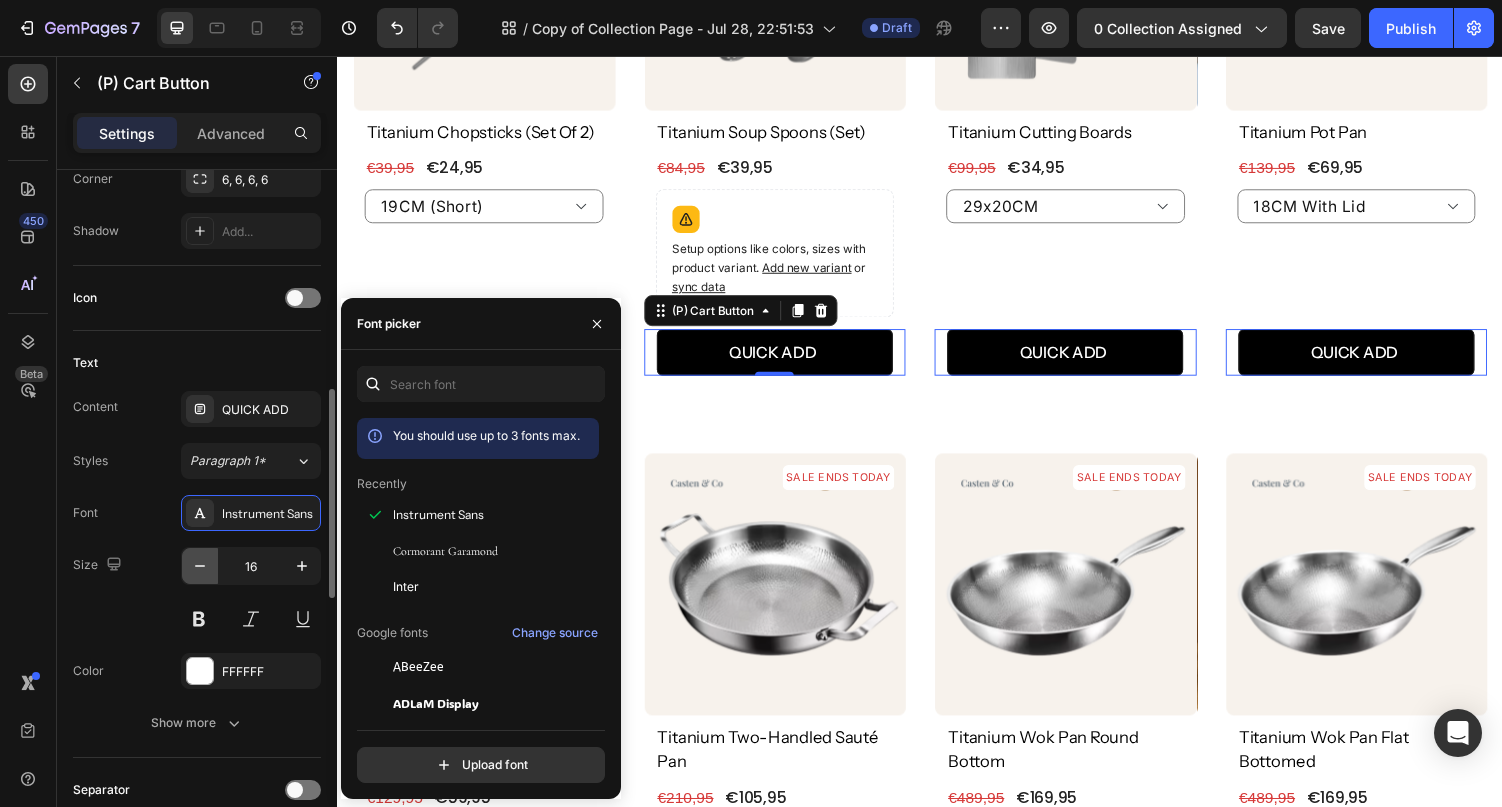 click 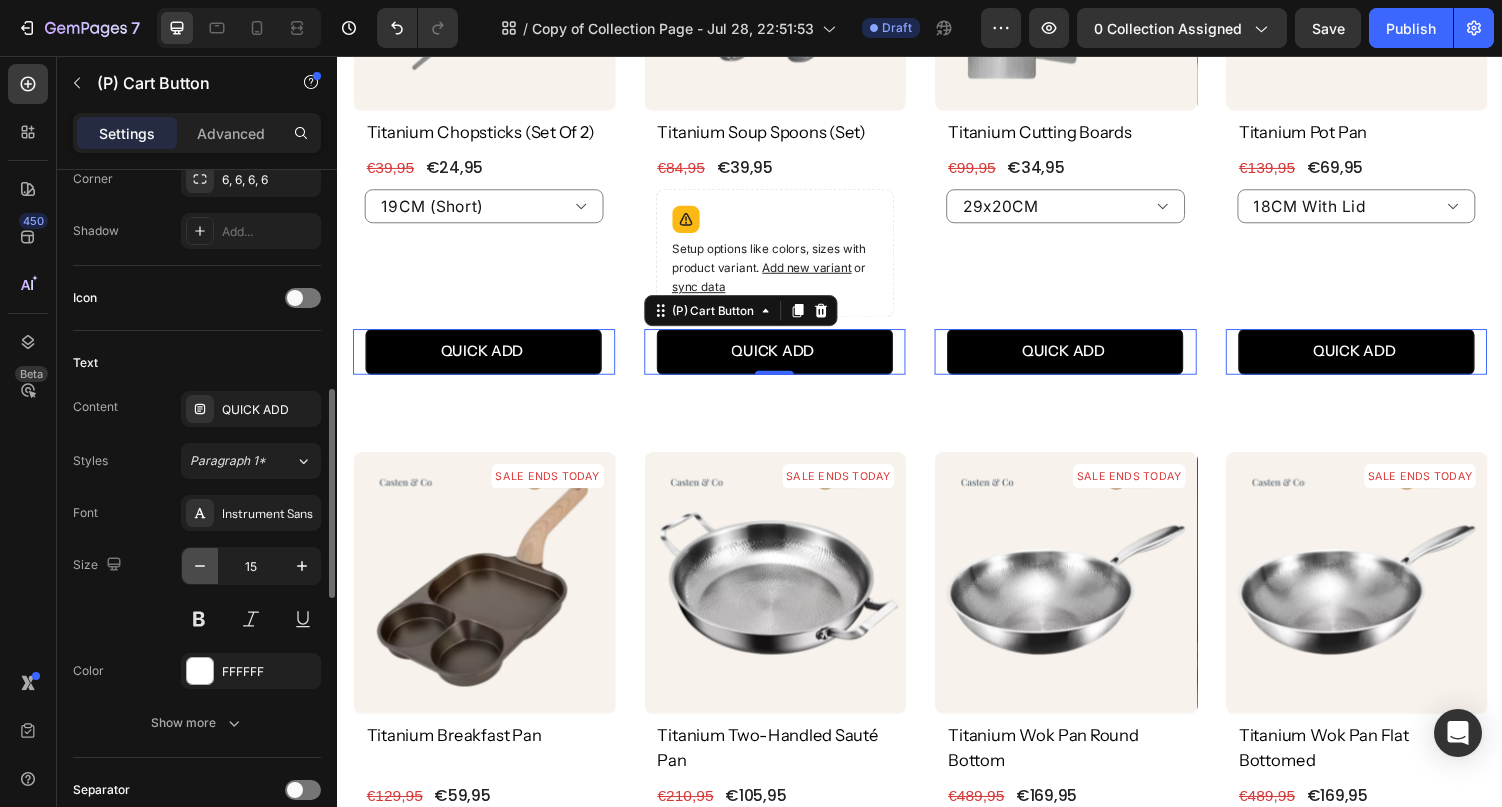 click 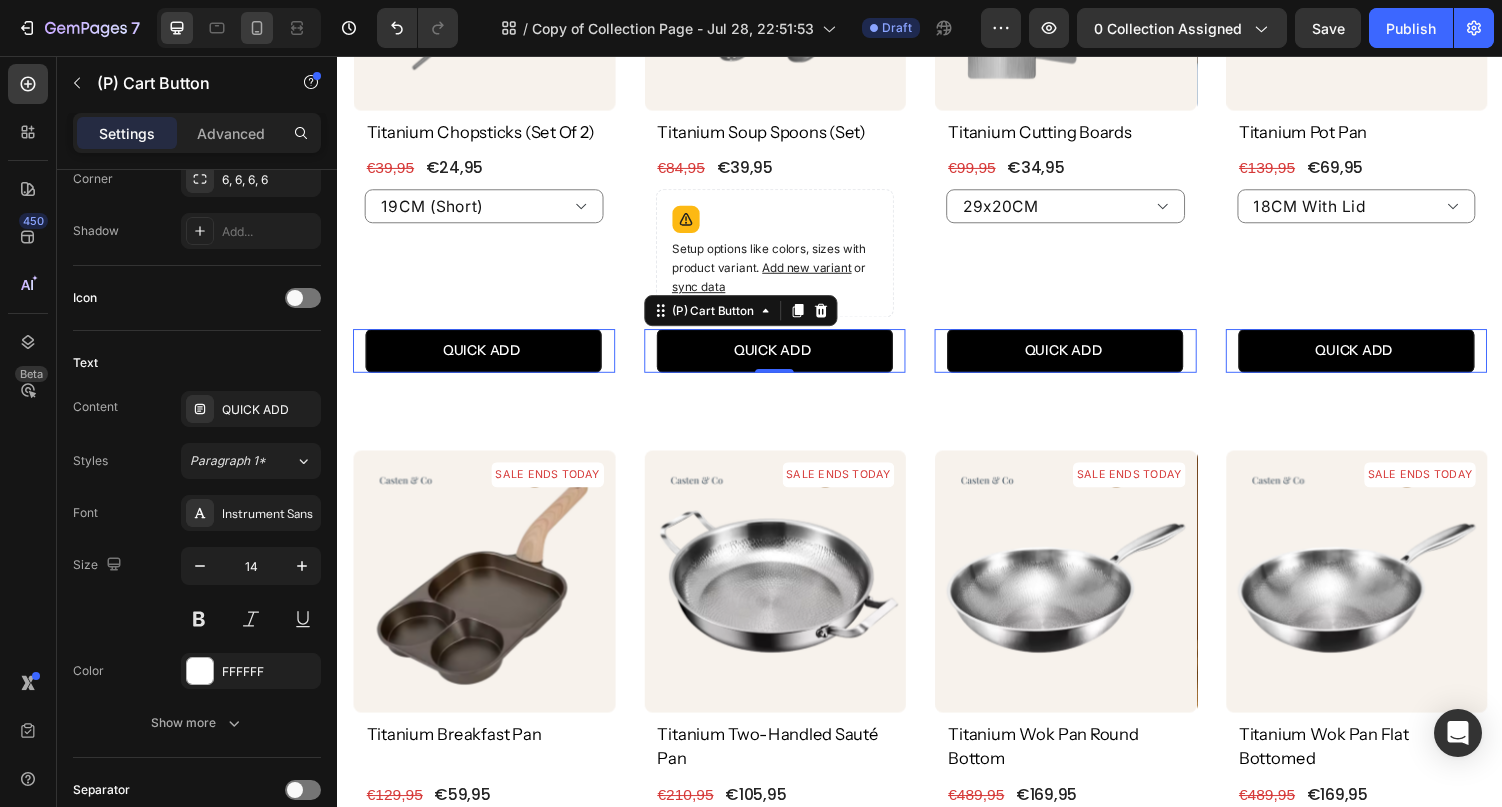 click 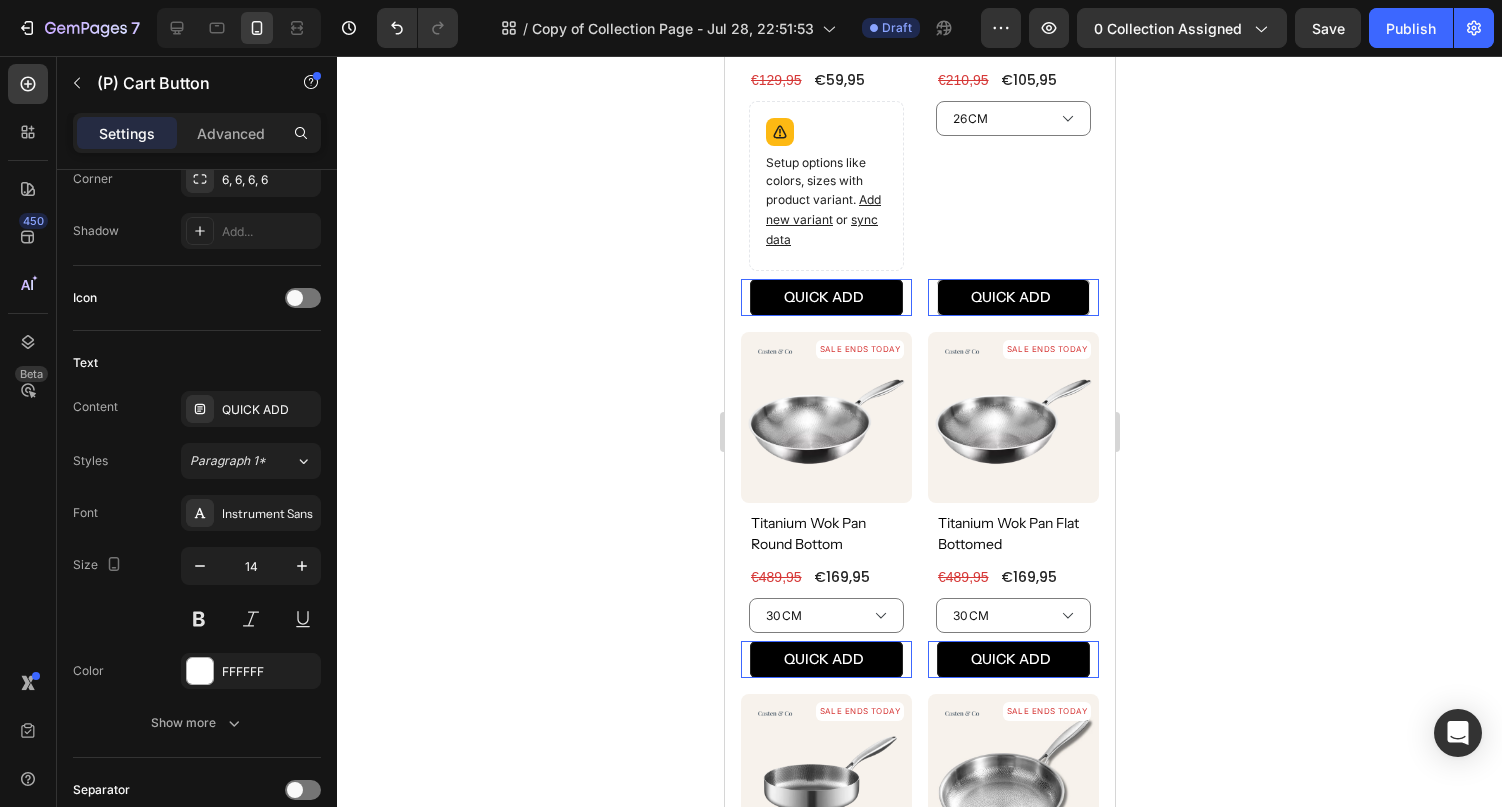 scroll, scrollTop: 1432, scrollLeft: 0, axis: vertical 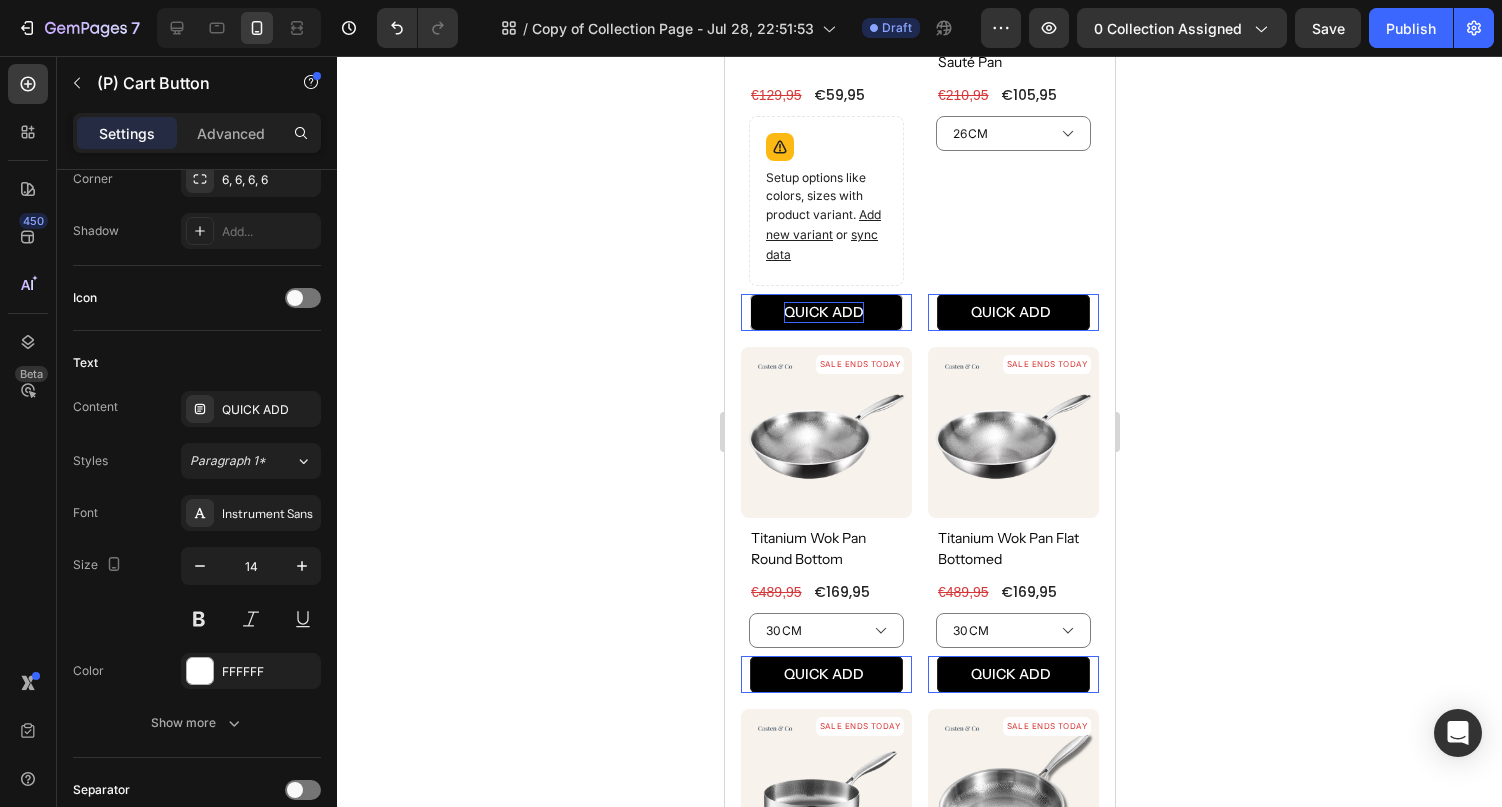 click on "QUICK ADD" at bounding box center (823, -547) 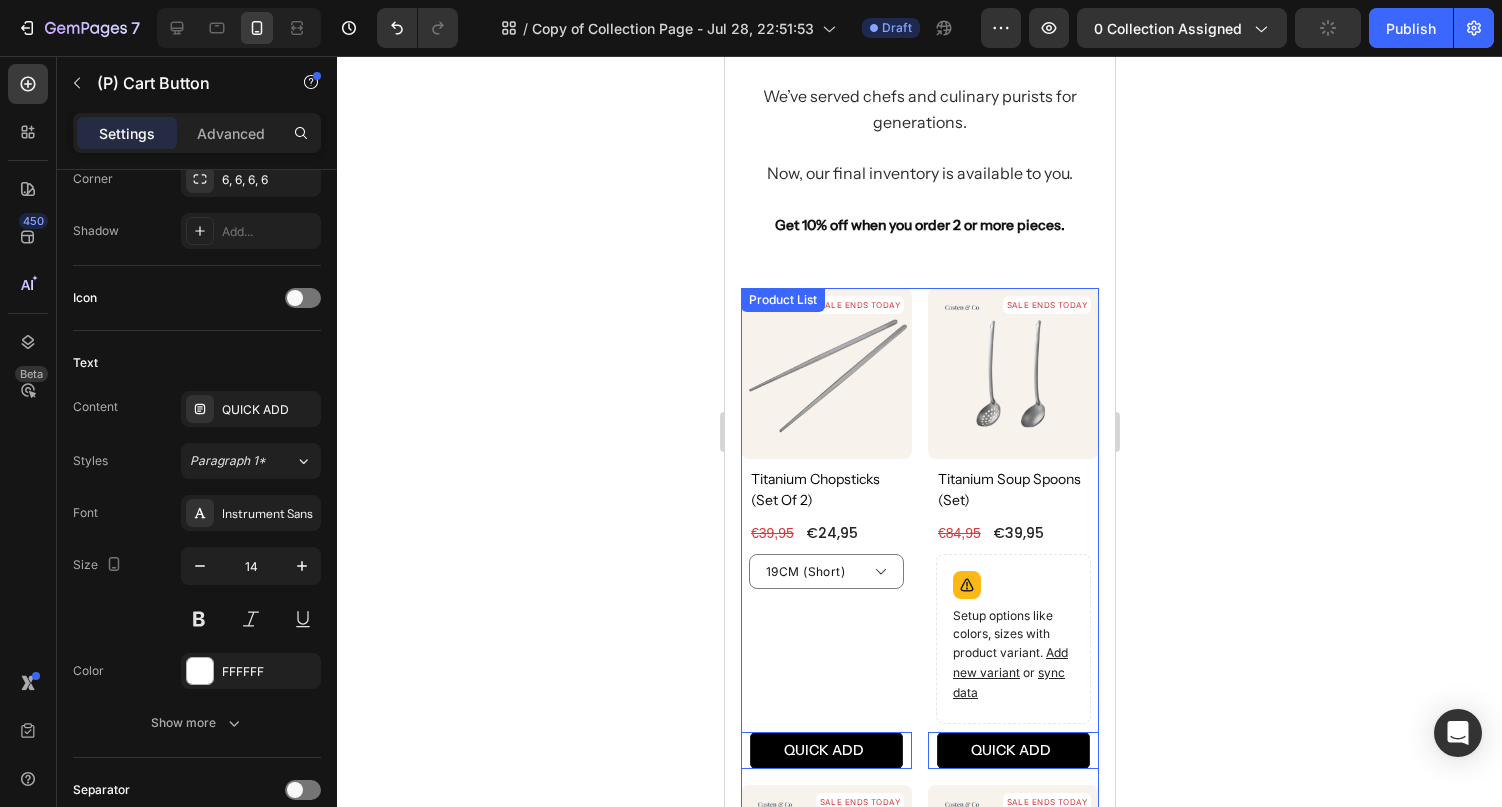 scroll, scrollTop: 124, scrollLeft: 0, axis: vertical 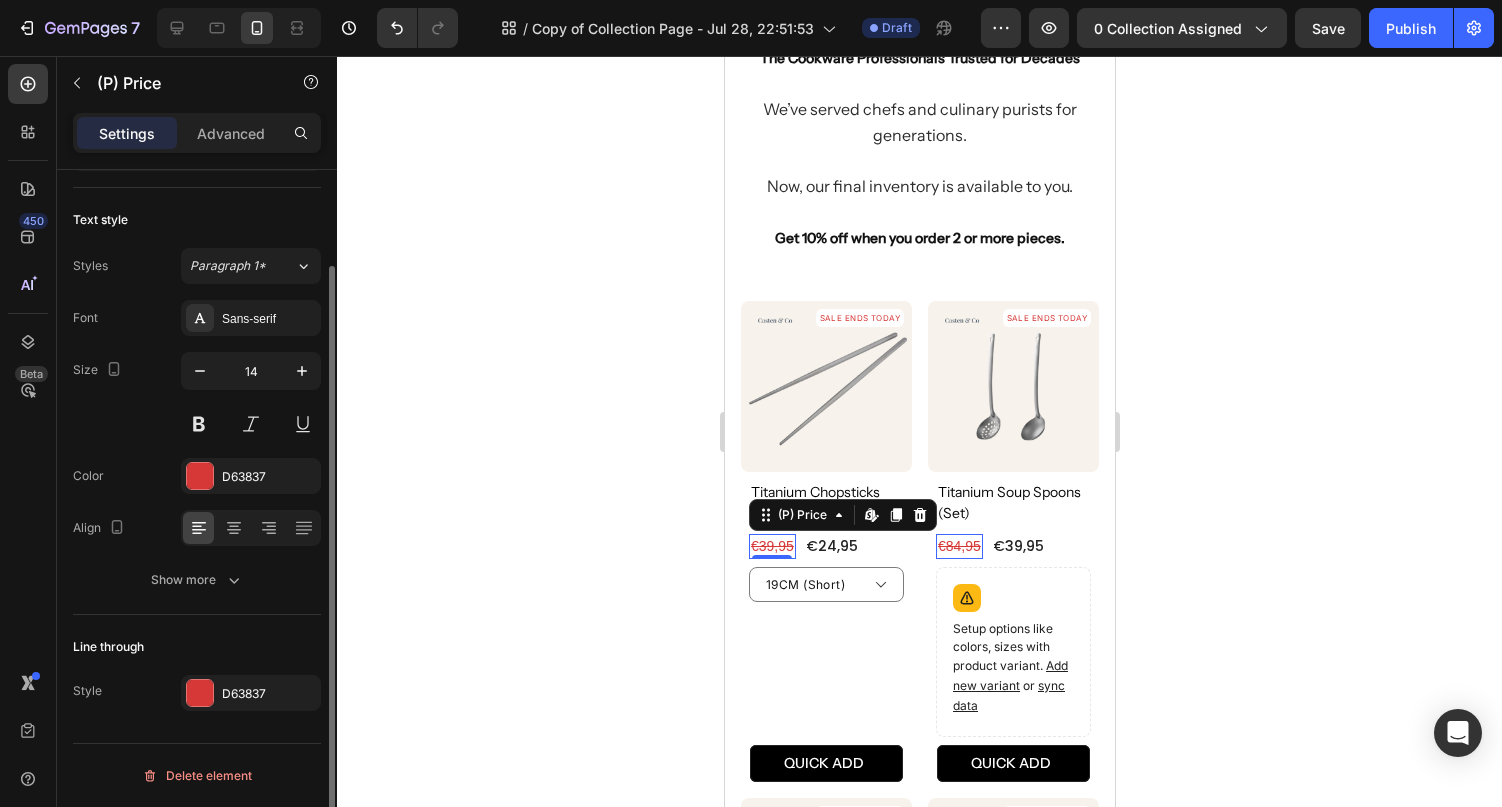 click on "€39,95" at bounding box center (771, 546) 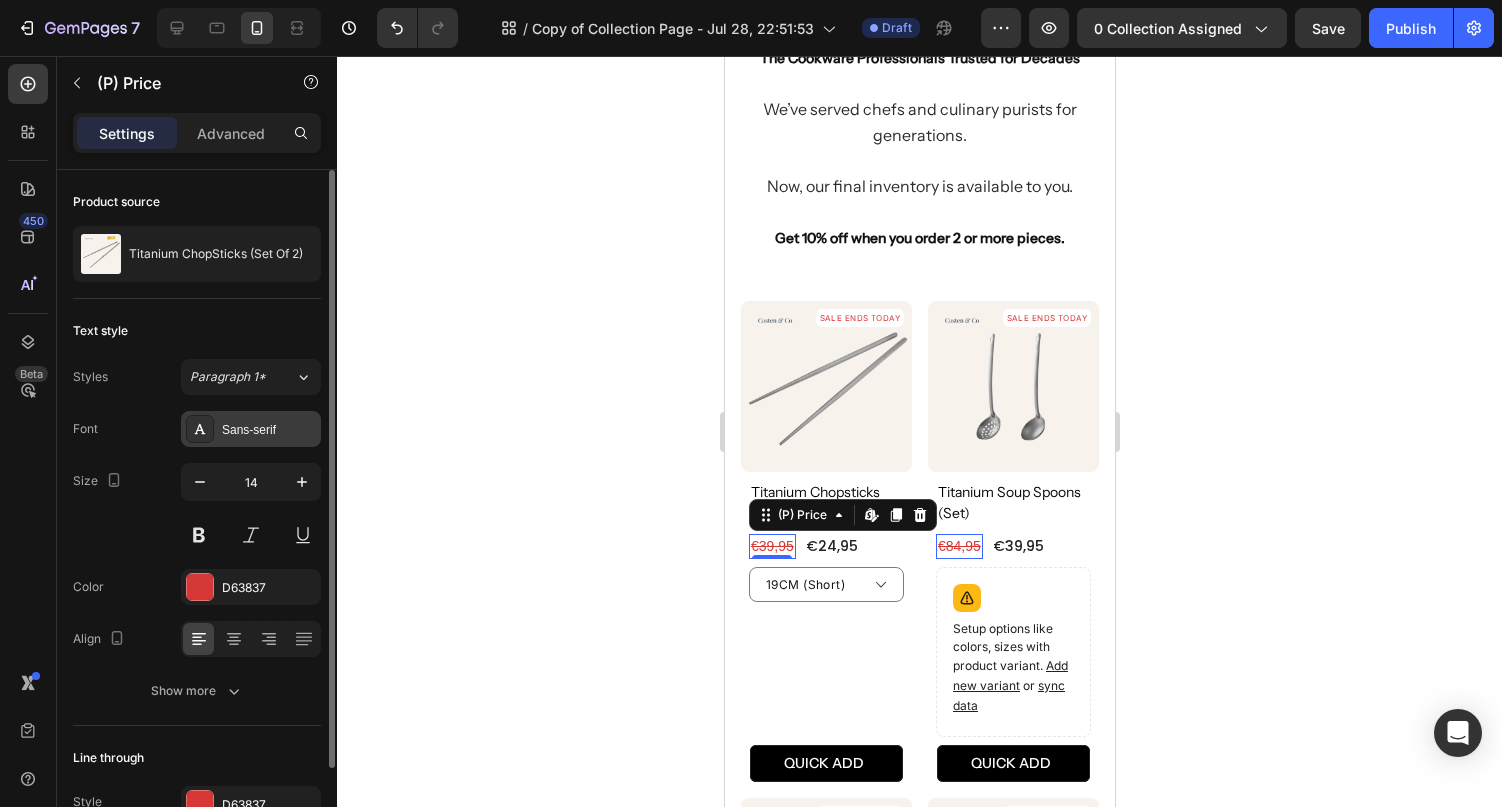 click on "Sans-serif" at bounding box center [269, 430] 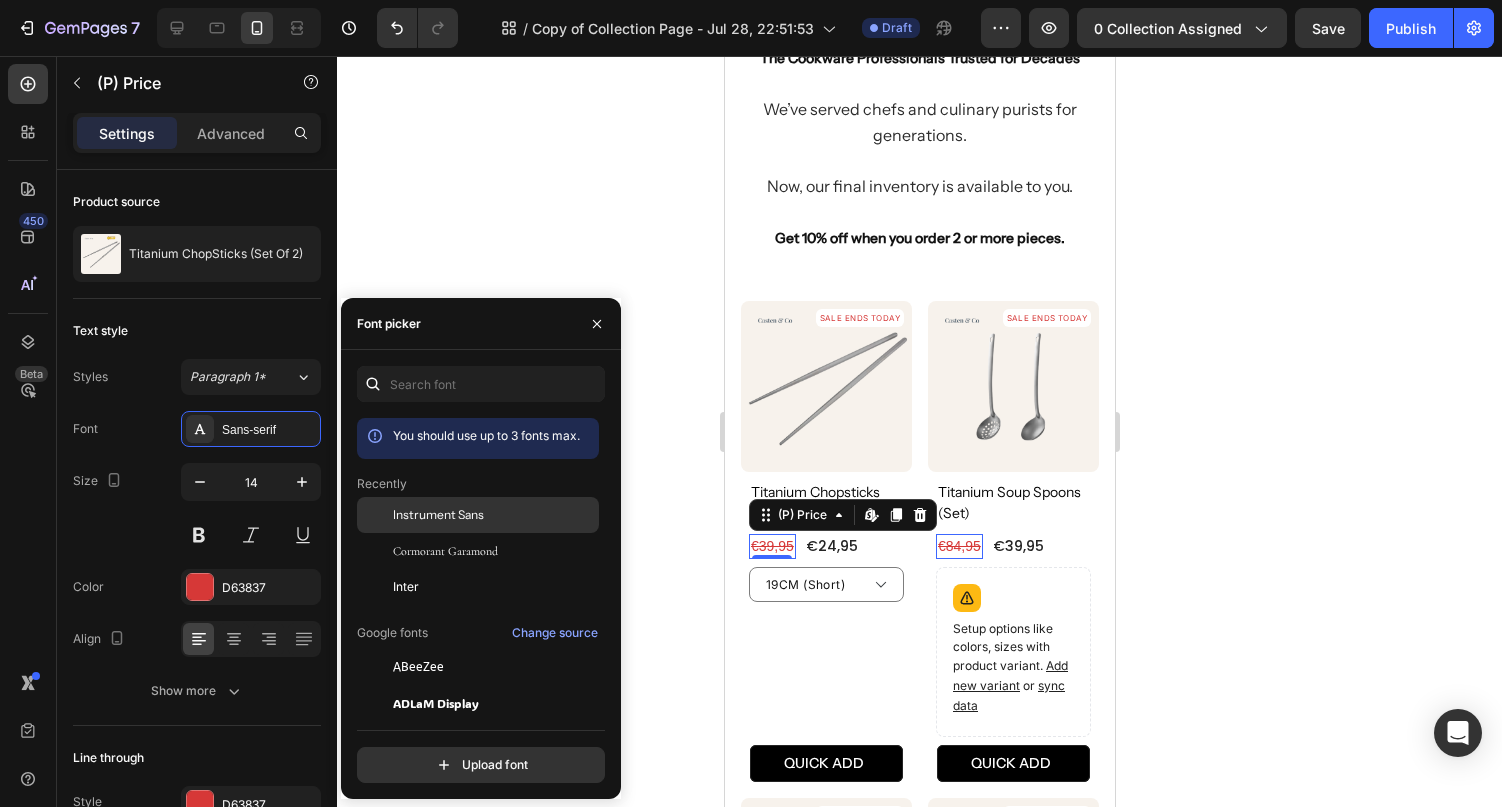click on "Instrument Sans" at bounding box center (438, 515) 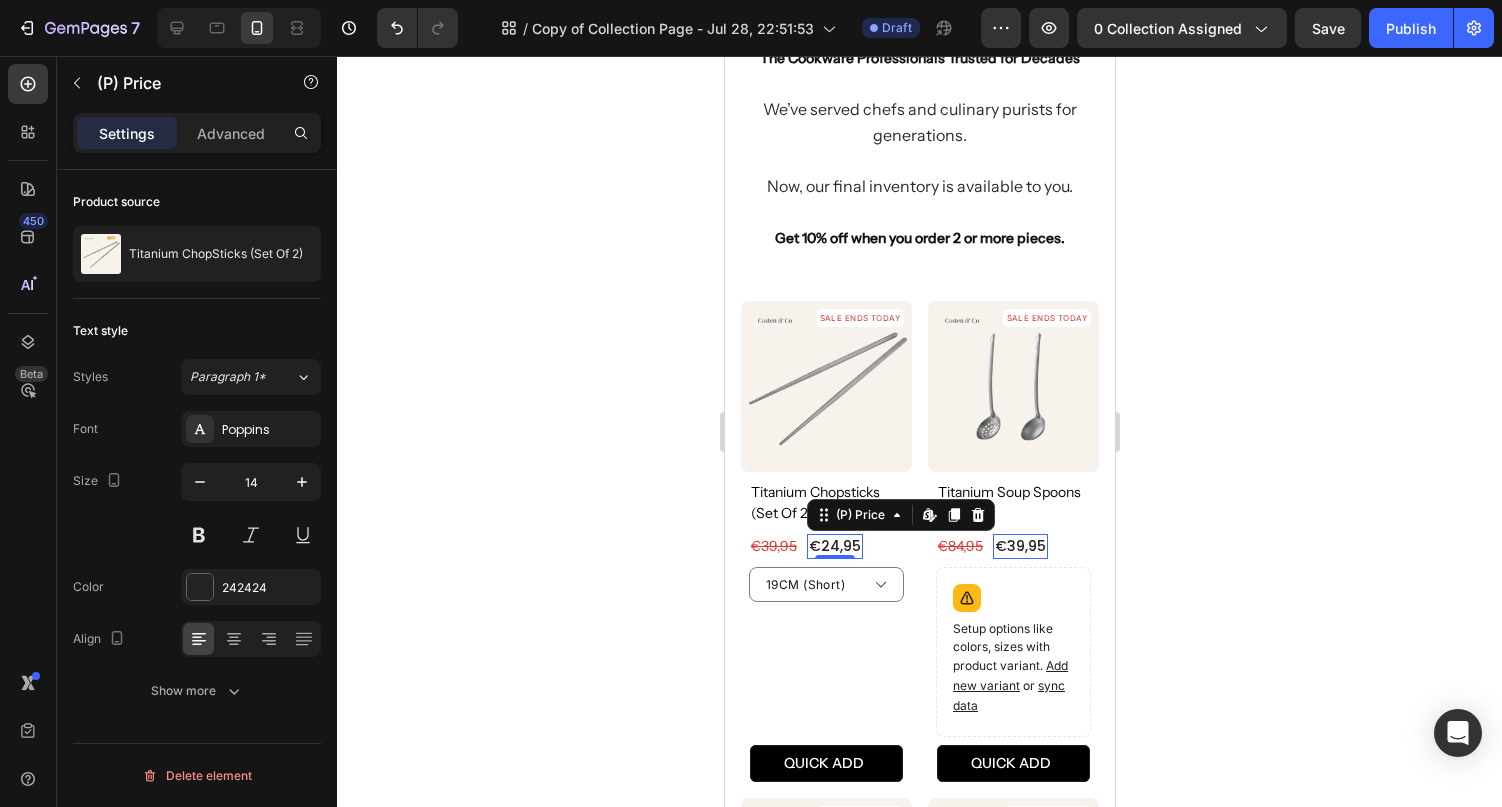 click on "€24,95" at bounding box center (834, 546) 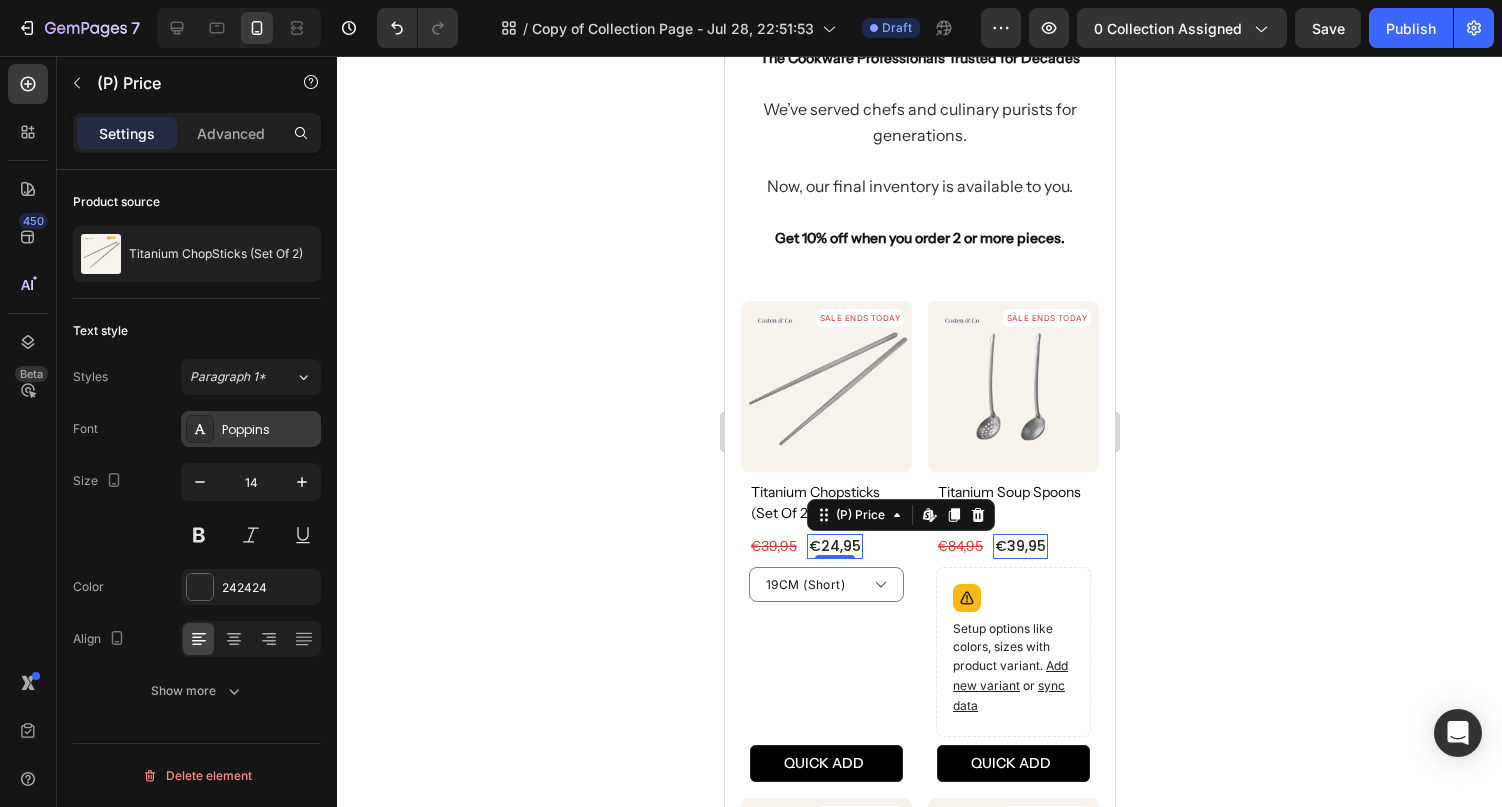 click on "Poppins" at bounding box center [269, 430] 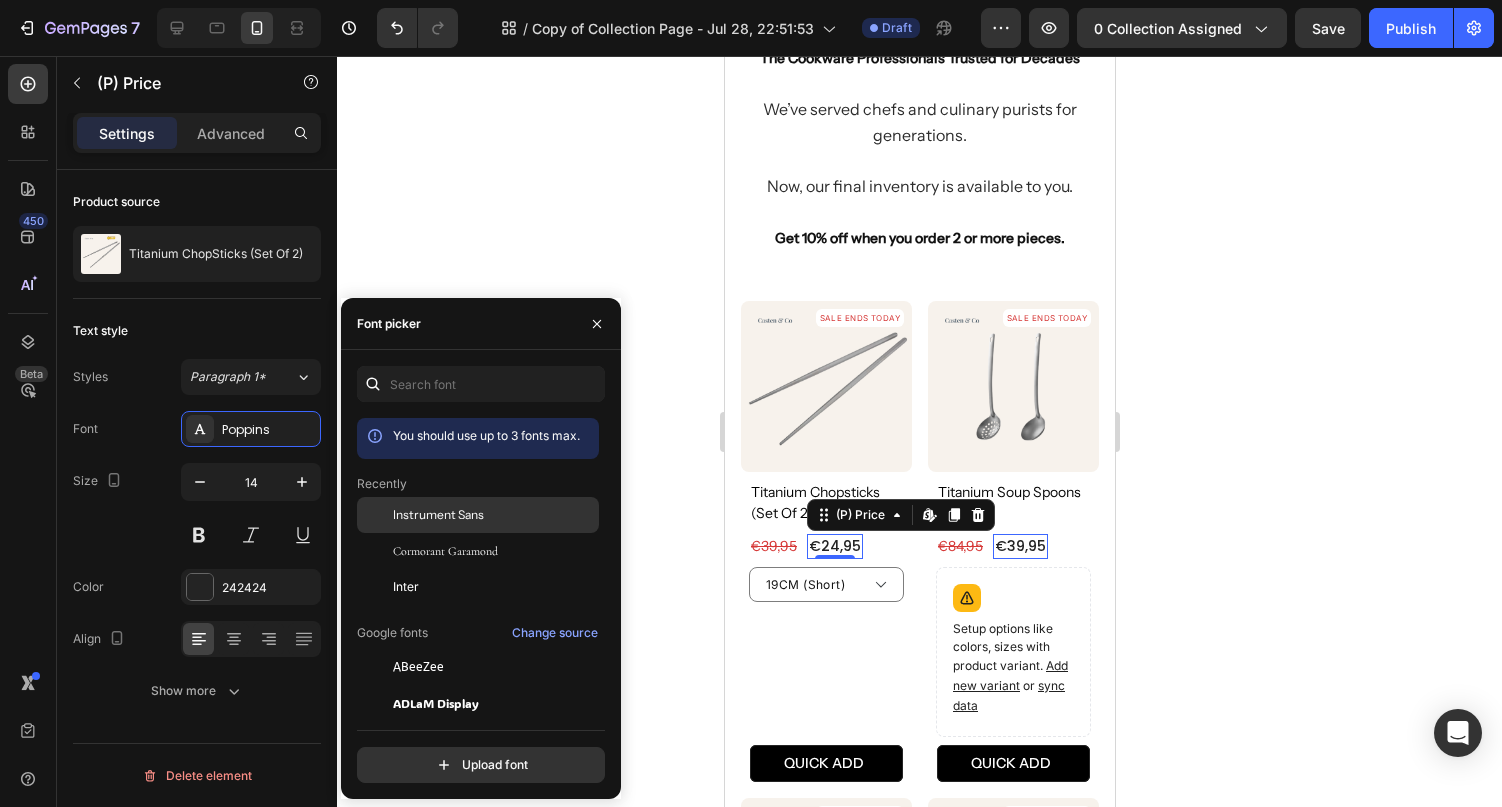 click on "Instrument Sans" at bounding box center (438, 515) 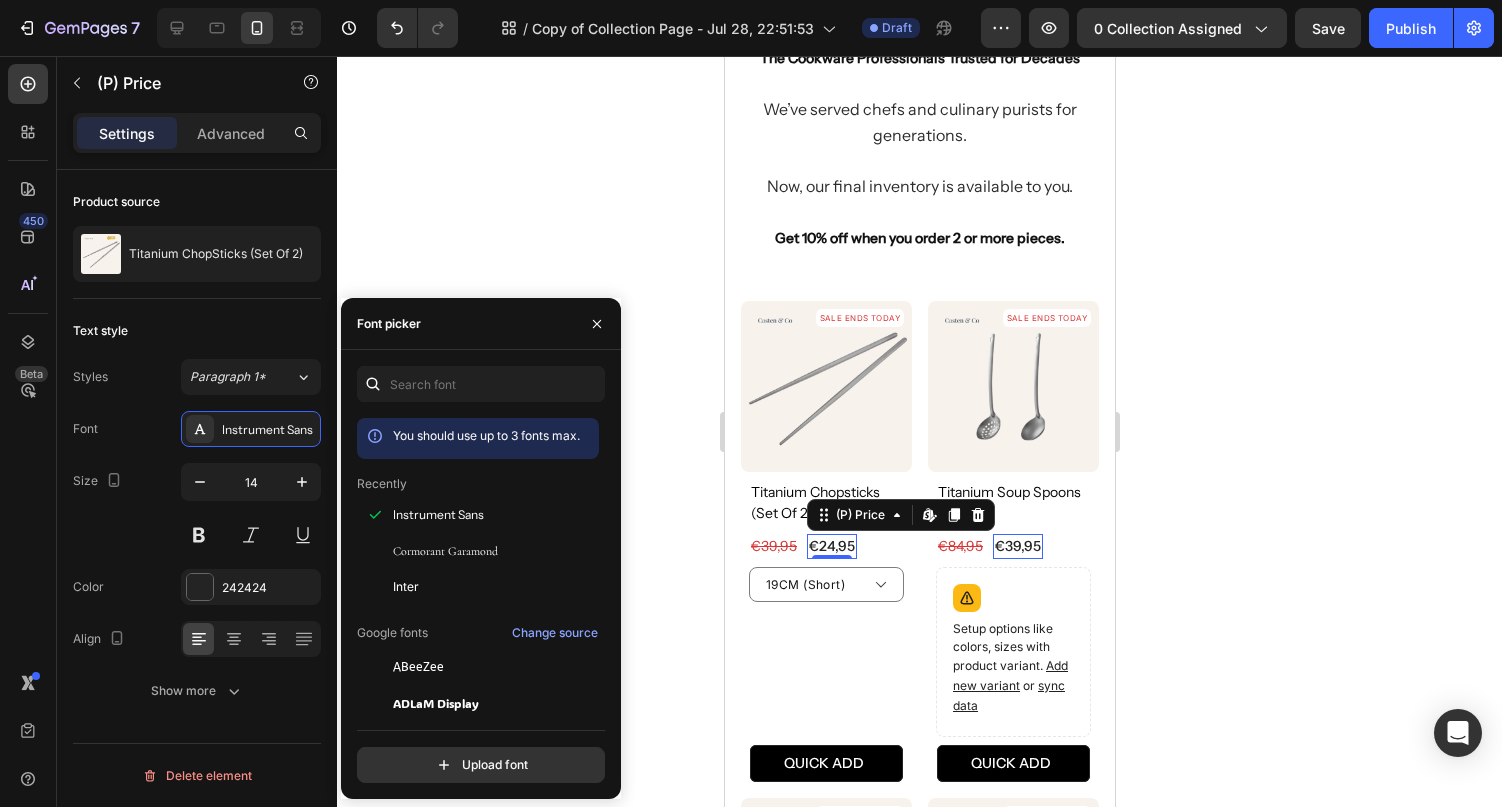 click 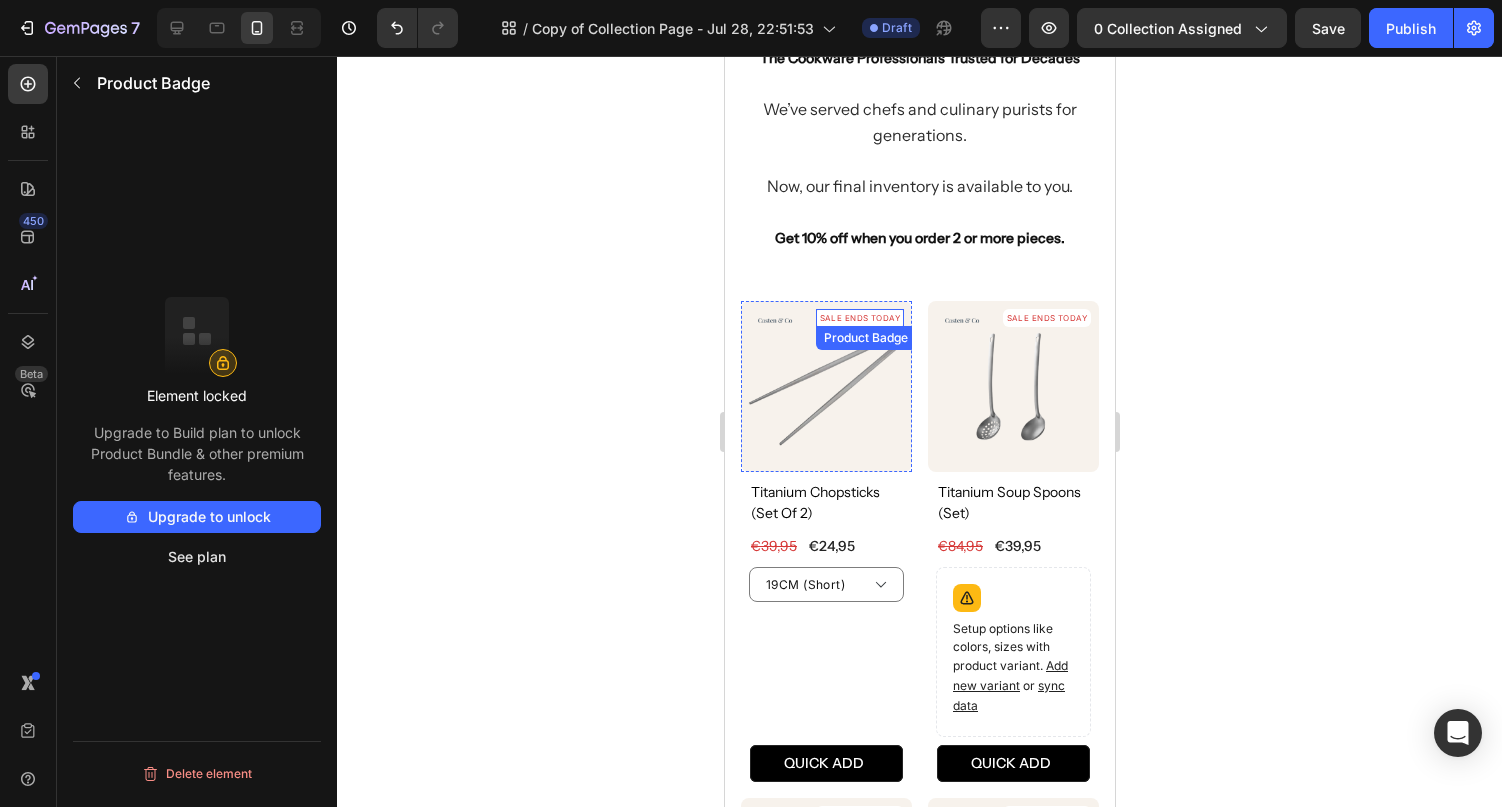click on "SALE ENDS TODAY" at bounding box center [859, 318] 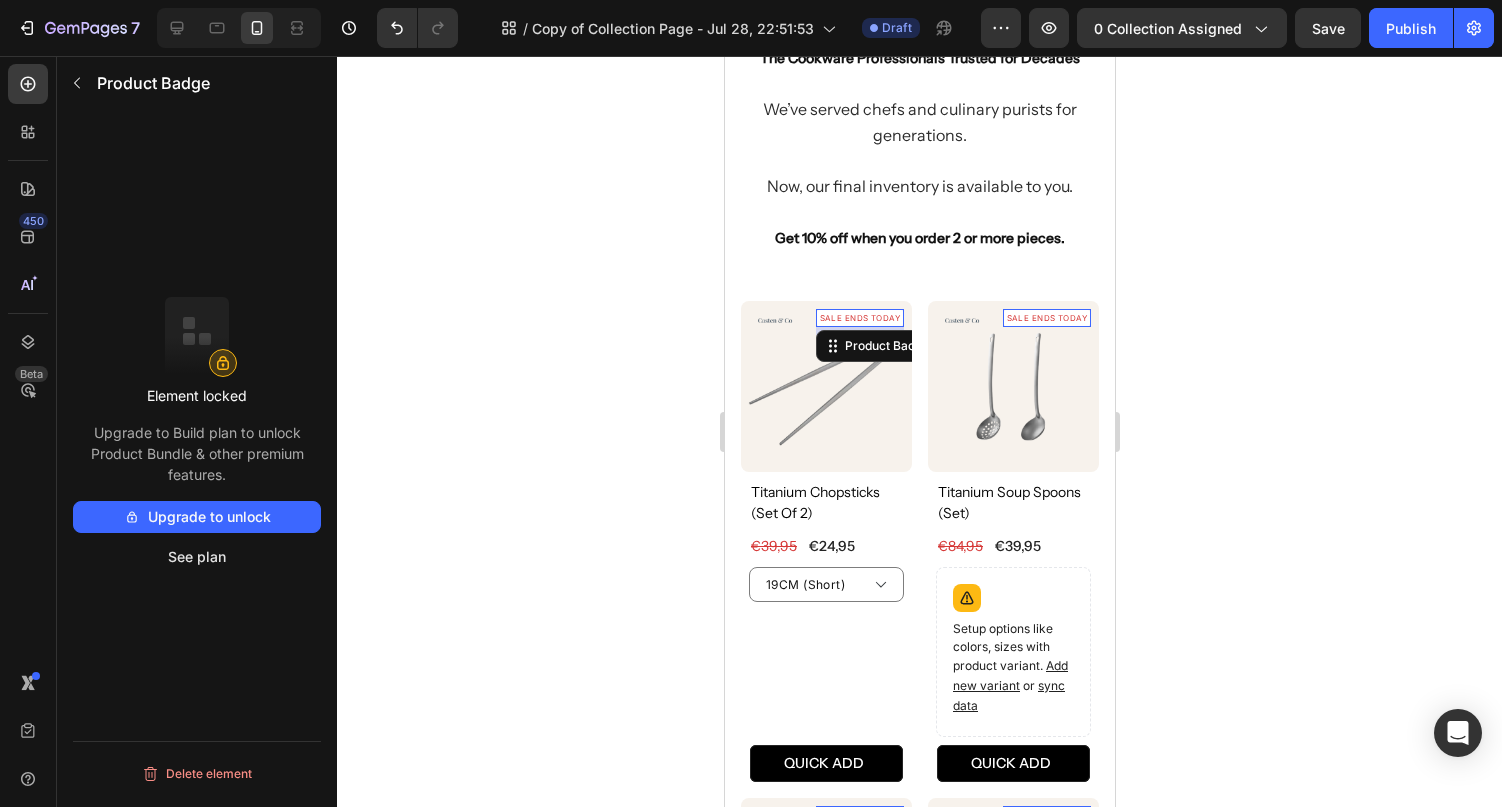 click on "Upgrade to unlock" at bounding box center [197, 517] 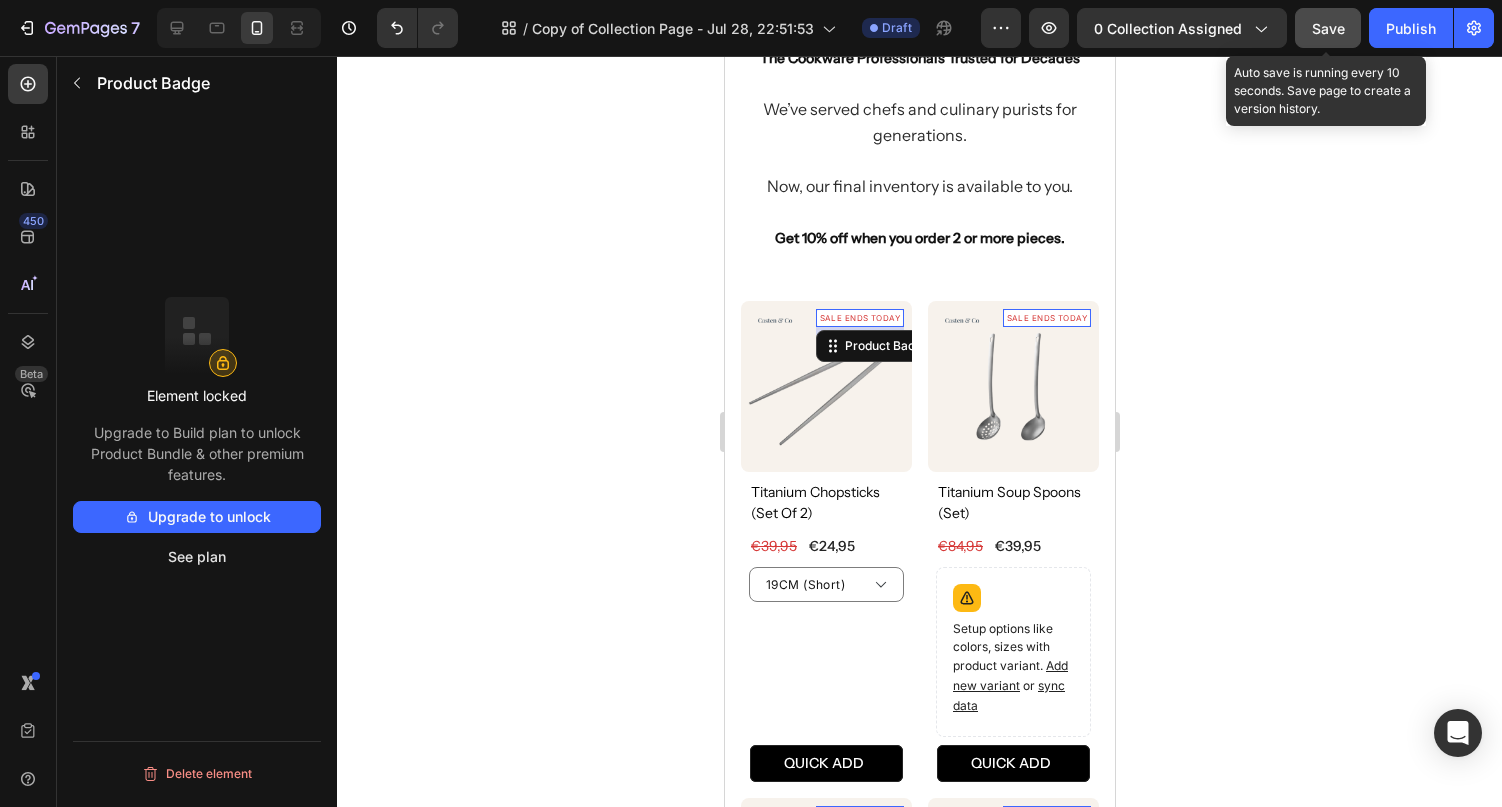 click on "Save" 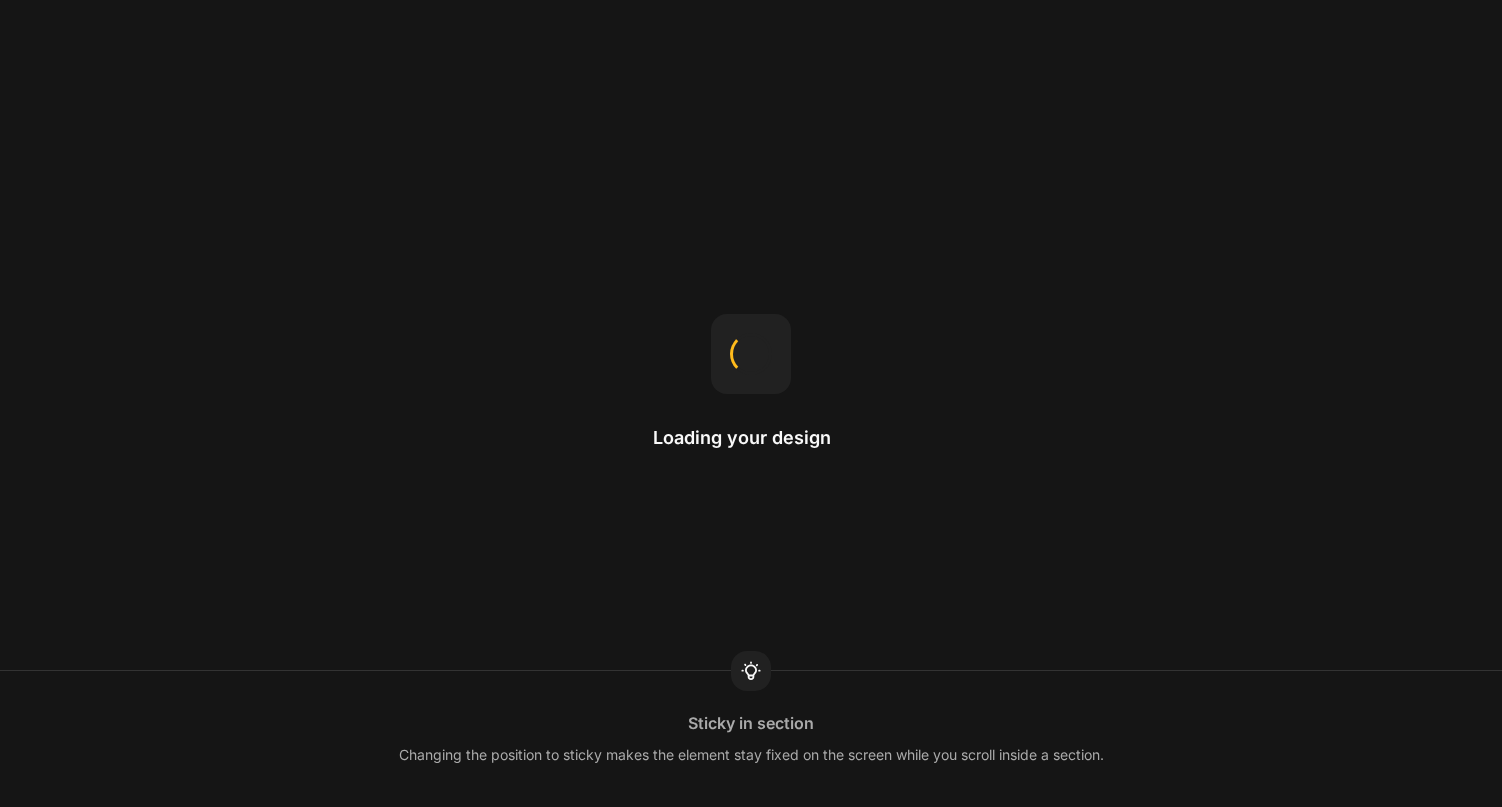 scroll, scrollTop: 0, scrollLeft: 0, axis: both 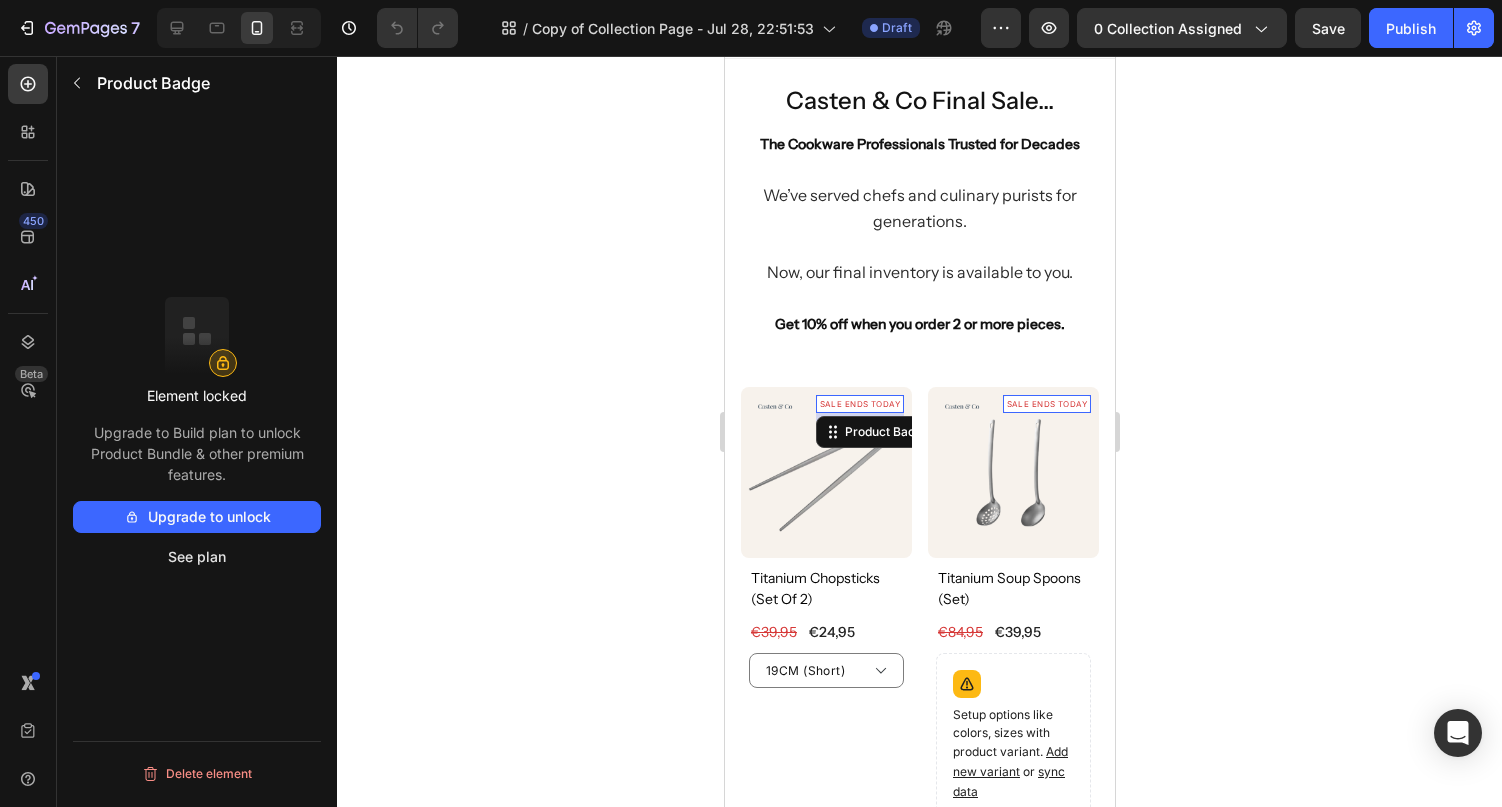 click on "SALE ENDS TODAY" at bounding box center (859, 404) 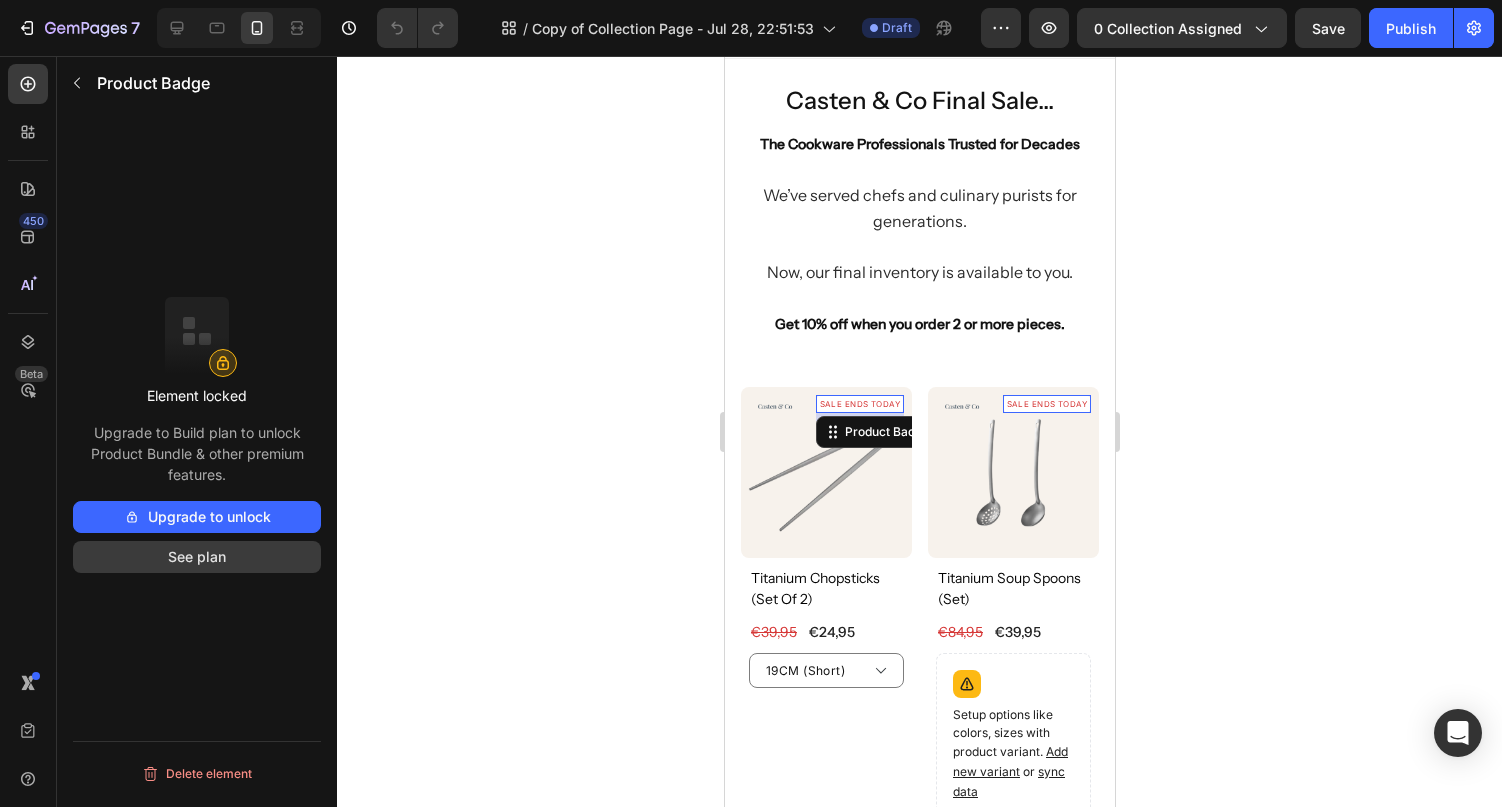 click on "See plan" at bounding box center [197, 557] 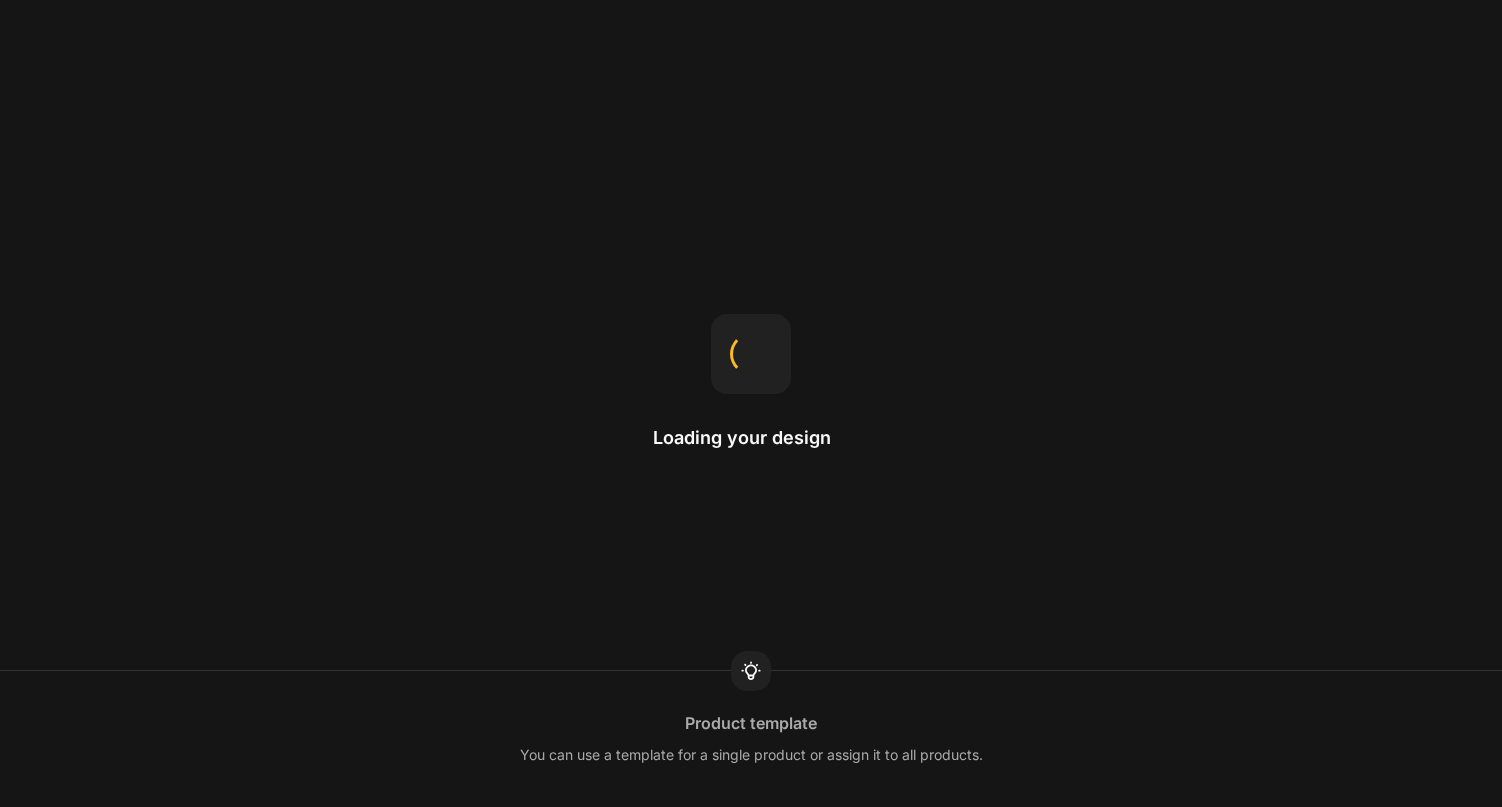 scroll, scrollTop: 0, scrollLeft: 0, axis: both 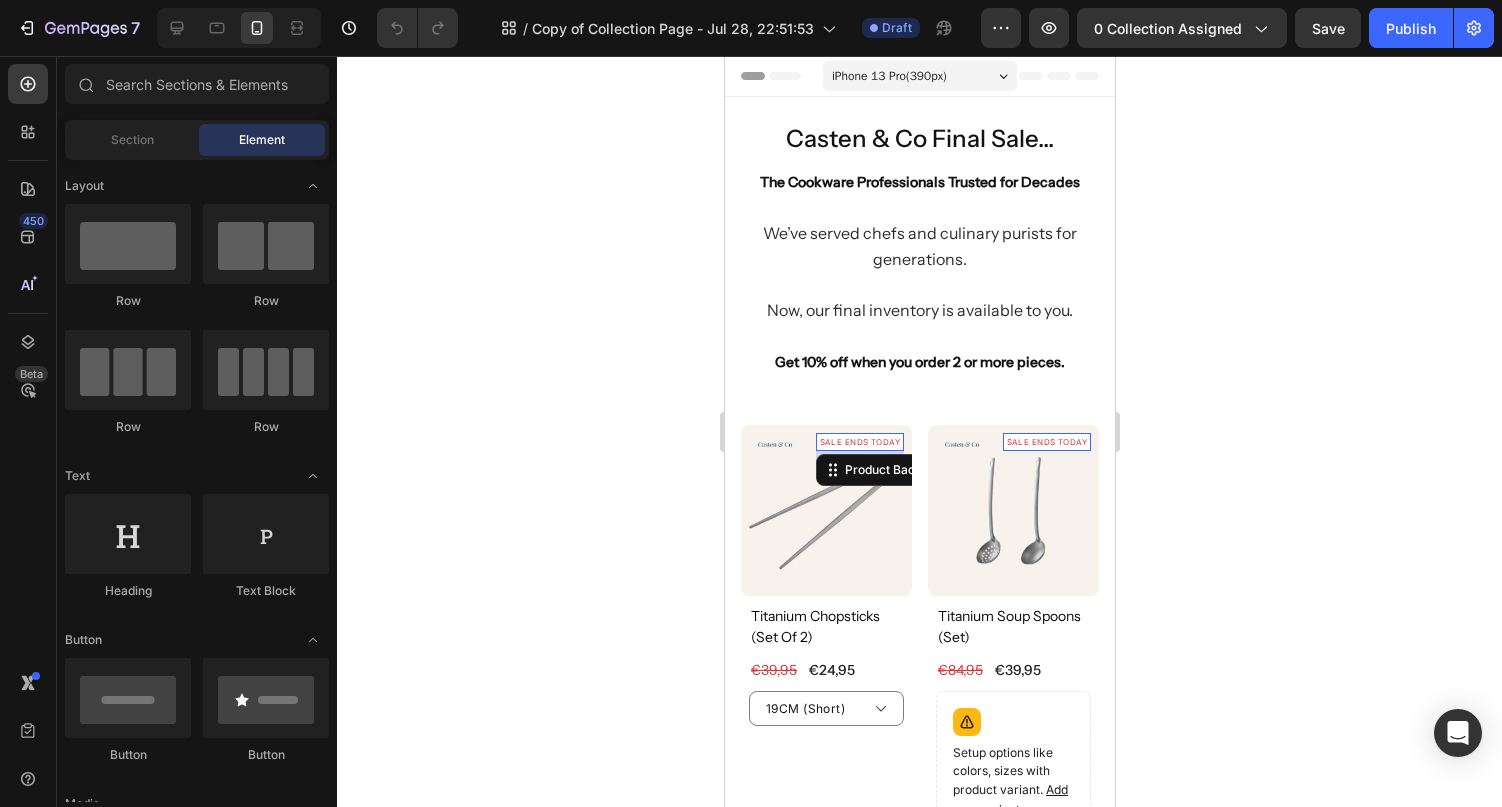 click on "SALE ENDS TODAY" at bounding box center [859, 442] 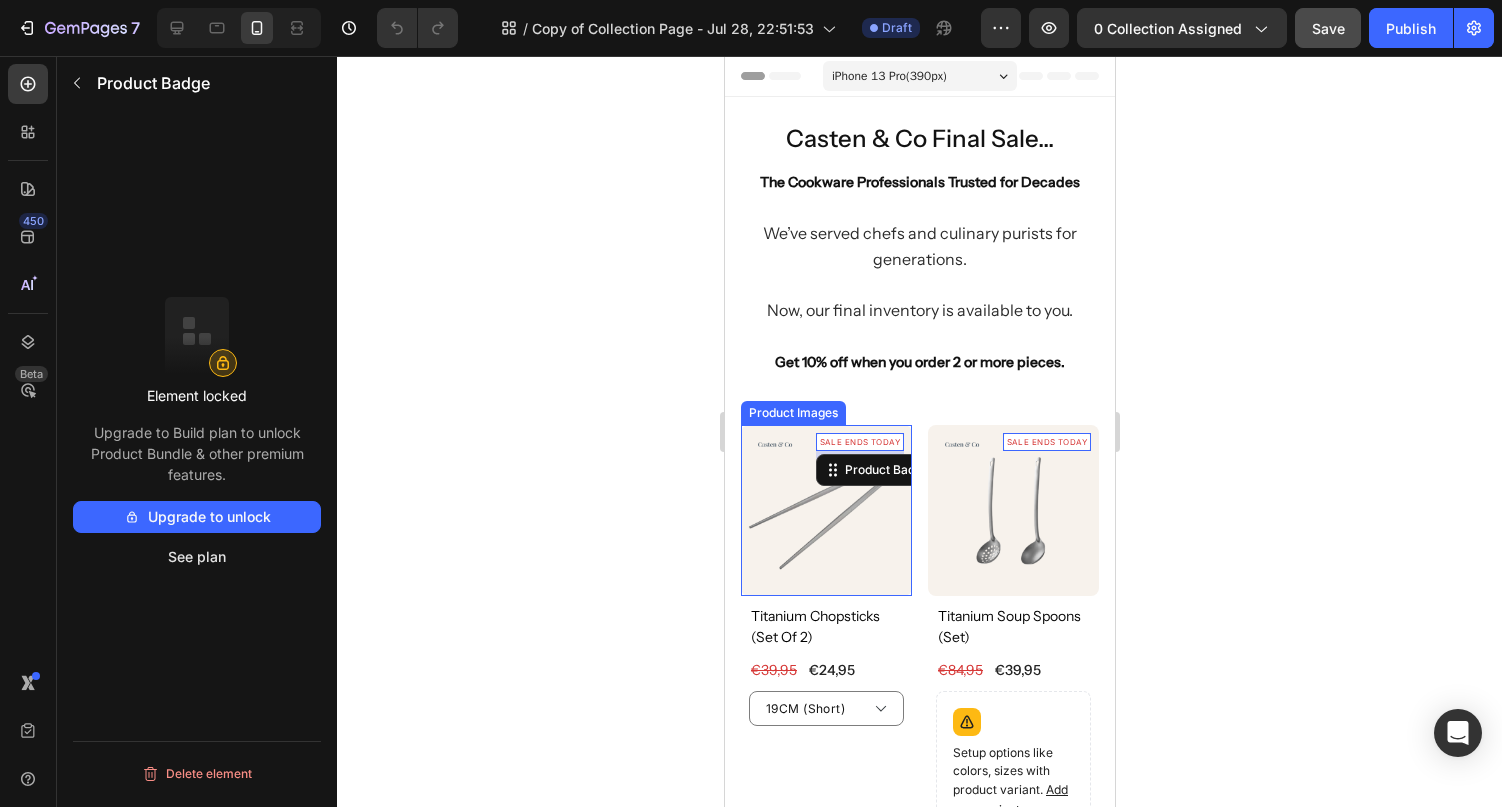 click on "Save" 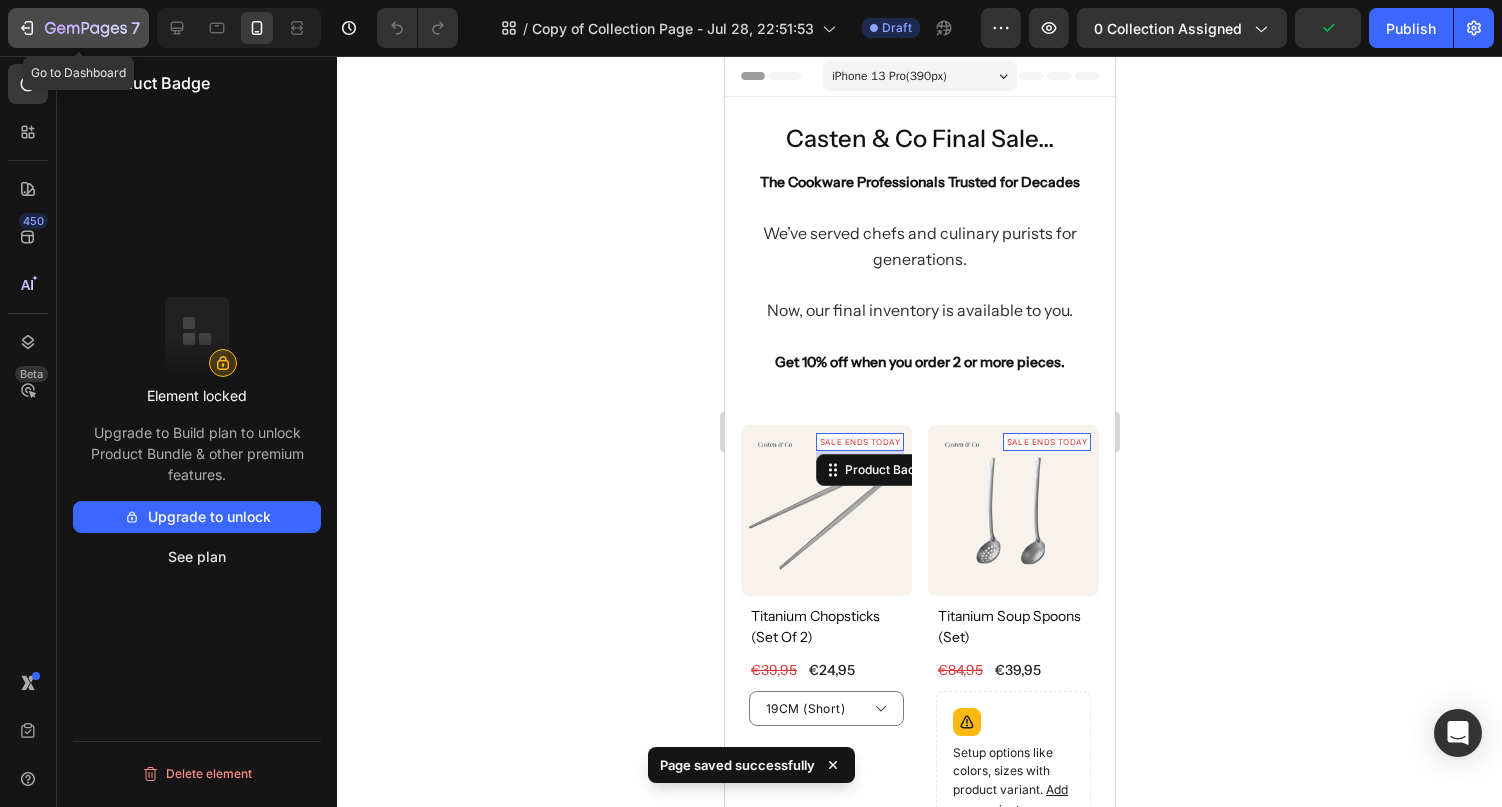 click on "7" 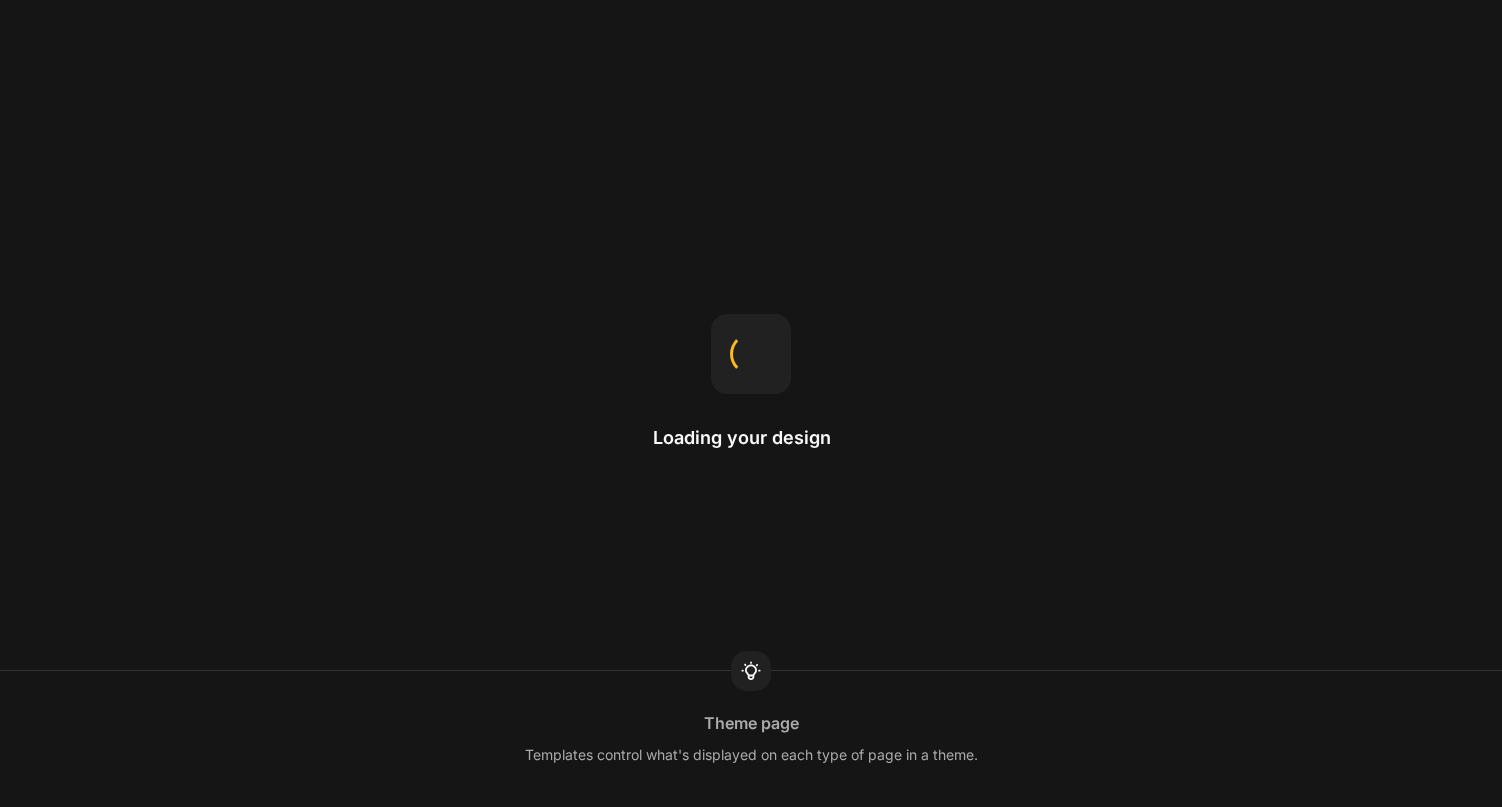 scroll, scrollTop: 0, scrollLeft: 0, axis: both 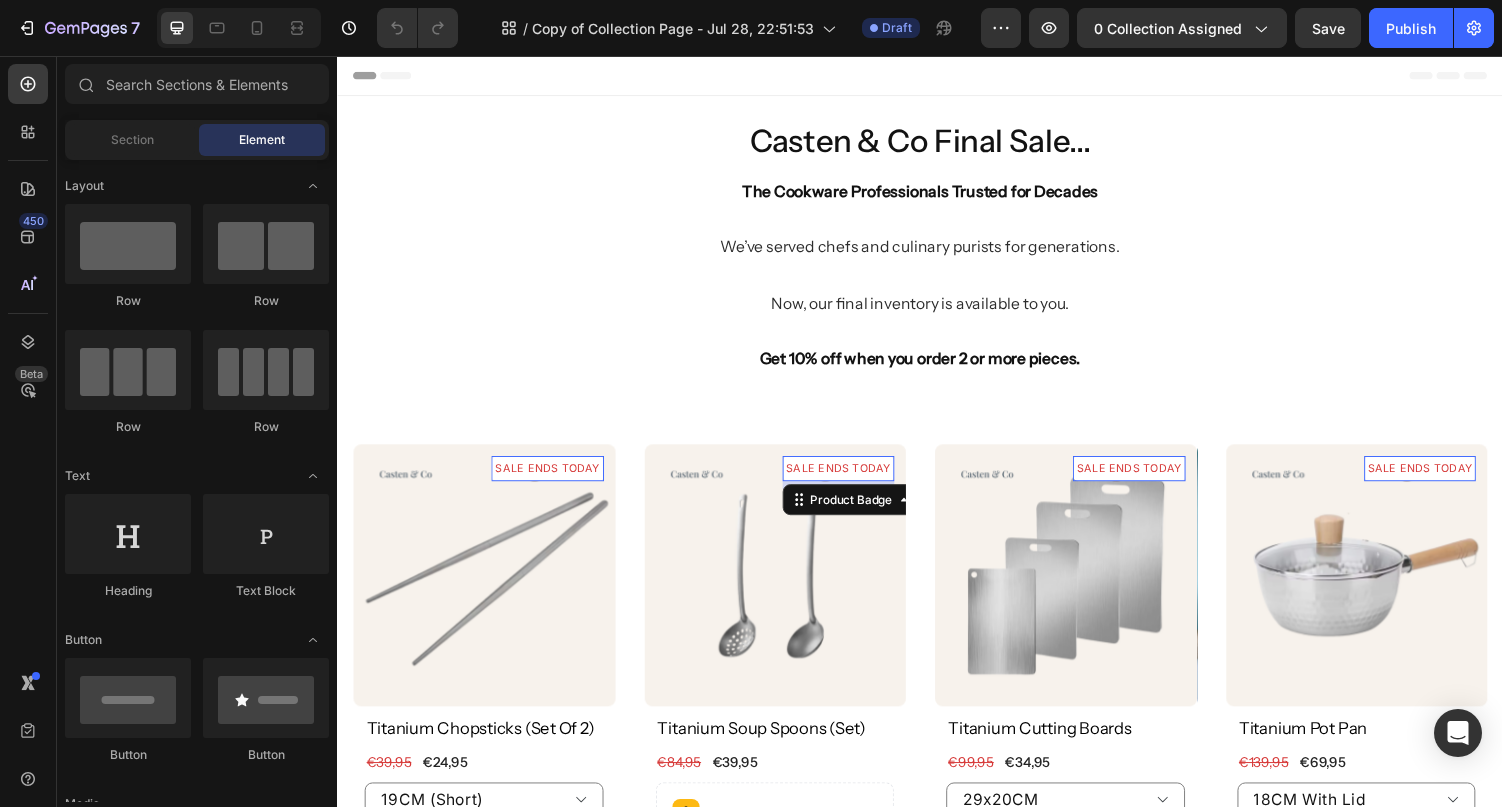 click on "SALE ENDS TODAY" at bounding box center [552, 481] 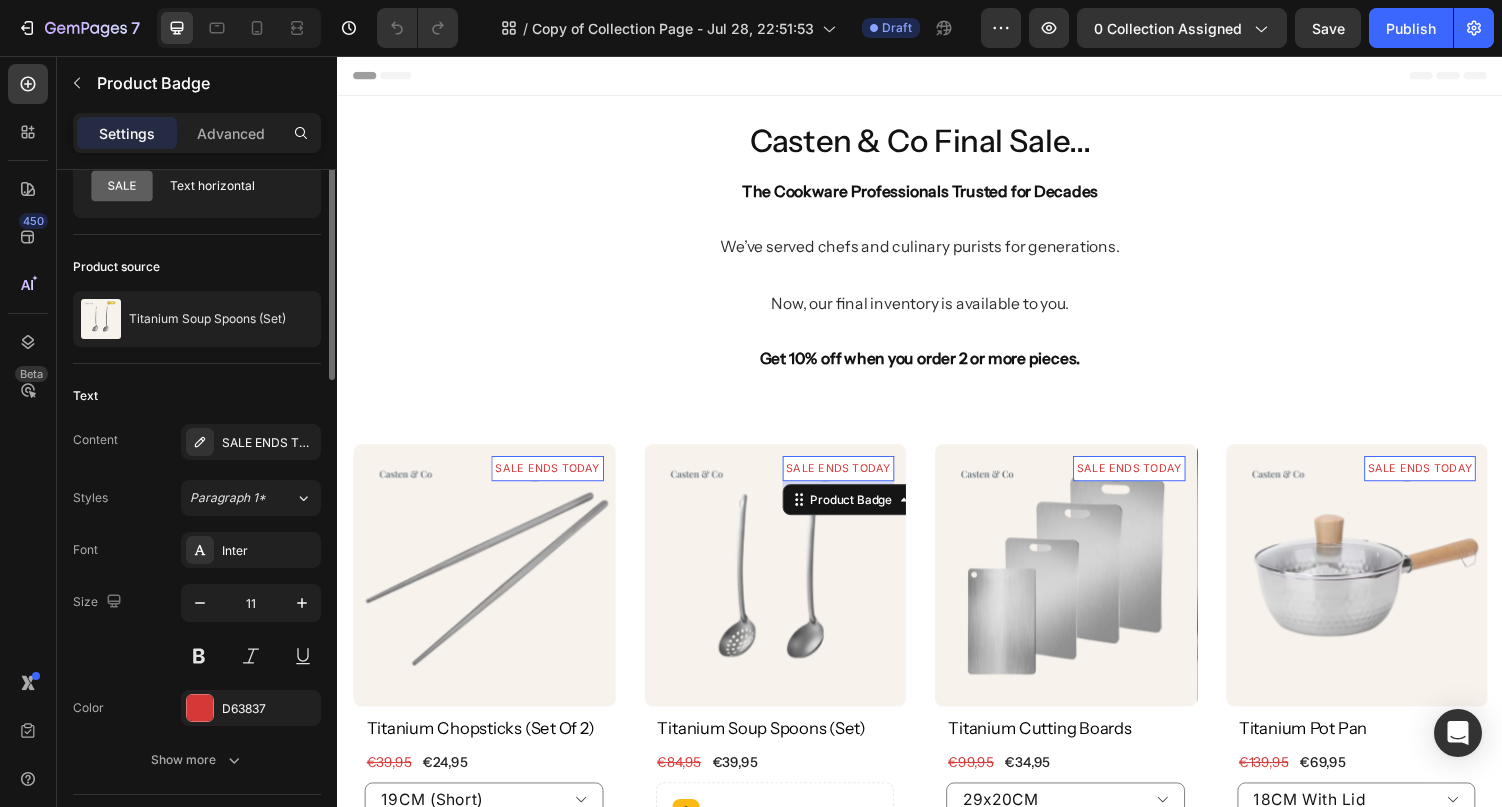 scroll, scrollTop: 110, scrollLeft: 0, axis: vertical 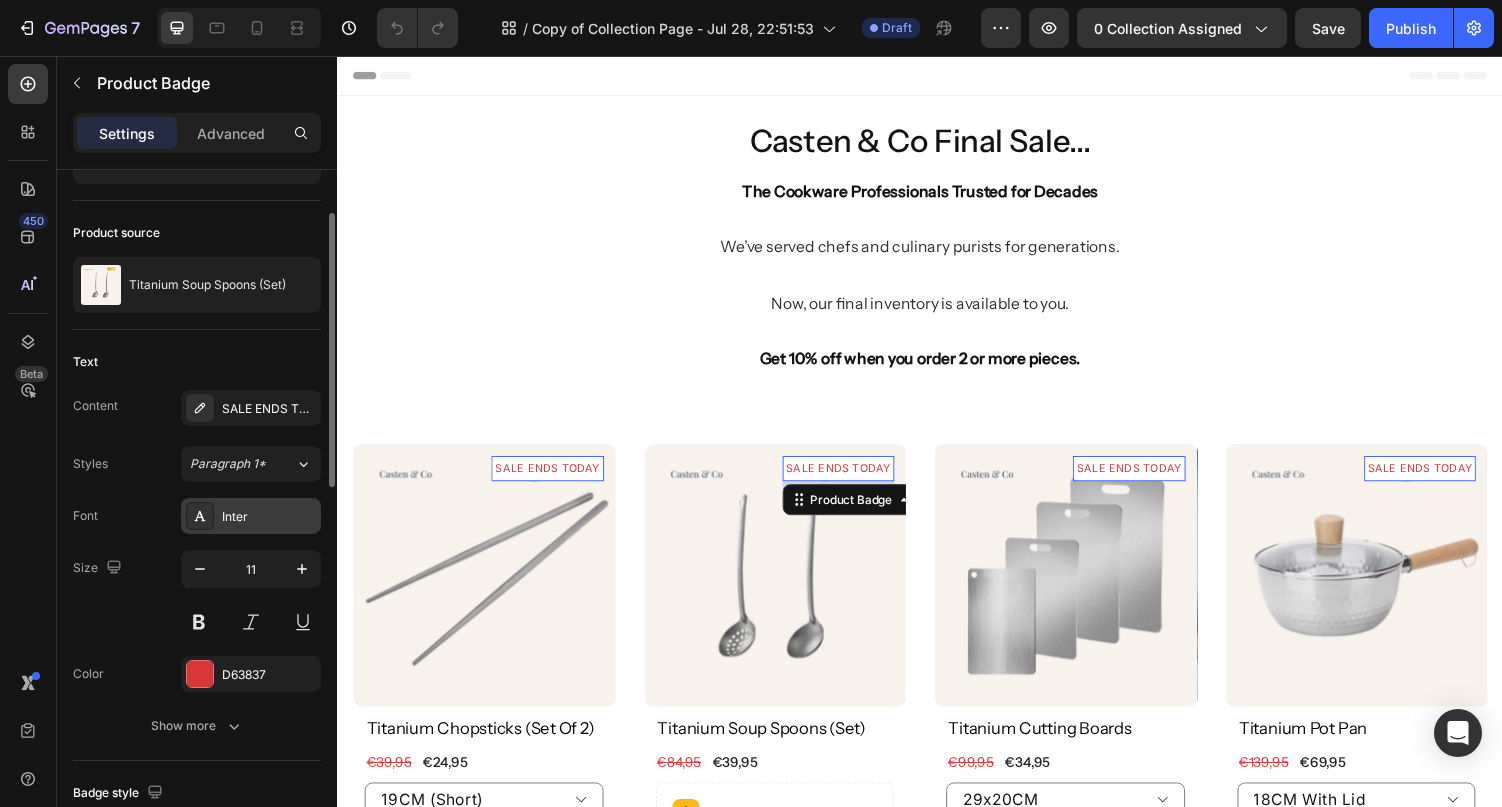 click on "Inter" at bounding box center (269, 517) 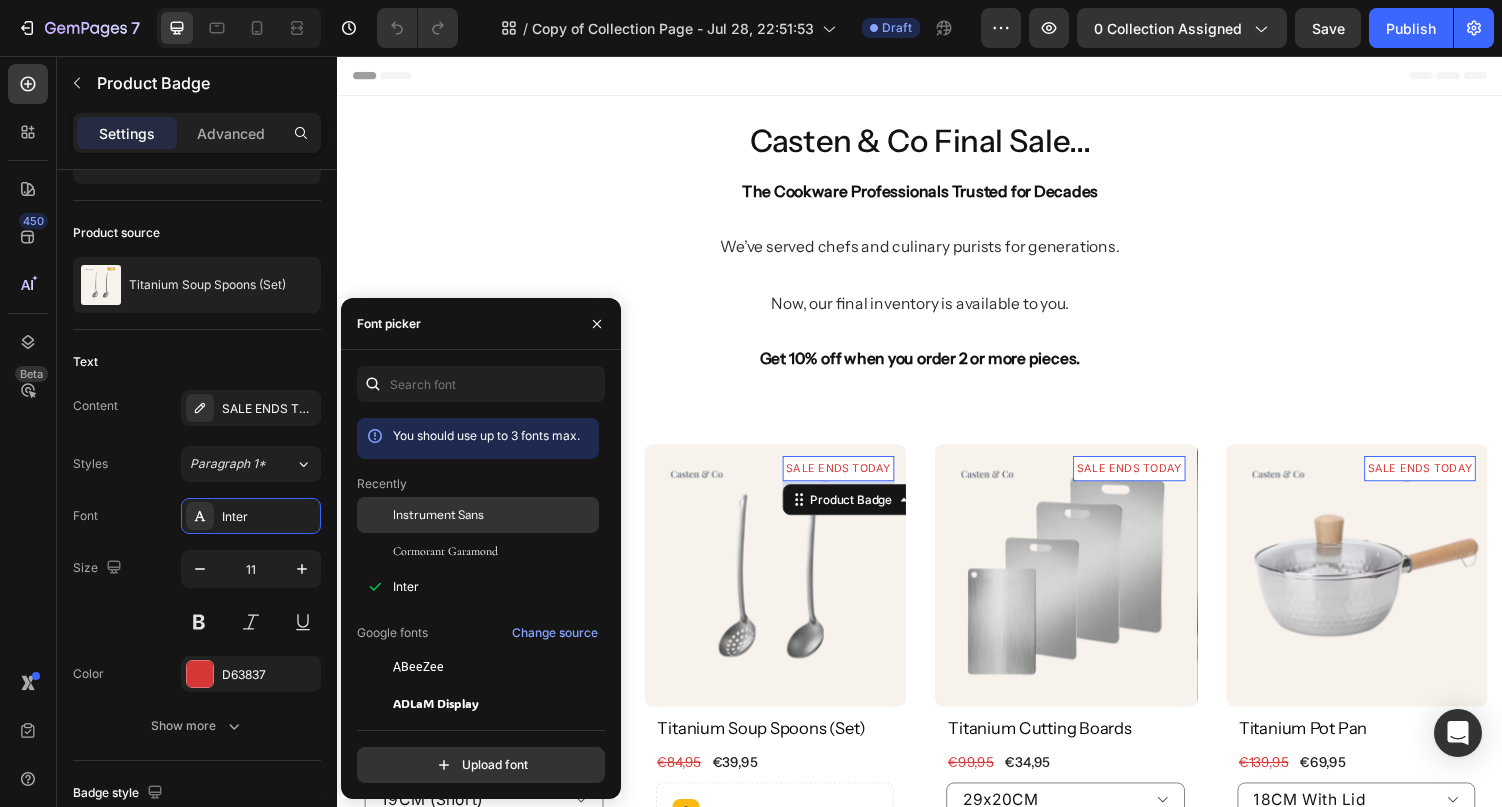 click on "Instrument Sans" at bounding box center [438, 515] 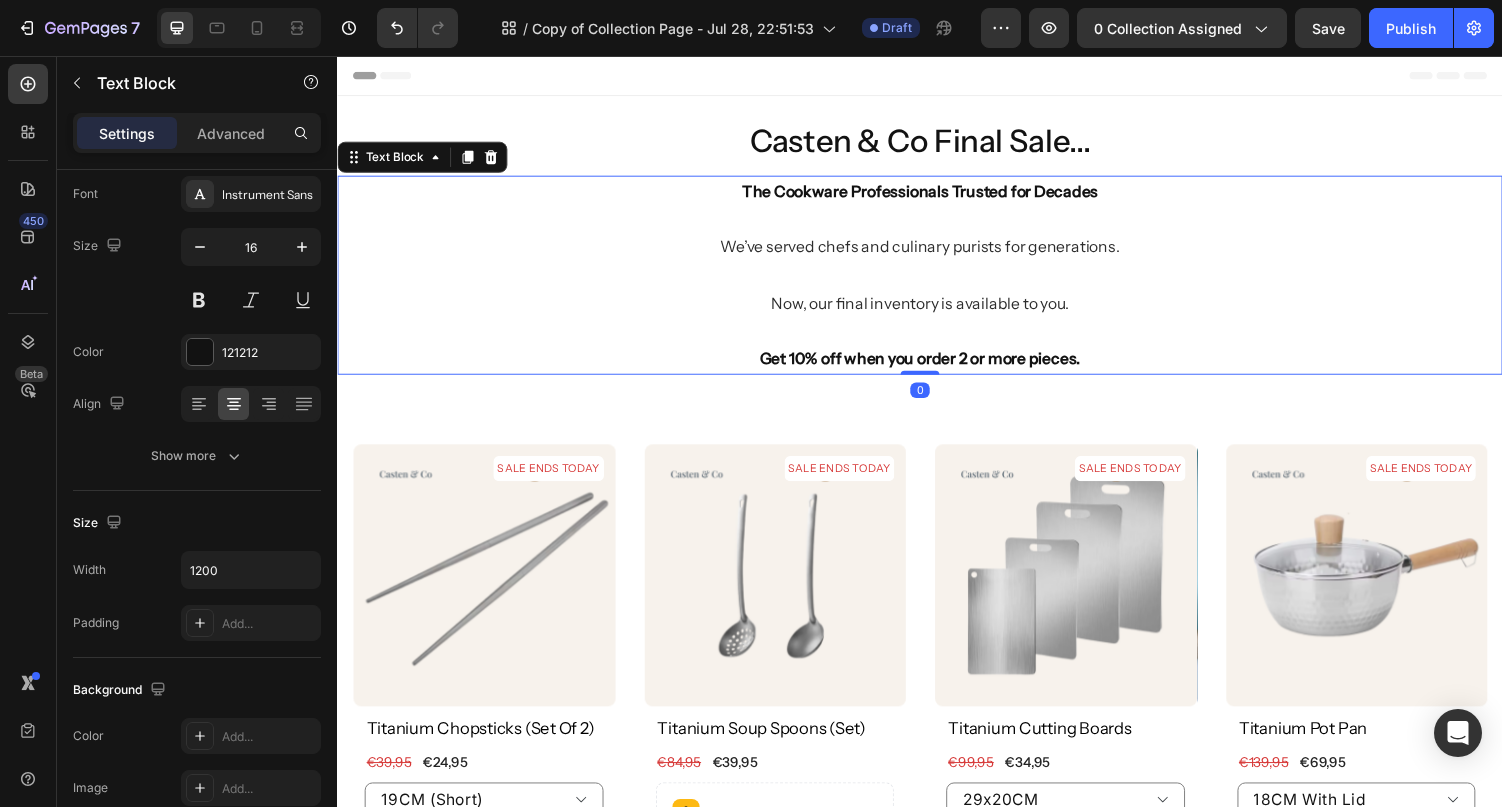 click on "The Cookware Professionals Trusted for Decades We’ve served chefs and culinary purists for generations. Now, our final inventory is available to you. Get 10% off when you order 2 or more pieces." at bounding box center [937, 282] 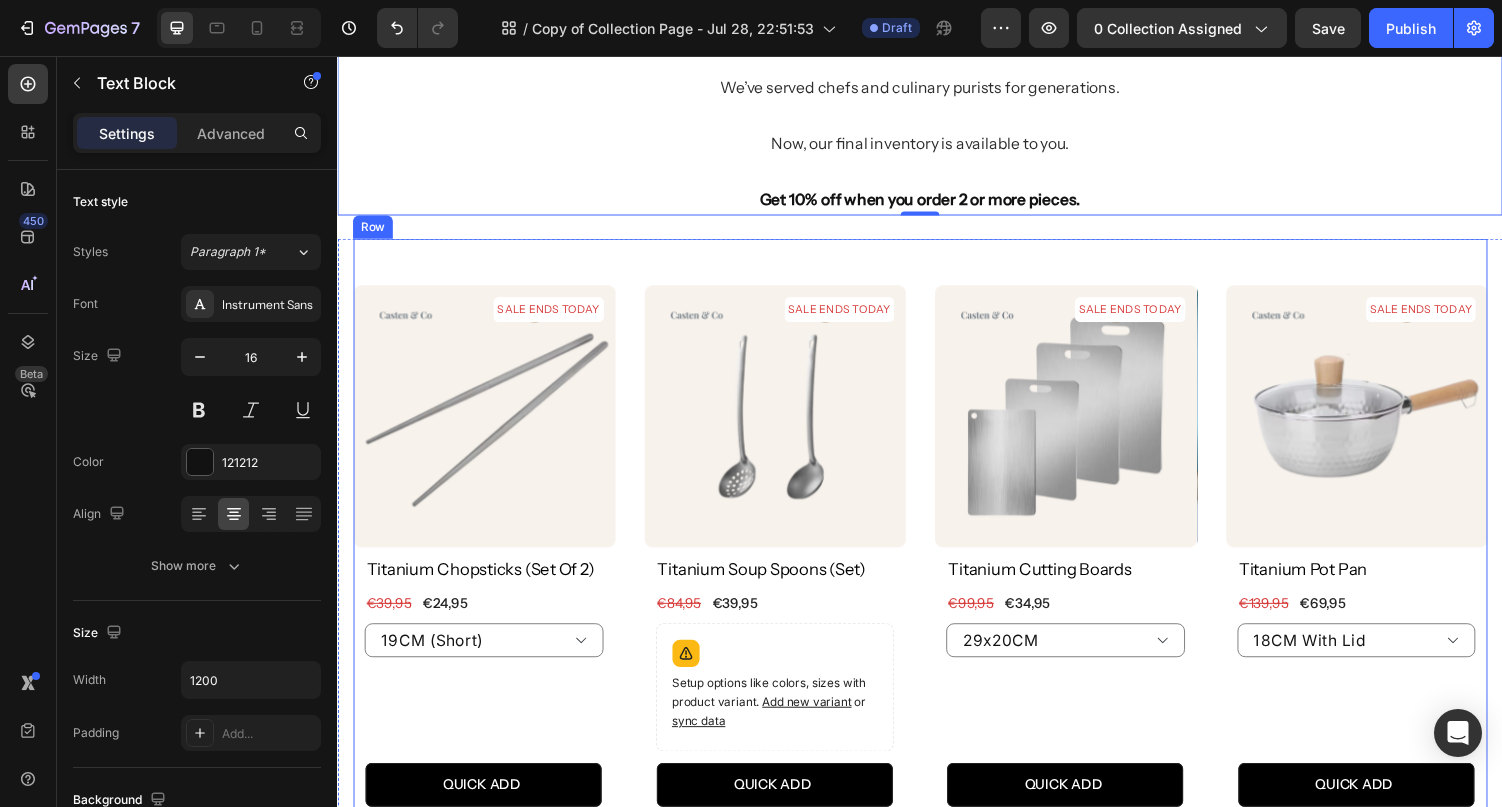 scroll, scrollTop: 193, scrollLeft: 0, axis: vertical 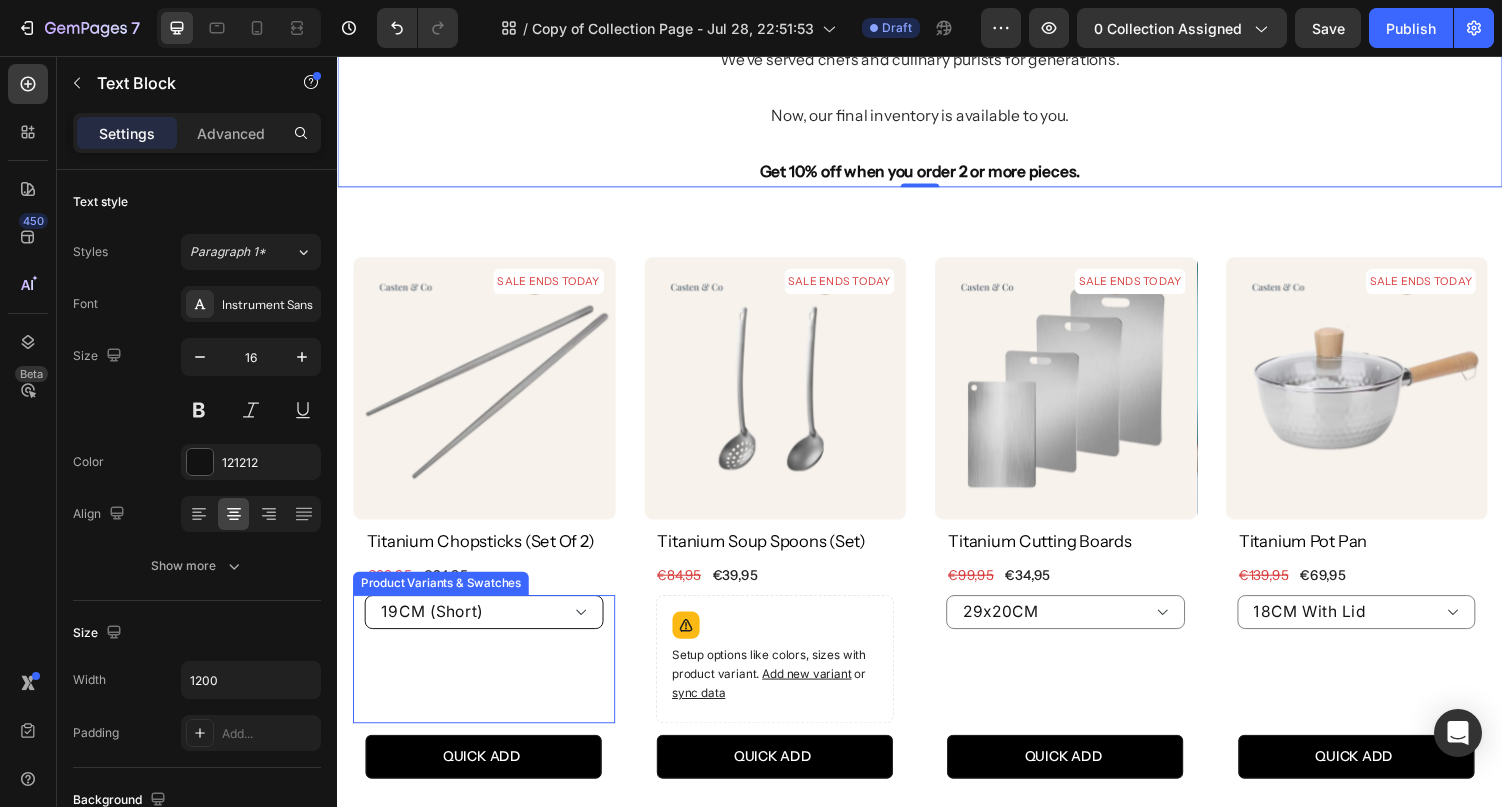 click on "19CM (Short) 23CM (Long)" at bounding box center (488, 628) 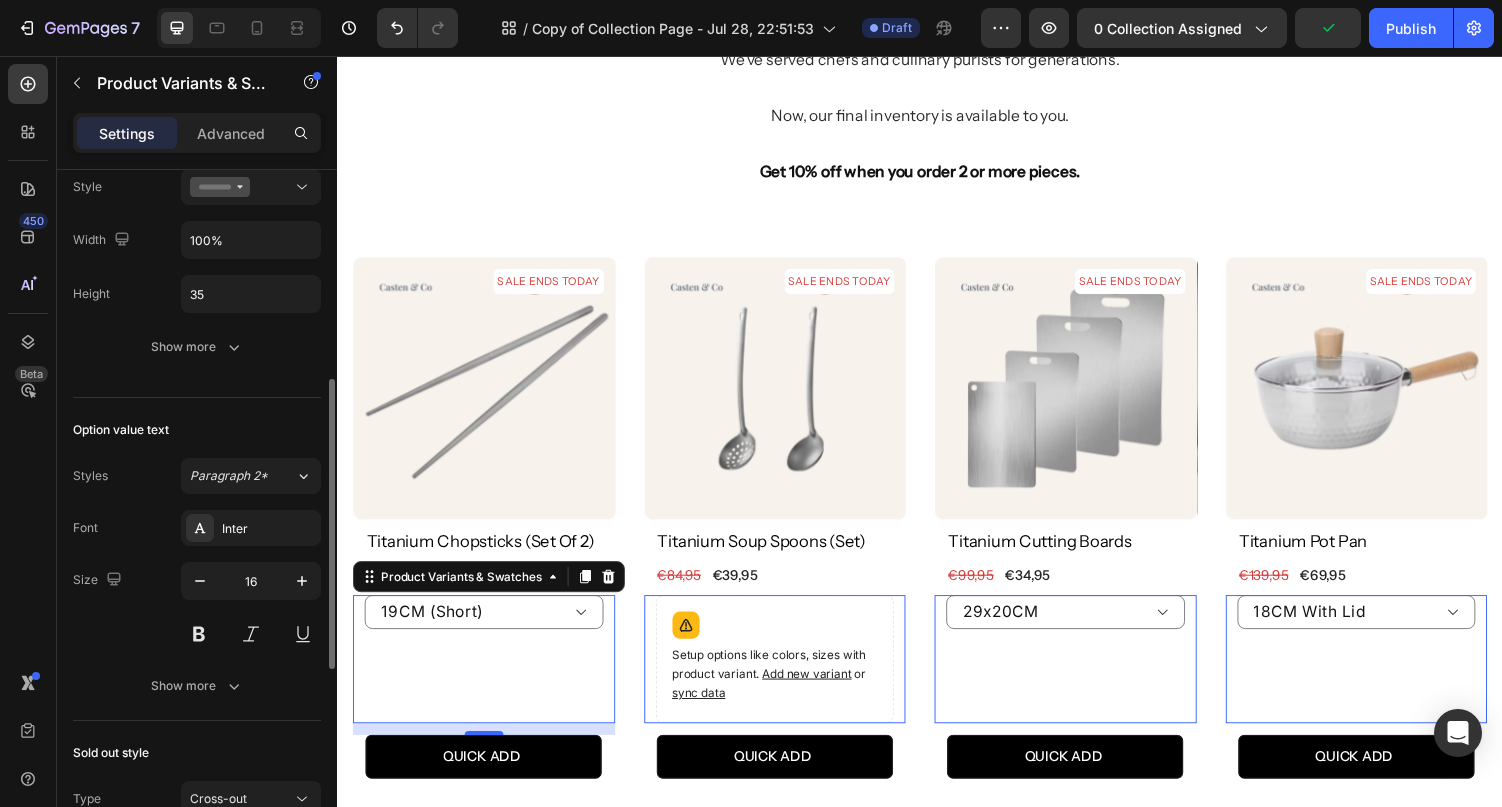 scroll, scrollTop: 468, scrollLeft: 0, axis: vertical 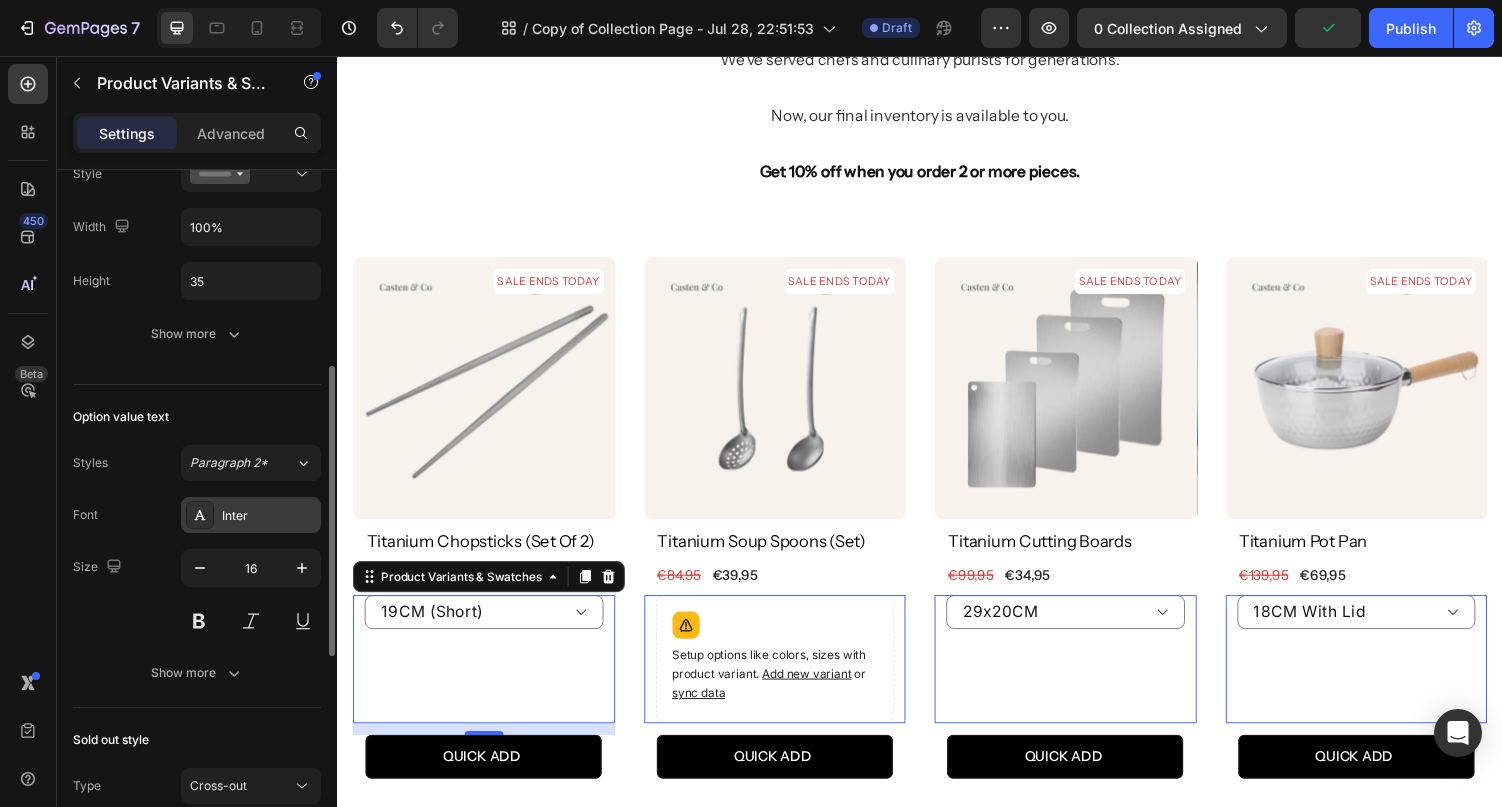 click on "Inter" at bounding box center (251, 515) 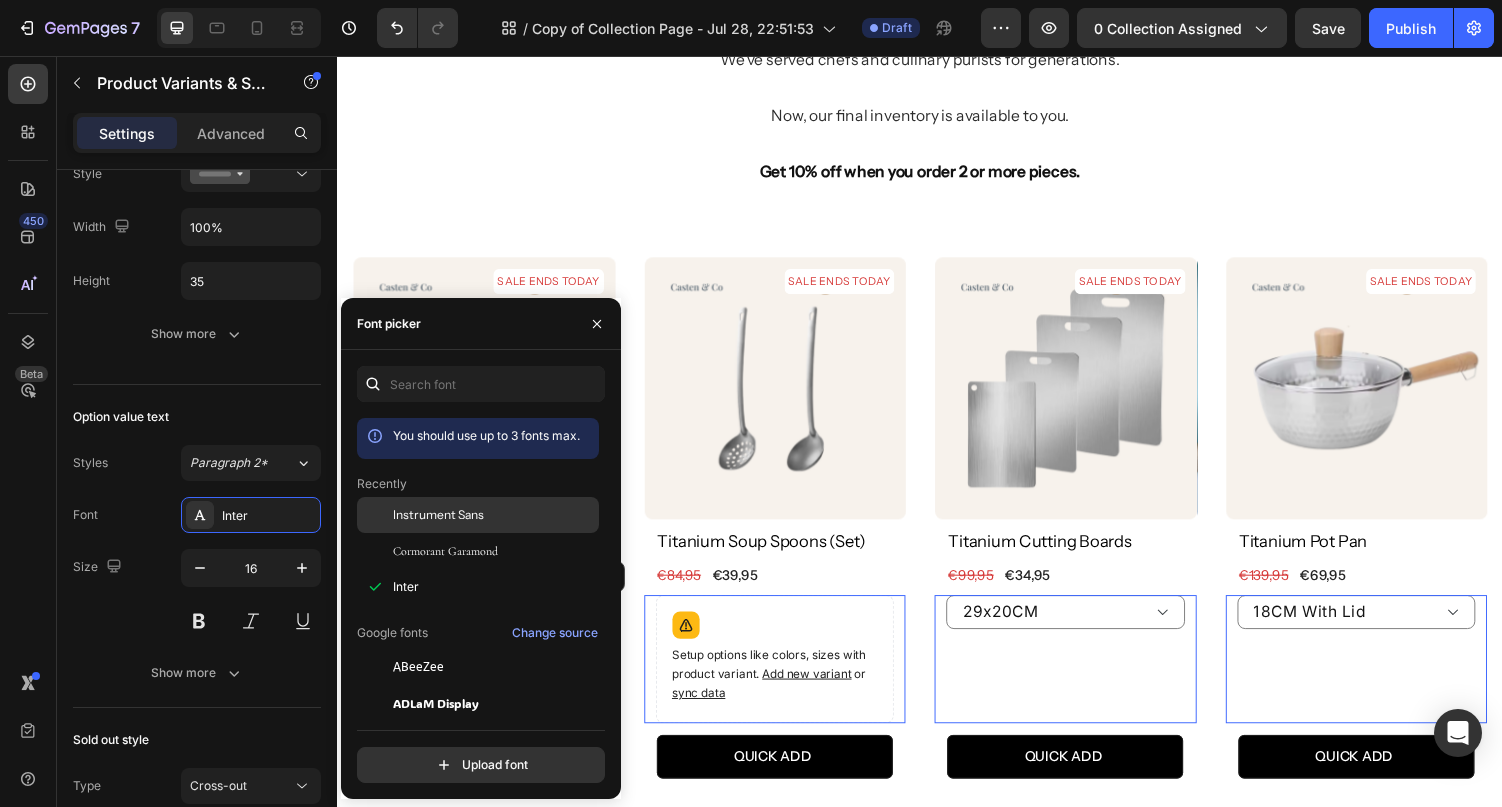 click on "Instrument Sans" at bounding box center (438, 515) 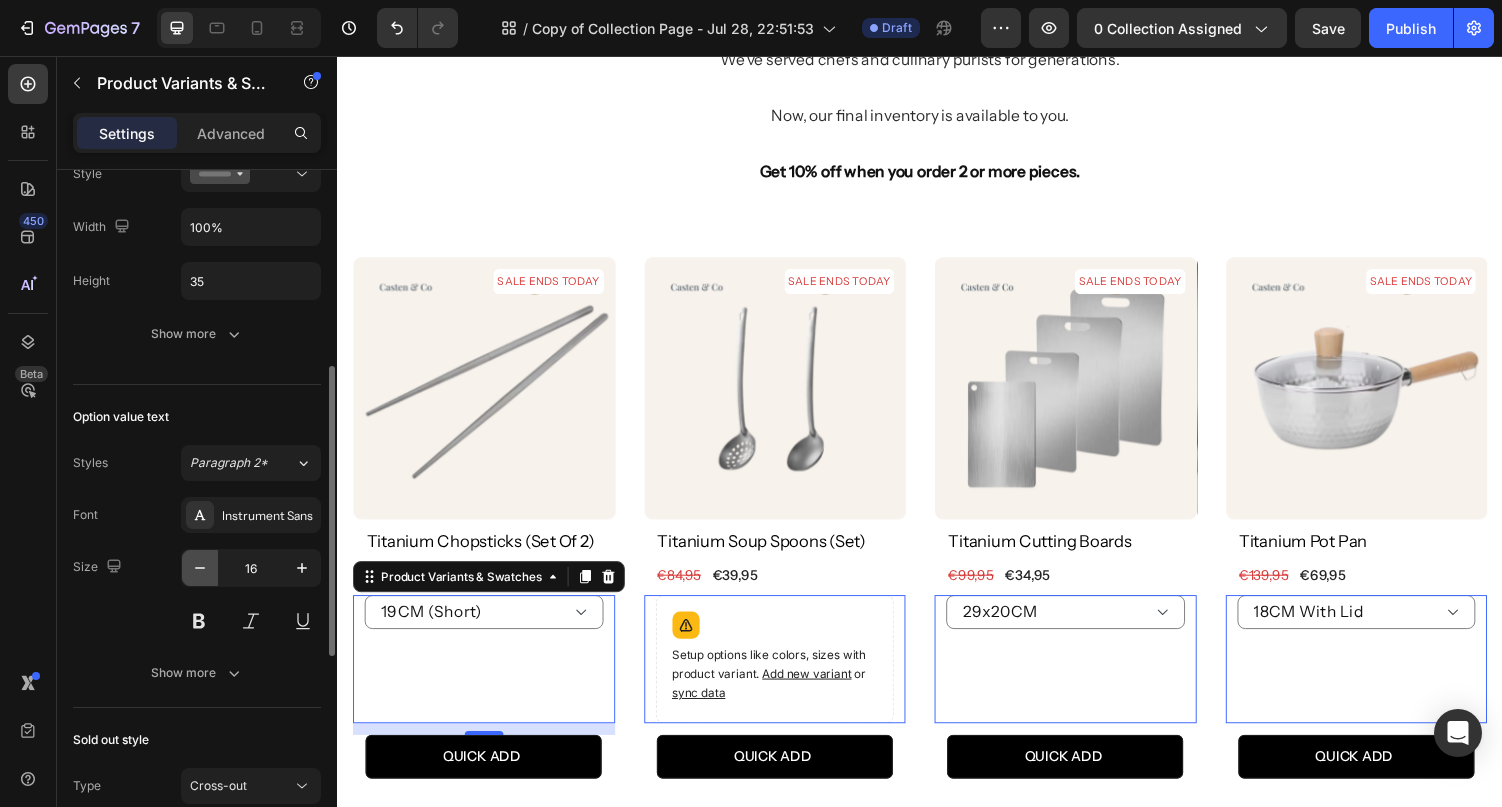click 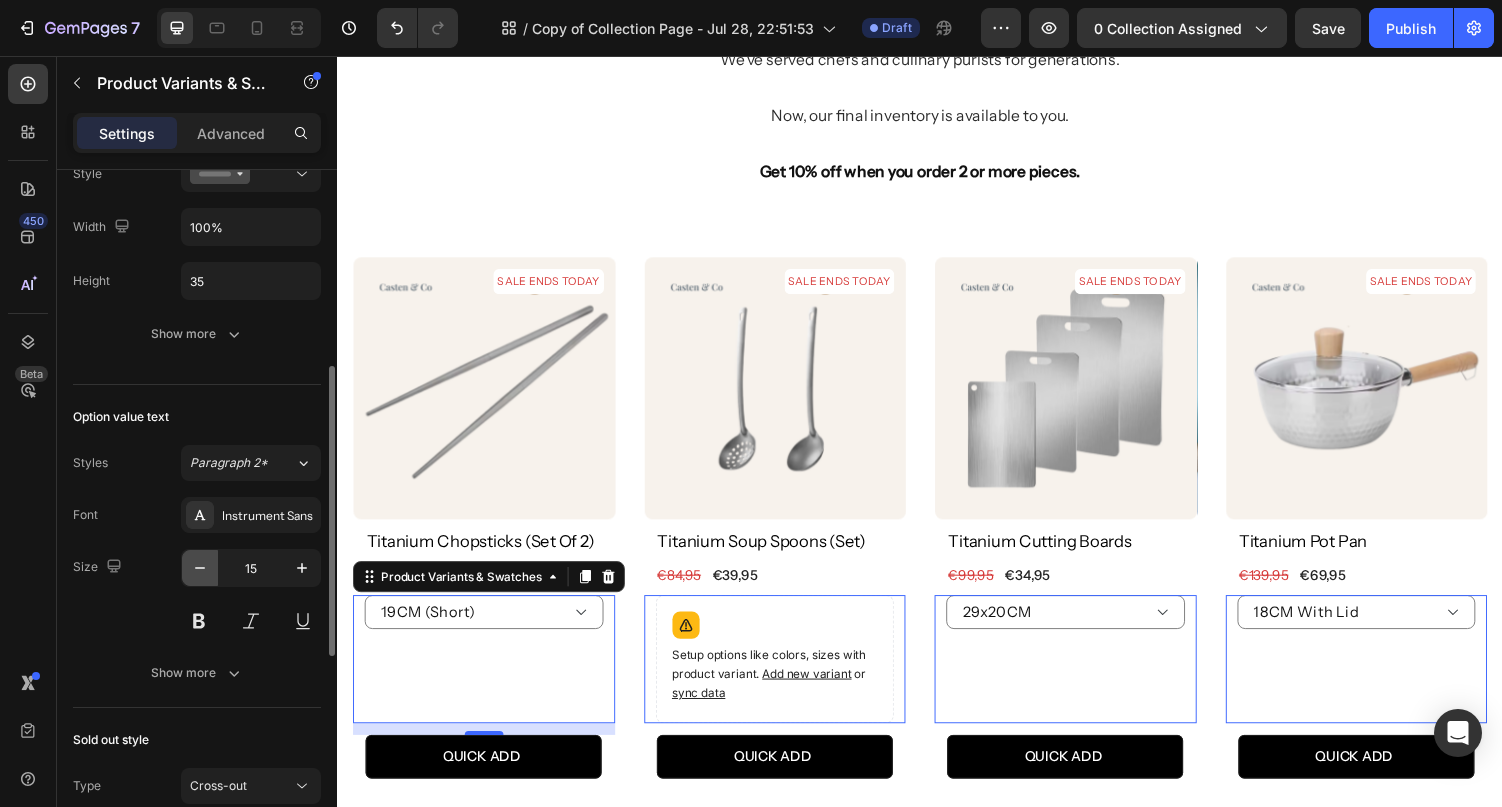click 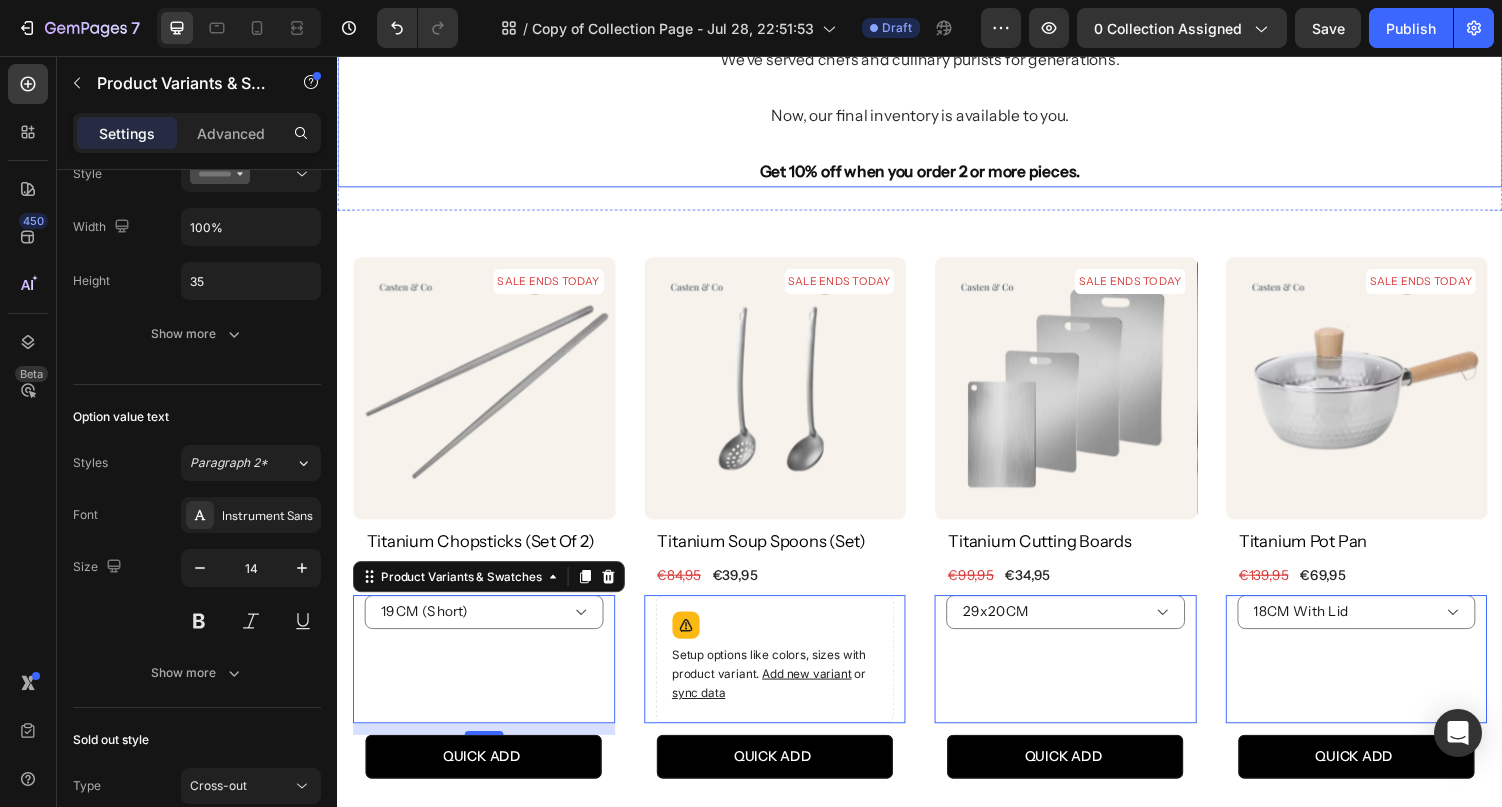 click on "The Cookware Professionals Trusted for Decades We’ve served chefs and culinary purists for generations. Now, our final inventory is available to you. Get 10% off when you order 2 or more pieces." at bounding box center (937, 89) 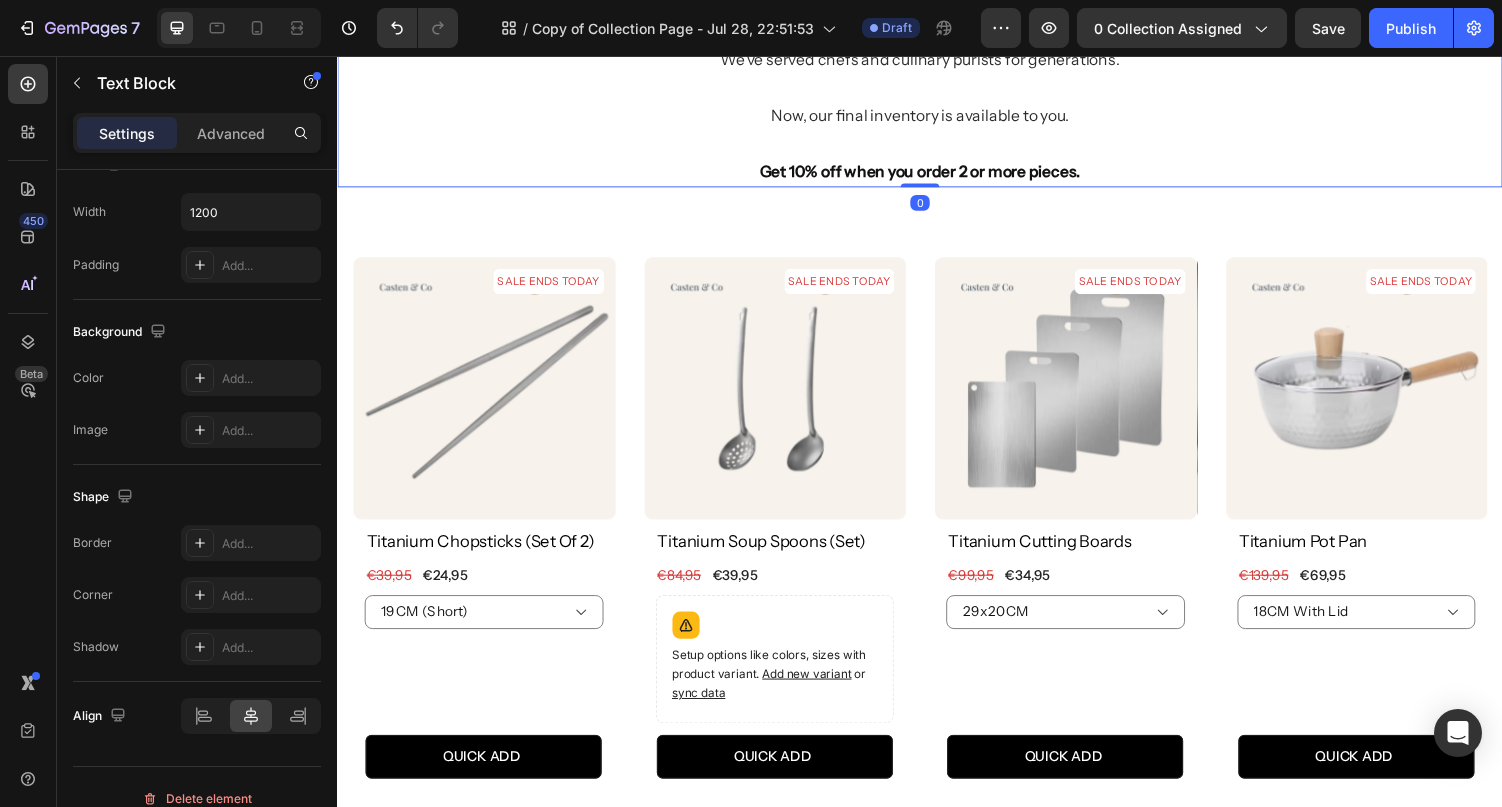 scroll, scrollTop: 0, scrollLeft: 0, axis: both 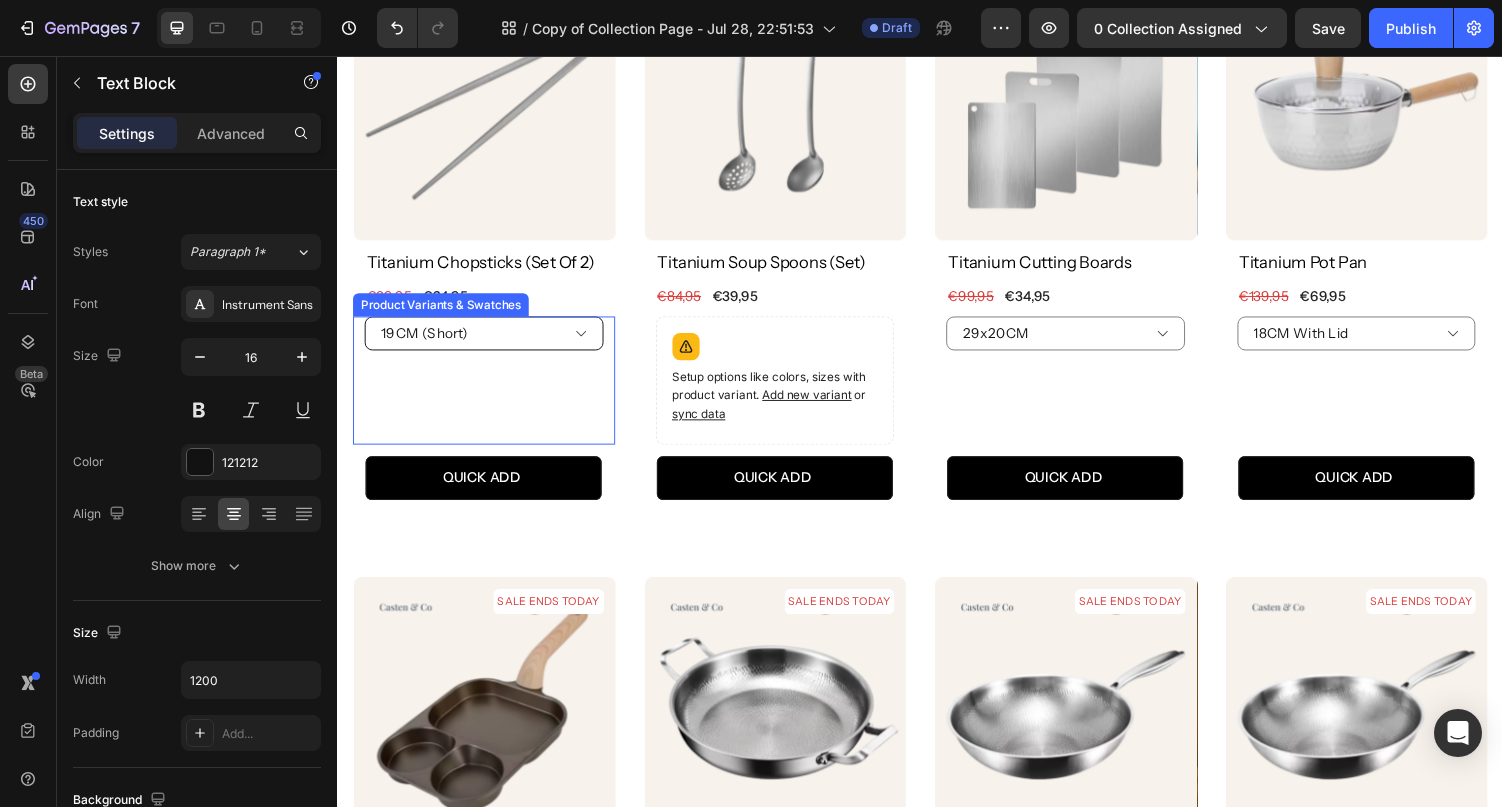 click on "19CM (Short) 23CM (Long)" at bounding box center [488, 341] 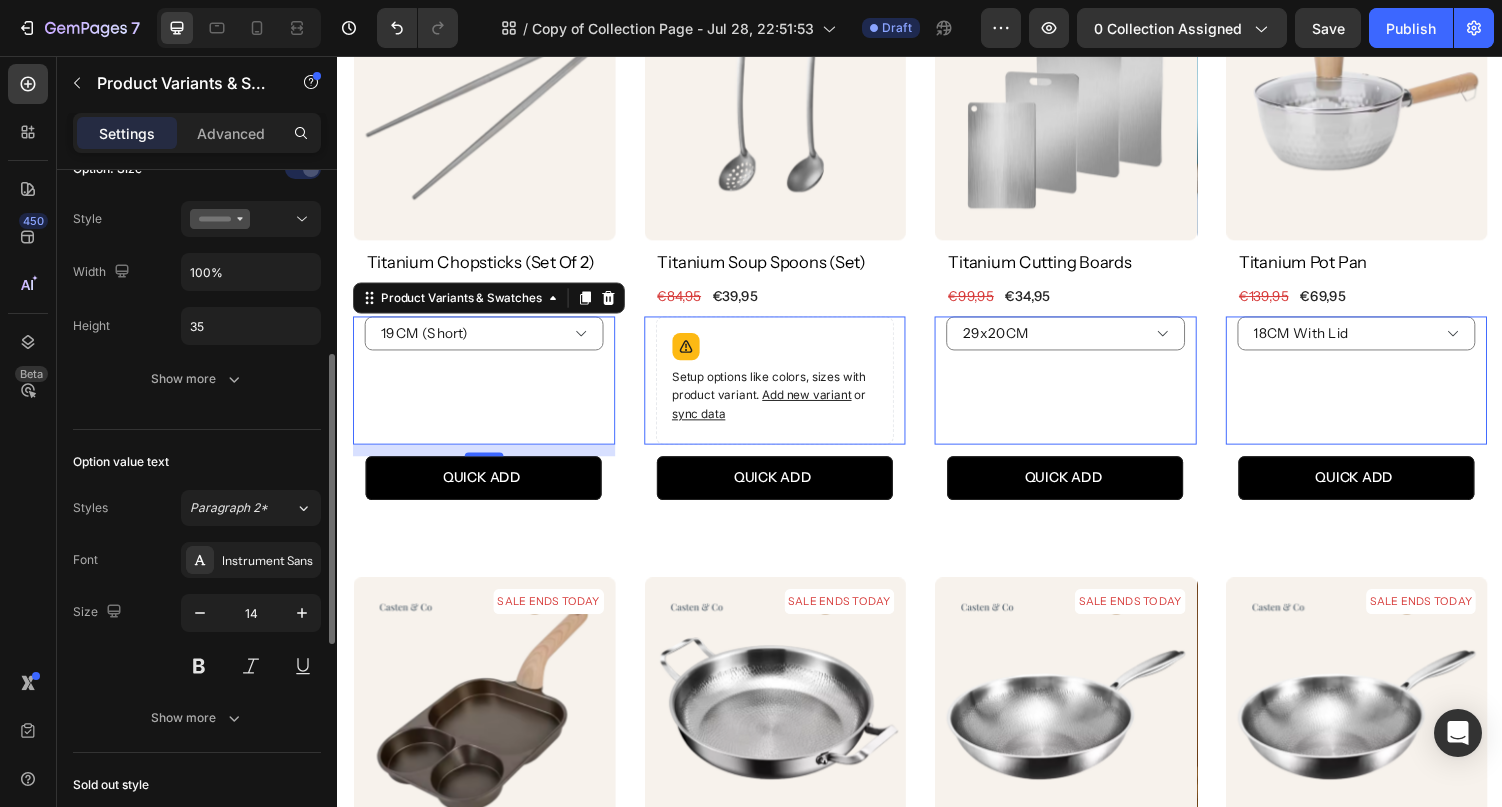 scroll, scrollTop: 433, scrollLeft: 0, axis: vertical 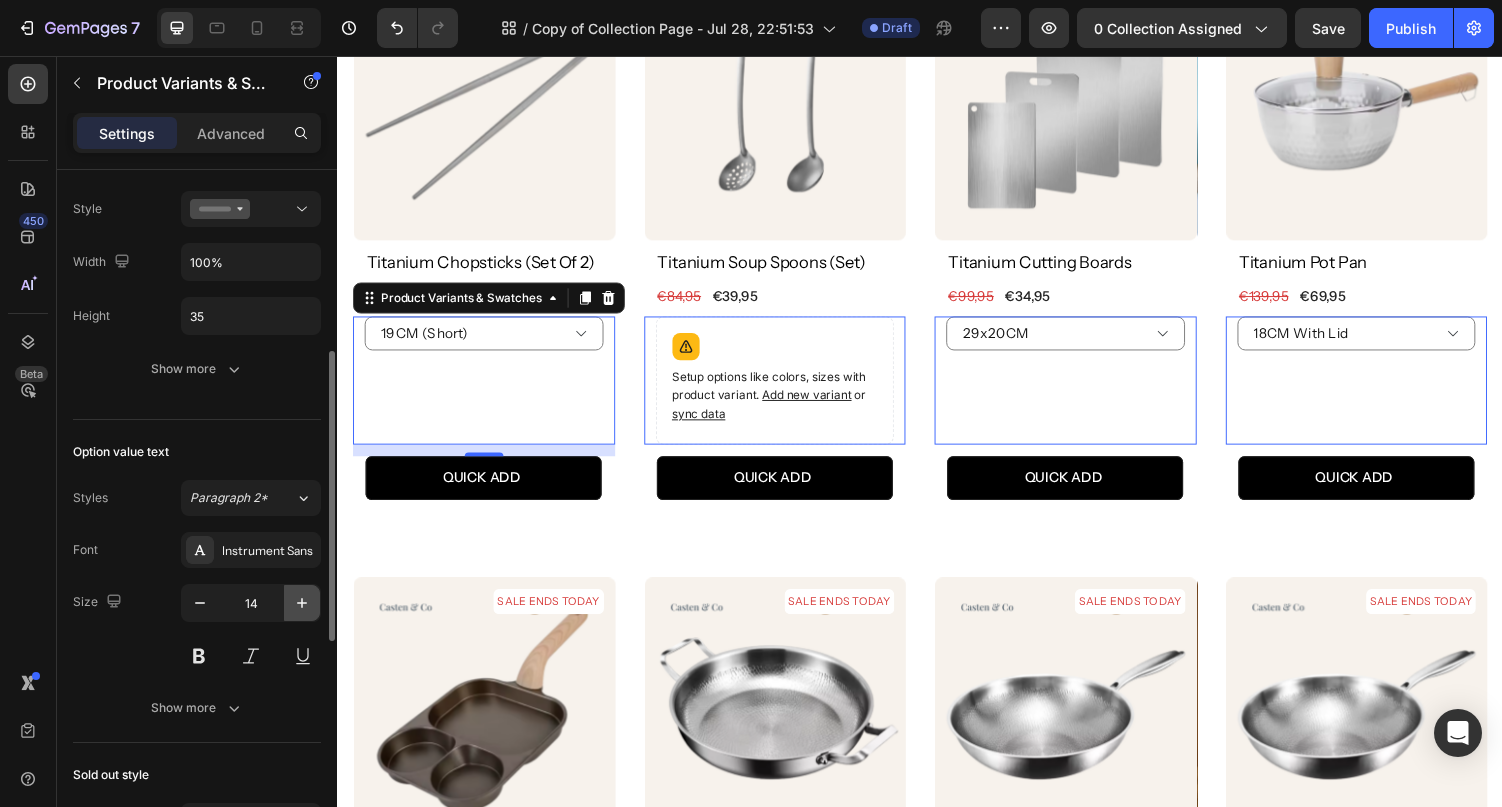 click at bounding box center (302, 603) 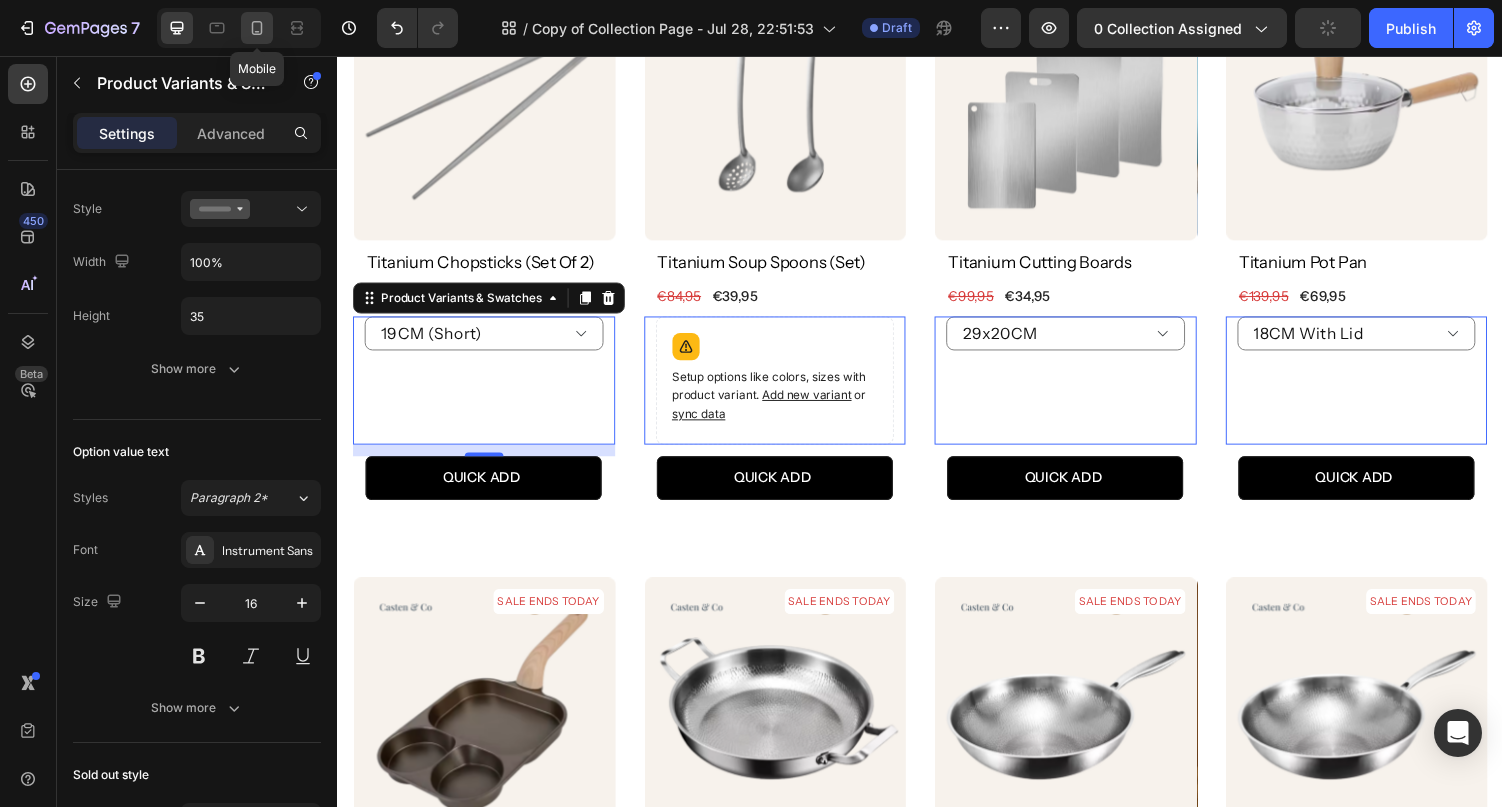 click 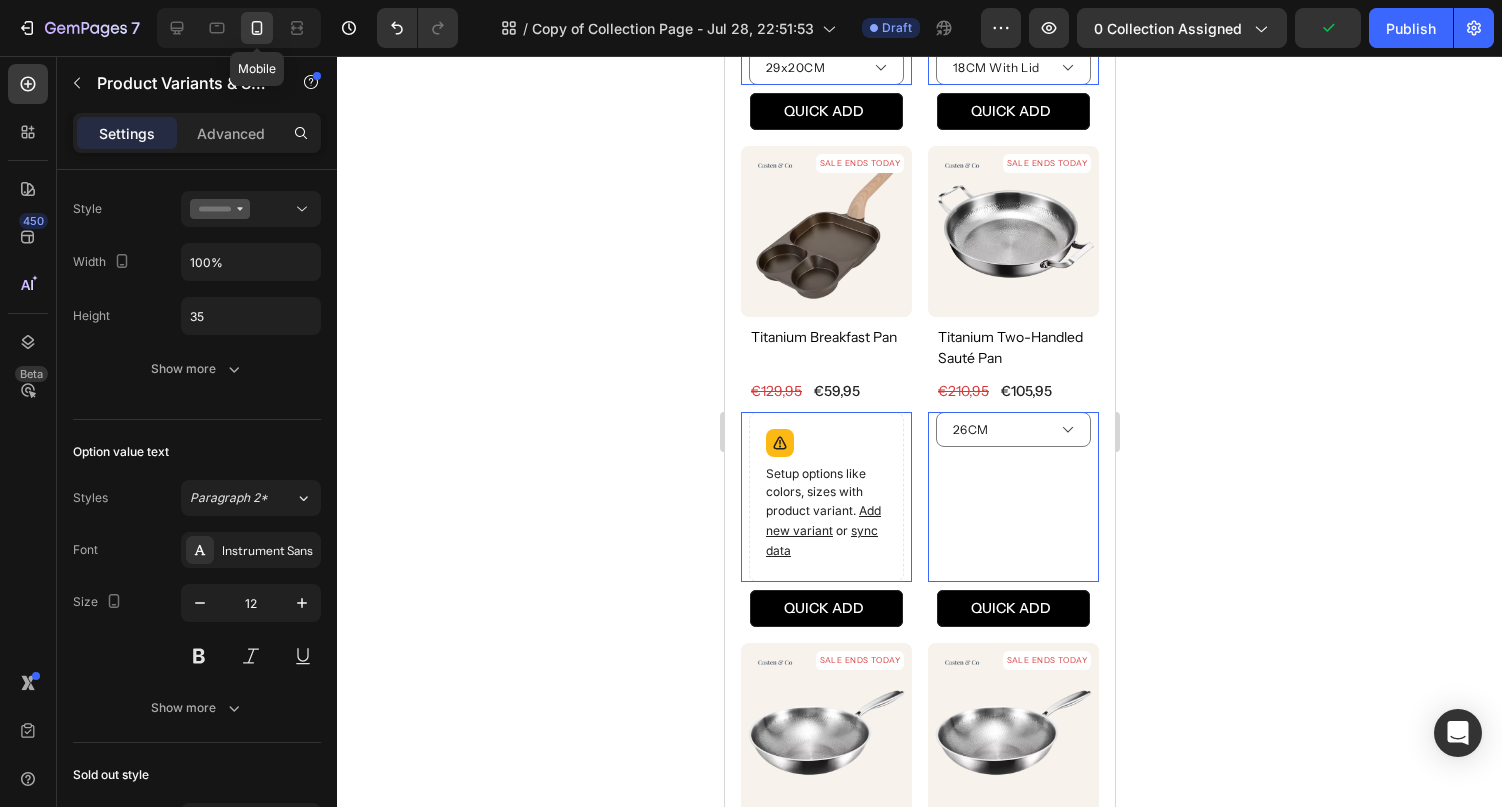 scroll, scrollTop: 1165, scrollLeft: 0, axis: vertical 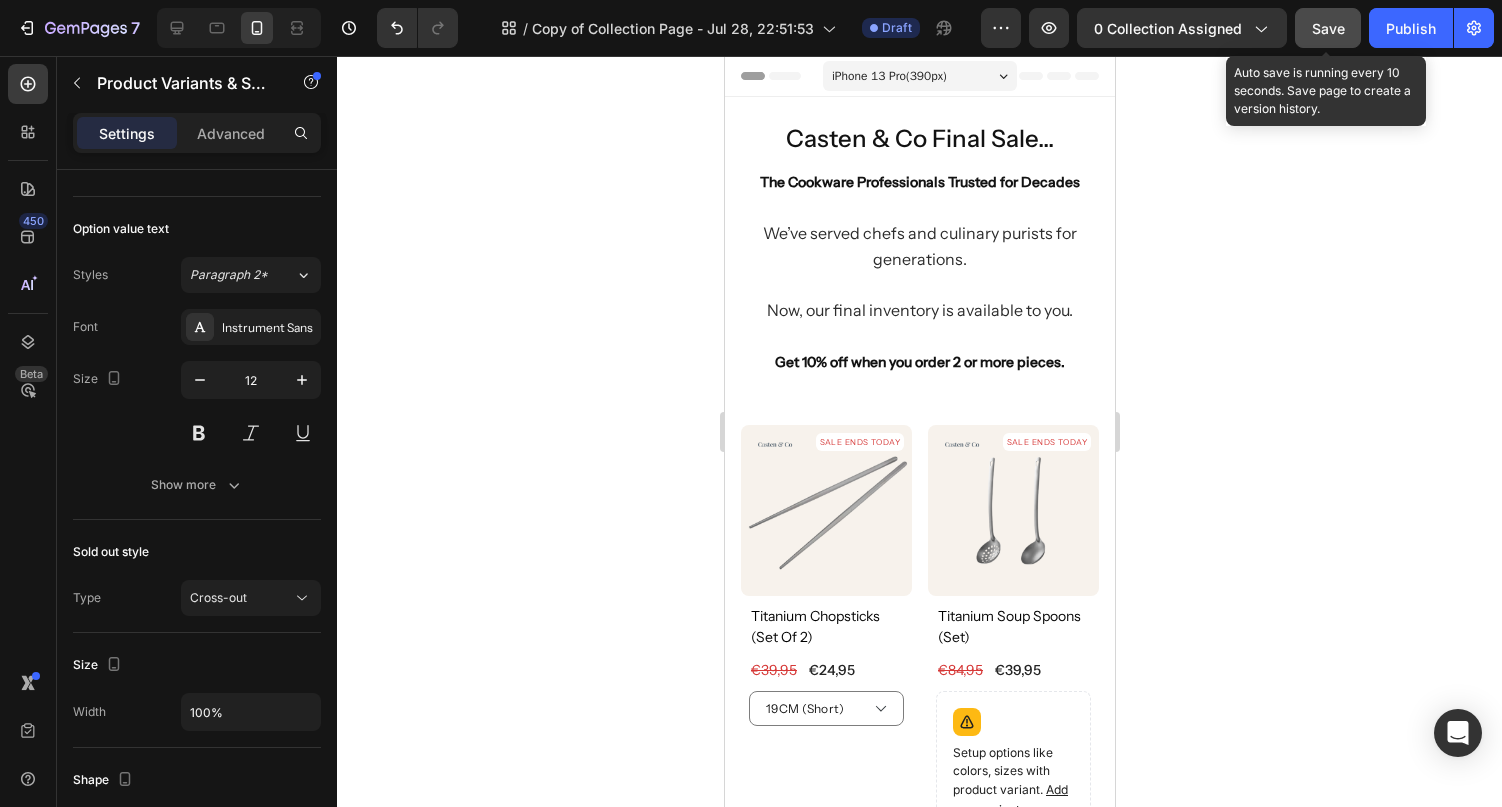 click on "Save" at bounding box center (1328, 28) 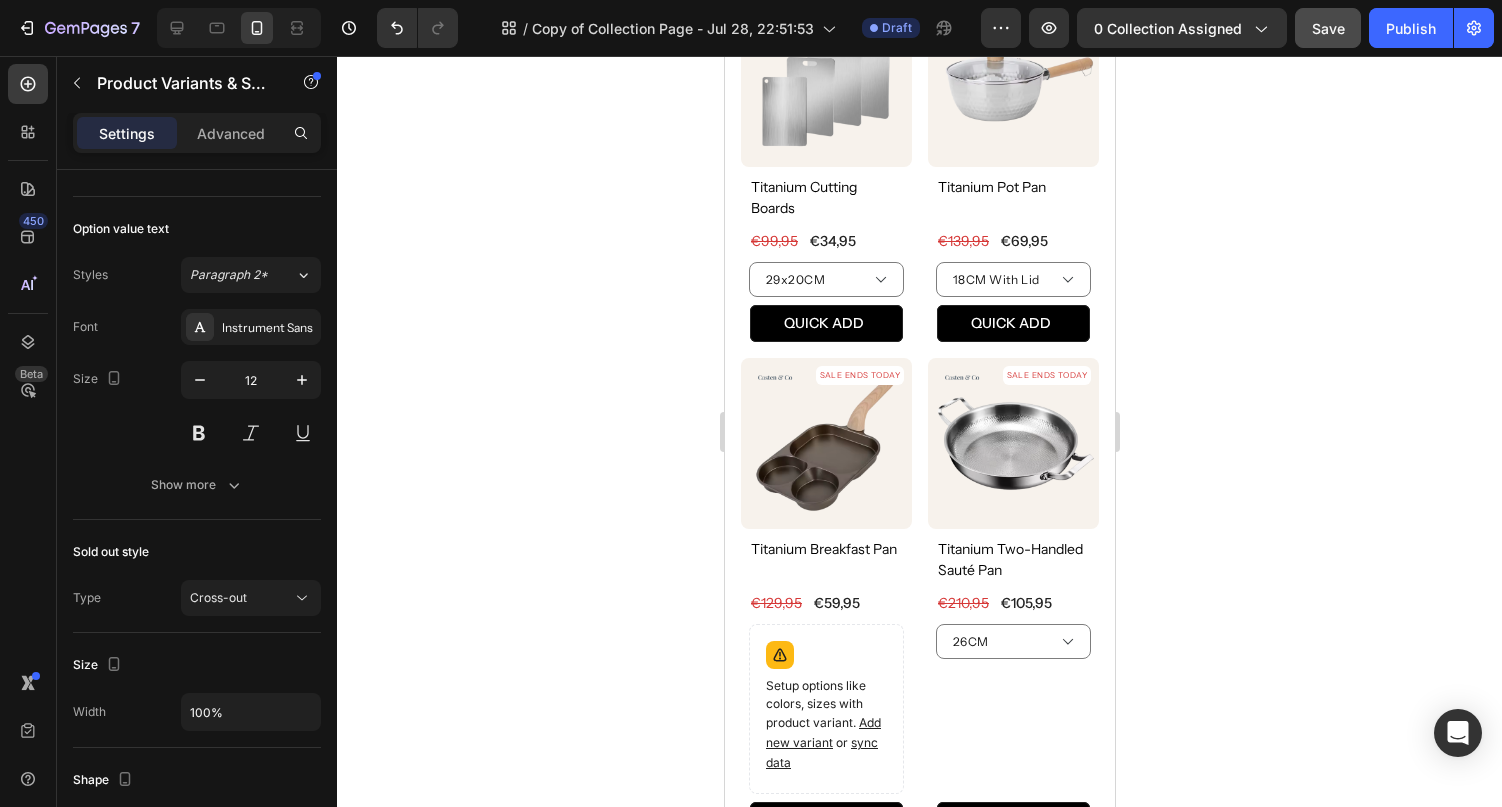 scroll, scrollTop: 934, scrollLeft: 0, axis: vertical 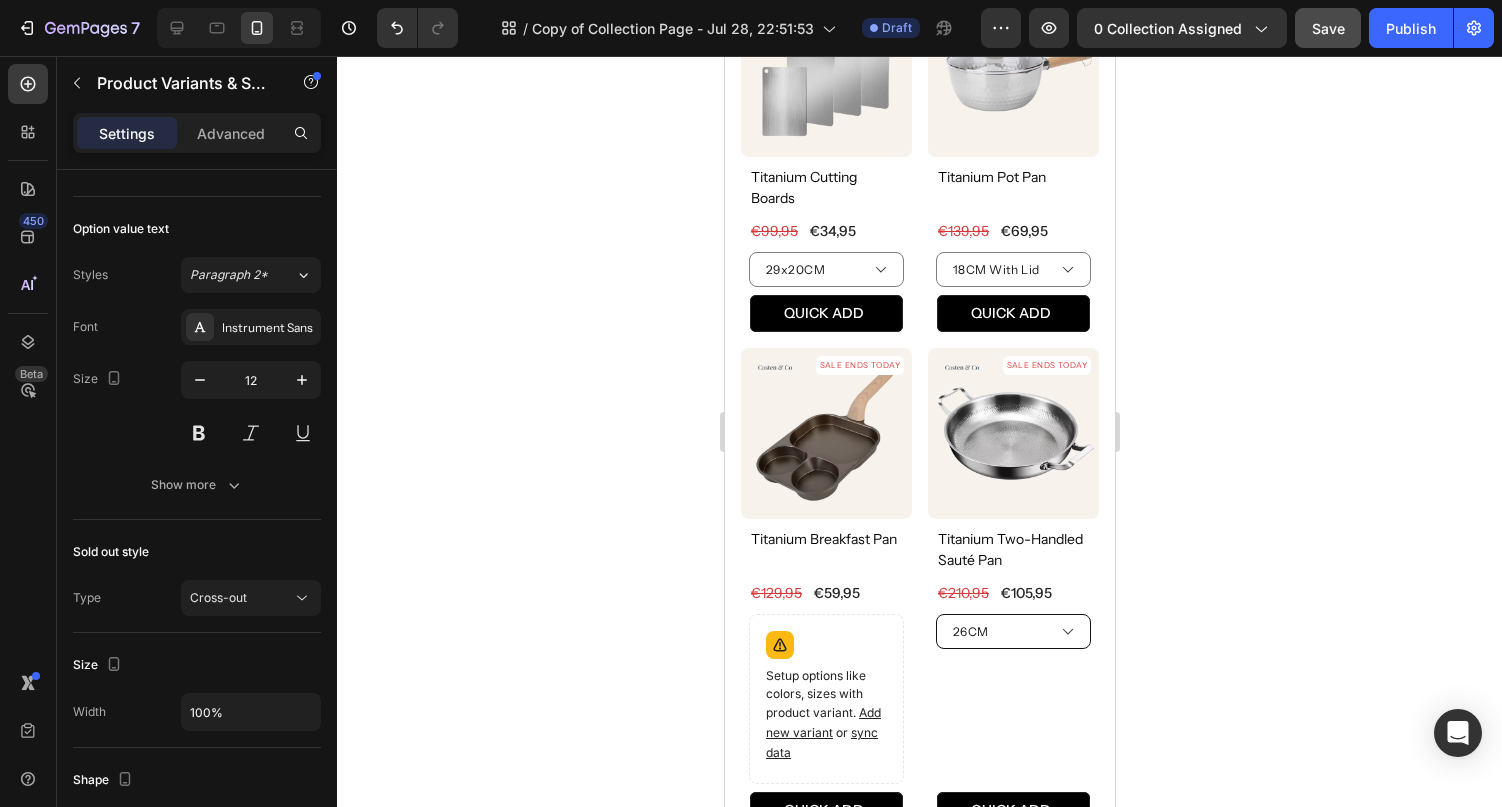 click on "26CM 28CM 30CM" at bounding box center [825, -228] 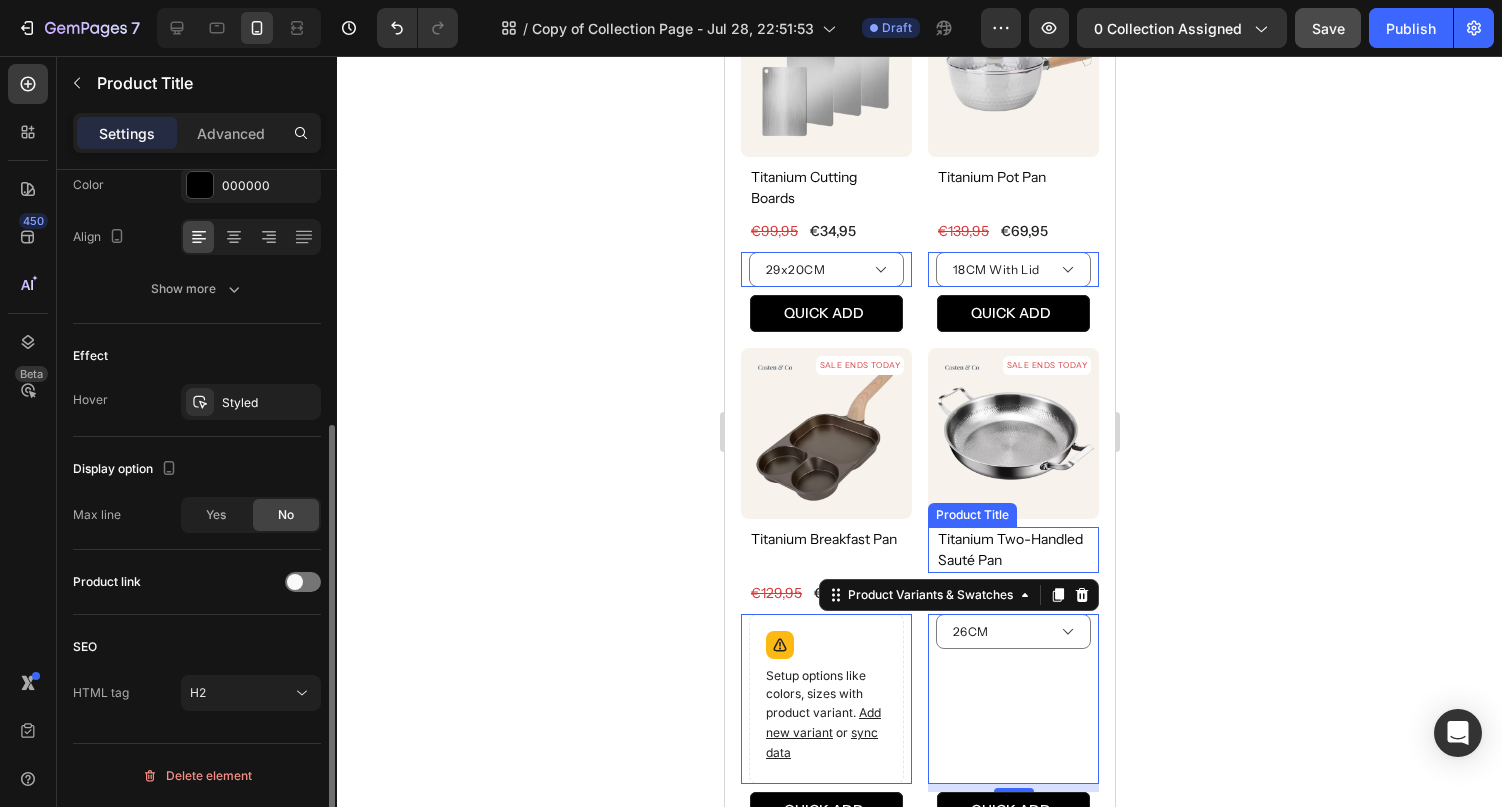 scroll, scrollTop: 0, scrollLeft: 0, axis: both 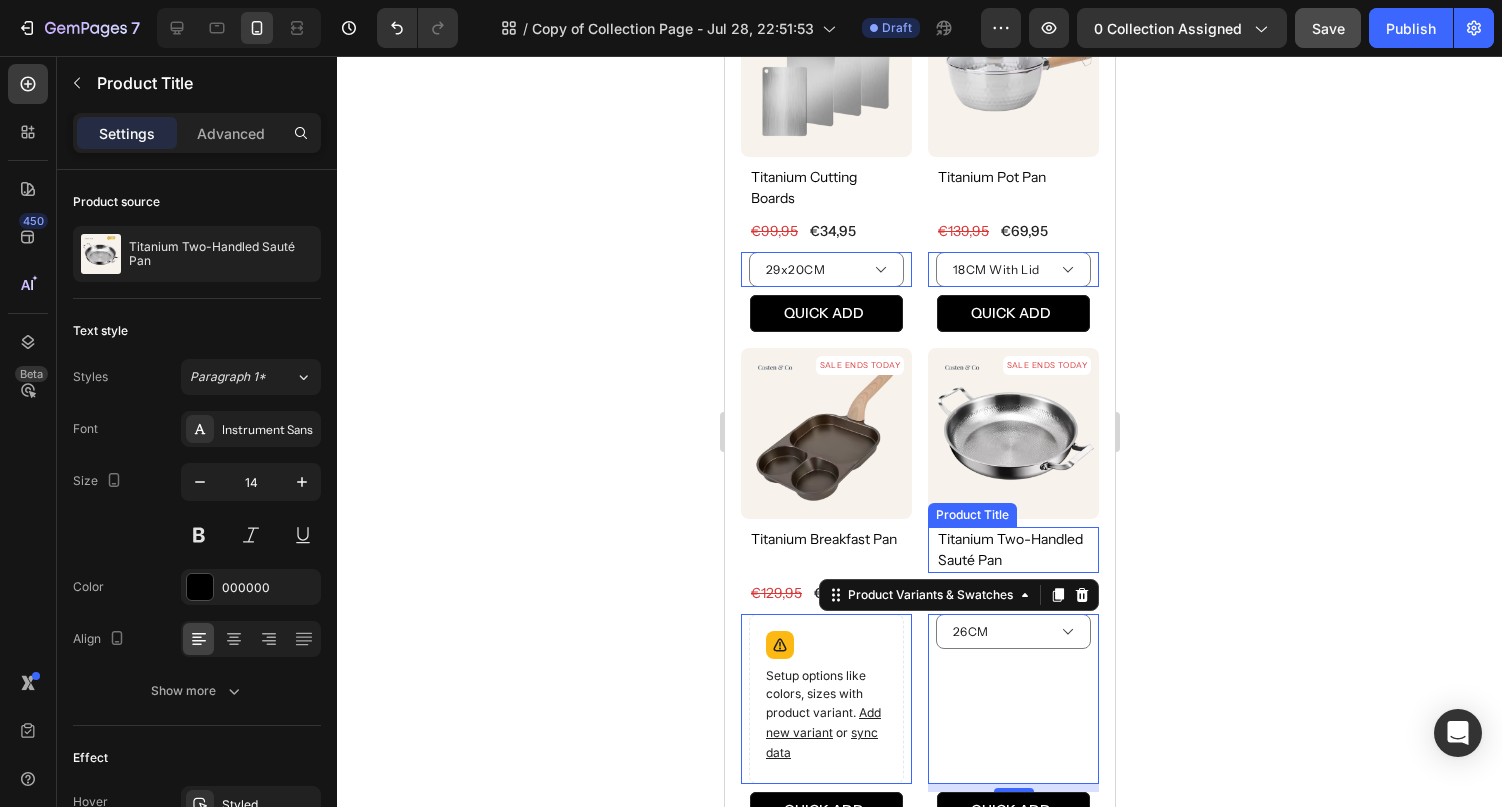 click on "titanium two-handled sauté pan" at bounding box center (825, -309) 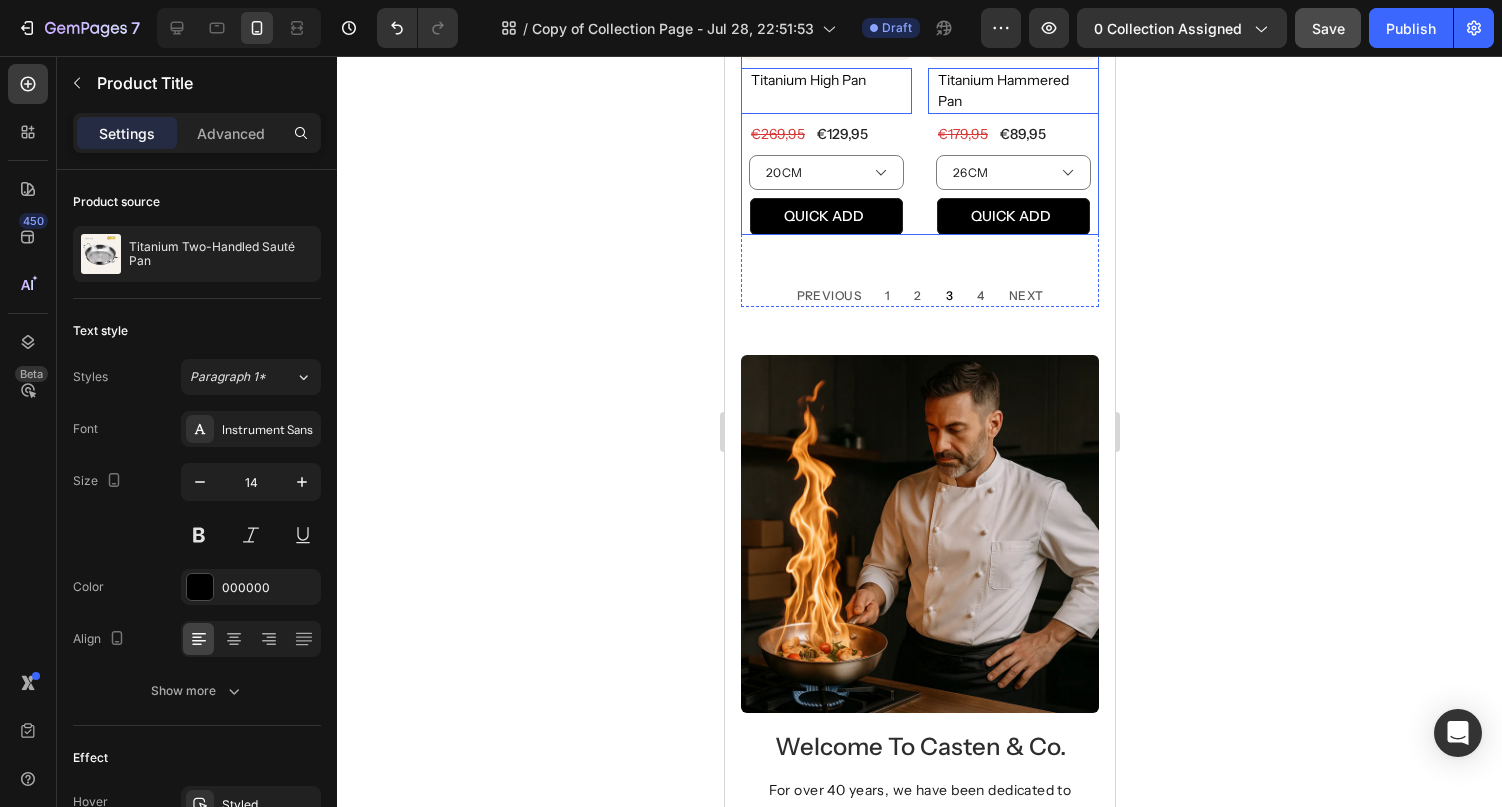 scroll, scrollTop: 2251, scrollLeft: 0, axis: vertical 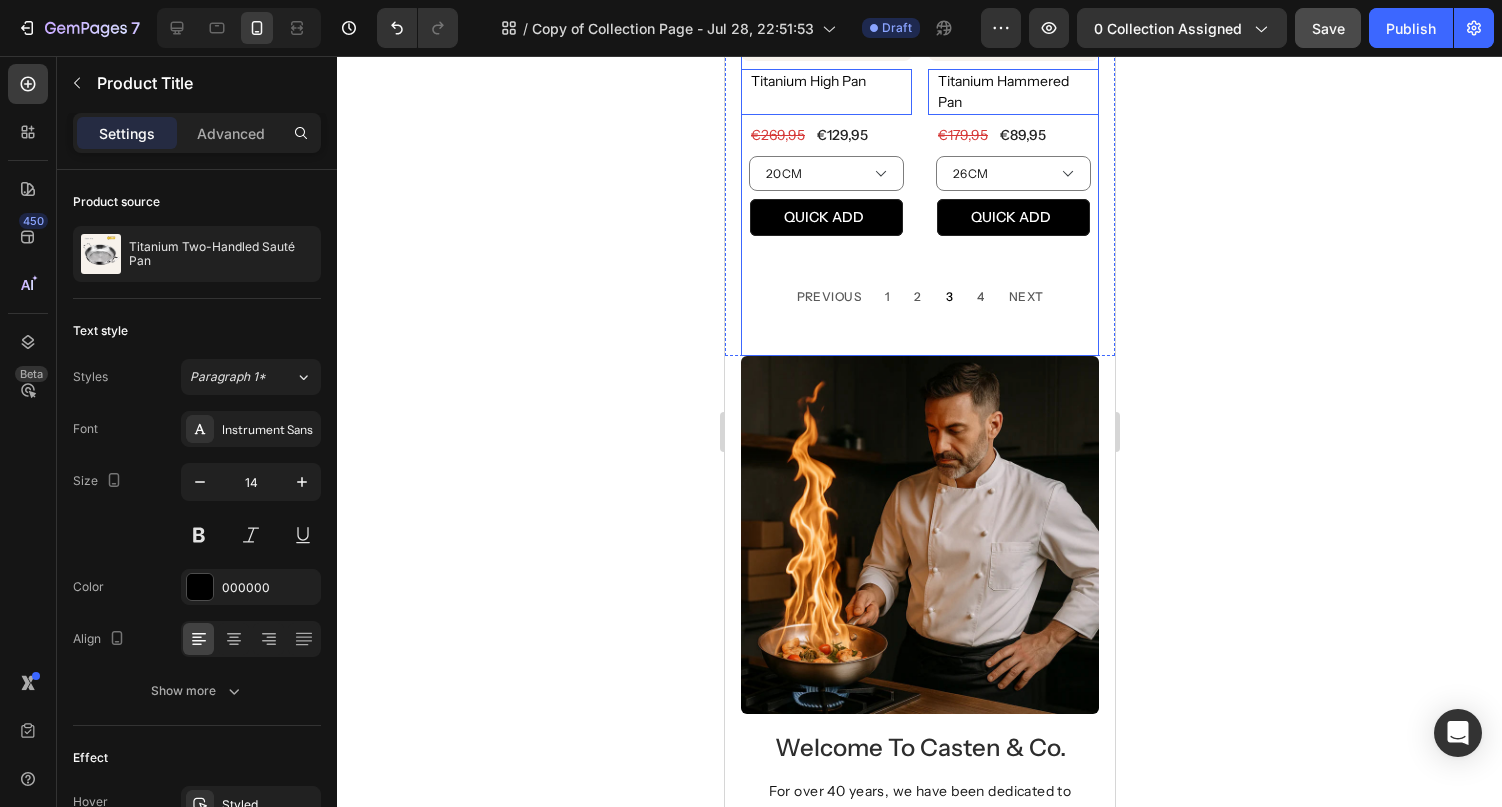 click on "SALE ENDS TODAY Product Badge Product Images titanium chopsticks (set of 2) Product Title   Edit content in Shopify 0 €24,95 (P) Price (P) Price €39,95 (P) Price (P) Price Row   19CM (Short) 23CM (Long) Product Variants & Swatches QUICK ADD (P) Cart Button Row Product List SALE ENDS TODAY Product Badge Product Images titanium soup spoons (set) Product Title   Edit content in Shopify 0 €39,95 (P) Price (P) Price €84,95 (P) Price (P) Price Row Setup options like colors, sizes with product variant.       Add new variant   or   sync data Product Variants & Swatches QUICK ADD (P) Cart Button Row Product List SALE ENDS TODAY Product Badge Product Images titanium cutting boards Product Title   Edit content in Shopify 0 €34,95 (P) Price (P) Price €99,95 (P) Price (P) Price Row   29x20CM 34x23CM 39x28CM 46x30CM Product Variants & Swatches QUICK ADD (P) Cart Button Row Product List SALE ENDS TODAY Product Badge Product Images titanium pot pan Product Title   Edit content in Shopify 0 €69,95 (P) Price Row" at bounding box center (919, -748) 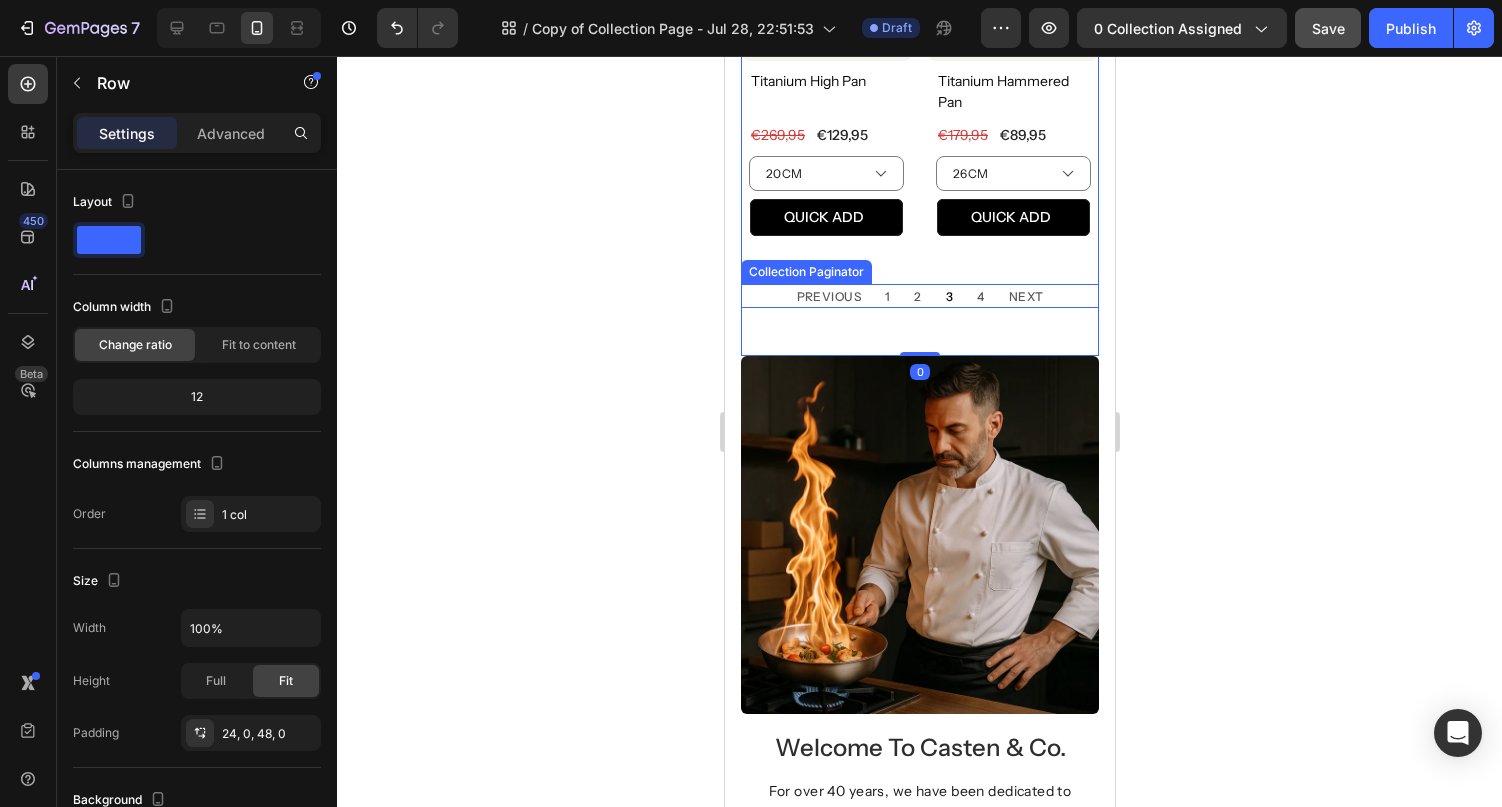 click on "PREVIOUS   1   2   3   4   NEXT" at bounding box center (919, 296) 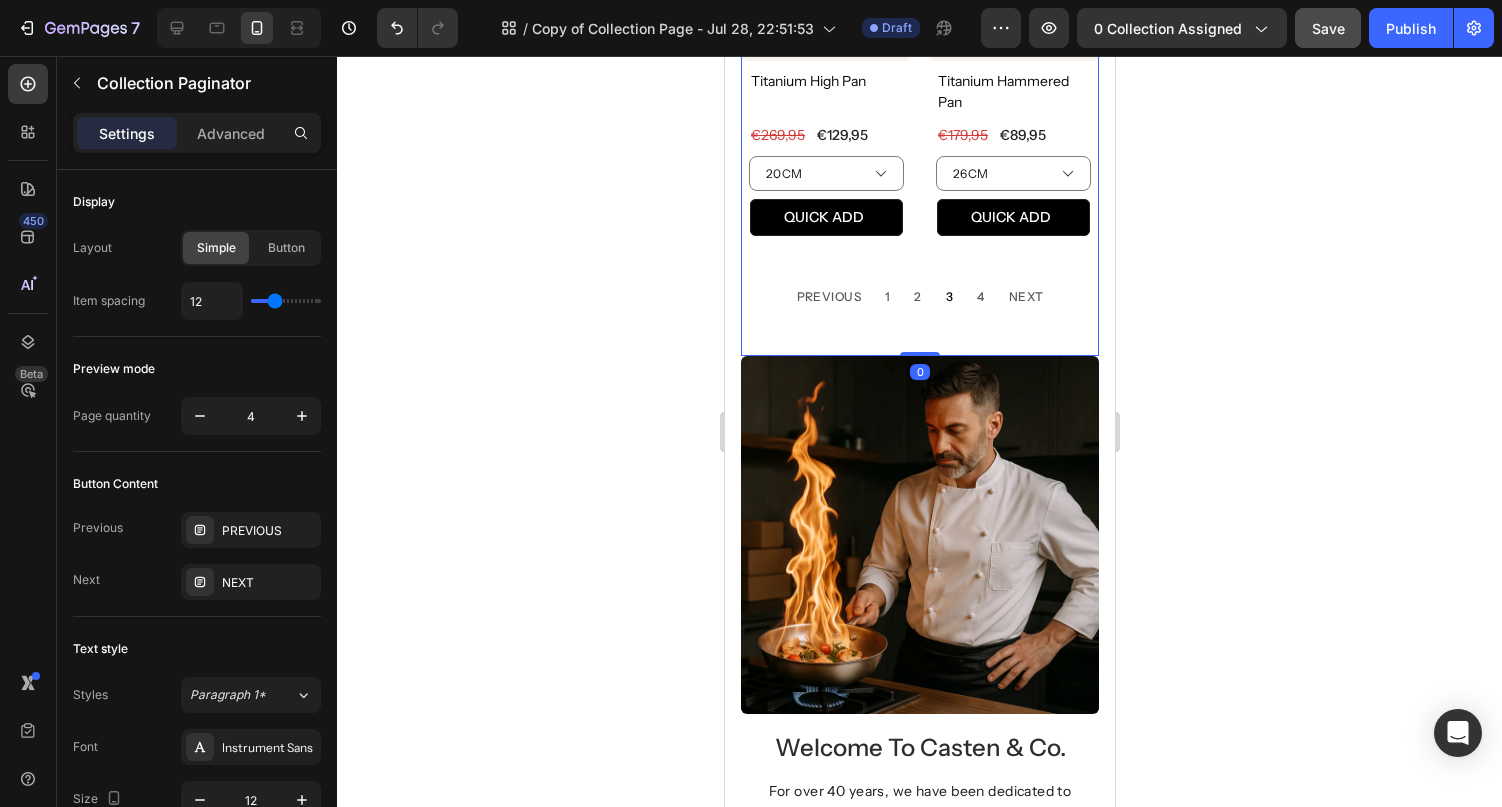 click on "SALE ENDS TODAY Product Badge Product Images titanium chopsticks (set of 2) Product Title €24,95 (P) Price (P) Price €39,95 (P) Price (P) Price Row   19CM (Short) 23CM (Long) Product Variants & Swatches QUICK ADD (P) Cart Button Row Product List SALE ENDS TODAY Product Badge Product Images titanium soup spoons (set) Product Title €39,95 (P) Price (P) Price €84,95 (P) Price (P) Price Row Setup options like colors, sizes with product variant.       Add new variant   or   sync data Product Variants & Swatches QUICK ADD (P) Cart Button Row Product List SALE ENDS TODAY Product Badge Product Images titanium cutting boards Product Title €34,95 (P) Price (P) Price €99,95 (P) Price (P) Price Row   29x20CM 34x23CM 39x28CM 46x30CM Product Variants & Swatches QUICK ADD (P) Cart Button Row Product List SALE ENDS TODAY Product Badge Product Images titanium pot pan Product Title €69,95 (P) Price (P) Price €139,95 (P) Price (P) Price Row   18CM With Lid 20CM With Lid 22CM With Lid Product Variants & Swatches" at bounding box center (919, -748) 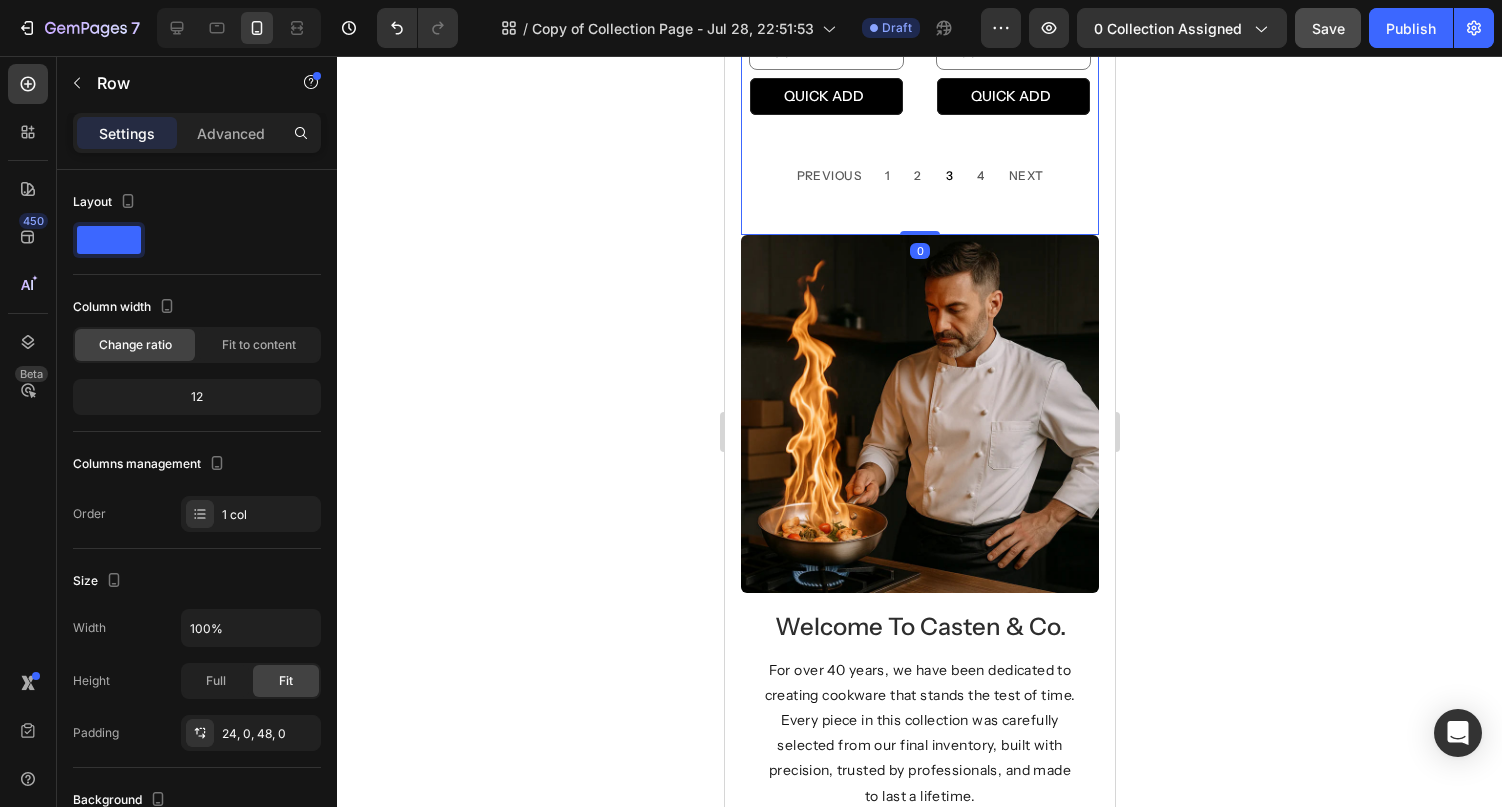 scroll, scrollTop: 2441, scrollLeft: 0, axis: vertical 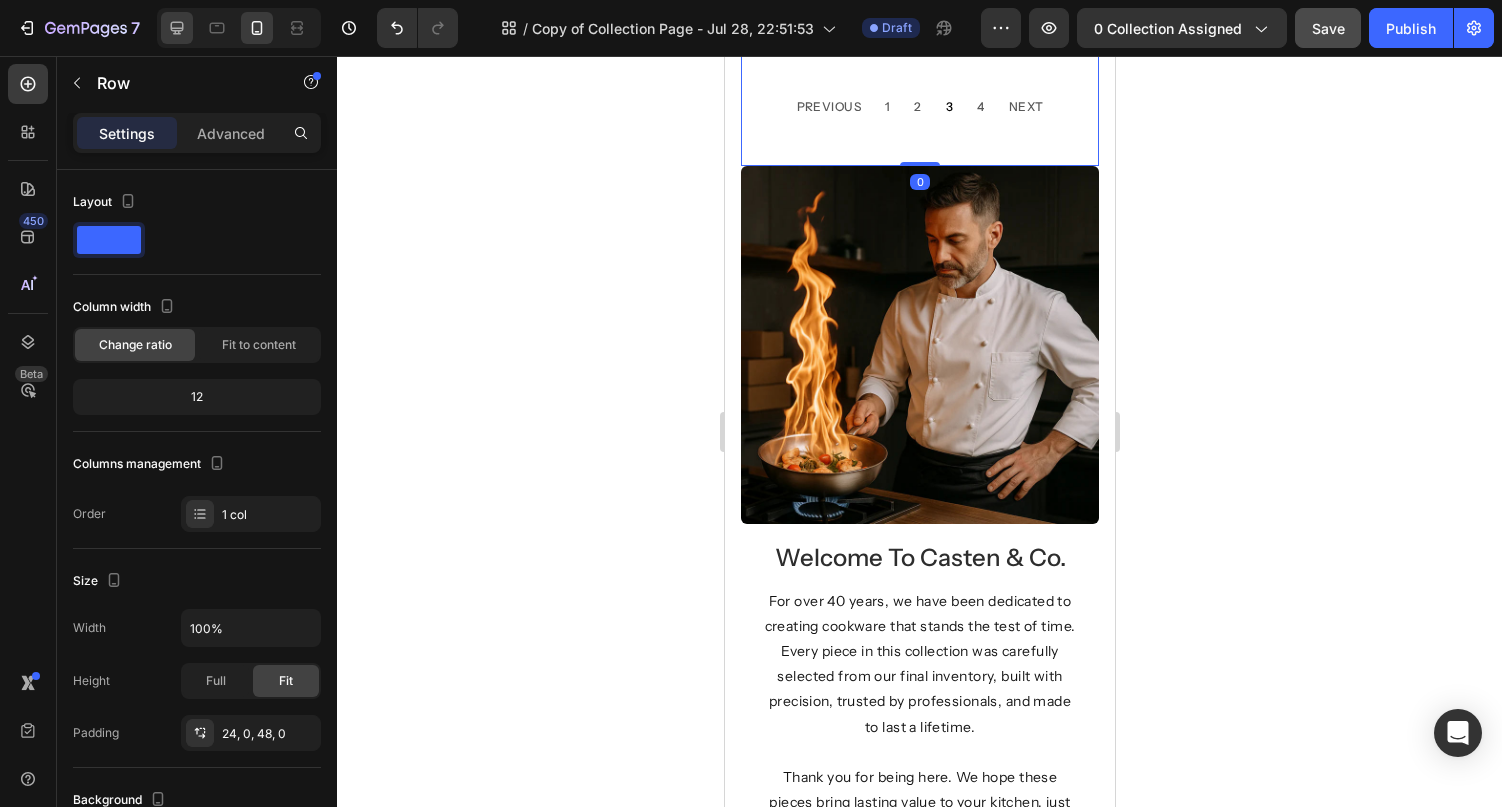 click 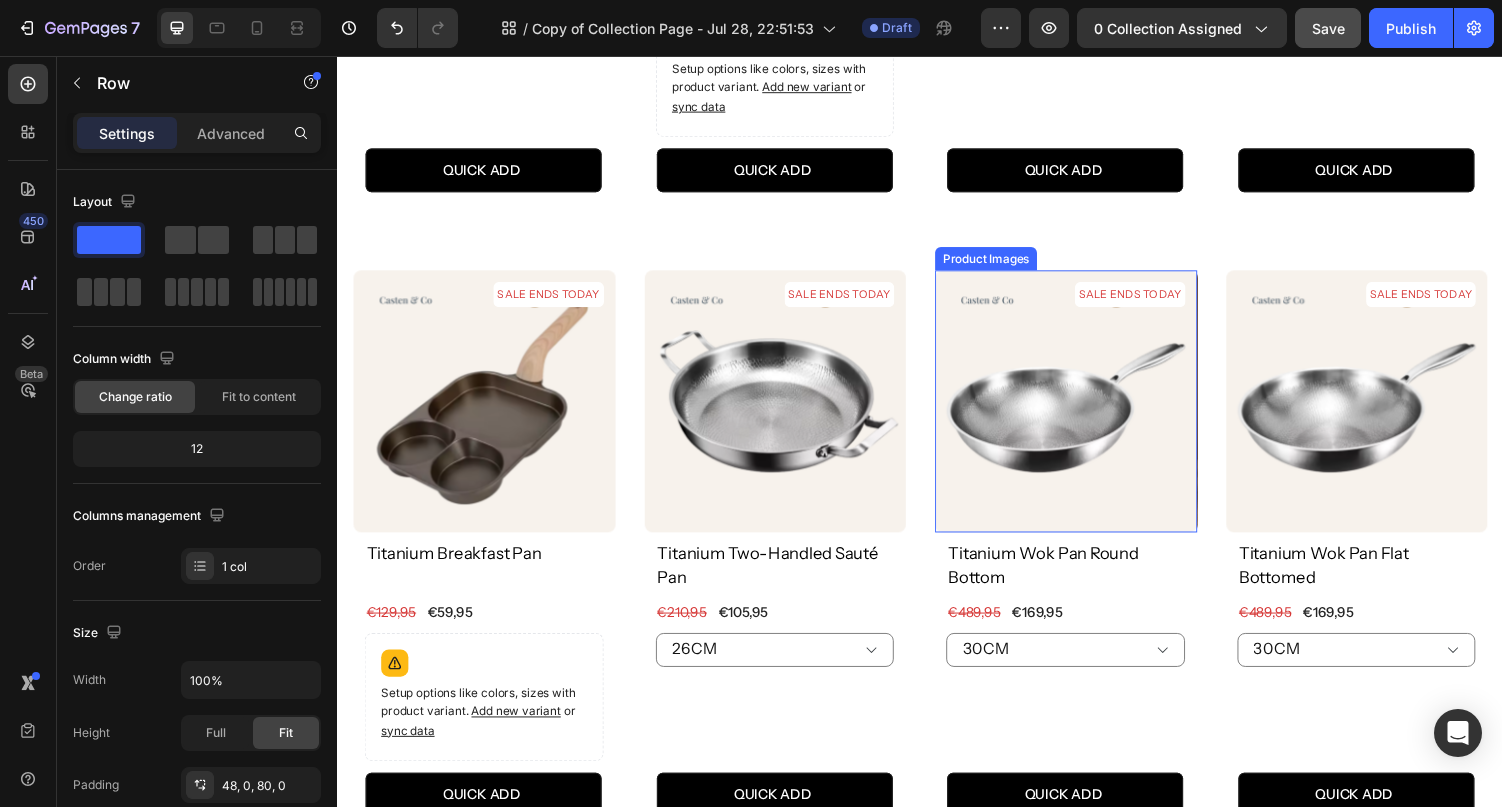 scroll, scrollTop: 776, scrollLeft: 0, axis: vertical 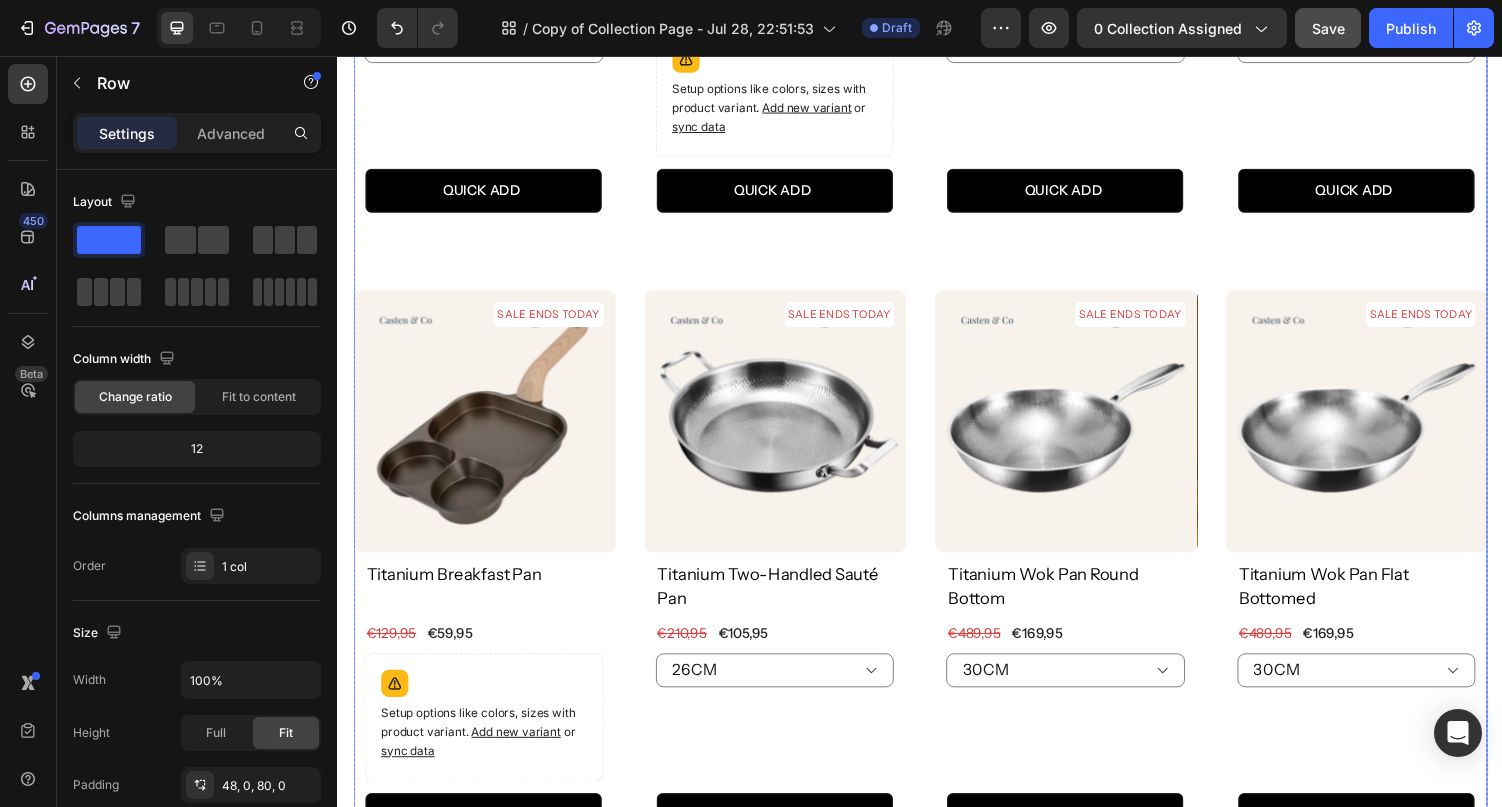 click on "SALE ENDS TODAY Product Badge Product Images titanium chopsticks (set of 2) Product Title €24,95 (P) Price (P) Price €39,95 (P) Price (P) Price Row   19CM (Short) 23CM (Long) Product Variants & Swatches QUICK ADD (P) Cart Button Row Product List SALE ENDS TODAY Product Badge Product Images titanium soup spoons (set) Product Title €39,95 (P) Price (P) Price €84,95 (P) Price (P) Price Row Setup options like colors, sizes with product variant.       Add new variant   or   sync data Product Variants & Swatches QUICK ADD (P) Cart Button Row Product List SALE ENDS TODAY Product Badge Product Images titanium cutting boards Product Title €34,95 (P) Price (P) Price €99,95 (P) Price (P) Price Row   29x20CM 34x23CM 39x28CM 46x30CM Product Variants & Swatches QUICK ADD (P) Cart Button Row Product List SALE ENDS TODAY Product Badge Product Images titanium pot pan Product Title €69,95 (P) Price (P) Price €139,95 (P) Price (P) Price Row   18CM With Lid 20CM With Lid 22CM With Lid Product Variants & Swatches" at bounding box center [937, 530] 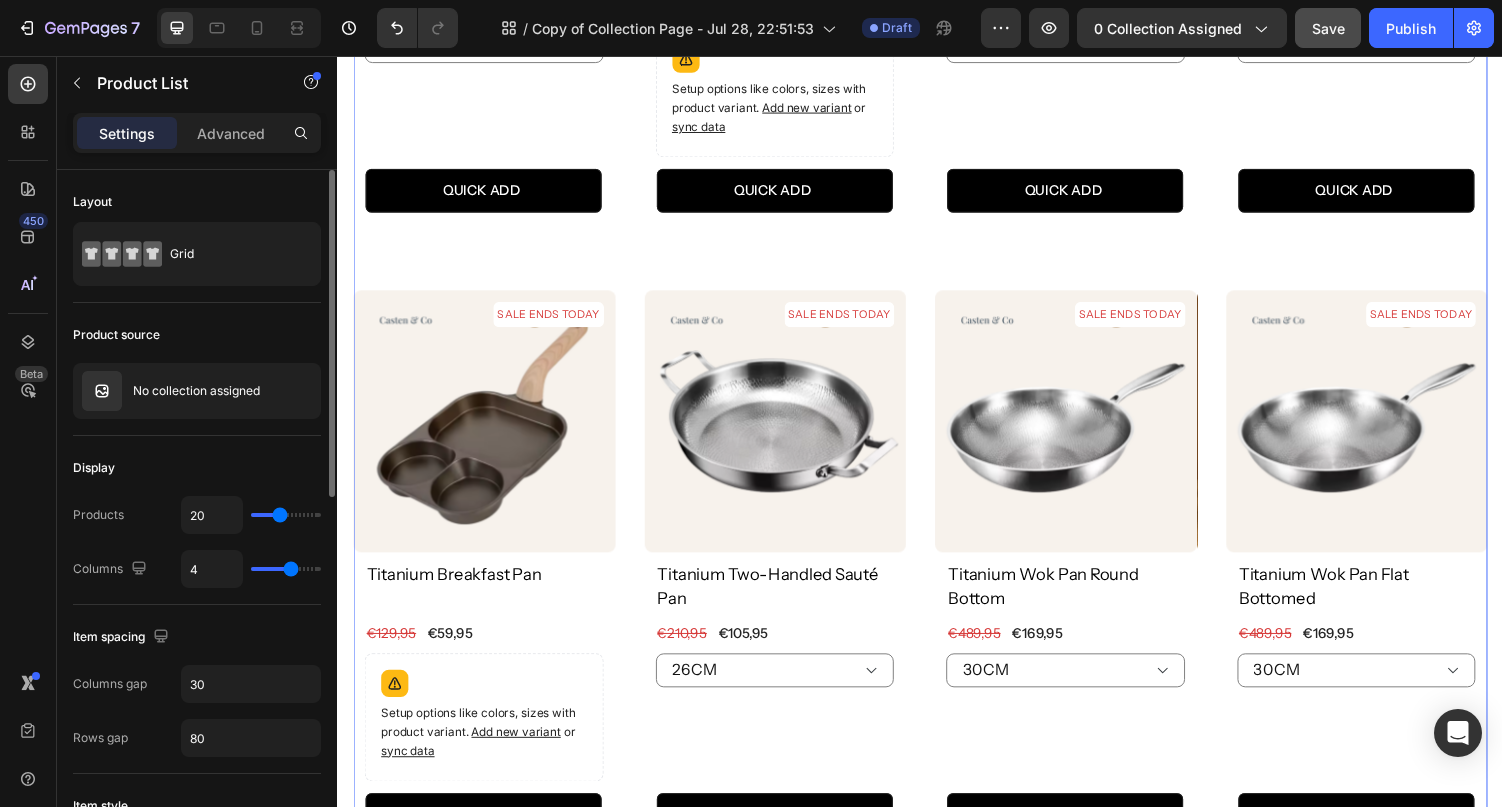 type on "25" 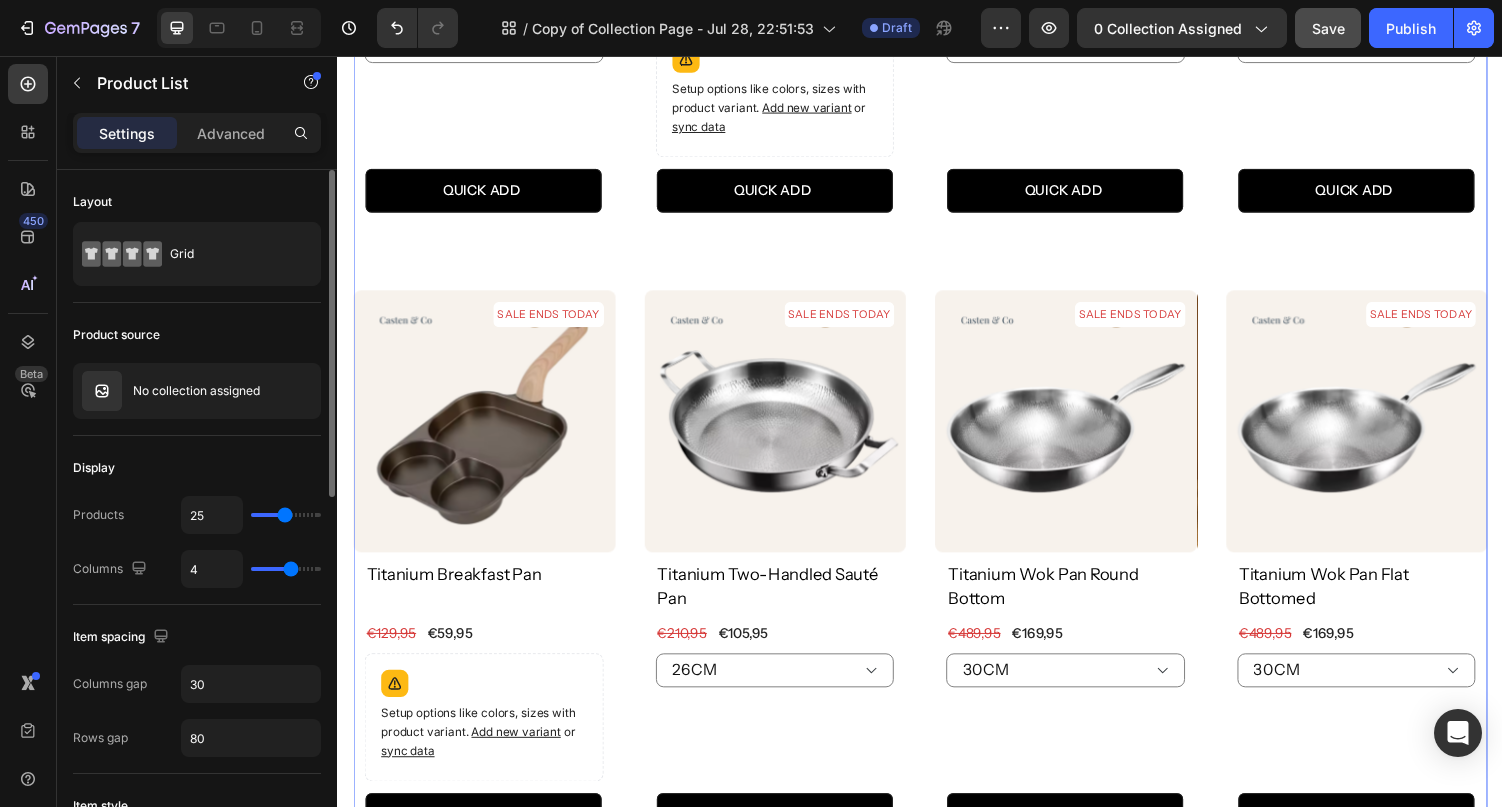 scroll, scrollTop: 674, scrollLeft: 0, axis: vertical 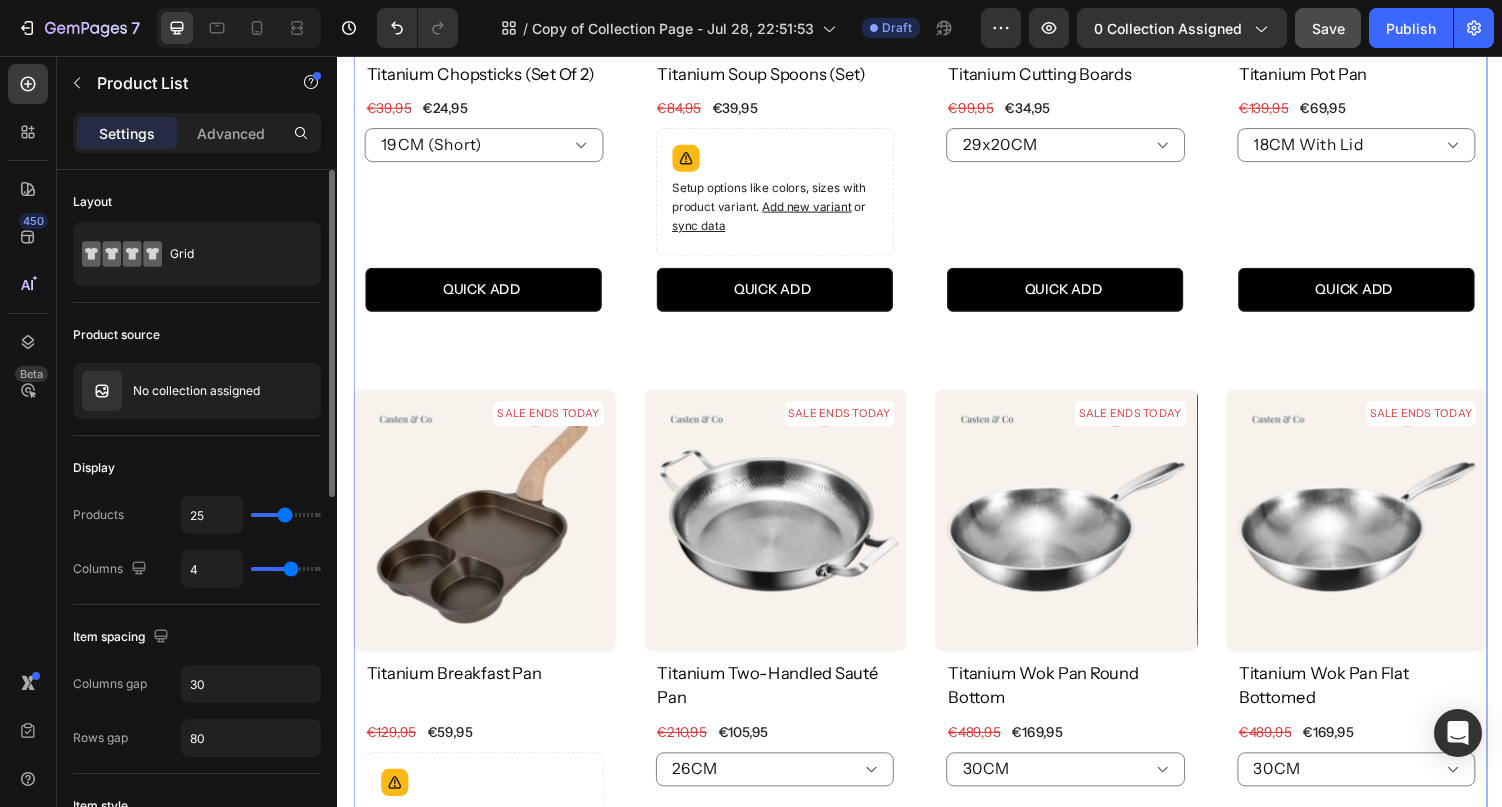type on "26" 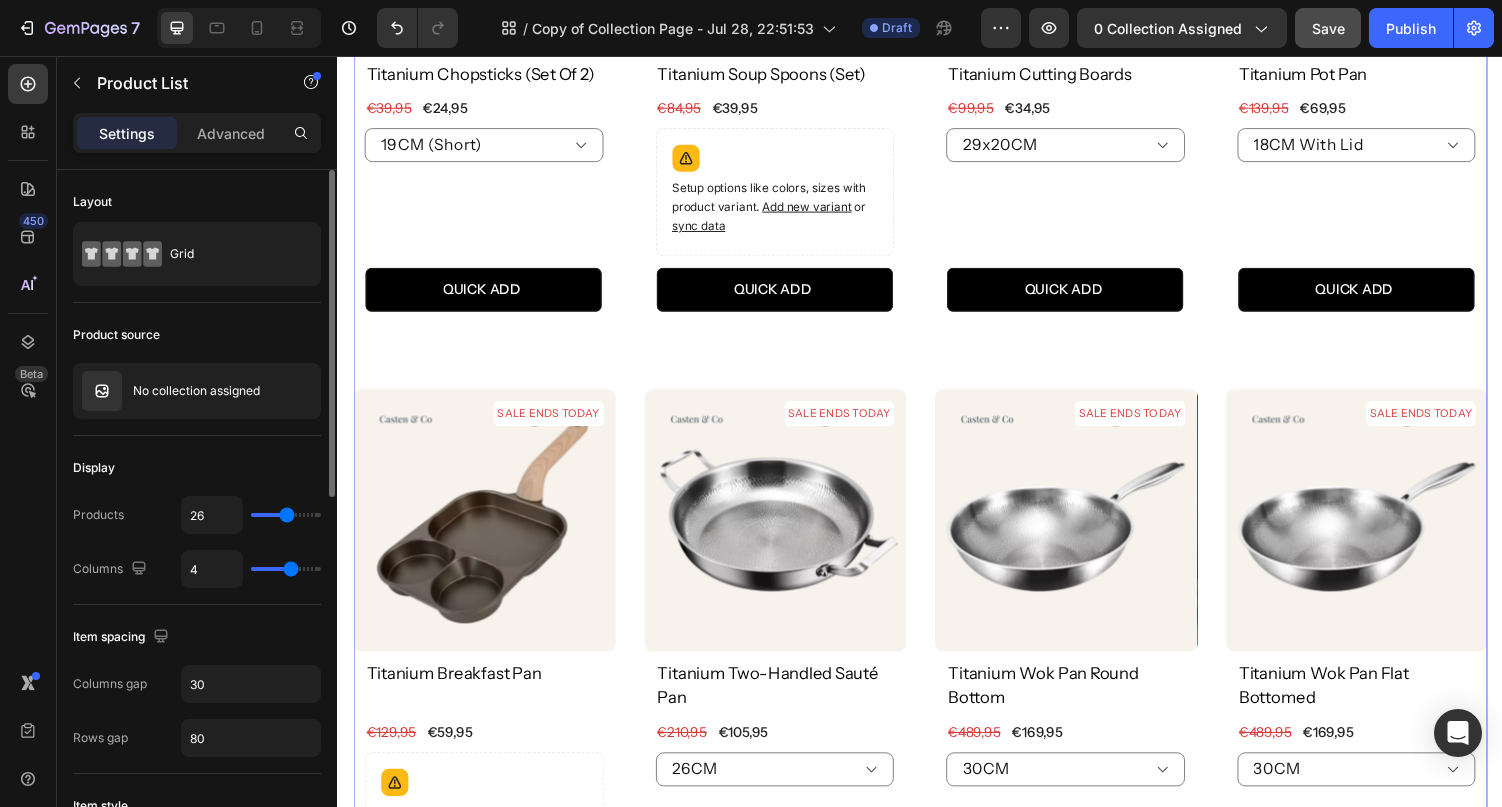 type on "27" 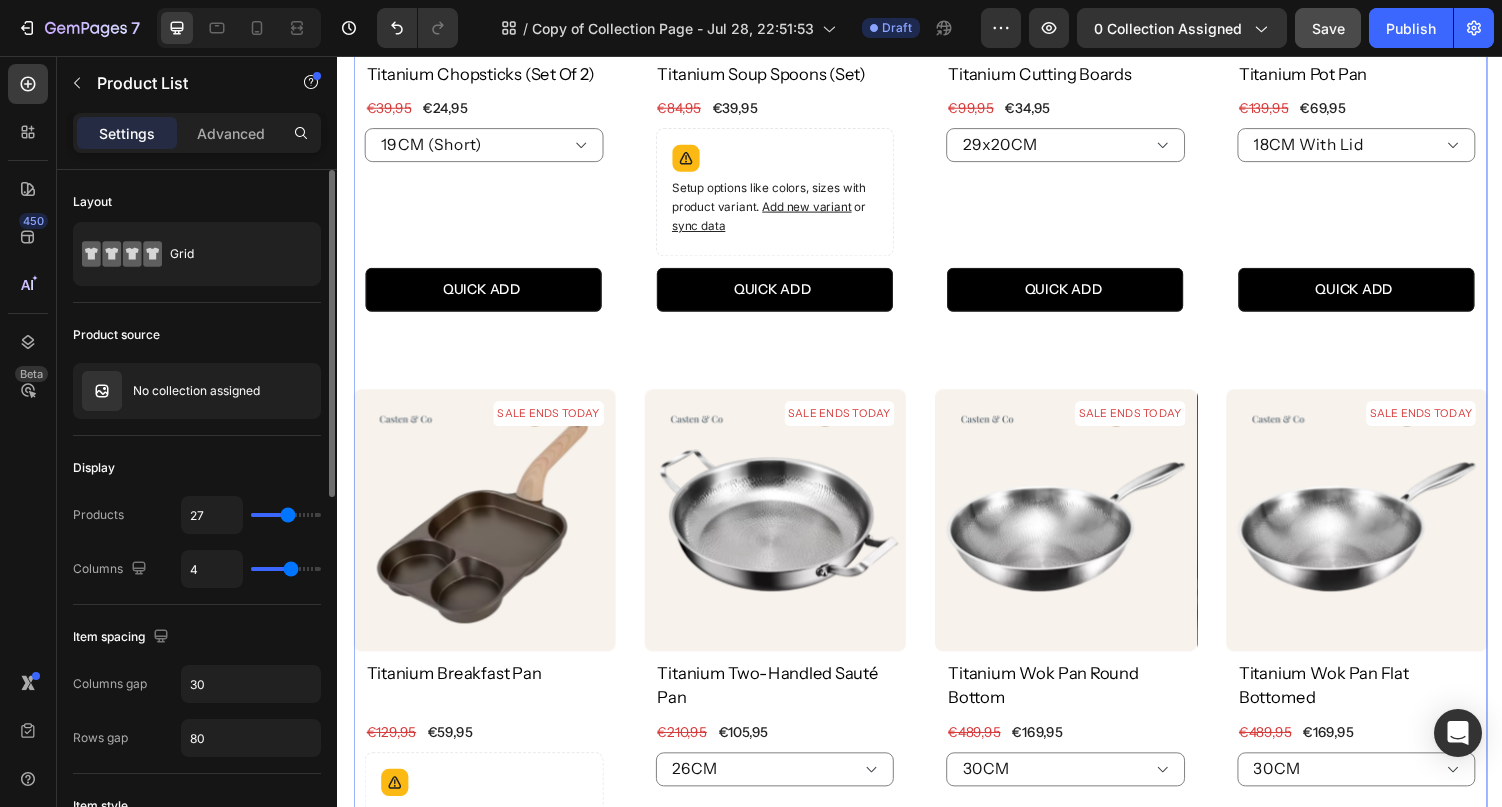 type on "28" 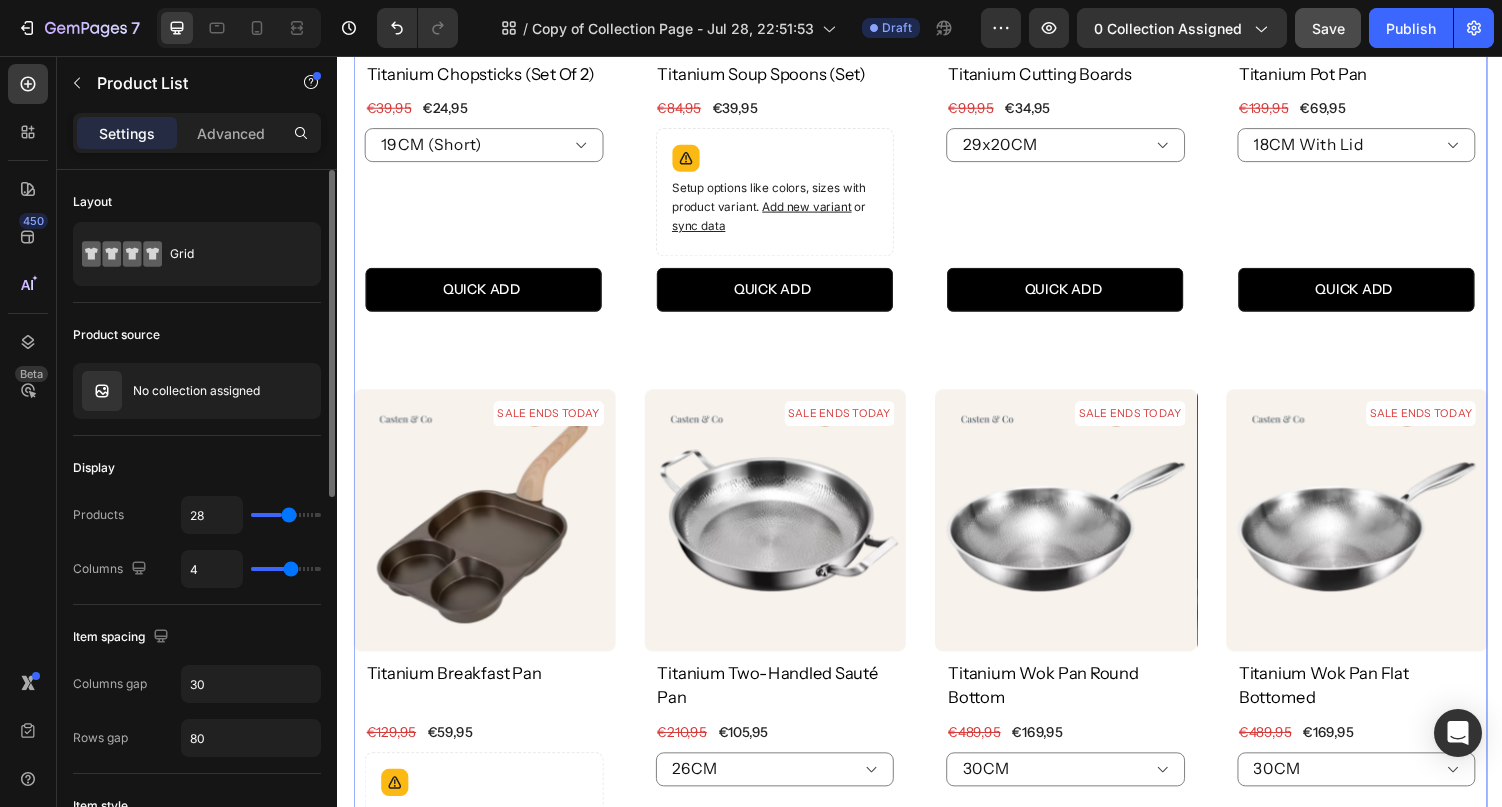 type on "29" 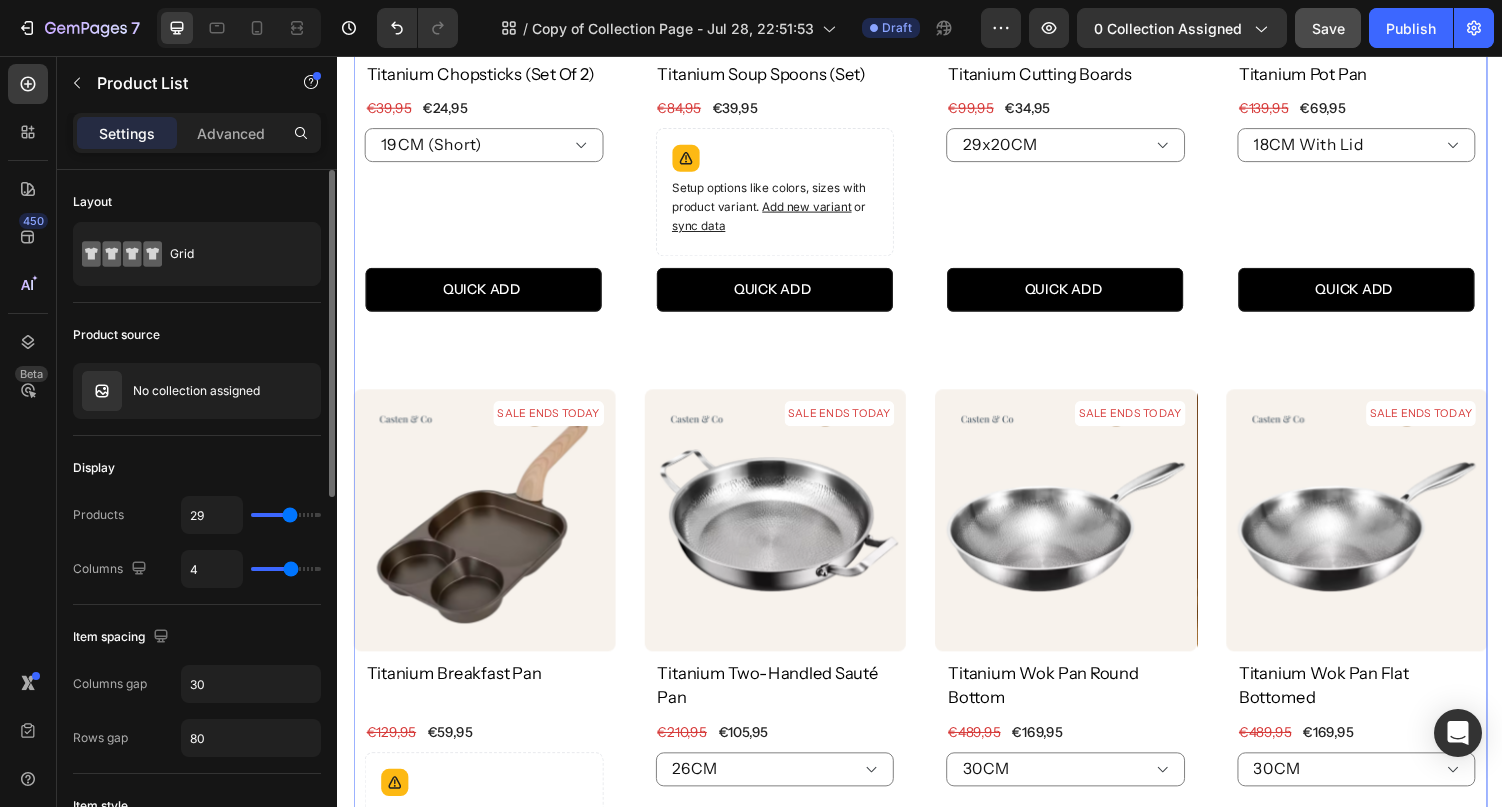 type on "30" 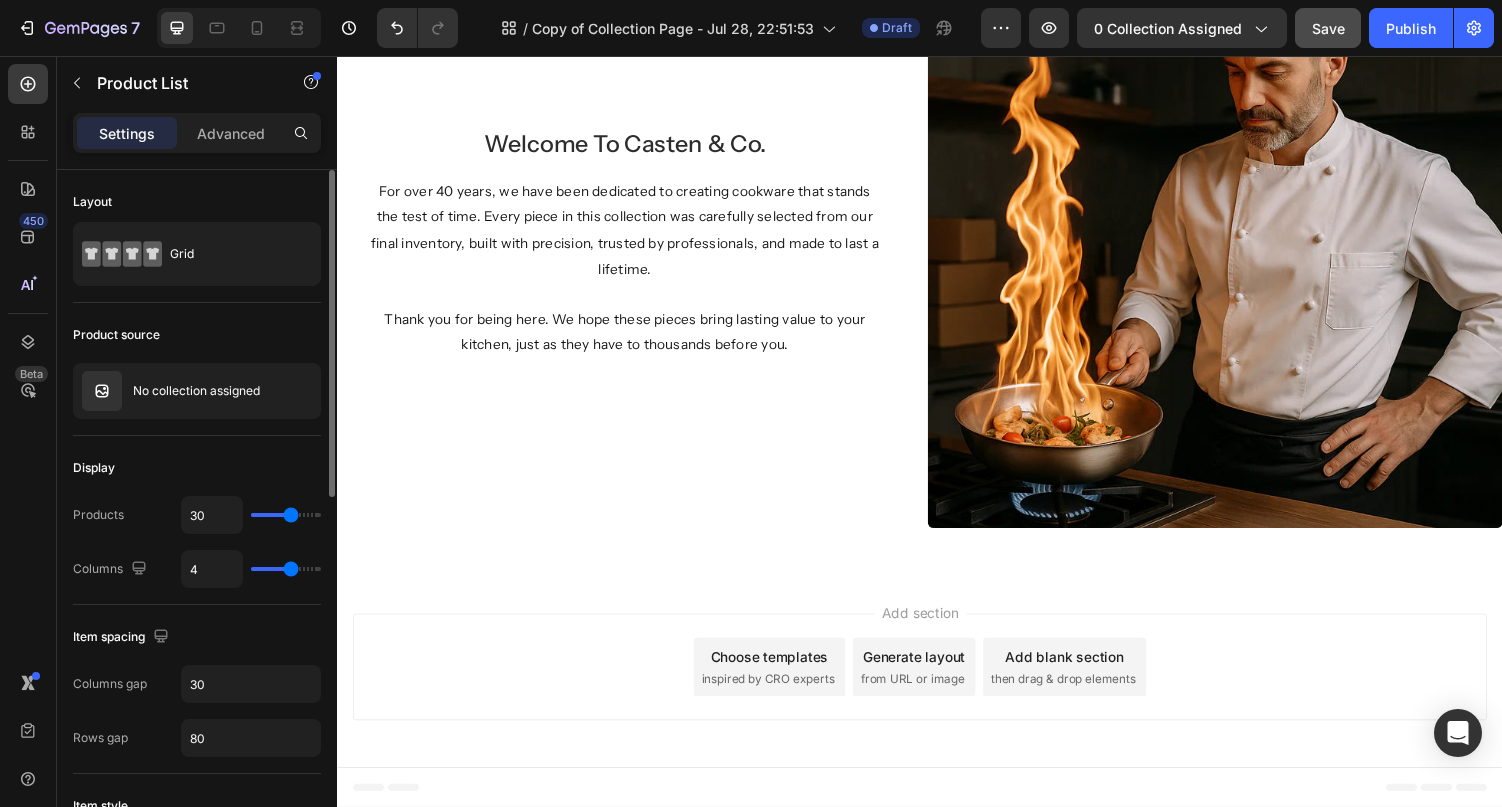 type on "31" 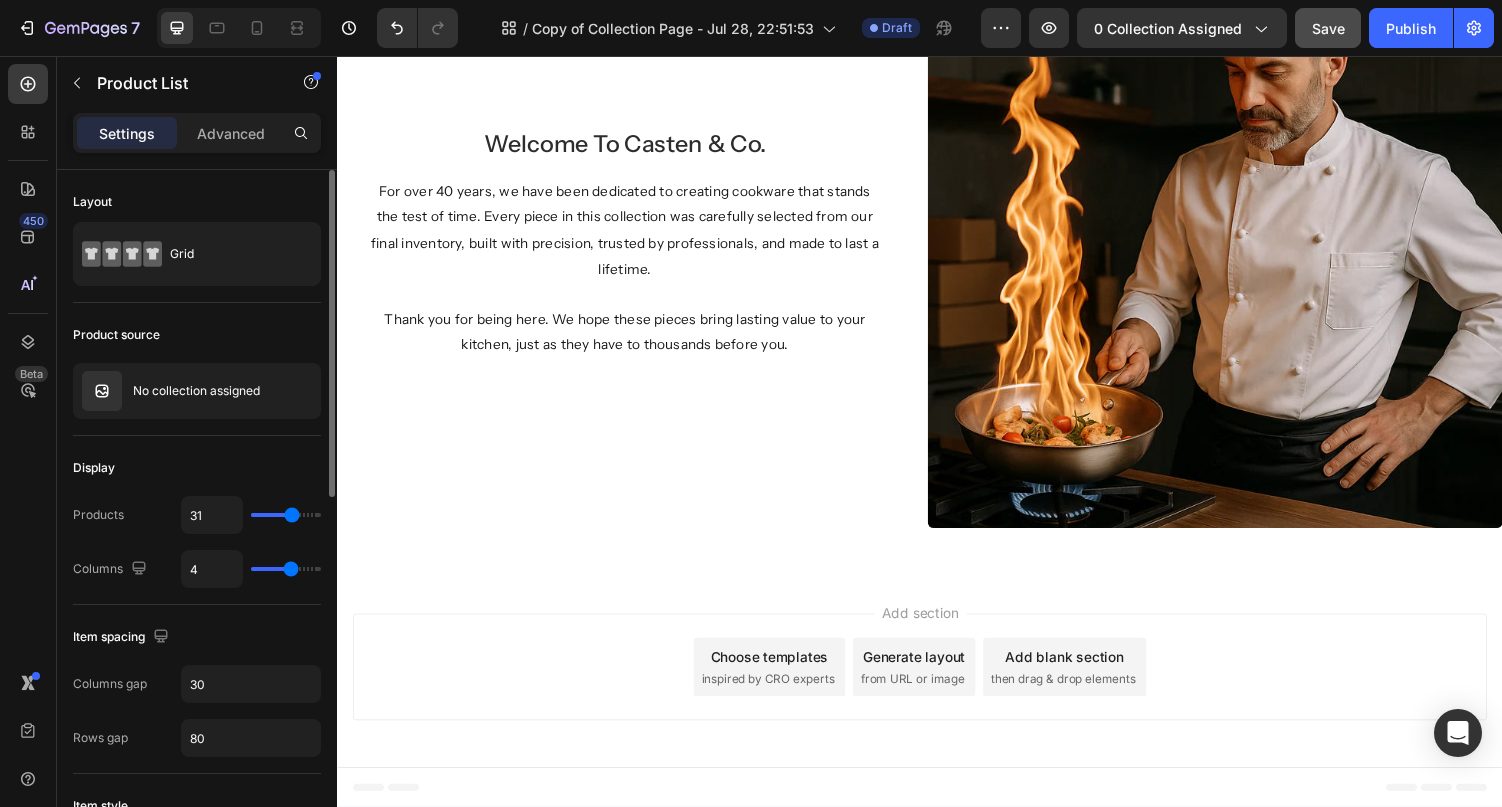 type on "32" 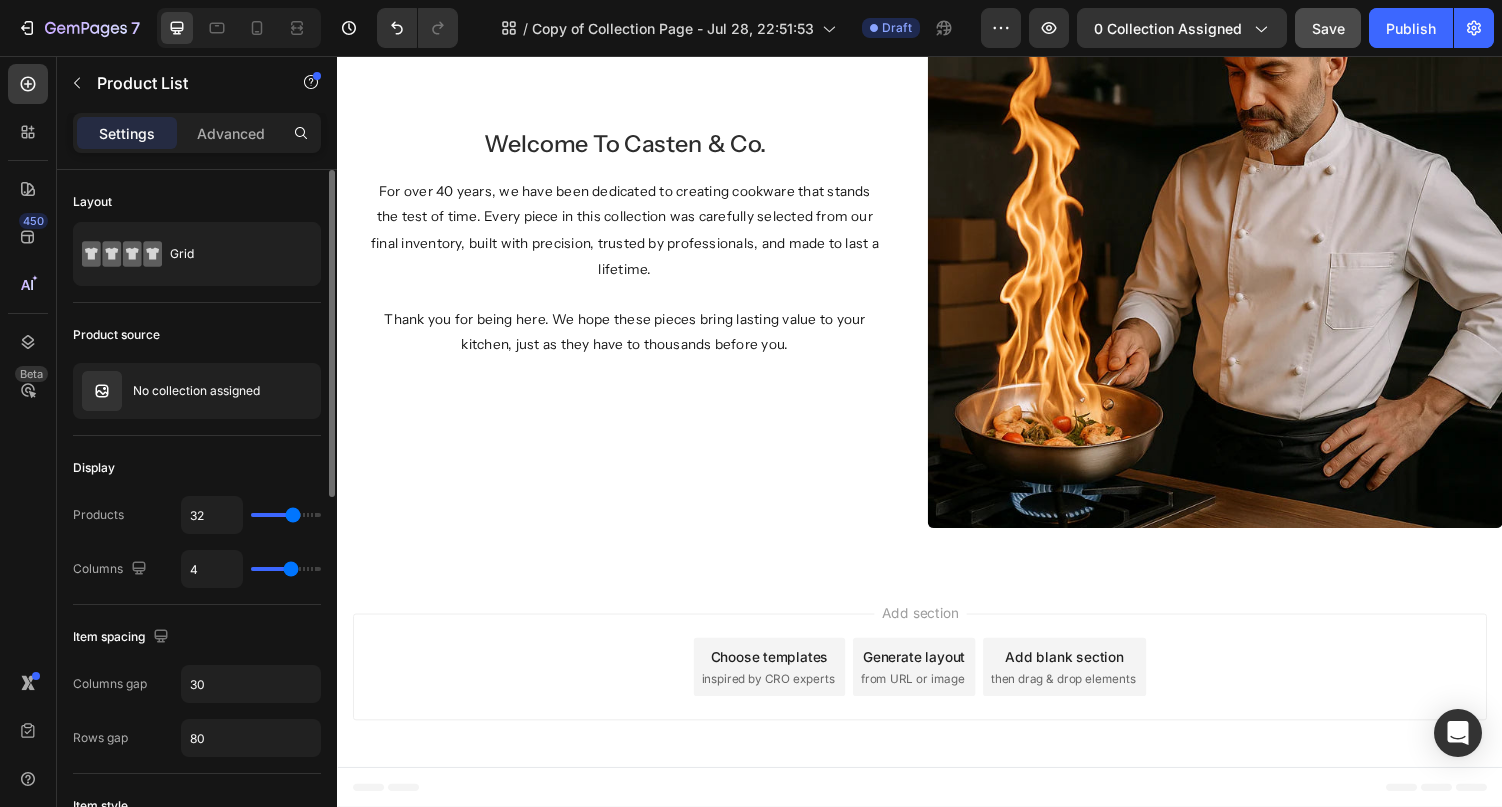 type on "31" 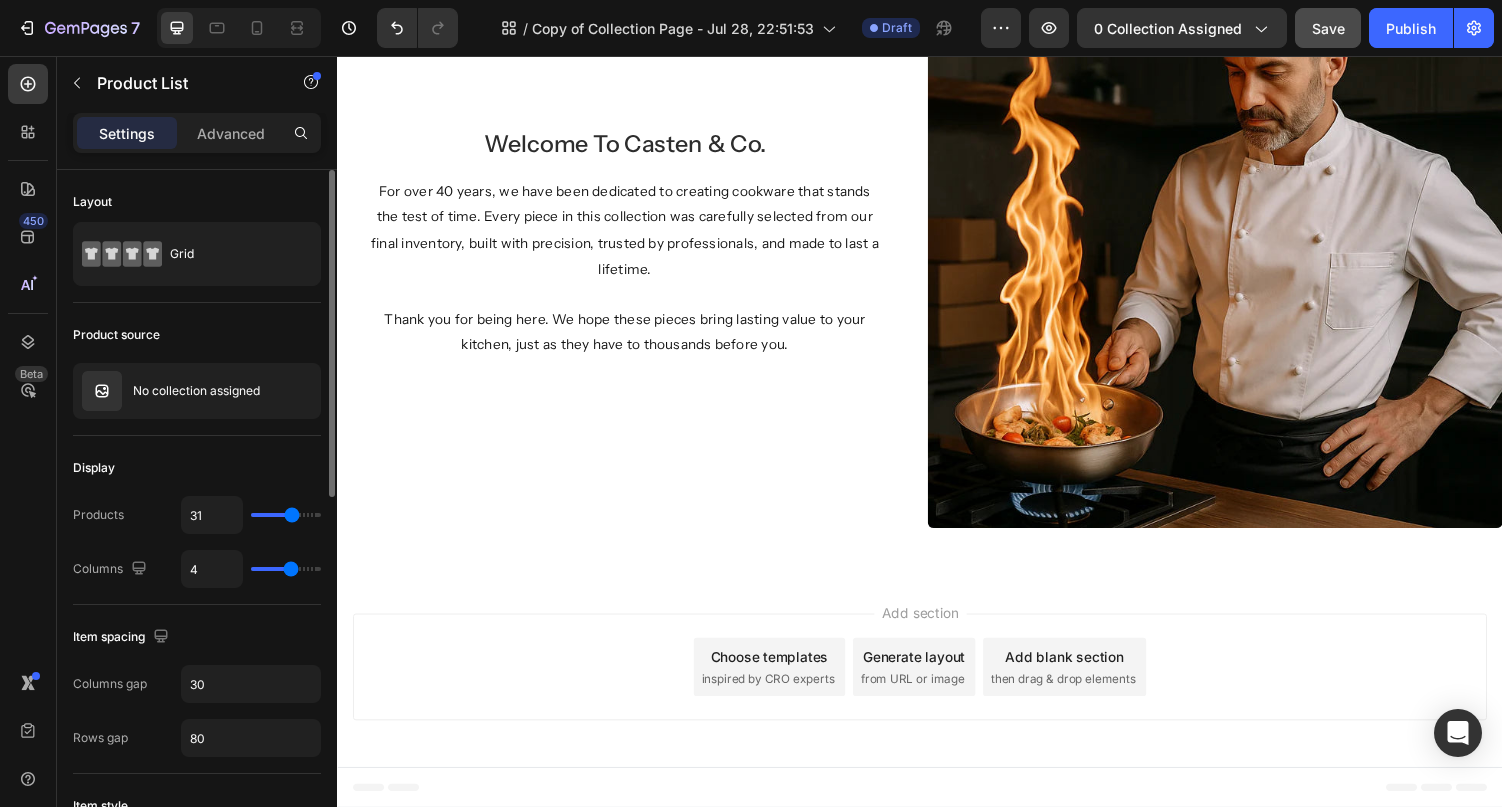type on "30" 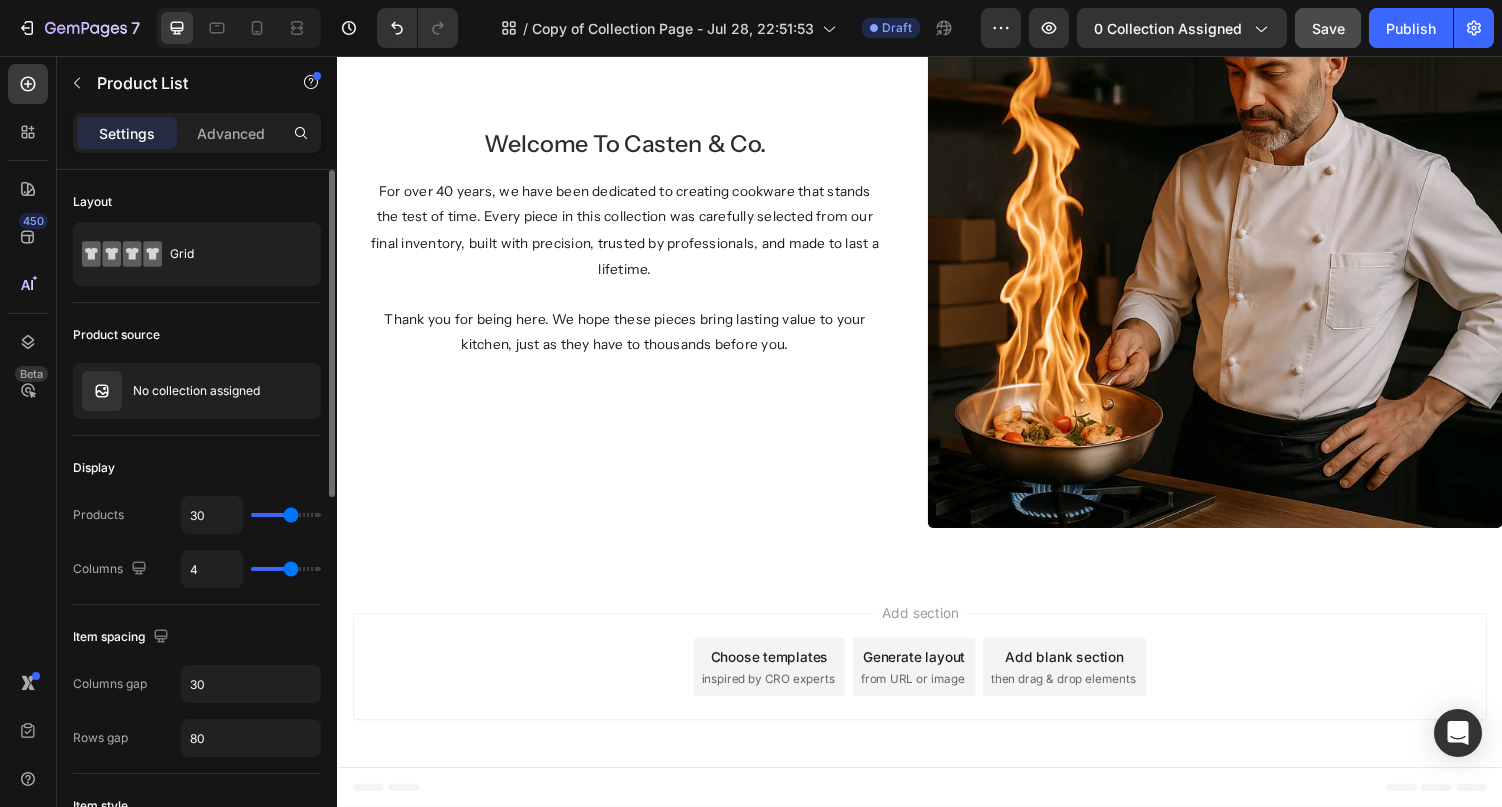 type on "30" 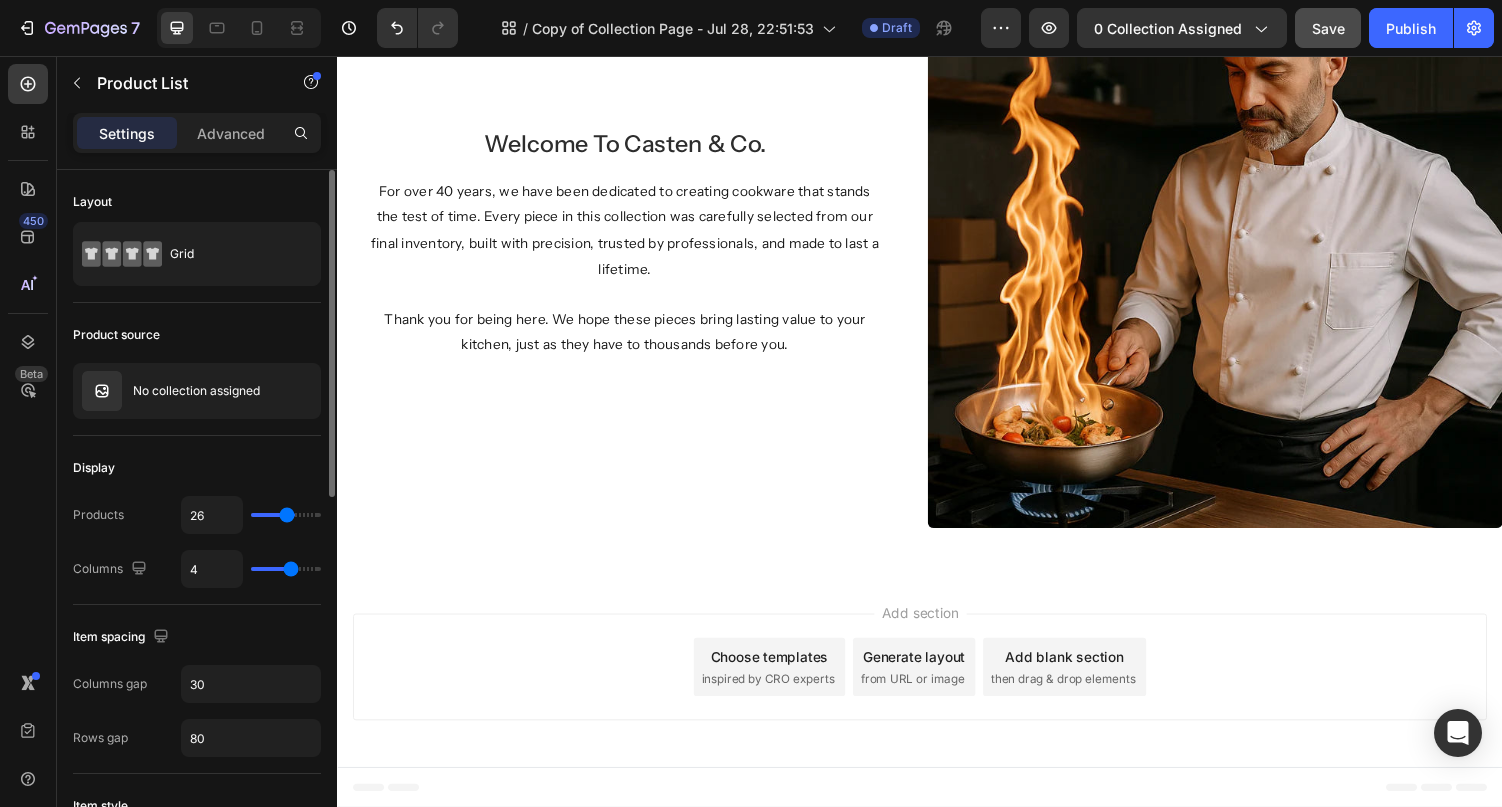 type on "25" 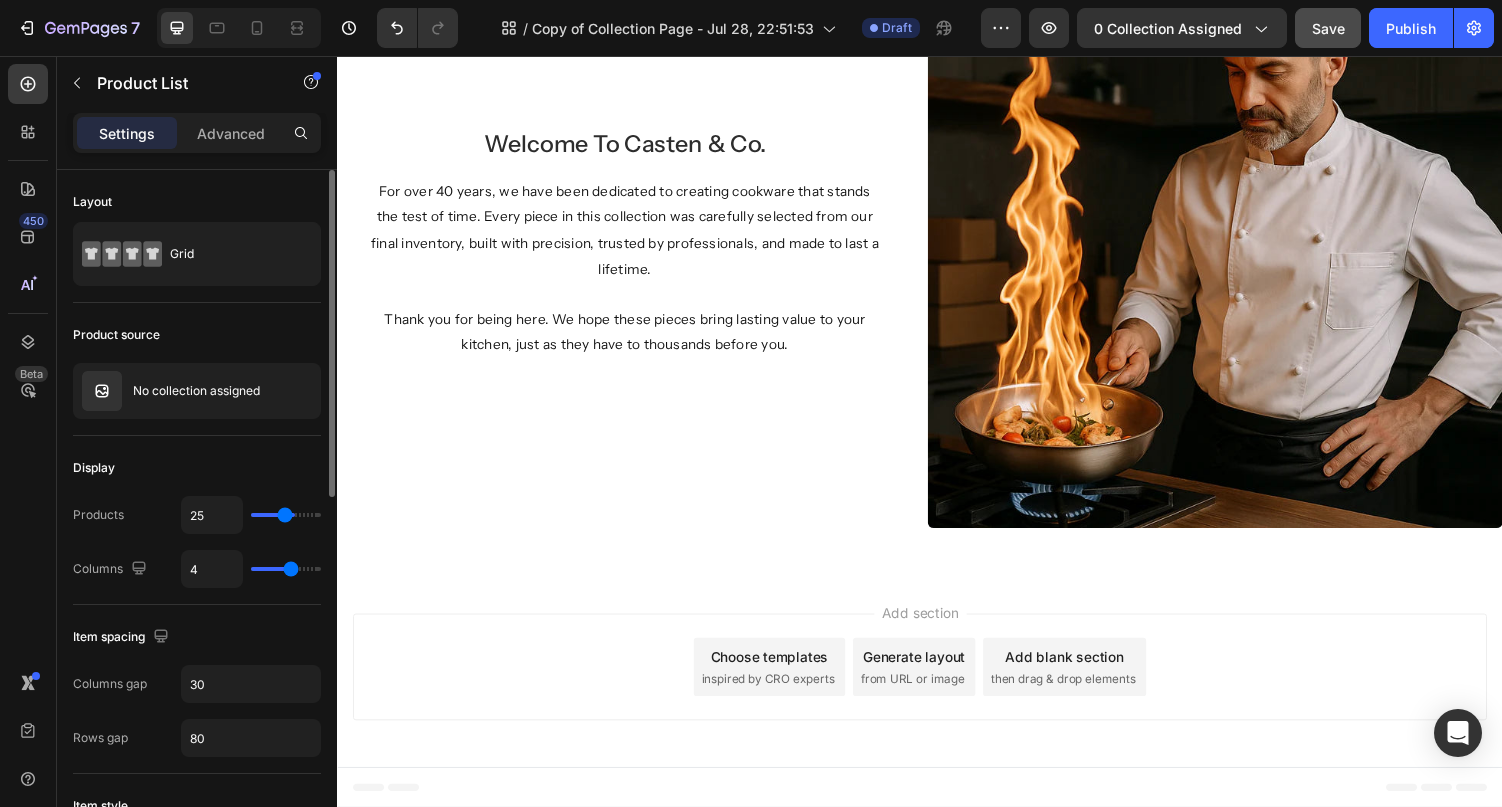 type on "24" 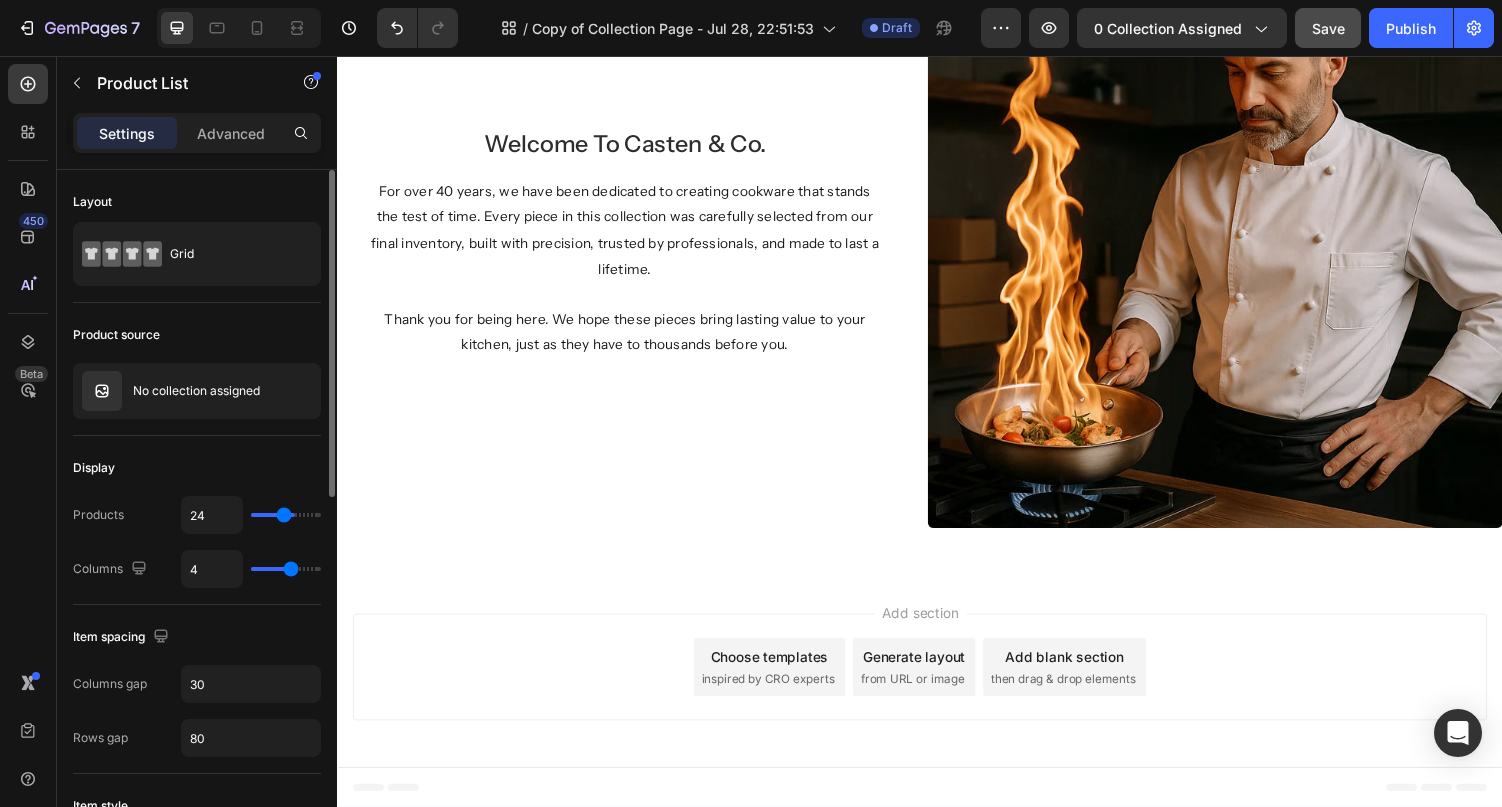 type on "23" 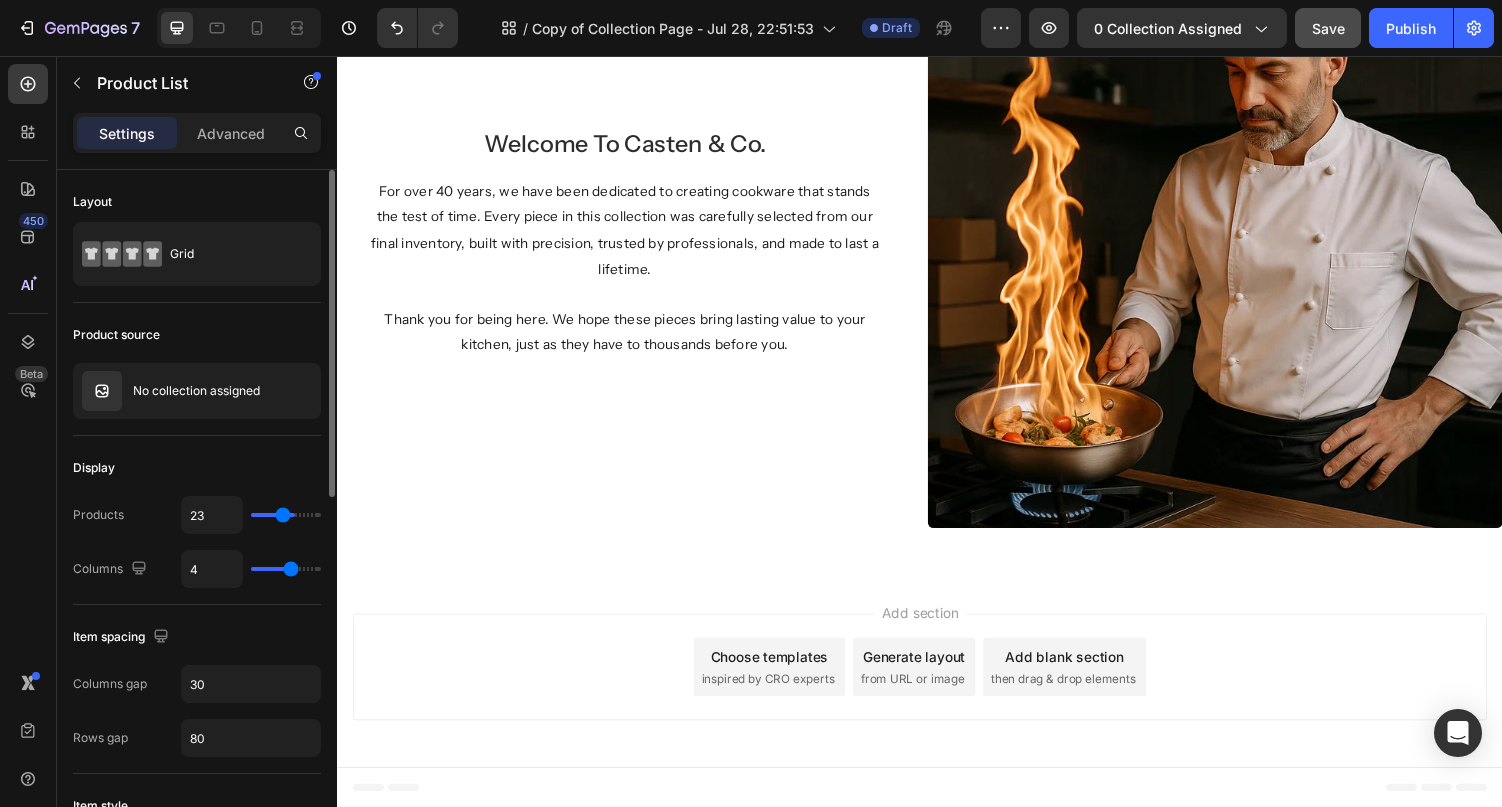 type on "22" 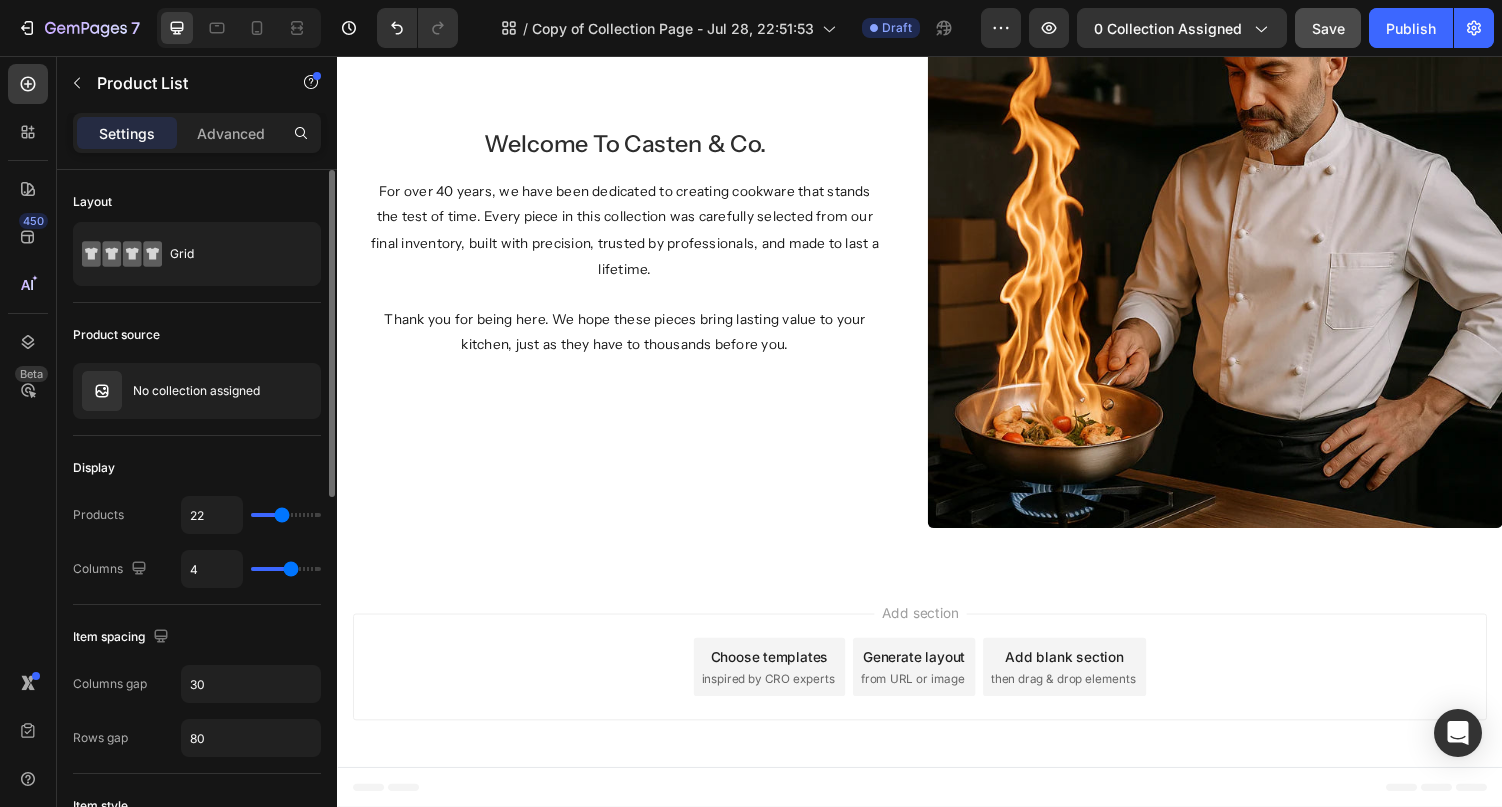 type on "21" 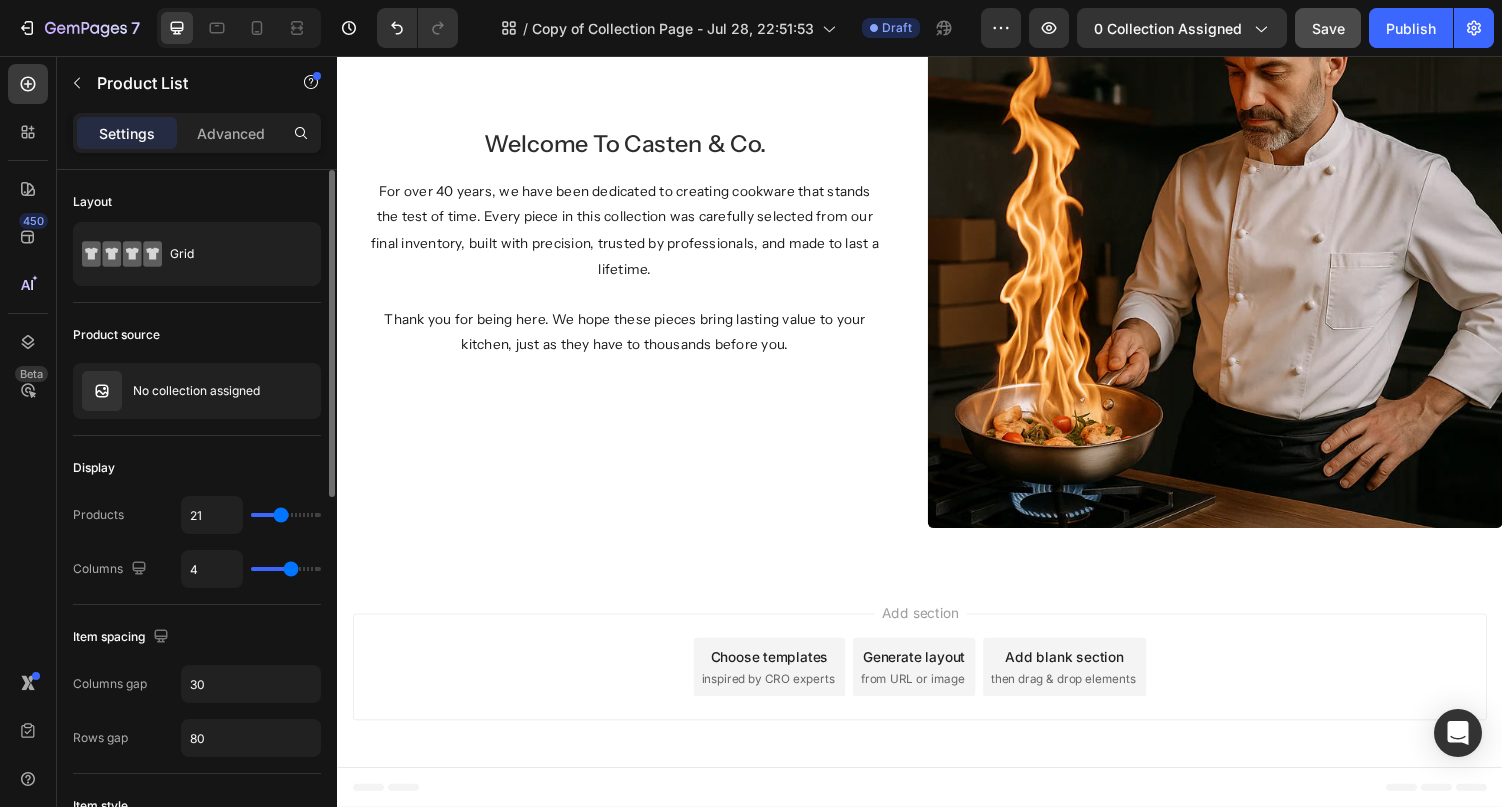 type on "20" 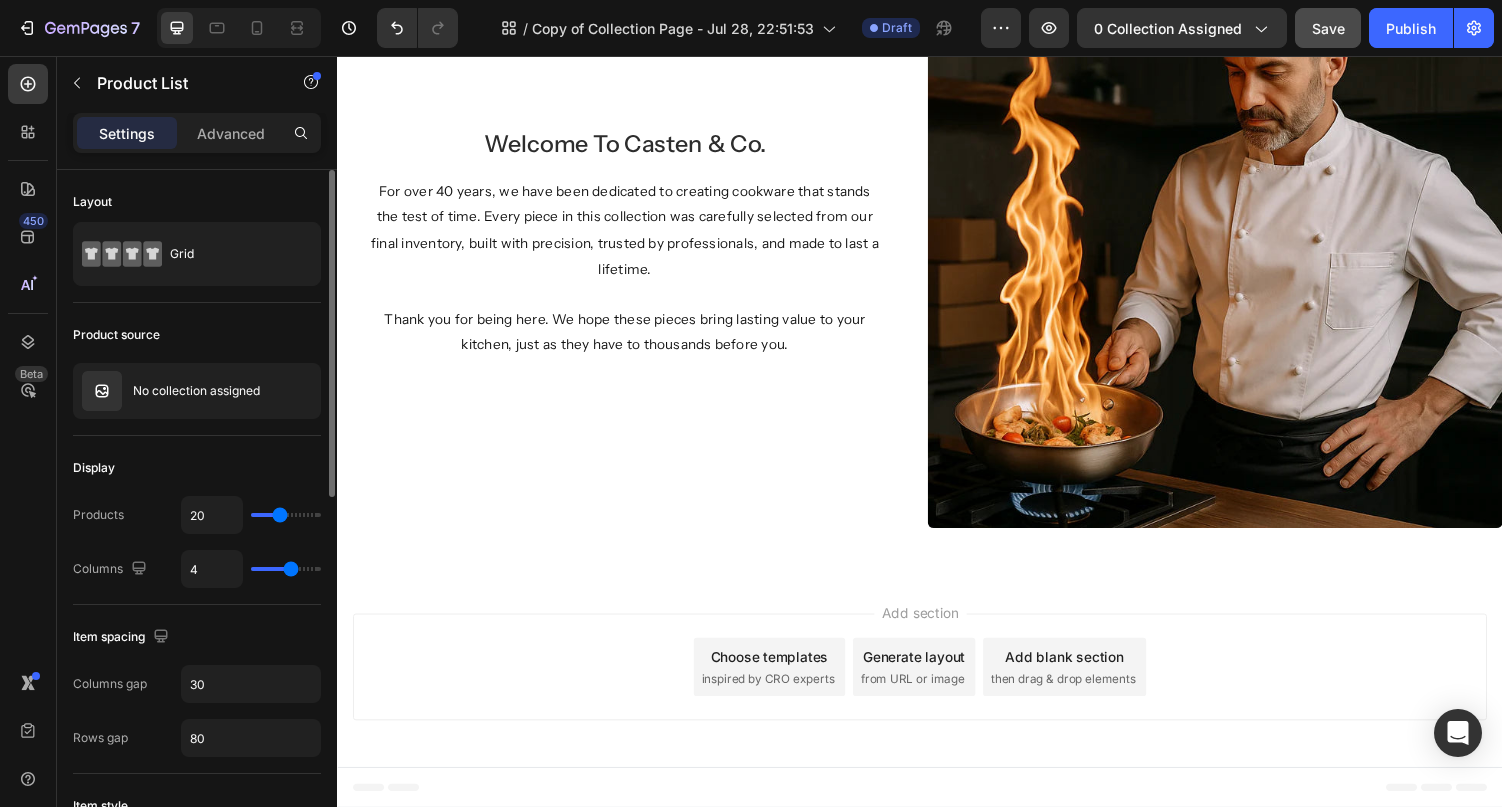 type on "20" 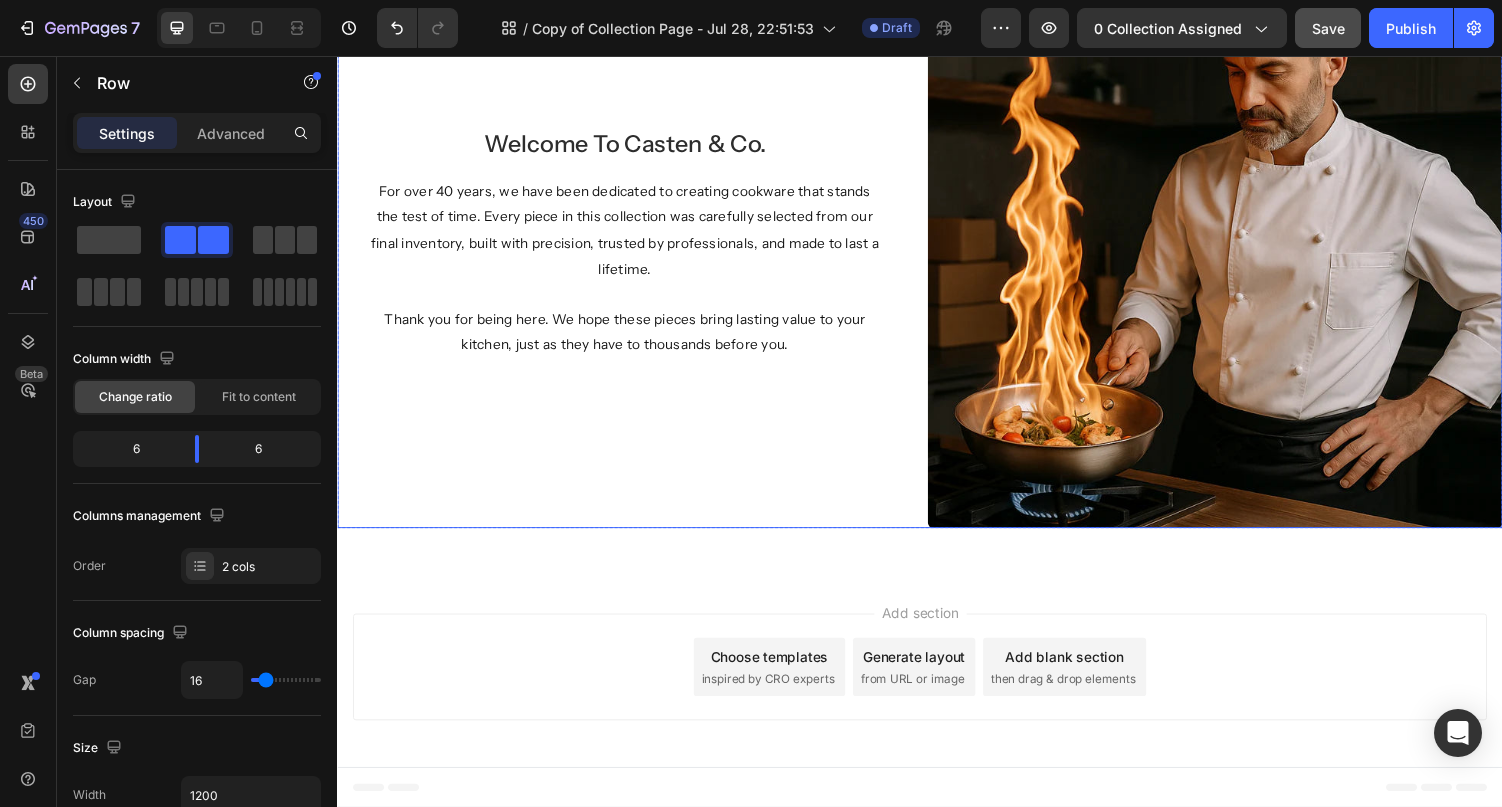 click on "welcome to casten & co. Heading For over 40 years, we have been dedicated to creating cookware that stands the test of time. Every piece in this collection was carefully selected from our final inventory, built with precision, trusted by professionals, and made to last a lifetime.   Thank you for being here. We hope these pieces bring lasting value to your kitchen, just as they have to thousands before you. Text Block" at bounding box center (633, 246) 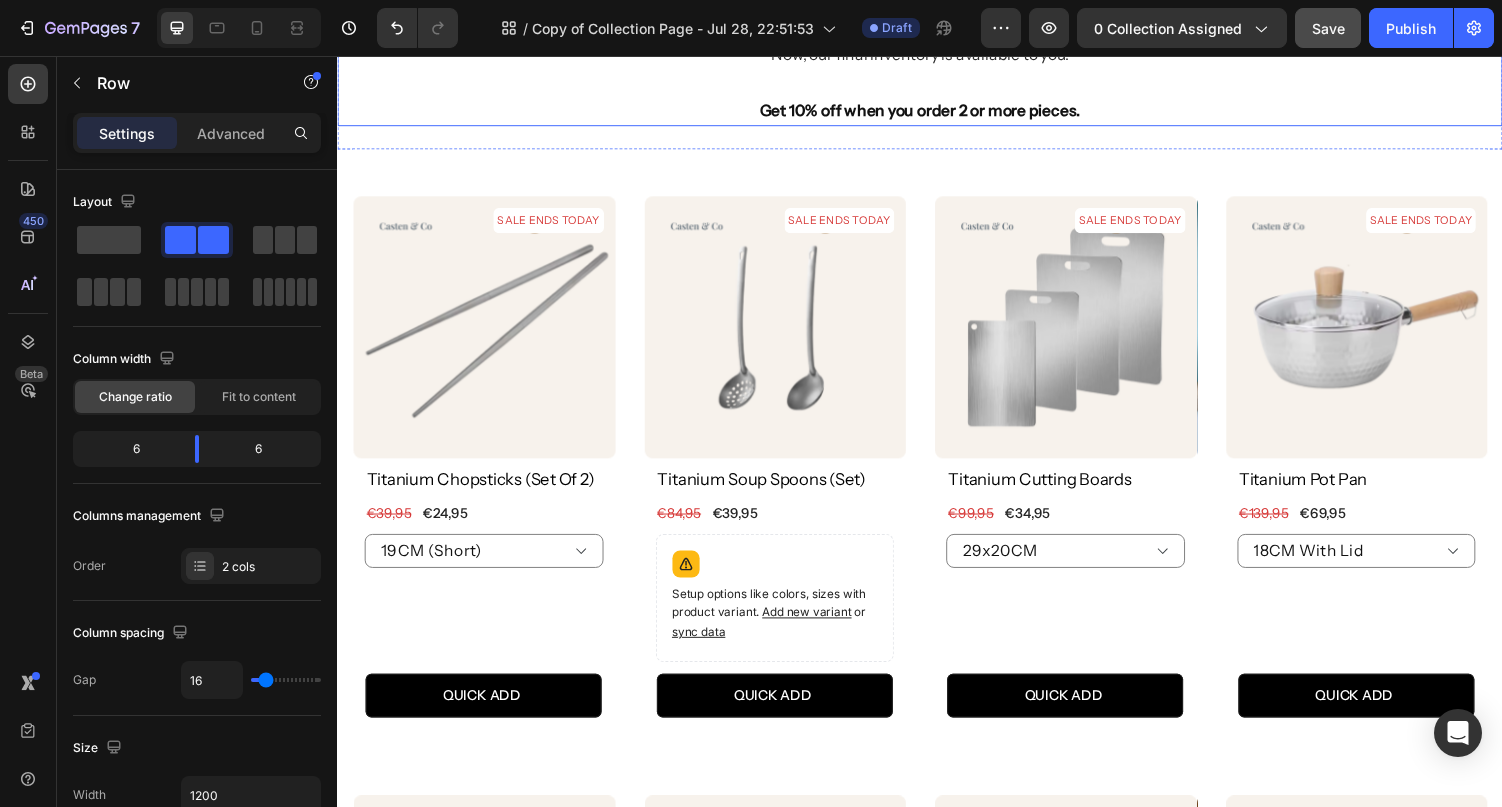 scroll, scrollTop: 258, scrollLeft: 0, axis: vertical 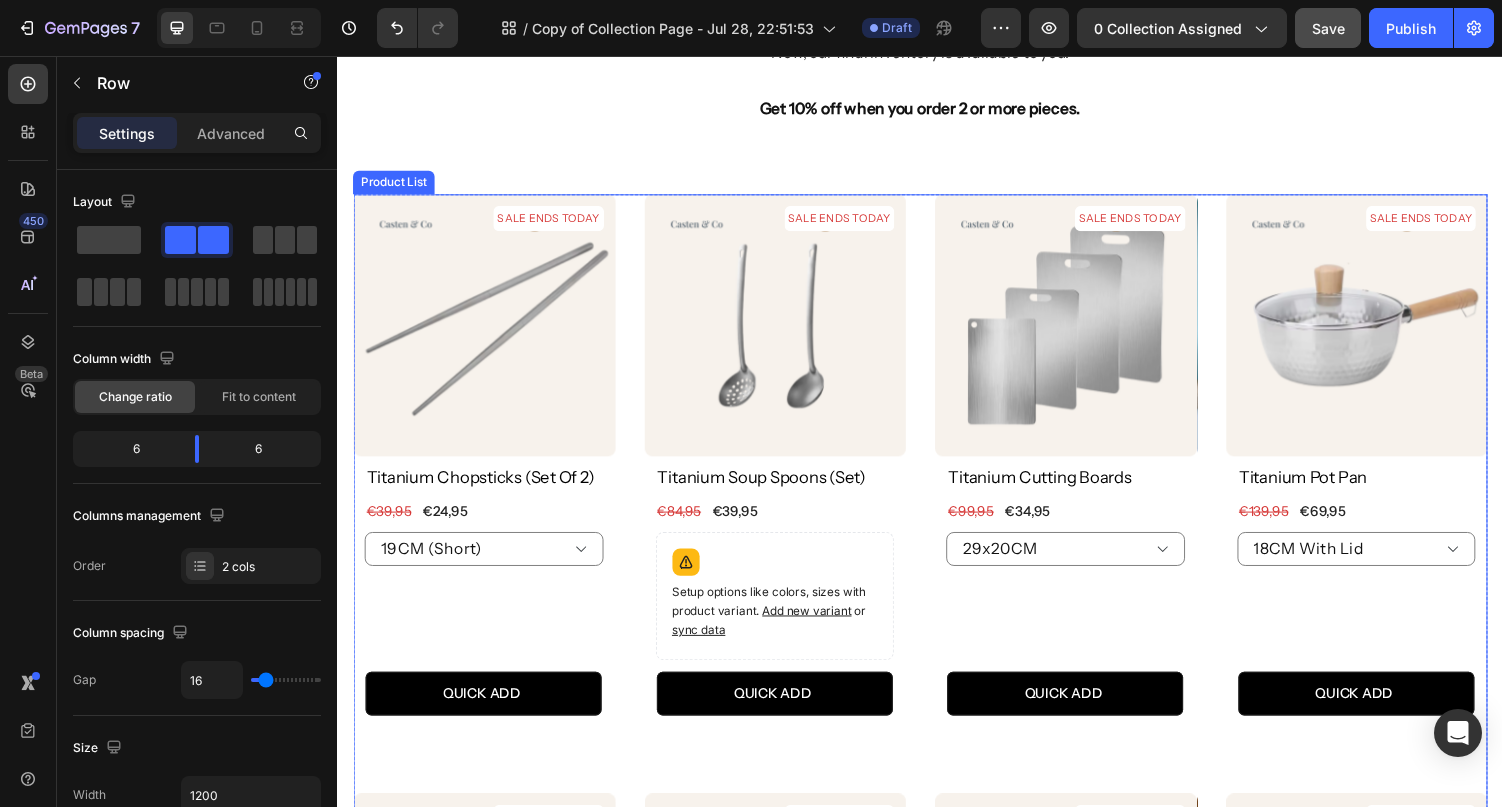 click on "SALE ENDS TODAY Product Badge Product Images titanium chopsticks (set of 2) Product Title €24,95 (P) Price (P) Price €39,95 (P) Price (P) Price Row   19CM (Short) 23CM (Long) Product Variants & Swatches QUICK ADD (P) Cart Button Row Product List SALE ENDS TODAY Product Badge Product Images titanium soup spoons (set) Product Title €39,95 (P) Price (P) Price €84,95 (P) Price (P) Price Row Setup options like colors, sizes with product variant.       Add new variant   or   sync data Product Variants & Swatches QUICK ADD (P) Cart Button Row Product List SALE ENDS TODAY Product Badge Product Images titanium cutting boards Product Title €34,95 (P) Price (P) Price €99,95 (P) Price (P) Price Row   29x20CM 34x23CM 39x28CM 46x30CM Product Variants & Swatches QUICK ADD (P) Cart Button Row Product List SALE ENDS TODAY Product Badge Product Images titanium pot pan Product Title €69,95 (P) Price (P) Price €139,95 (P) Price (P) Price Row   18CM With Lid 20CM With Lid 22CM With Lid Product Variants & Swatches" at bounding box center (937, 1048) 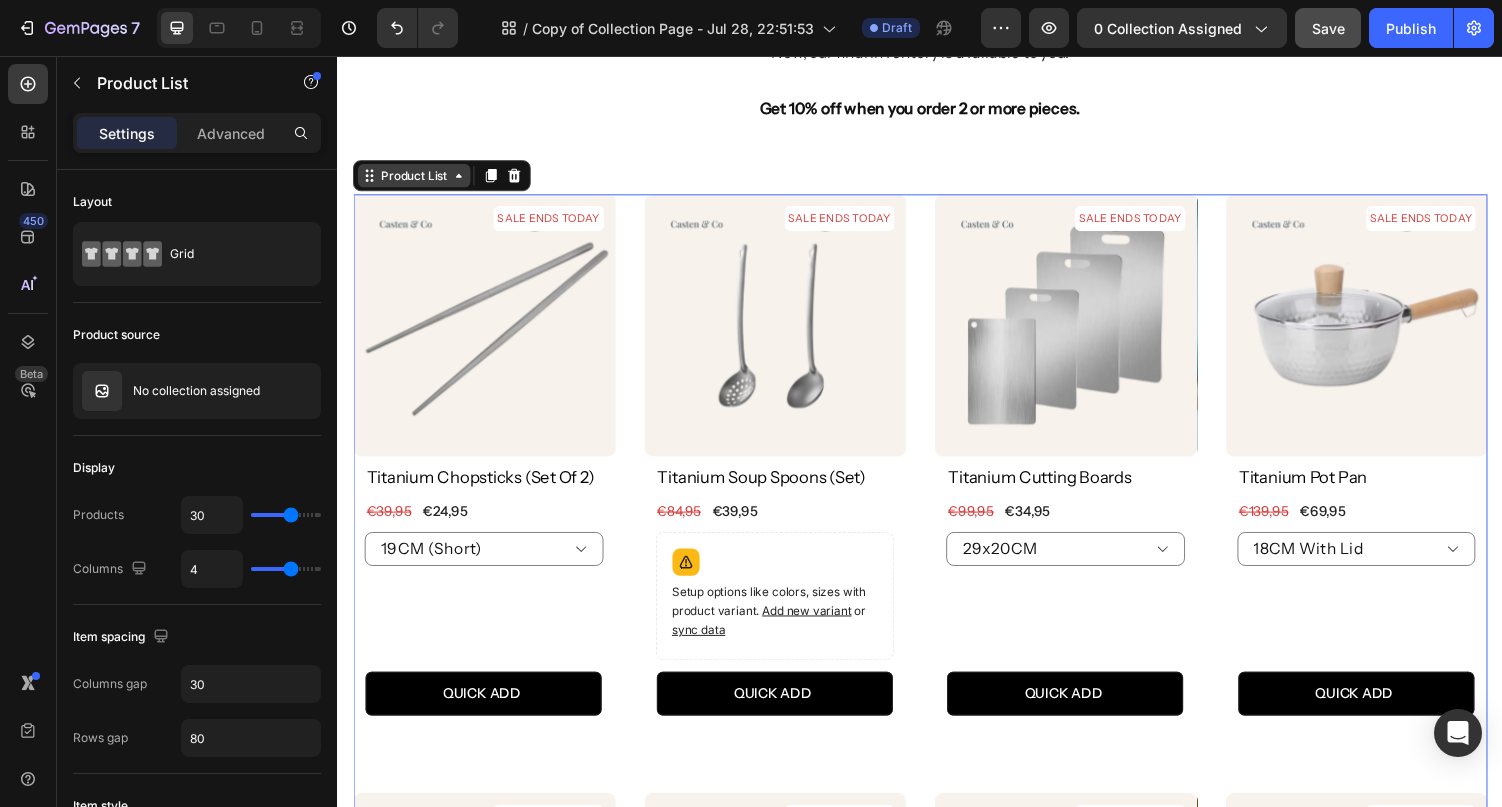 click on "Product List" at bounding box center [416, 179] 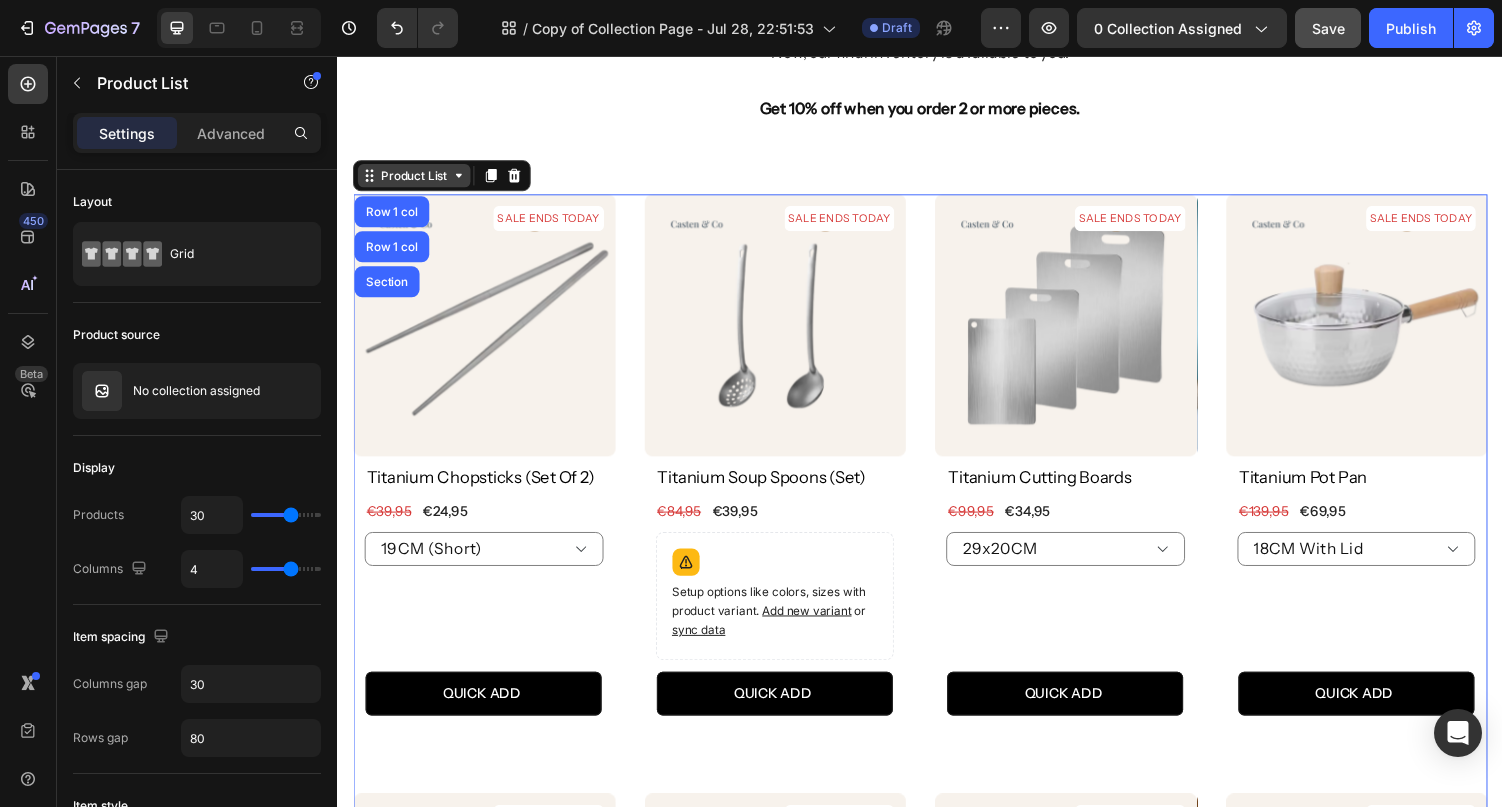 click 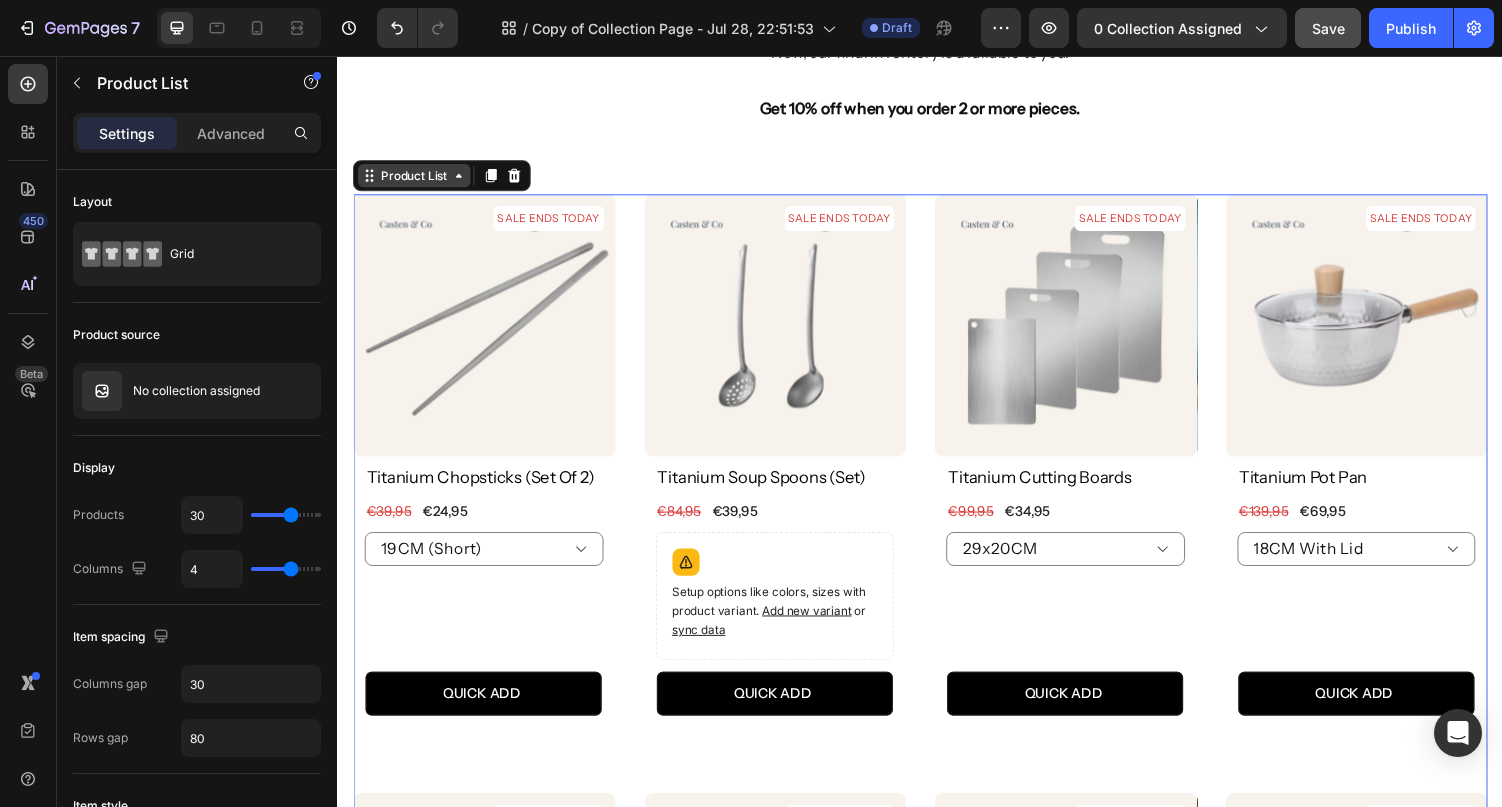 click on "Product List" at bounding box center [416, 179] 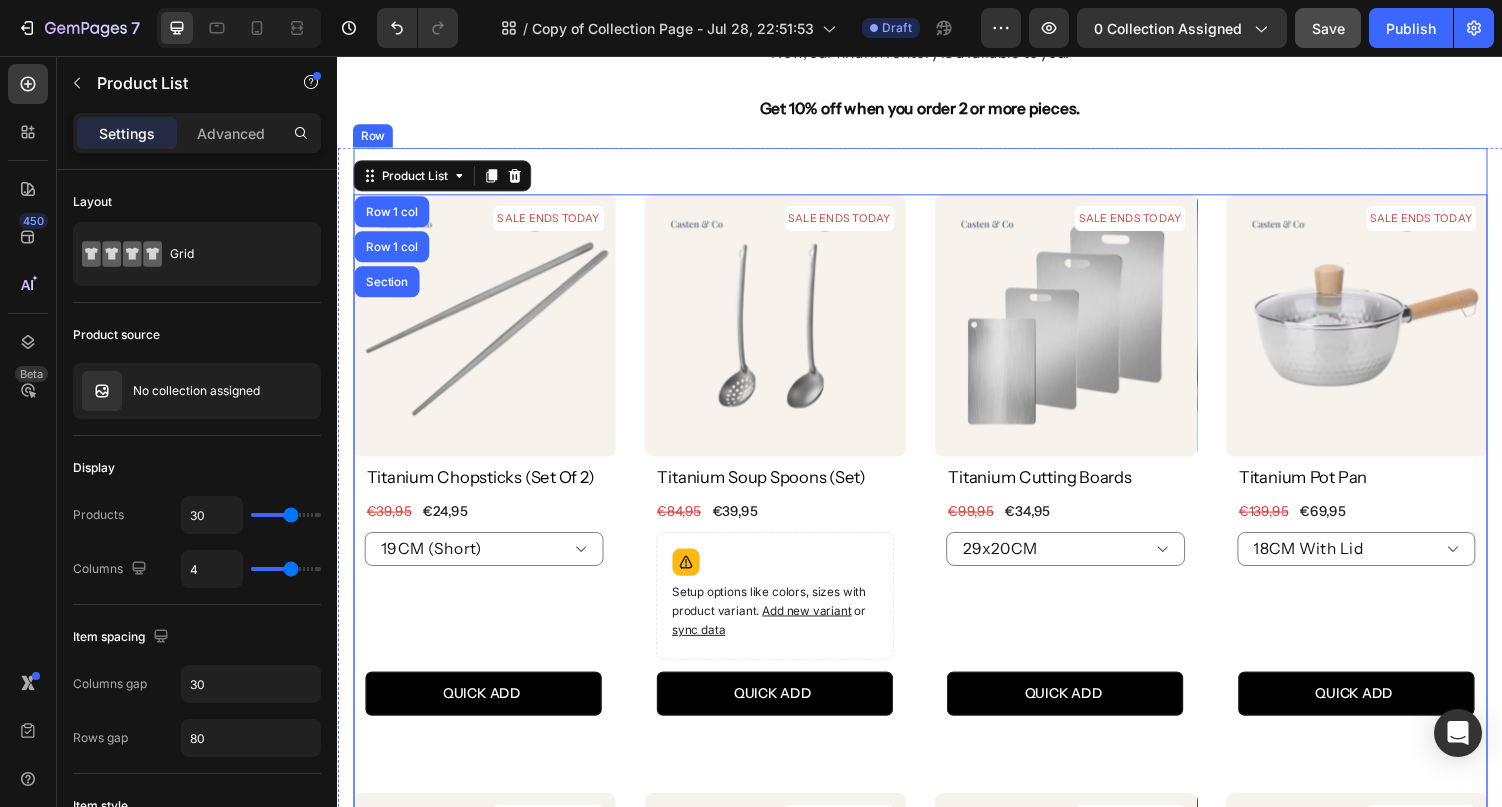 click on "SALE ENDS TODAY Product Badge Product Images titanium chopsticks (set of 2) Product Title €24,95 (P) Price (P) Price €39,95 (P) Price (P) Price Row   19CM (Short) 23CM (Long) Product Variants & Swatches QUICK ADD (P) Cart Button Row Product List   48 SALE ENDS TODAY Product Badge Product Images titanium soup spoons (set) Product Title €39,95 (P) Price (P) Price €84,95 (P) Price (P) Price Row Setup options like colors, sizes with product variant.       Add new variant   or   sync data Product Variants & Swatches QUICK ADD (P) Cart Button Row Product List   48 SALE ENDS TODAY Product Badge Product Images titanium cutting boards Product Title €34,95 (P) Price (P) Price €99,95 (P) Price (P) Price Row   29x20CM 34x23CM 39x28CM 46x30CM Product Variants & Swatches QUICK ADD (P) Cart Button Row Product List   48 SALE ENDS TODAY Product Badge Product Images titanium pot pan Product Title €69,95 (P) Price (P) Price €139,95 (P) Price (P) Price Row   18CM With Lid 20CM With Lid 22CM With Lid QUICK ADD Row" at bounding box center (937, 1100) 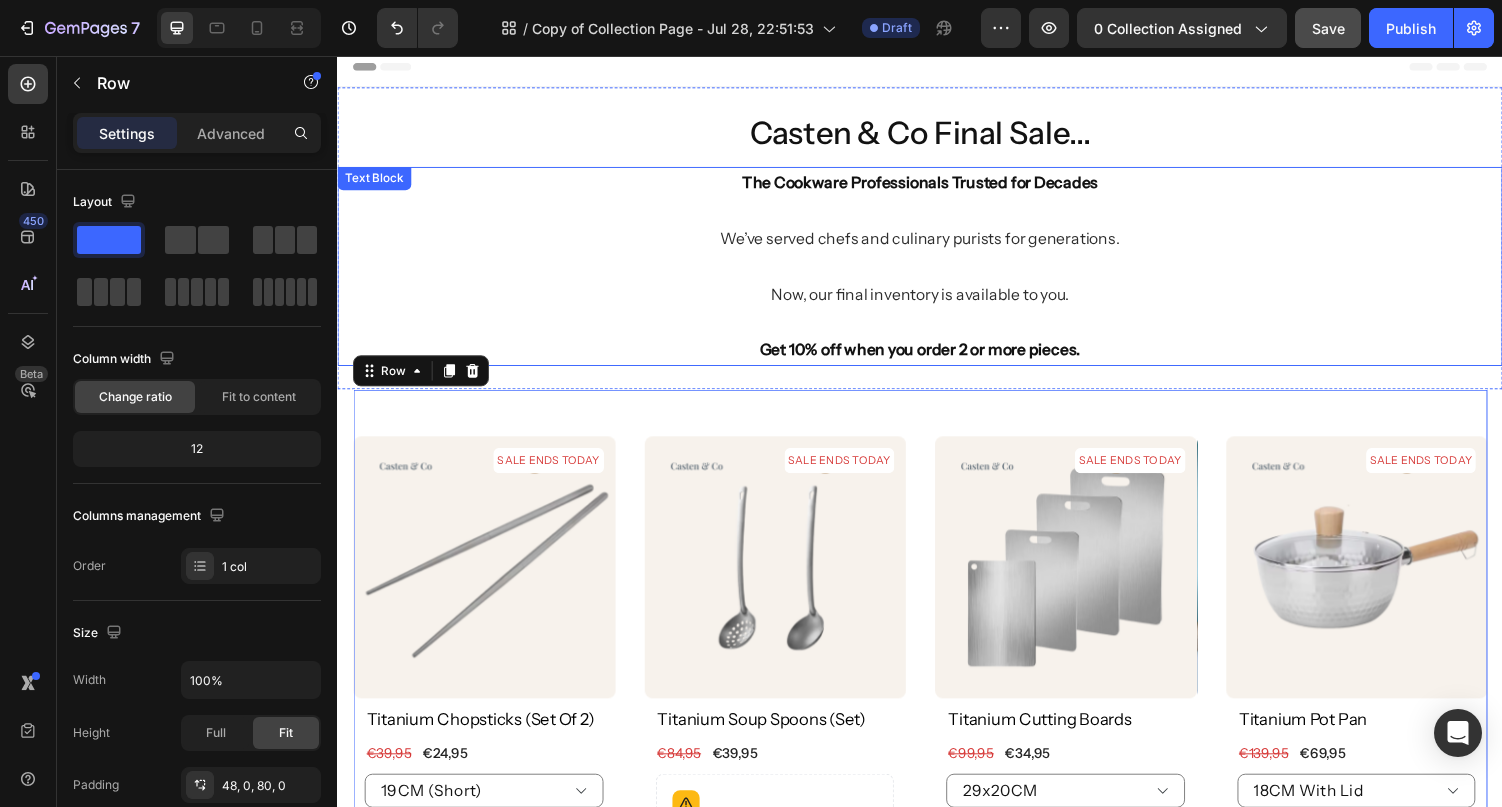 scroll, scrollTop: 0, scrollLeft: 0, axis: both 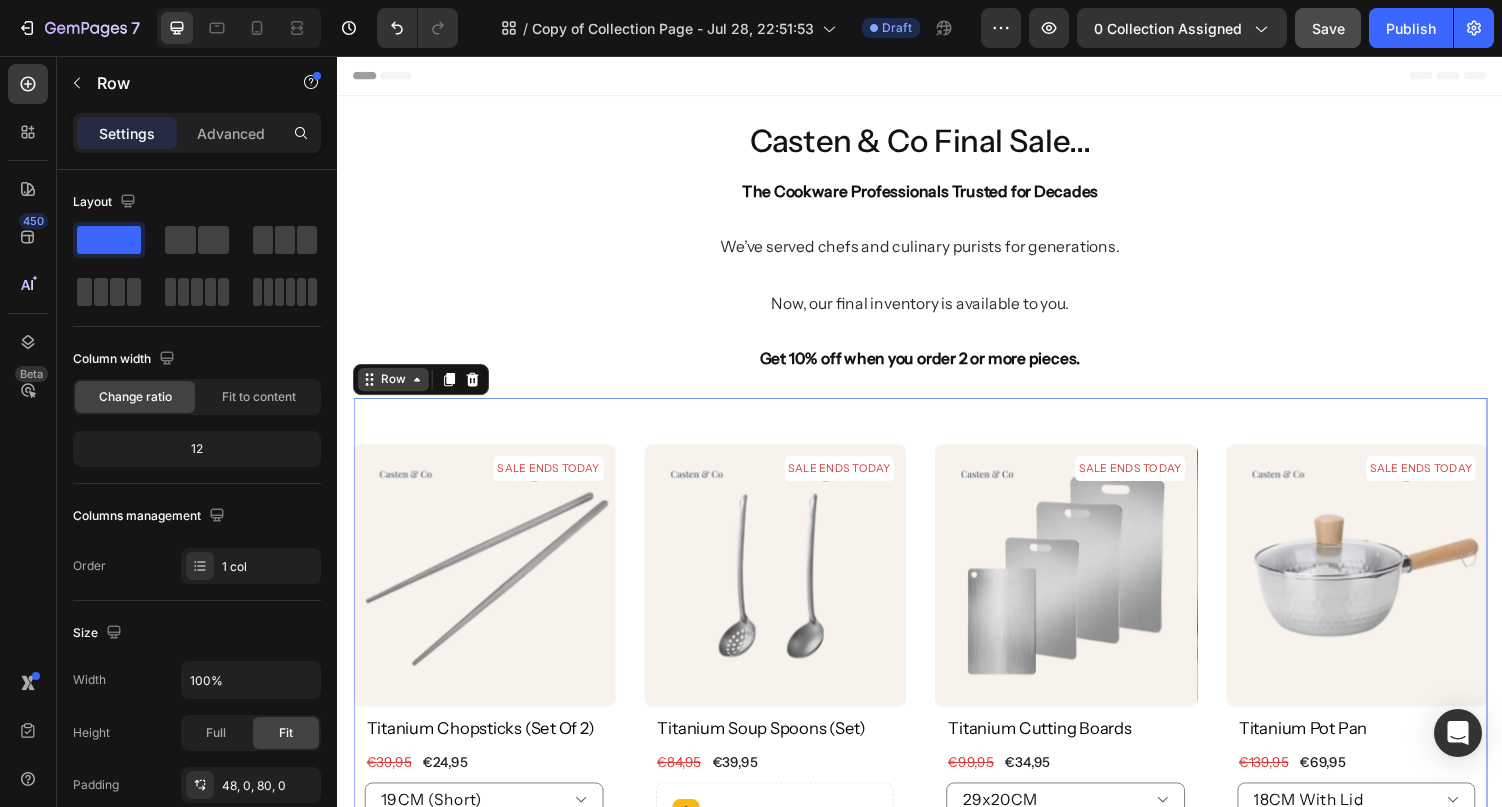 click 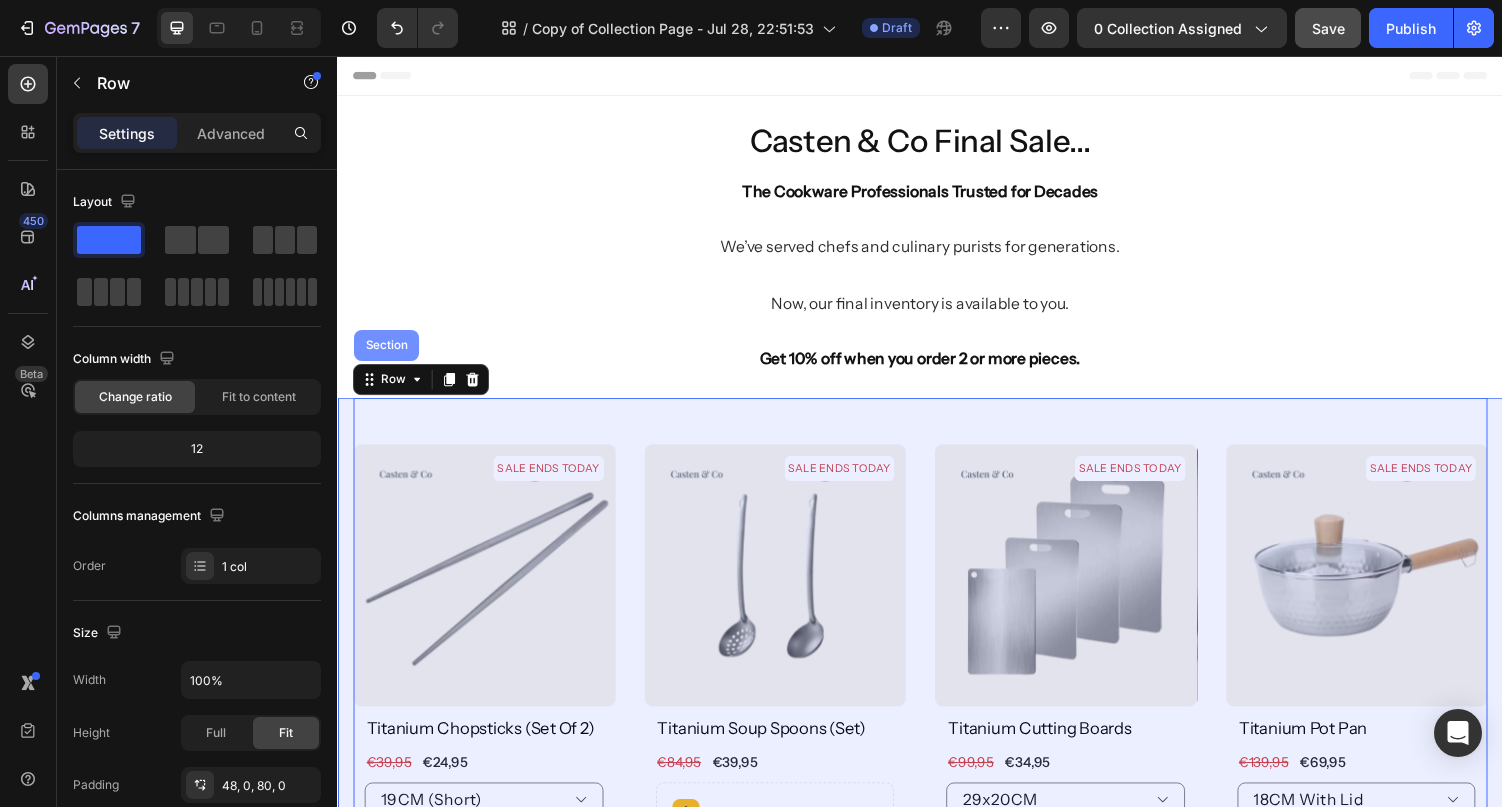 click on "Section" at bounding box center (387, 354) 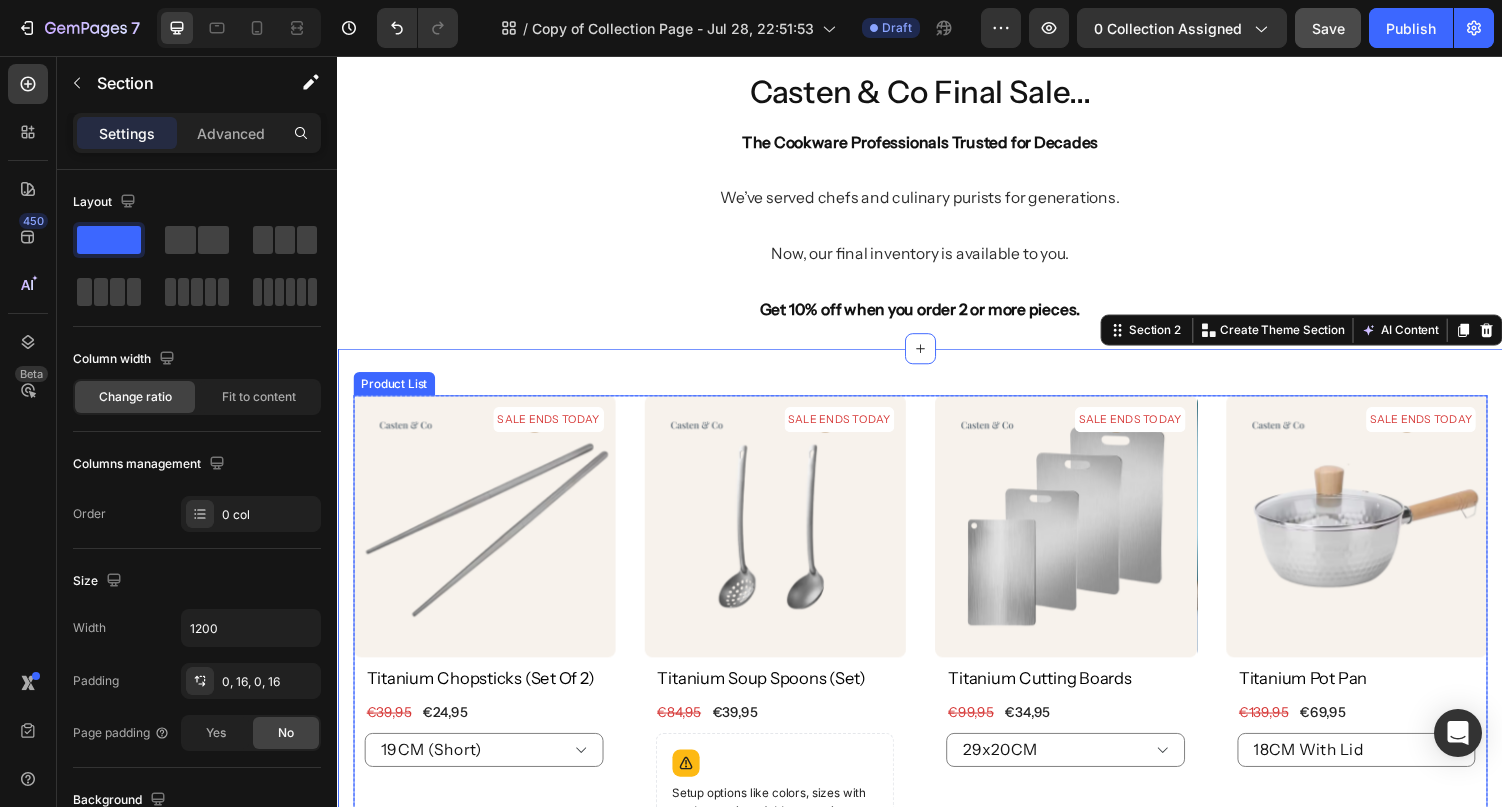 scroll, scrollTop: 1, scrollLeft: 0, axis: vertical 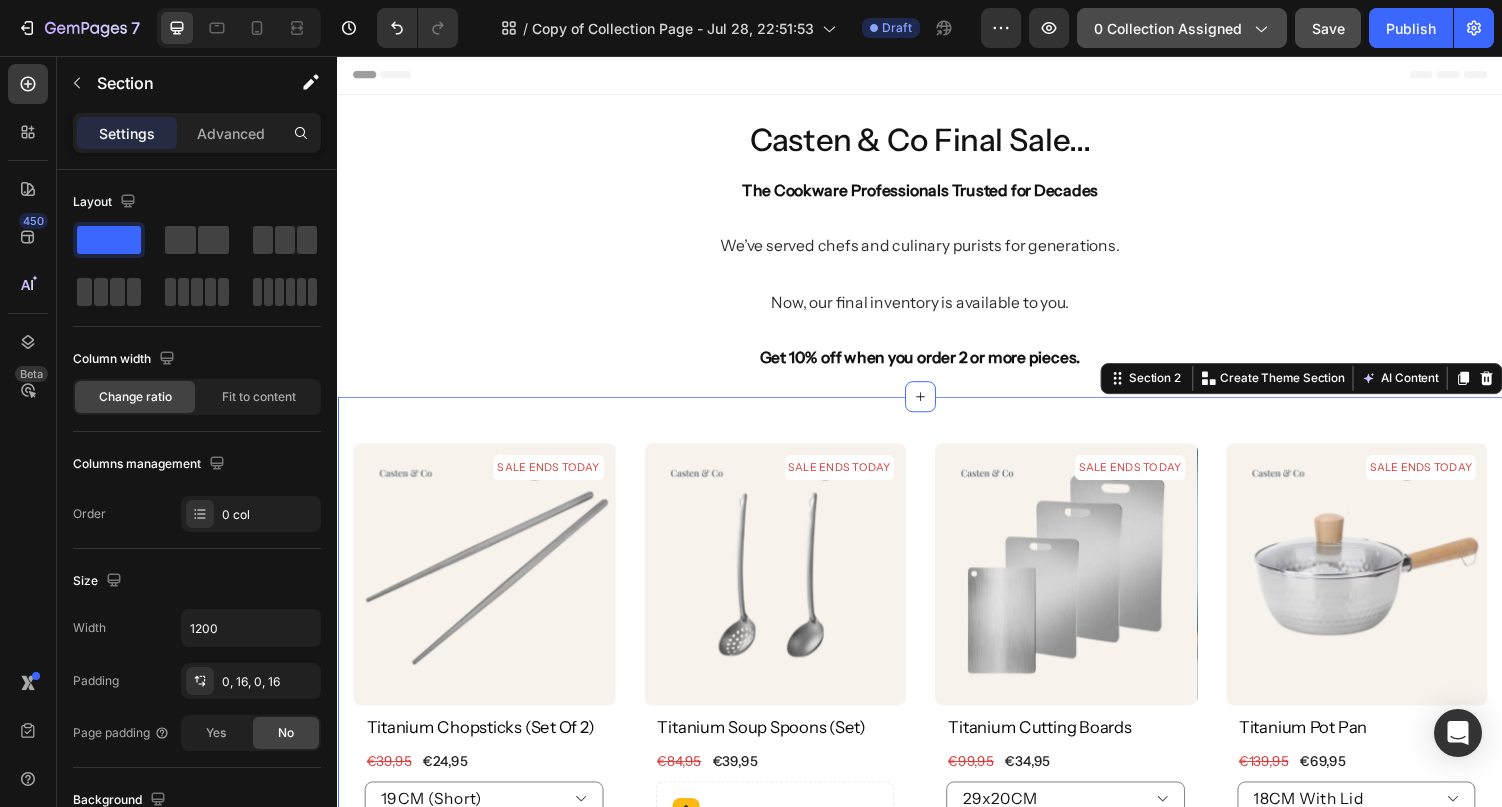 click on "0 collection assigned" at bounding box center (1182, 28) 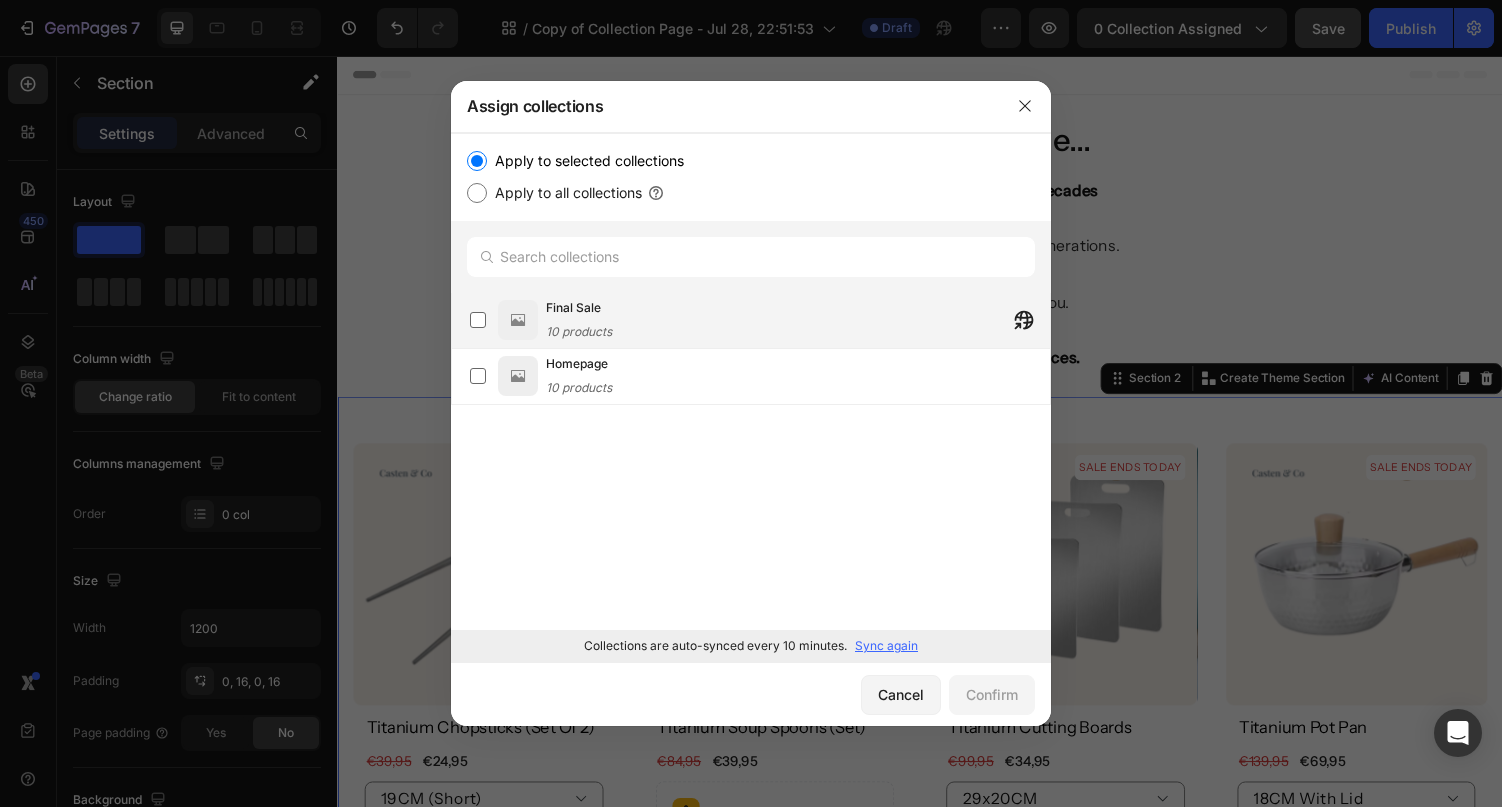 click on "Final Sale" at bounding box center [579, 308] 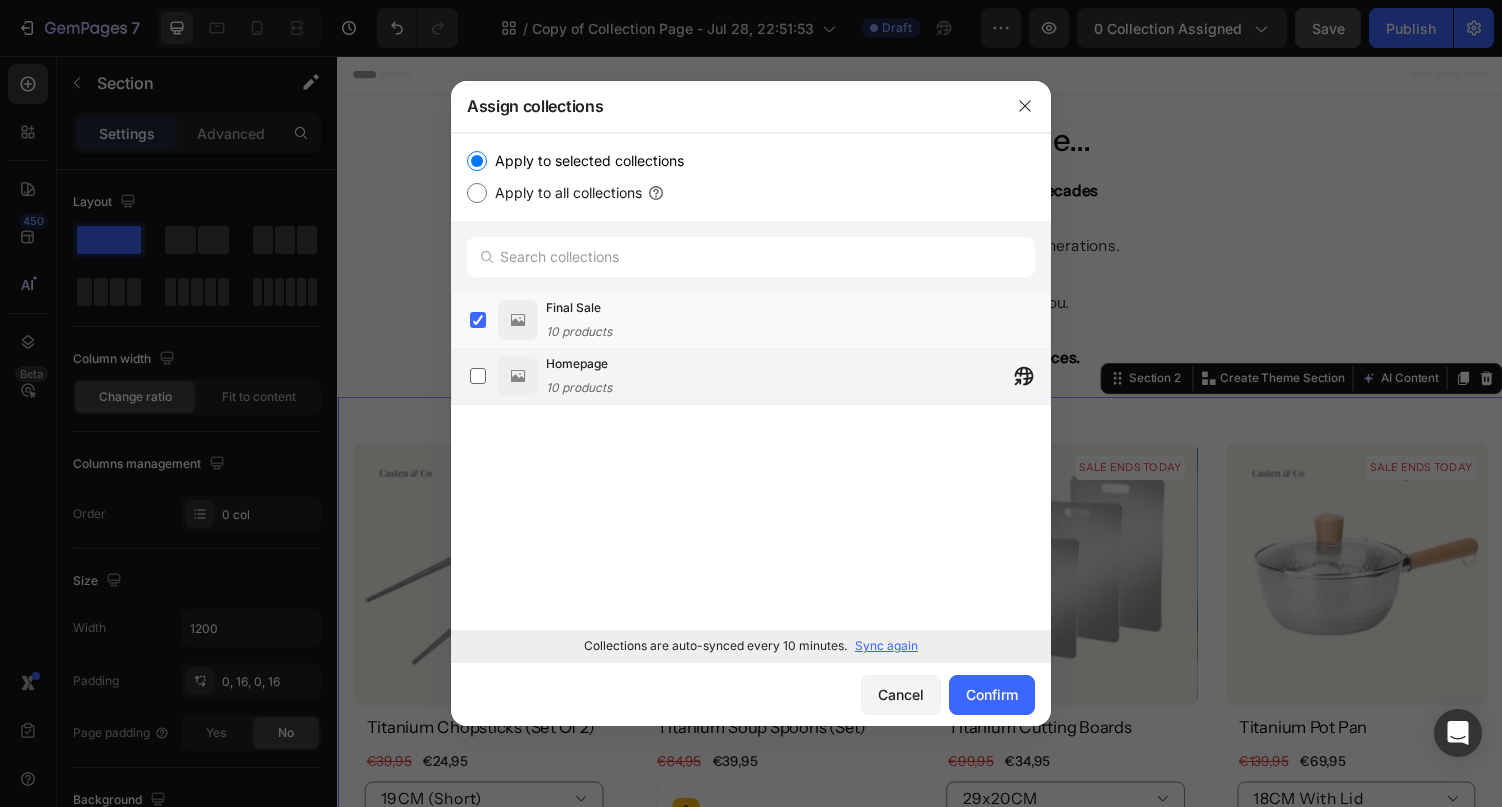 click on "Homepage" at bounding box center [577, 364] 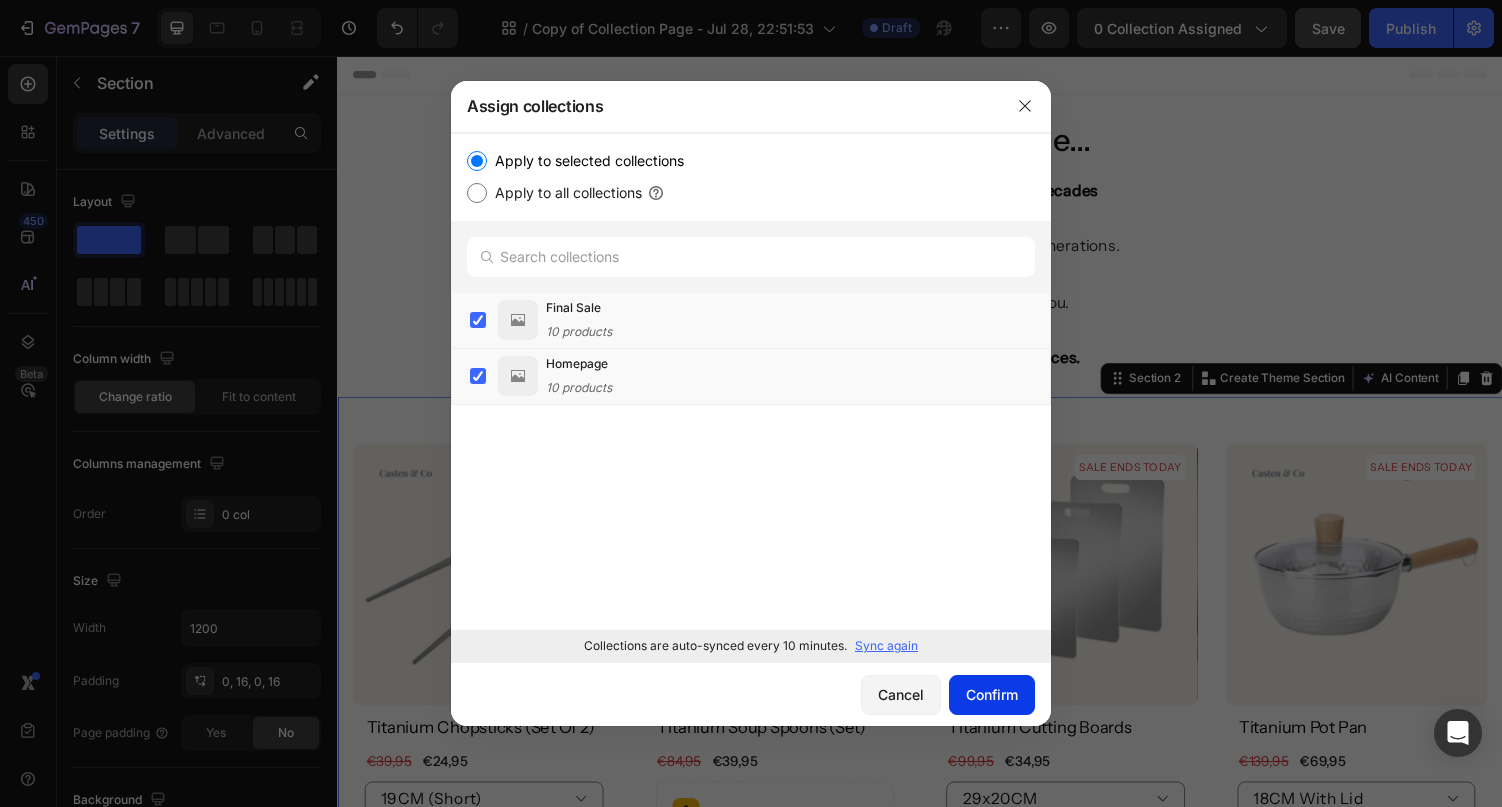 click on "Confirm" at bounding box center (992, 694) 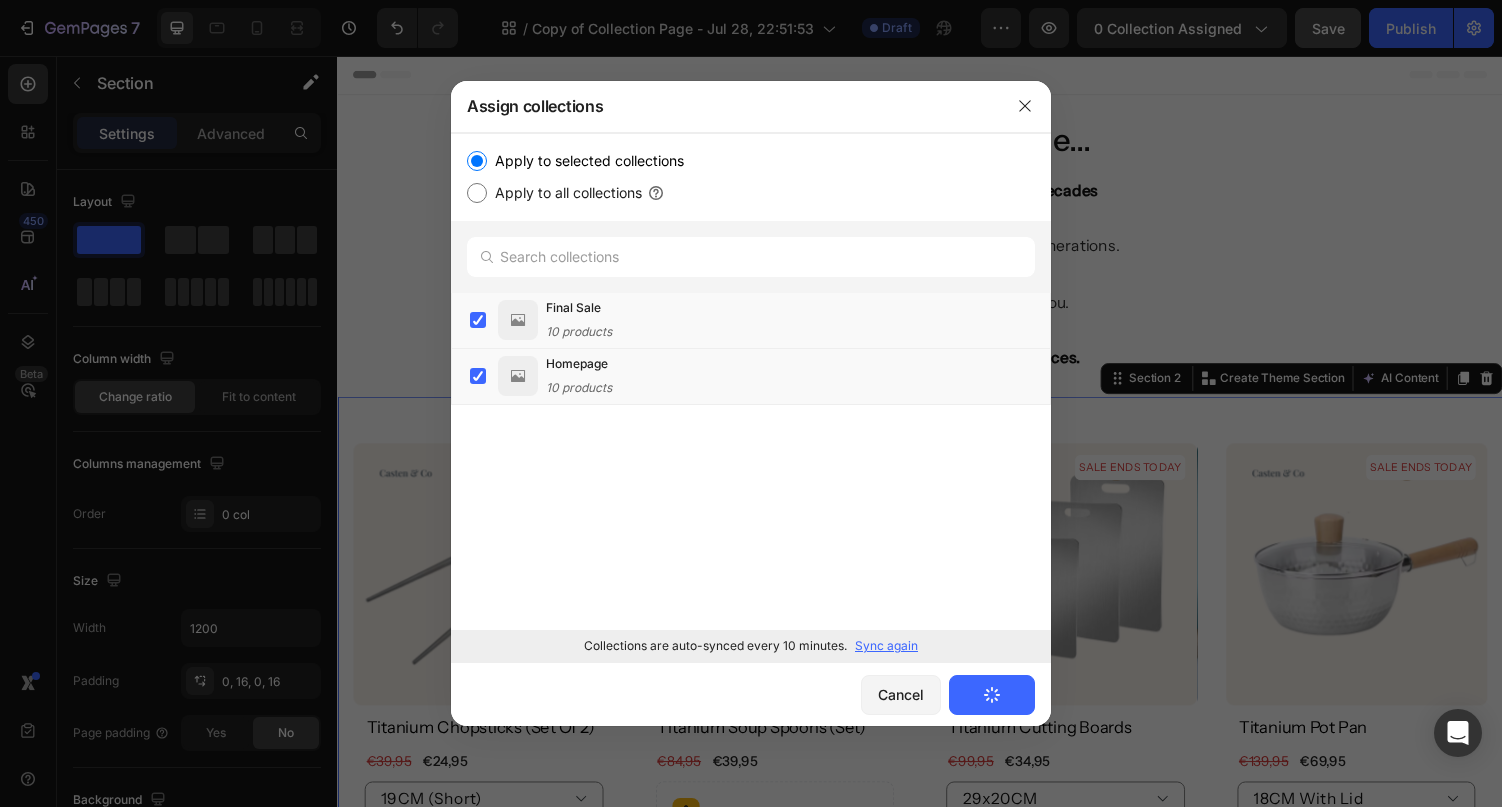scroll, scrollTop: 0, scrollLeft: 0, axis: both 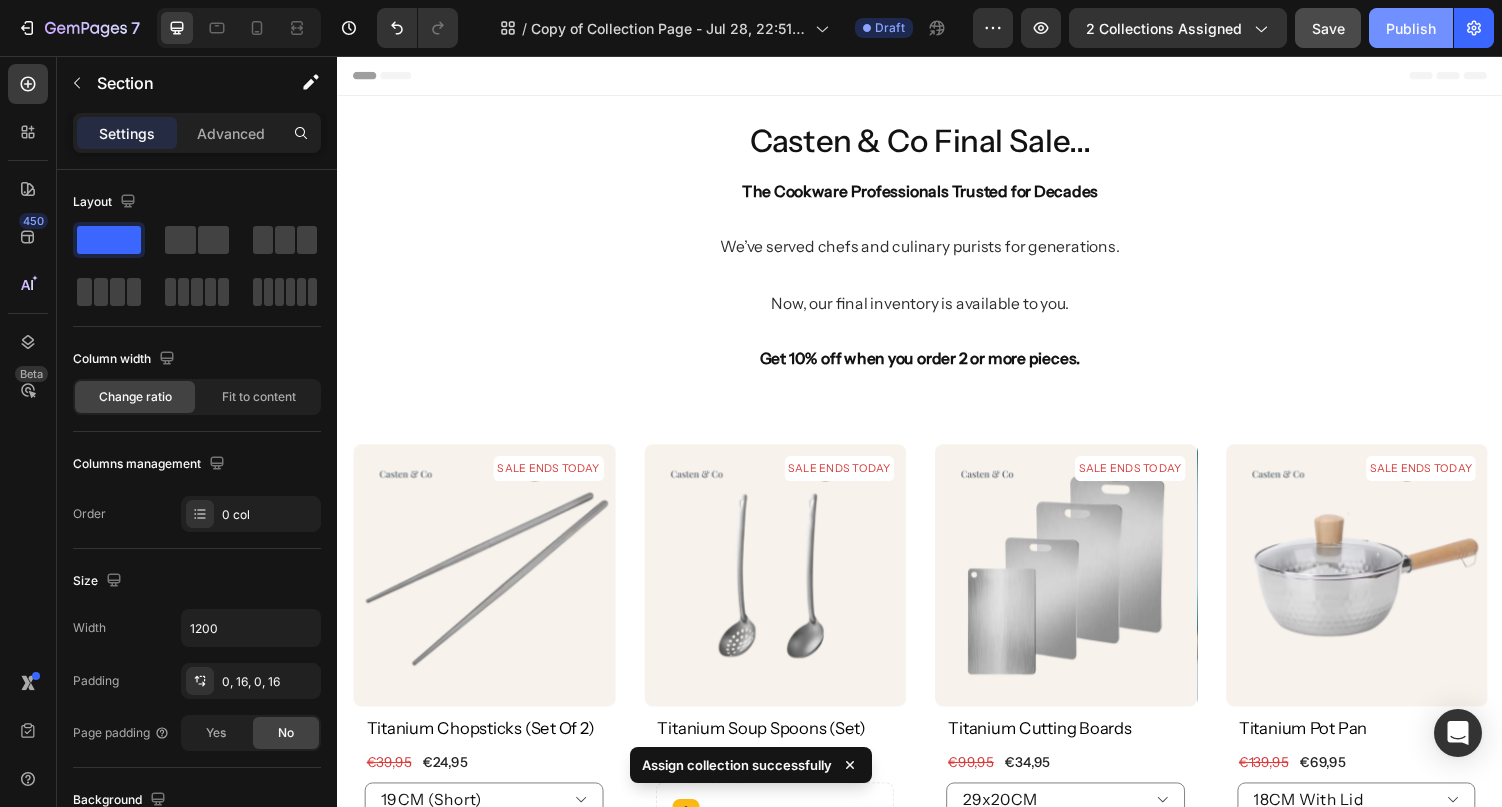 click on "Publish" 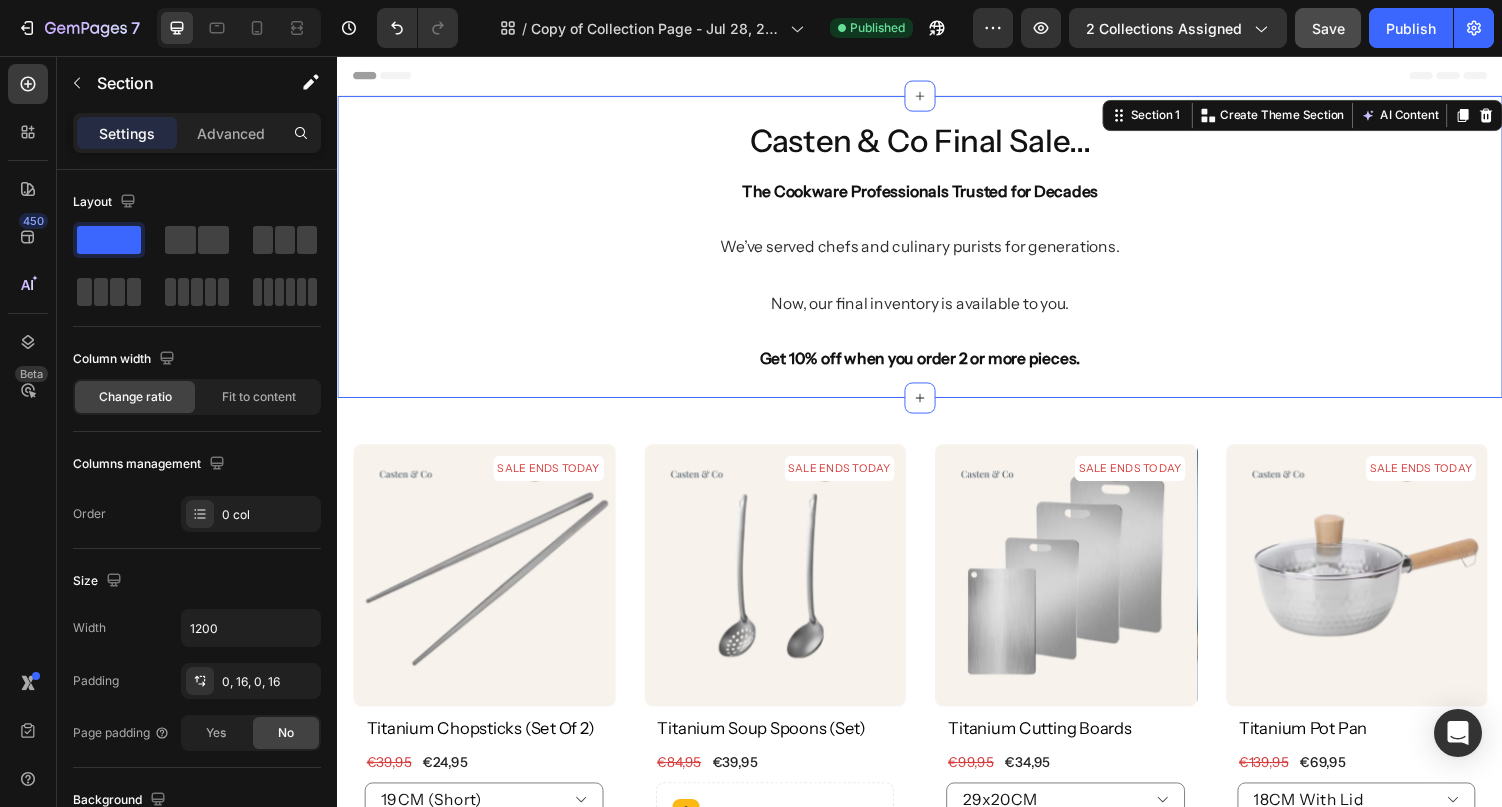 click on "Casten & Co Final Sale... Heading The Cookware Professionals Trusted for Decades We’ve served chefs and culinary purists for generations. Now, our final inventory is available to you. Get 10% off when you order 2 or more pieces. Text Block Section 1   You can create reusable sections Create Theme Section AI Content Write with GemAI What would you like to describe here? Tone and Voice Persuasive Product Show more Generate" at bounding box center (937, 252) 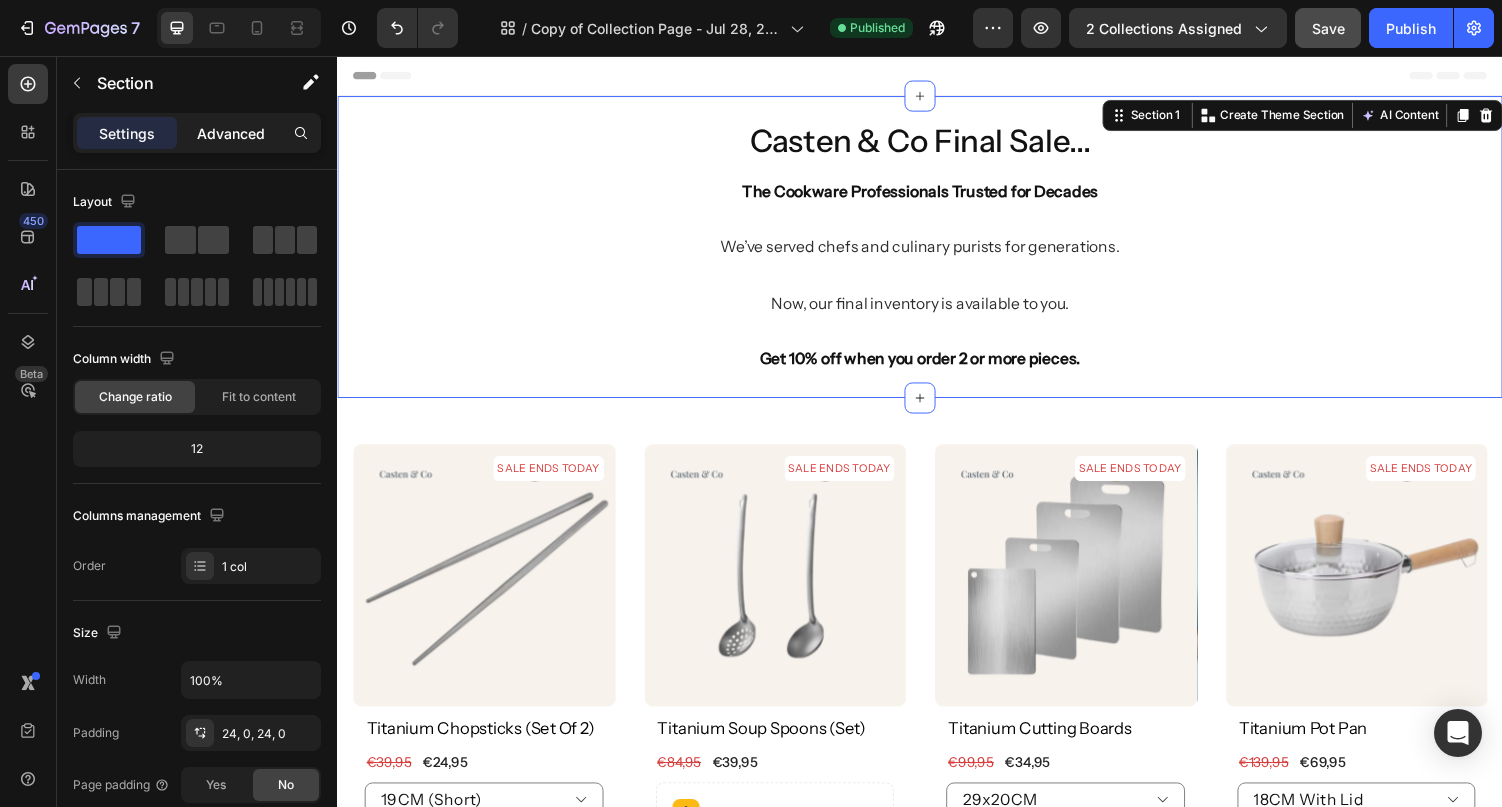 click on "Advanced" at bounding box center (231, 133) 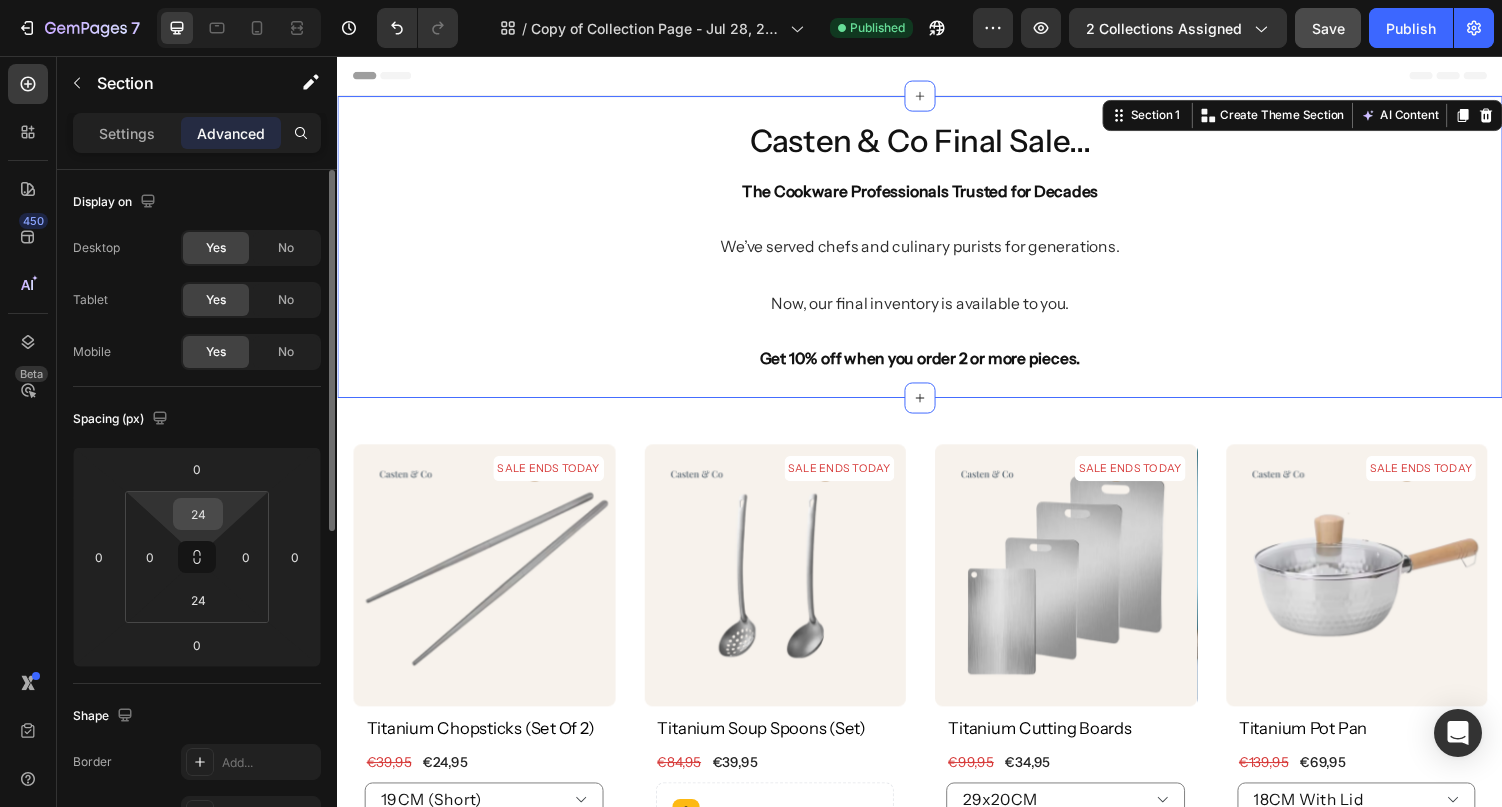 click on "24" at bounding box center [198, 514] 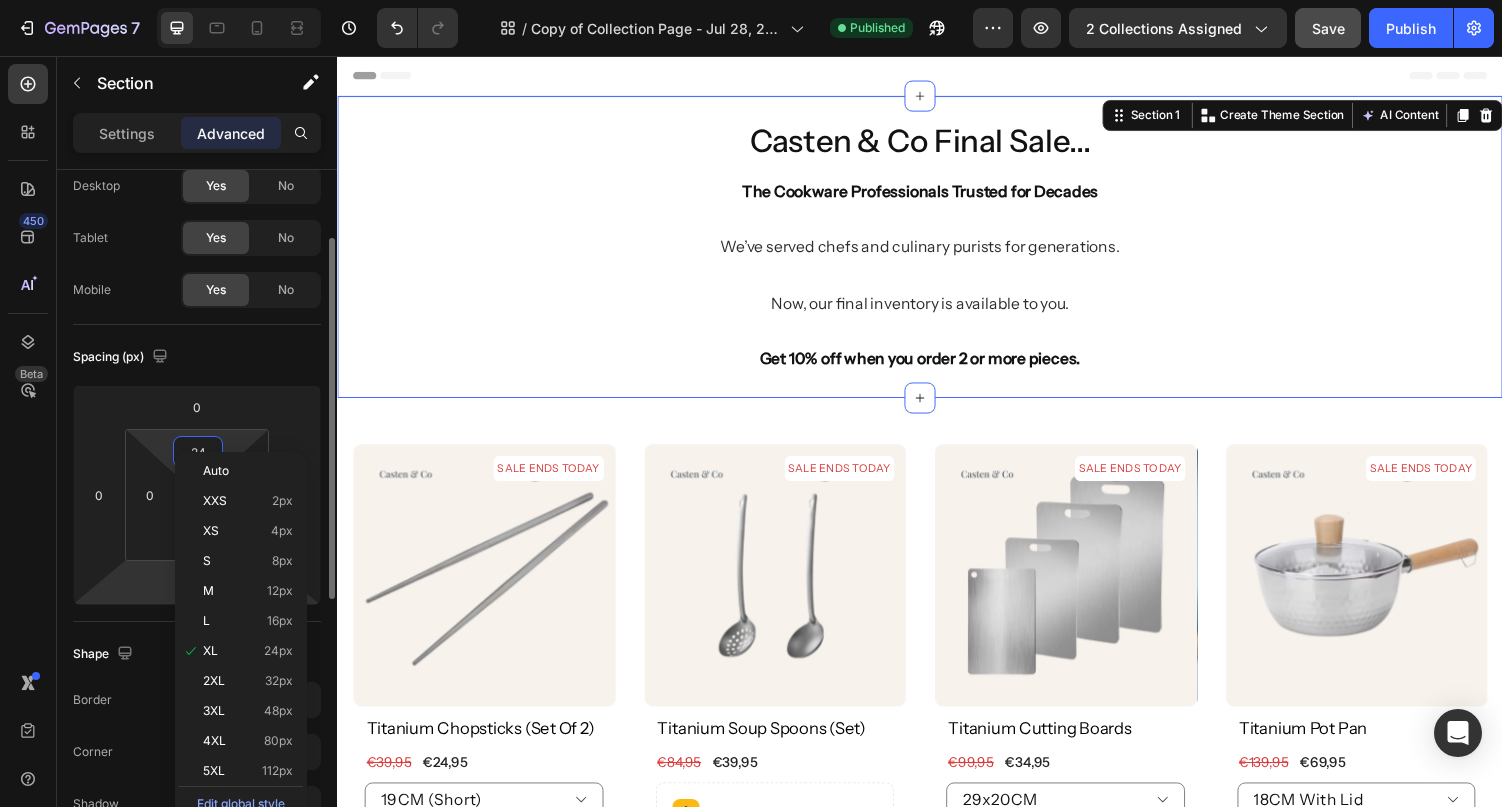 scroll, scrollTop: 112, scrollLeft: 0, axis: vertical 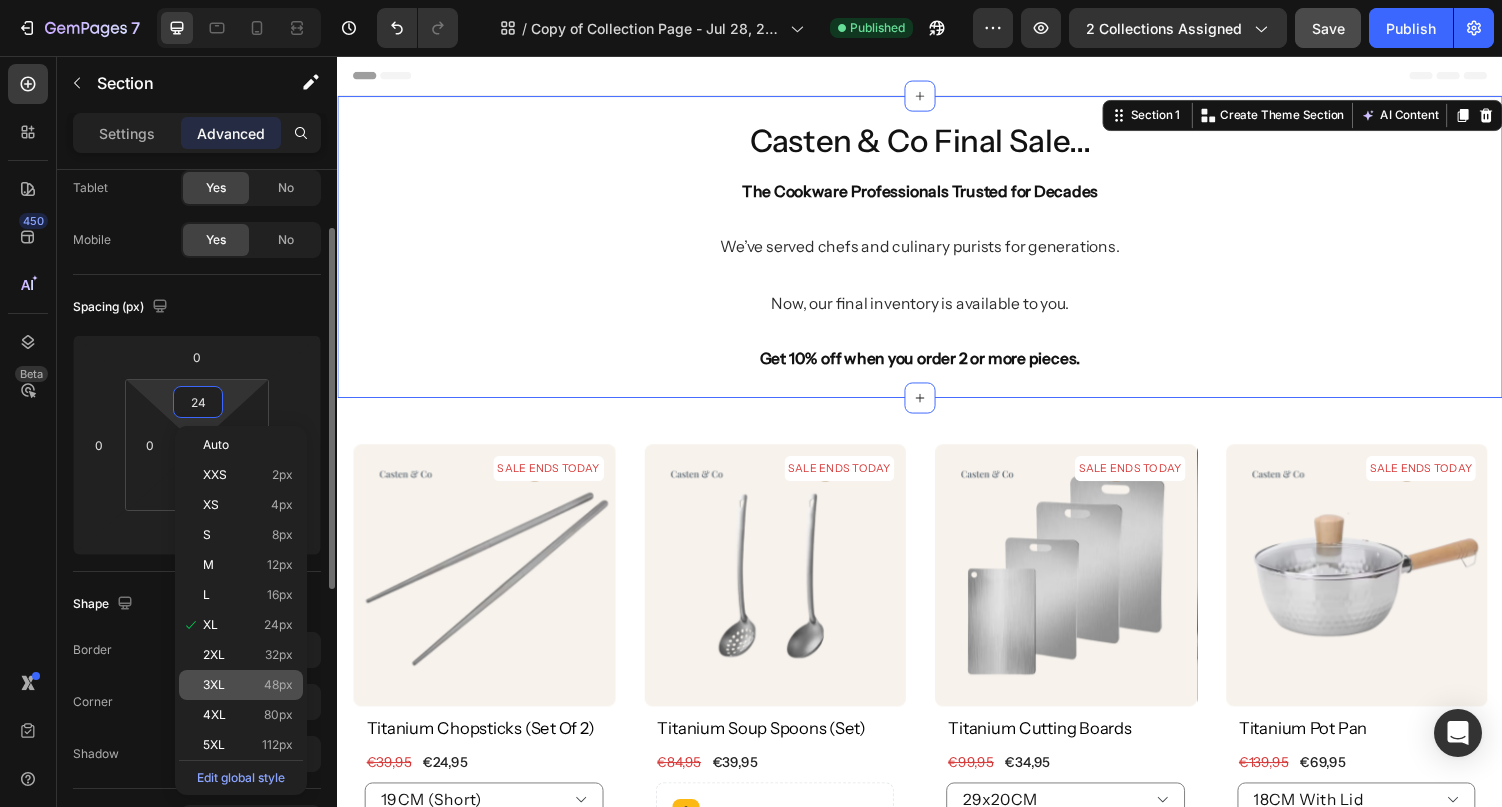 click on "3XL 48px" at bounding box center (248, 685) 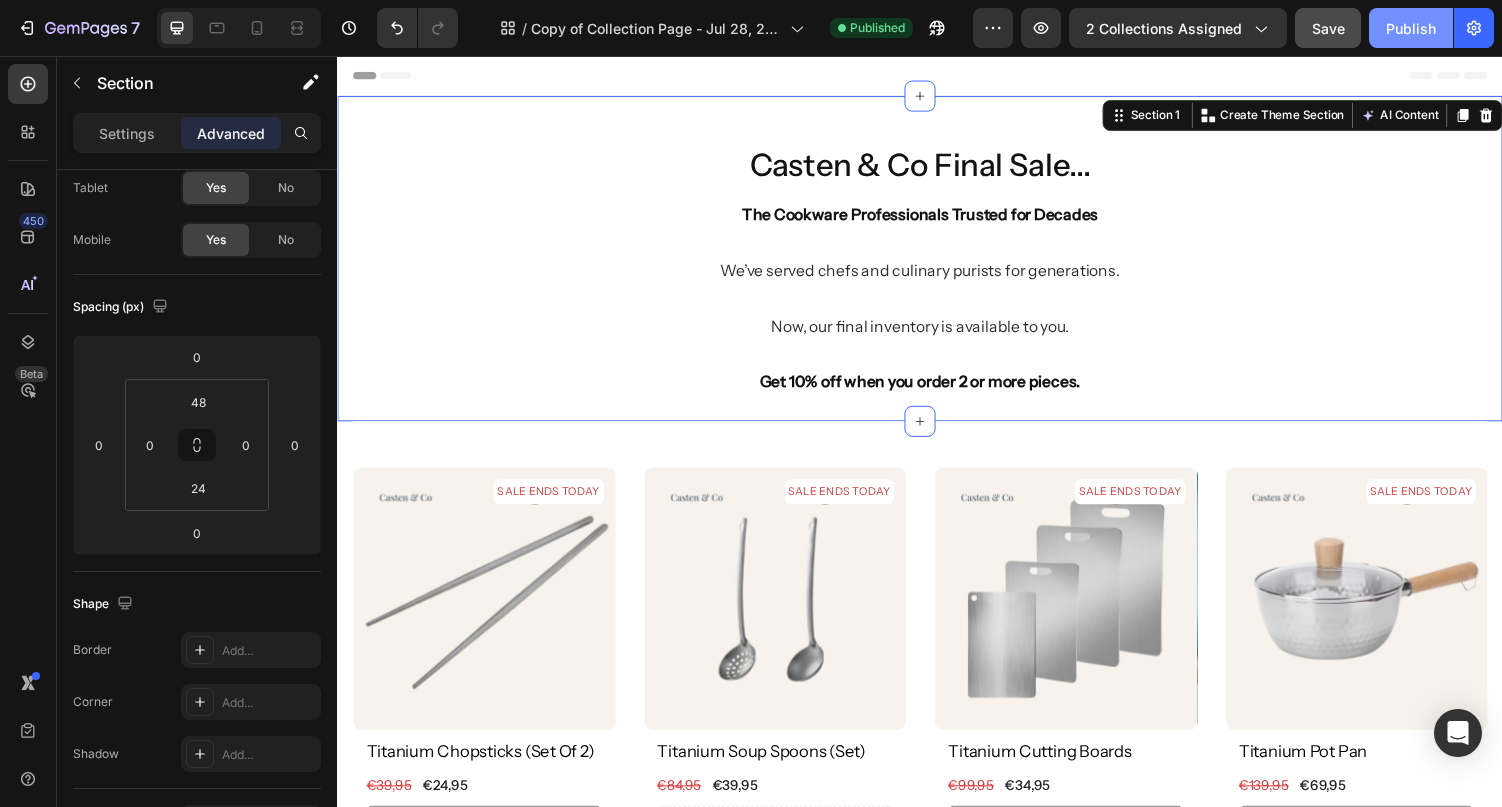 click on "Publish" 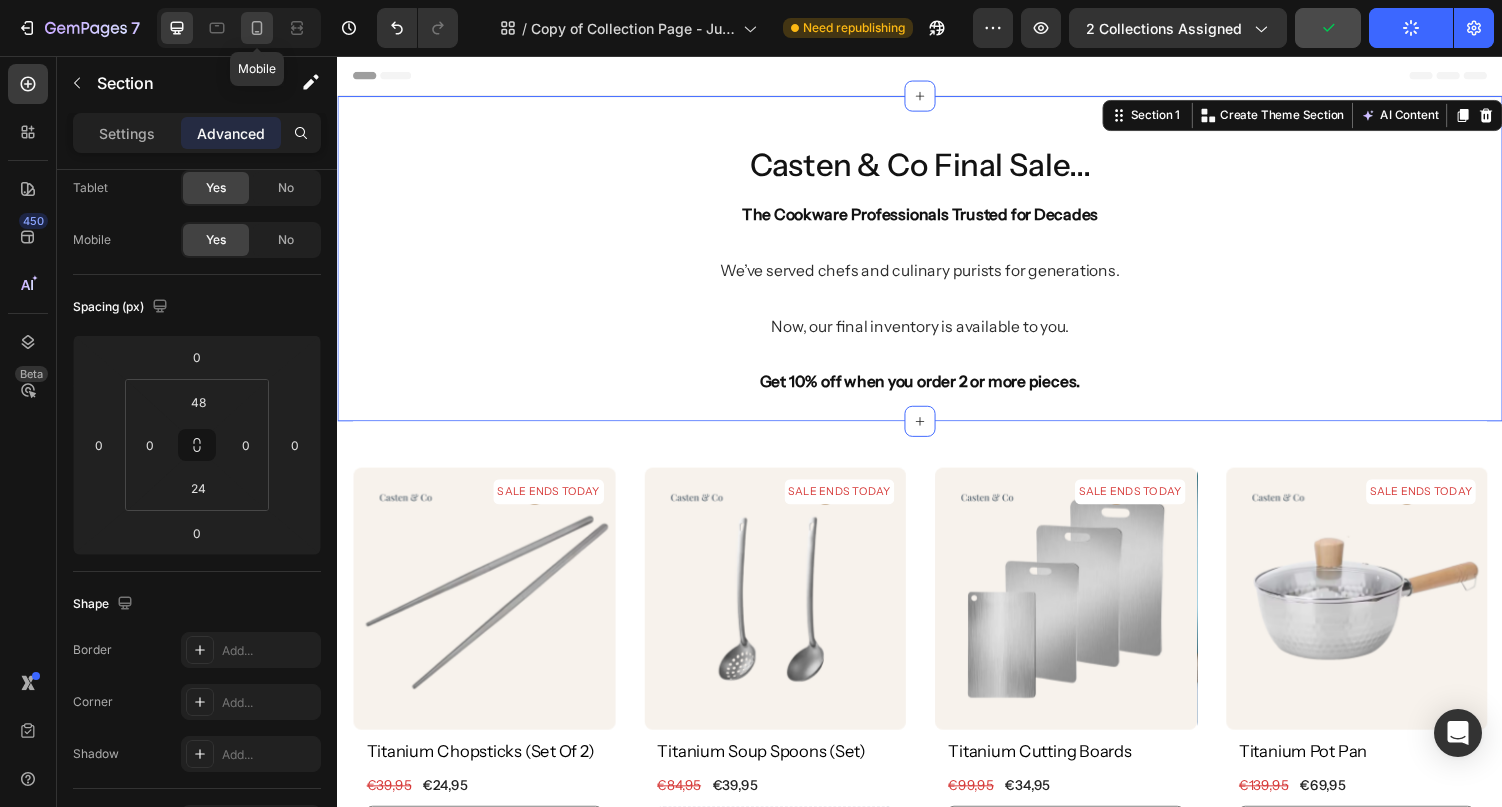 click 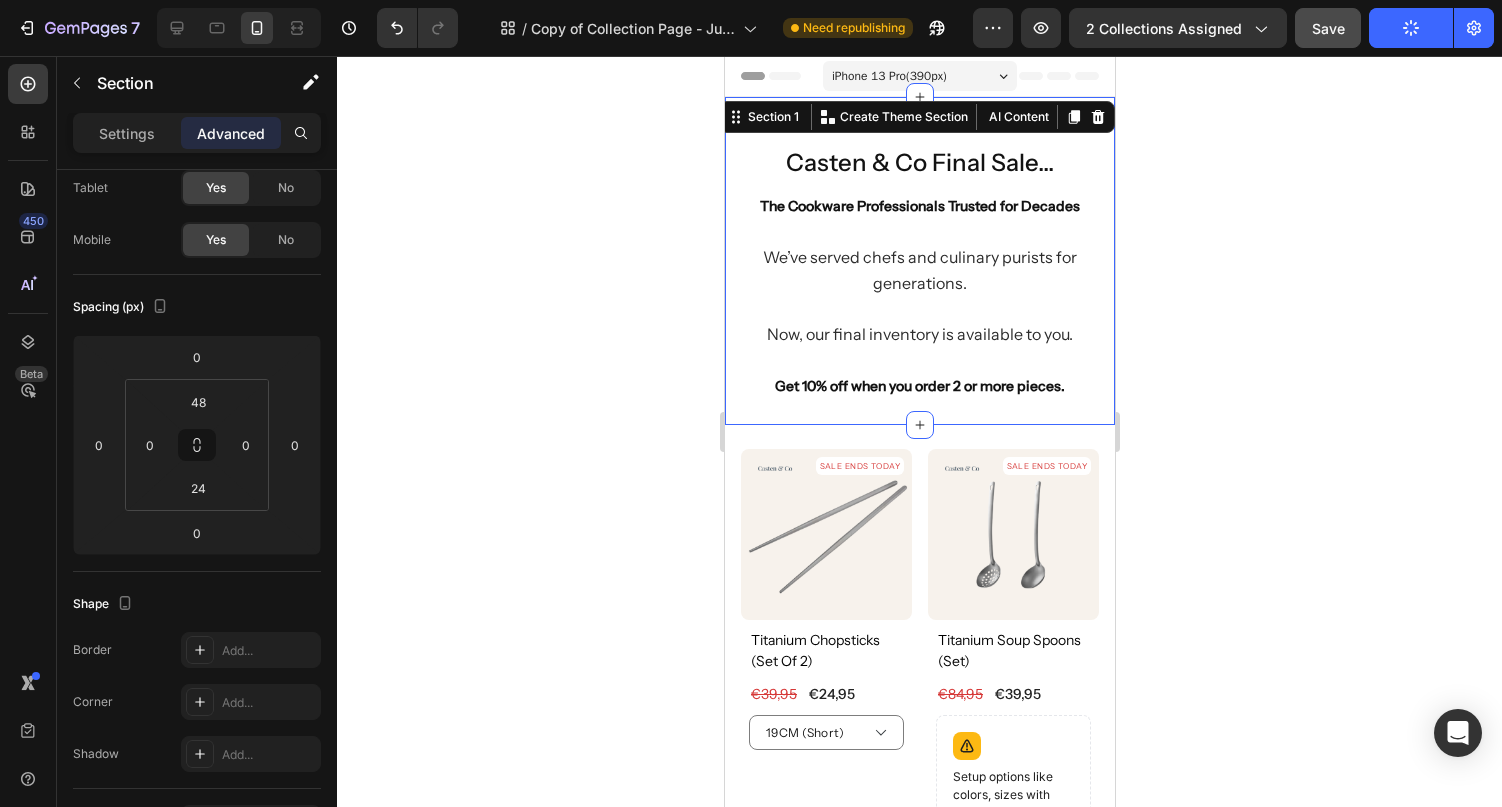 click 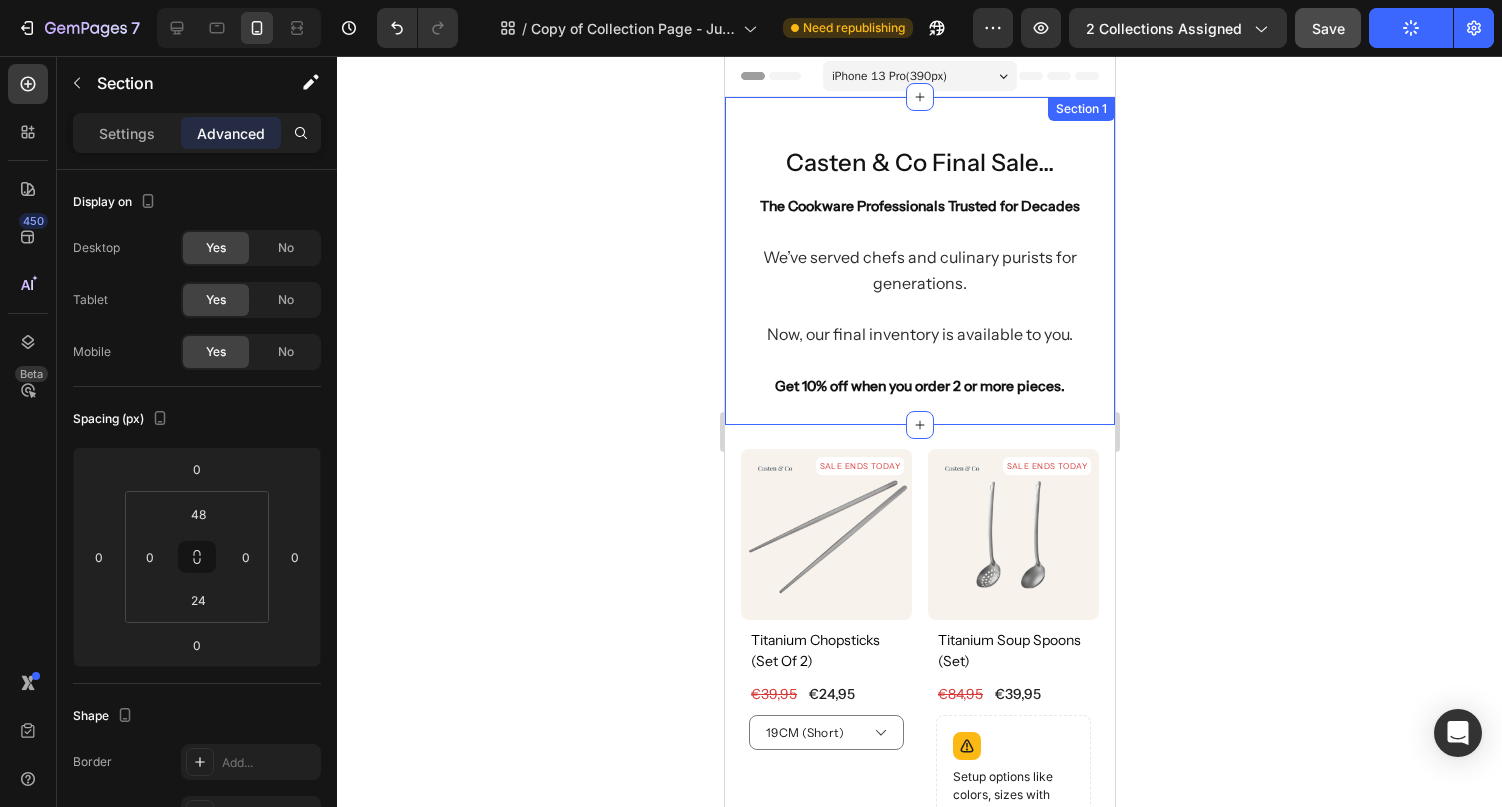 click on "Casten & Co Final Sale... Heading The Cookware Professionals Trusted for Decades We’ve served chefs and culinary purists for generations. Now, our final inventory is available to you. Get 10% off when you order 2 or more pieces. Text Block Section 1" at bounding box center [919, 261] 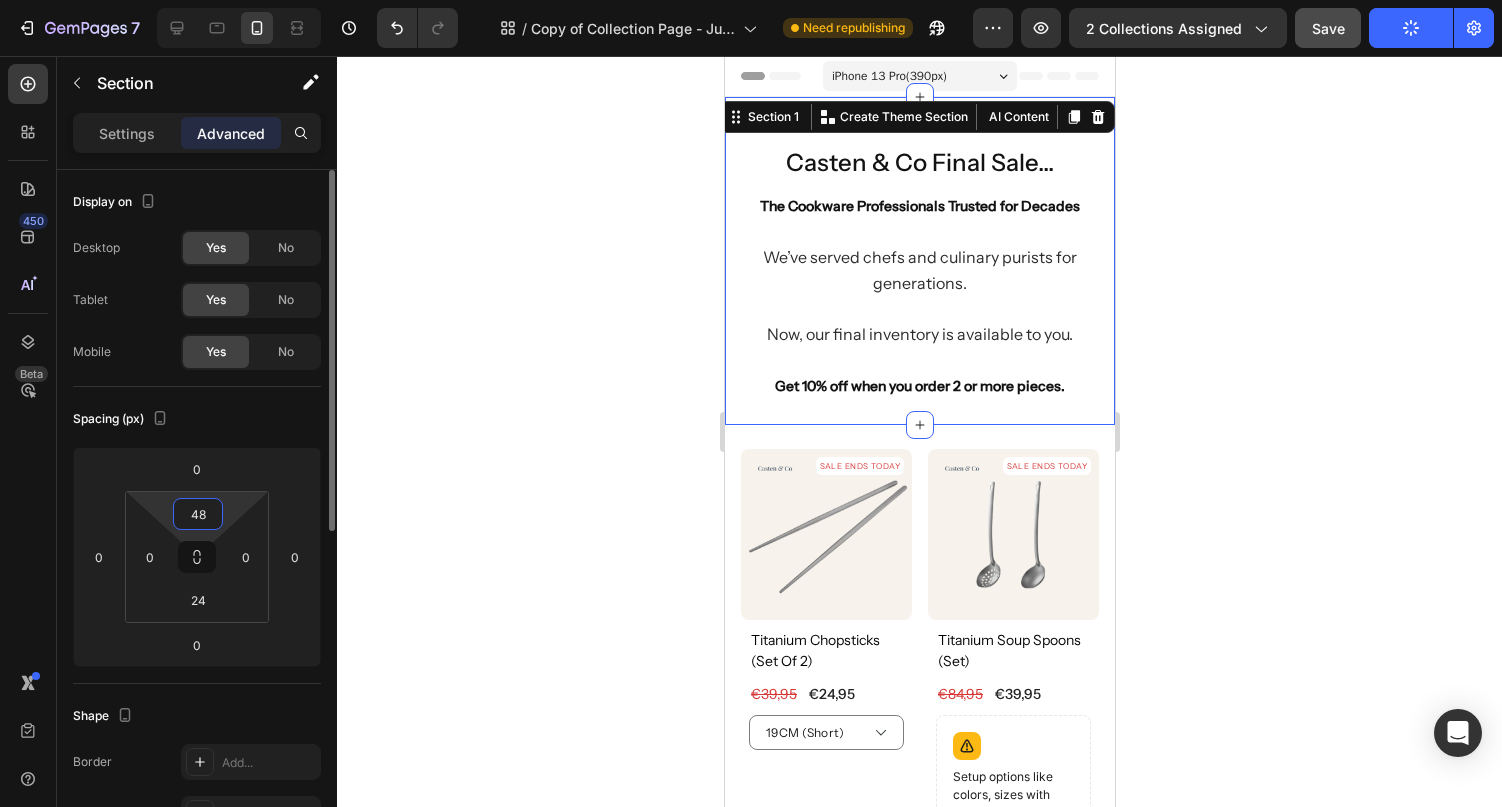 click on "48" at bounding box center (198, 514) 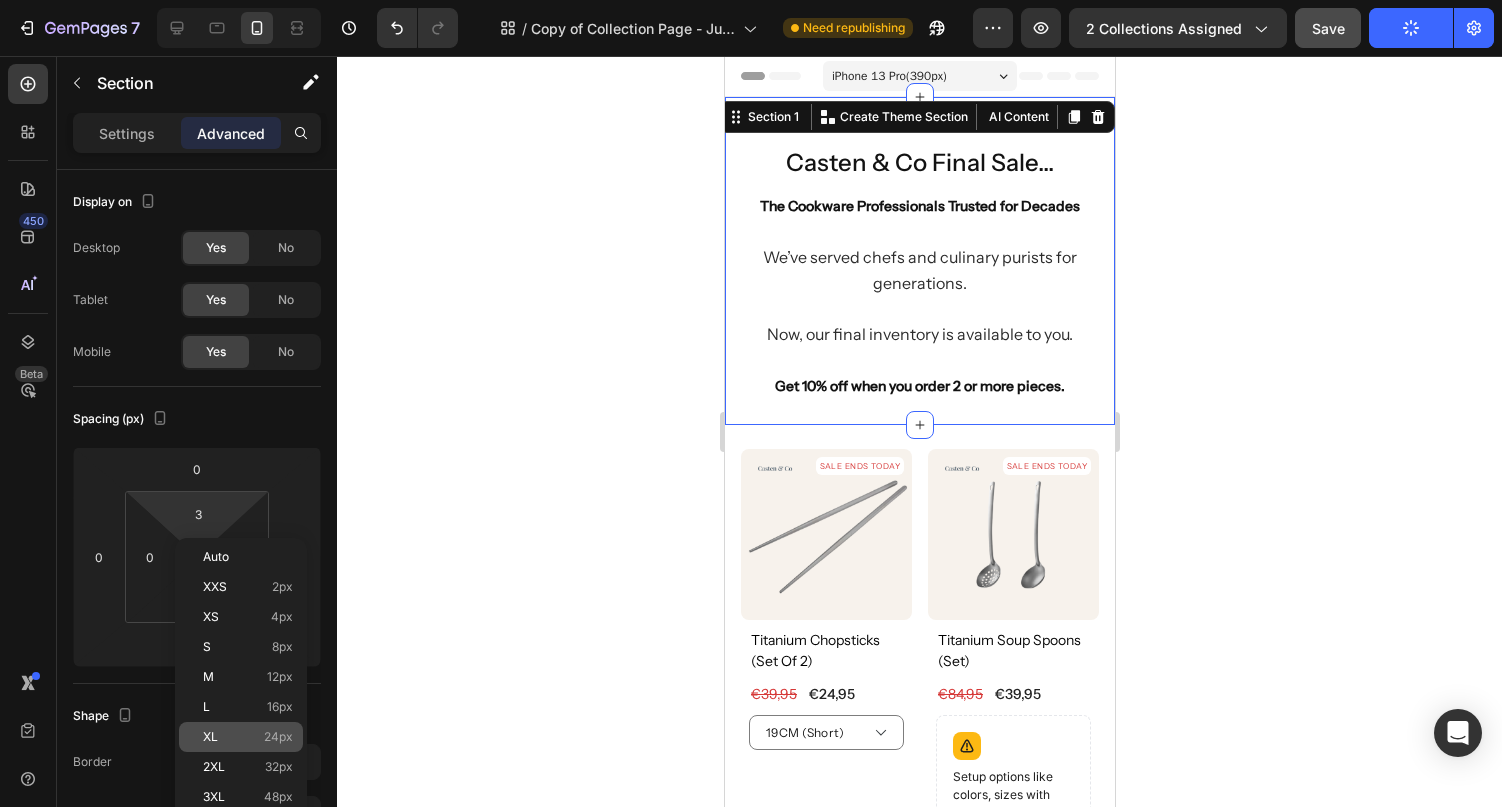 click on "XL 24px" at bounding box center (248, 737) 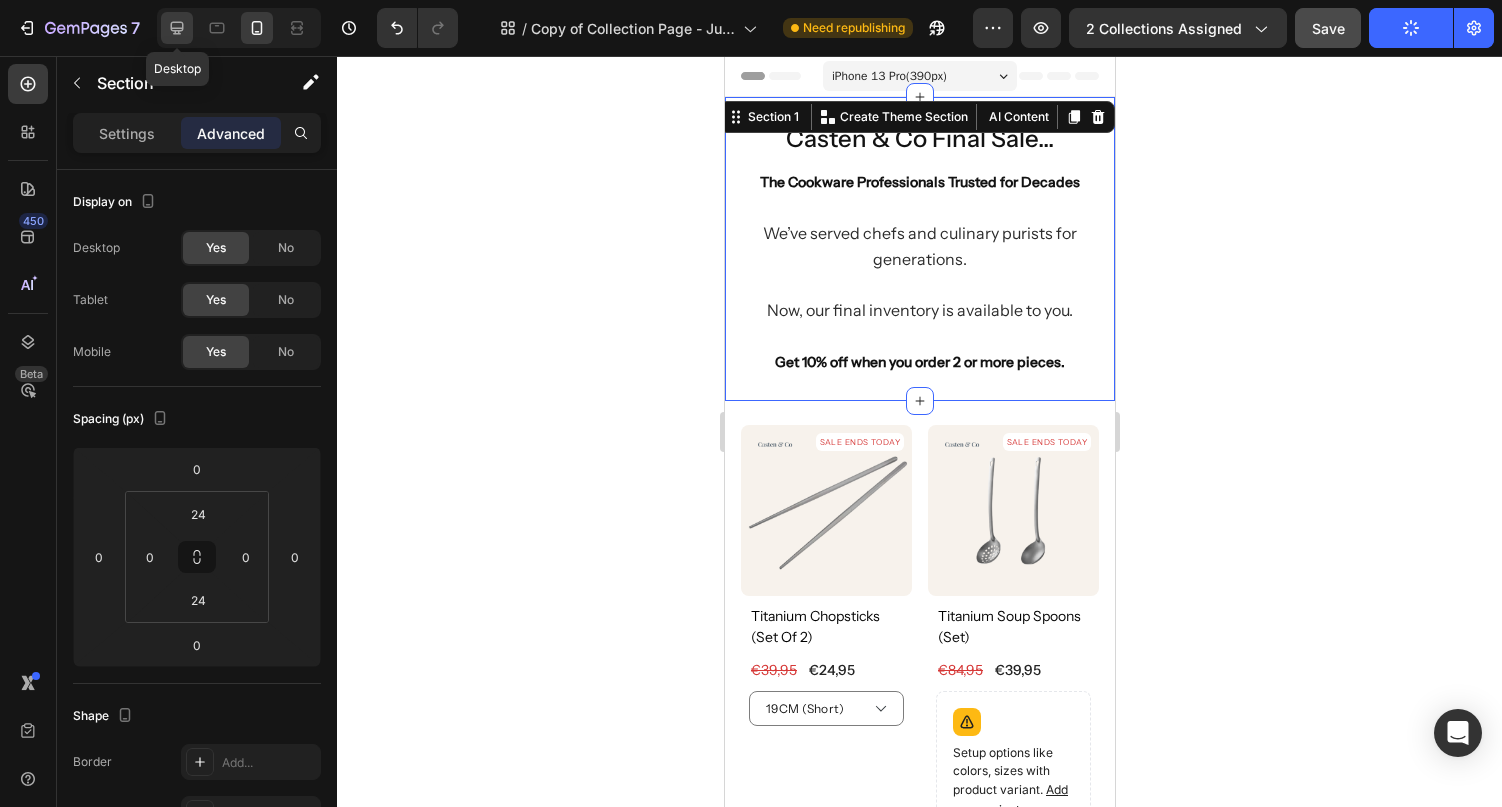 click 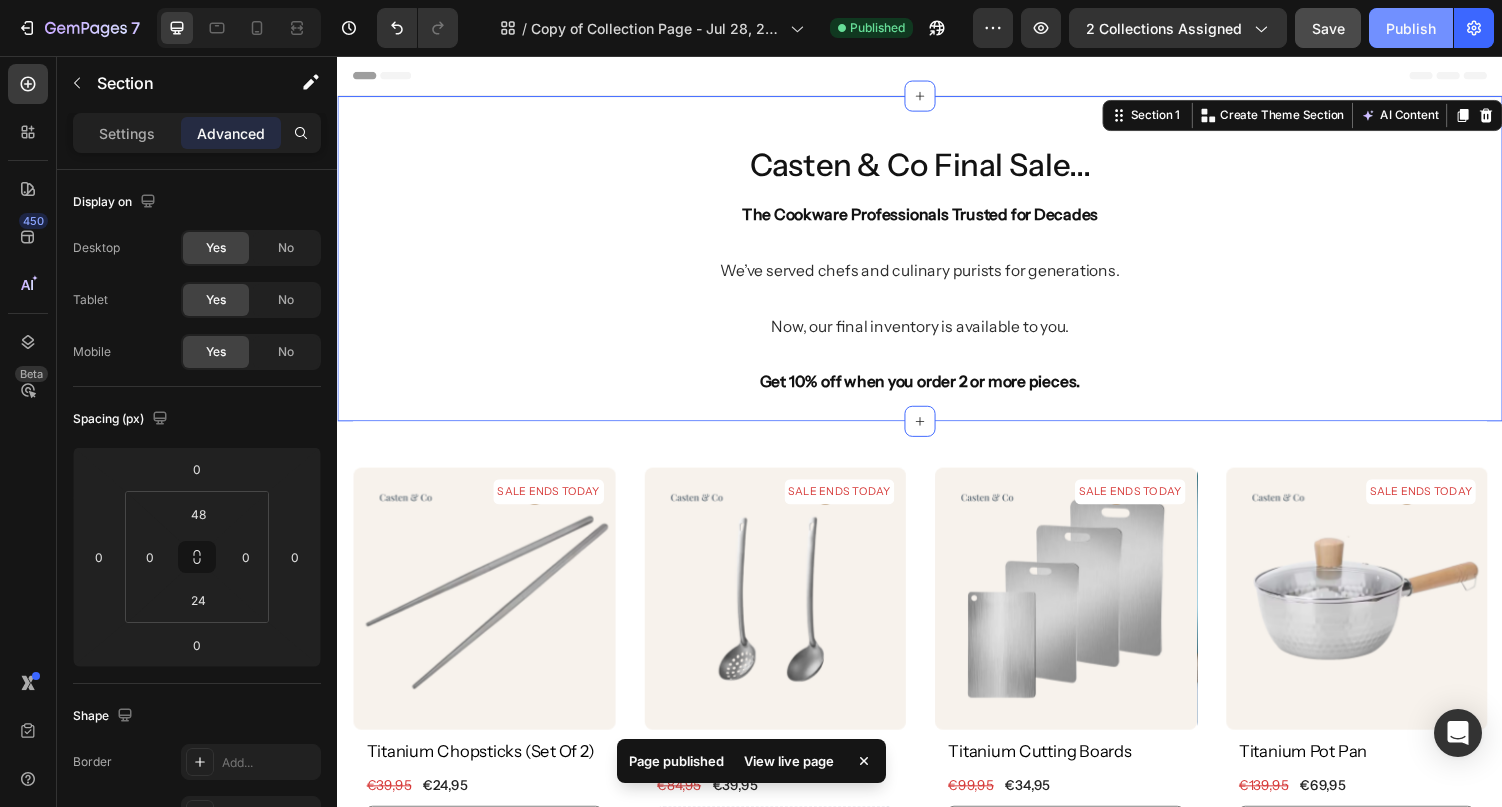 click on "Publish" at bounding box center [1411, 28] 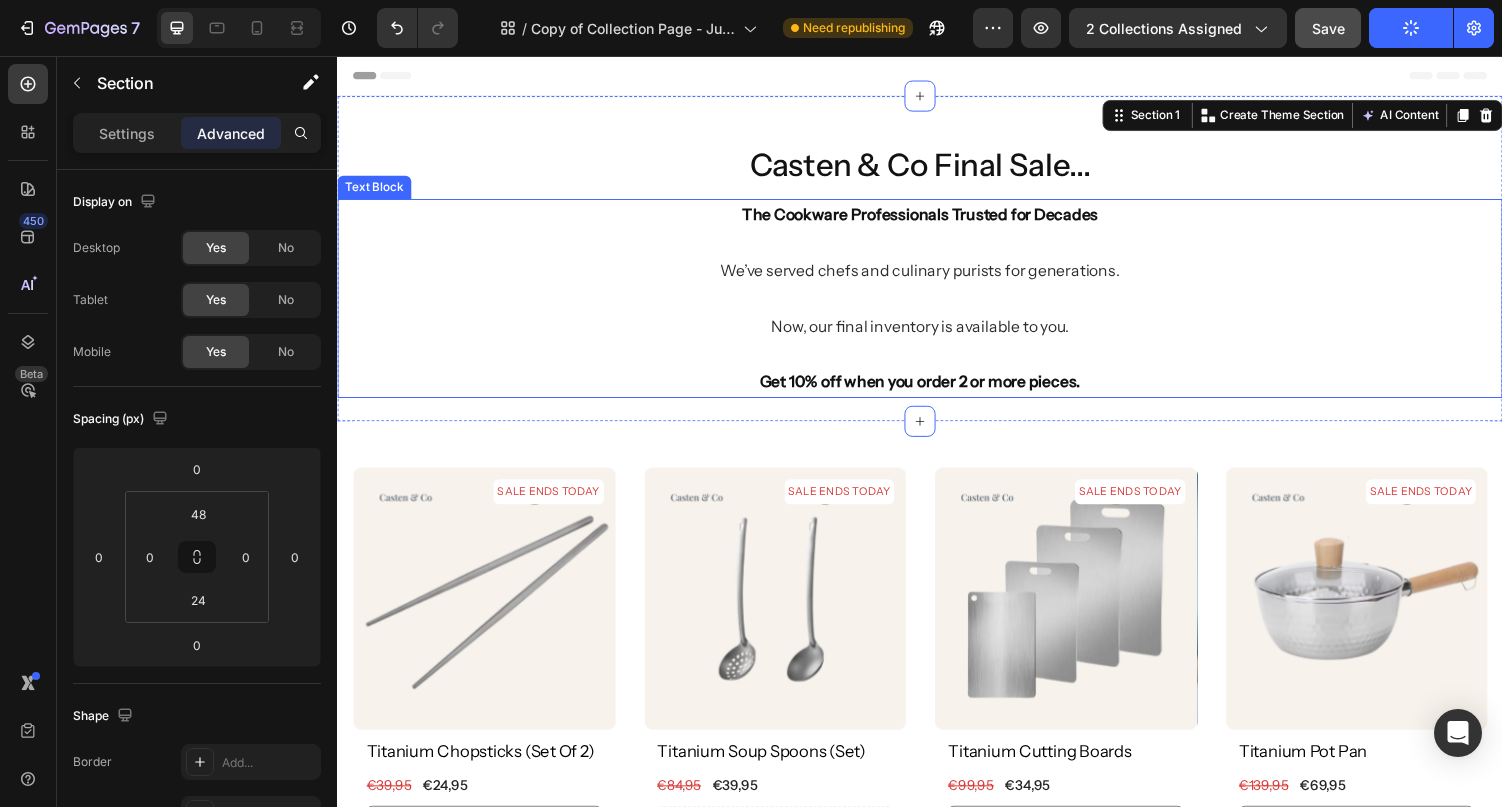 click on "The Cookware Professionals Trusted for Decades We’ve served chefs and culinary purists for generations. Now, our final inventory is available to you. Get 10% off when you order 2 or more pieces." at bounding box center (937, 306) 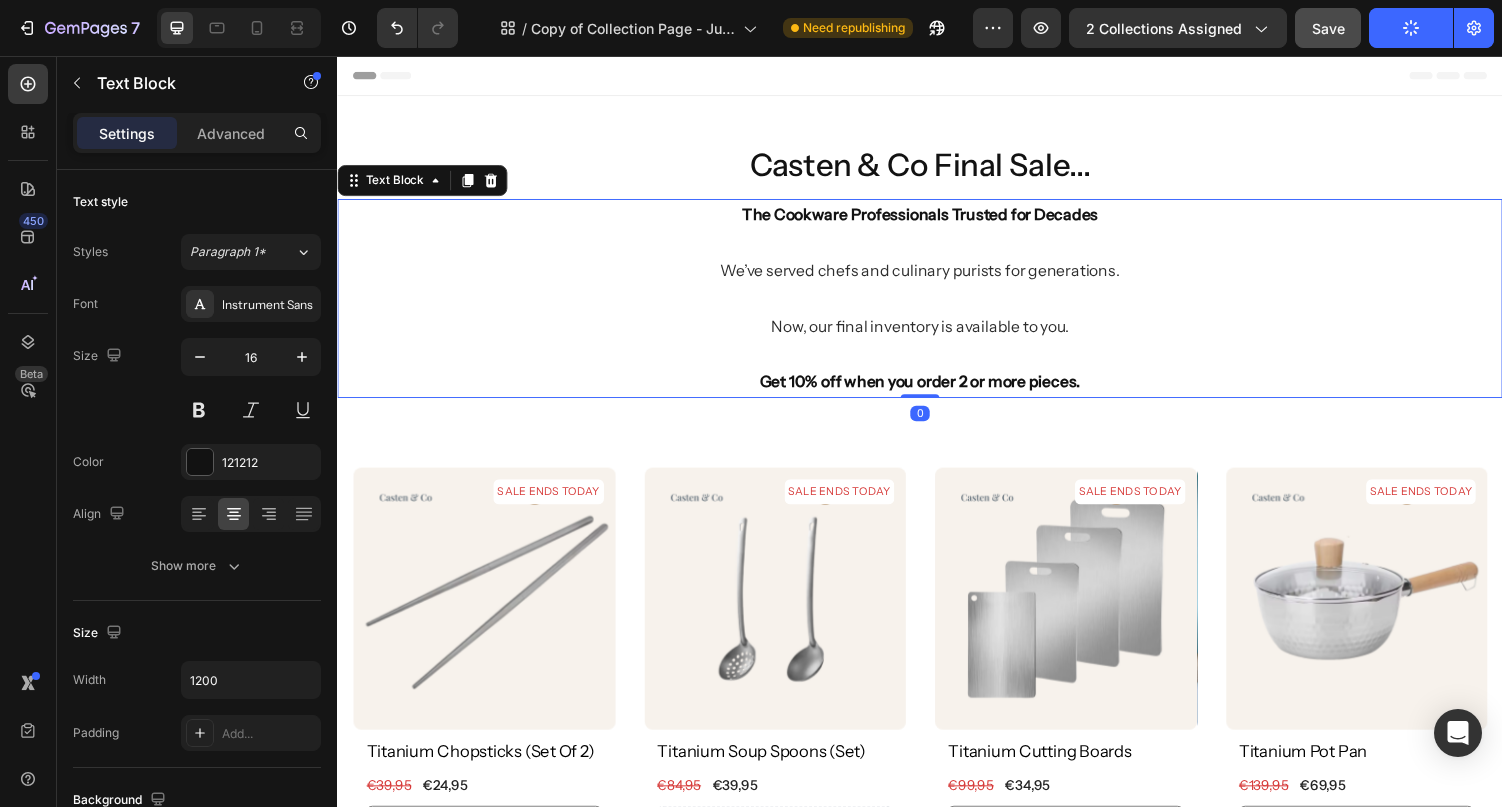 click on "The Cookware Professionals Trusted for Decades We’ve served chefs and culinary purists for generations. Now, our final inventory is available to you. Get 10% off when you order 2 or more pieces." at bounding box center (937, 306) 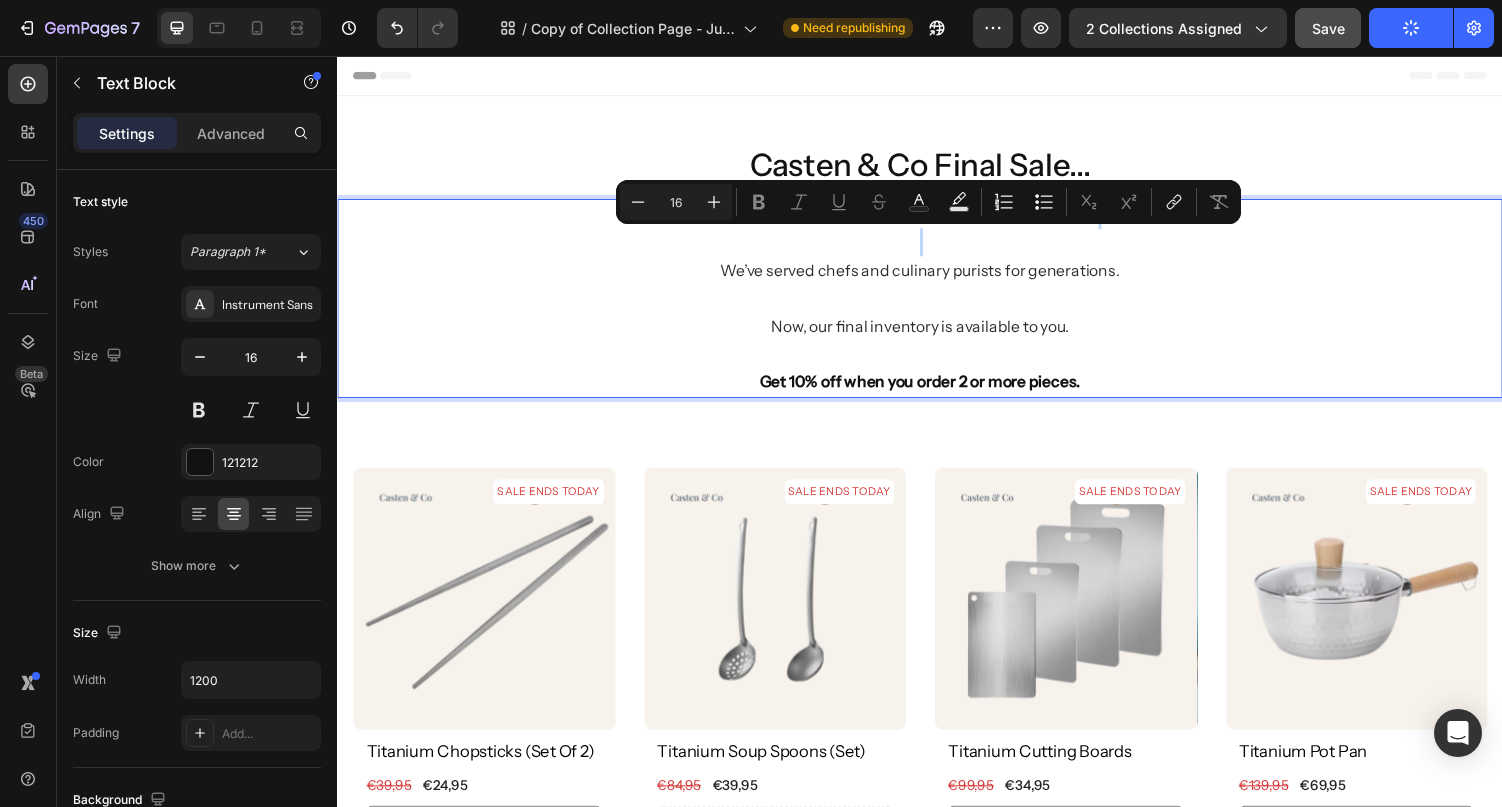 click on "The Cookware Professionals Trusted for Decades We’ve served chefs and culinary purists for generations. Now, our final inventory is available to you. Get 10% off when you order 2 or more pieces." at bounding box center (937, 306) 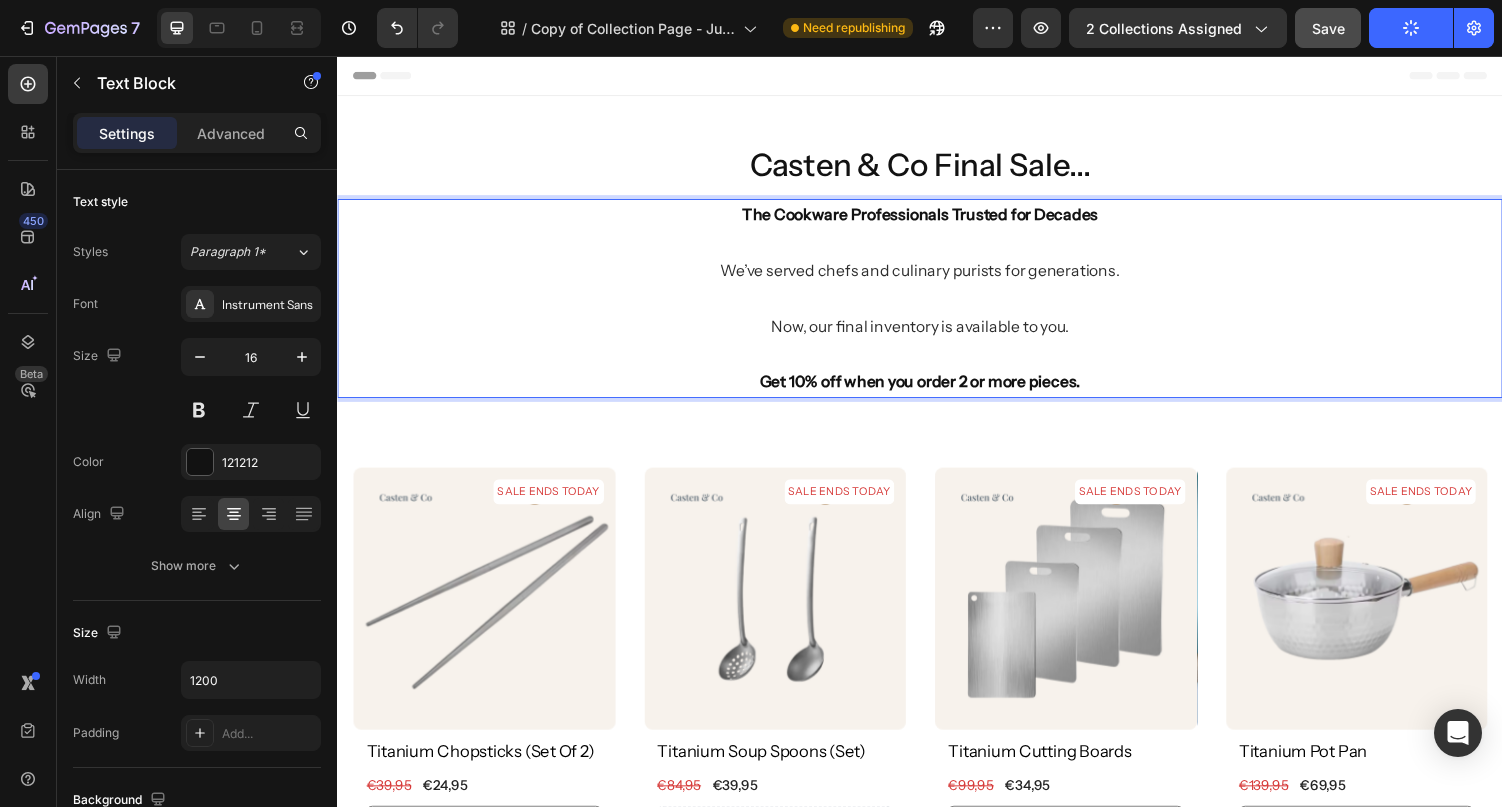 click on "We’ve served chefs and culinary purists for generations. Now, our final inventory is available to you. Get 10% off when you order 2 or more pieces." at bounding box center (937, 319) 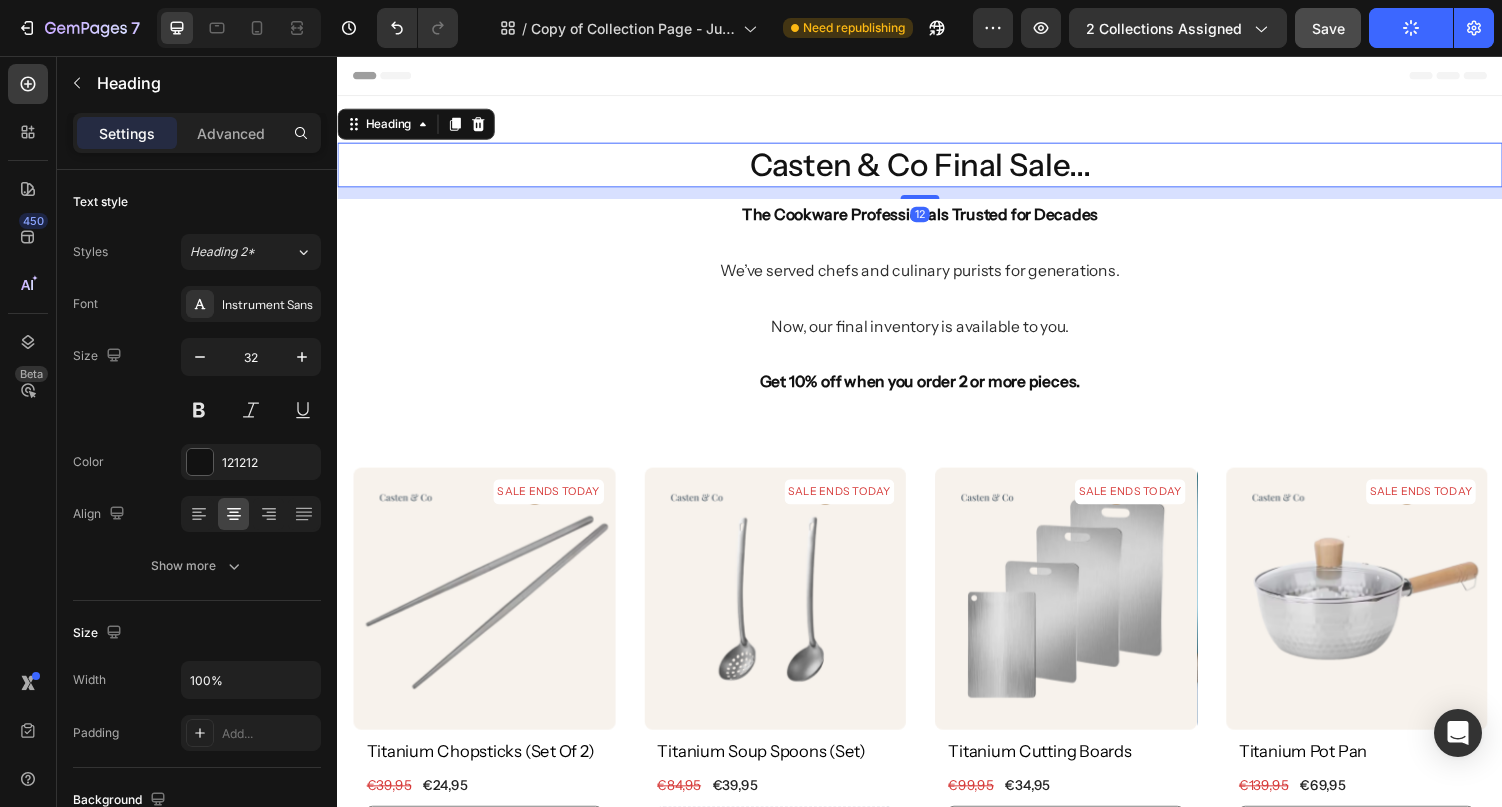click on "Casten & Co Final Sale..." at bounding box center [937, 168] 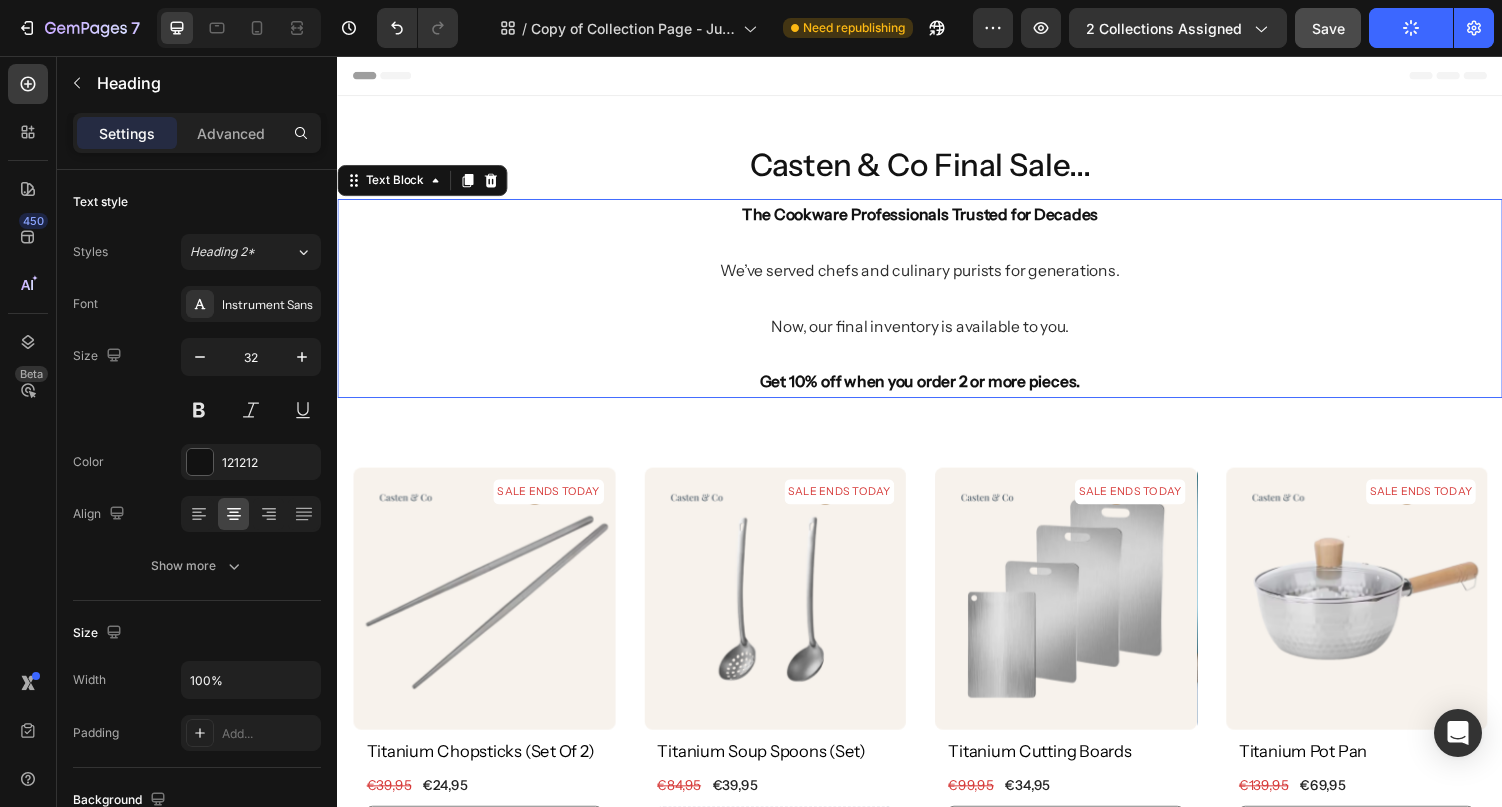 click on "We’ve served chefs and culinary purists for generations. Now, our final inventory is available to you. Get 10% off when you order 2 or more pieces." at bounding box center (937, 319) 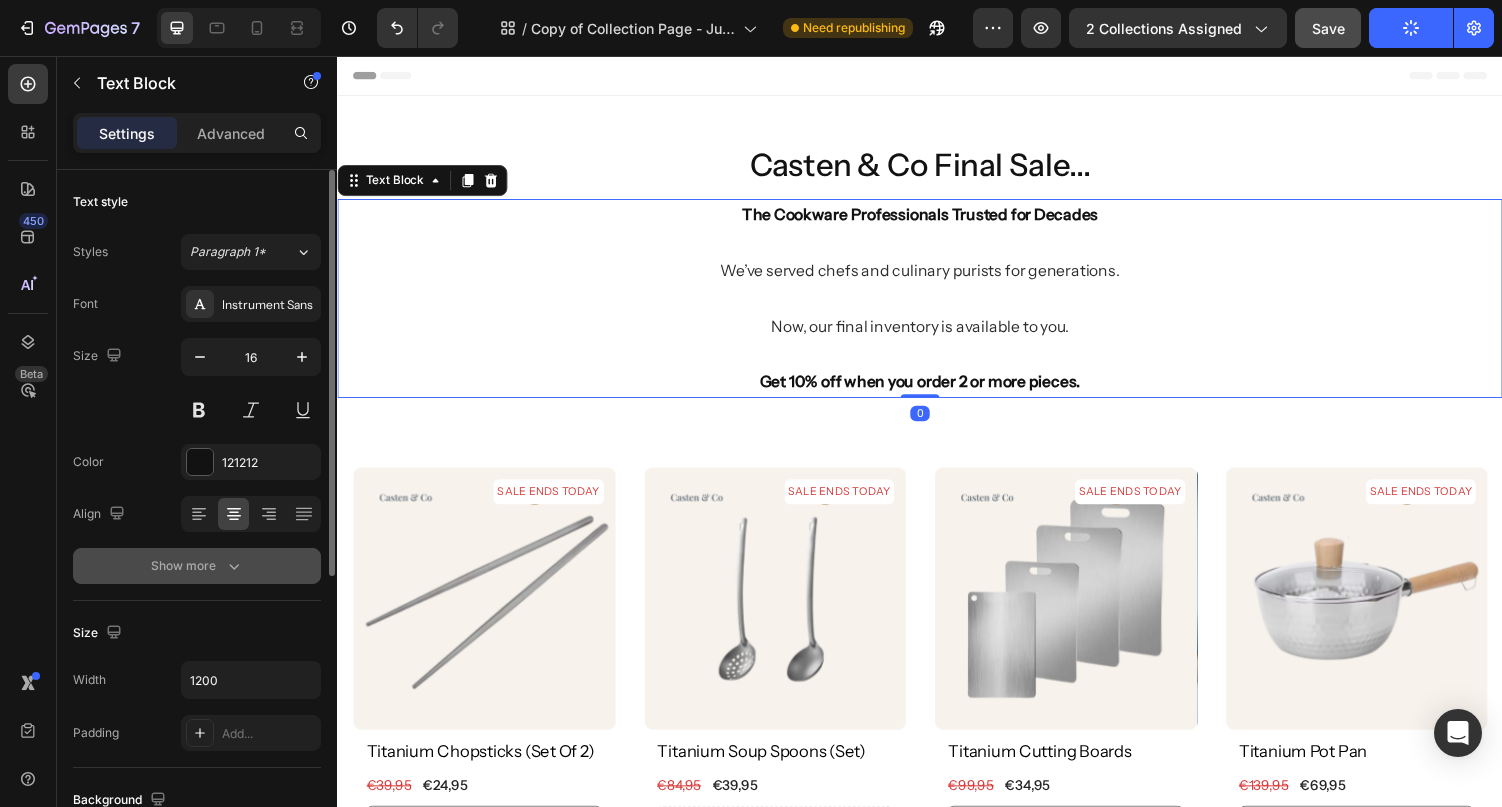 click on "Show more" at bounding box center (197, 566) 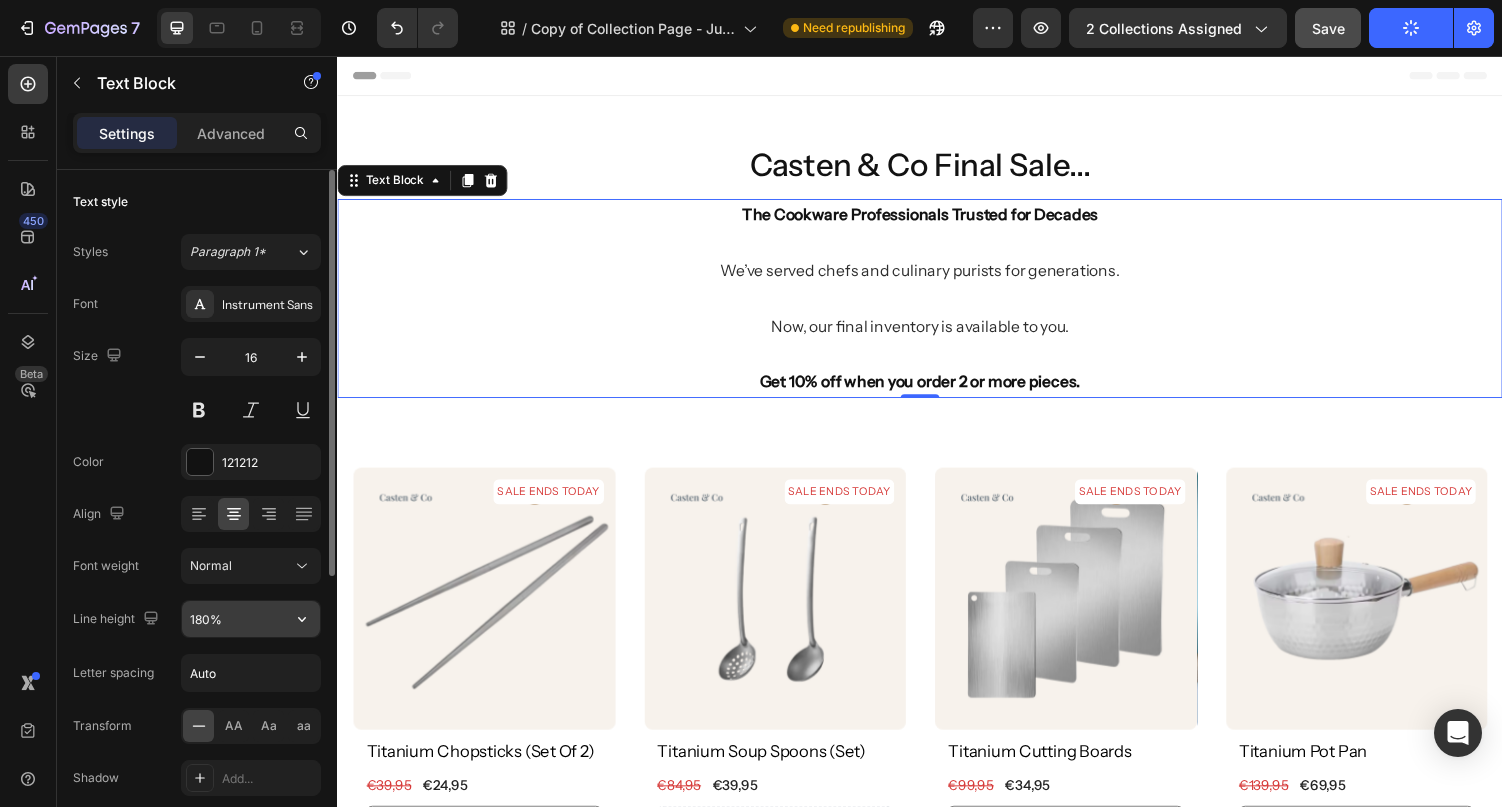 click on "180%" at bounding box center [251, 619] 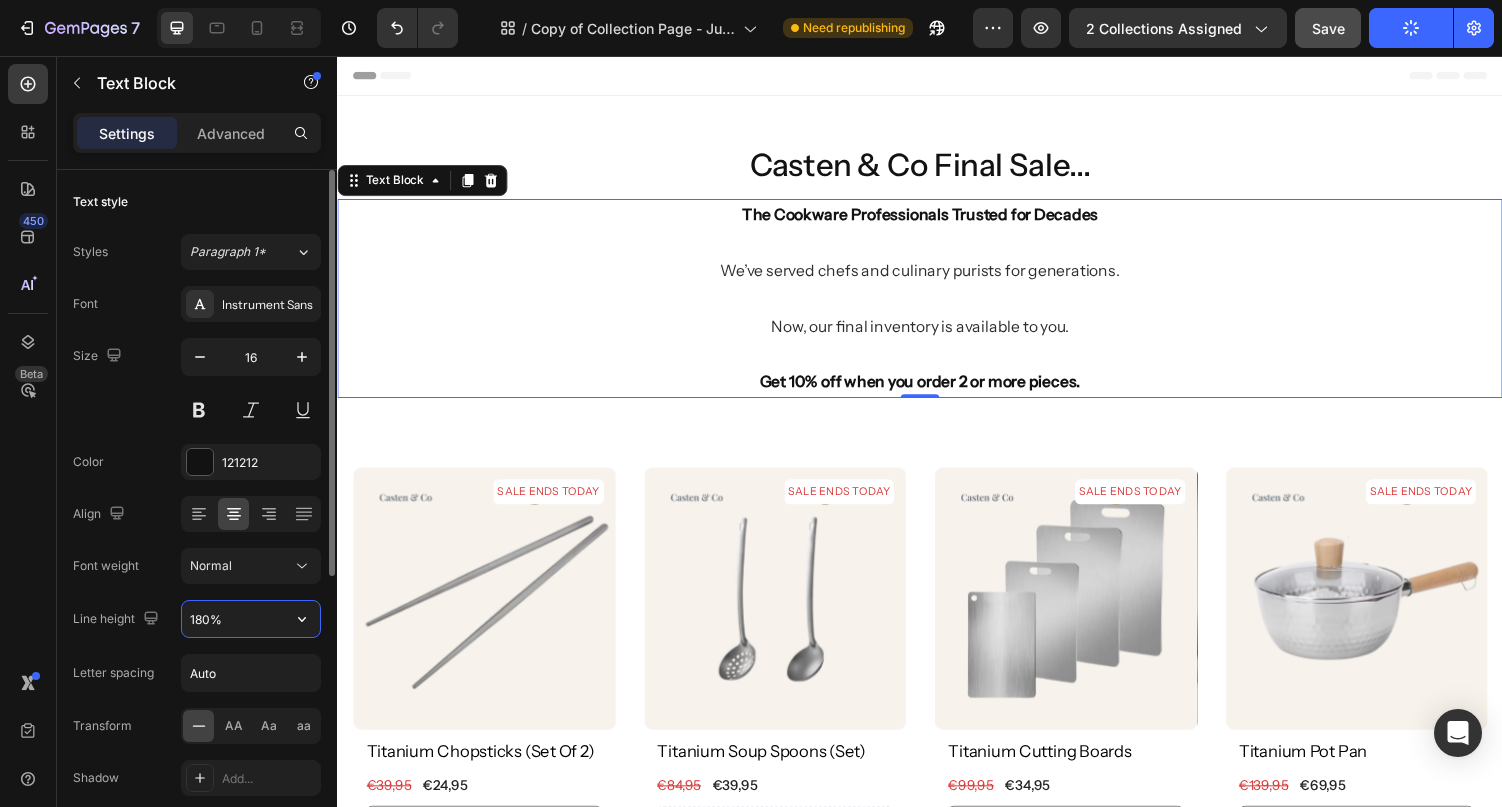 click on "180%" at bounding box center (251, 619) 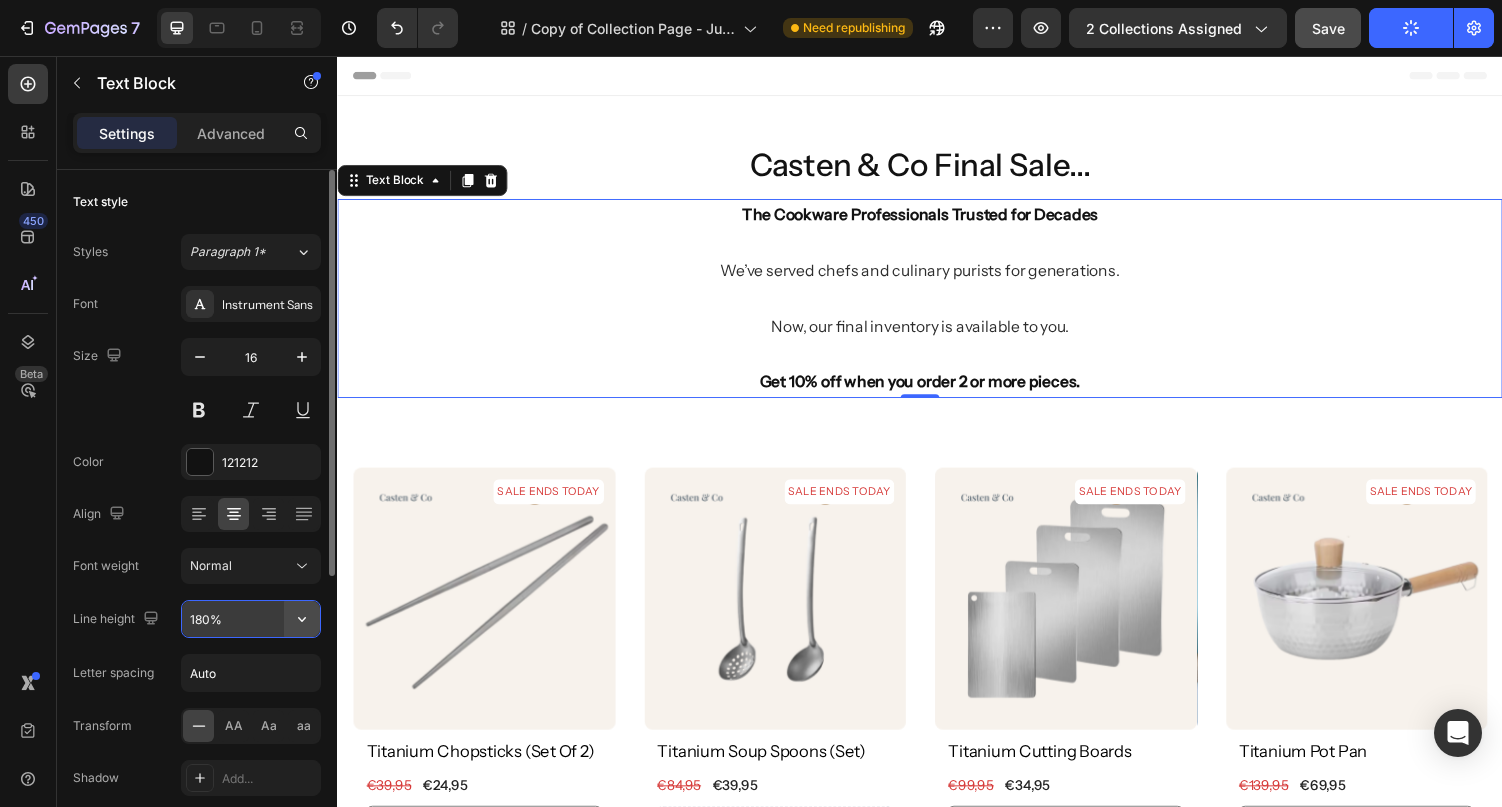 click 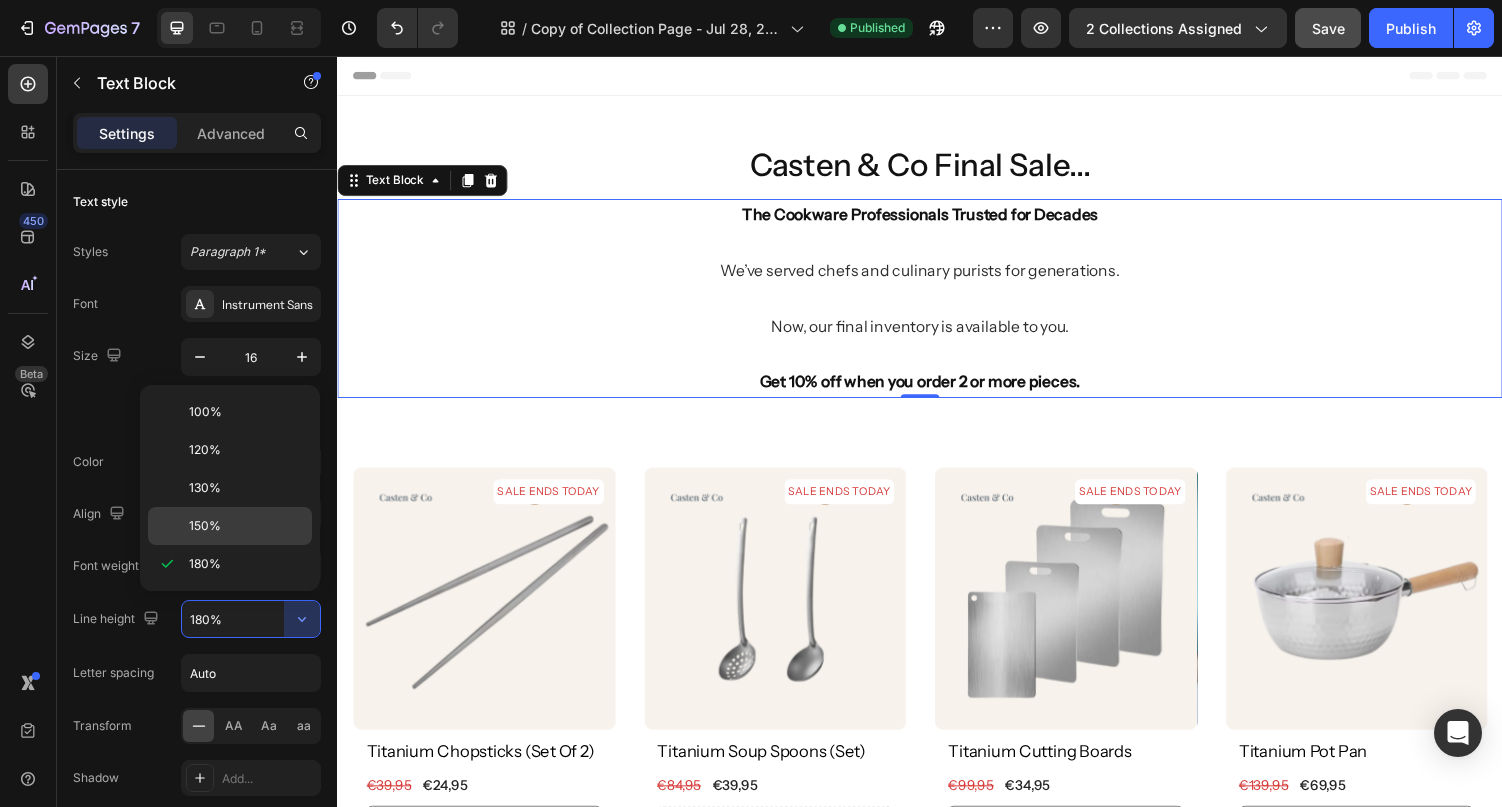 click on "150%" at bounding box center (246, 526) 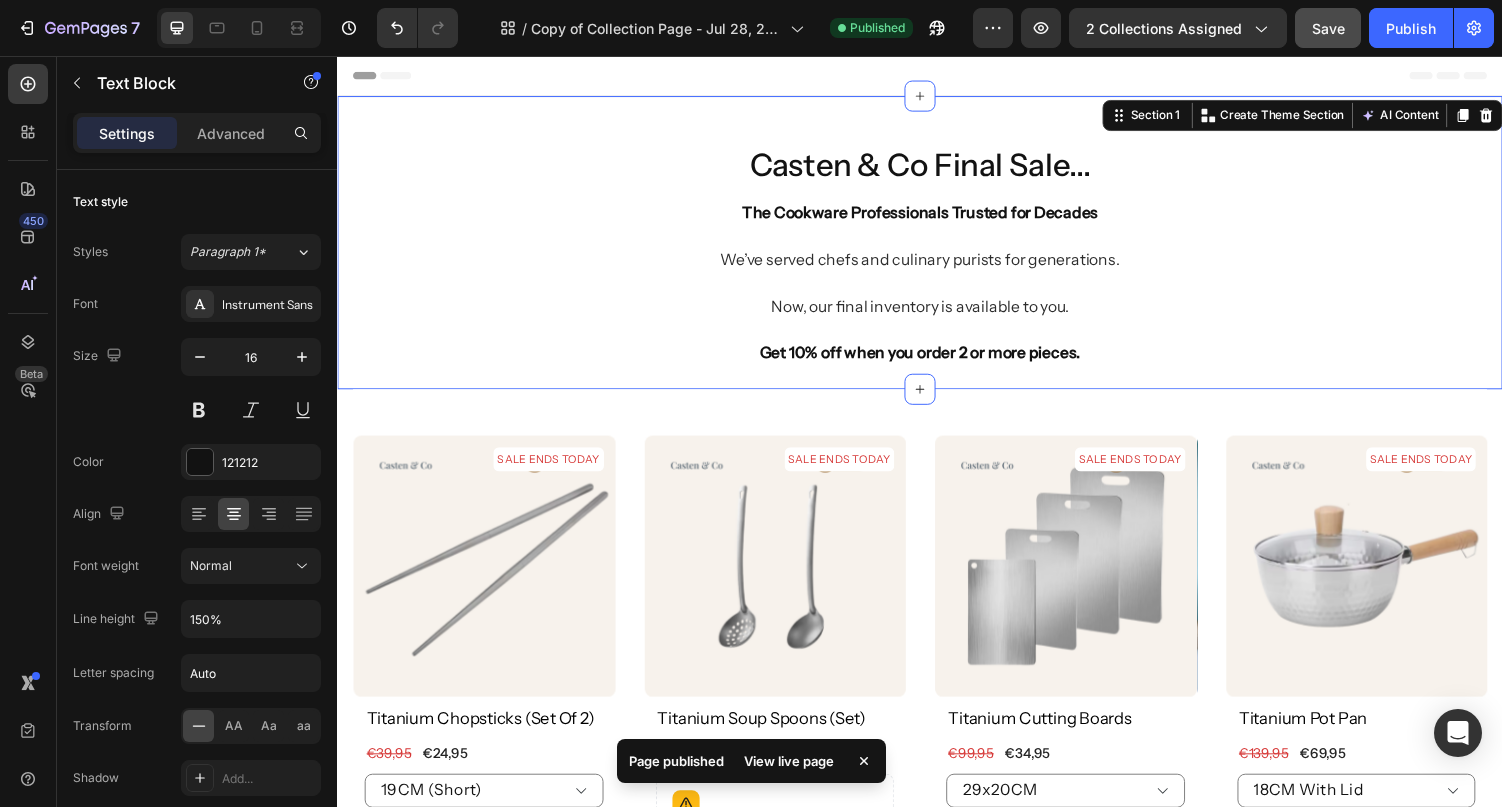 click on "Casten & Co Final Sale... Heading The Cookware Professionals Trusted for Decades We’ve served chefs and culinary purists for generations. Now, our final inventory is available to you. Get 10% off when you order 2 or more pieces. Text Block Section 1   You can create reusable sections Create Theme Section AI Content Write with GemAI What would you like to describe here? Tone and Voice Persuasive Product Show more Generate" at bounding box center [937, 248] 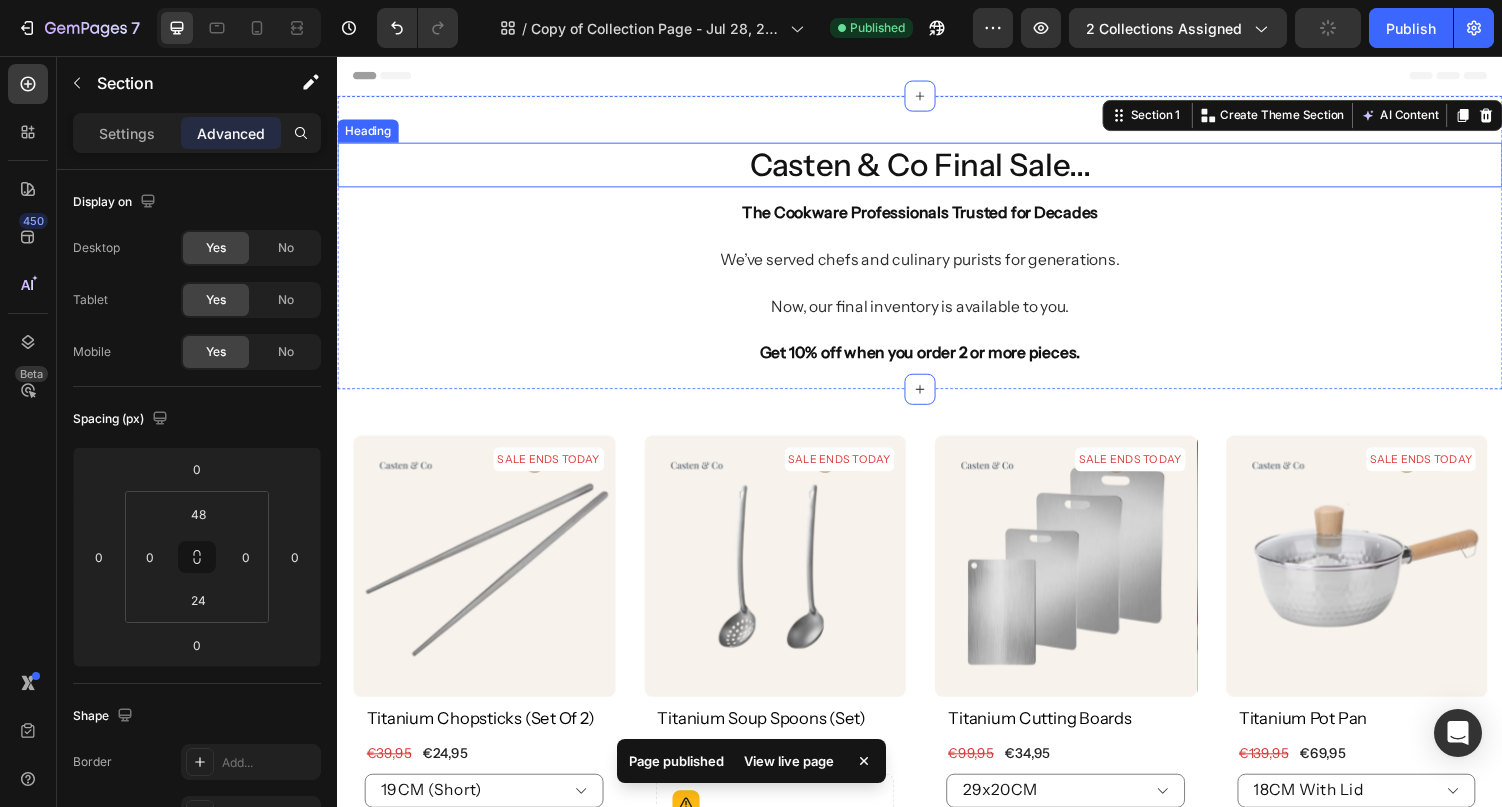 click on "Casten & Co Final Sale..." at bounding box center [937, 168] 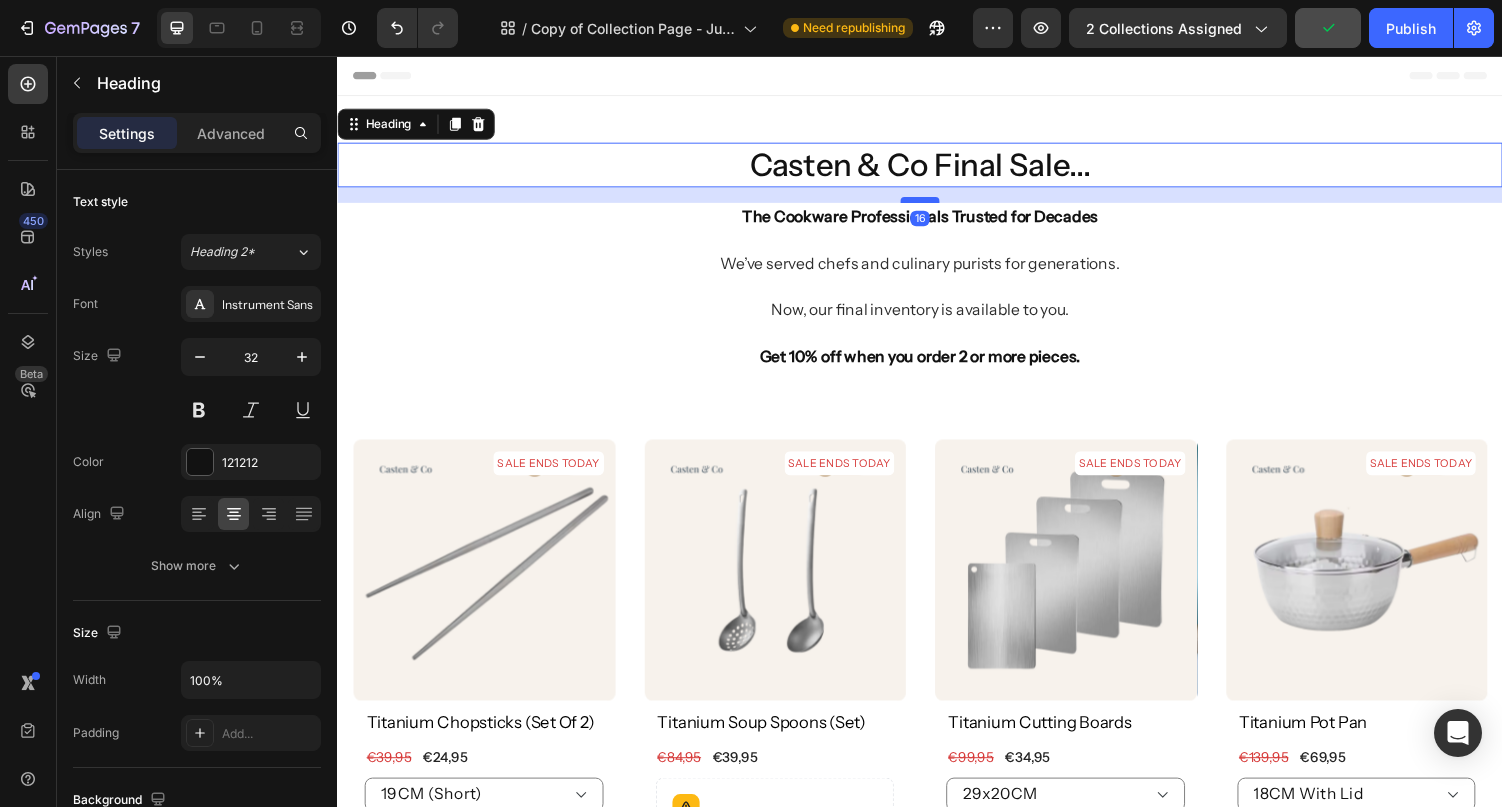 click at bounding box center [937, 204] 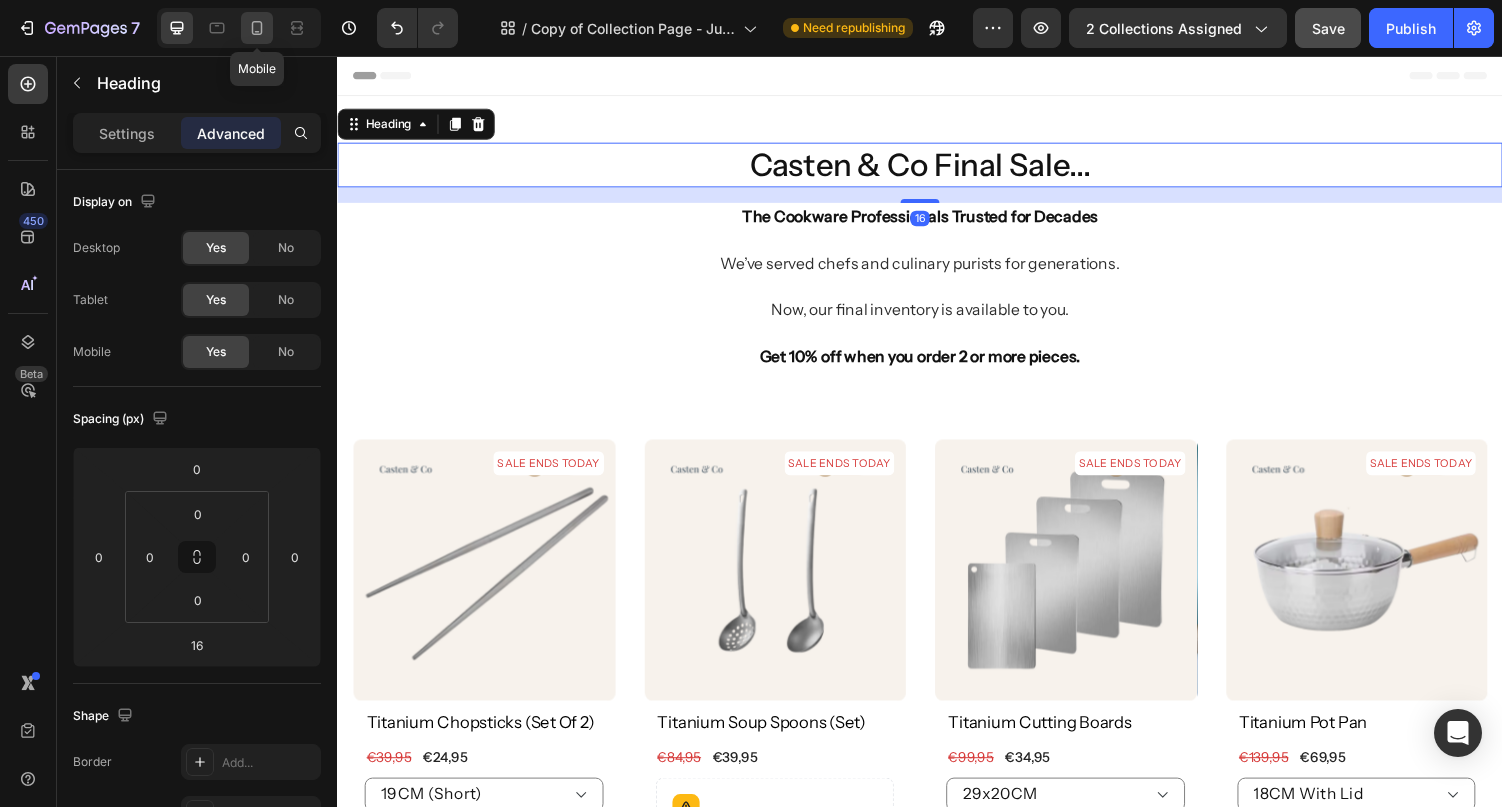 click 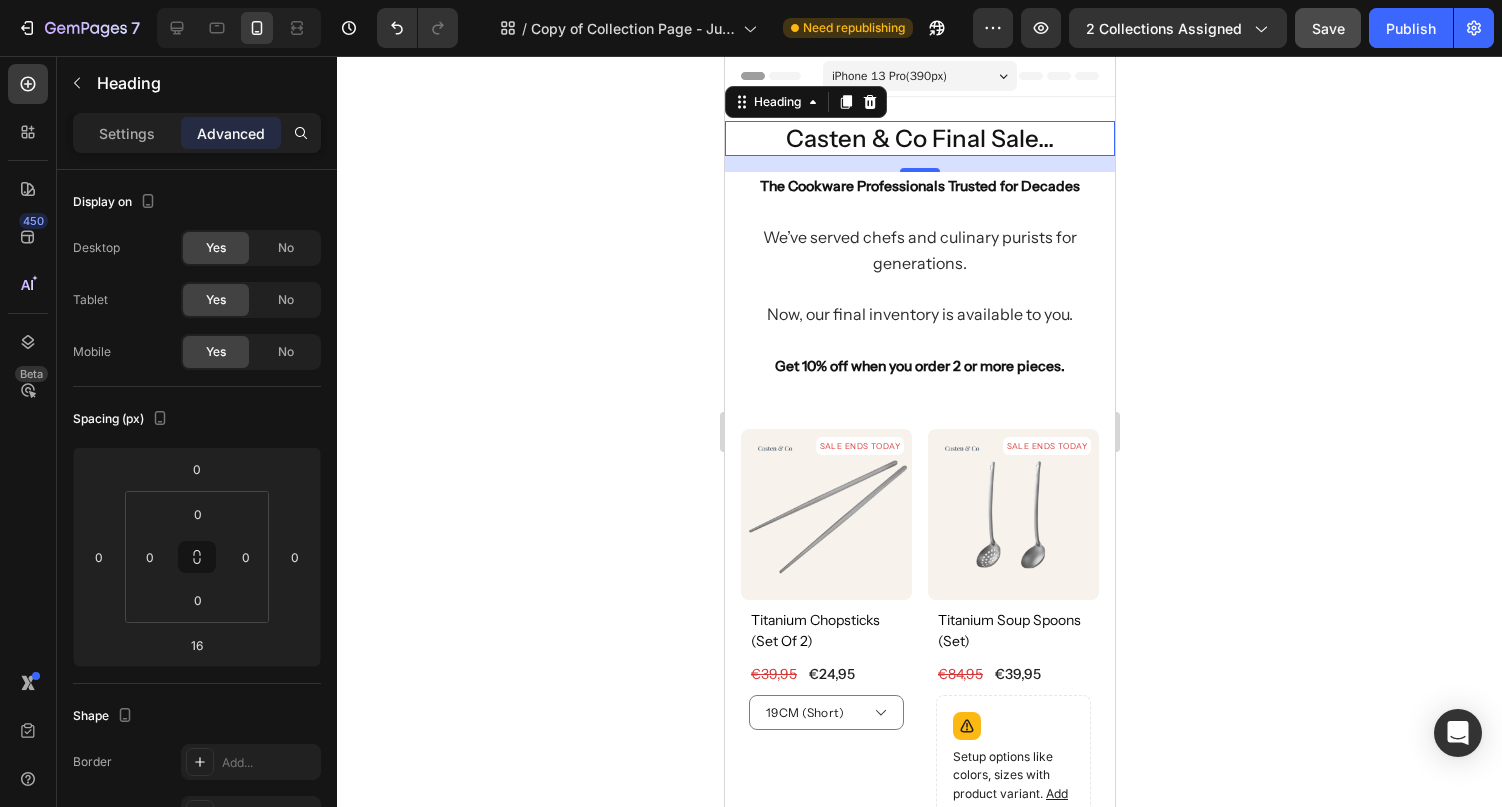 click 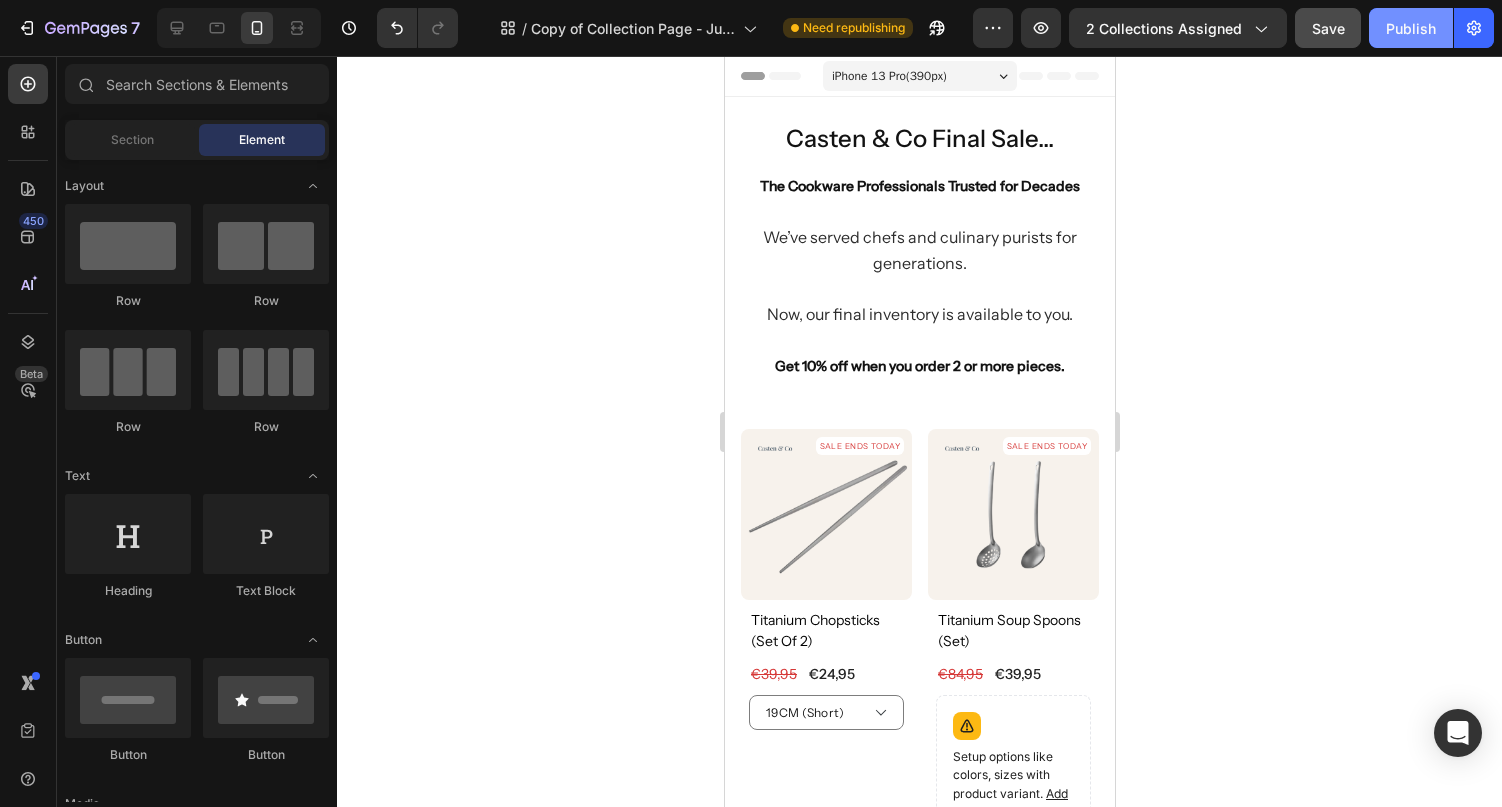 click on "Publish" at bounding box center [1411, 28] 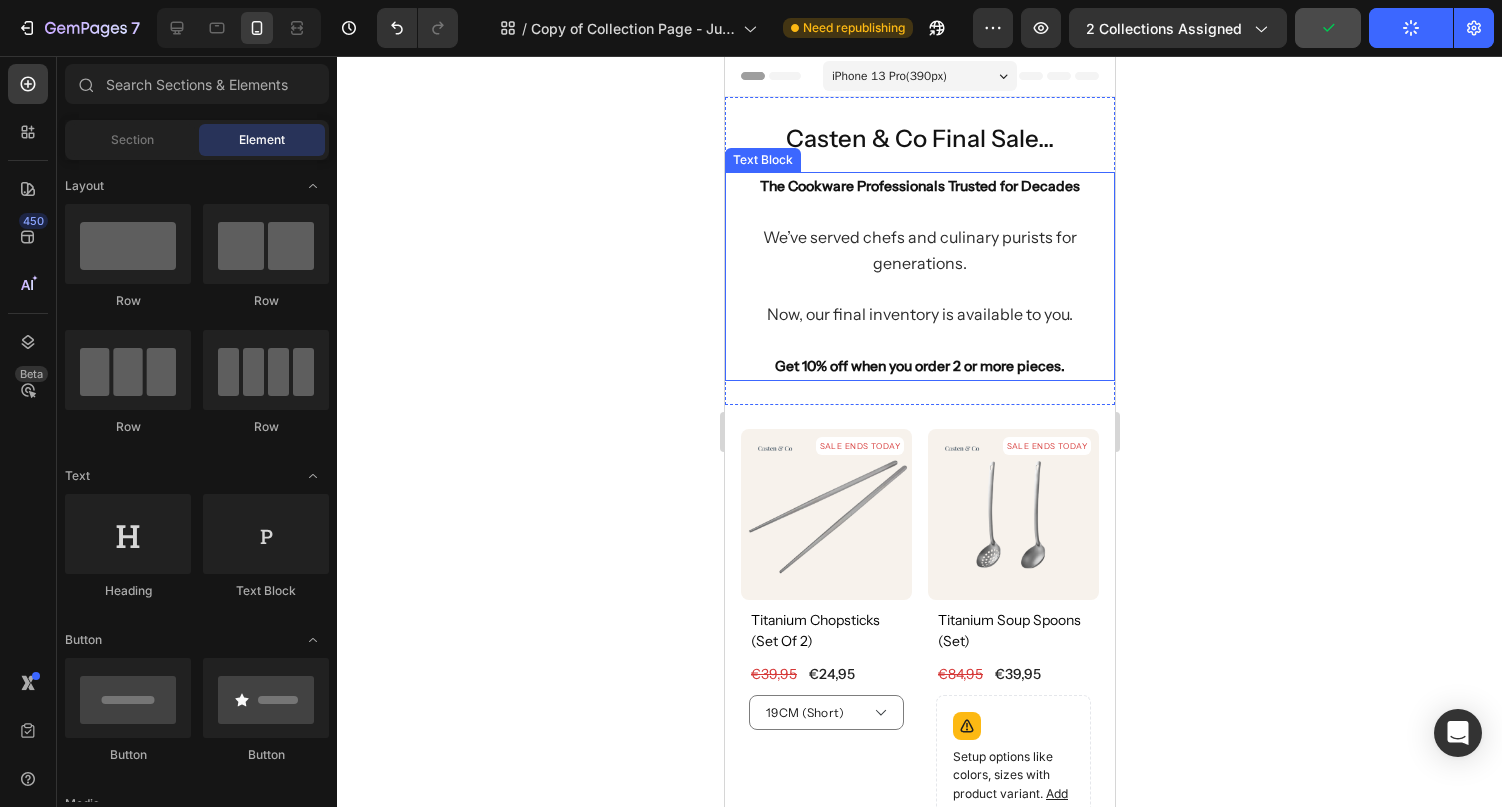 click on "We’ve served chefs and culinary purists for generations. Now, our final inventory is available to you. Get 10% off when you order 2 or more pieces." at bounding box center [919, 288] 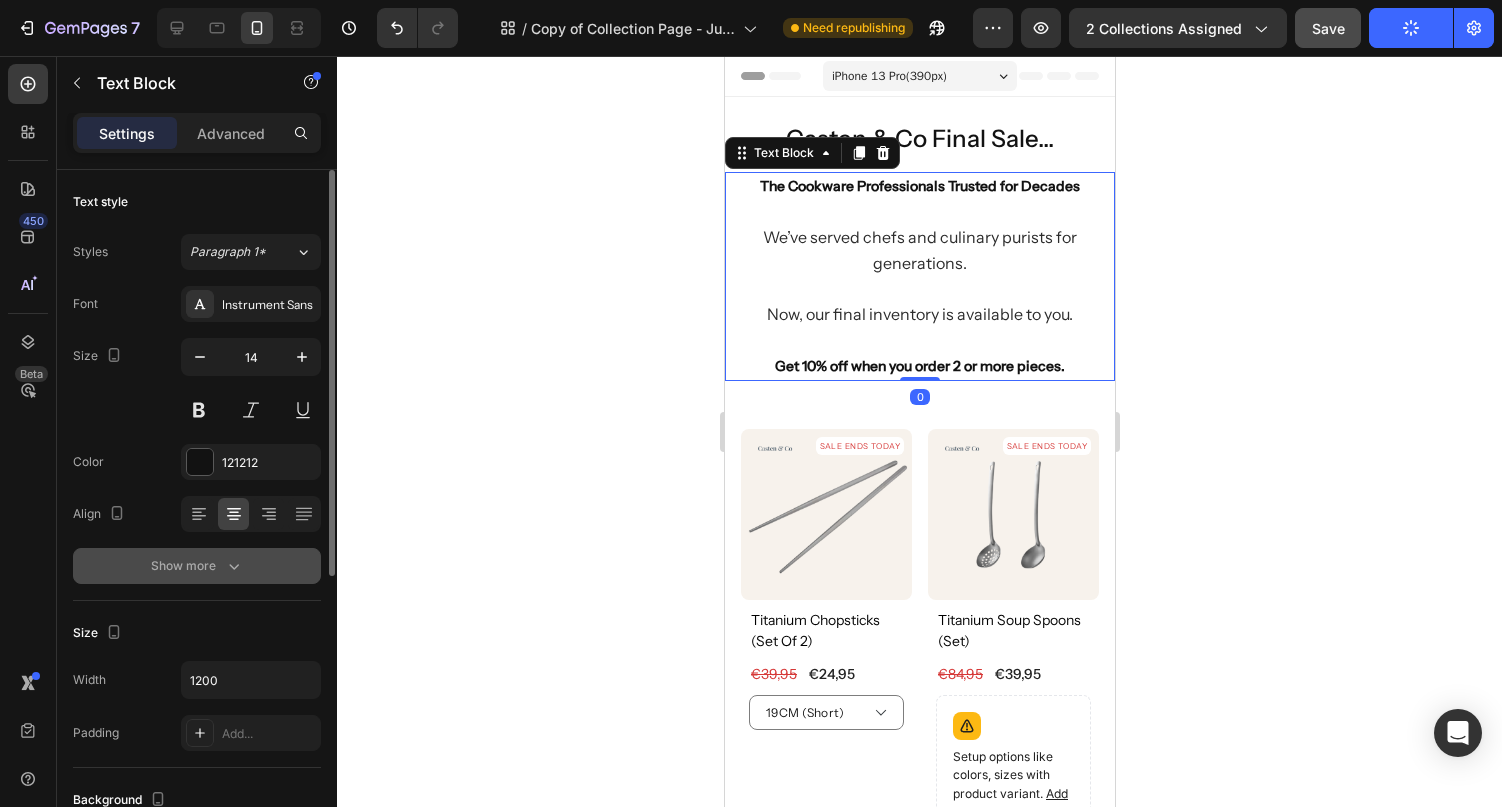 click on "Show more" at bounding box center [197, 566] 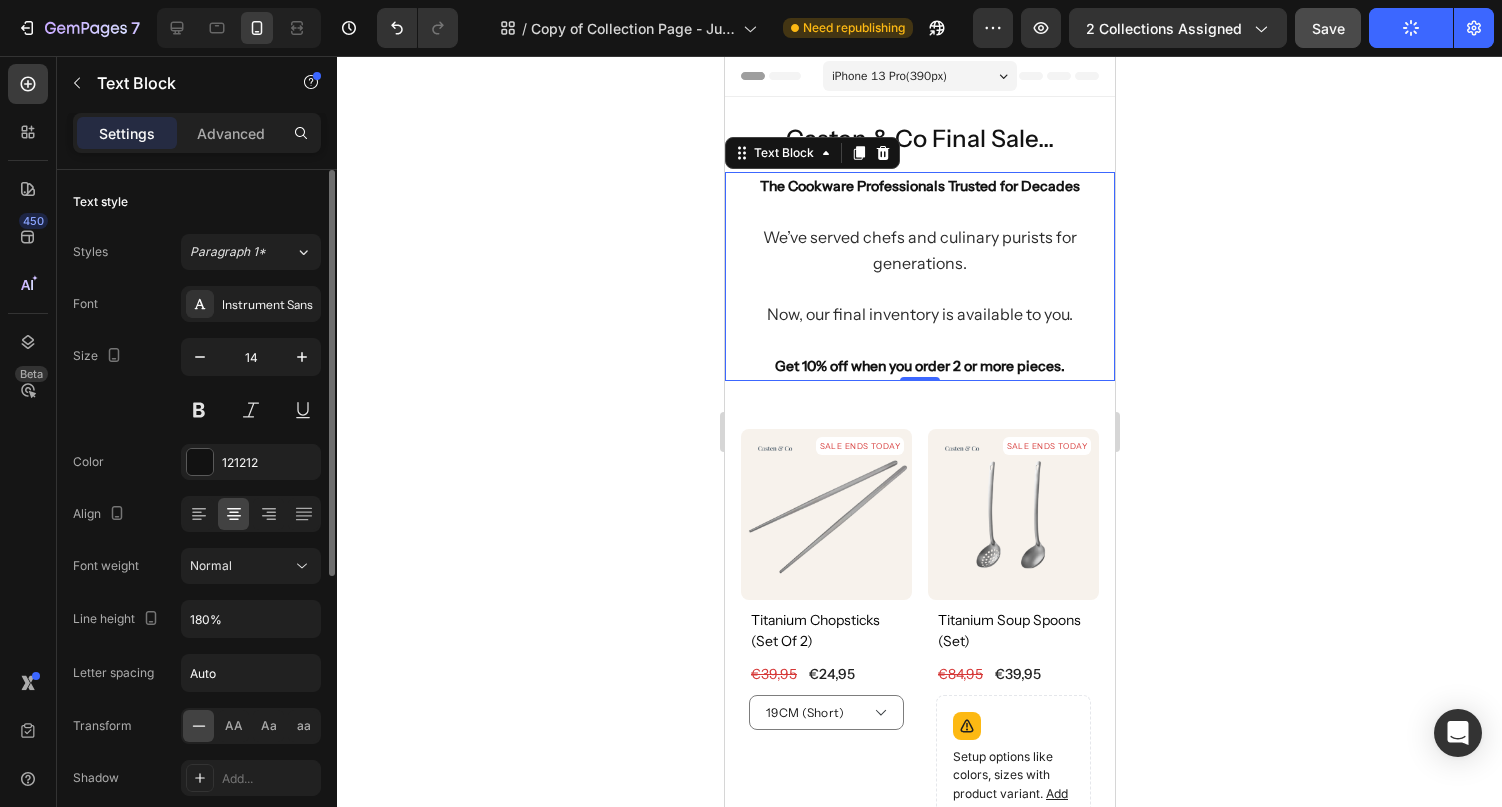 click on "Font Instrument Sans Size 14 Color 121212 Align Font weight Normal Line height 180% Letter spacing Auto Transform AA Aa aa Shadow Add... Show less" at bounding box center [197, 567] 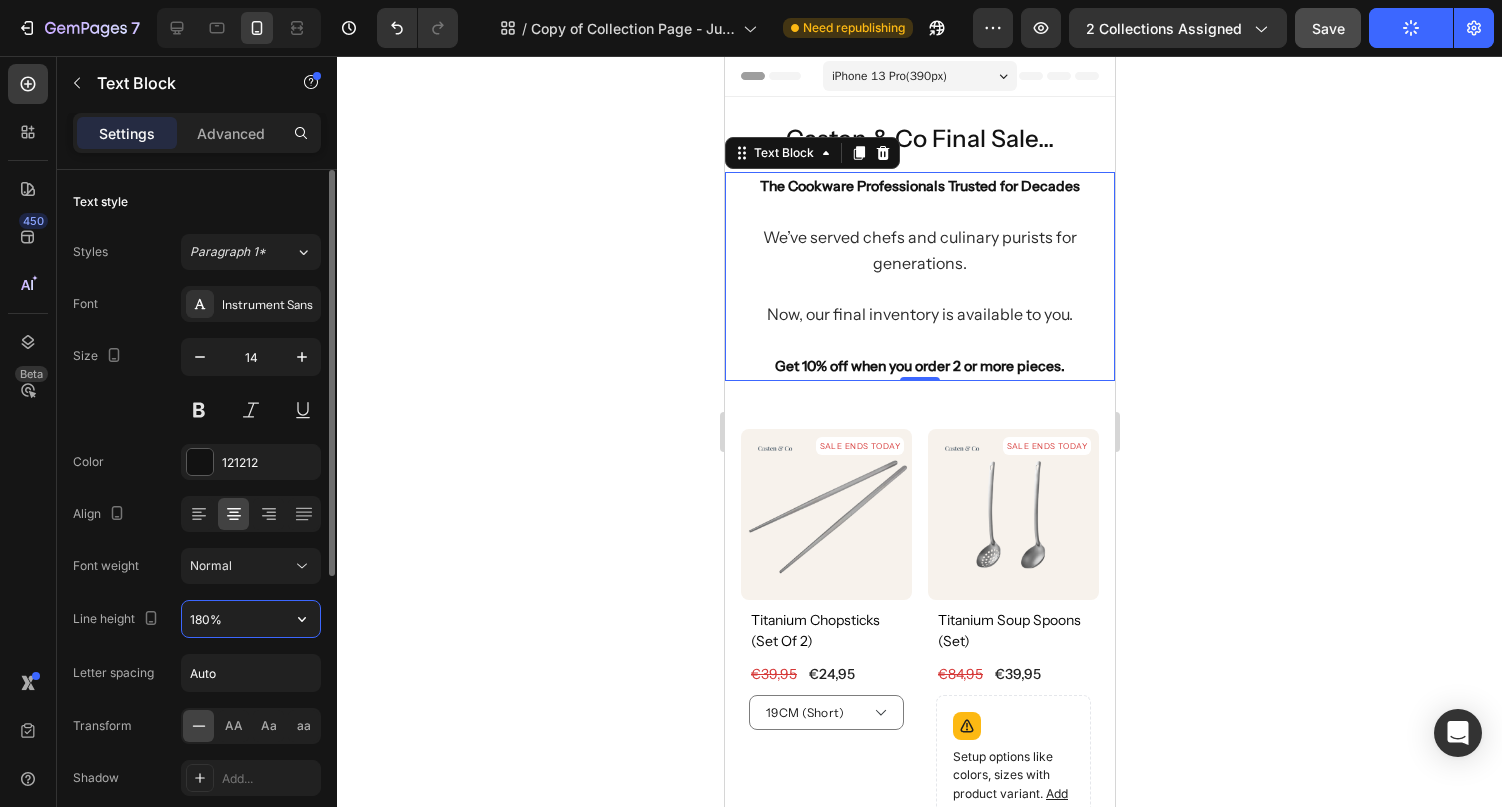 click on "180%" at bounding box center (251, 619) 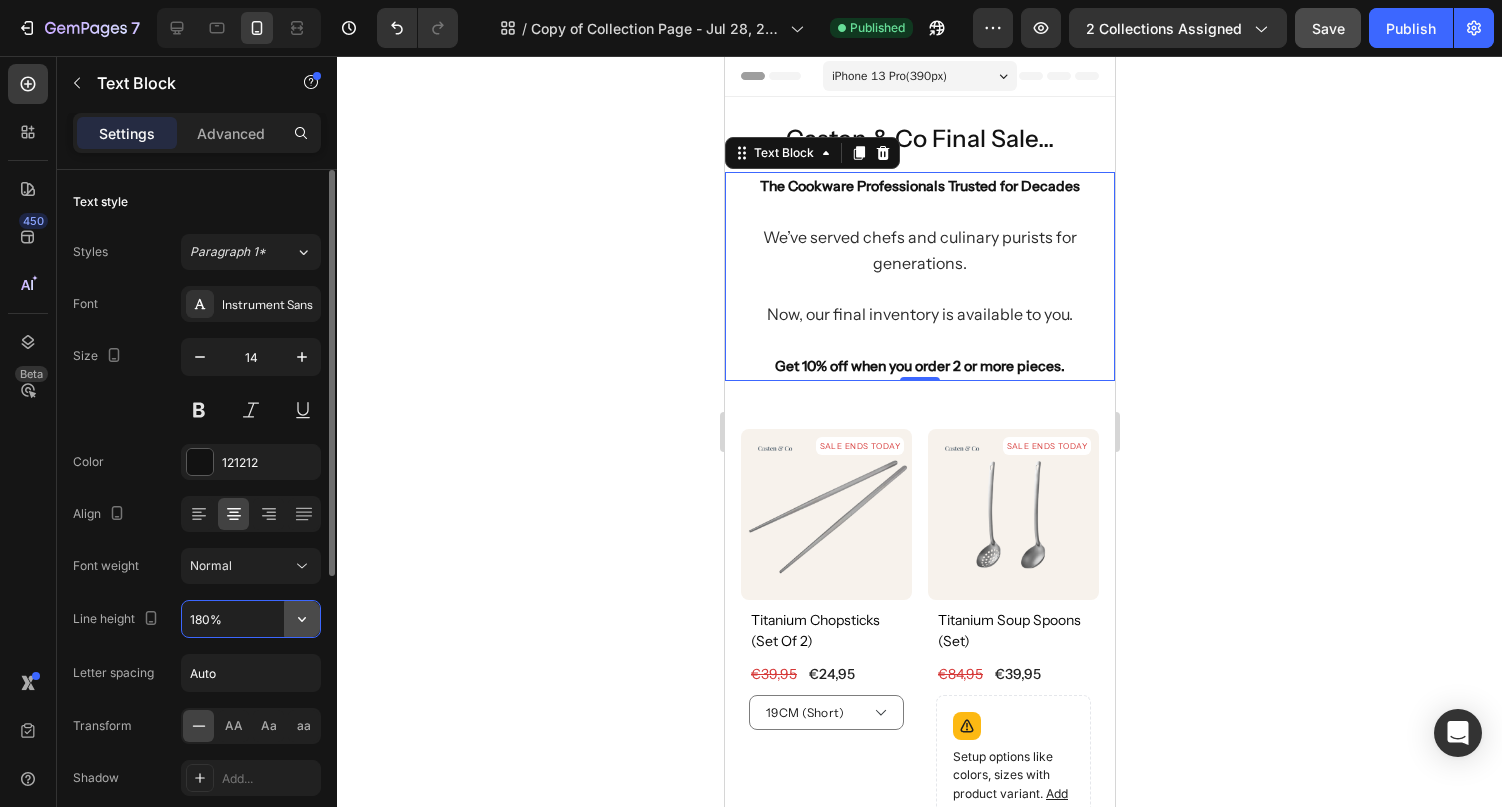 click 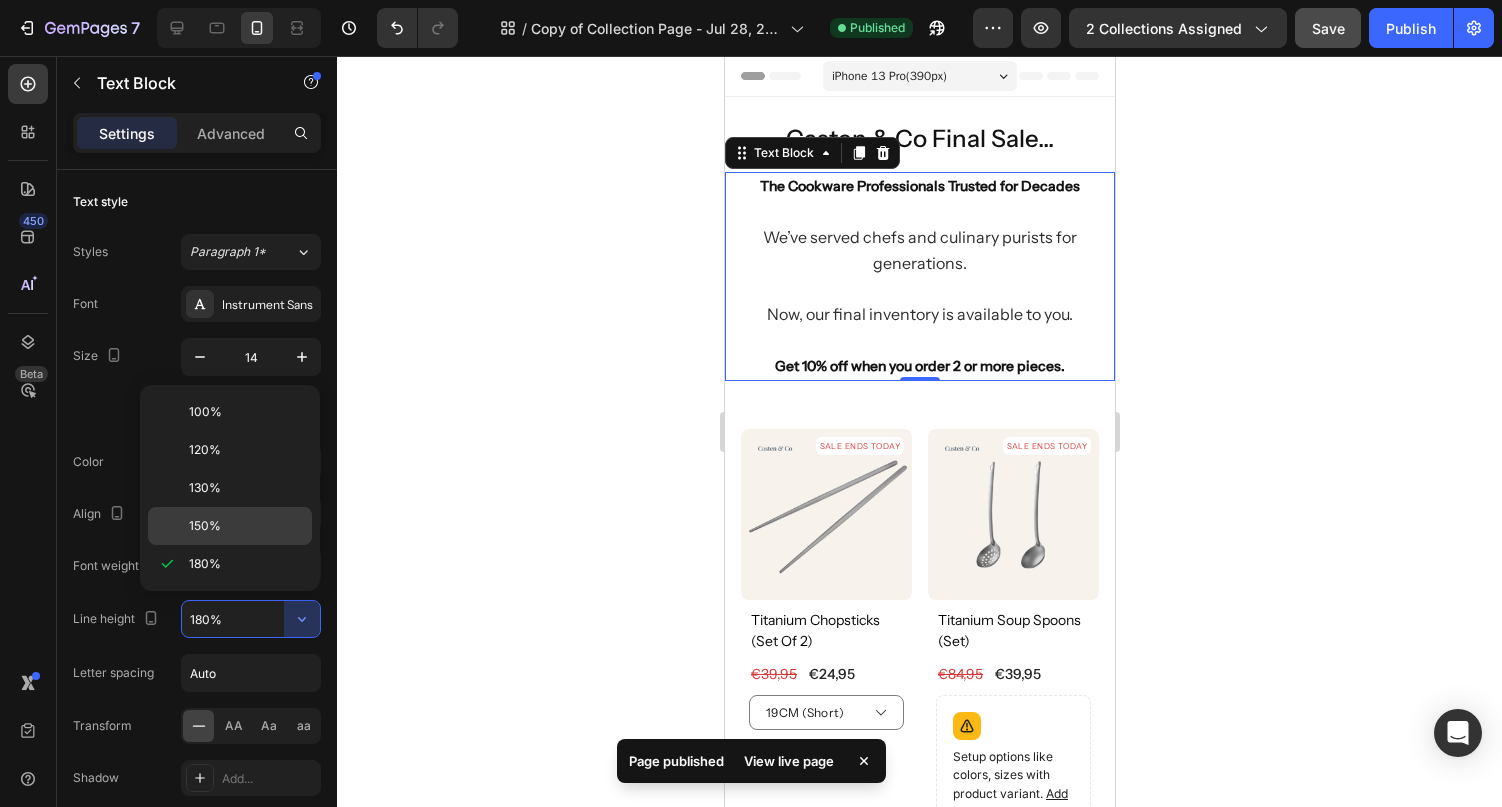 click on "150%" at bounding box center [205, 526] 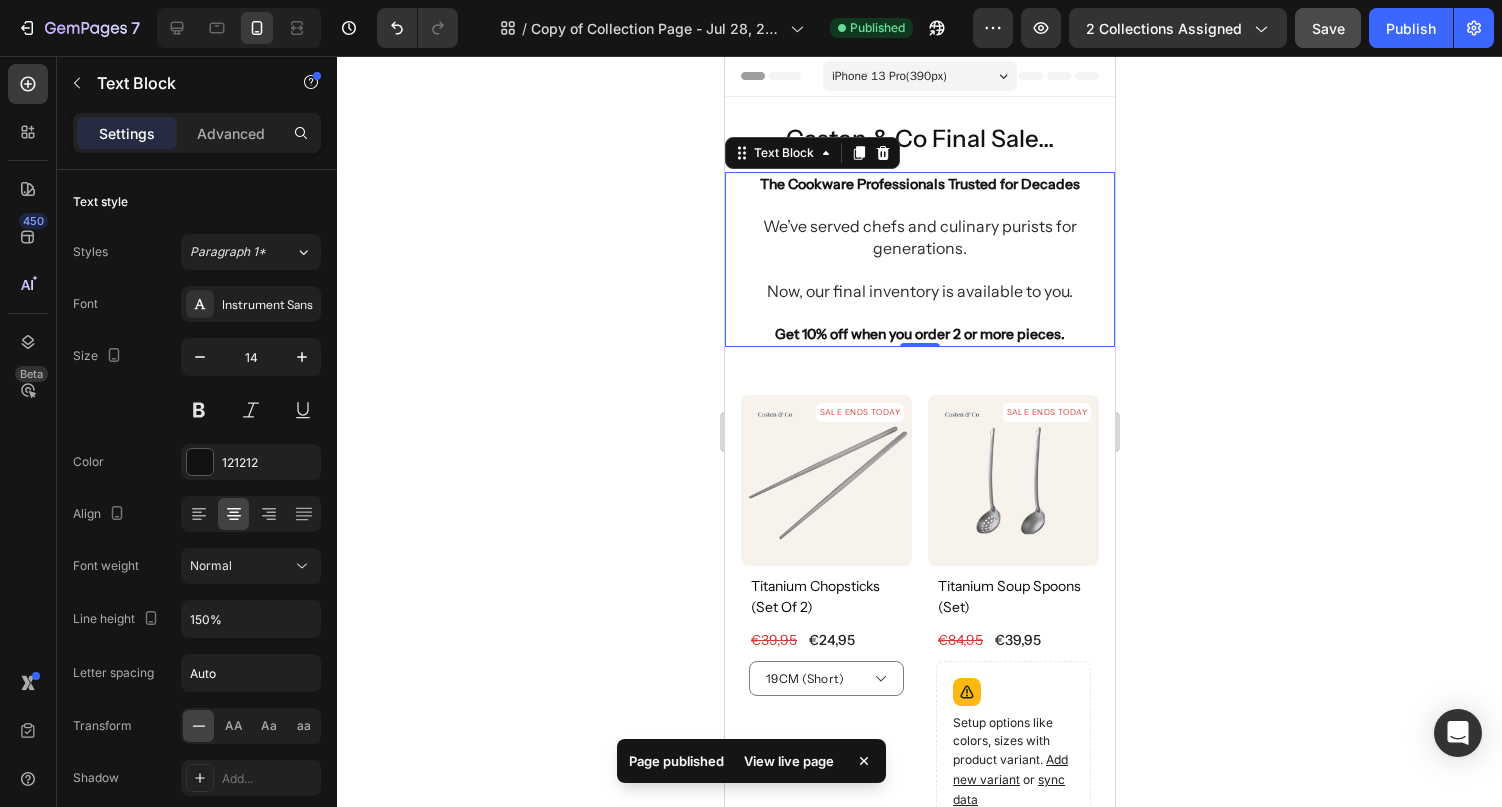 click 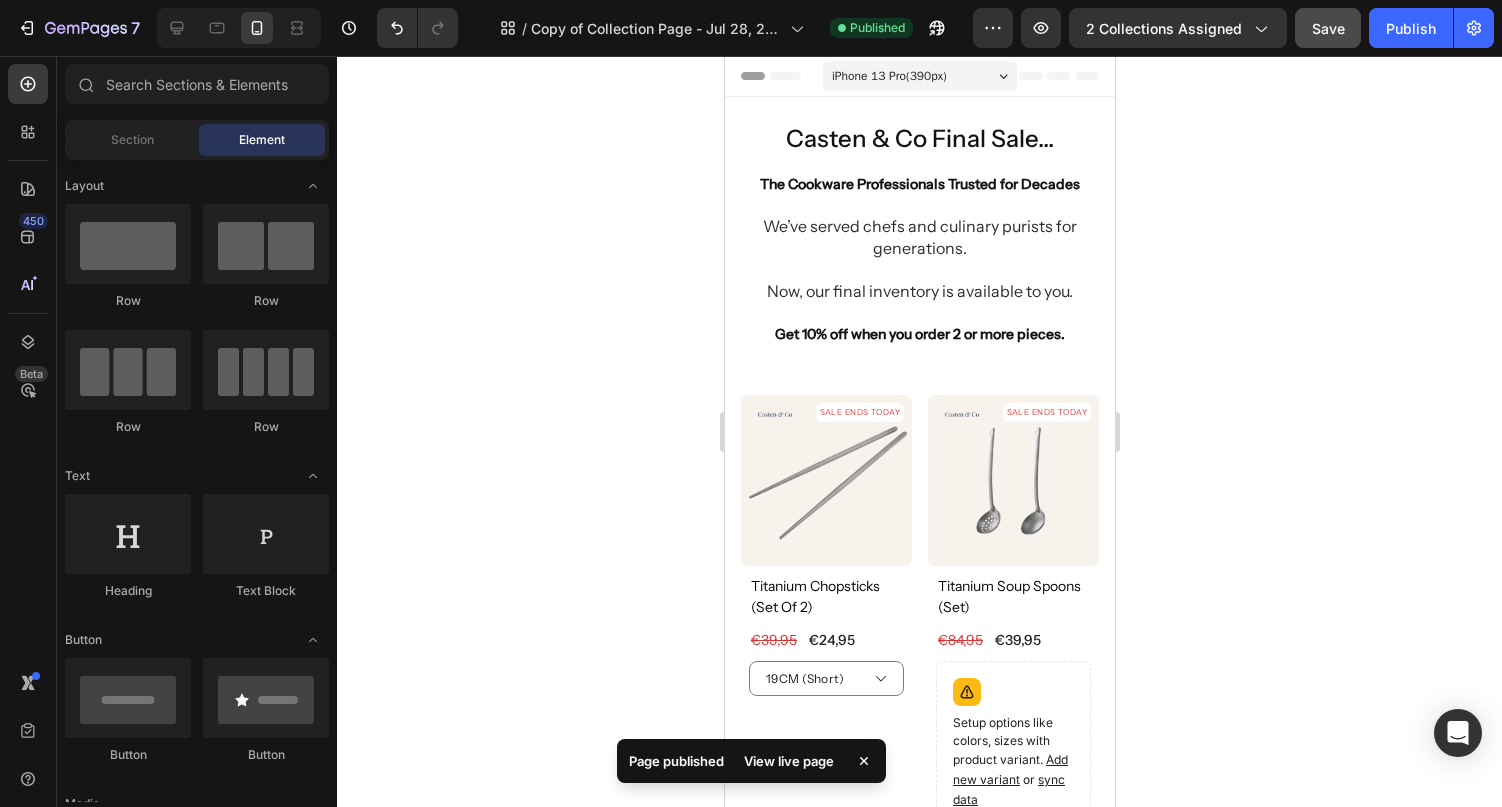 click on "7  Version history  /  Copy of Collection Page - Jul 28, 22:51:53 Published Preview 2 collections assigned  Save   Publish" 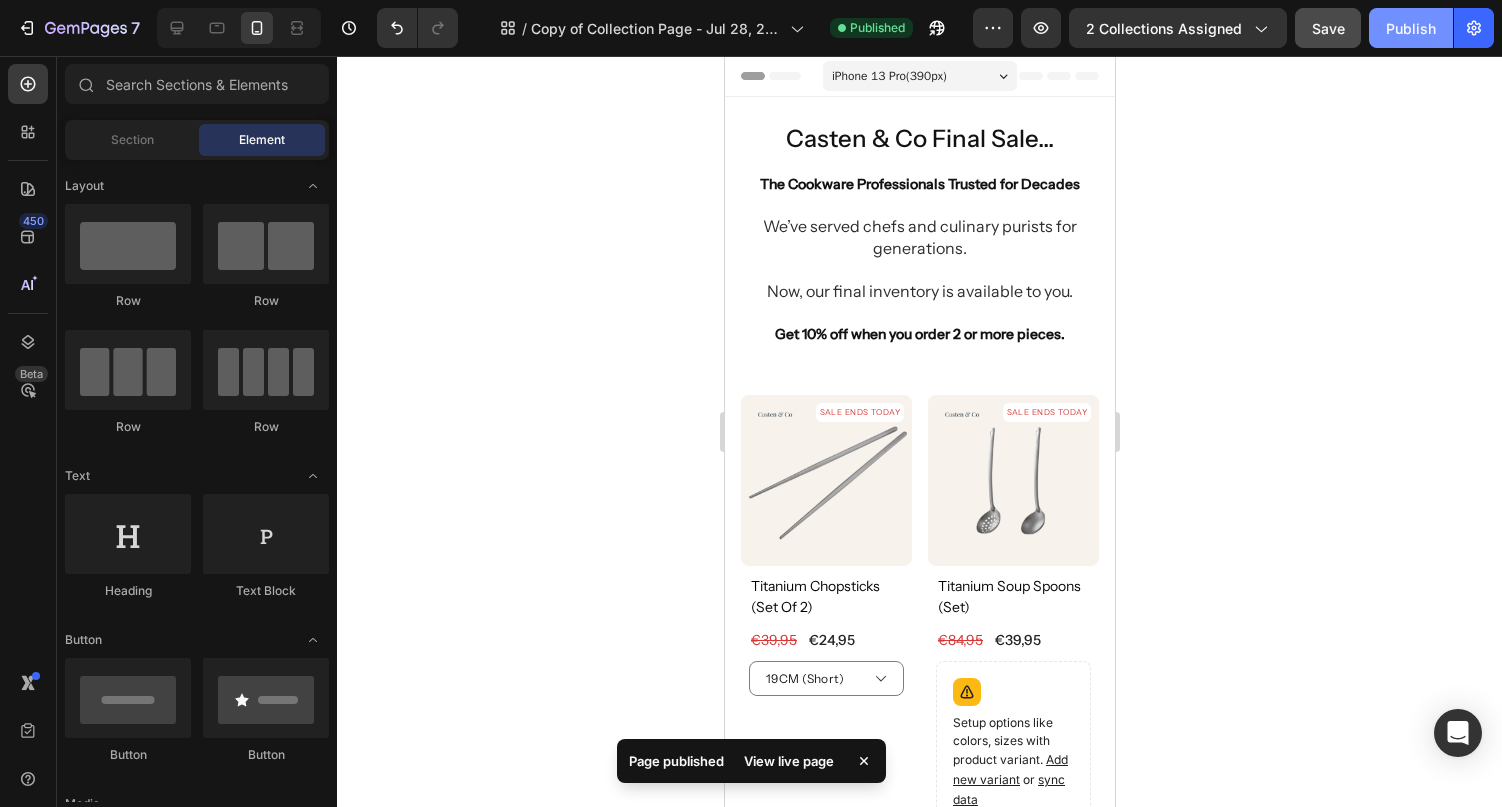 click on "Publish" at bounding box center [1411, 28] 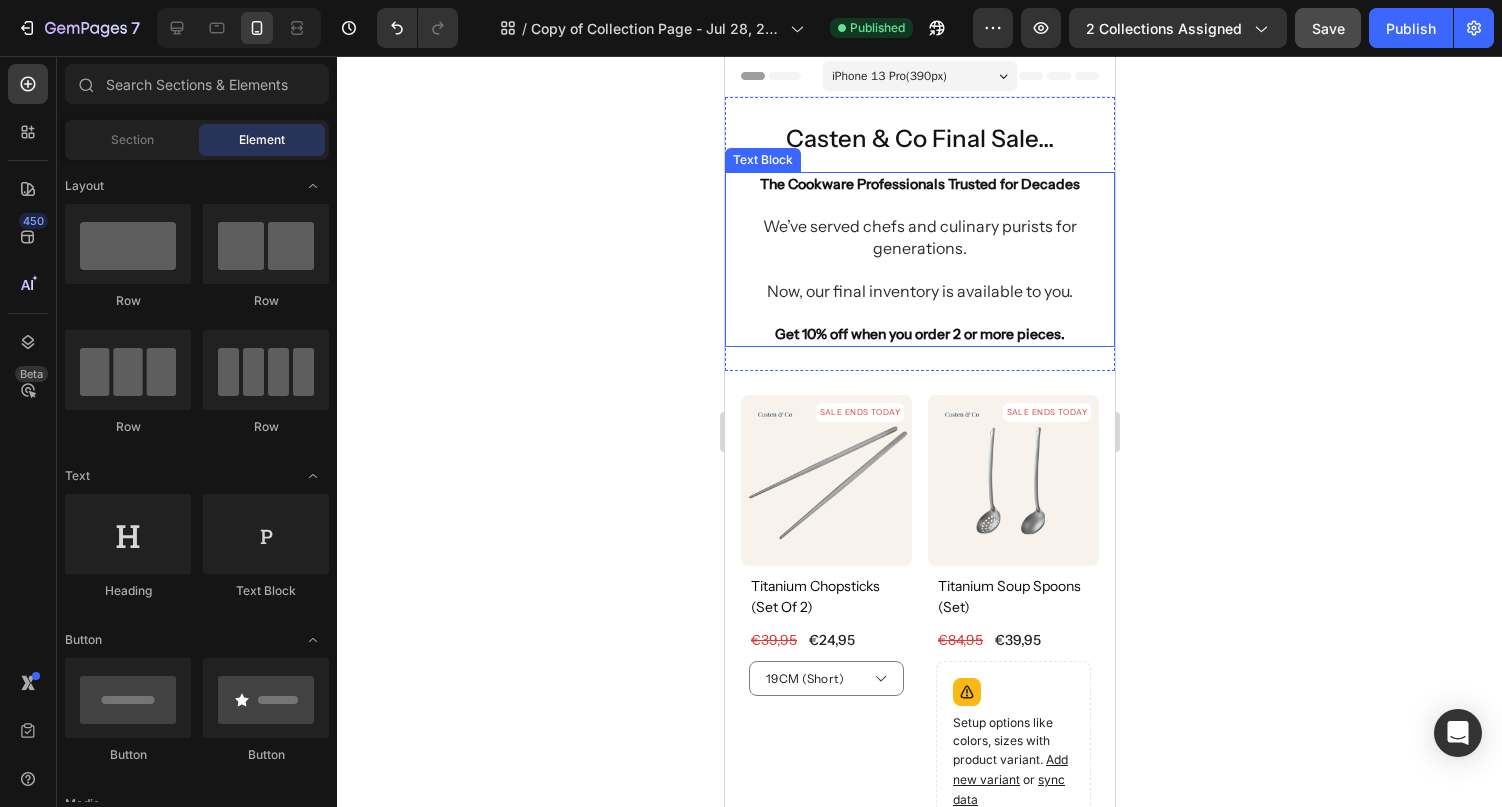 click 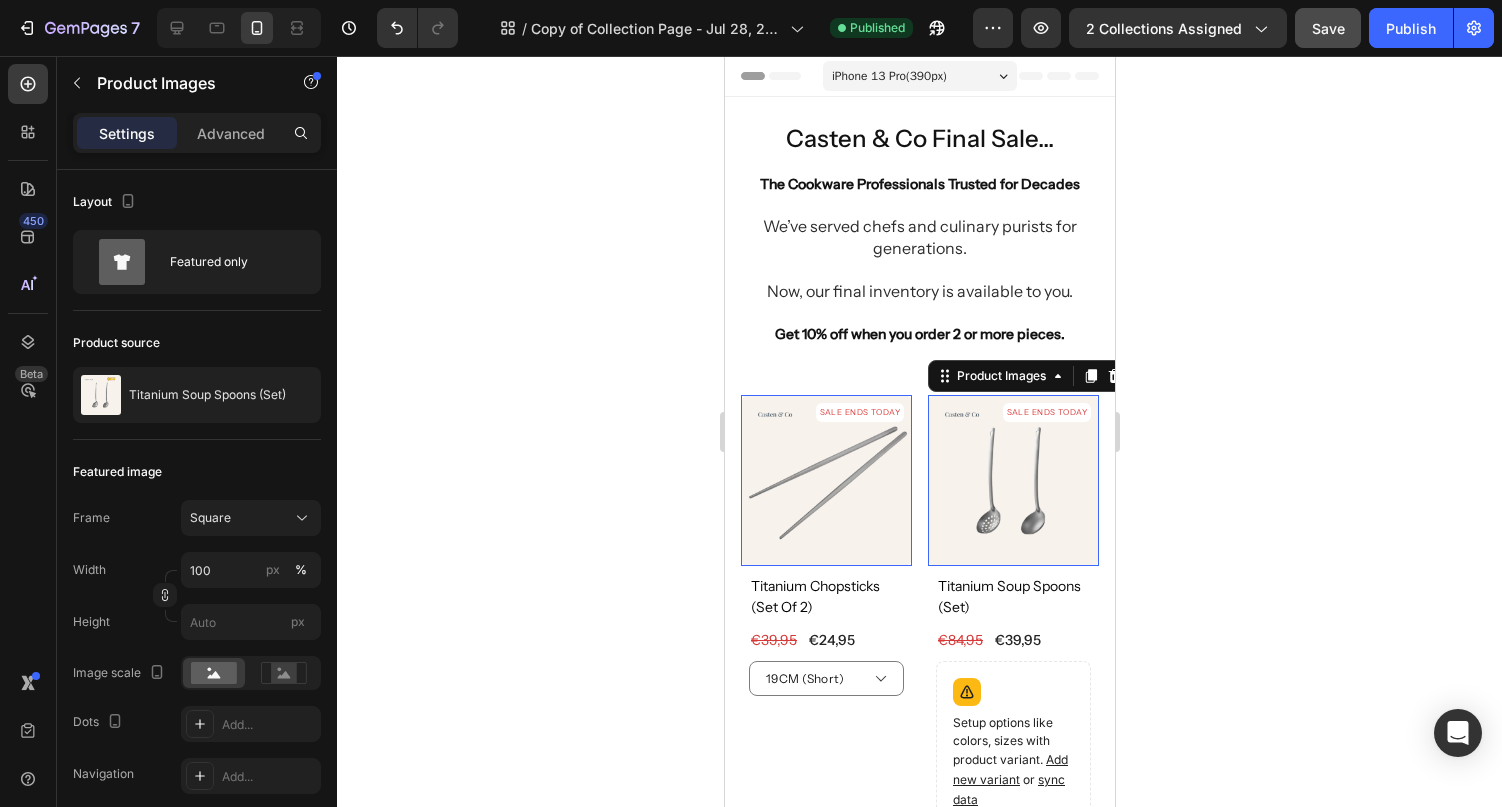 click at bounding box center [1012, 480] 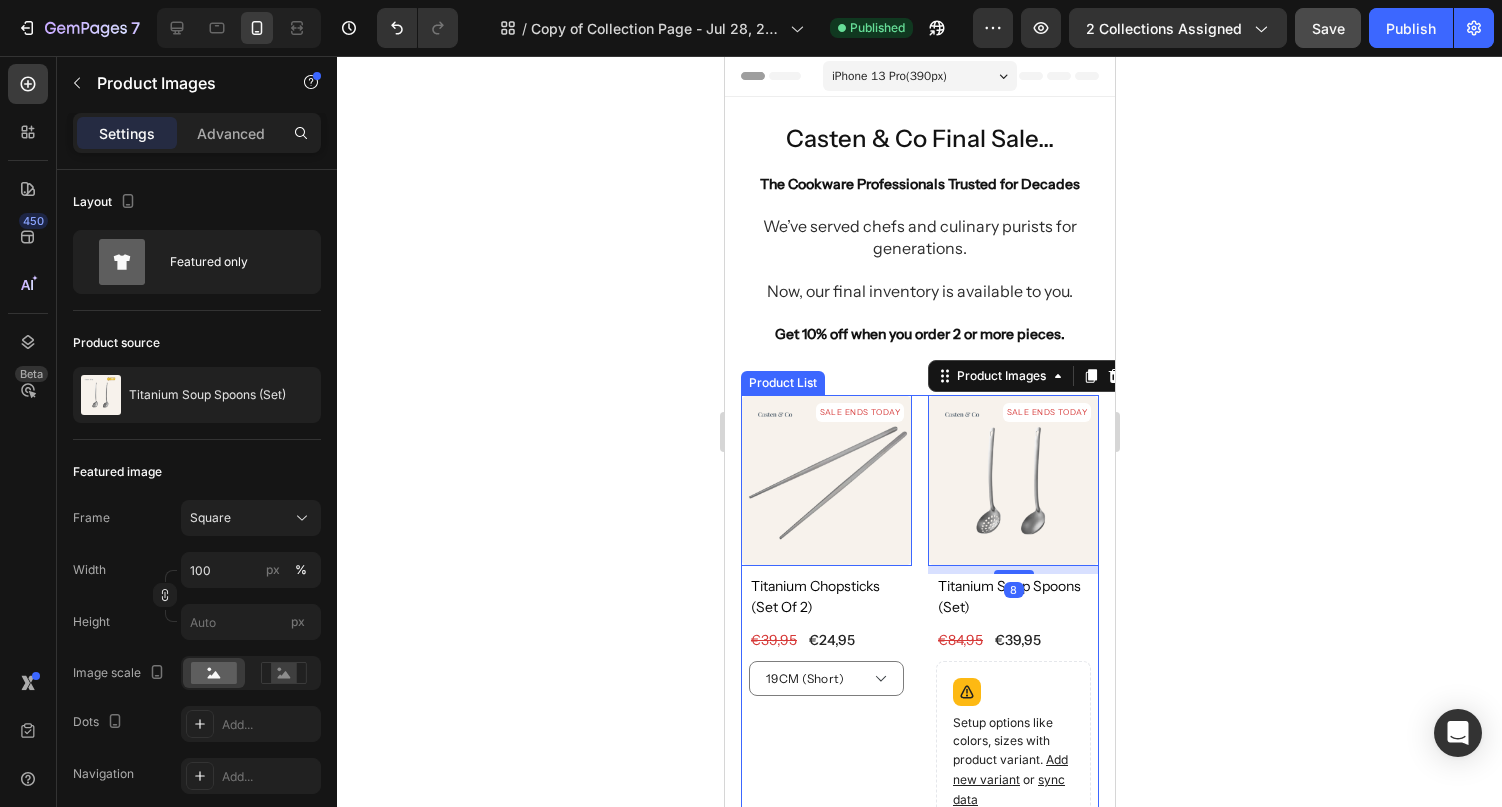 click on "SALE ENDS TODAY Product Badge Product Images   0 titanium chopsticks (set of 2) Product Title €24,95 (P) Price (P) Price €39,95 (P) Price (P) Price Row   19CM (Short) 23CM (Long) Product Variants & Swatches QUICK ADD (P) Cart Button Row Product List SALE ENDS TODAY Product Badge Product Images   8 titanium soup spoons (set) Product Title €39,95 (P) Price (P) Price €84,95 (P) Price (P) Price Row Setup options like colors, sizes with product variant.       Add new variant   or   sync data Product Variants & Swatches QUICK ADD (P) Cart Button Row Product List SALE ENDS TODAY Product Badge Product Images   0 titanium cutting boards Product Title €34,95 (P) Price (P) Price €99,95 (P) Price (P) Price Row   29x20CM 34x23CM 39x28CM 46x30CM Product Variants & Swatches QUICK ADD (P) Cart Button Row Product List SALE ENDS TODAY Product Badge Product Images   0 titanium pot pan Product Title €69,95 (P) Price (P) Price €139,95 (P) Price (P) Price Row   18CM With Lid 20CM With Lid 22CM With Lid QUICK ADD" at bounding box center (919, 1427) 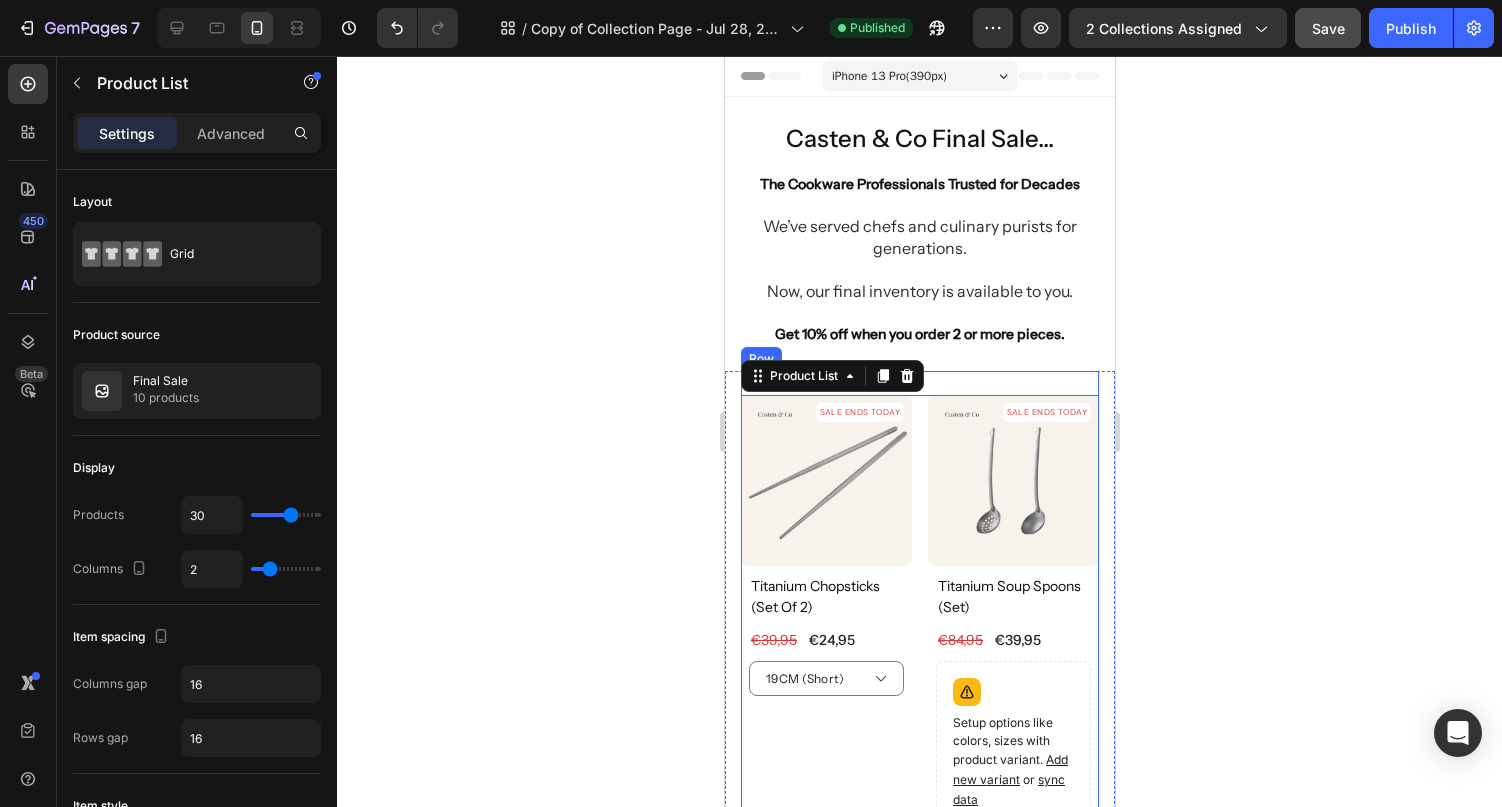 click 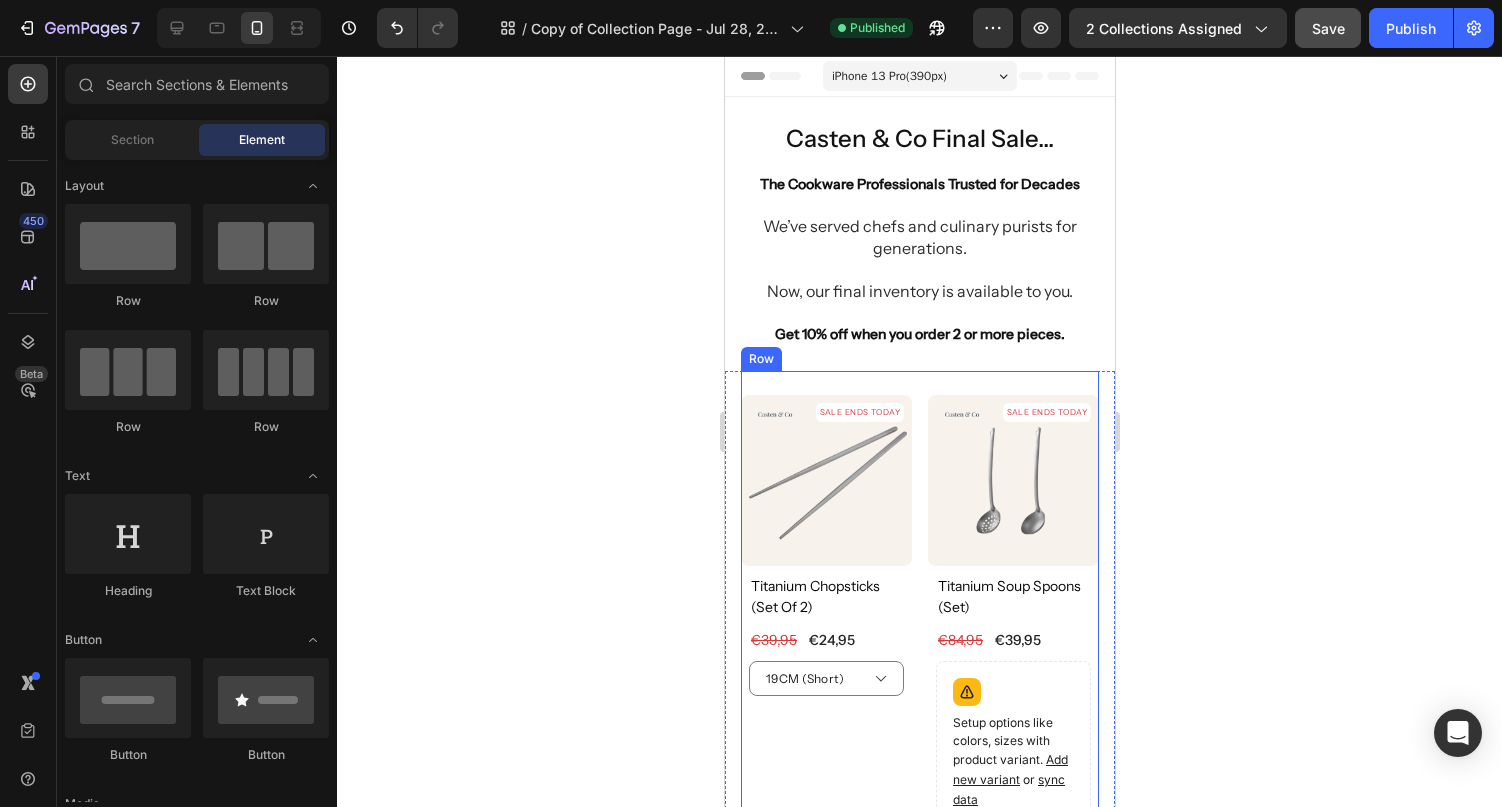 click 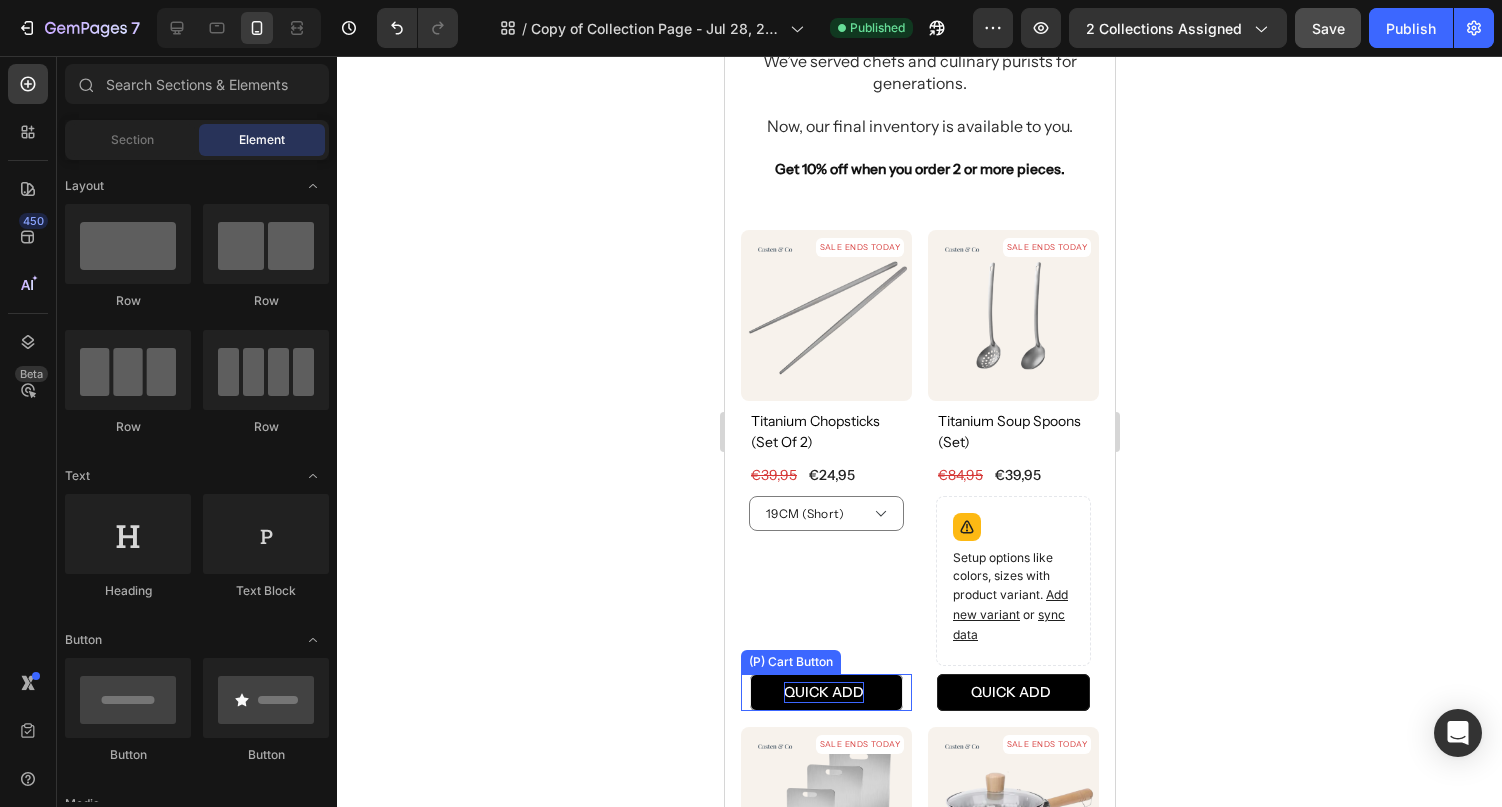 scroll, scrollTop: 0, scrollLeft: 0, axis: both 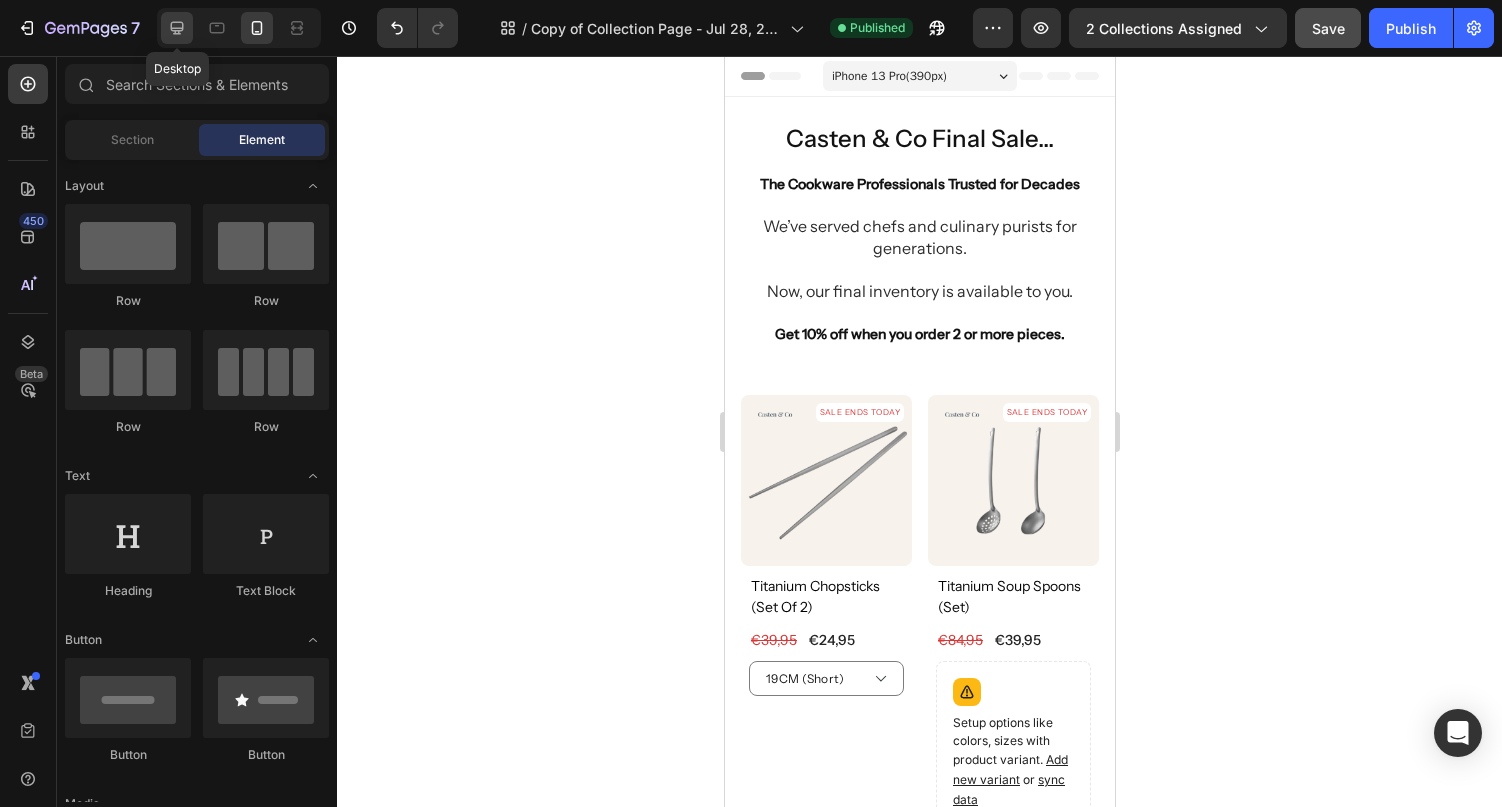 click 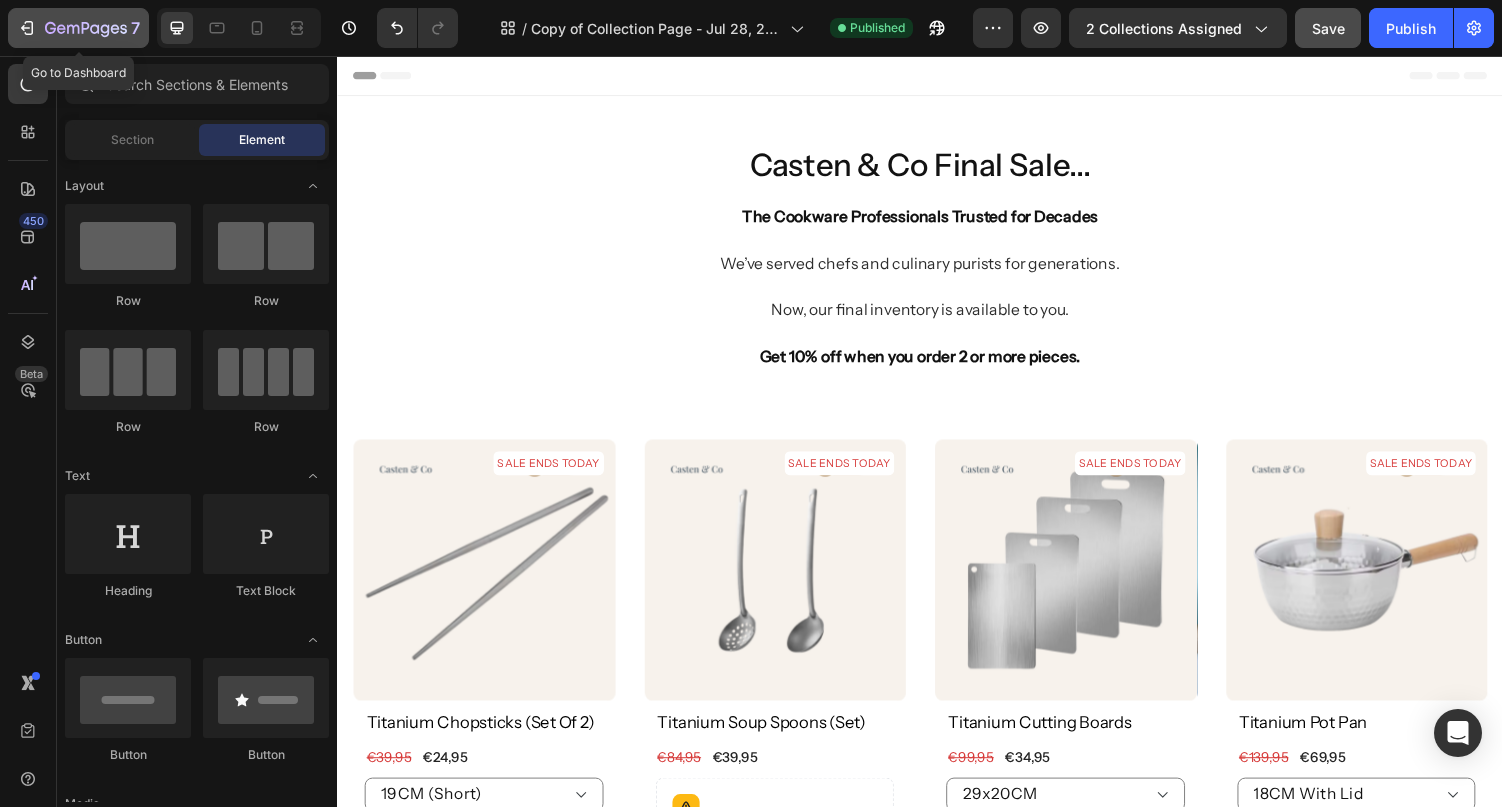 click 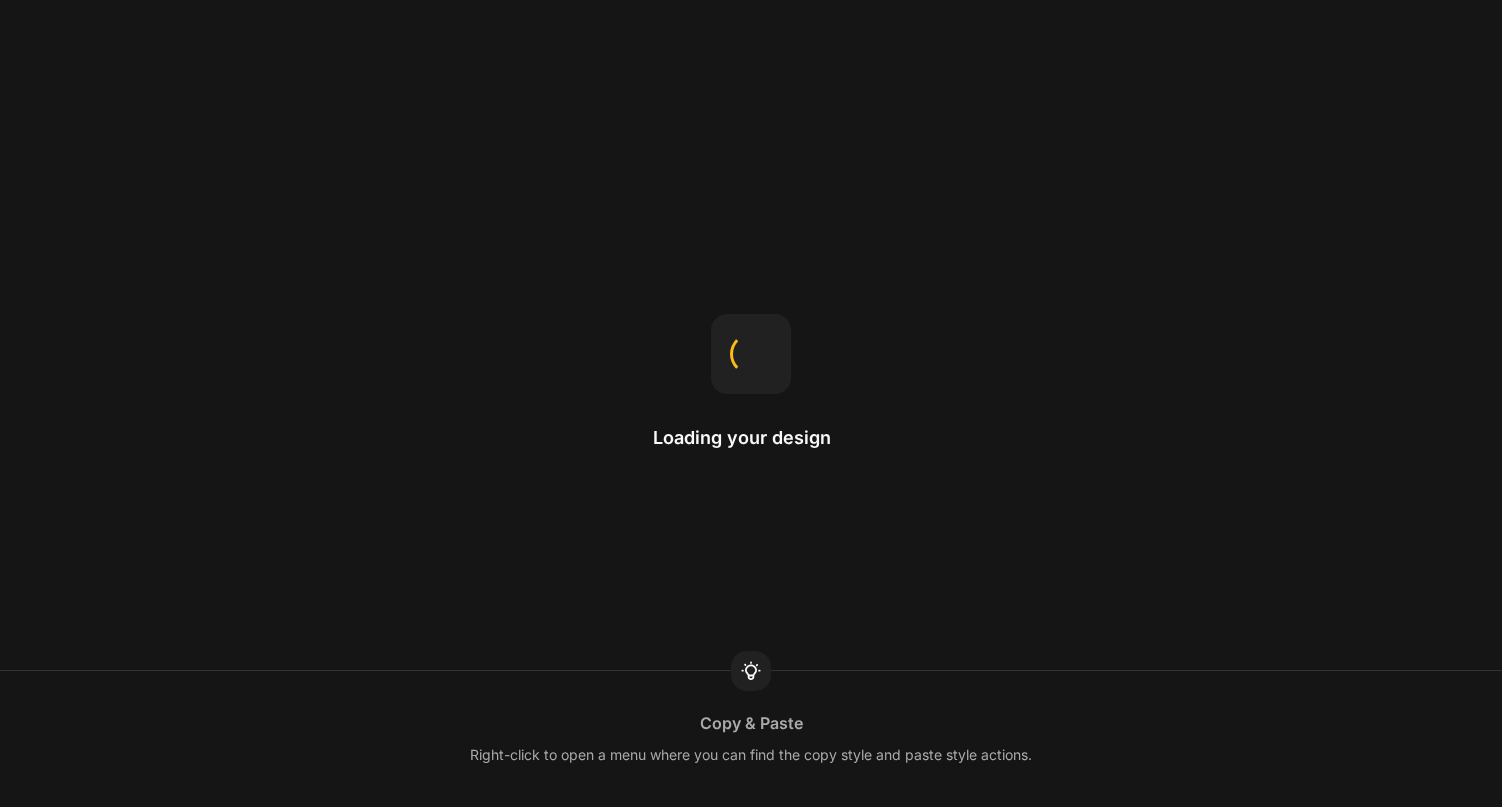 scroll, scrollTop: 0, scrollLeft: 0, axis: both 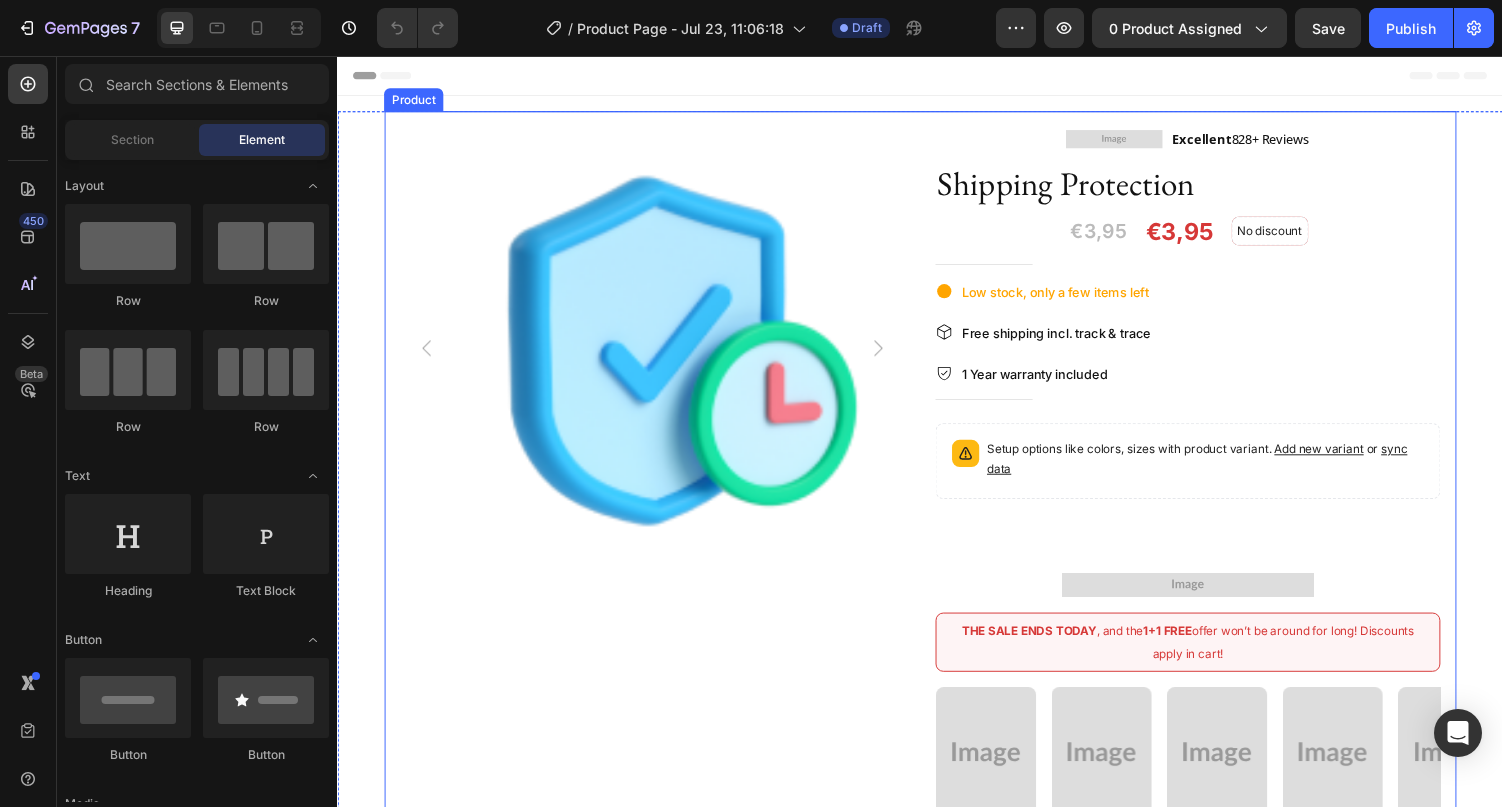 click on "Image Excellent  828+ Reviews Text block Row Shipping Protection Product Title €3,95 Price Price €3,95 Price Price No discount   Not be displayed when published Discount Tag Row Row                Title Line
Low stock, only a few items left Item list
Free shipping incl. track & trace Item list
1 Year warranty included Item list                Title Line Setup options like colors, sizes with product variant.       Add new variant   or   sync data Product Variants & Swatches Add to cart Product Cart Button Image Row THE SALE ENDS TODAY , and the  1+1 FREE  offer won’t be around for long! Discounts apply in cart! Text Block Row Image Image Image Image Image Image Image Image Image Image Carousel
Description
Quality & care
30 Day Easy Returns Accordion Image" at bounding box center (1213, 576) 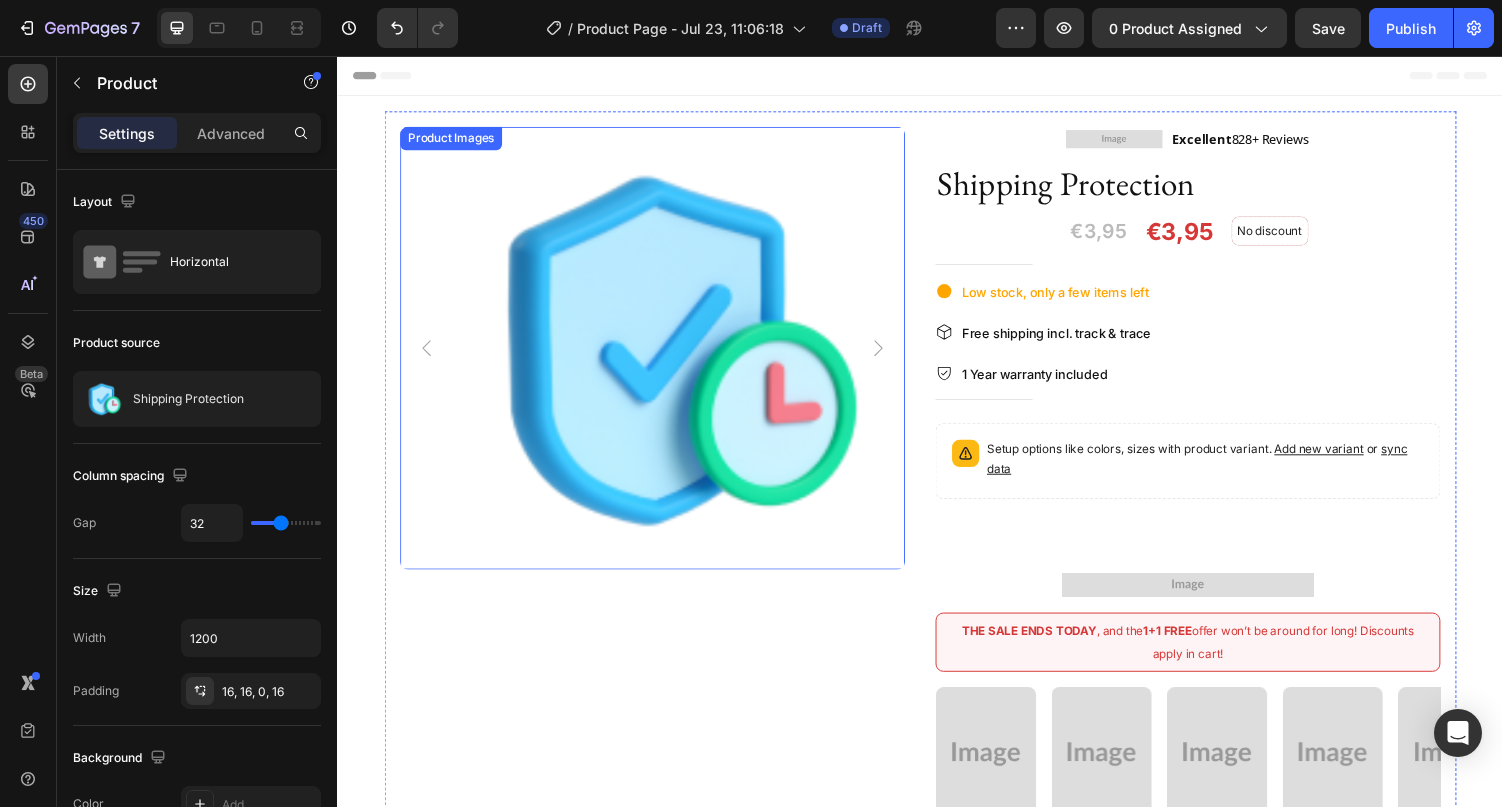 click at bounding box center [661, 357] 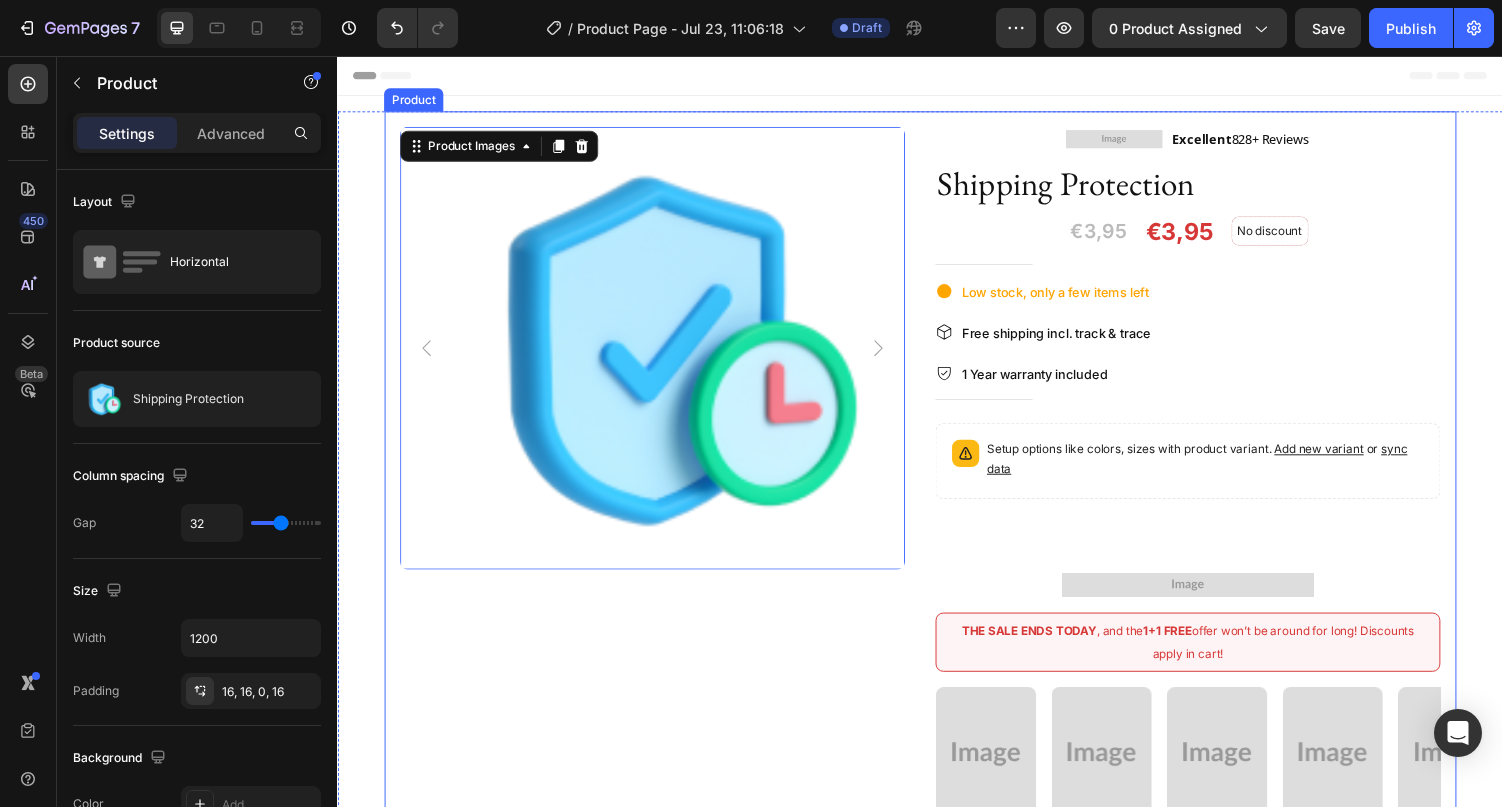 click on "Image Excellent  828+ Reviews Text block Row Shipping Protection Product Title €3,95 Price Price €3,95 Price Price No discount   Not be displayed when published Discount Tag Row Row                Title Line
Low stock, only a few items left Item list
Free shipping incl. track & trace Item list
1 Year warranty included Item list                Title Line Setup options like colors, sizes with product variant.       Add new variant   or   sync data Product Variants & Swatches Add to cart Product Cart Button Image Row THE SALE ENDS TODAY , and the  1+1 FREE  offer won’t be around for long! Discounts apply in cart! Text Block Row Image Image Image Image Image Image Image Image Image Image Carousel
Description
Quality & care
30 Day Easy Returns Accordion Image" at bounding box center (1213, 576) 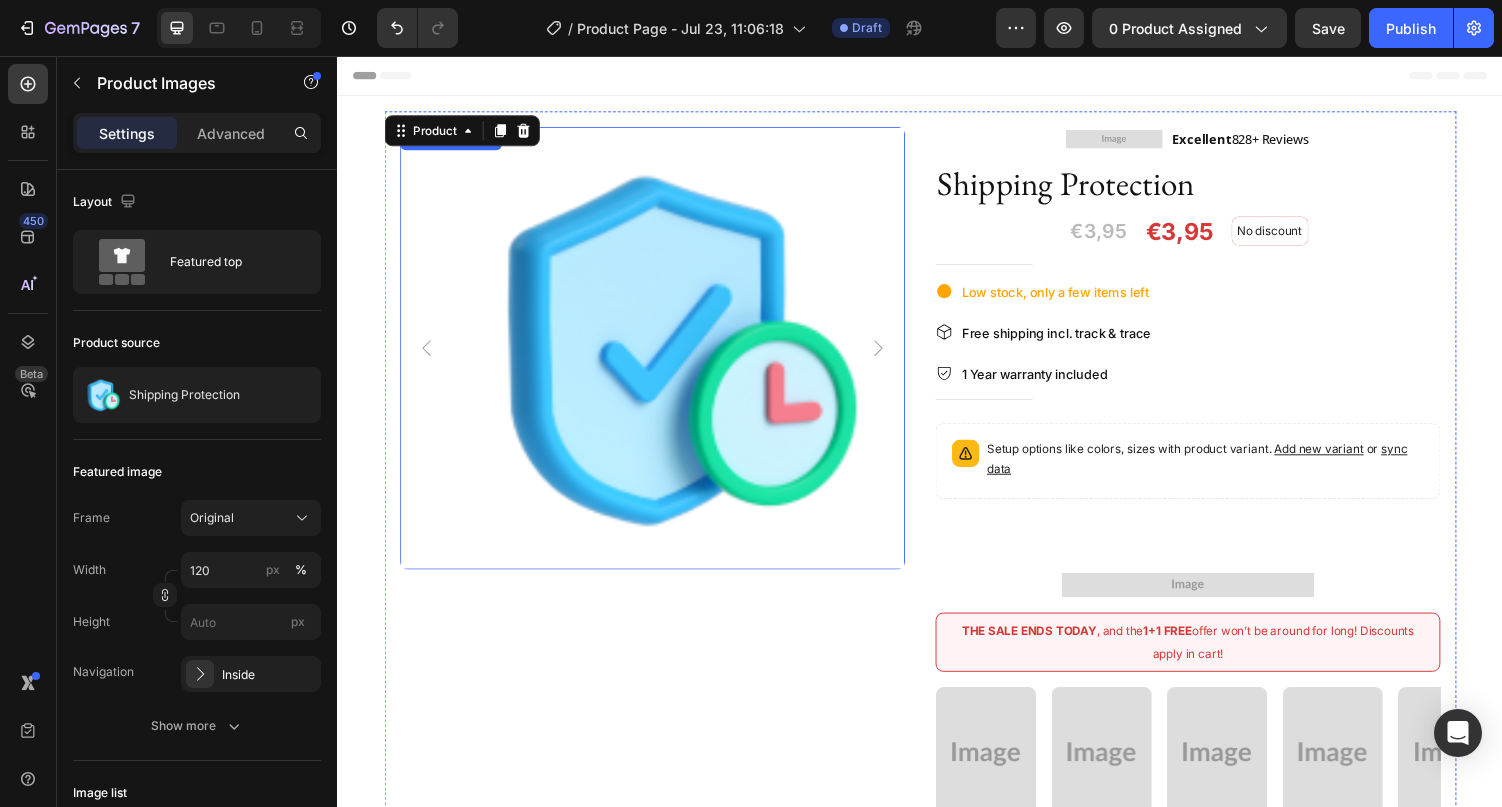 click at bounding box center [661, 357] 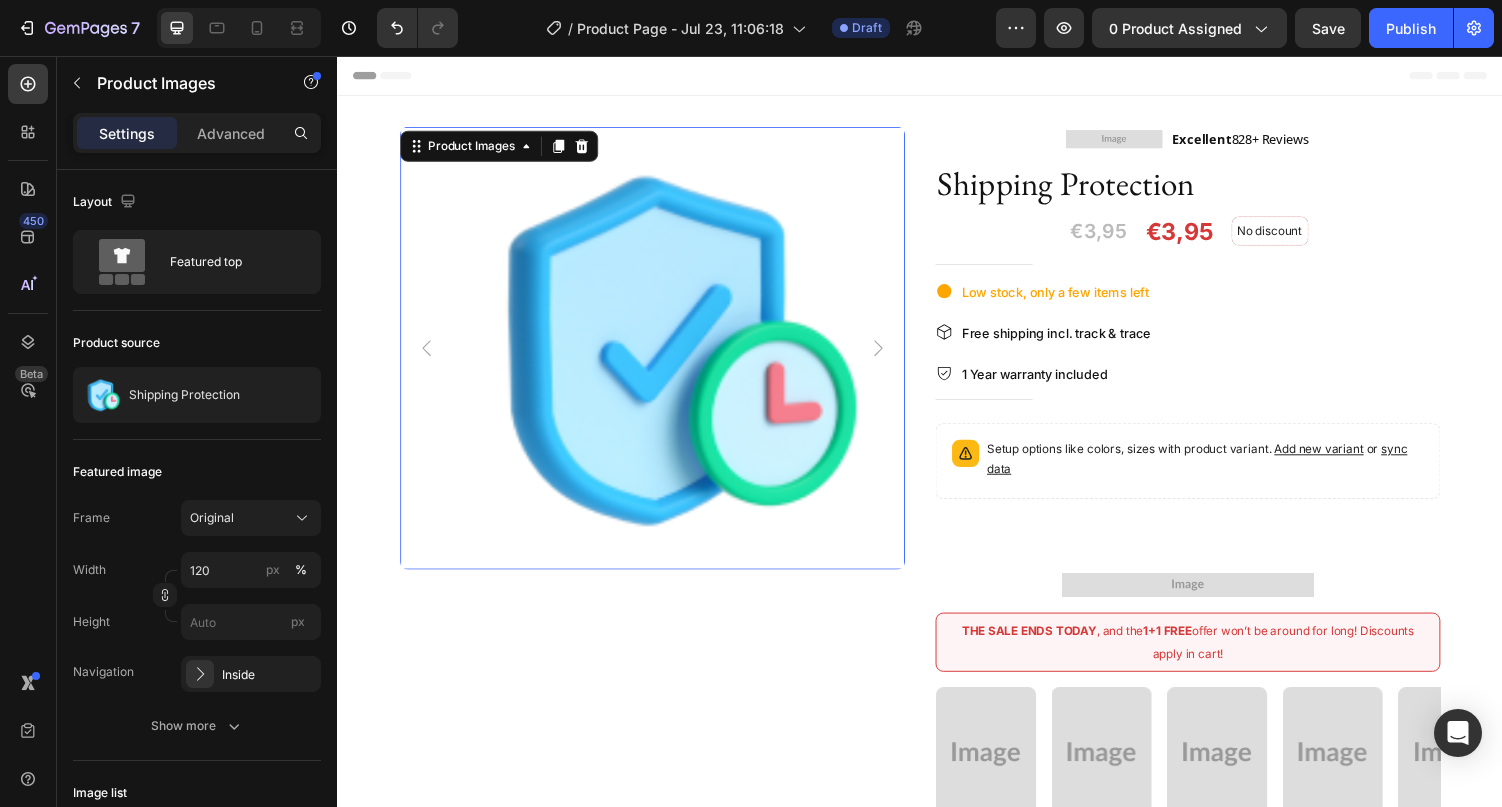 click at bounding box center (661, 357) 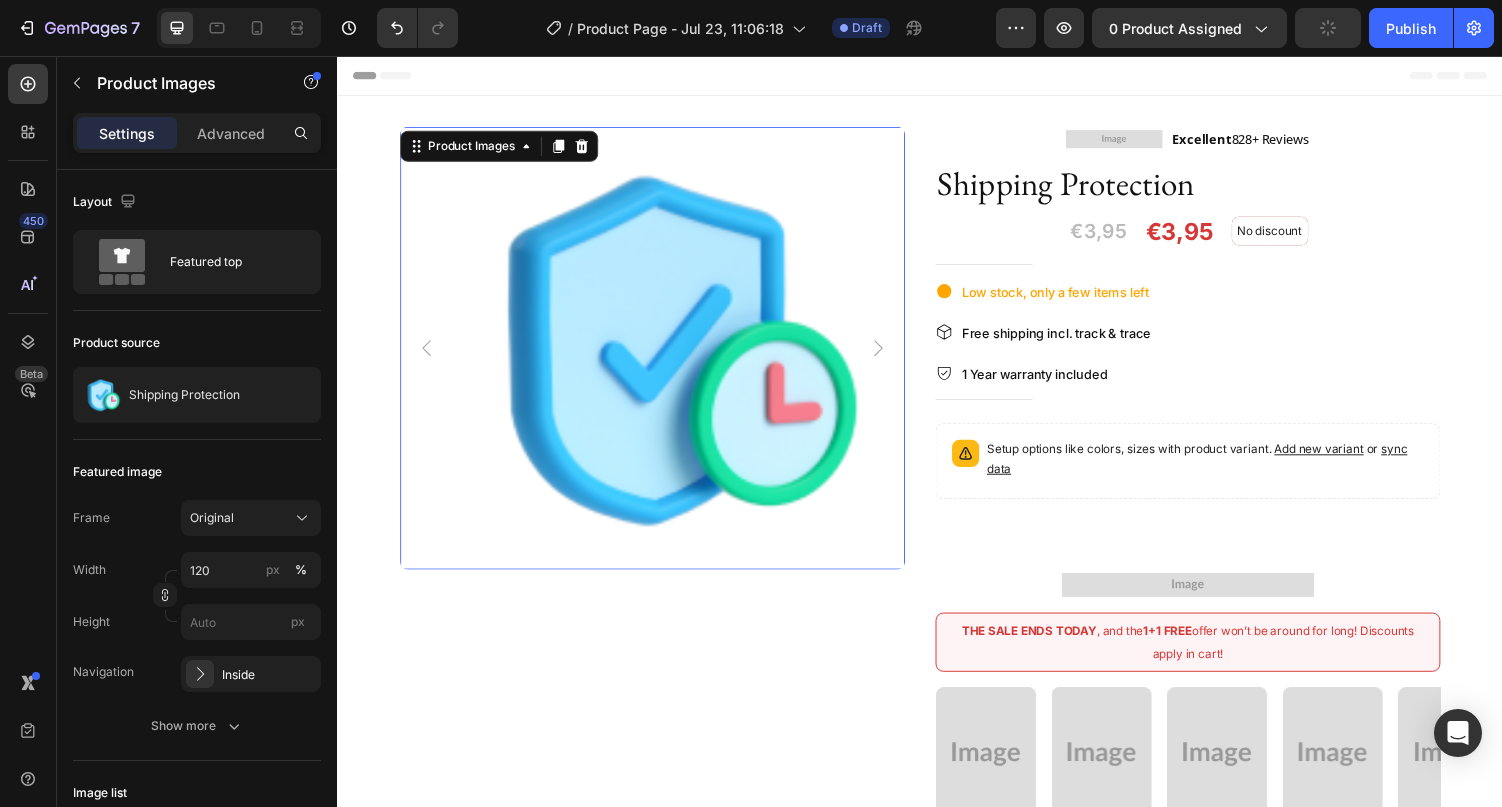 click at bounding box center [661, 357] 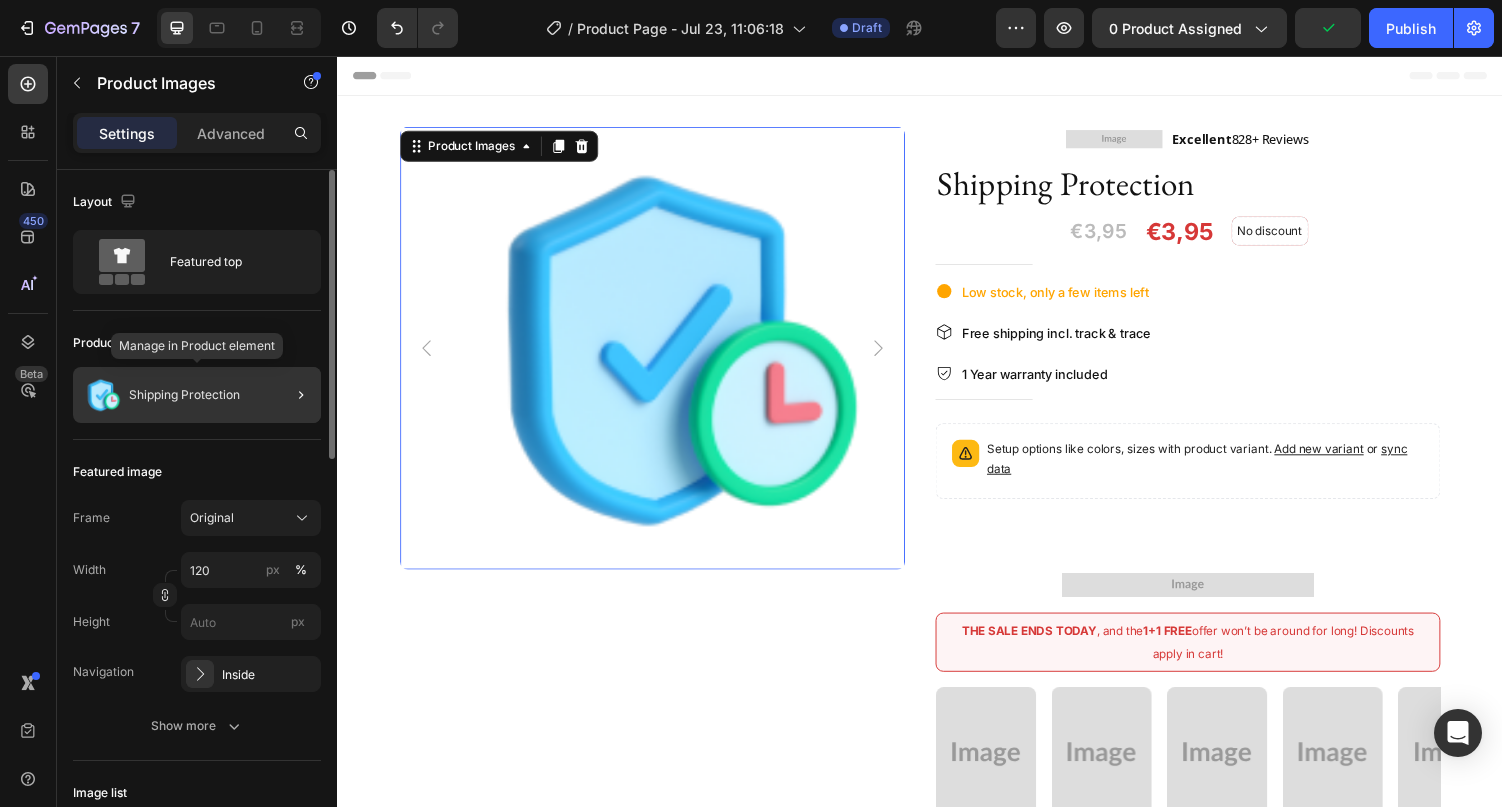 click on "Shipping Protection" at bounding box center (184, 395) 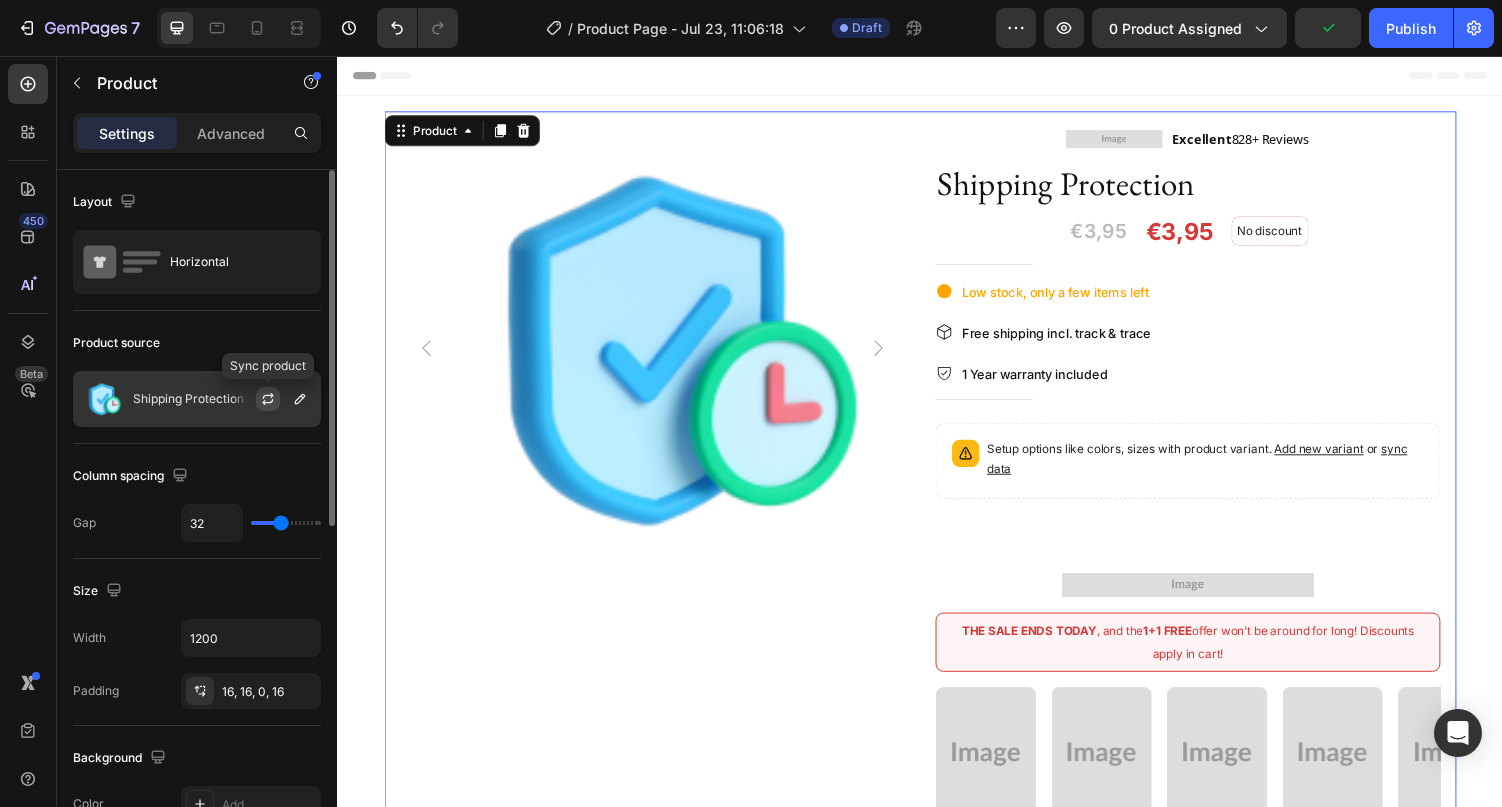 click 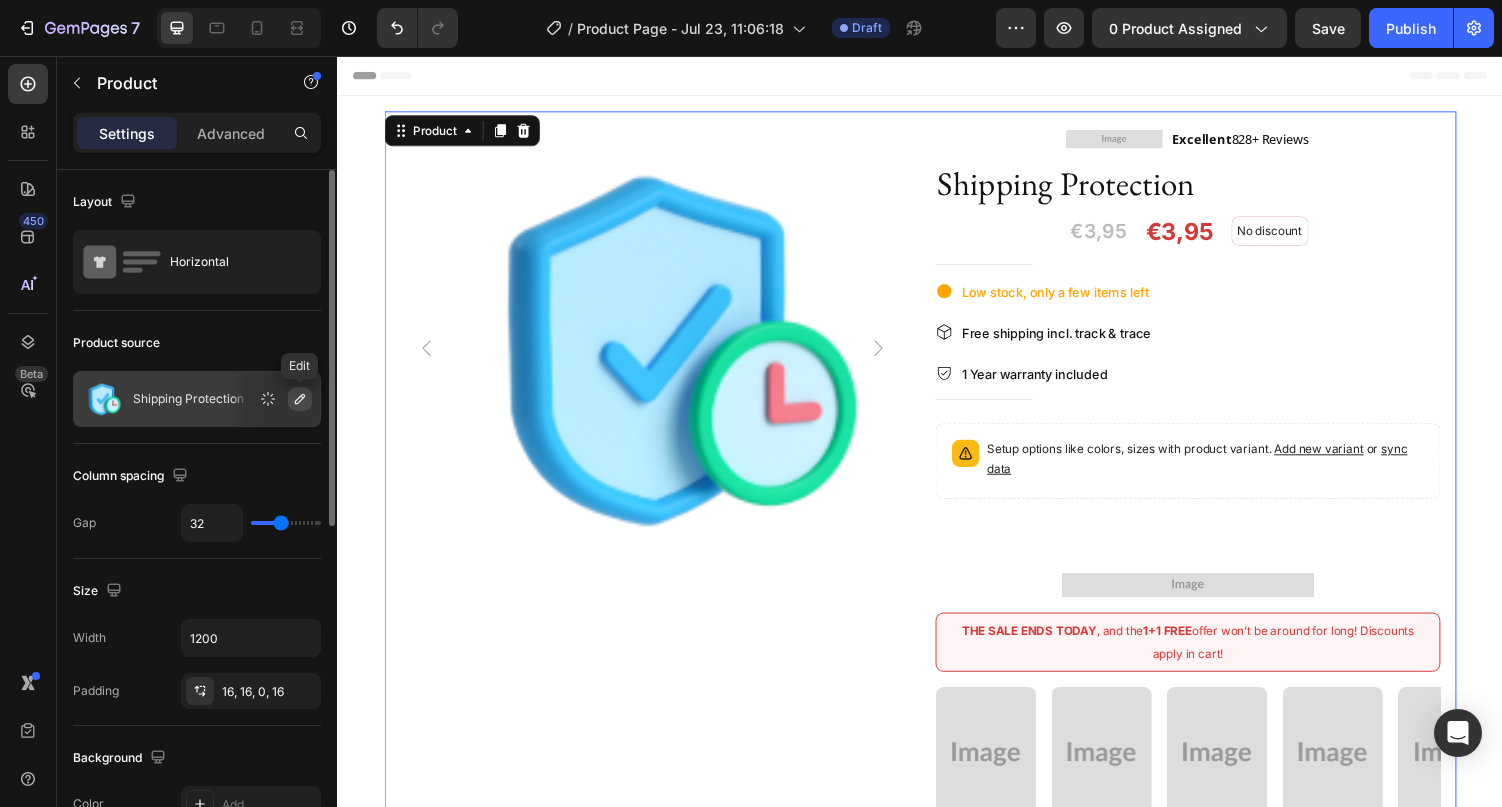 click 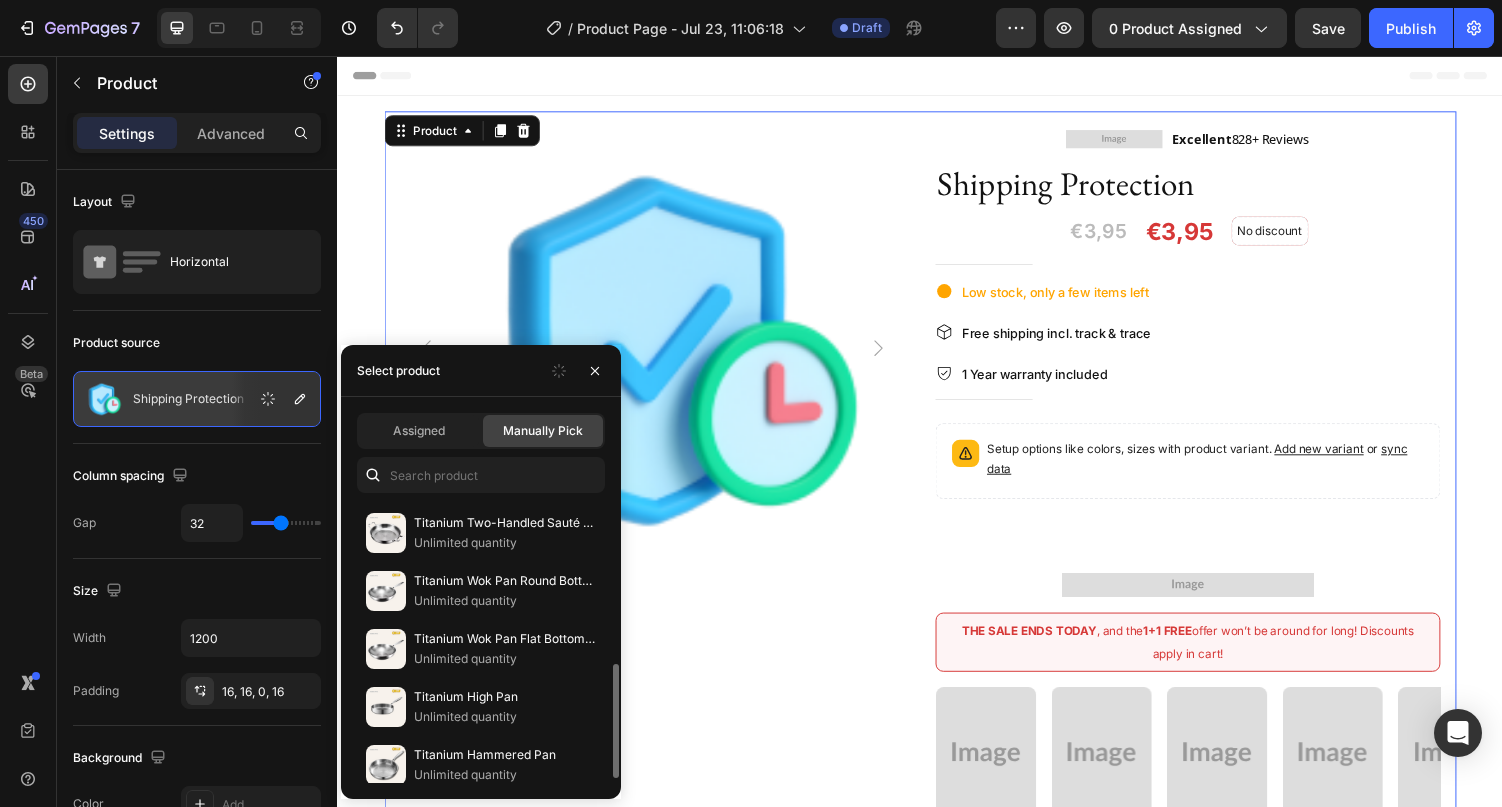 scroll, scrollTop: 414, scrollLeft: 0, axis: vertical 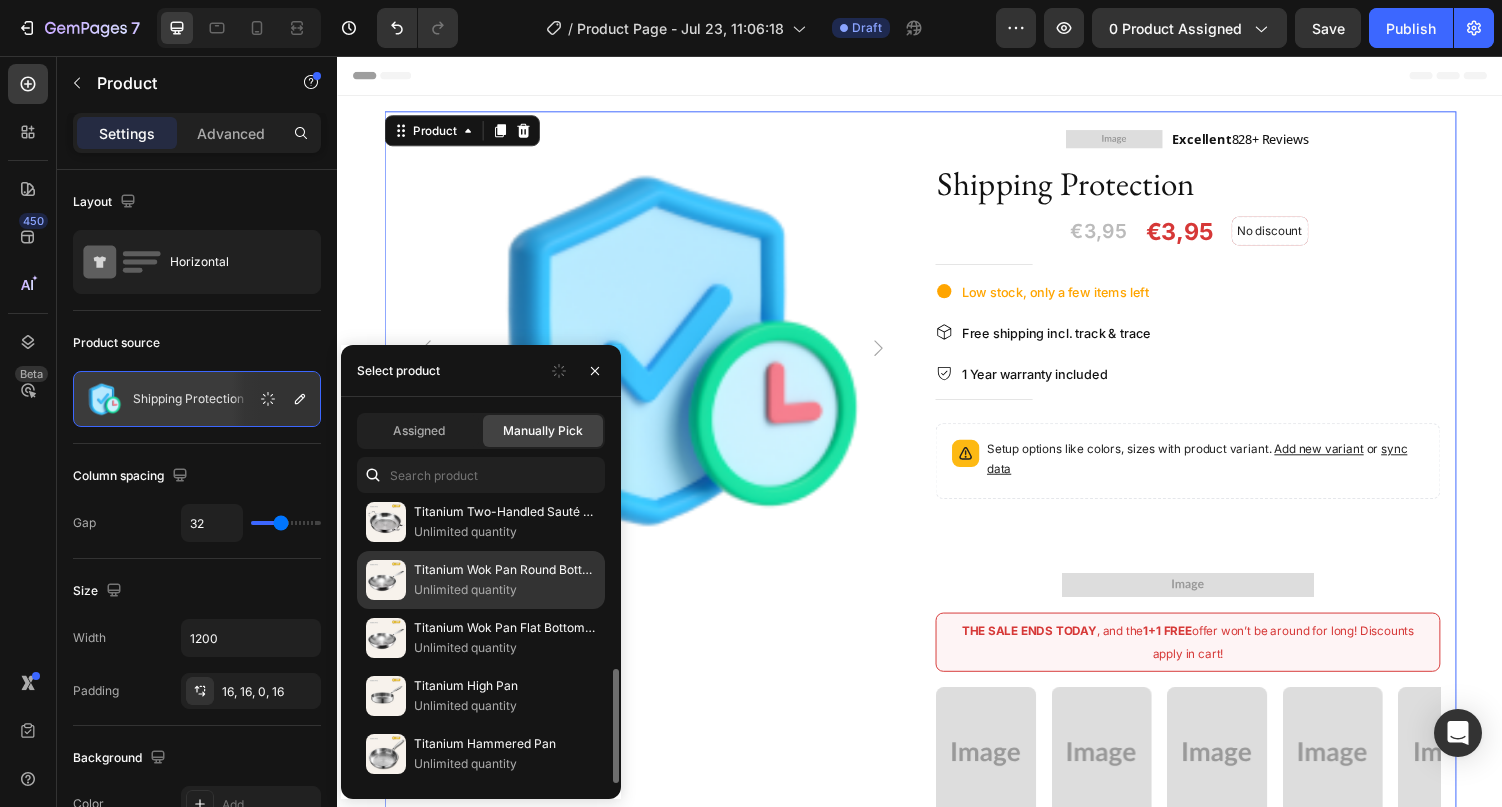 click on "Unlimited quantity" at bounding box center (505, 590) 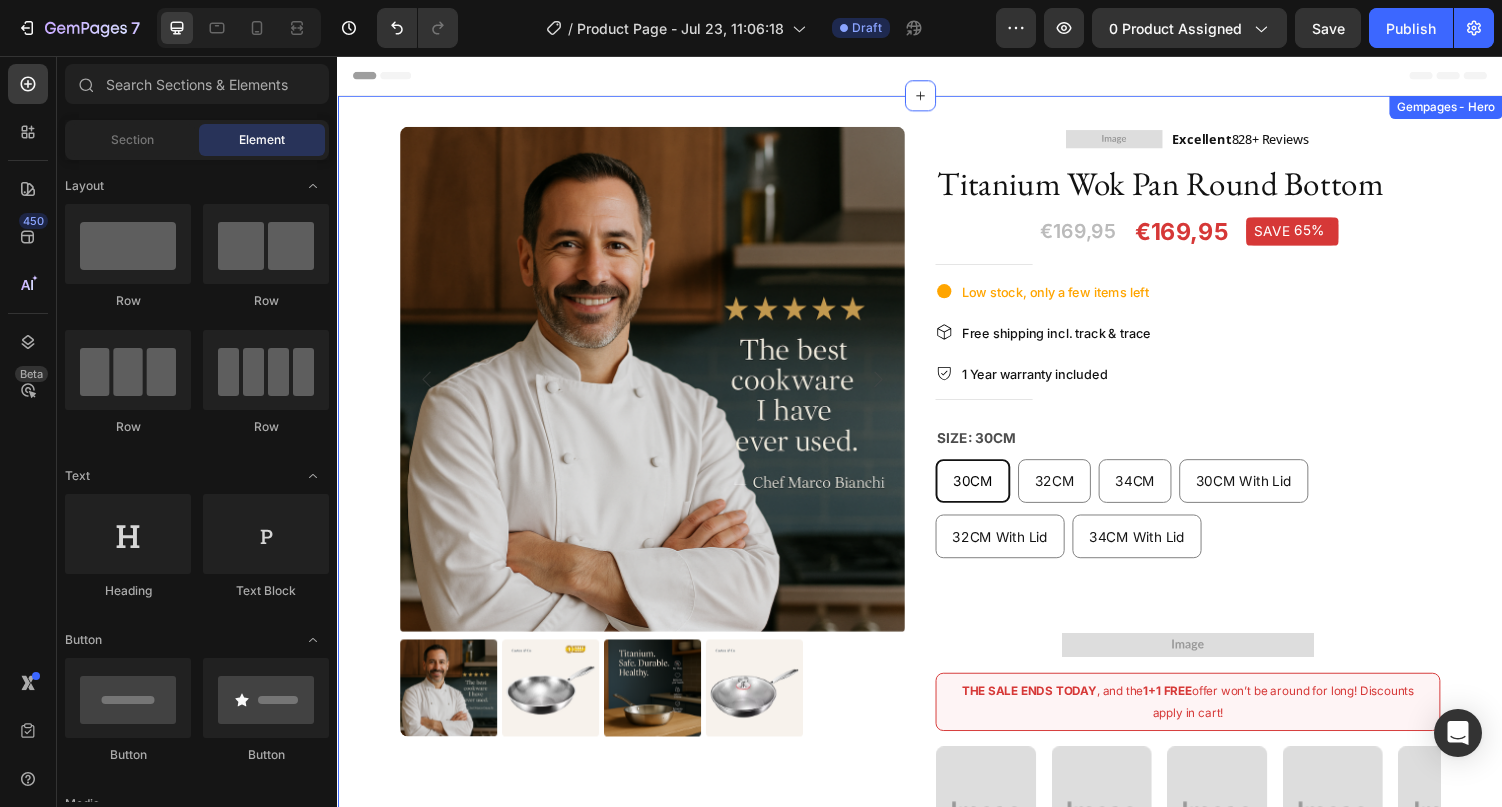 click on "Header" at bounding box center [937, 76] 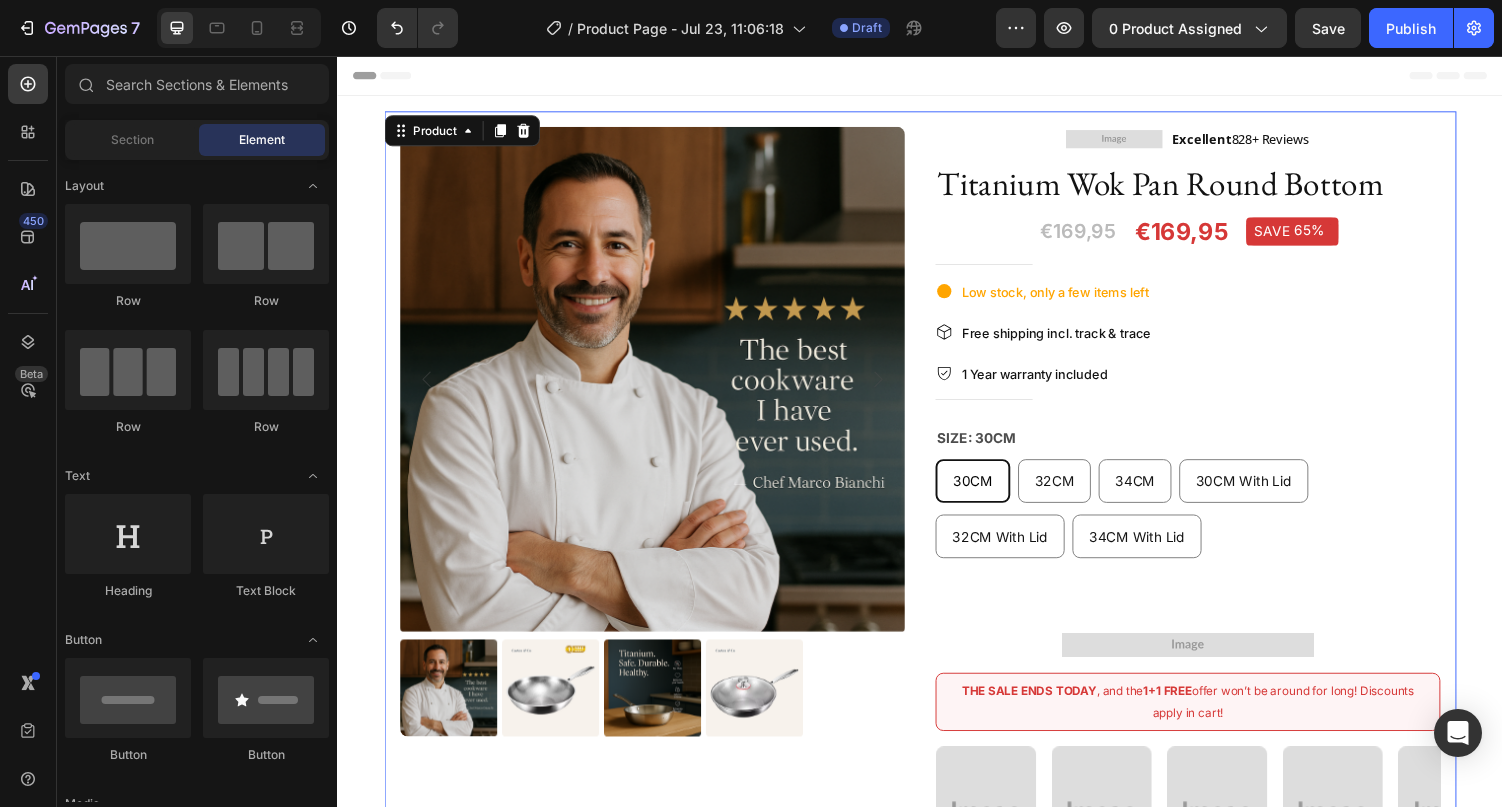 click on "Image Excellent  828+ Reviews Text block Row Titanium Wok Pan Round Bottom Product Title €169,95 Price Price €169,95 Price Price SAVE 65% Discount Tag Row Row                Title Line
Low stock, only a few items left Item list
Free shipping incl. track & trace Item list
1 Year warranty included Item list                Title Line Size: 30CM 30CM 30CM 30CM 32CM 32CM 32CM 34CM 34CM 34CM 30CM With Lid 30CM With Lid 30CM With Lid 32CM With Lid 32CM With Lid 32CM With Lid 34CM With Lid 34CM With Lid 34CM With Lid Product Variants & Swatches Add to cart Product Cart Button Image Row THE SALE ENDS TODAY , and the  1+1 FREE  offer won’t be around for long! Discounts apply in cart! Text Block Row Image Image Image Image Image Image Image Image Image Image Carousel
Description
Quality & care
30 Day Easy Returns Accordion Image" at bounding box center (1213, 606) 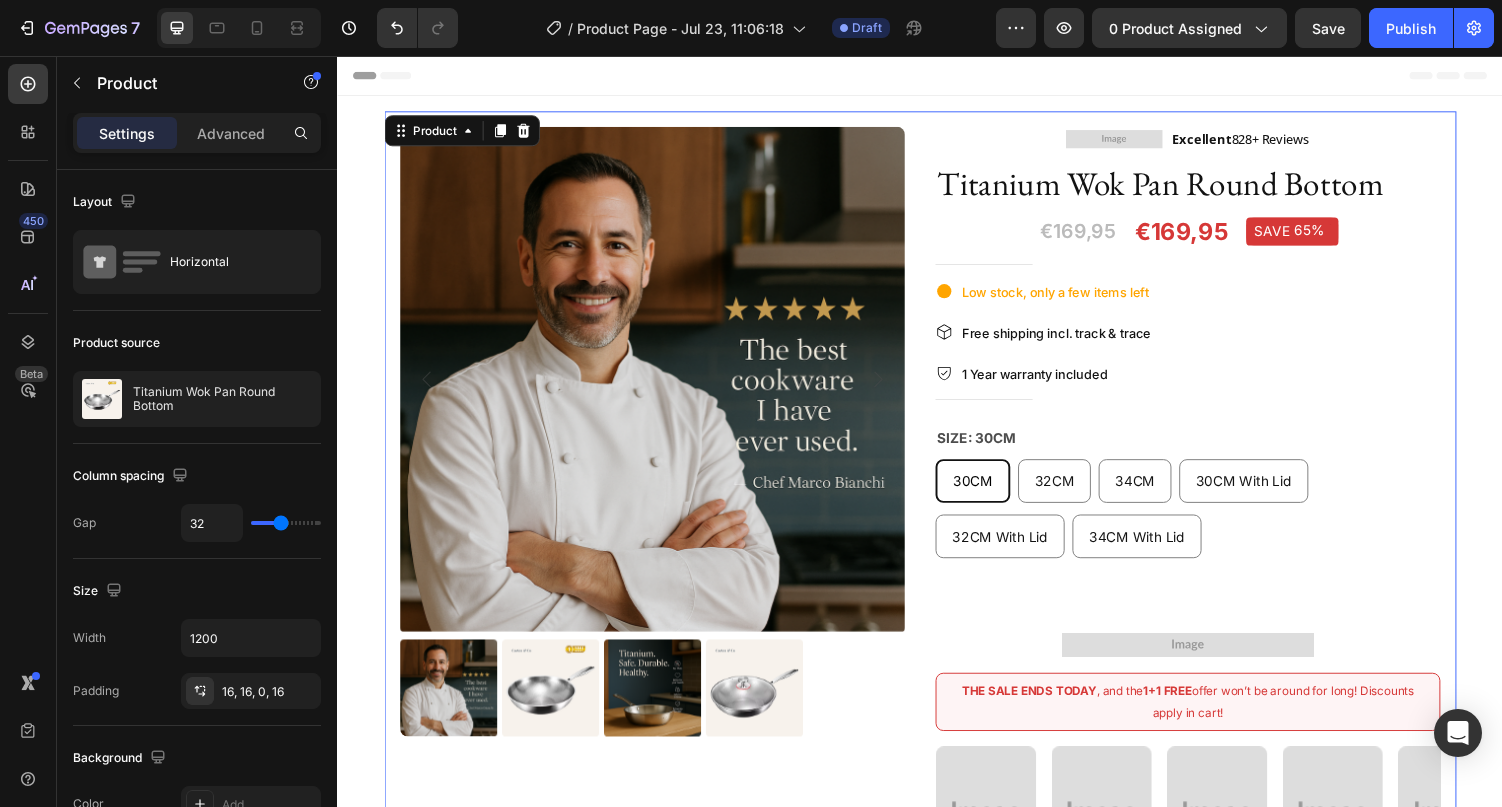 click on "Image Excellent  828+ Reviews Text block Row Titanium Wok Pan Round Bottom Product Title €169,95 Price Price €169,95 Price Price SAVE 65% Discount Tag Row Row                Title Line
Low stock, only a few items left Item list
Free shipping incl. track & trace Item list
1 Year warranty included Item list                Title Line Size: 30CM 30CM 30CM 30CM 32CM 32CM 32CM 34CM 34CM 34CM 30CM With Lid 30CM With Lid 30CM With Lid 32CM With Lid 32CM With Lid 32CM With Lid 34CM With Lid 34CM With Lid 34CM With Lid Product Variants & Swatches Add to cart Product Cart Button Image Row THE SALE ENDS TODAY , and the  1+1 FREE  offer won’t be around for long! Discounts apply in cart! Text Block Row Image Image Image Image Image Image Image Image Image Image Carousel
Description
Quality & care
30 Day Easy Returns Accordion Image" at bounding box center [1213, 606] 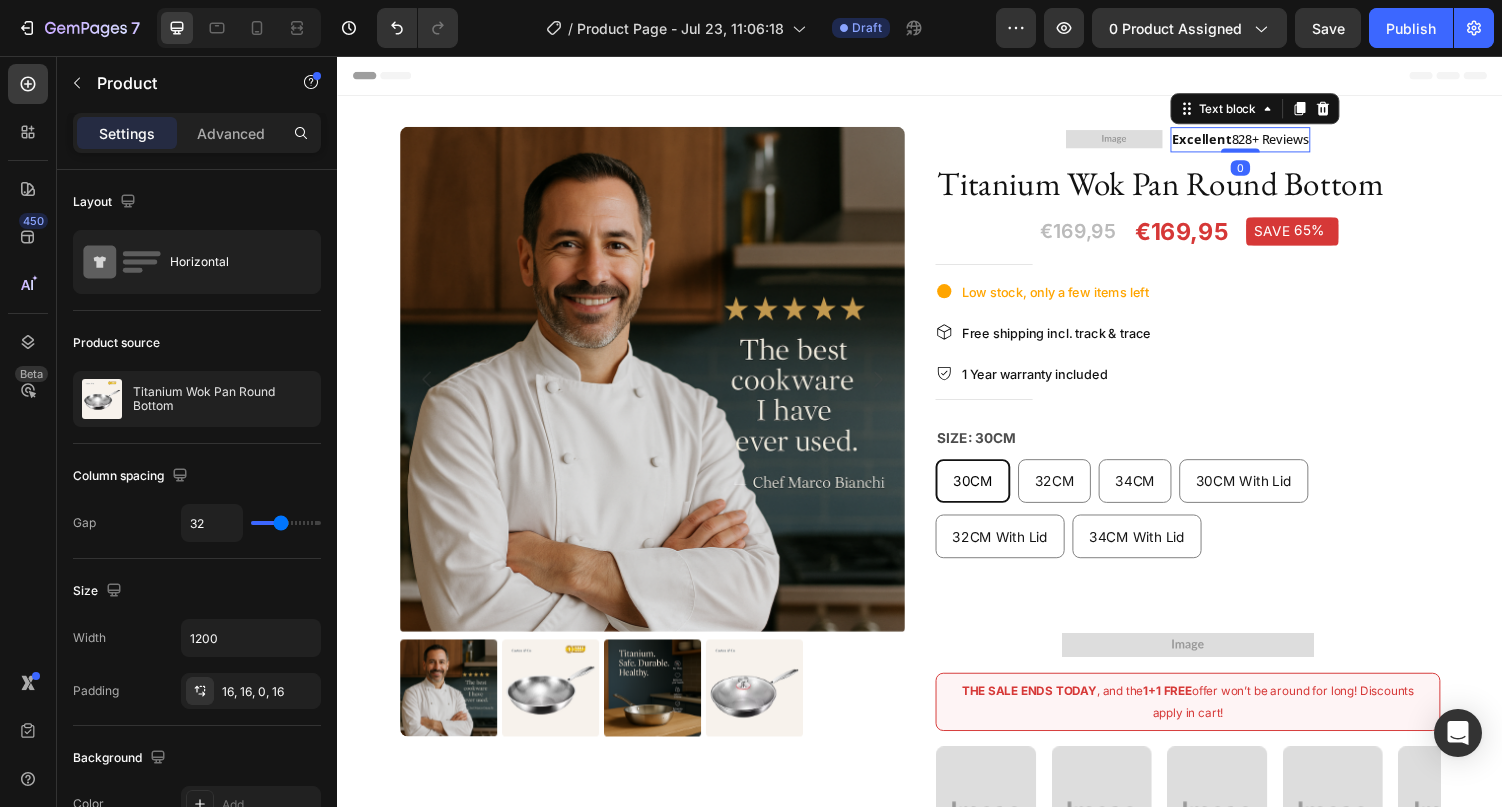 click on "Excellent" at bounding box center [1227, 141] 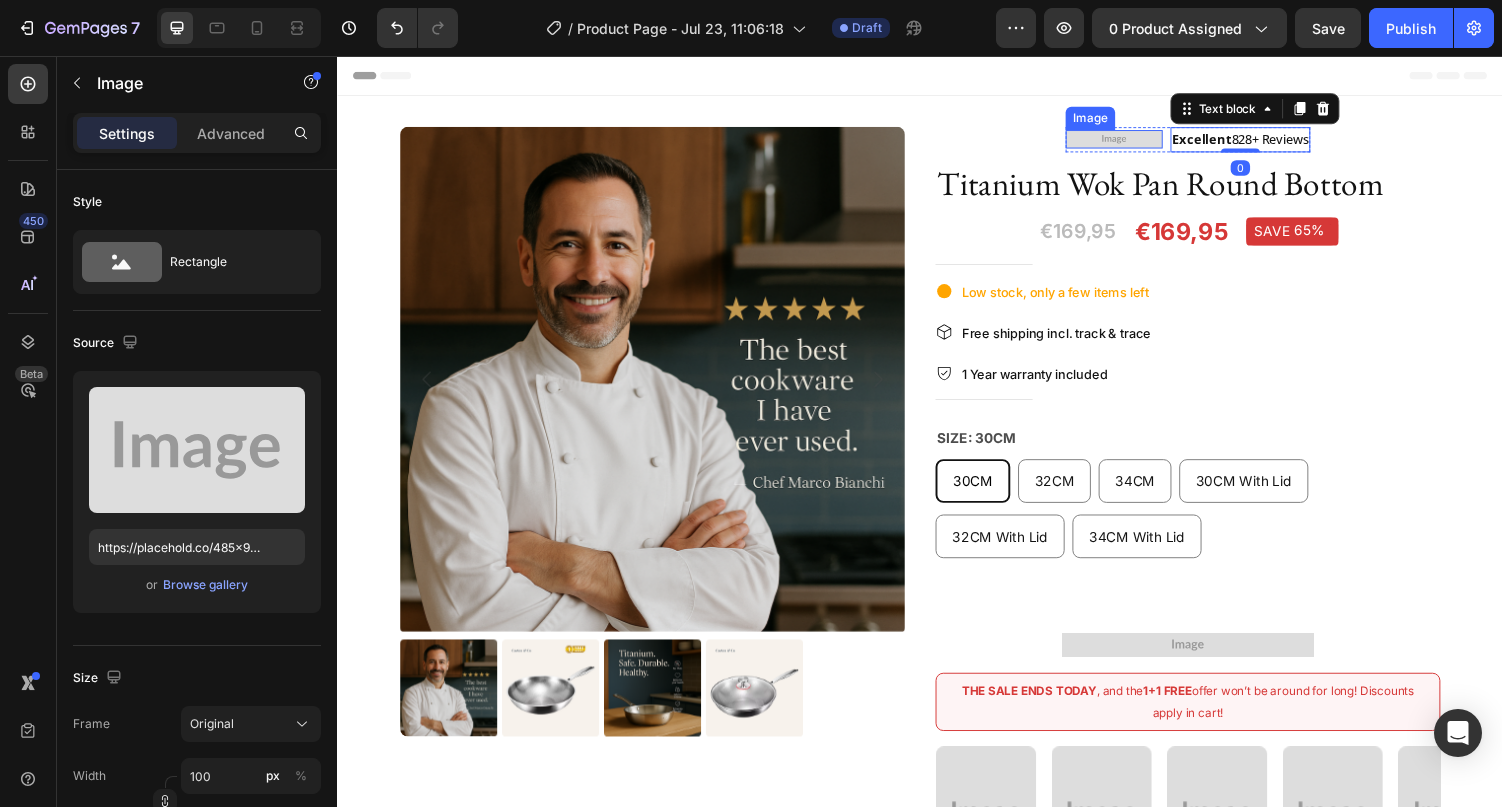 click on "Image" at bounding box center (1137, 141) 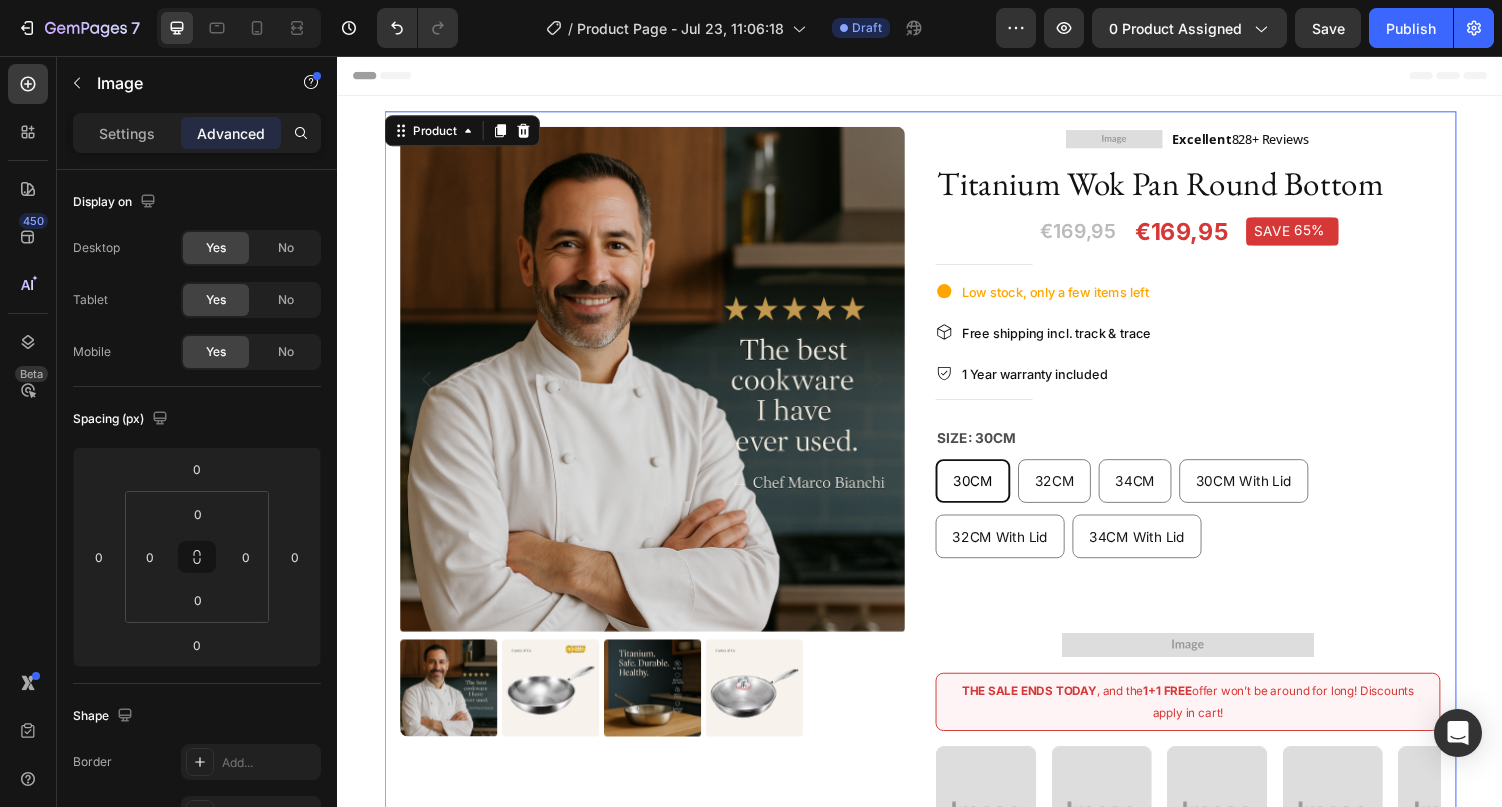 click on "Image Excellent  828+ Reviews Text block Row Titanium Wok Pan Round Bottom Product Title €169,95 Price Price €169,95 Price Price SAVE 65% Discount Tag Row Row                Title Line
Low stock, only a few items left Item list
Free shipping incl. track & trace Item list
1 Year warranty included Item list                Title Line Size: 30CM 30CM 30CM 30CM 32CM 32CM 32CM 34CM 34CM 34CM 30CM With Lid 30CM With Lid 30CM With Lid 32CM With Lid 32CM With Lid 32CM With Lid 34CM With Lid 34CM With Lid 34CM With Lid Product Variants & Swatches Add to cart Product Cart Button Image Row THE SALE ENDS TODAY , and the  1+1 FREE  offer won’t be around for long! Discounts apply in cart! Text Block Row Image Image Image Image Image Image Image Image Image Image Carousel
Description
Quality & care
30 Day Easy Returns Accordion Image" at bounding box center (1213, 606) 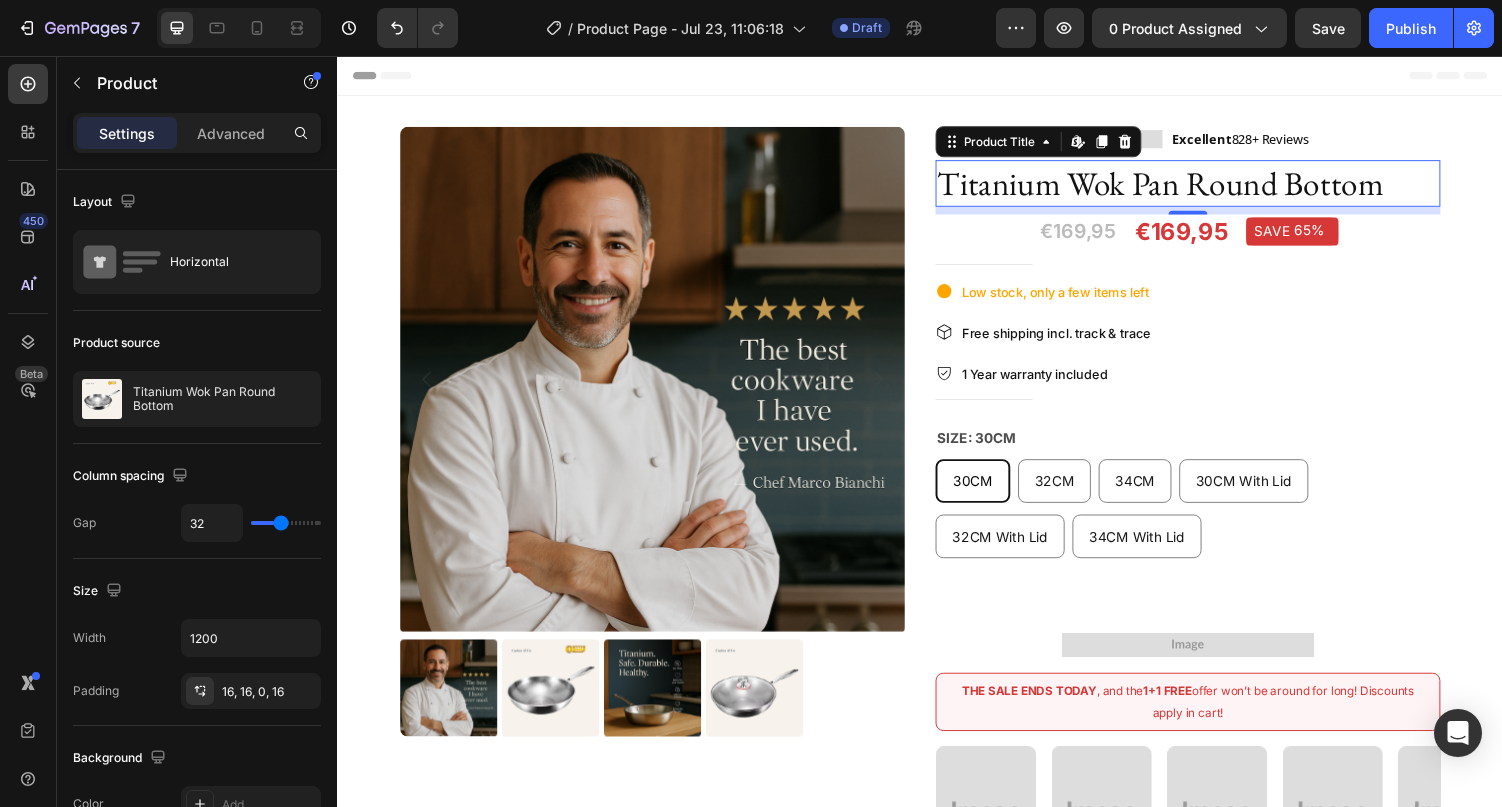 click on "Titanium Wok Pan Round Bottom" at bounding box center (1213, 187) 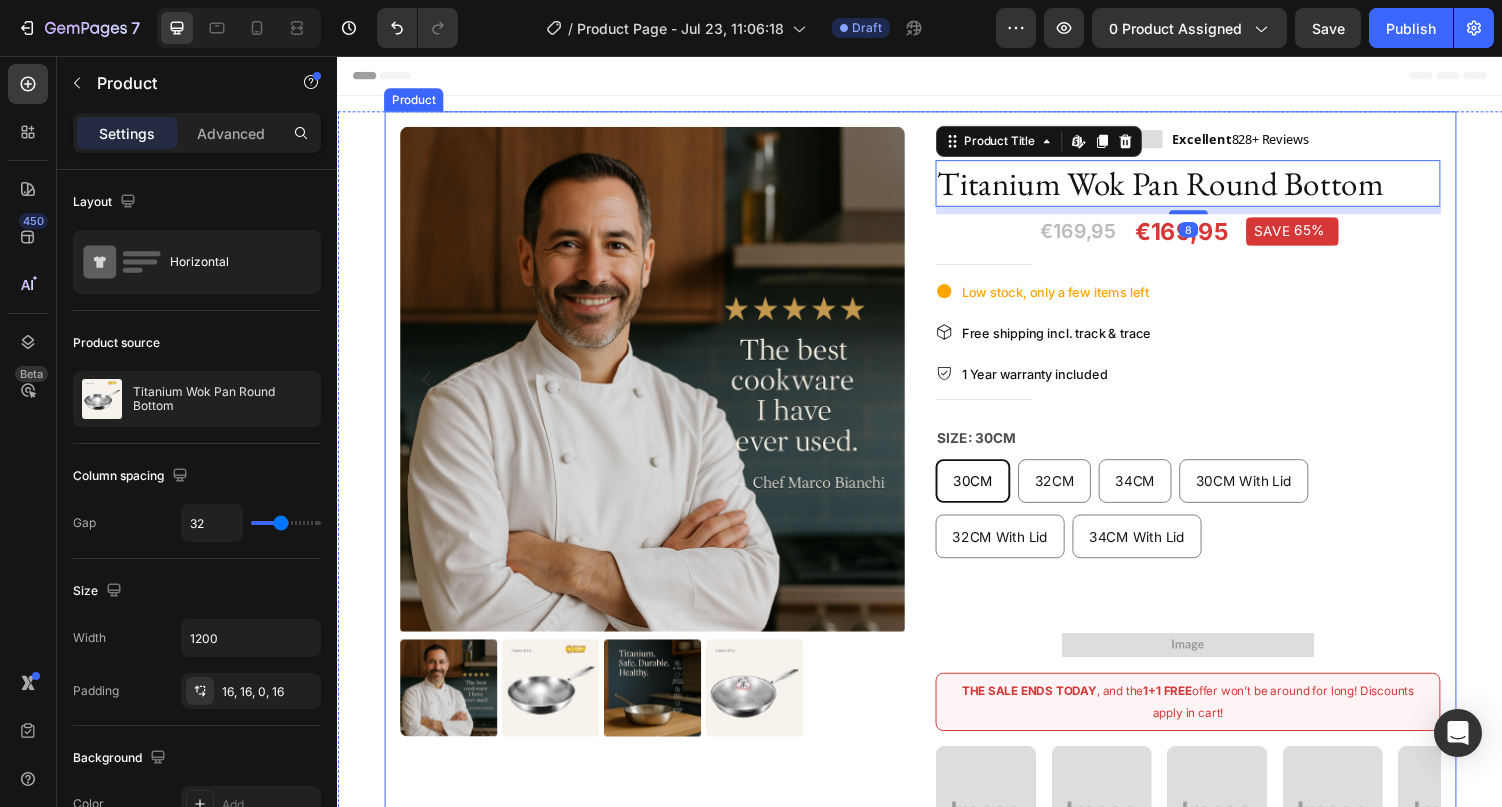 click on "Image Excellent  828+ Reviews Text block Row Titanium Wok Pan Round Bottom Product Title   Edit content in Shopify 8 €169,95 Price Price €169,95 Price Price SAVE 65% Discount Tag Row Row                Title Line
Low stock, only a few items left Item list
Free shipping incl. track & trace Item list
1 Year warranty included Item list                Title Line Size: 30CM 30CM 30CM 30CM 32CM 32CM 32CM 34CM 34CM 34CM 30CM With Lid 30CM With Lid 30CM With Lid 32CM With Lid 32CM With Lid 32CM With Lid 34CM With Lid 34CM With Lid 34CM With Lid Product Variants & Swatches Add to cart Product Cart Button Image Row THE SALE ENDS TODAY , and the  1+1 FREE  offer won’t be around for long! Discounts apply in cart! Text Block Row Image Image Image Image Image Image Image Image Image Image Carousel
Description
Quality & care
30 Day Easy Returns Accordion Image" at bounding box center (1213, 606) 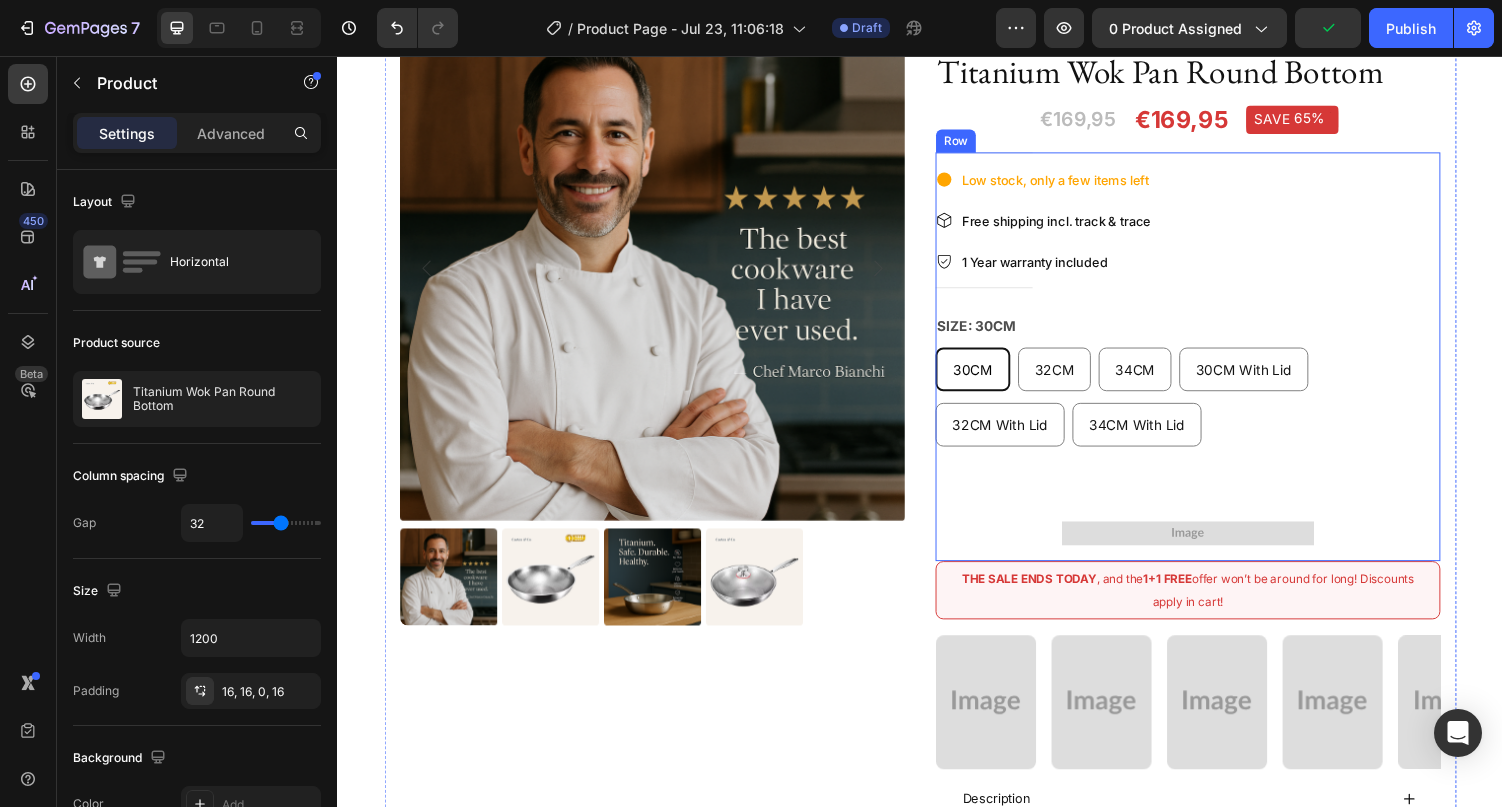 scroll, scrollTop: 0, scrollLeft: 0, axis: both 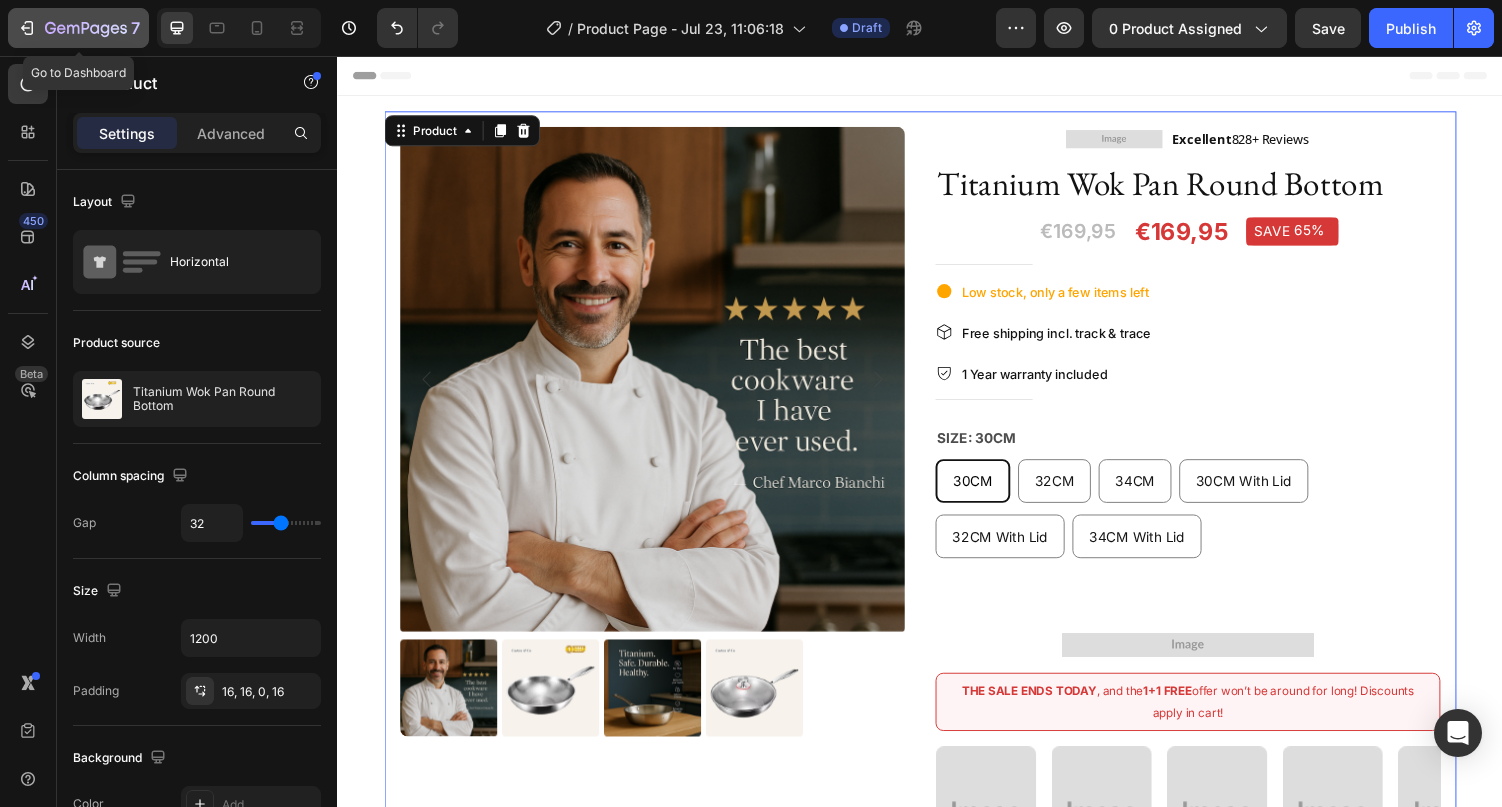 click on "7" at bounding box center [78, 28] 